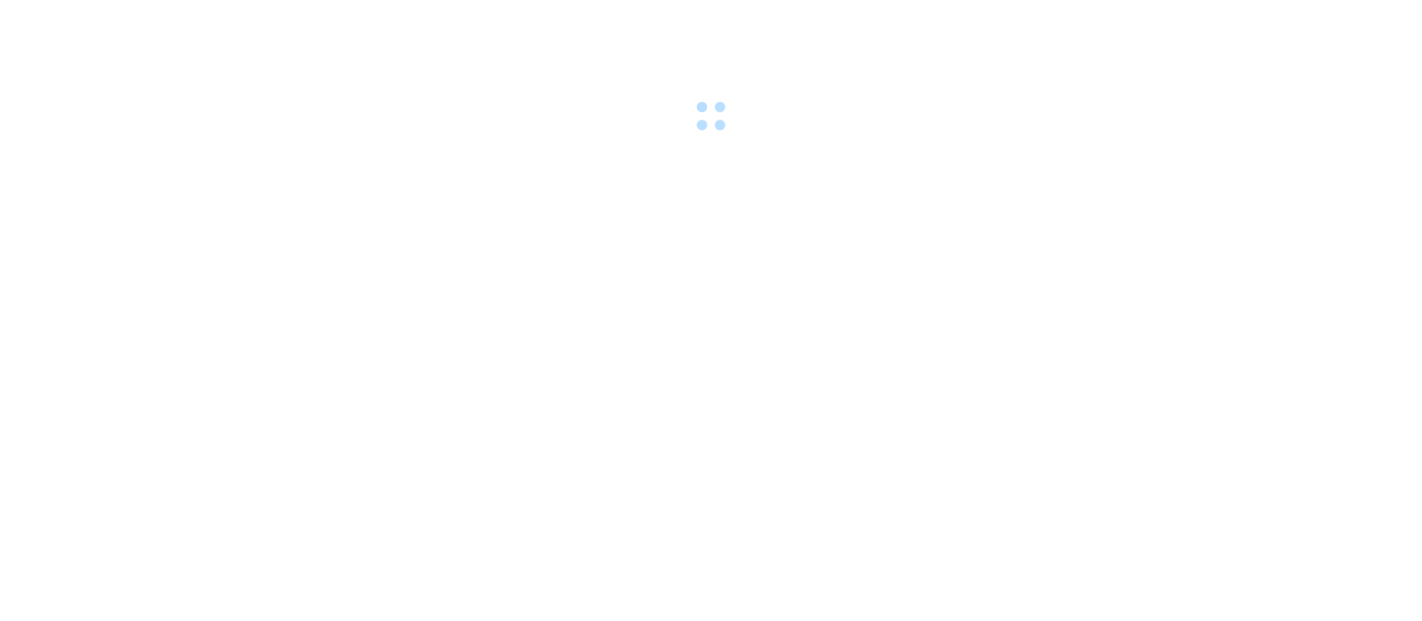 scroll, scrollTop: 0, scrollLeft: 0, axis: both 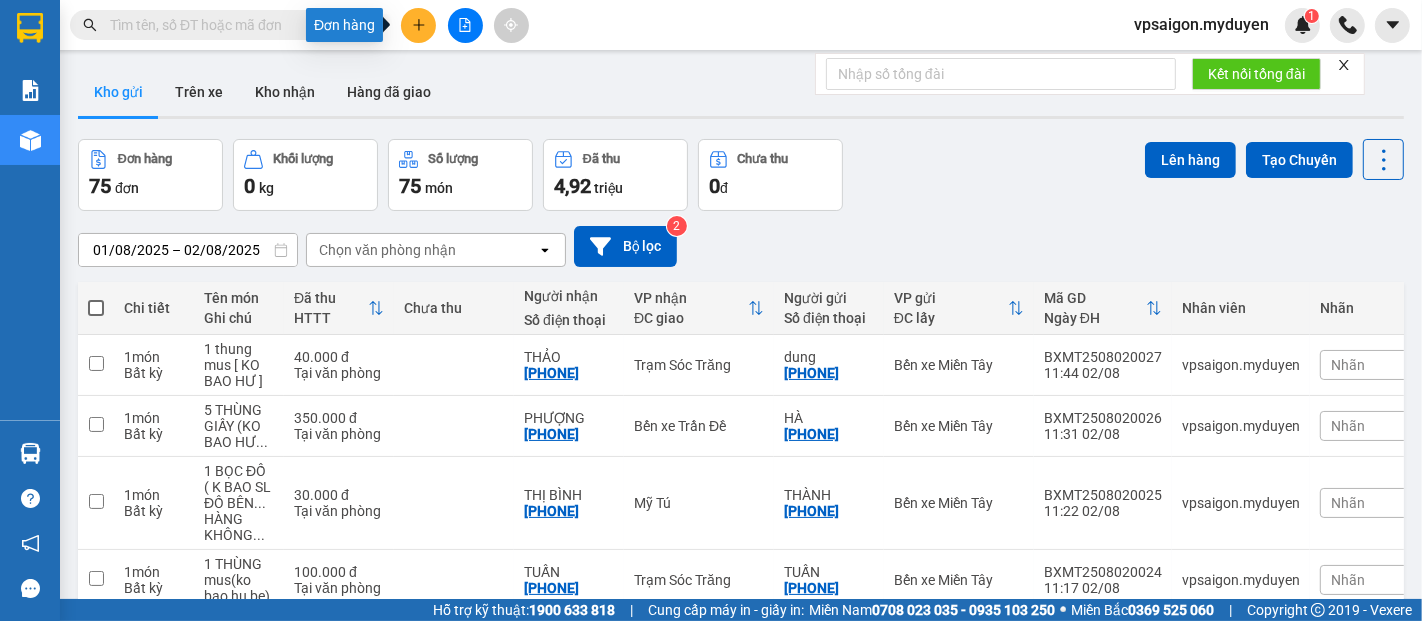click at bounding box center (418, 25) 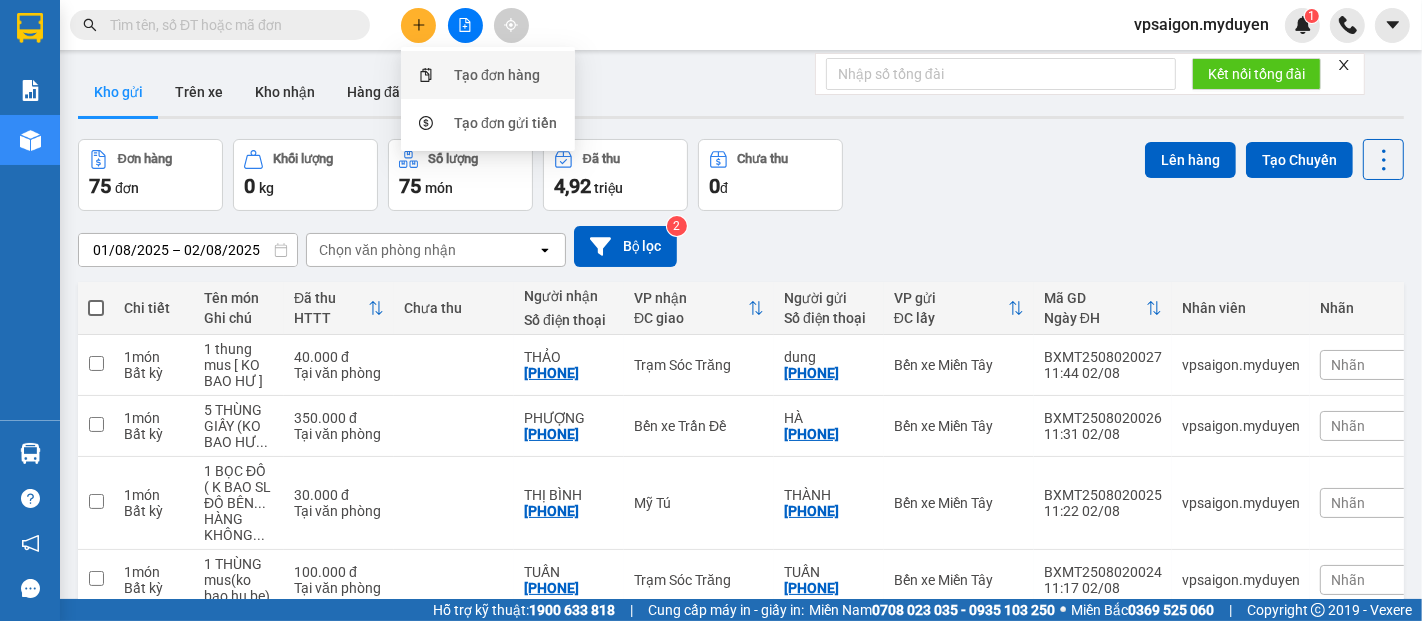 click on "Tạo đơn hàng" at bounding box center (497, 75) 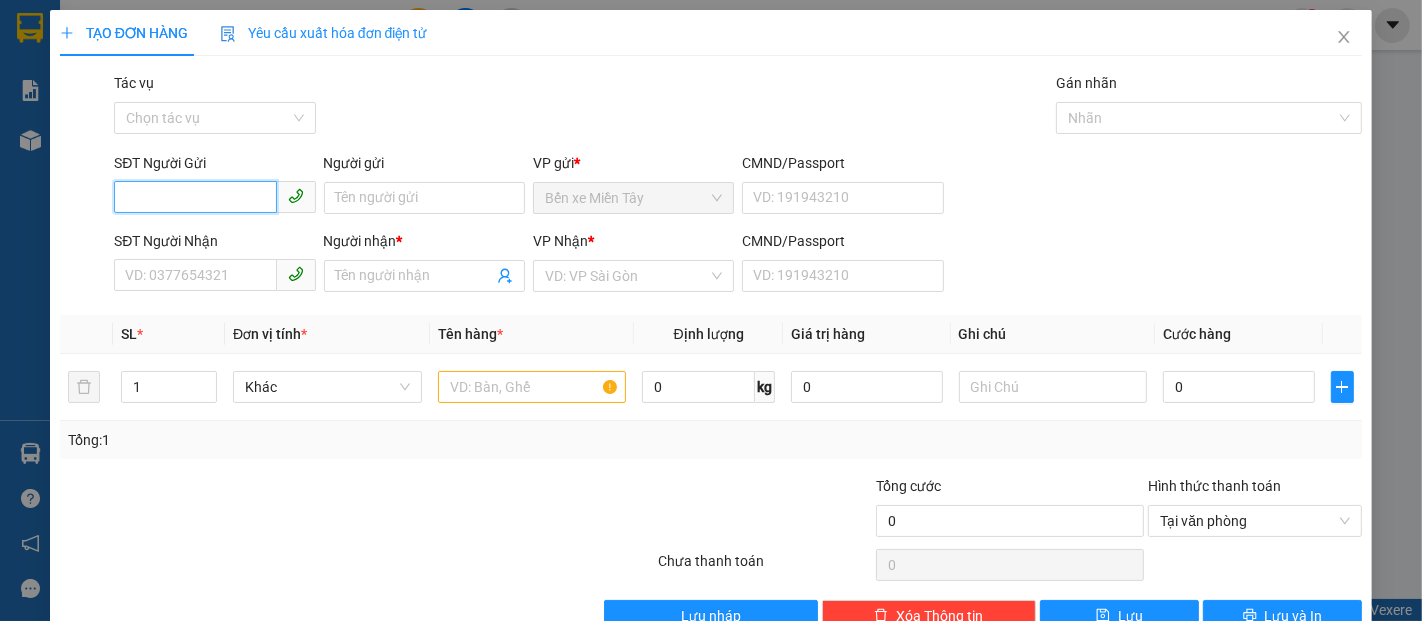 click on "SĐT Người Gửi" at bounding box center (195, 197) 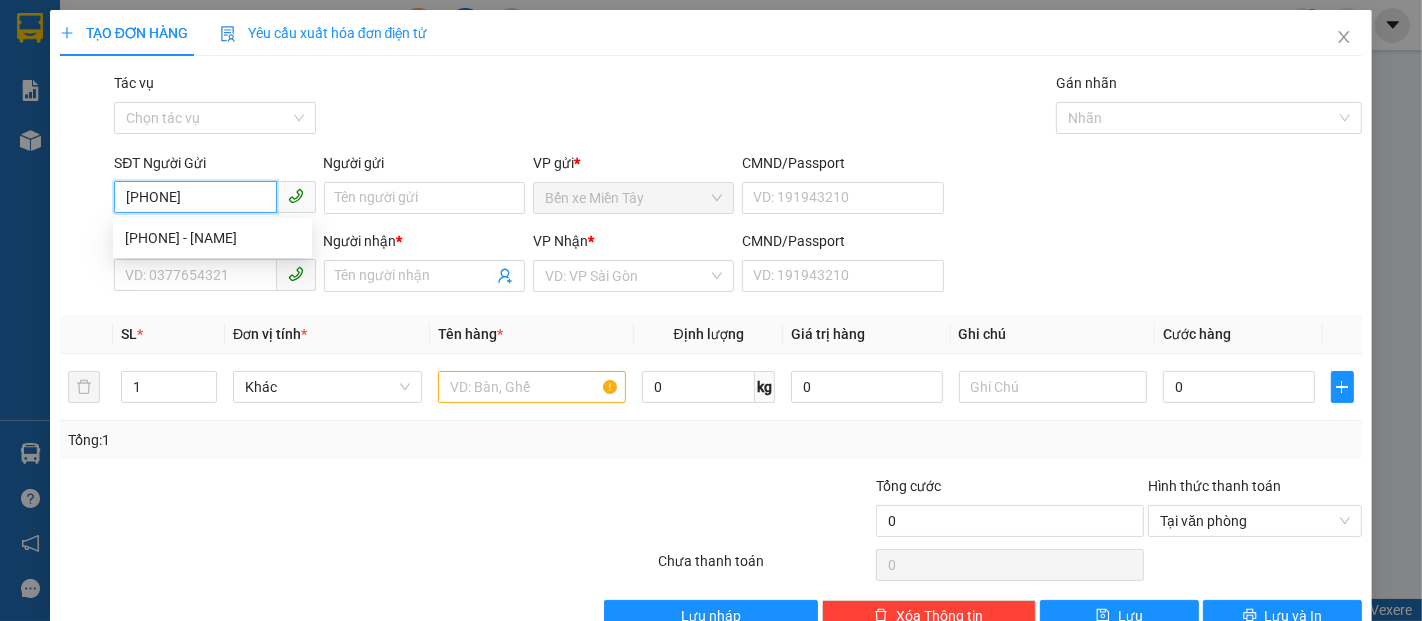 type on "[PHONE]" 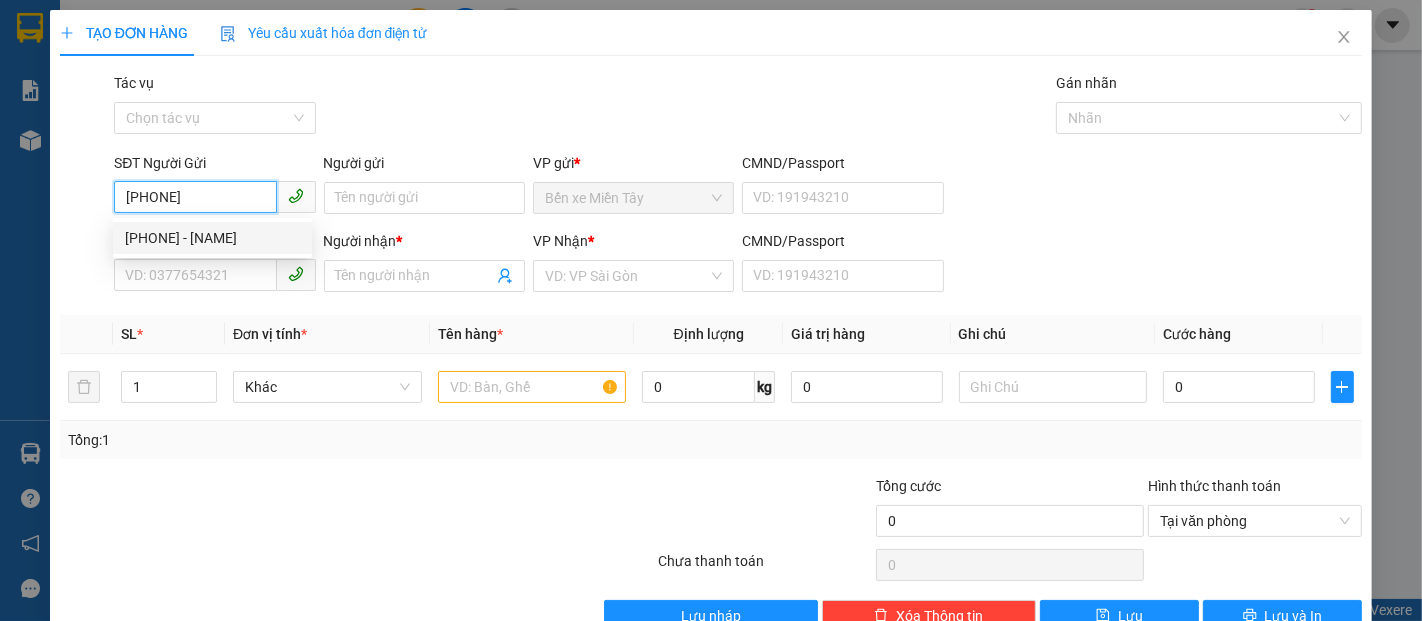 click on "0913750827 - HIỀN" at bounding box center [212, 238] 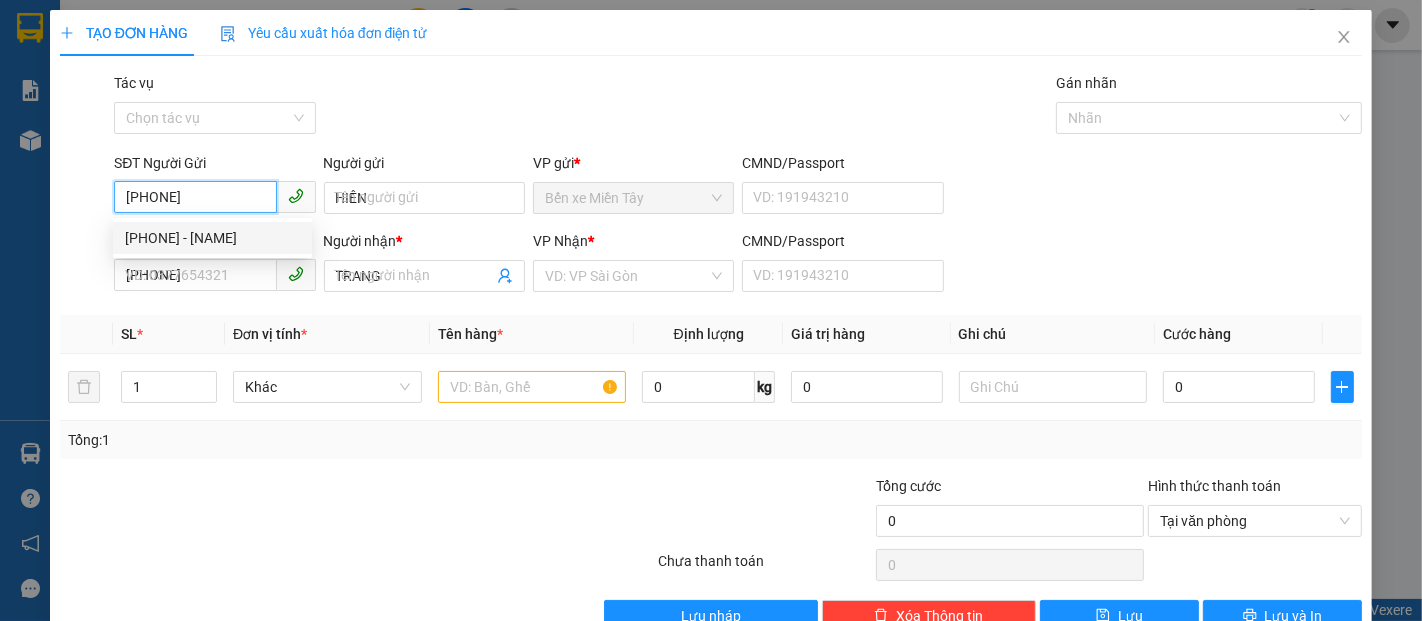 type on "40.000" 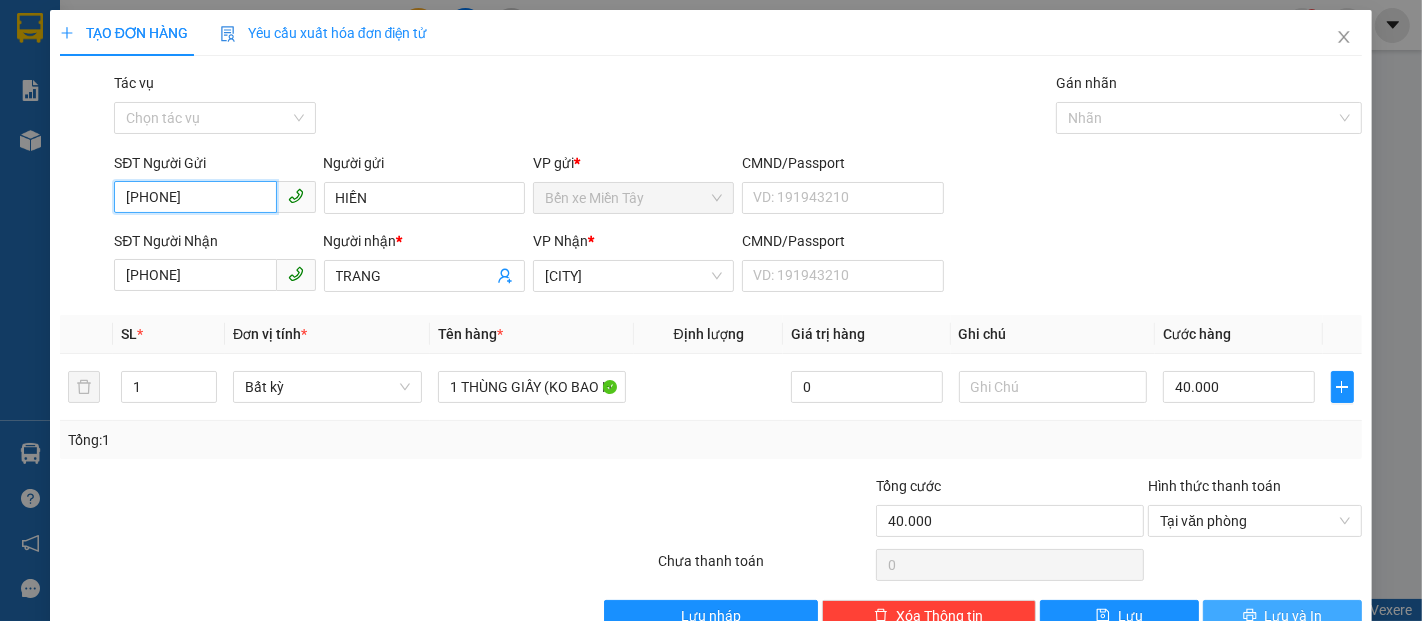 type on "[PHONE]" 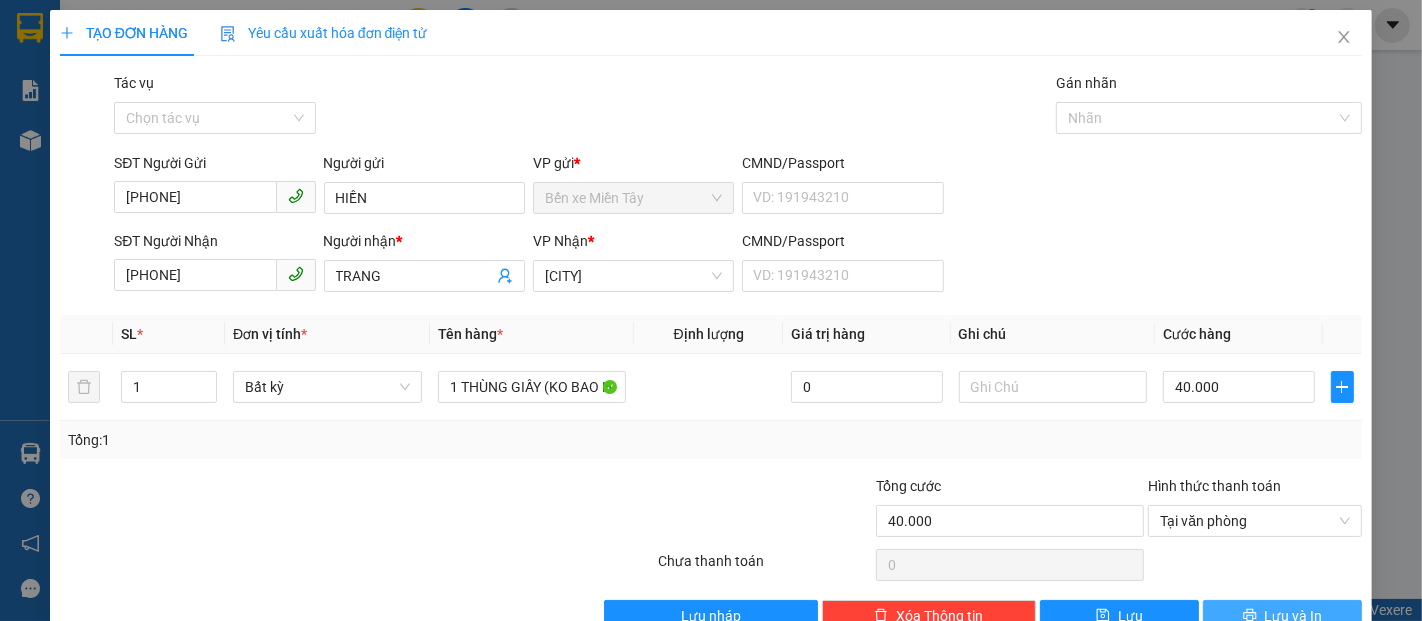 click on "Lưu và In" at bounding box center (1294, 616) 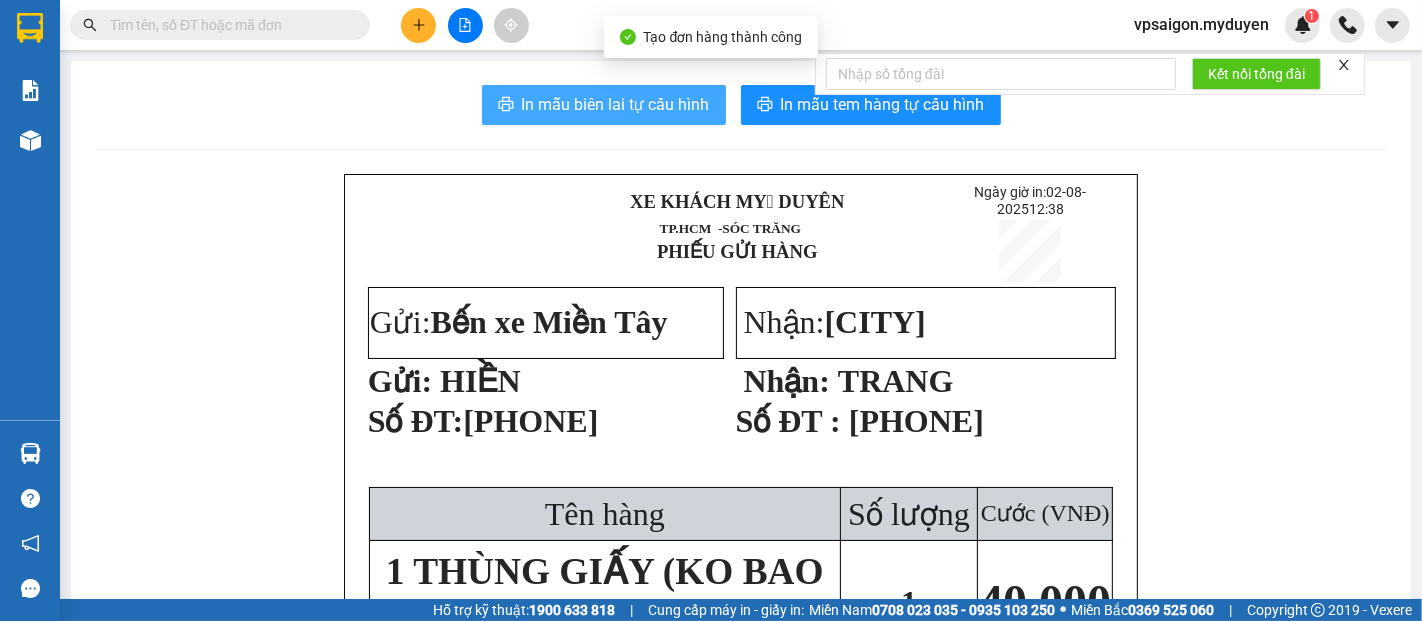 click on "In mẫu biên lai tự cấu hình" at bounding box center (616, 104) 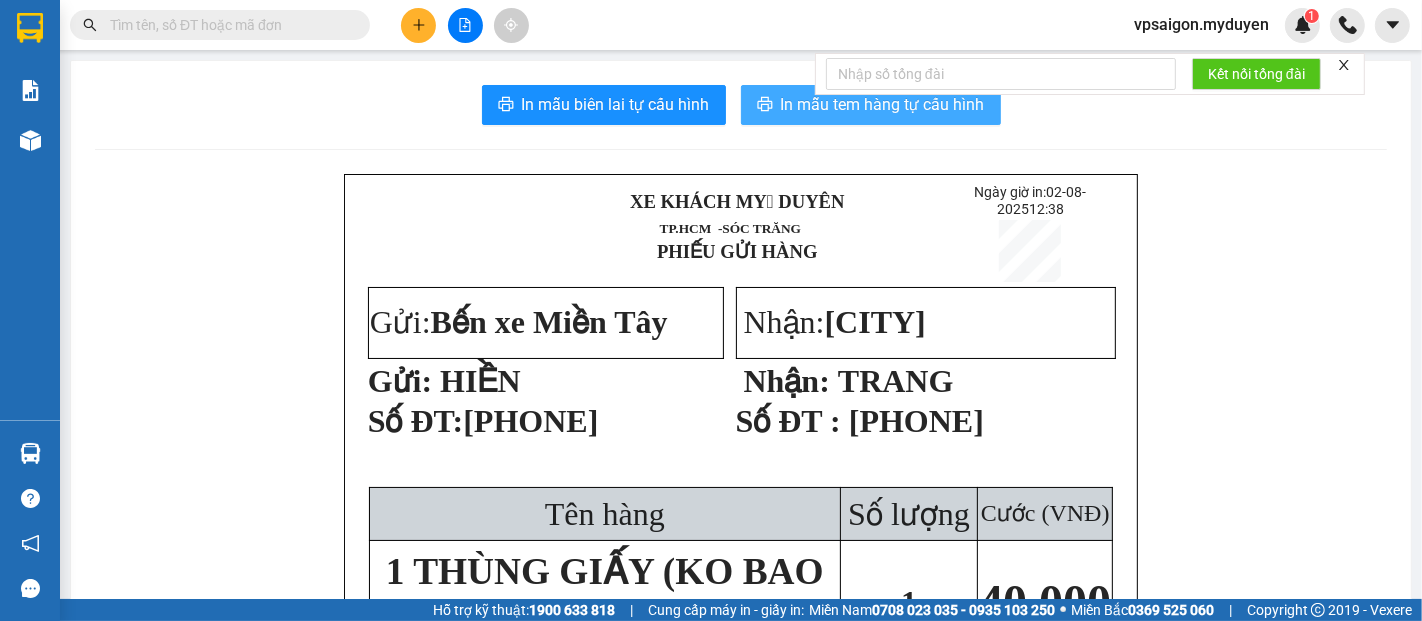 click on "In mẫu tem hàng tự cấu hình" at bounding box center [883, 104] 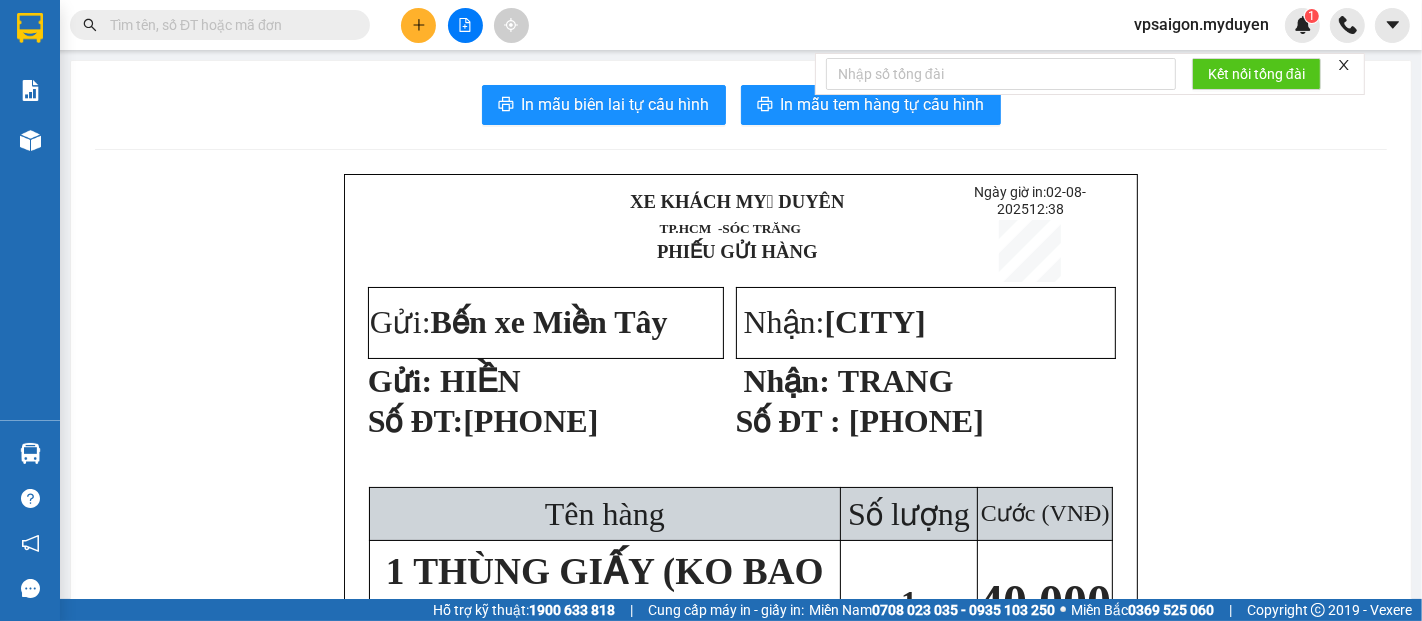 click on "In mẫu biên lai tự cấu hình In mẫu tem hàng tự cấu hình
XE KHÁCH MỸ DUYÊN
TP.HCM  -SÓC TRĂNG
PHIẾU GỬI HÀNG
Ngày giờ in:  02-08-2025  12:38
Gửi:  Bến xe Miền Tây
Gửi:    HIỀN
Số ĐT:   0913750827
Nhận:  Đại Ngãi
Nhận:    TRANG
Số ĐT :    0789533839
Tên hàng
Số lượng
Cước (VNĐ)
1 THÙNG GIẤY (KO BAO HƯ BỂ)
1
40.000
XE KHÁCH MỸ DUYÊN
TP.HCM  -SÓC TRĂNG
PHIẾU GỬI HÀNG
Ngày giờ in:  02-08-2025  12:38
VP gửi:  Bến xe Miền Tây
Phòng vé số 16, 395 Kinh Dương Vương, Phường An Lạc
0988 751 051
Người gửi:    HIỀN
Số ĐT:   0913750827 CMND:" at bounding box center (741, 755) 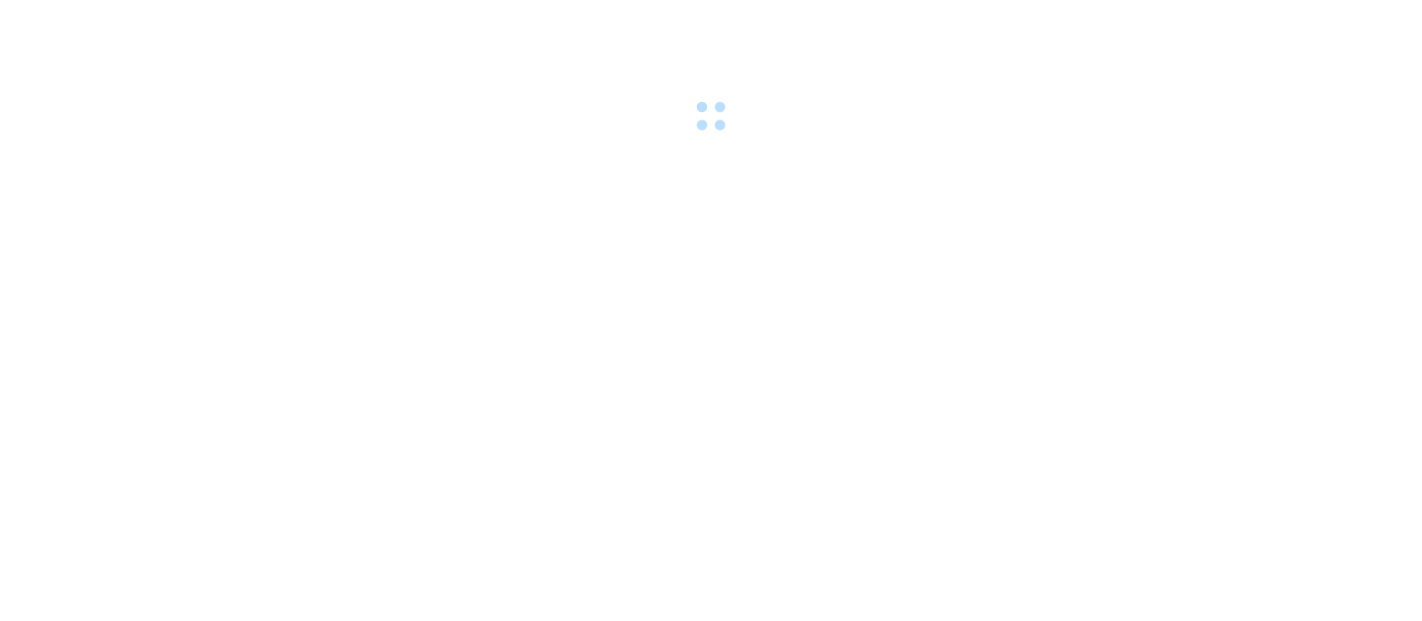 scroll, scrollTop: 0, scrollLeft: 0, axis: both 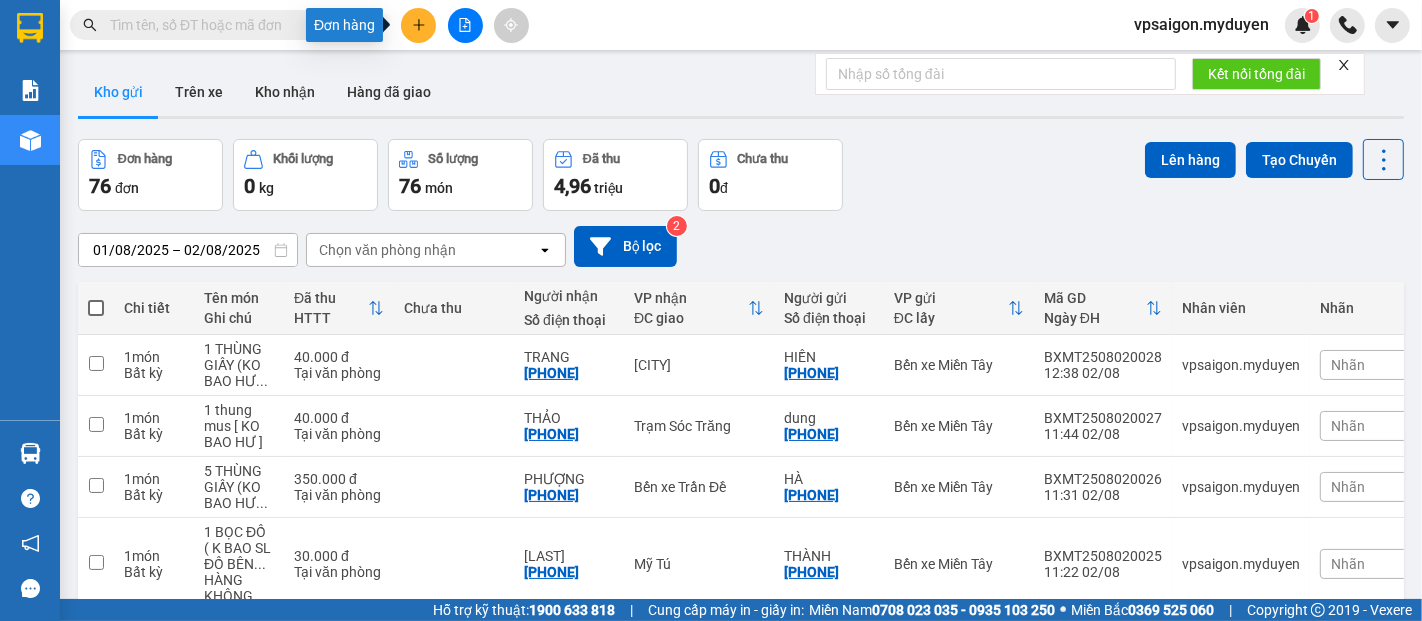 click 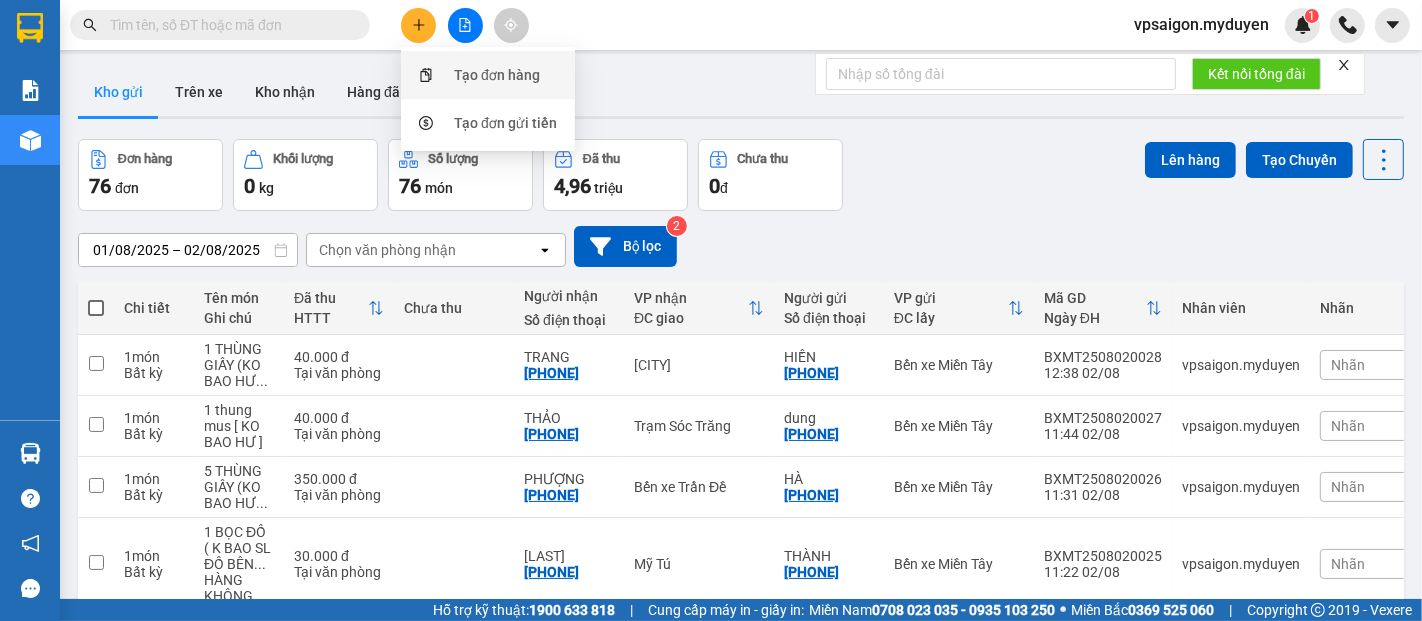 click on "Tạo đơn hàng" at bounding box center [497, 75] 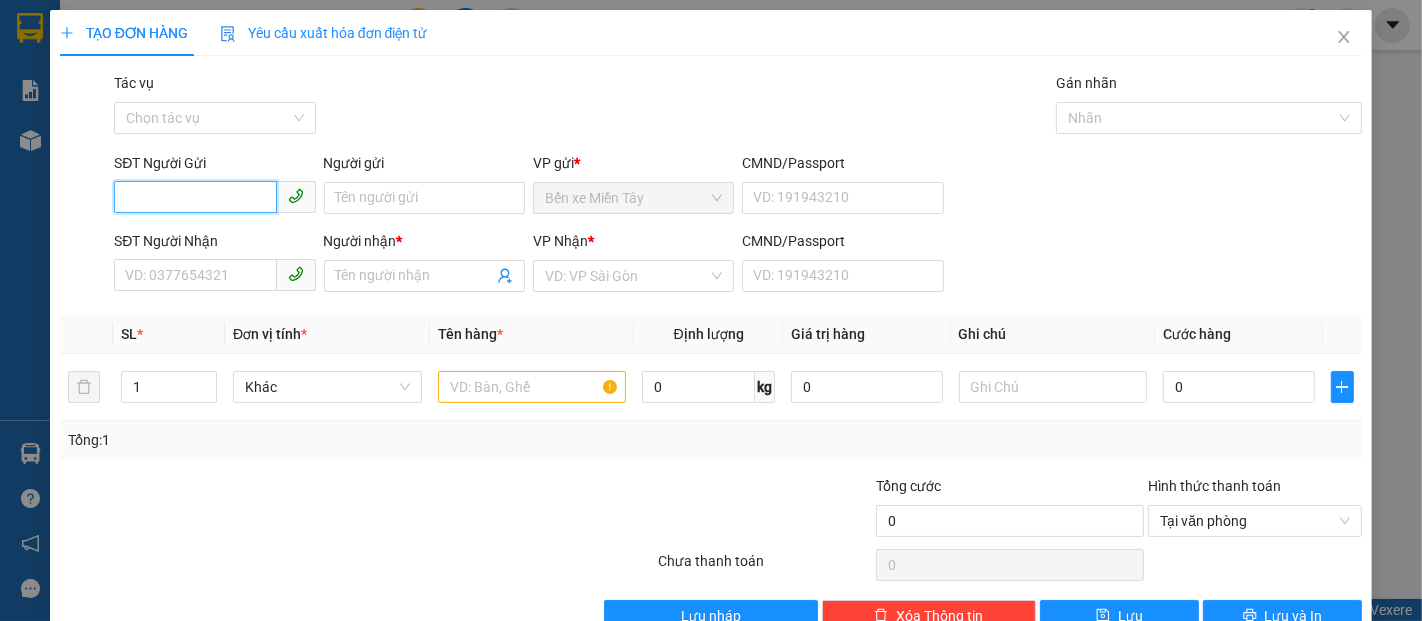 click on "SĐT Người Gửi" at bounding box center [195, 197] 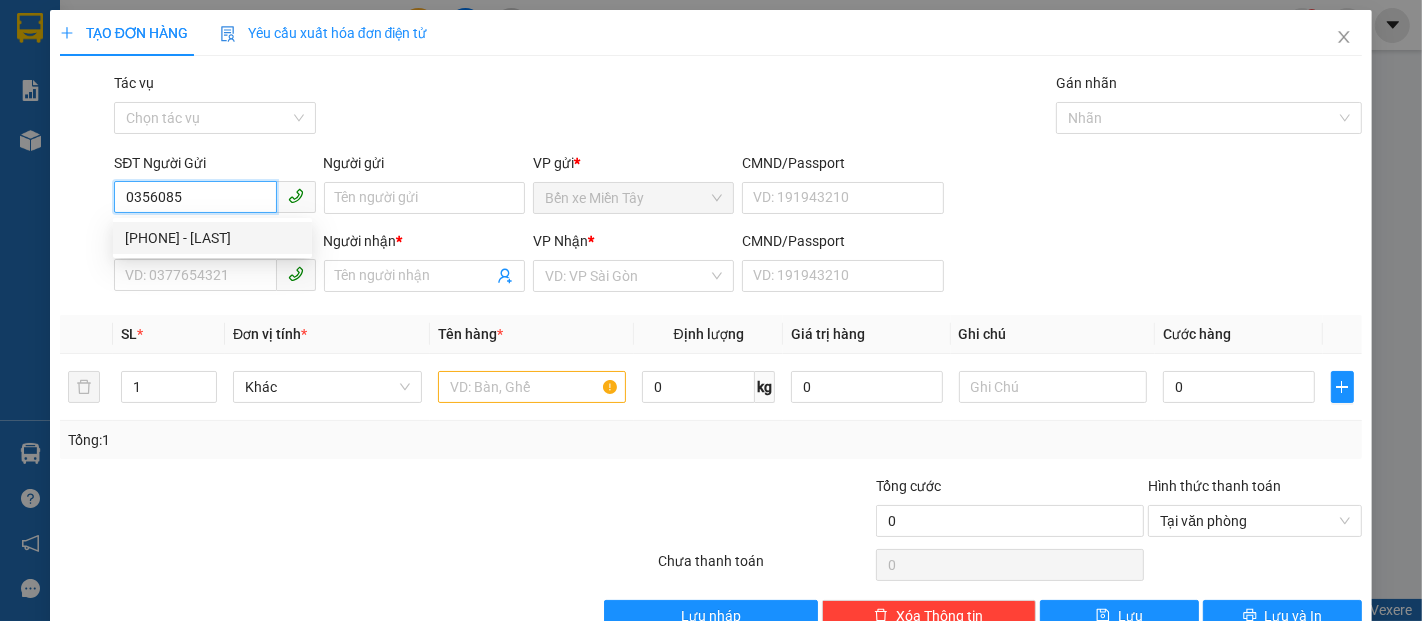 click on "0356085173 - LIÊM" at bounding box center [212, 238] 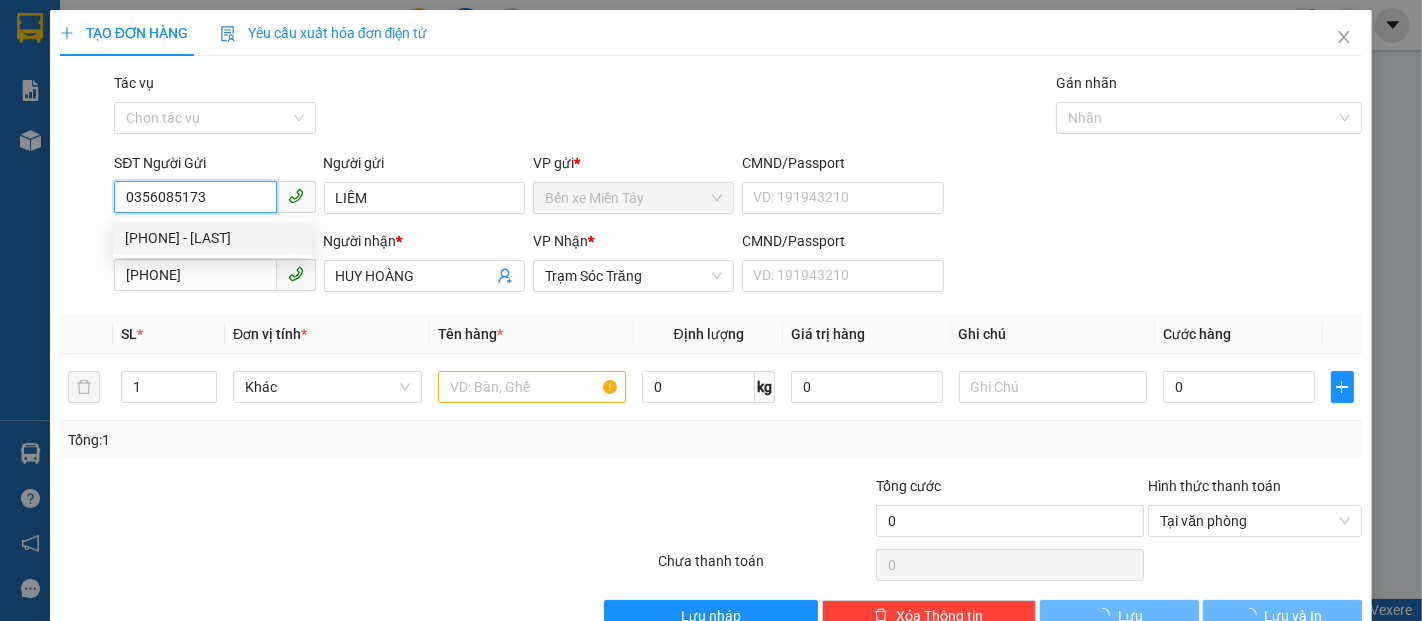 type on "30.000" 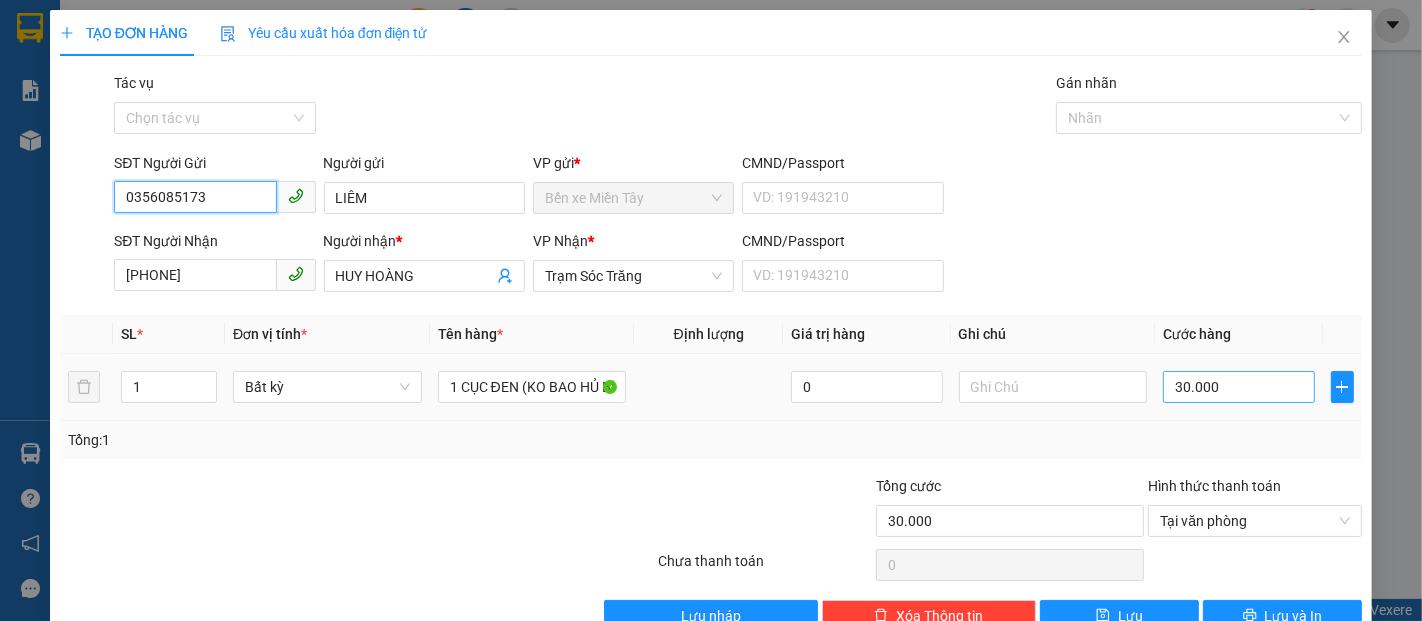 type on "0356085173" 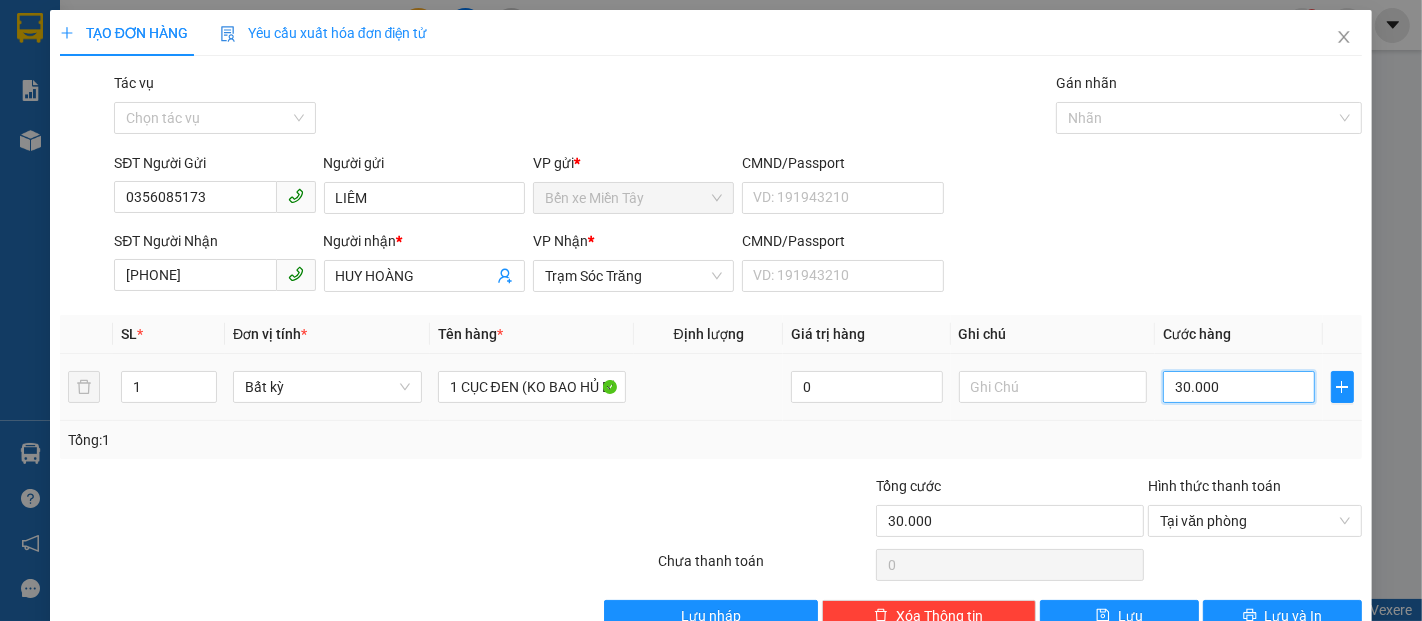 click on "30.000" at bounding box center (1238, 387) 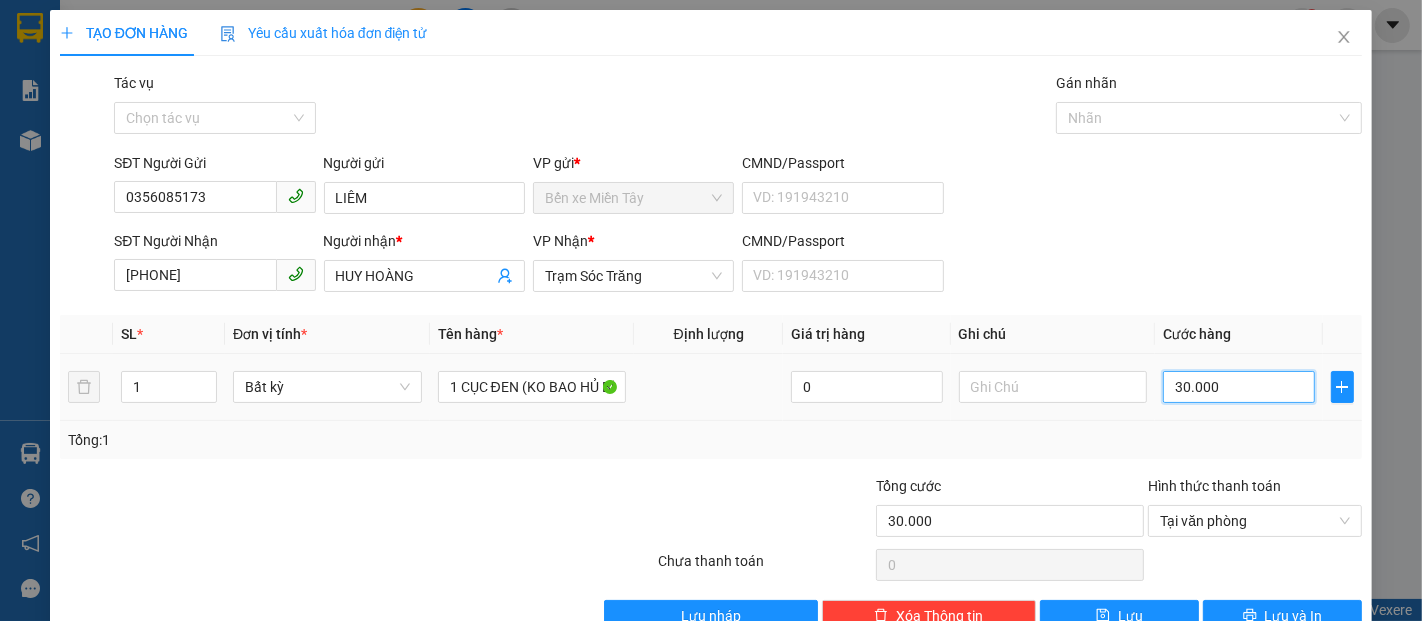 type on "4" 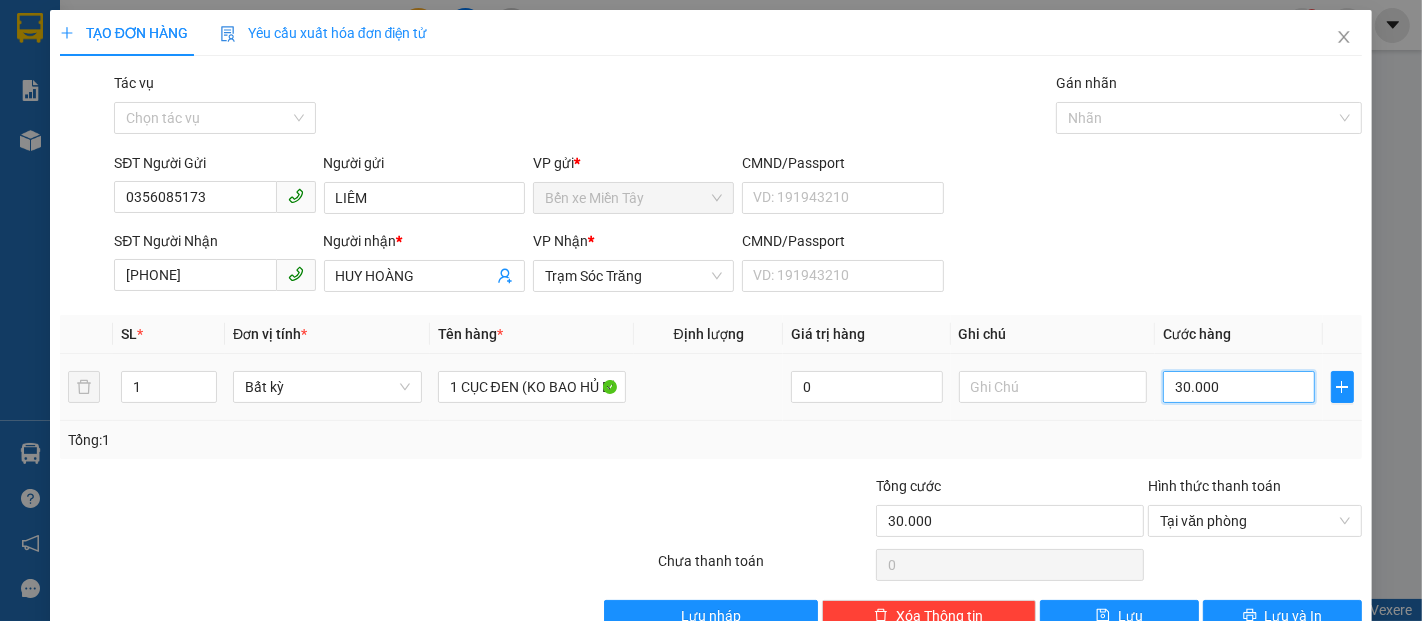 type on "4" 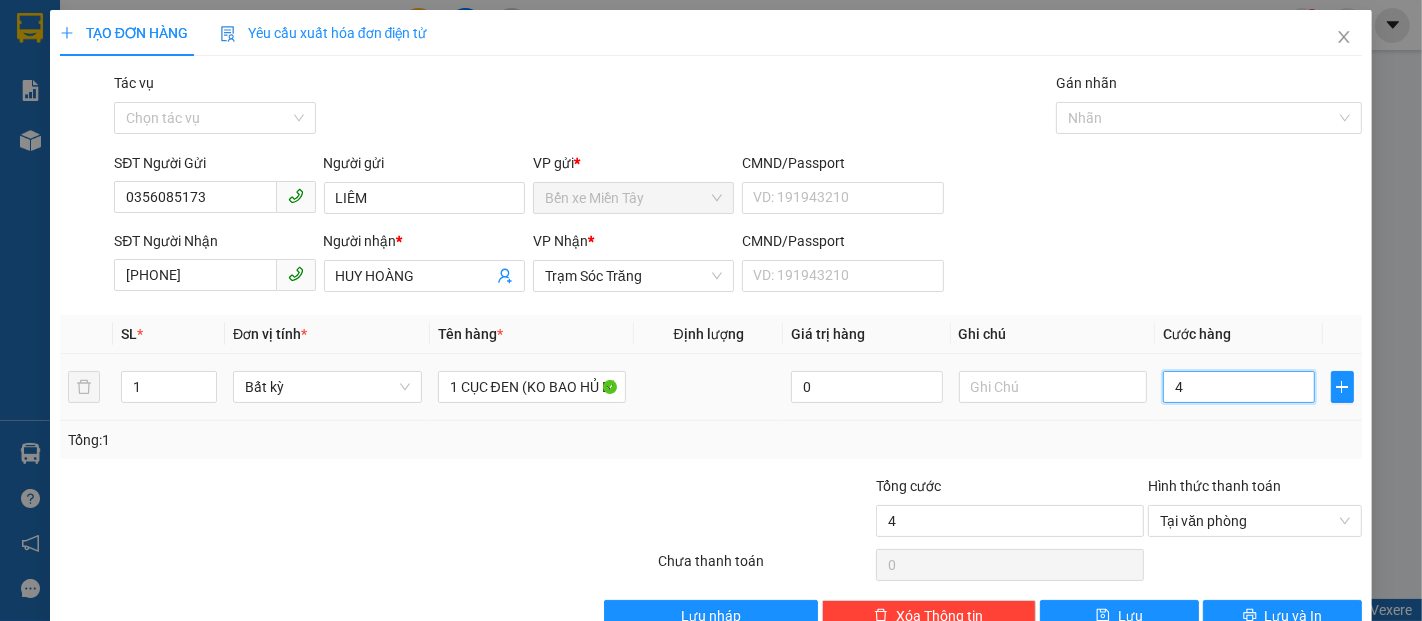 type on "40" 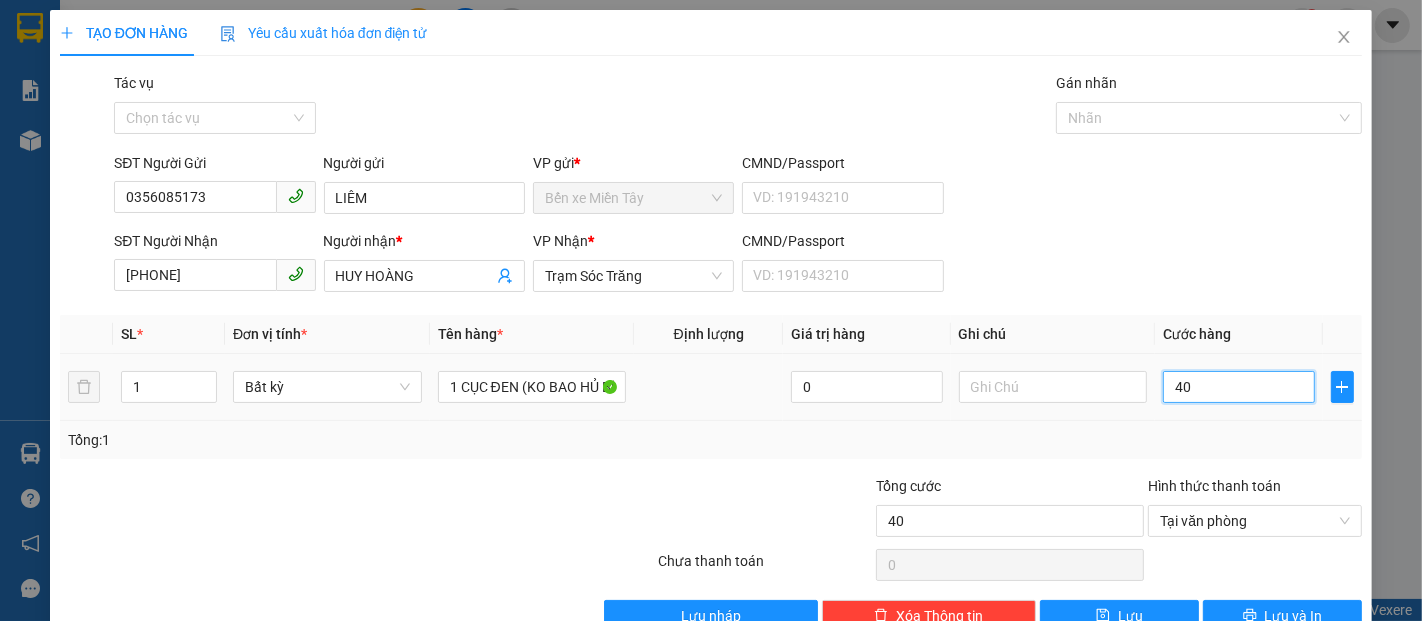 type on "400" 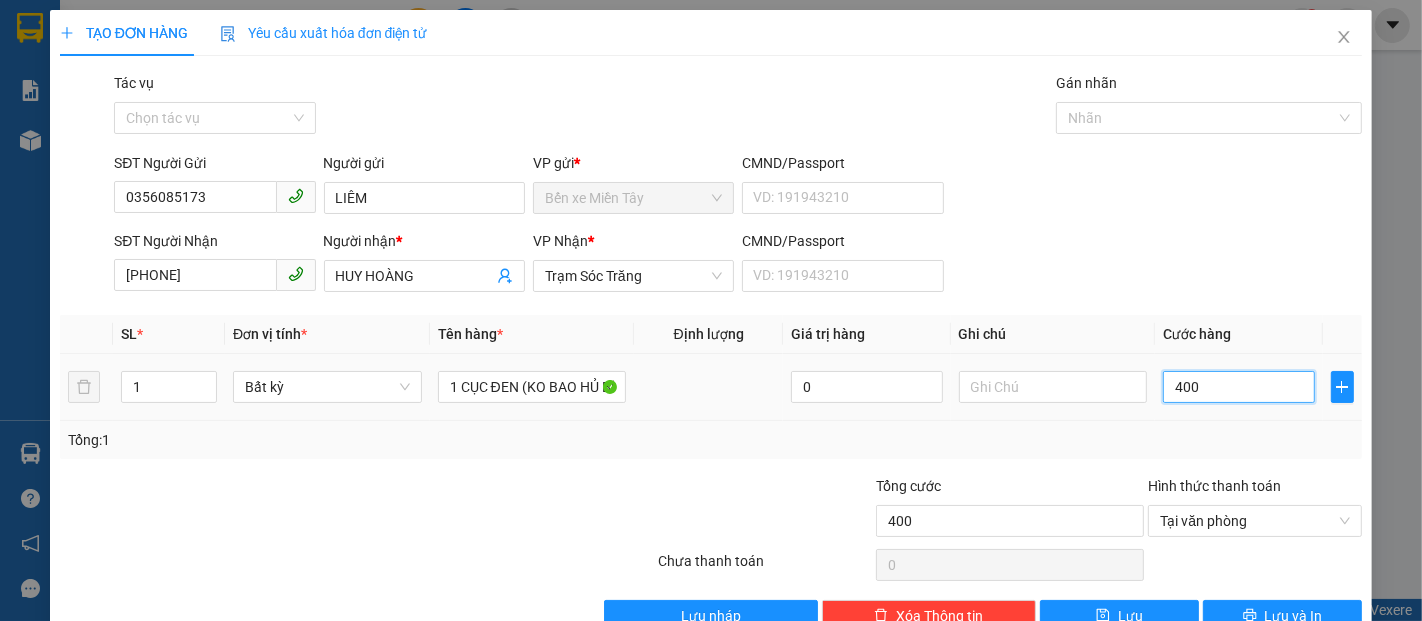 type on "4.000" 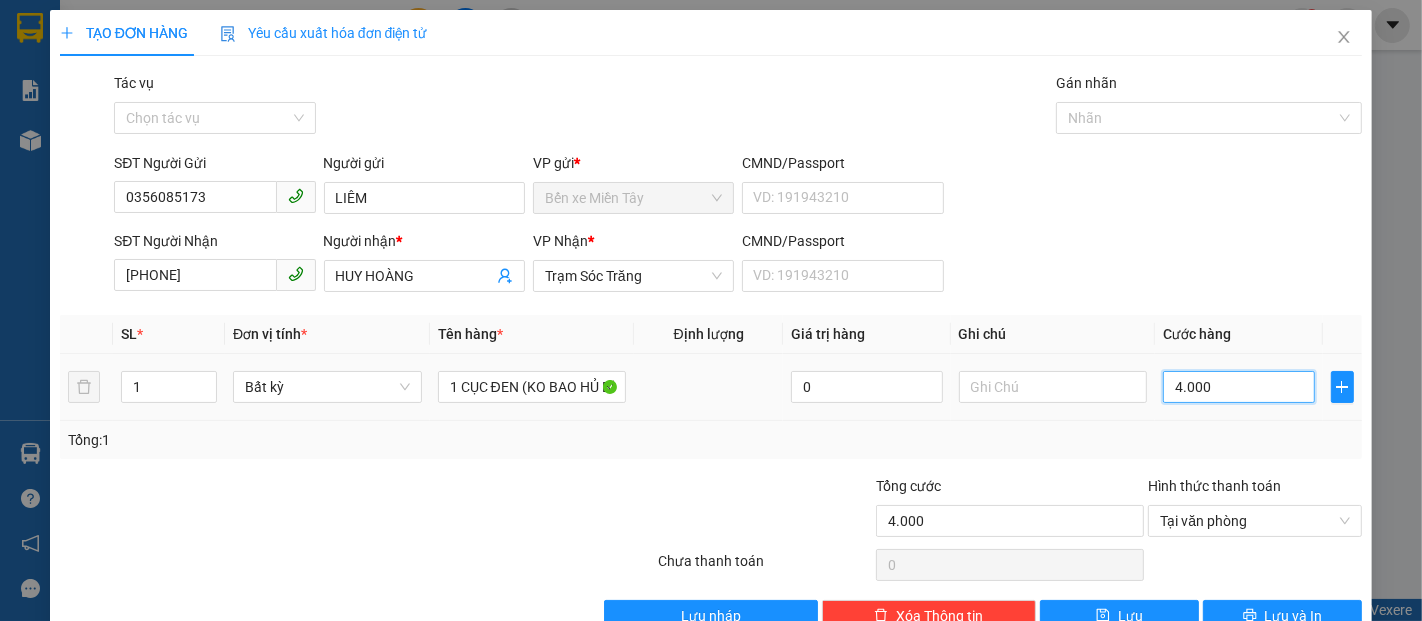 type on "40.000" 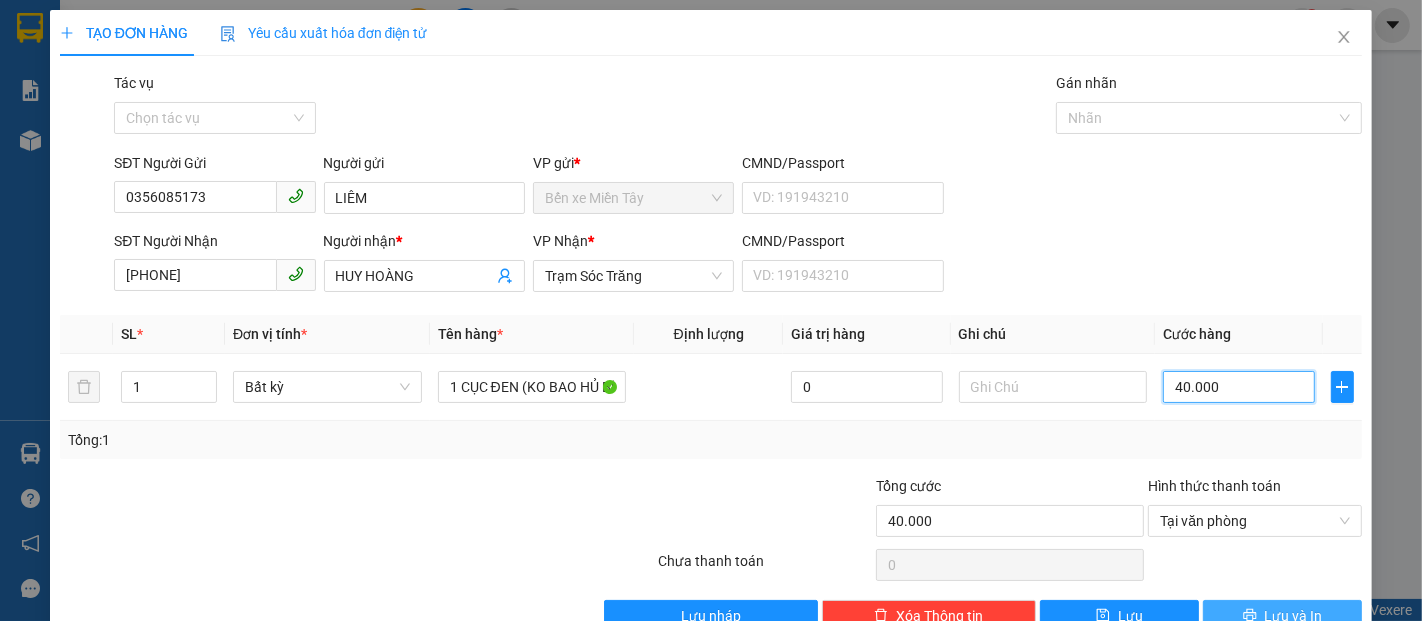 type on "40.000" 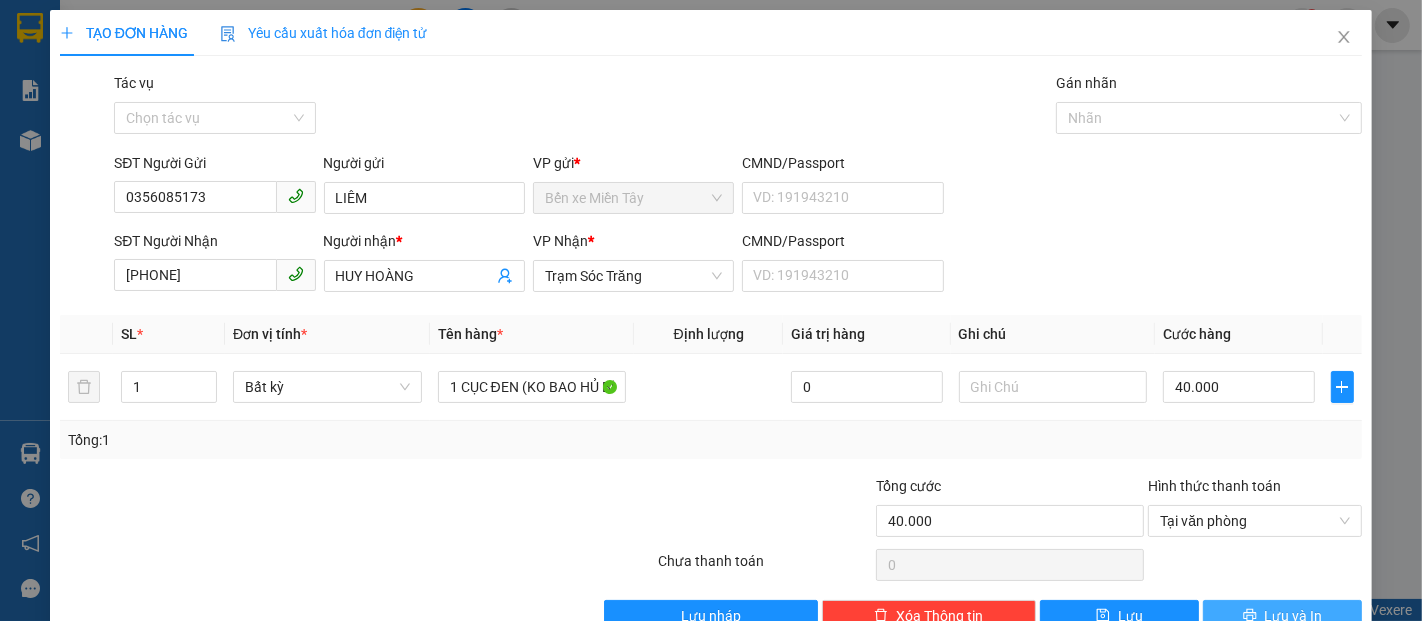 click on "Lưu và In" at bounding box center [1282, 616] 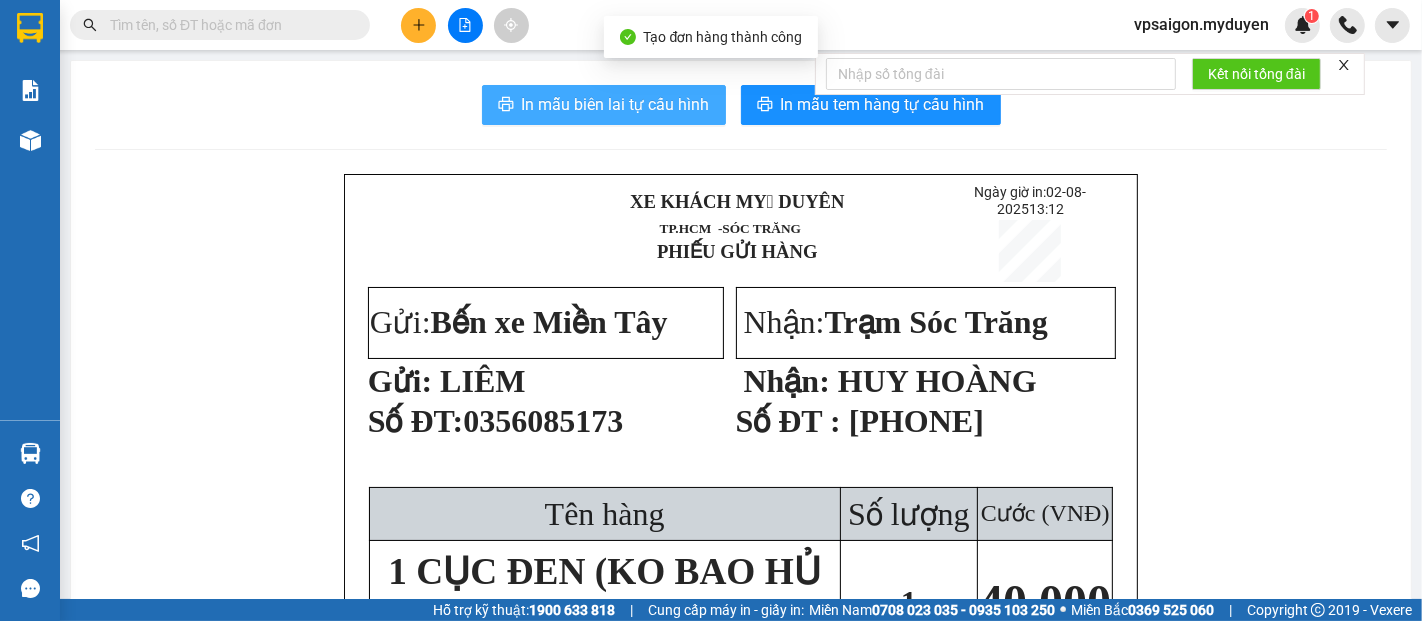 click on "In mẫu biên lai tự cấu hình" at bounding box center [604, 105] 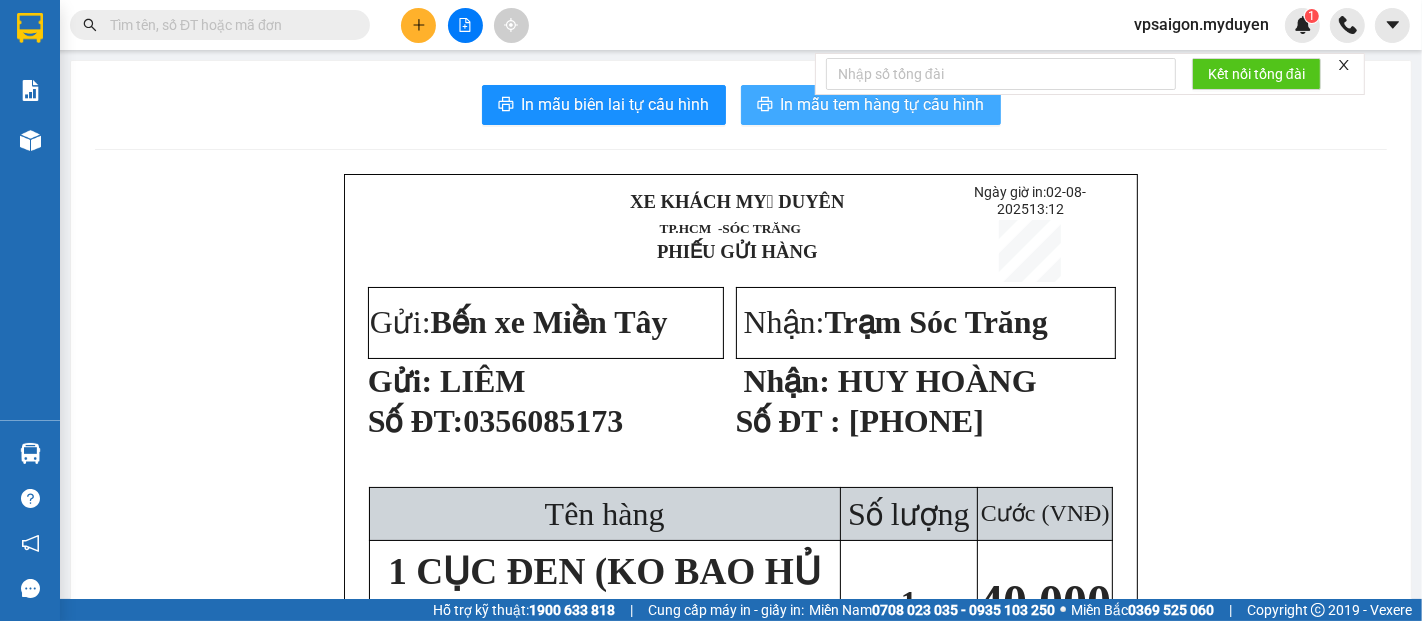click on "In mẫu tem hàng tự cấu hình" at bounding box center [883, 104] 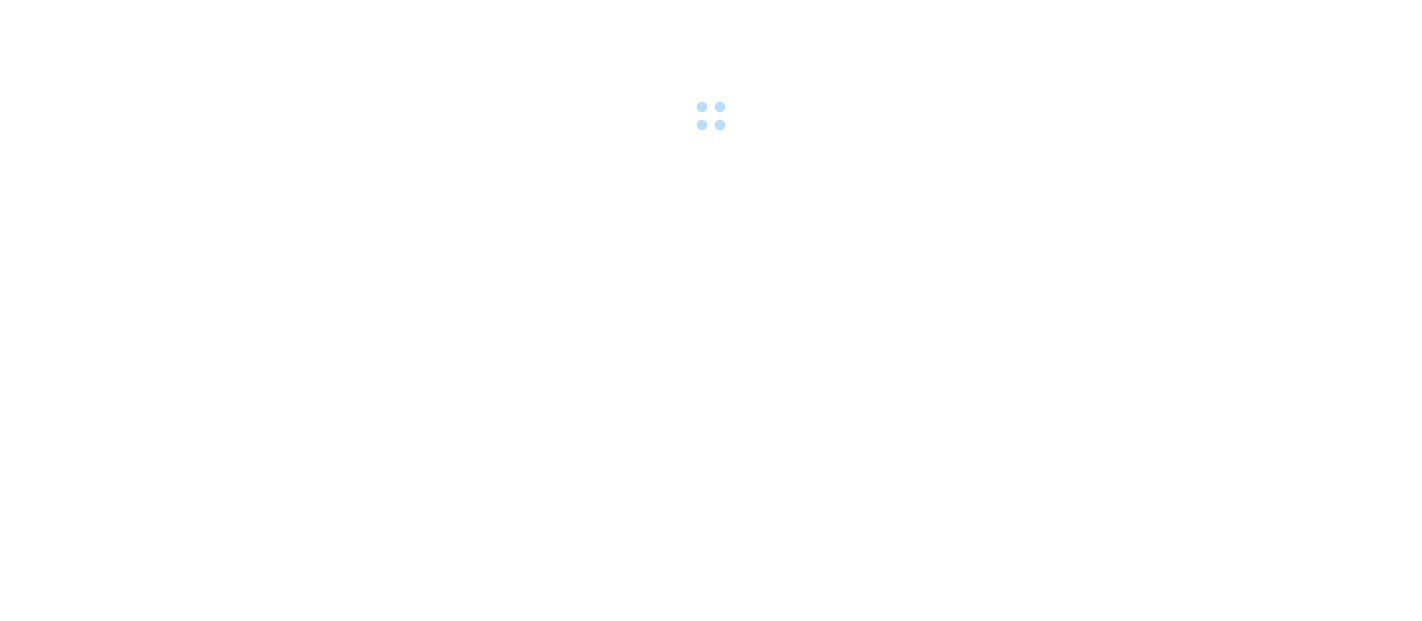 scroll, scrollTop: 0, scrollLeft: 0, axis: both 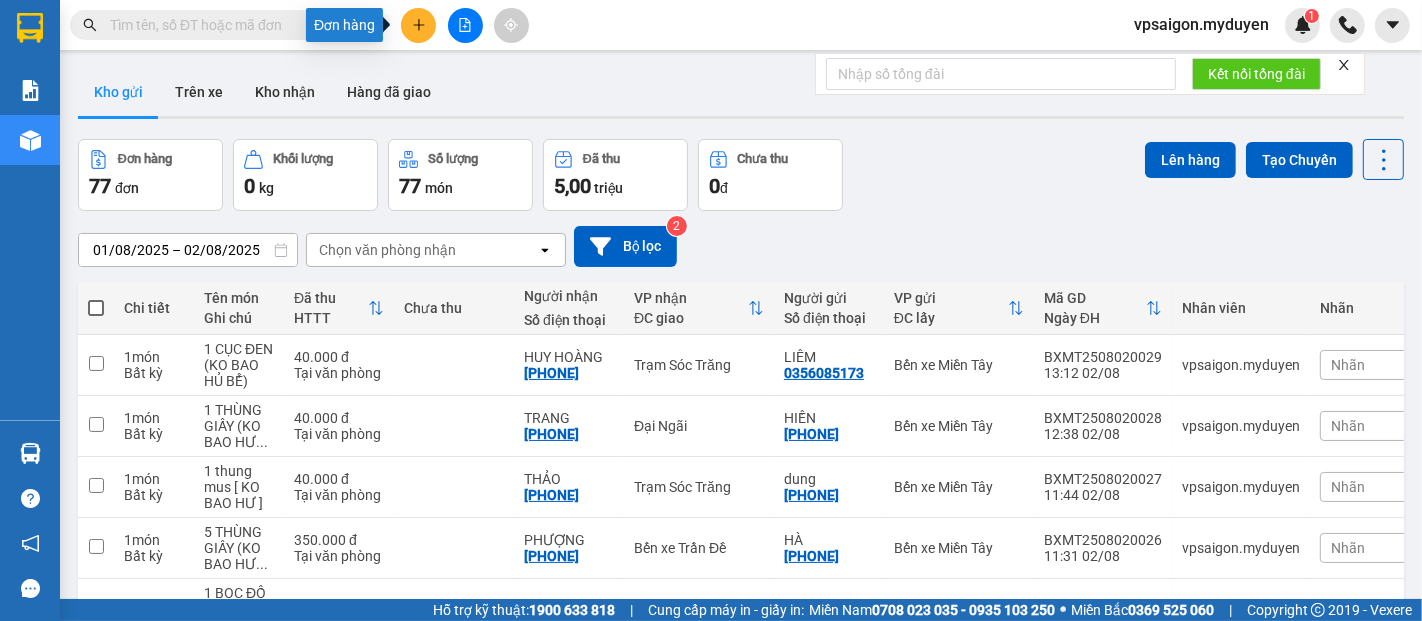 click 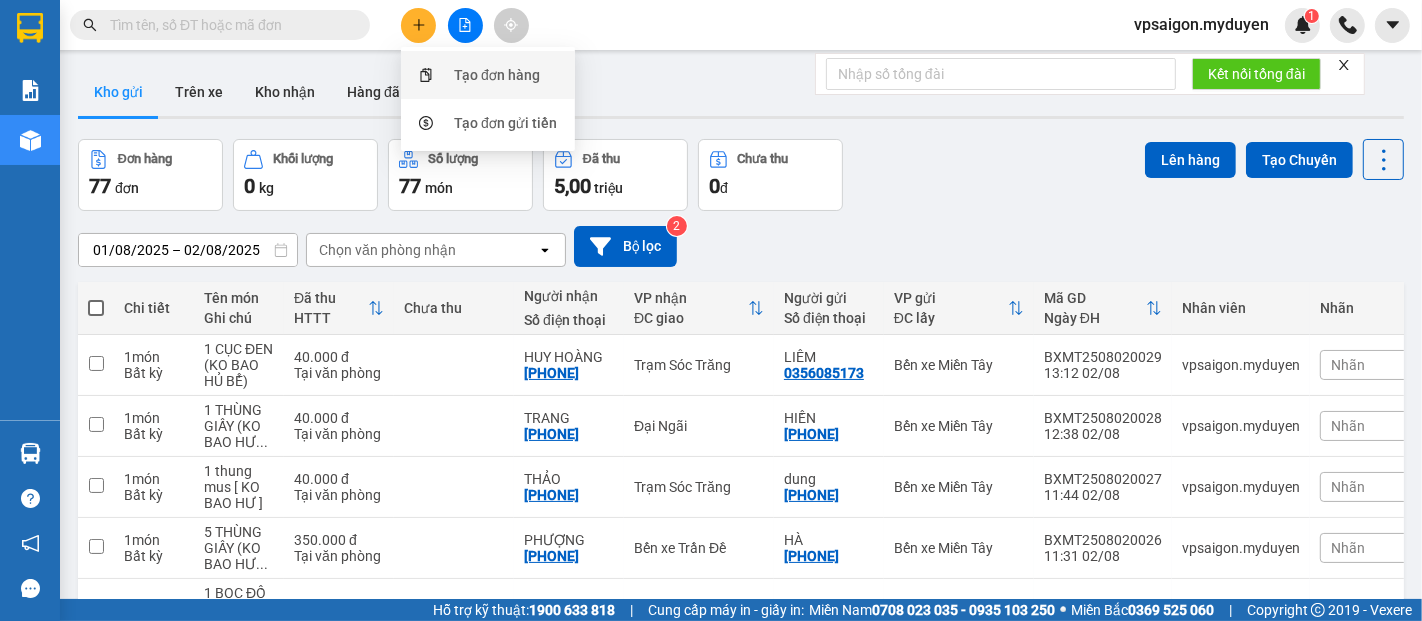 click on "Tạo đơn hàng" at bounding box center [497, 75] 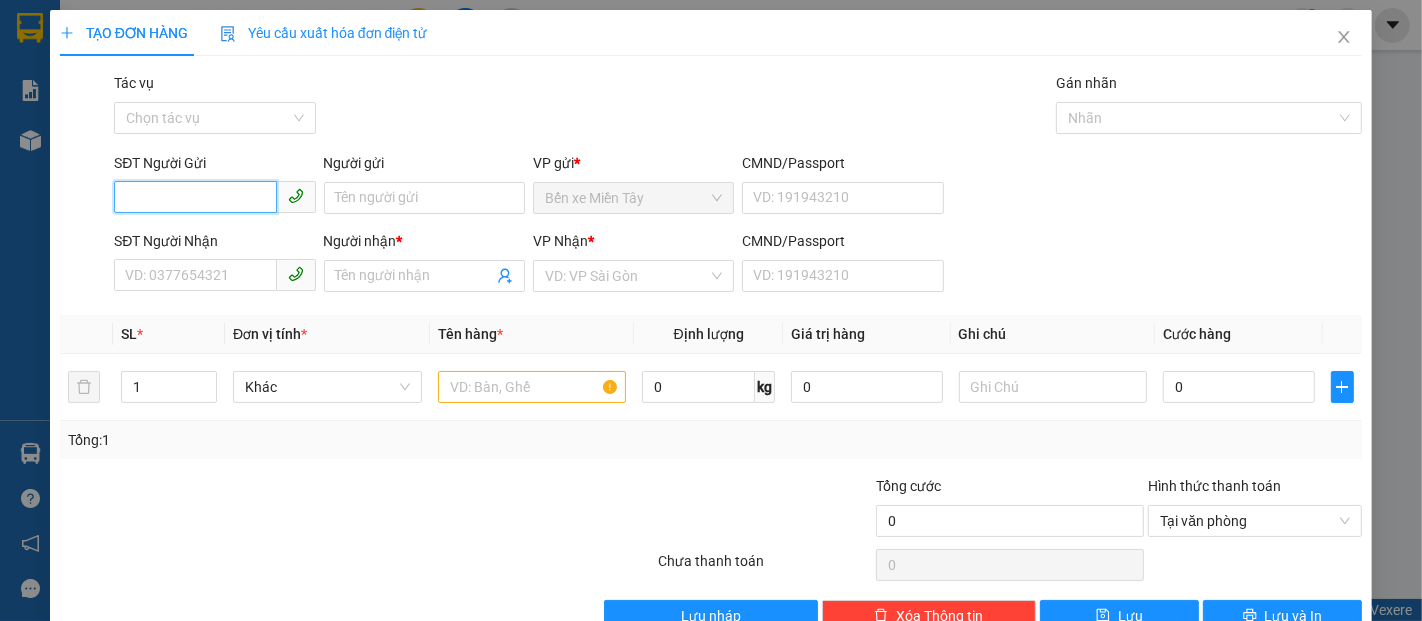 click on "SĐT Người Gửi" at bounding box center (195, 197) 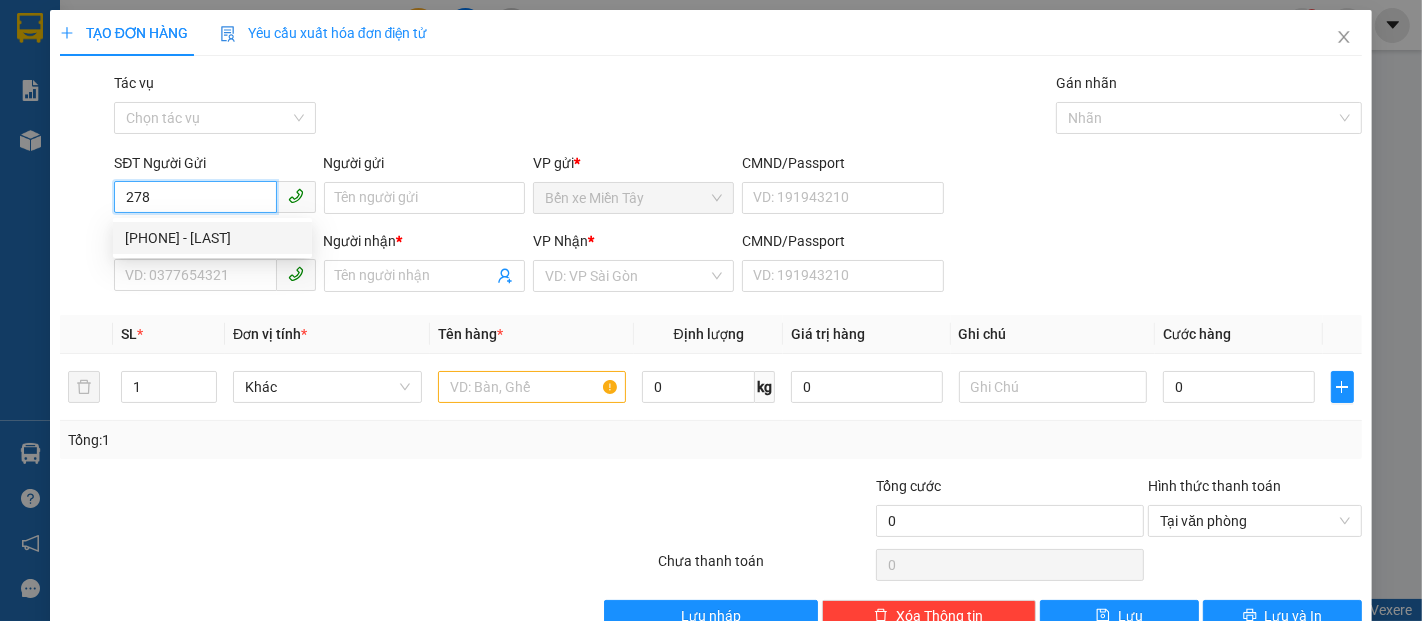 click on "0377058278 - CẢNH" at bounding box center [212, 238] 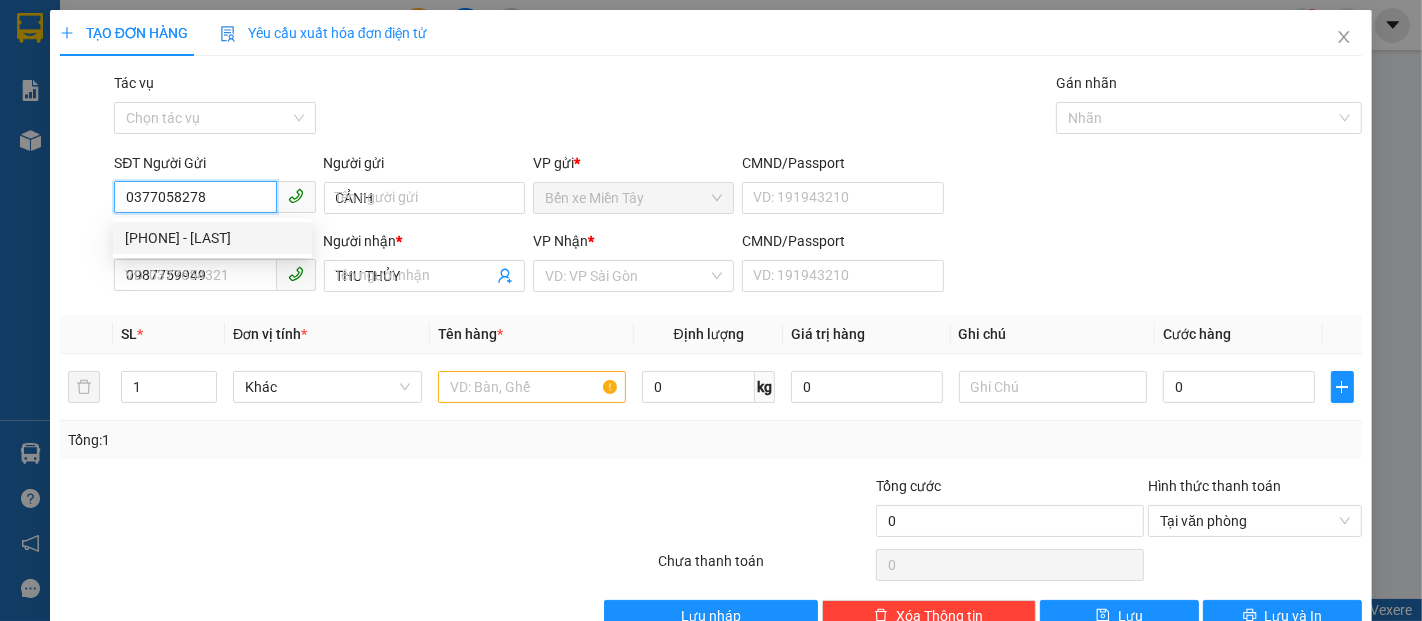 type on "40.000" 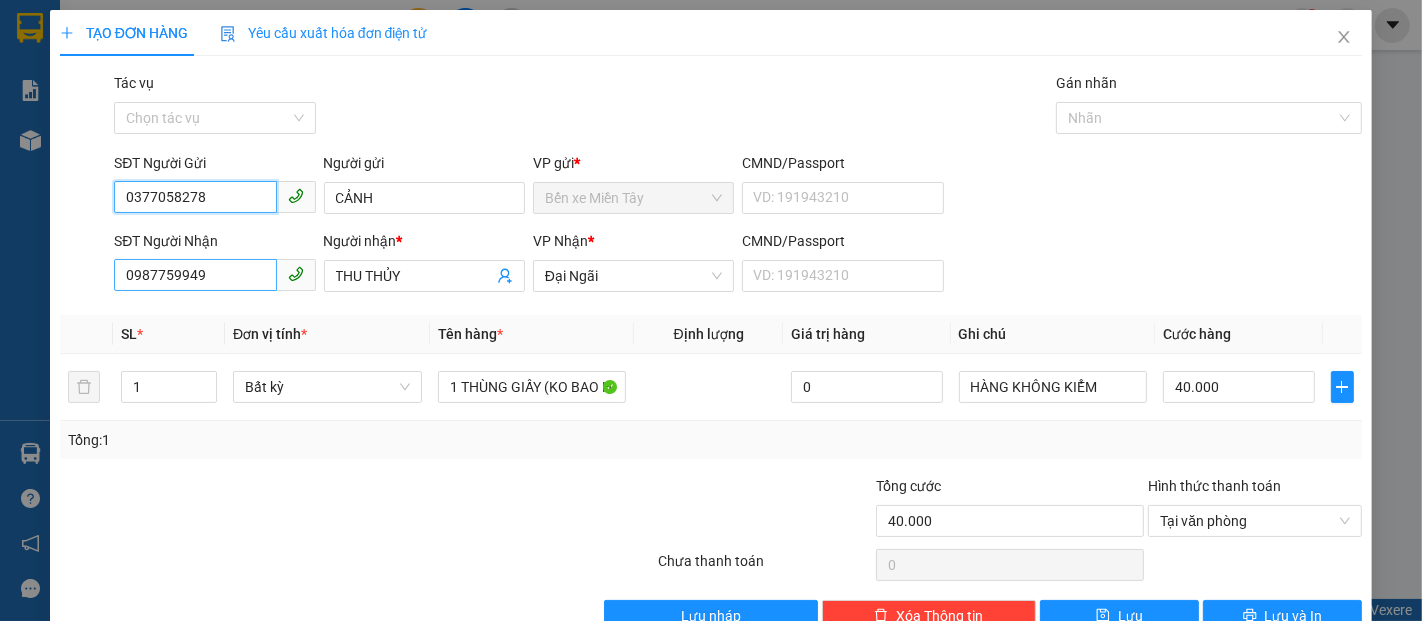 type on "0377058278" 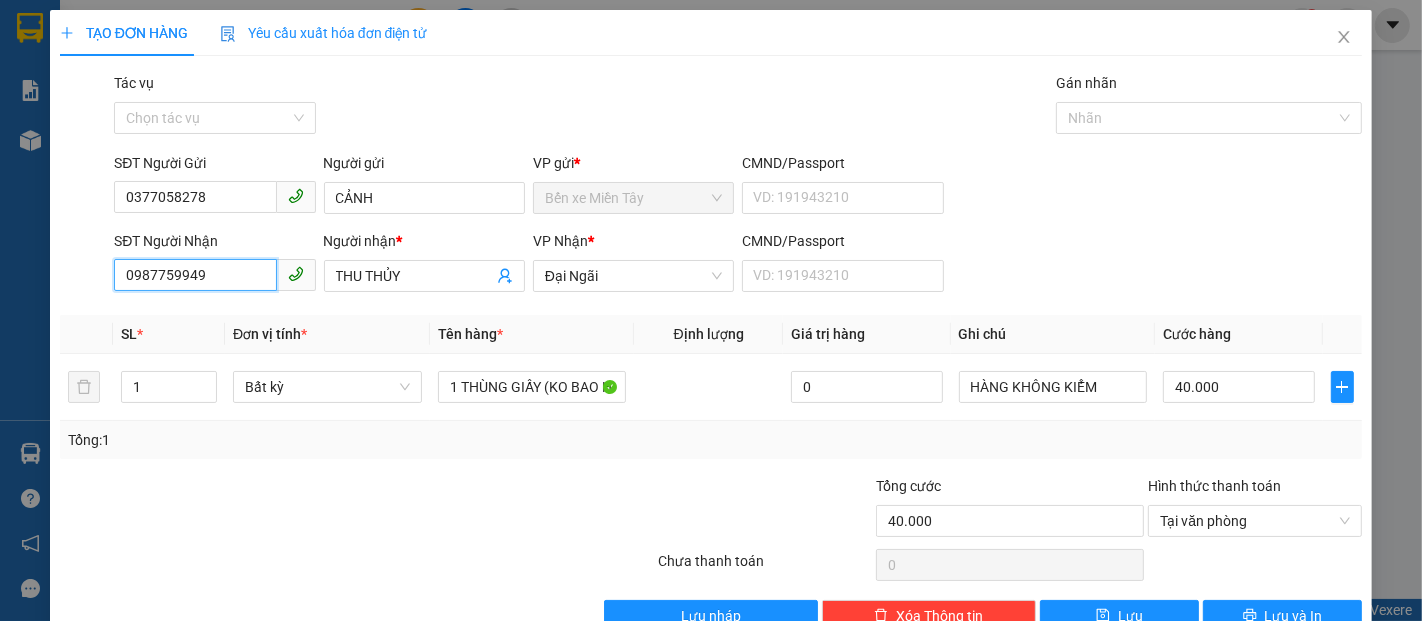click on "0987759949" at bounding box center (195, 275) 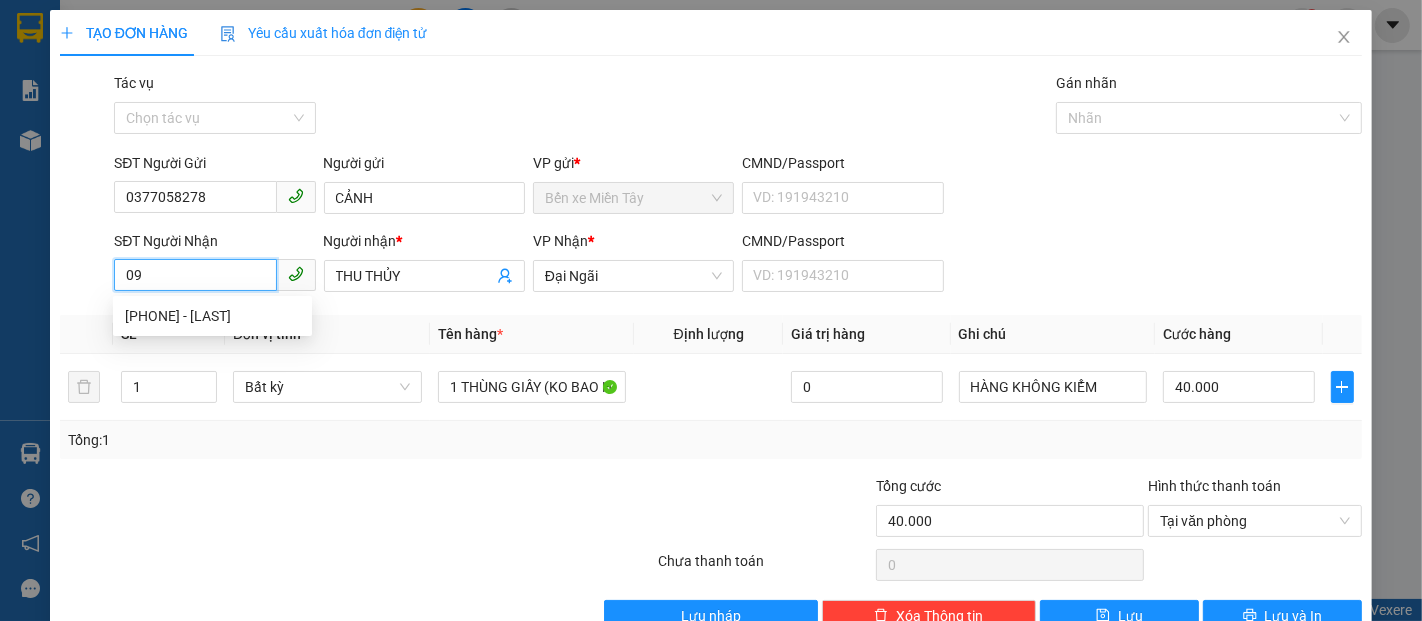 type on "0" 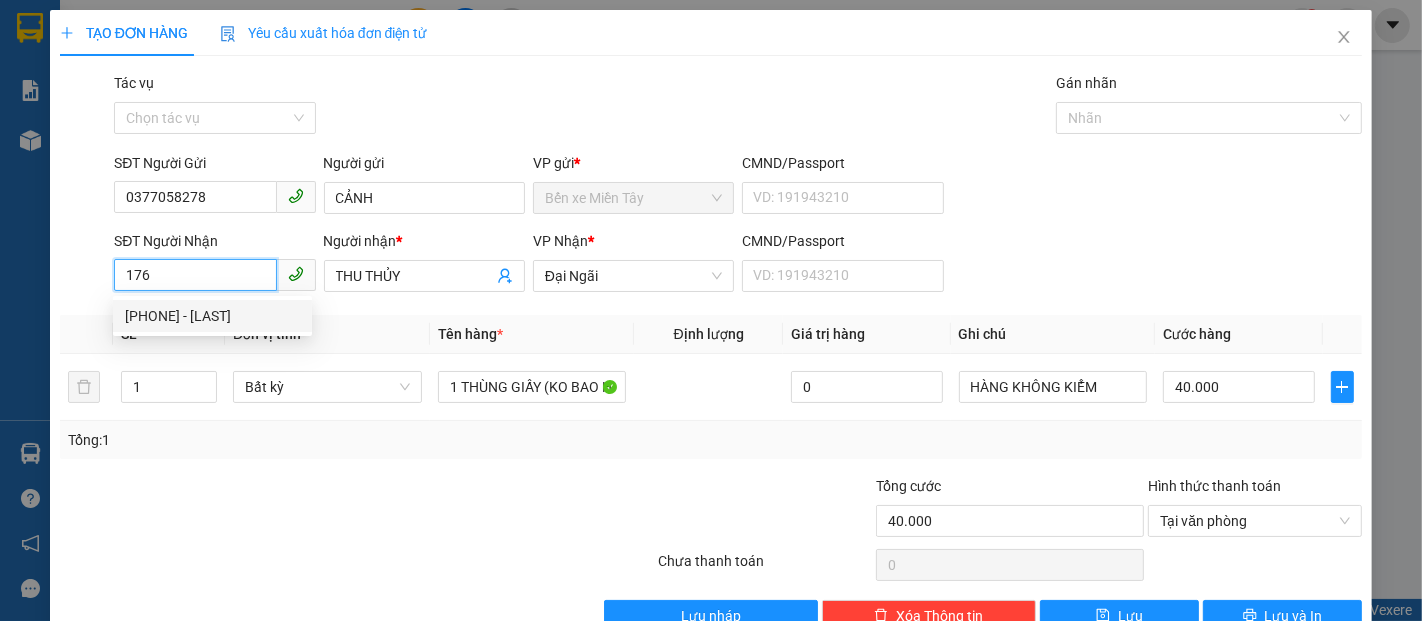 click on "0938167176 - TRINH" at bounding box center (212, 316) 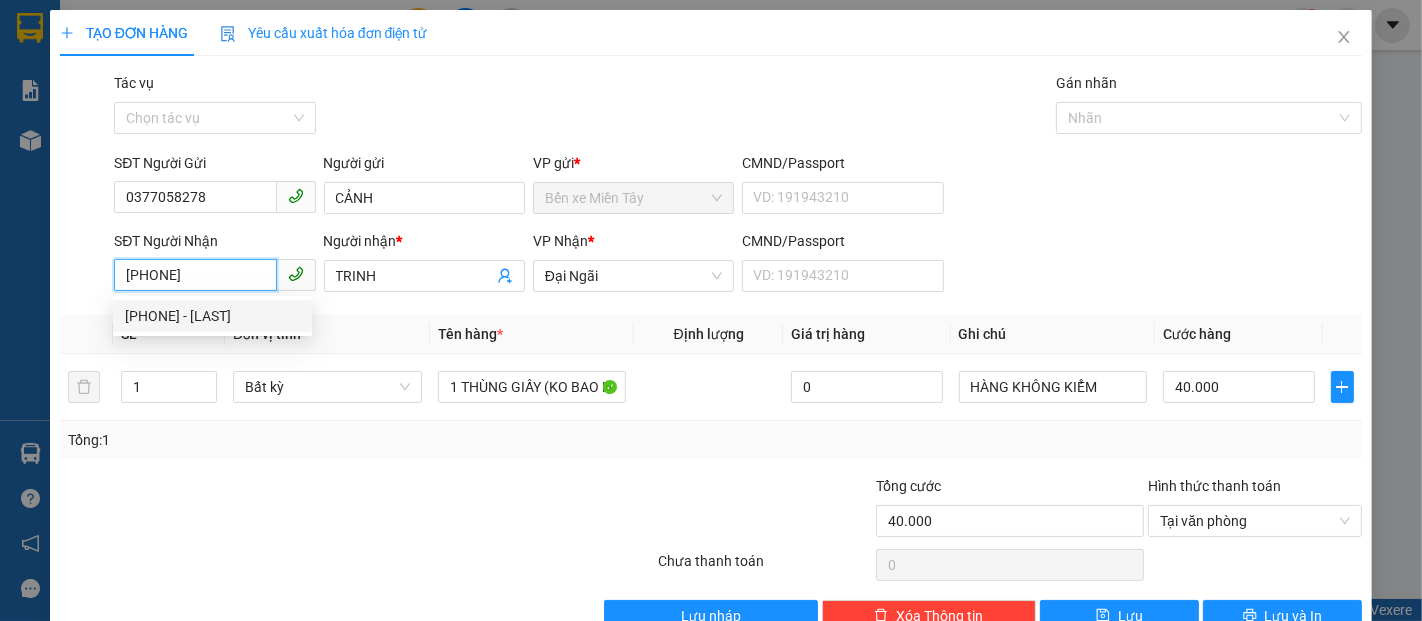 type on "80.000" 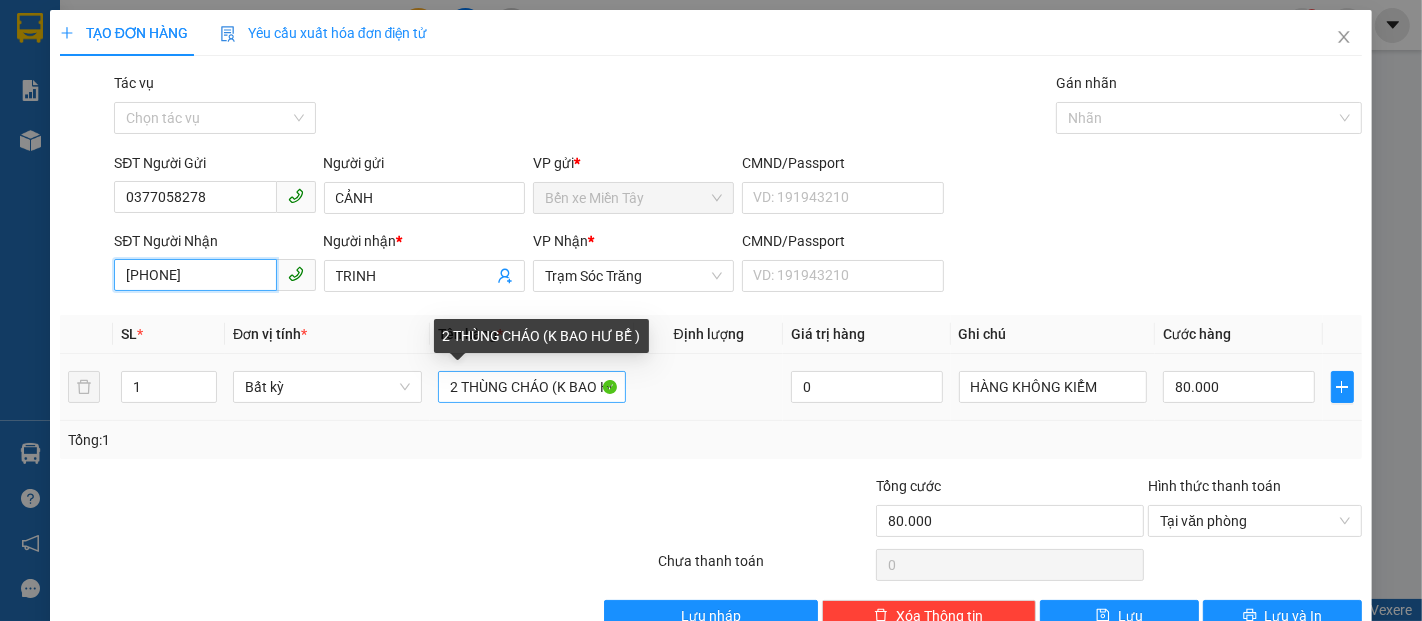 type on "0938167176" 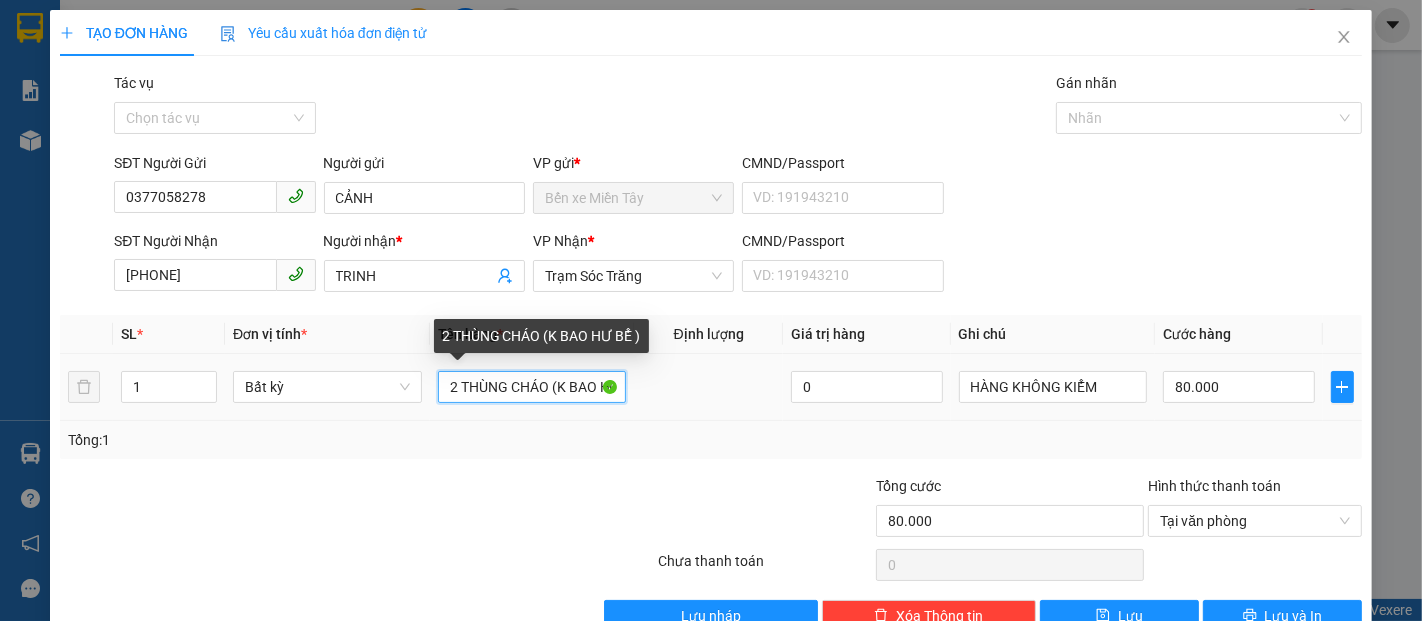 click on "2 THÙNG CHÁO (K BAO HƯ BỂ )" at bounding box center (532, 387) 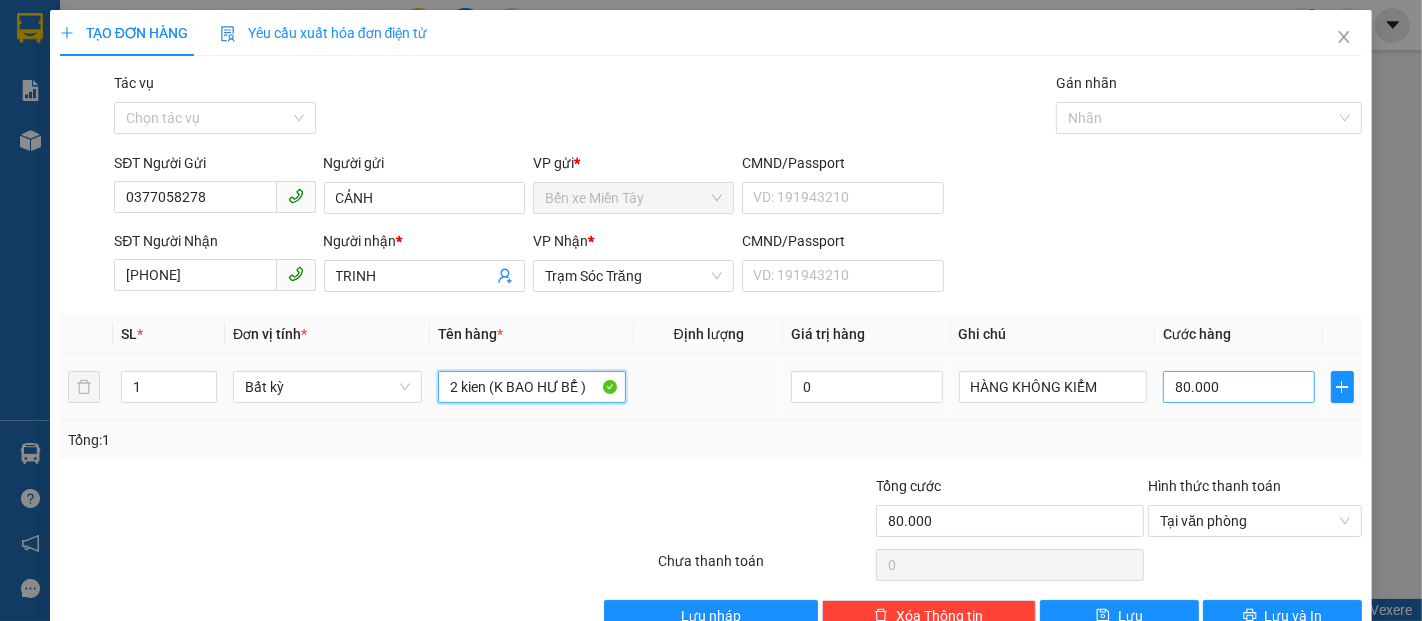 type on "2 kien (K BAO HƯ BỂ )" 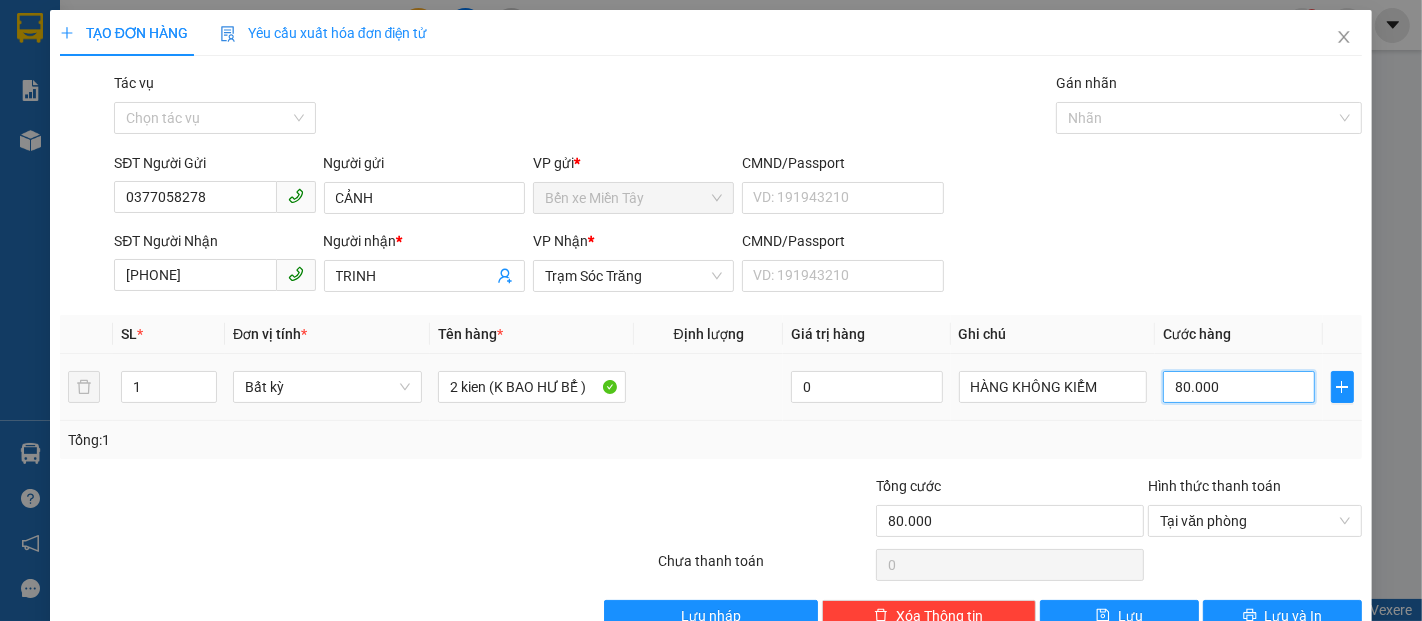 click on "80.000" at bounding box center (1238, 387) 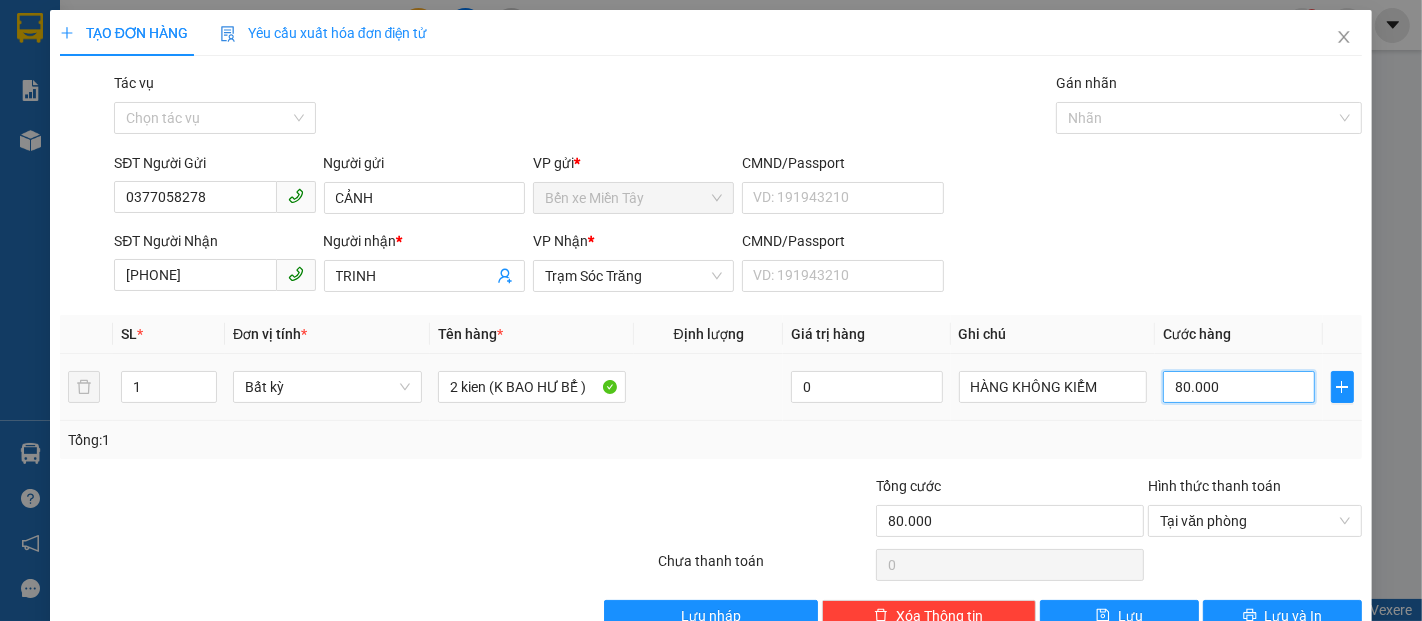 type on "7" 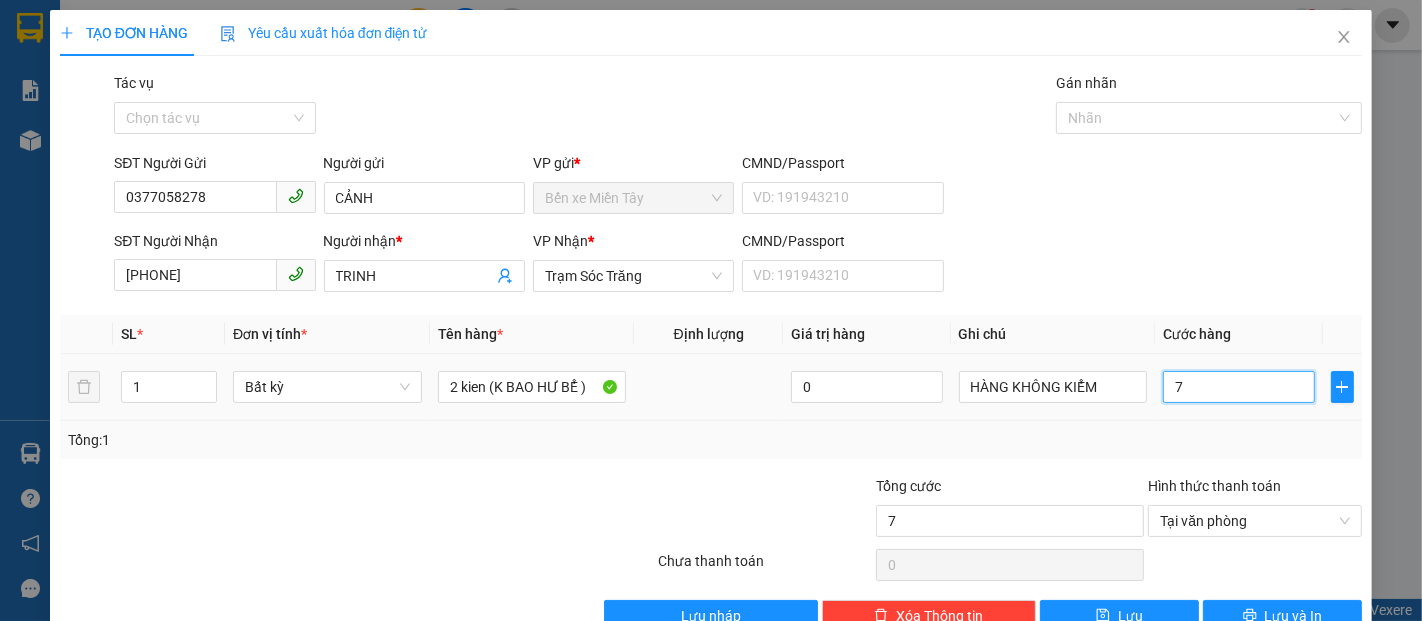 type on "70" 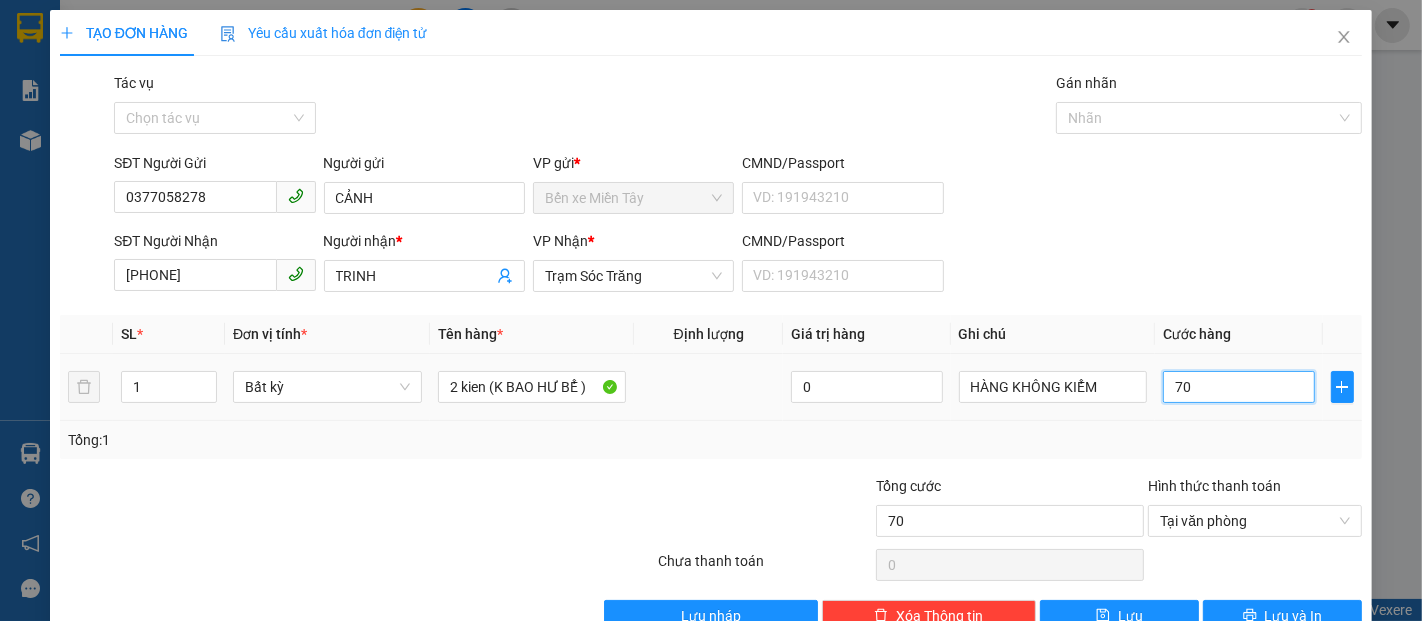 type on "700" 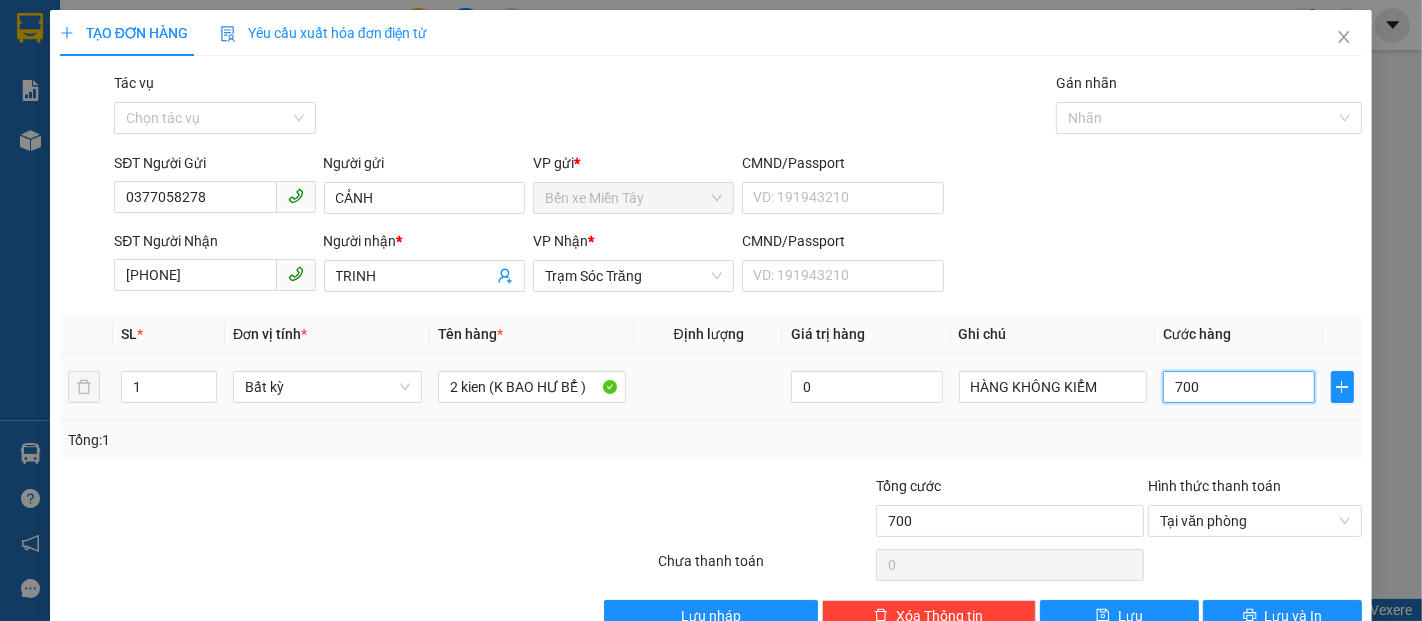 type on "7.000" 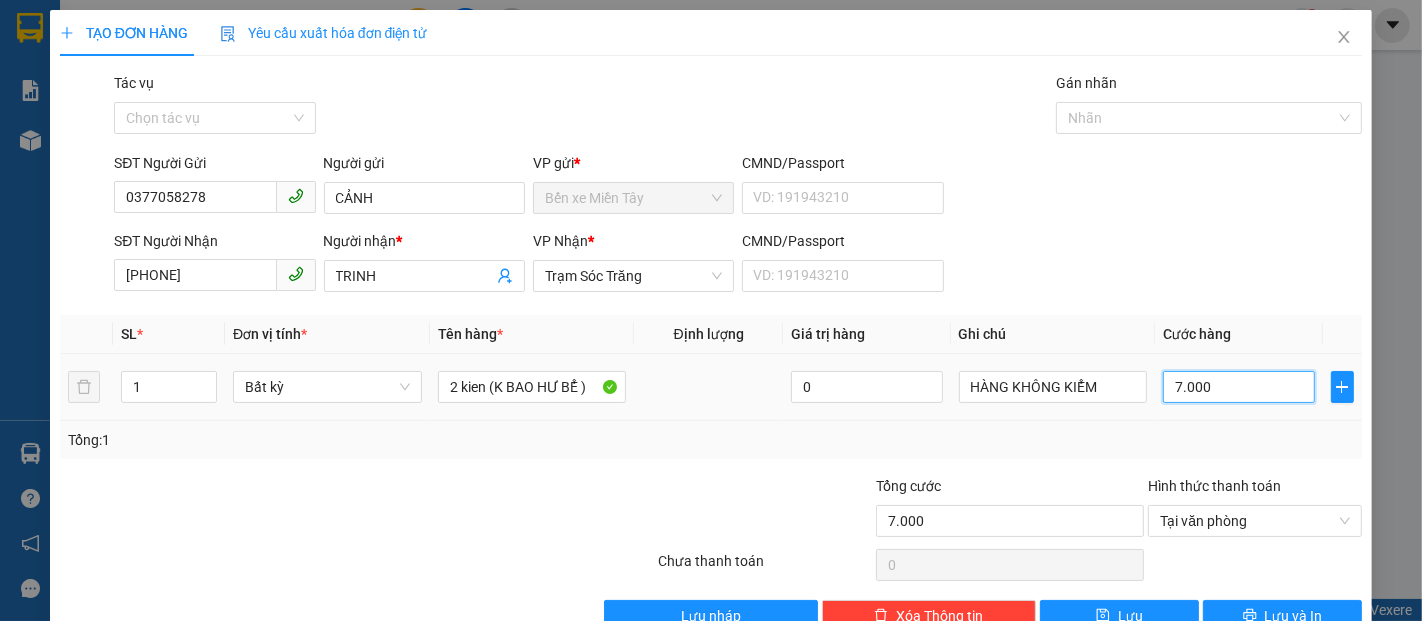 type on "70.000" 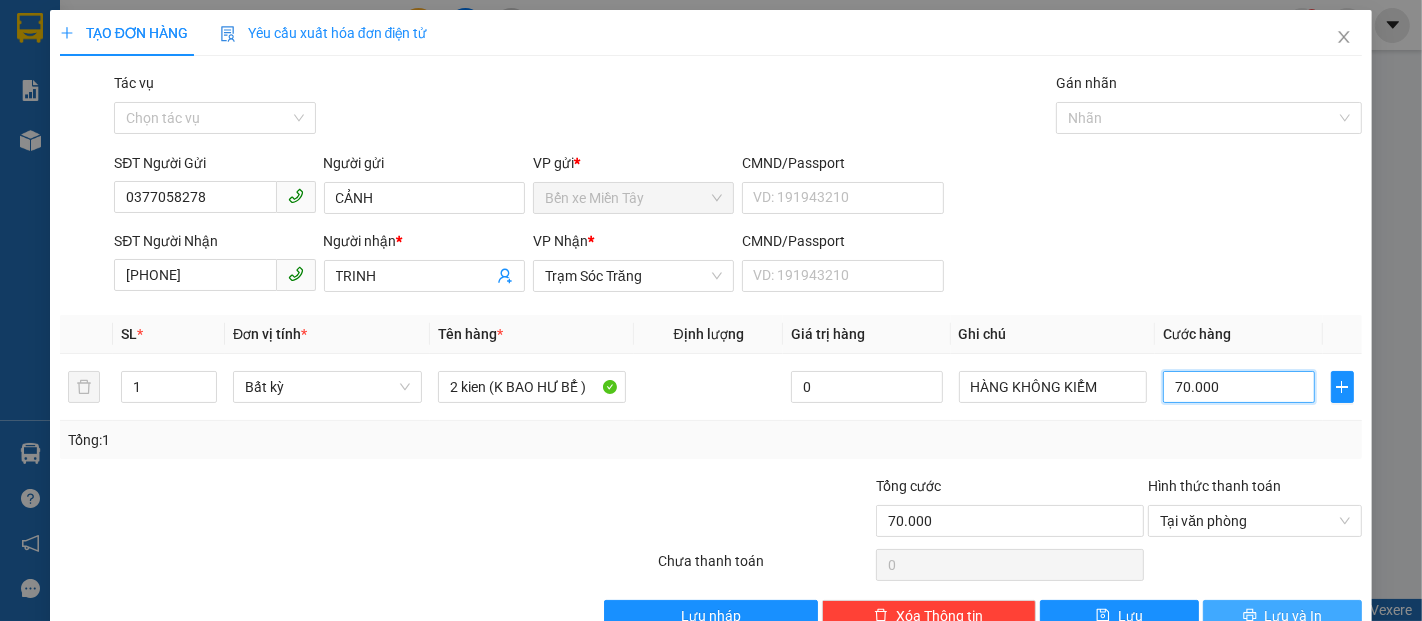 type on "70.000" 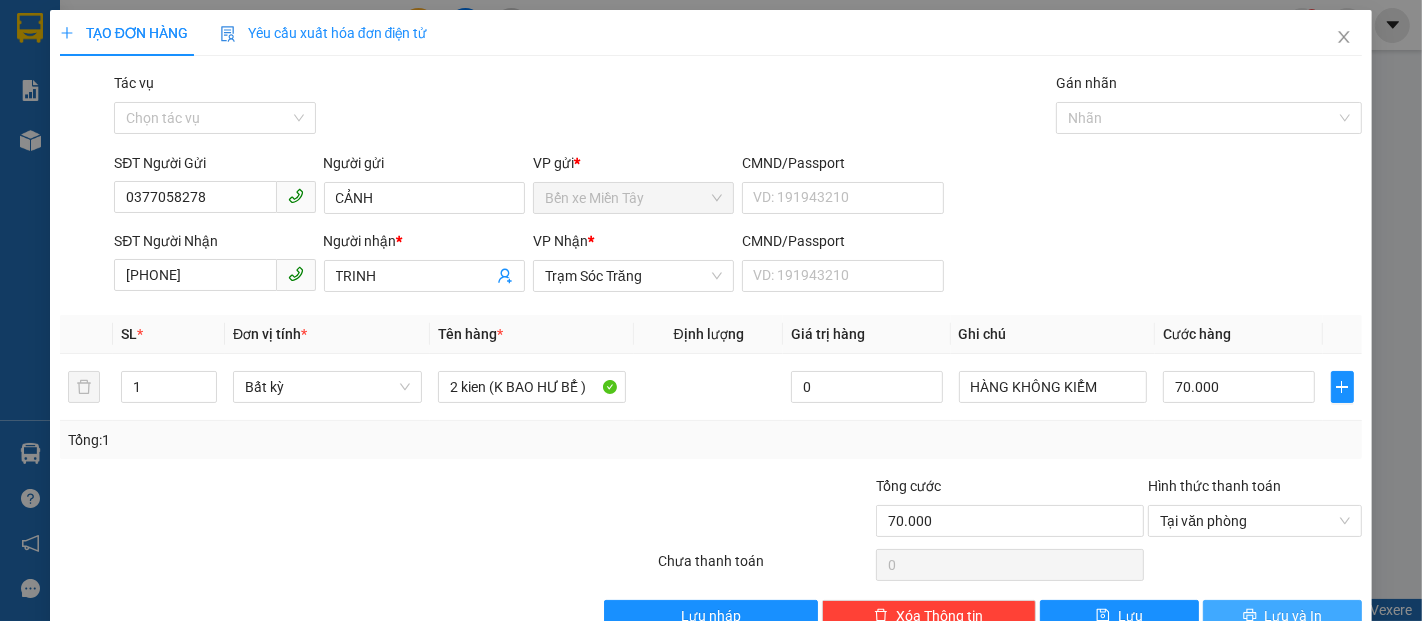 click on "Lưu và In" at bounding box center [1294, 616] 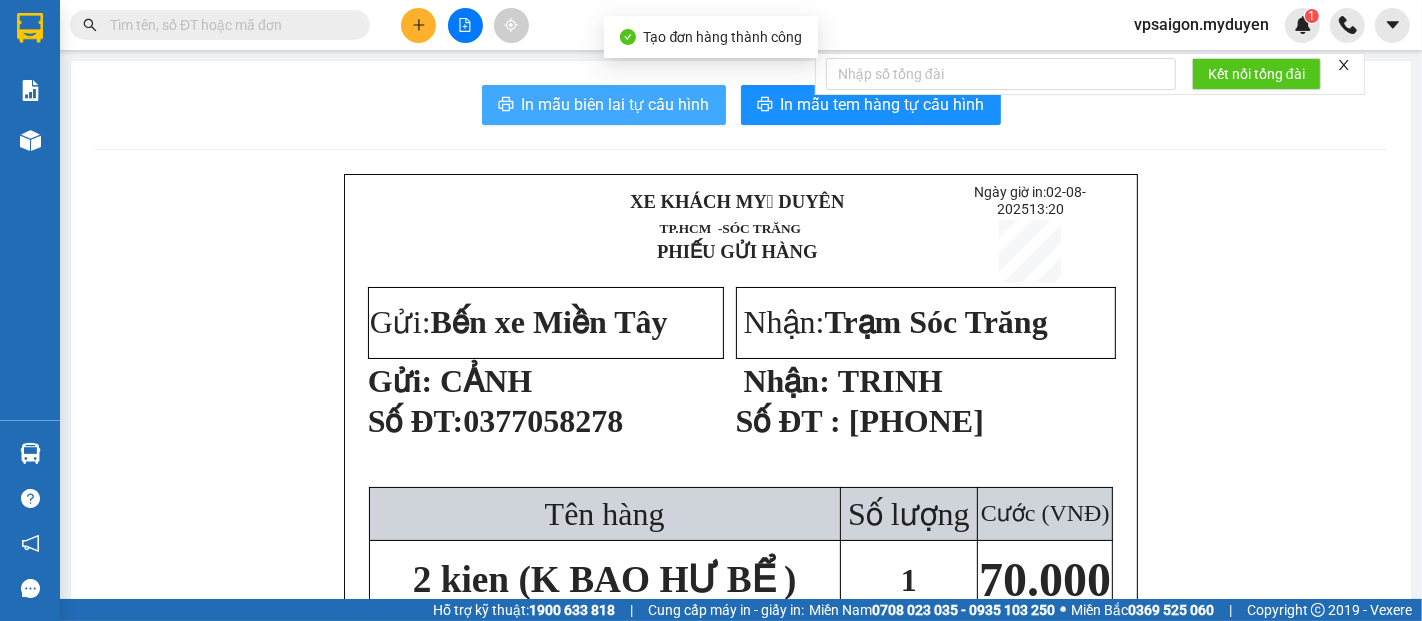 click on "In mẫu biên lai tự cấu hình" at bounding box center (616, 104) 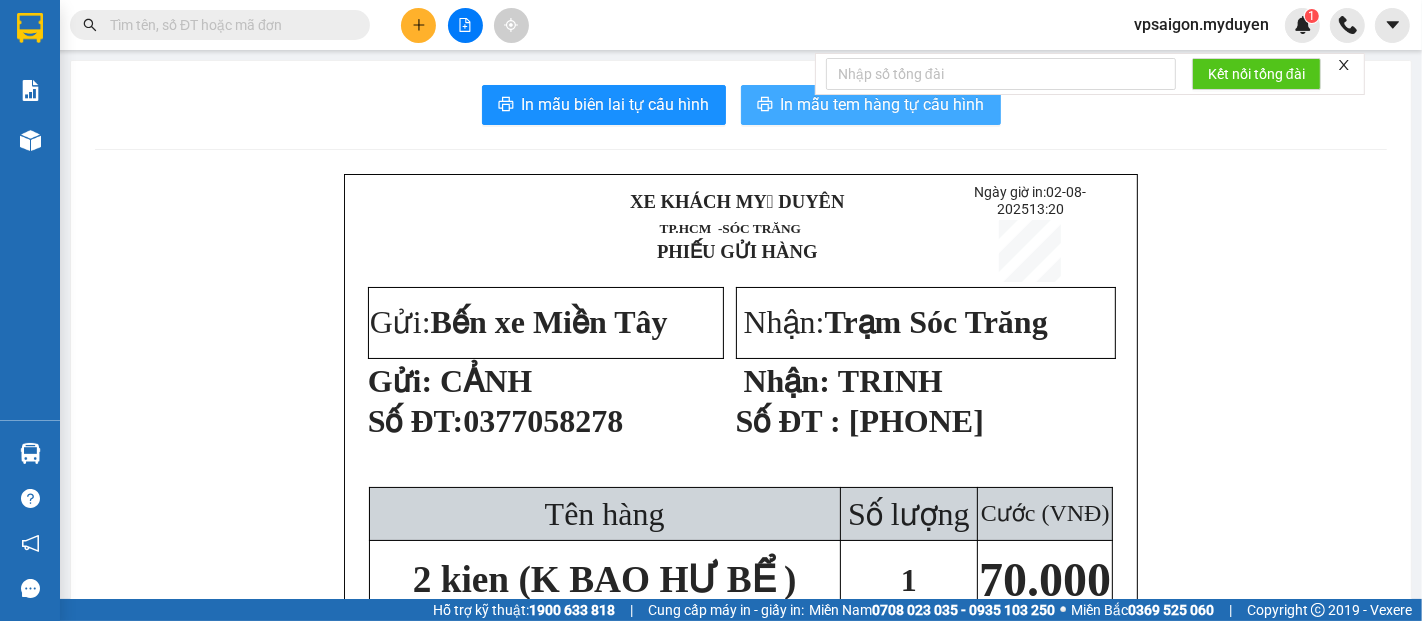 click on "In mẫu tem hàng tự cấu hình" at bounding box center [883, 104] 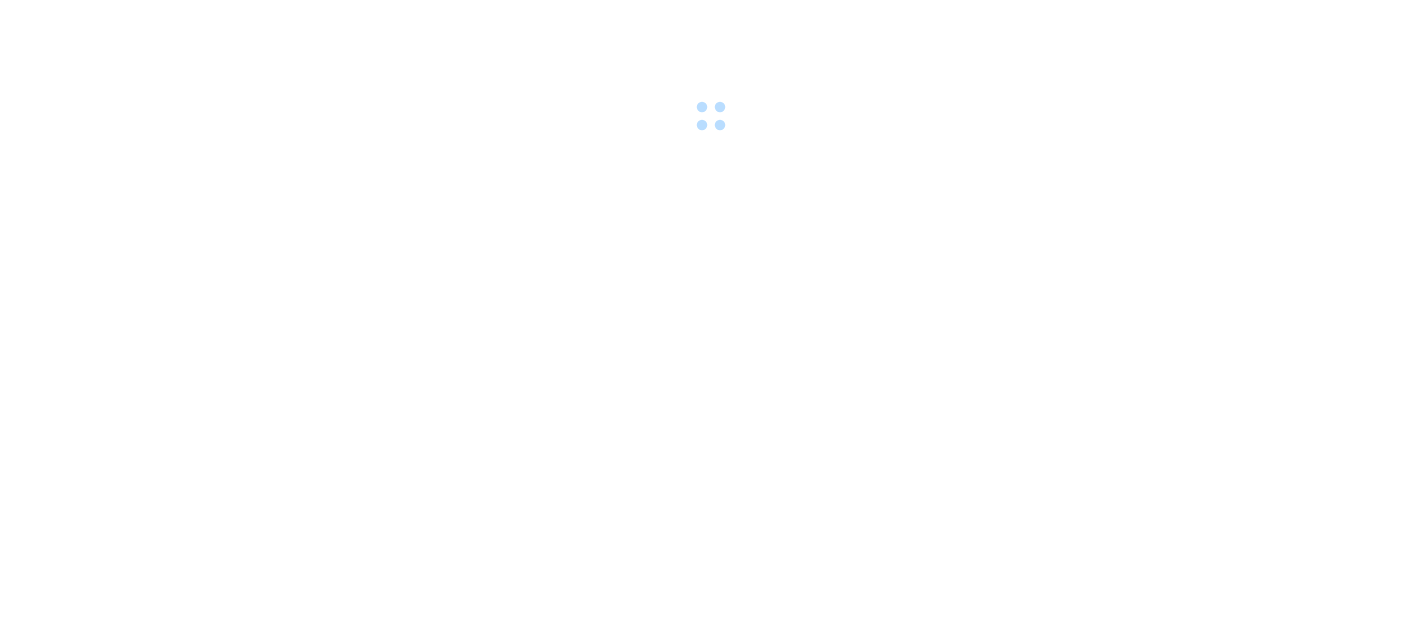 scroll, scrollTop: 0, scrollLeft: 0, axis: both 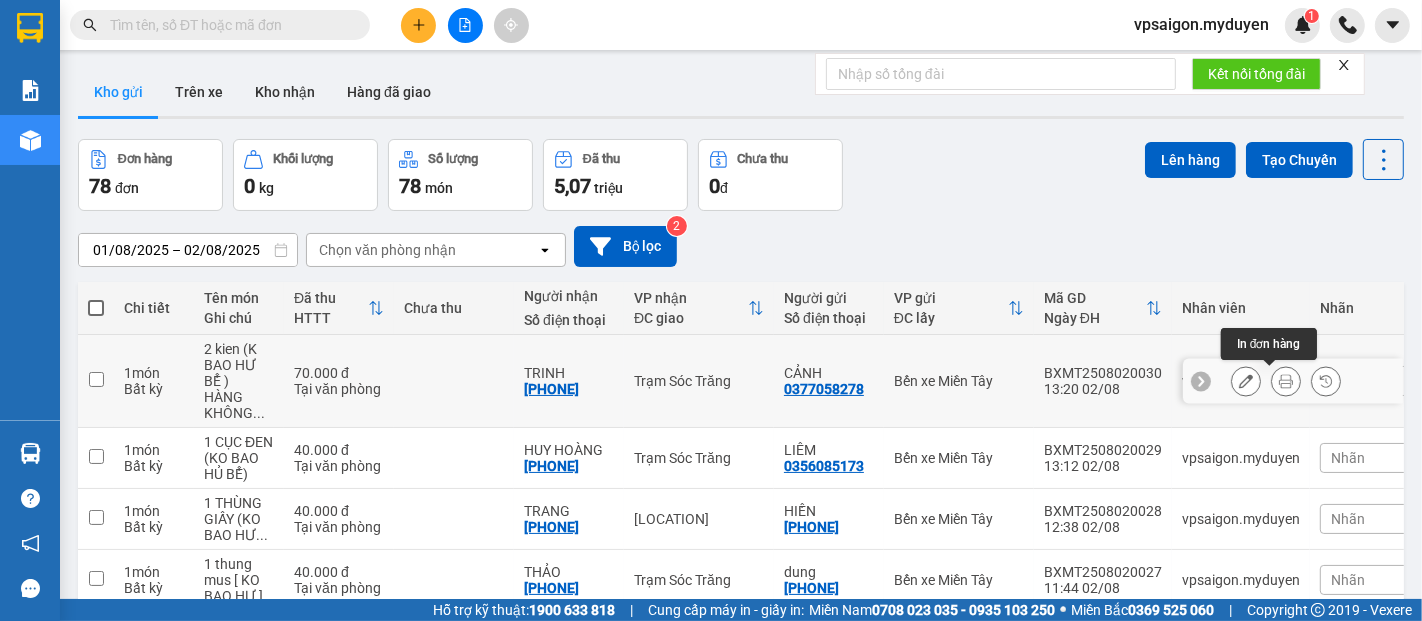 click at bounding box center [1286, 381] 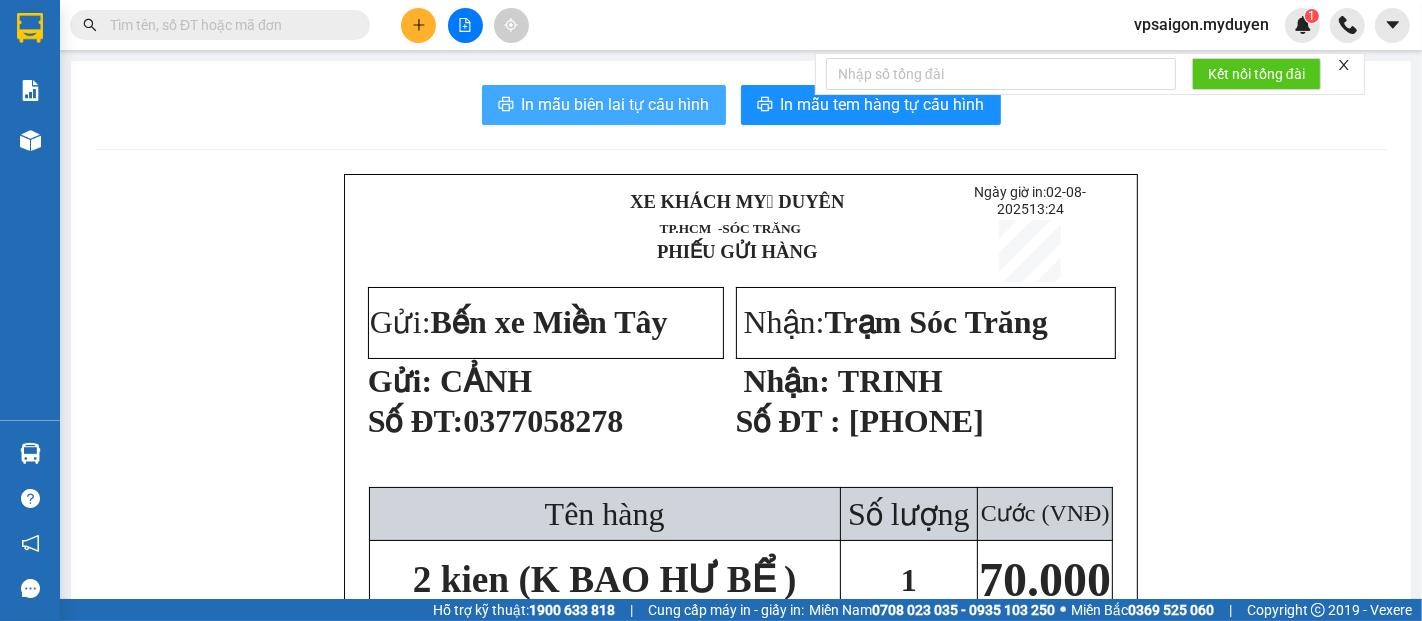 click on "In mẫu biên lai tự cấu hình" at bounding box center [616, 104] 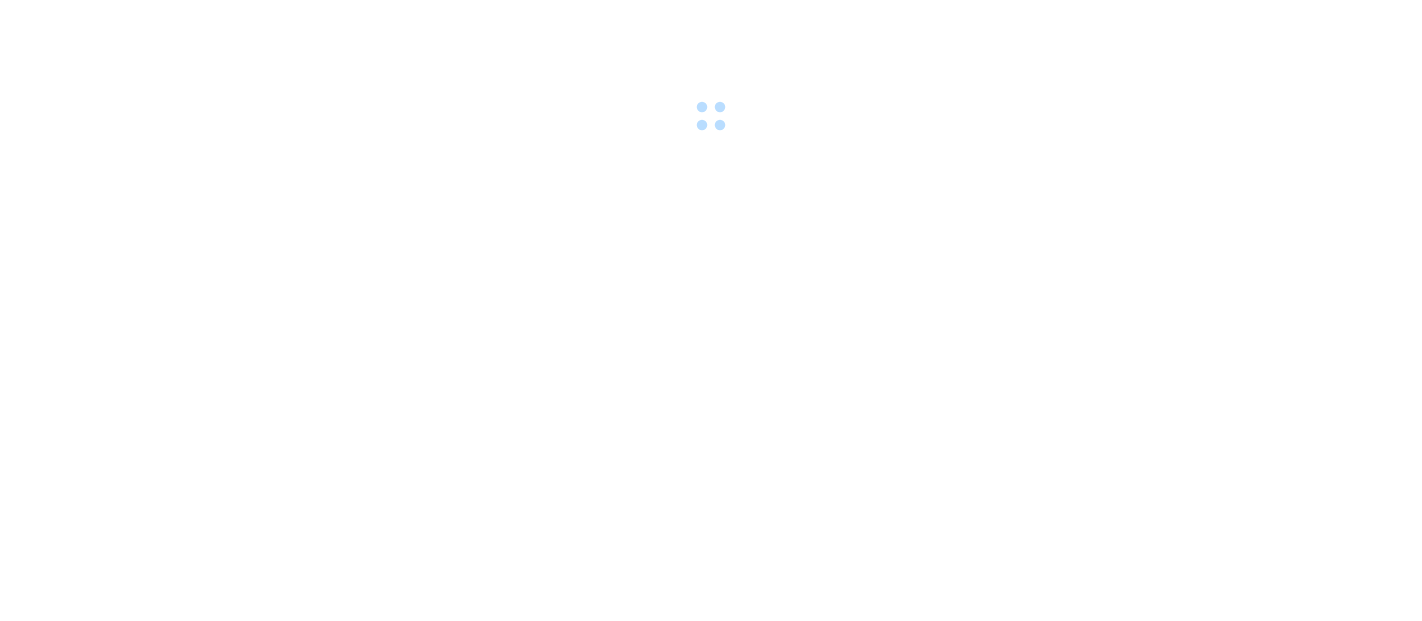scroll, scrollTop: 0, scrollLeft: 0, axis: both 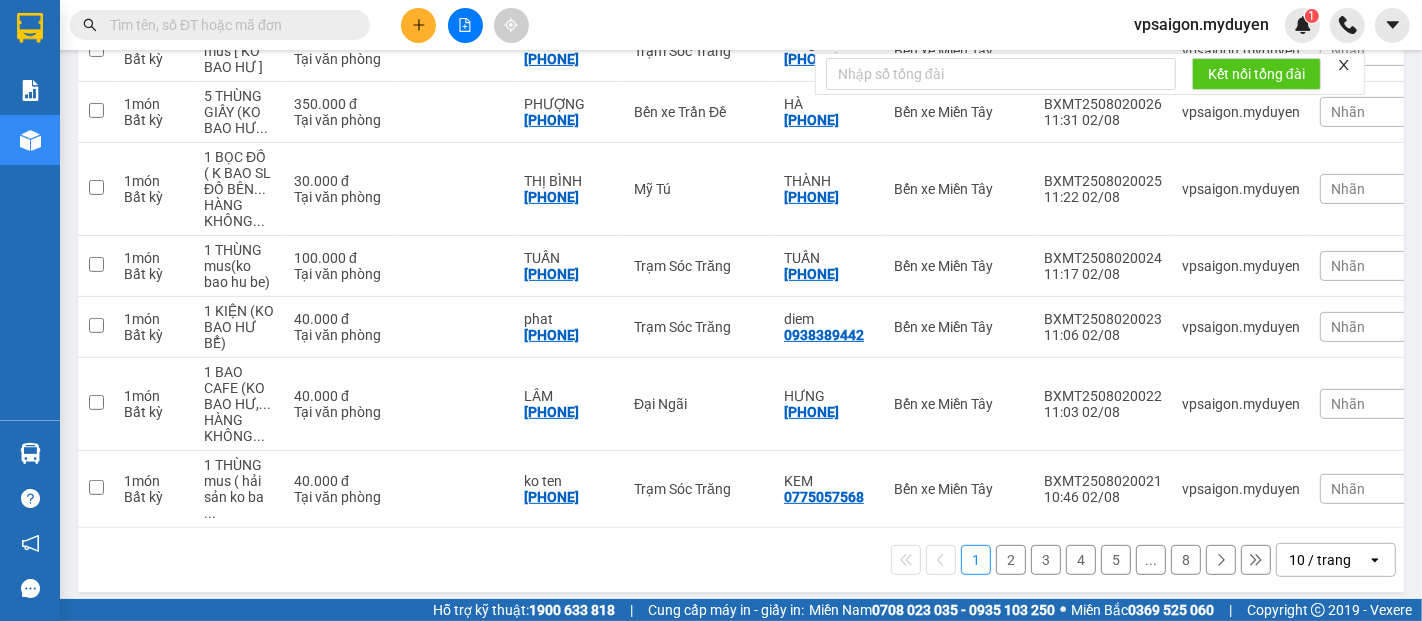 click on "2" at bounding box center (1011, 560) 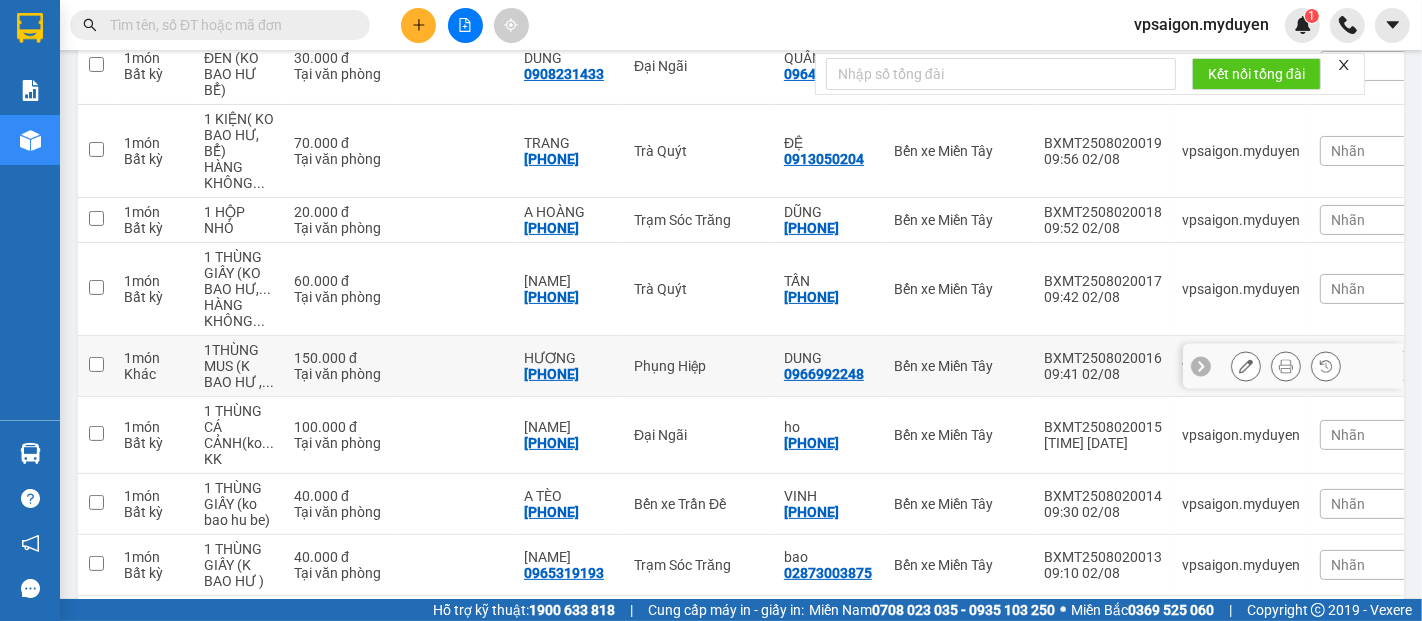 scroll, scrollTop: 529, scrollLeft: 0, axis: vertical 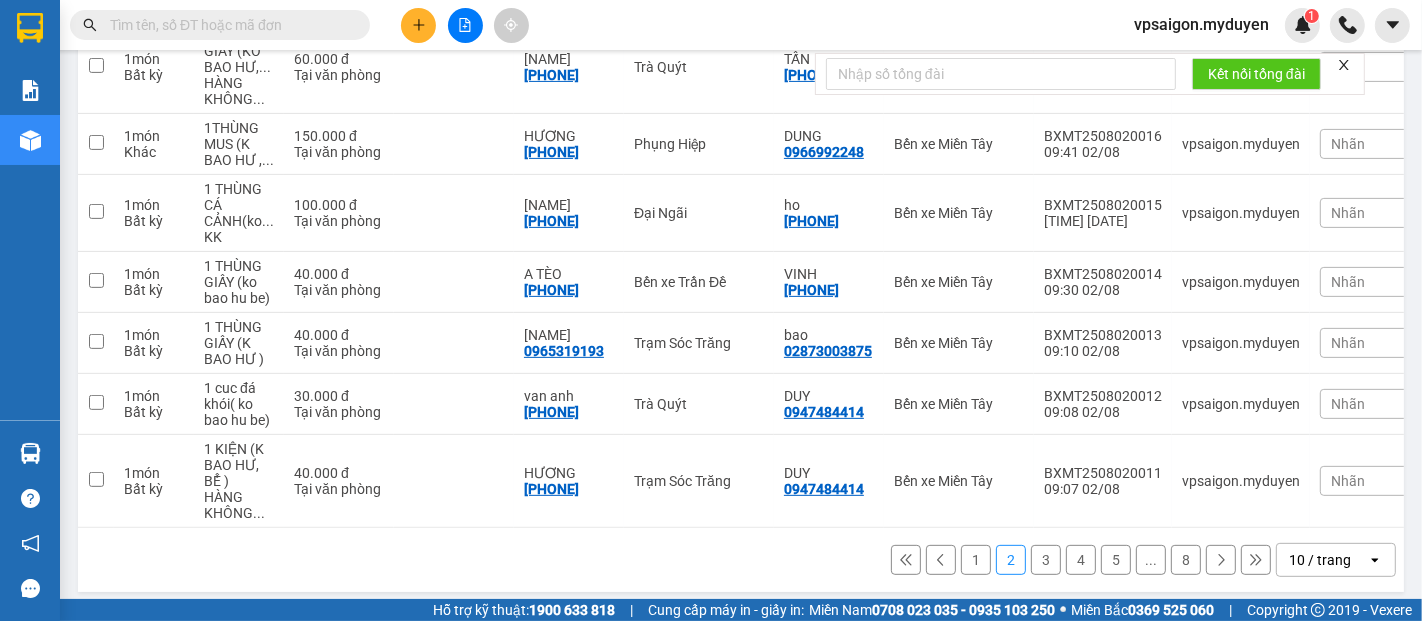 click on "3" at bounding box center (1046, 560) 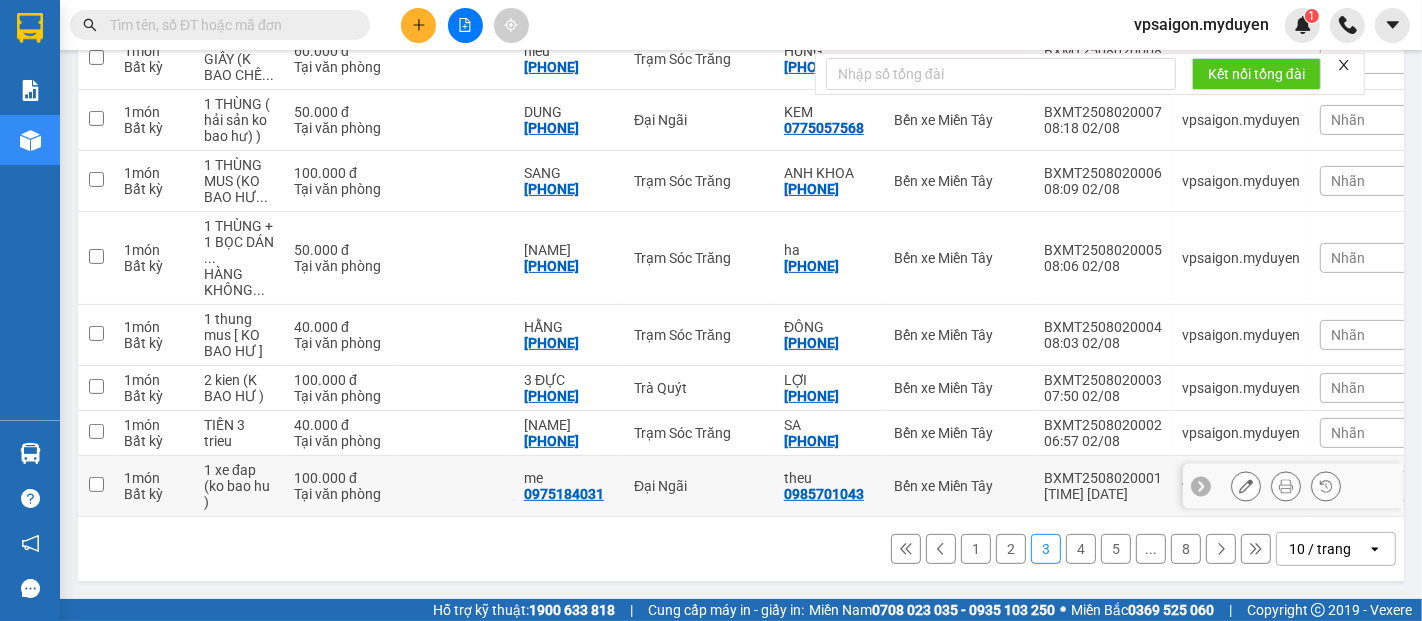 scroll, scrollTop: 449, scrollLeft: 0, axis: vertical 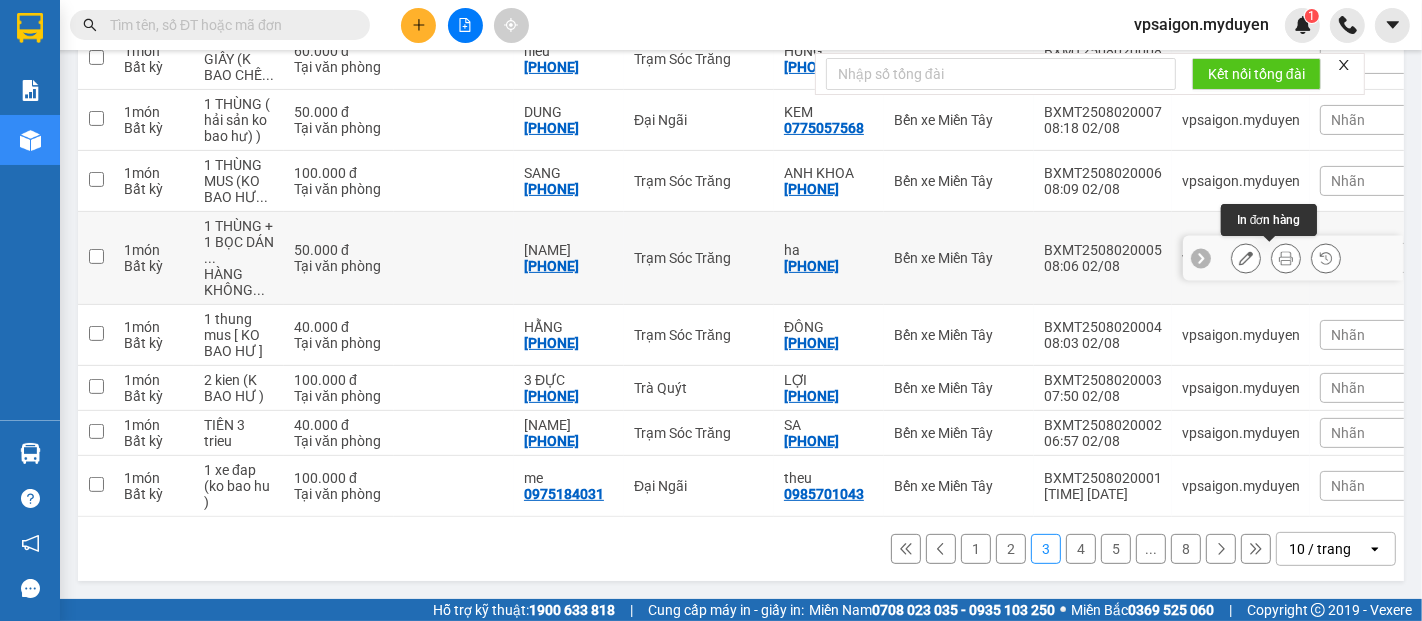 click 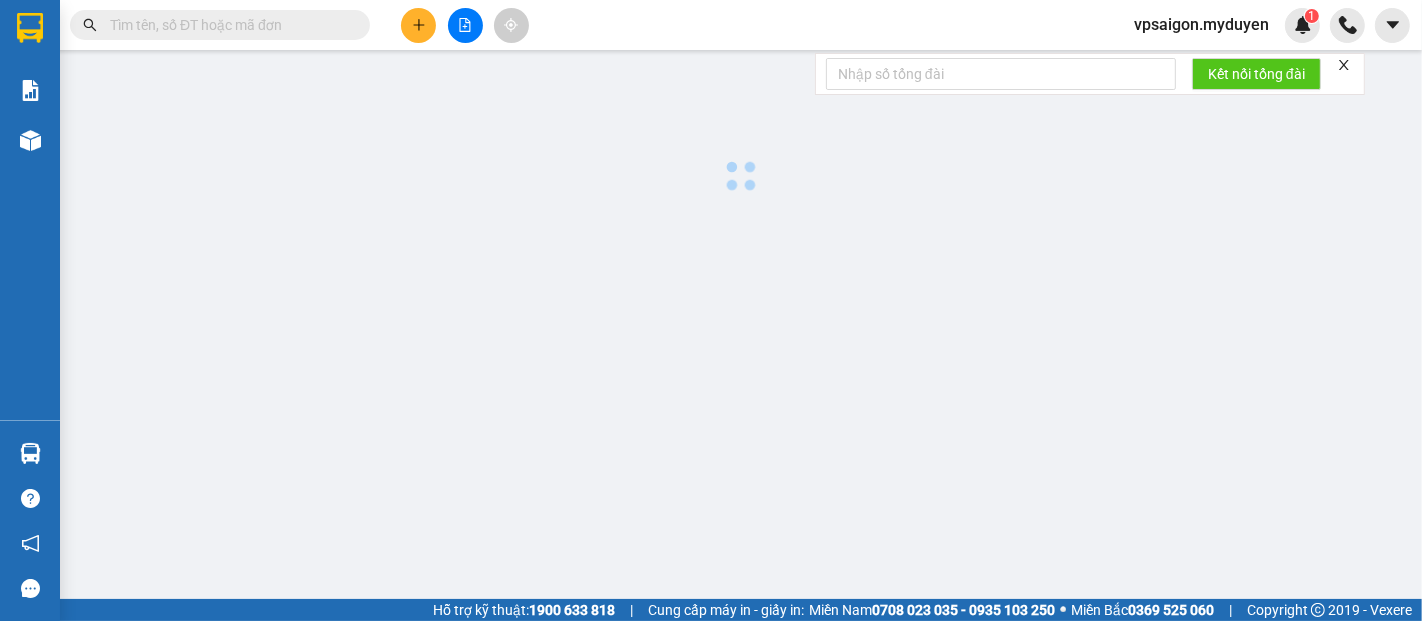 scroll, scrollTop: 0, scrollLeft: 0, axis: both 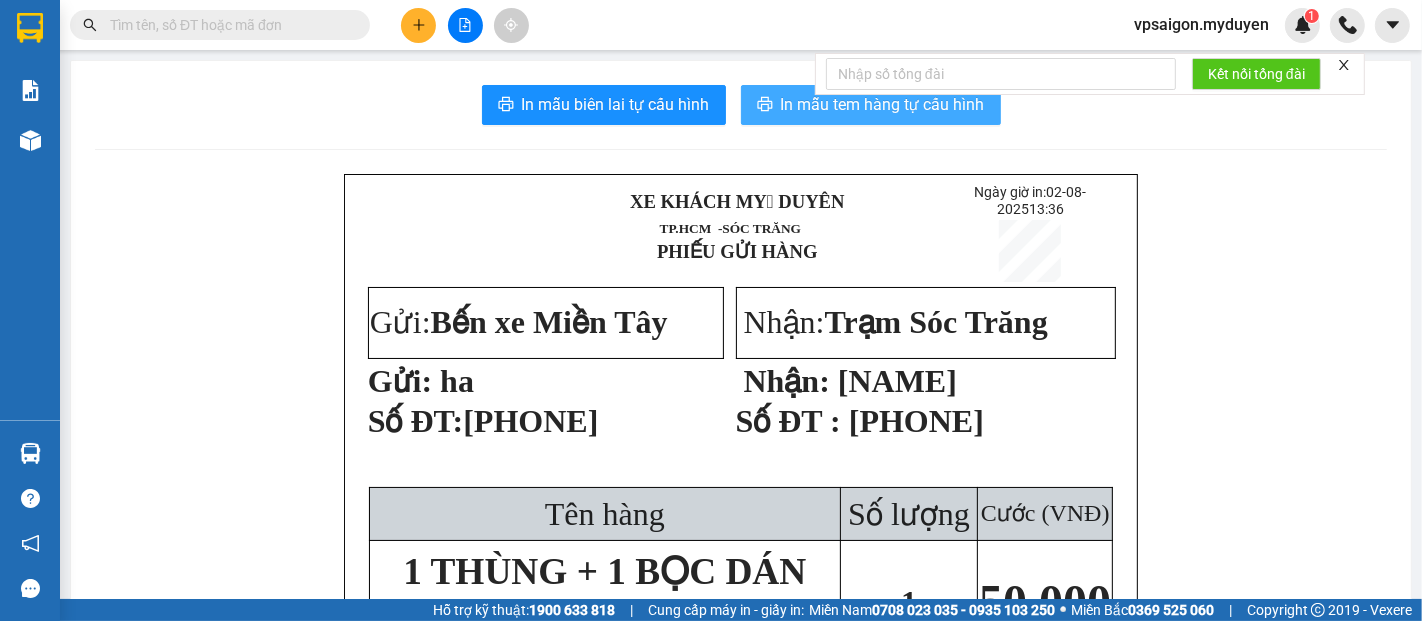 click on "In mẫu tem hàng tự cấu hình" at bounding box center [883, 104] 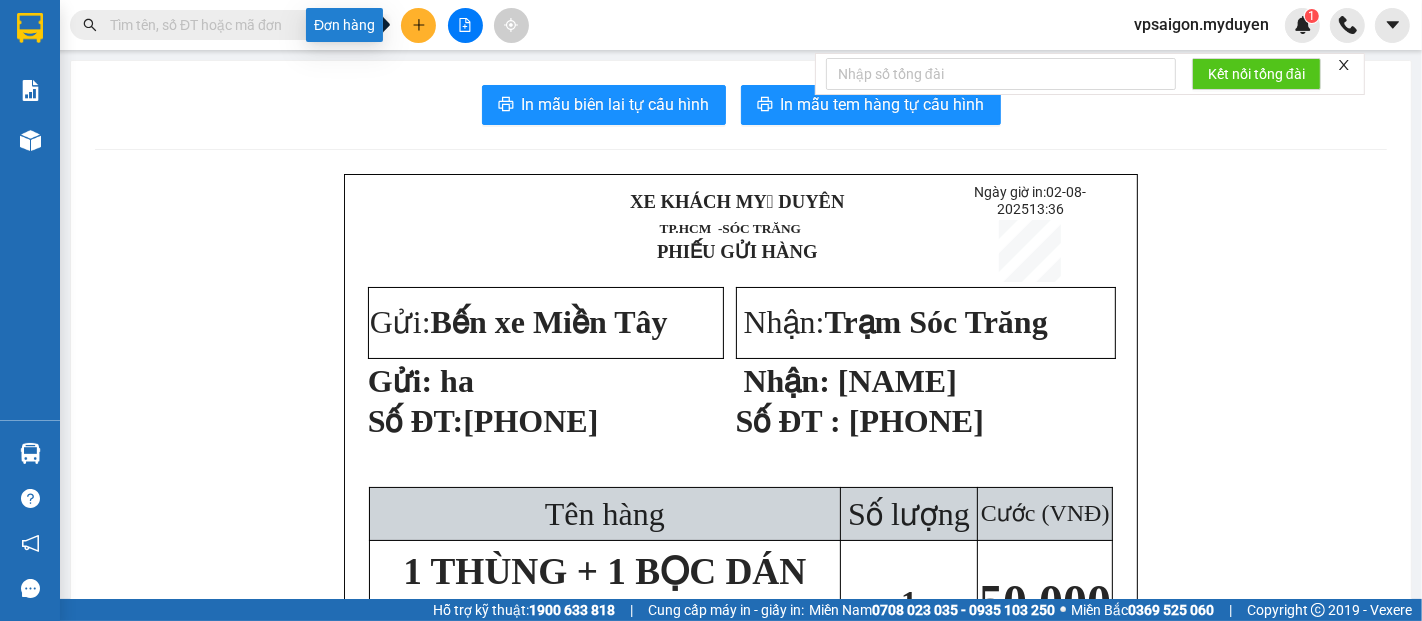 click at bounding box center (418, 25) 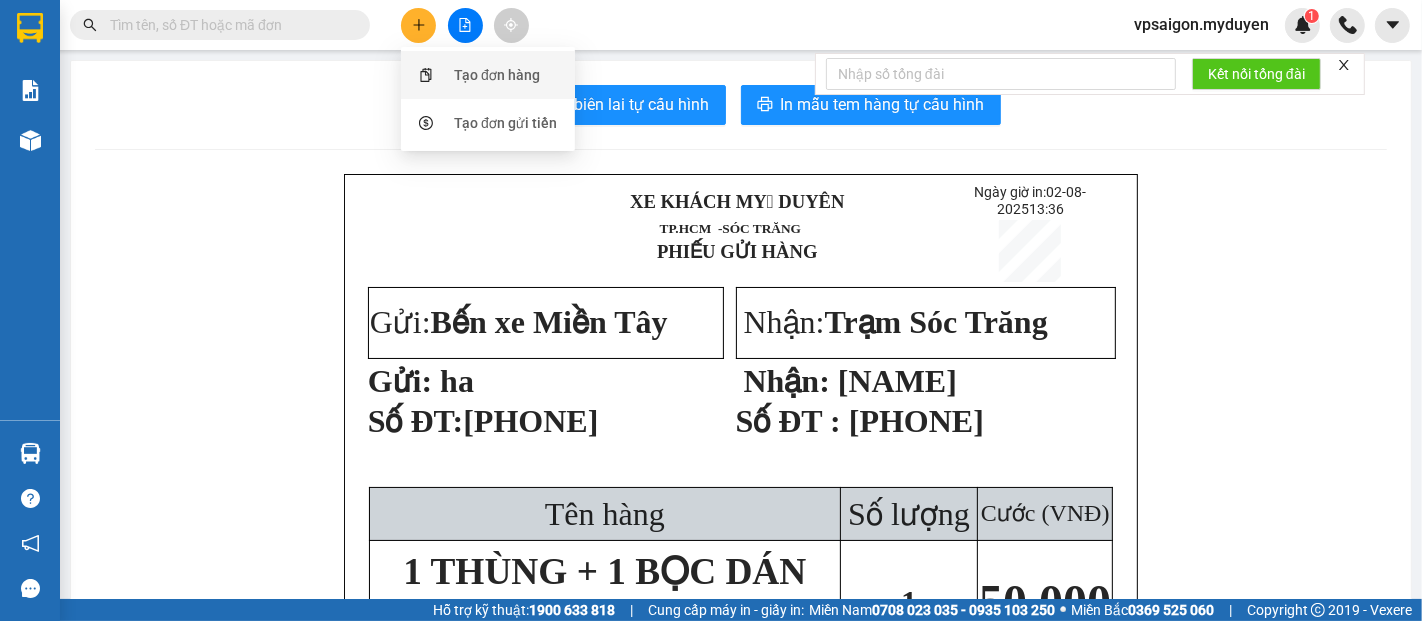 click on "Tạo đơn hàng" at bounding box center (497, 75) 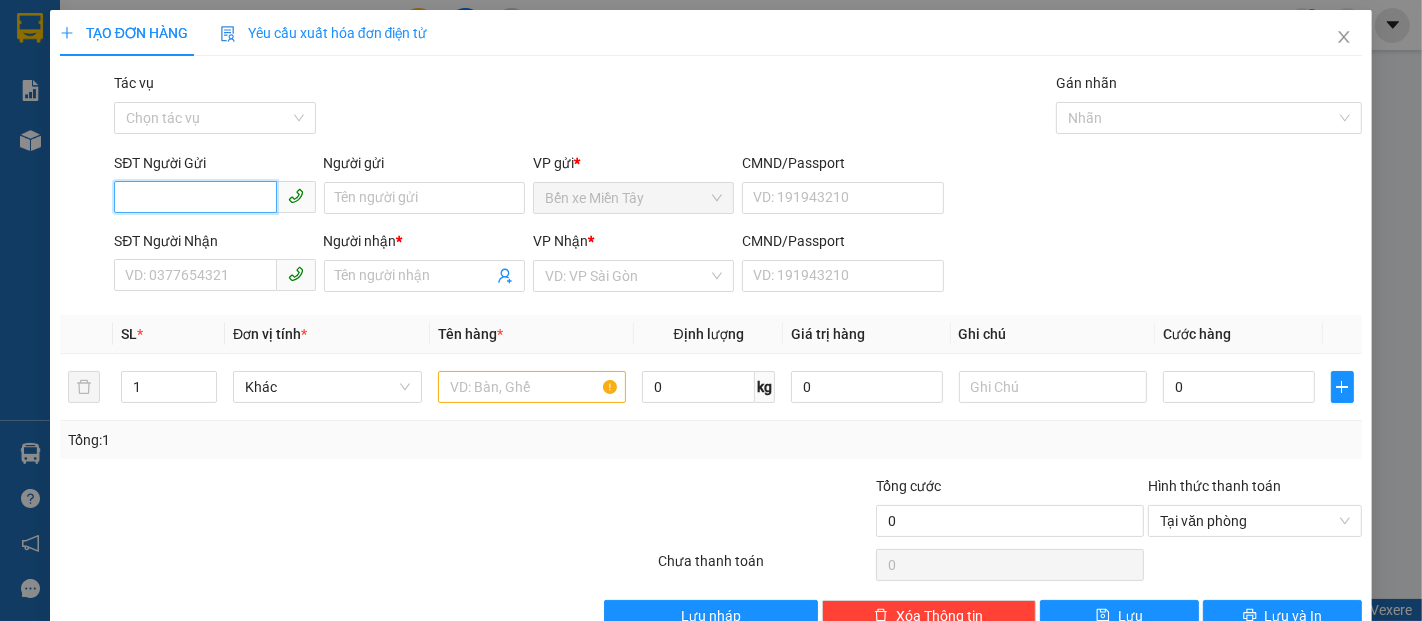 click on "SĐT Người Gửi" at bounding box center (195, 197) 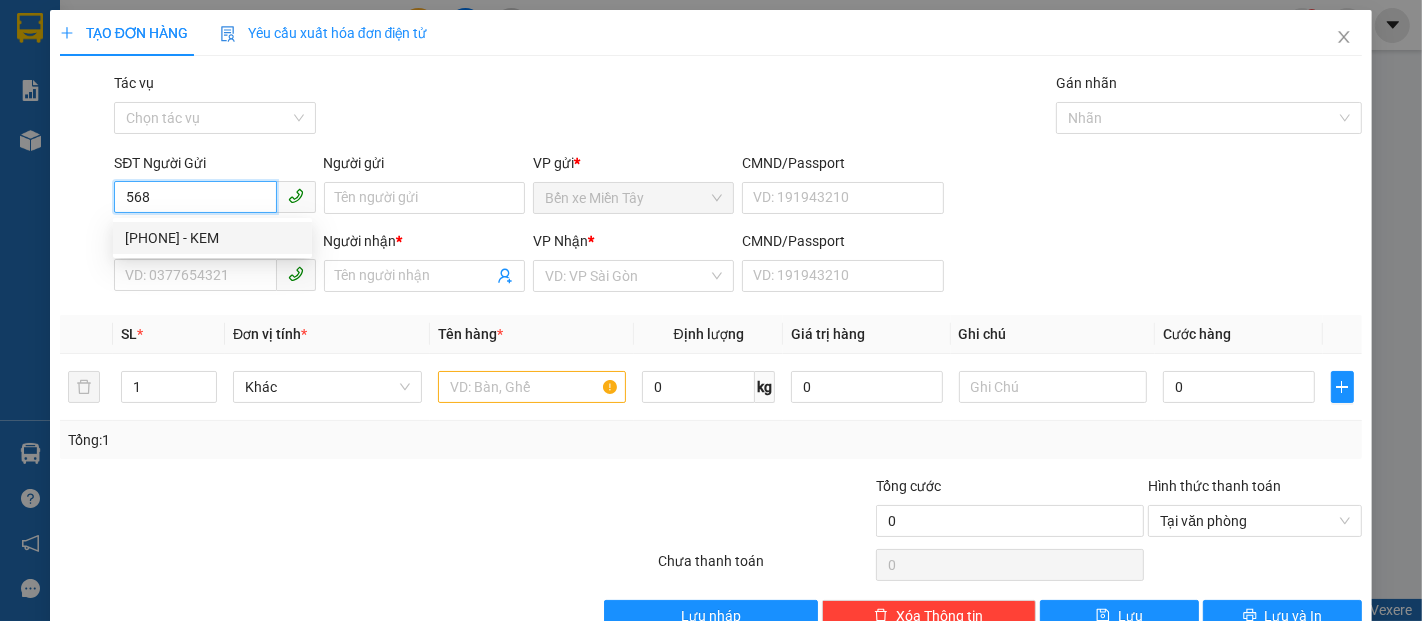 click on "0775057568 - KEM" at bounding box center [212, 238] 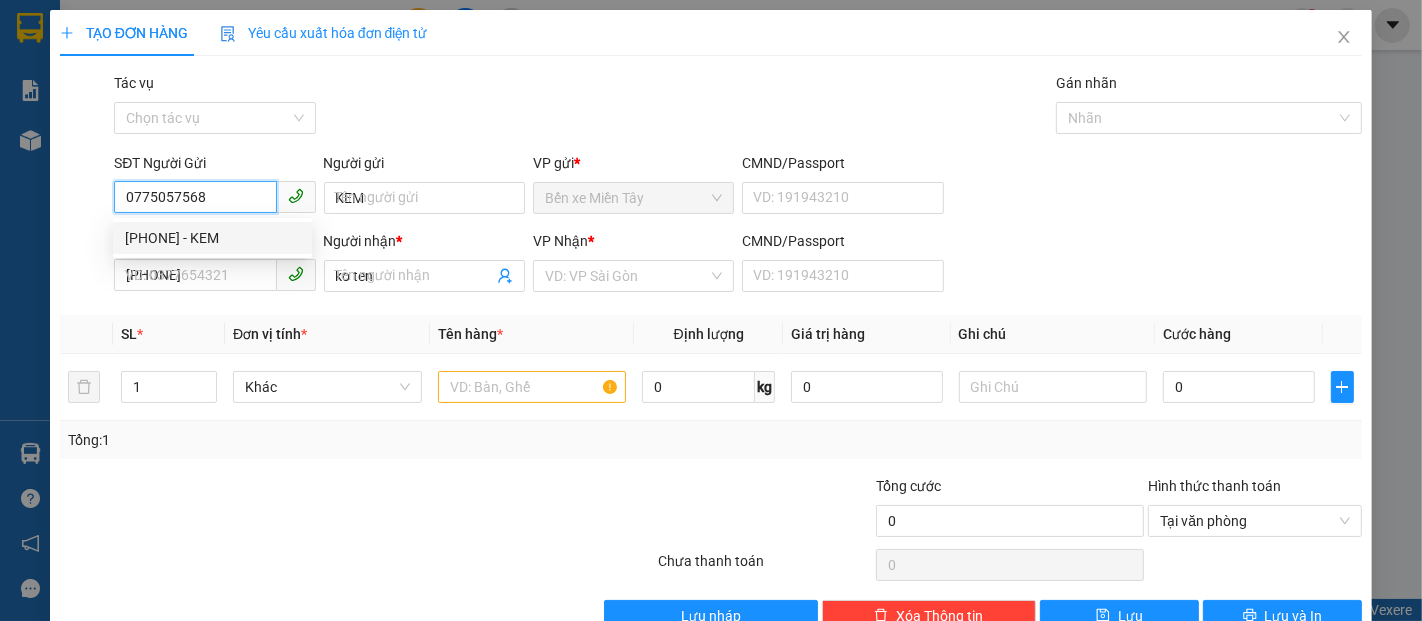 type on "40.000" 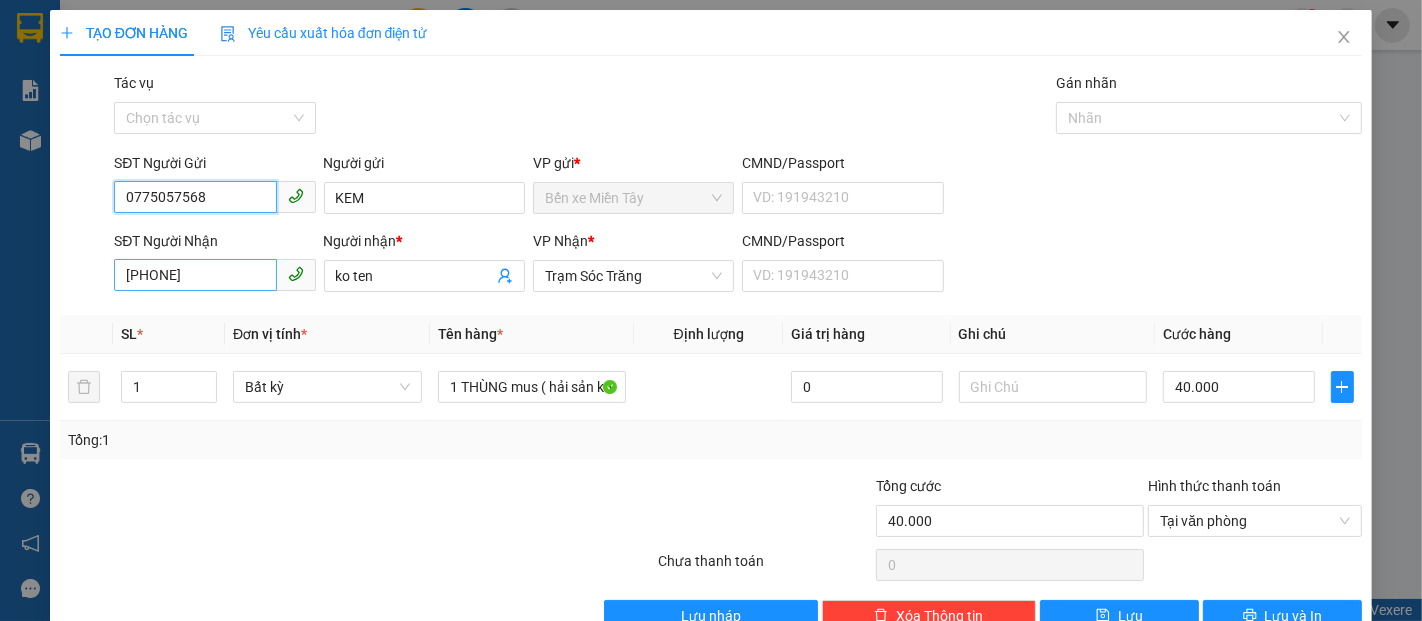 type on "0775057568" 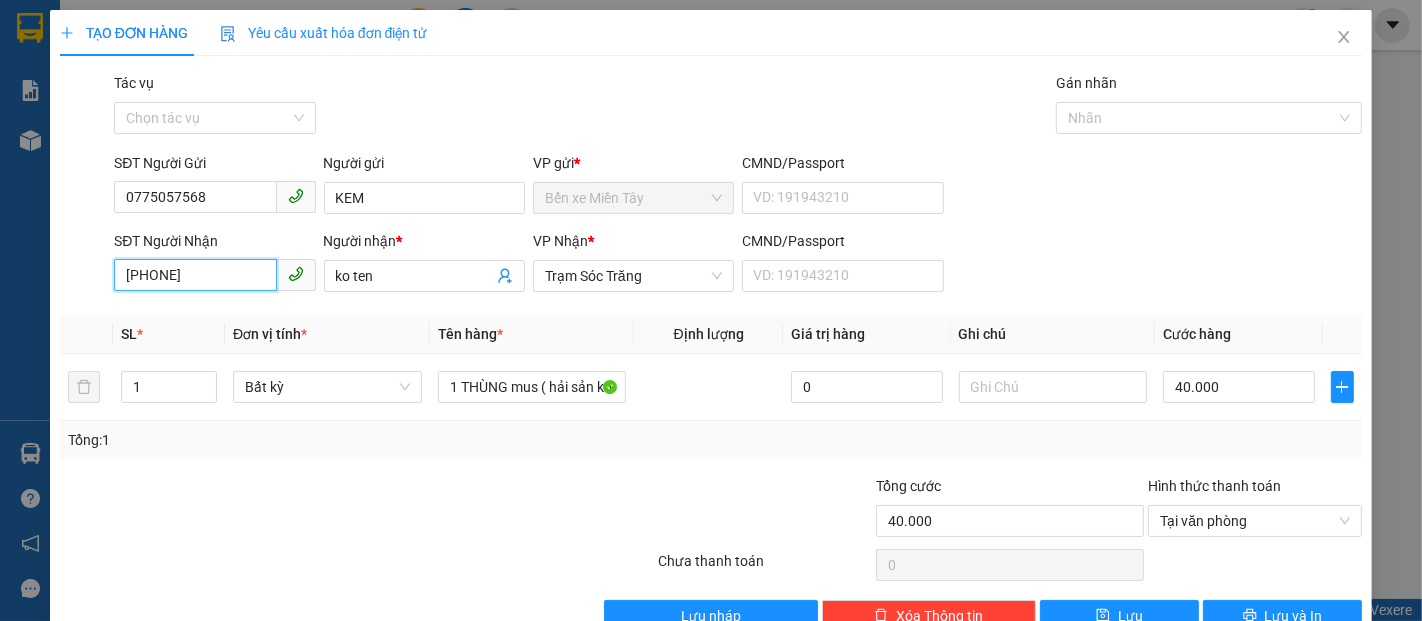 click on "0989685757" at bounding box center (195, 275) 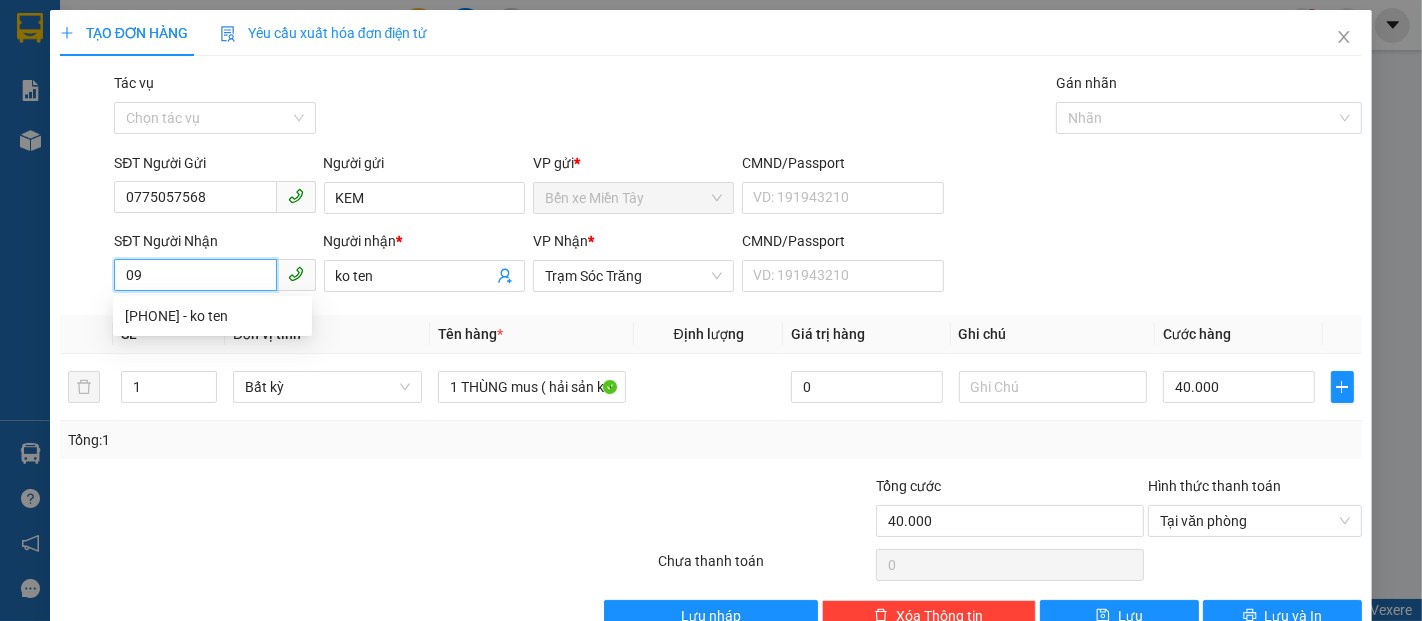 type on "0" 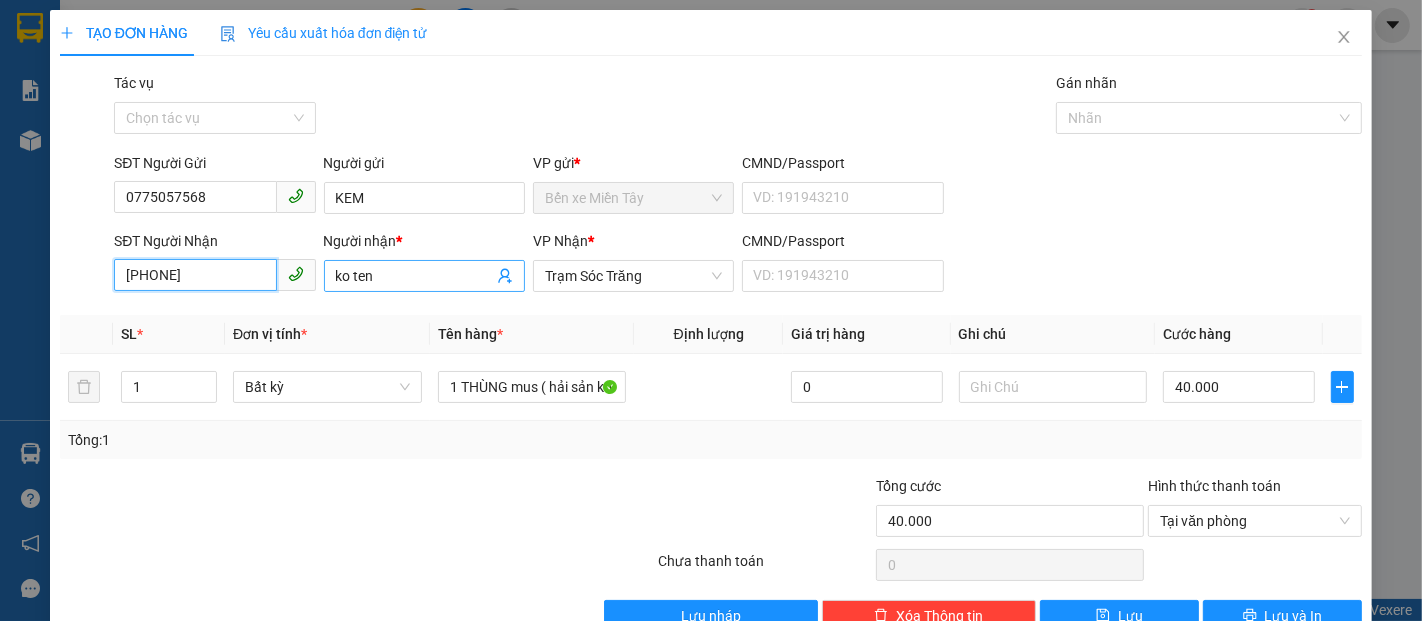 type on "0378989878" 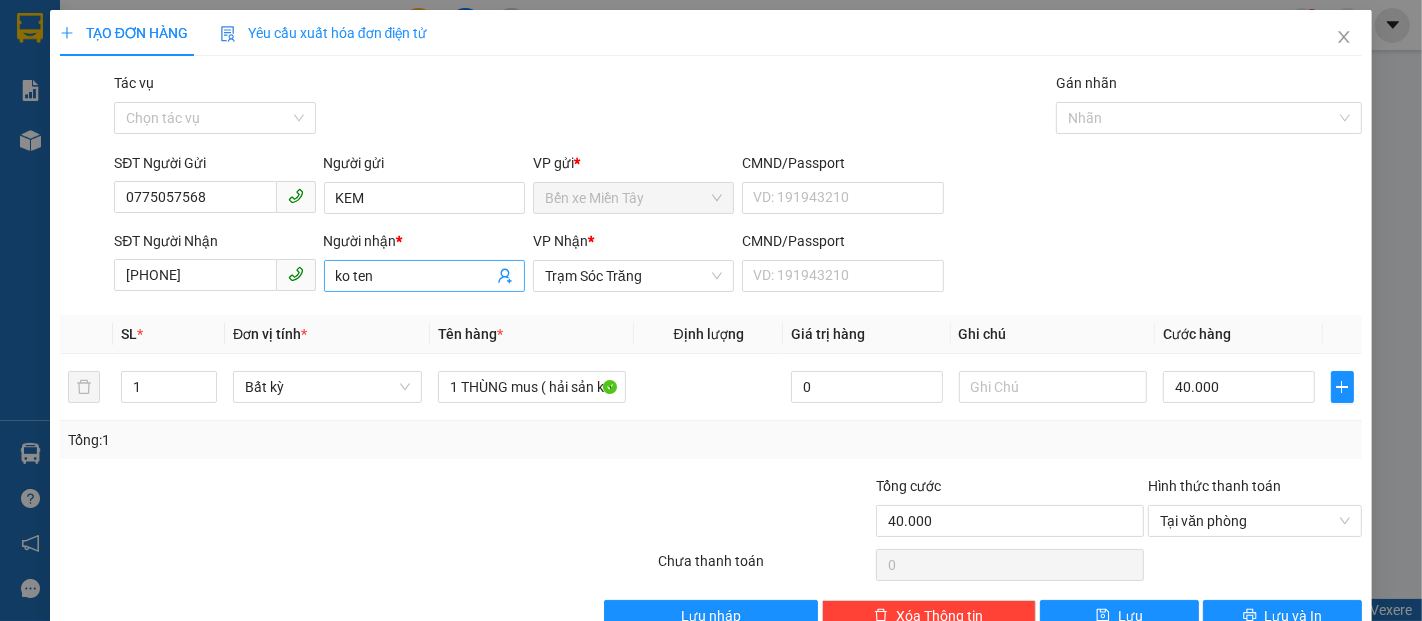 click on "ko ten" at bounding box center (414, 276) 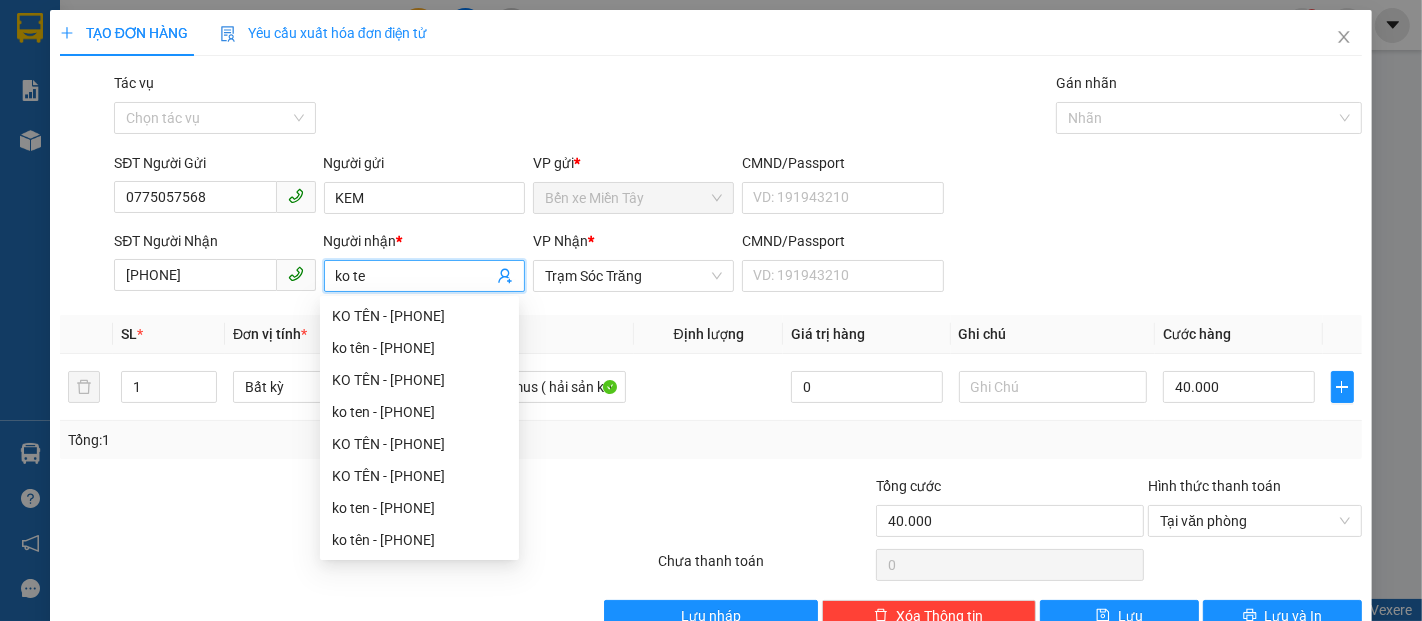 type on "ko ten" 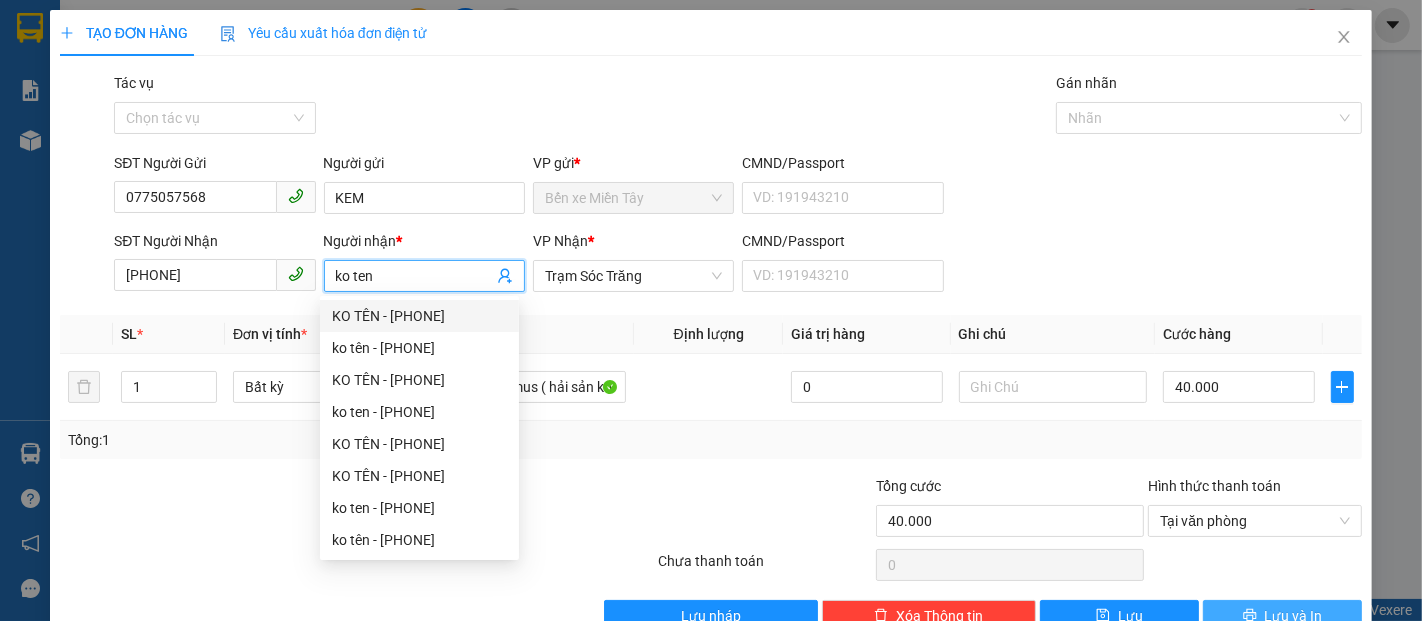 click on "Lưu và In" at bounding box center (1294, 616) 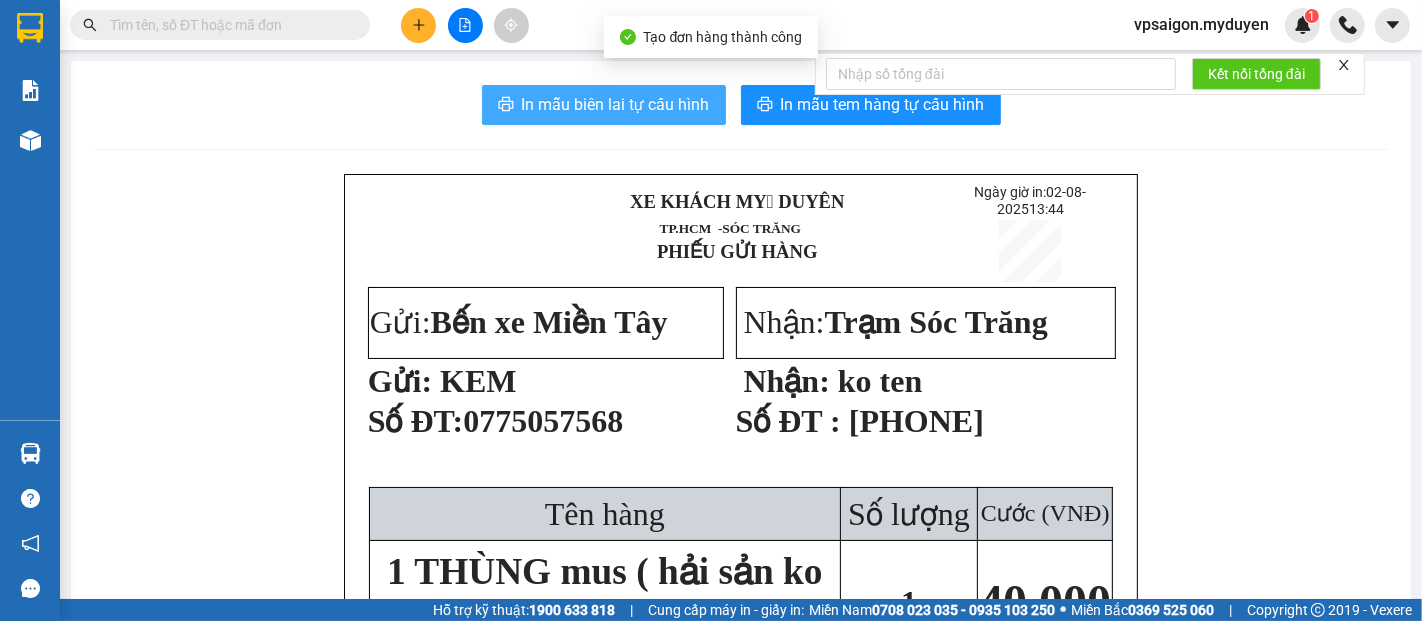 click on "In mẫu biên lai tự cấu hình" at bounding box center (616, 104) 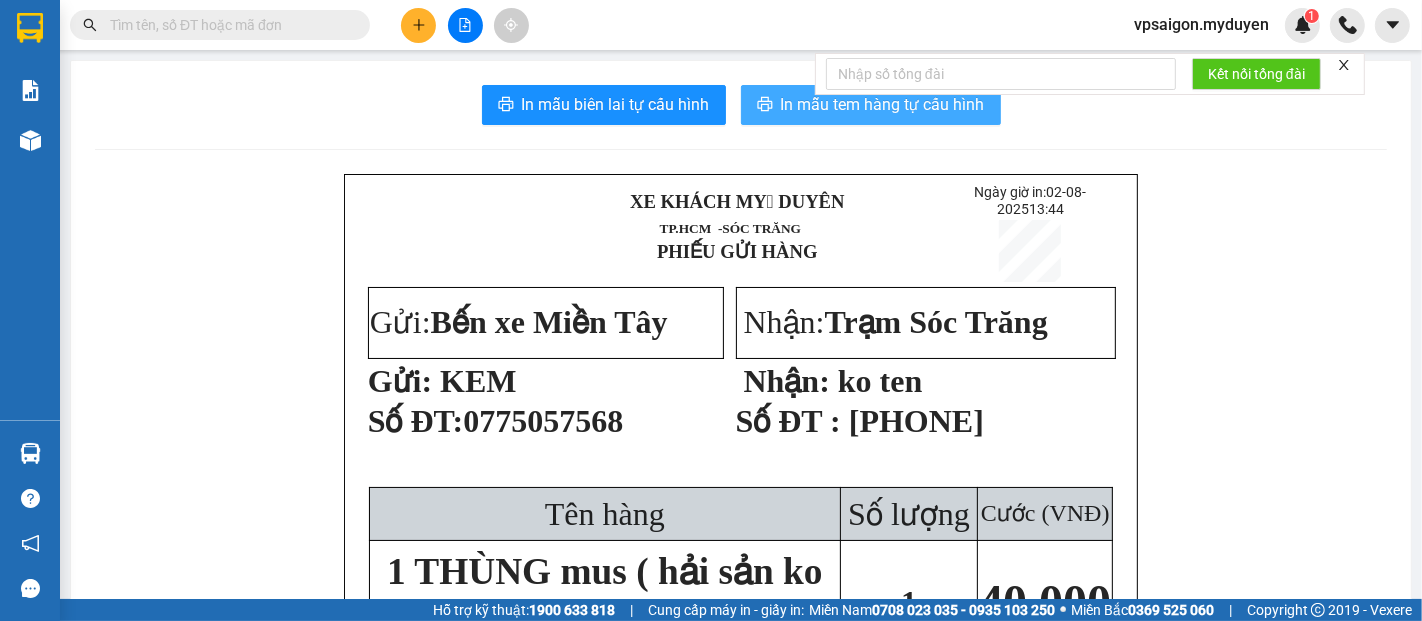 click on "In mẫu tem hàng tự cấu hình" at bounding box center [883, 104] 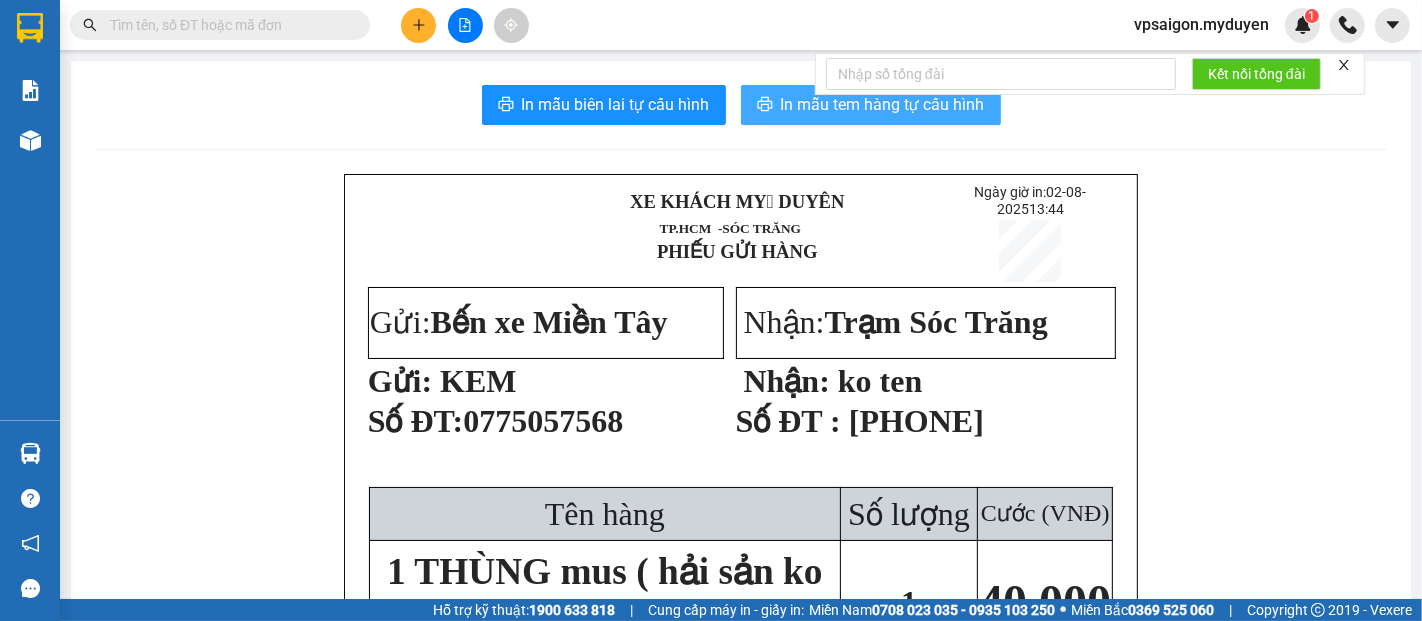 scroll, scrollTop: 0, scrollLeft: 0, axis: both 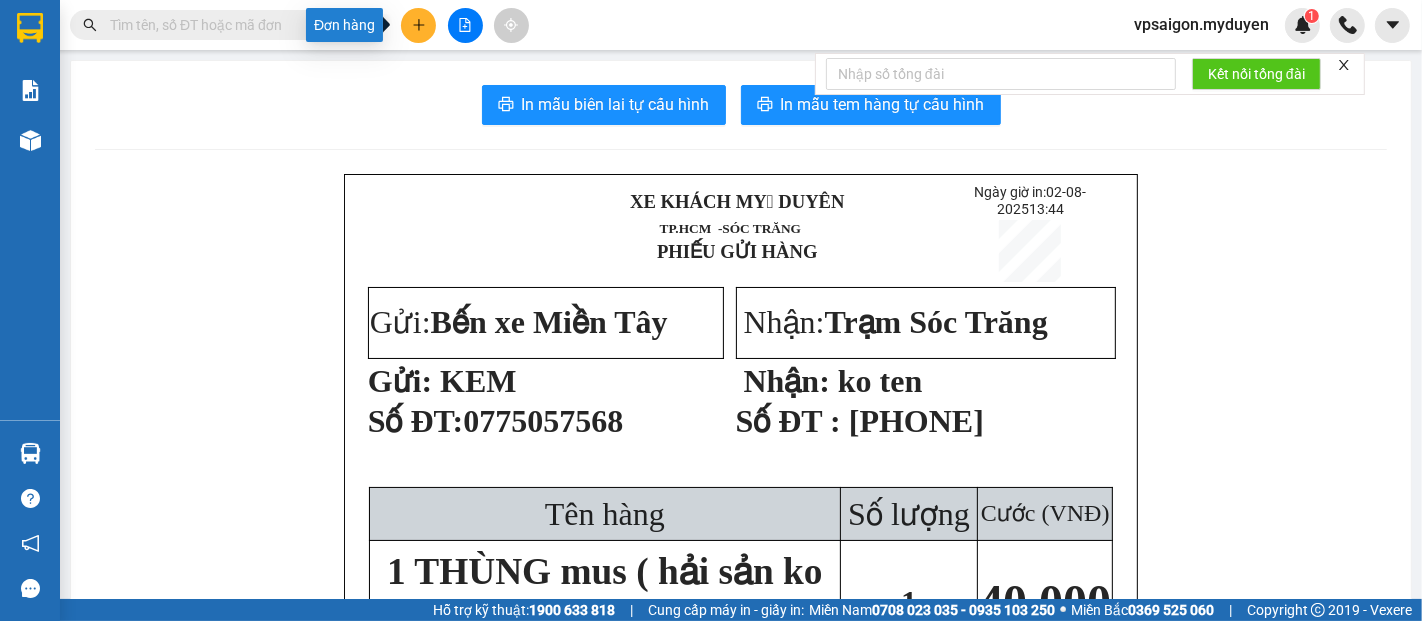 click 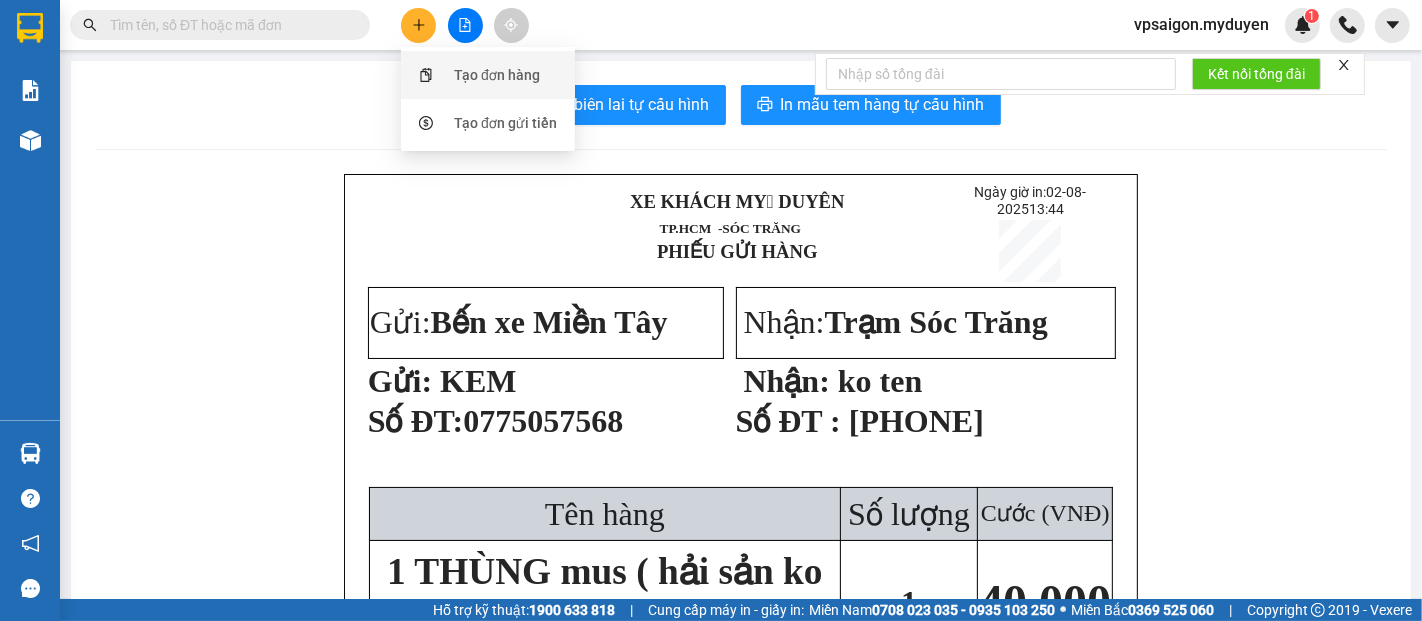 click on "Tạo đơn hàng" at bounding box center (497, 75) 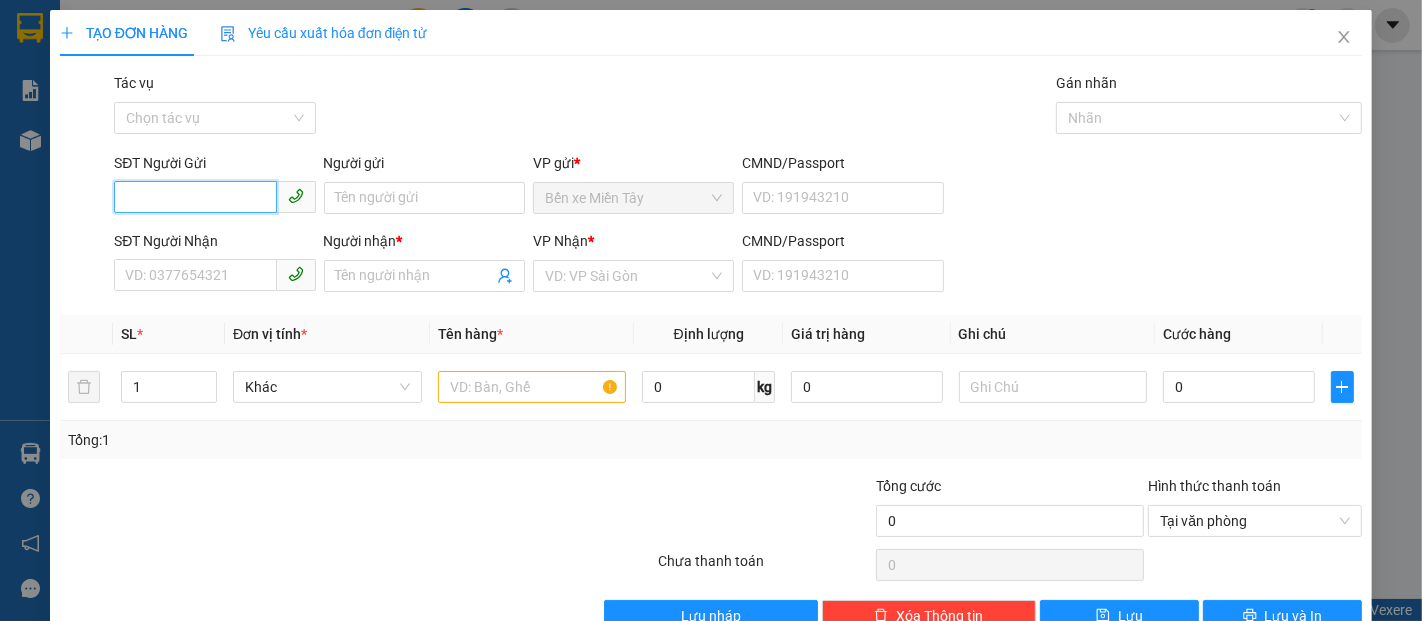 click on "SĐT Người Gửi" at bounding box center (195, 197) 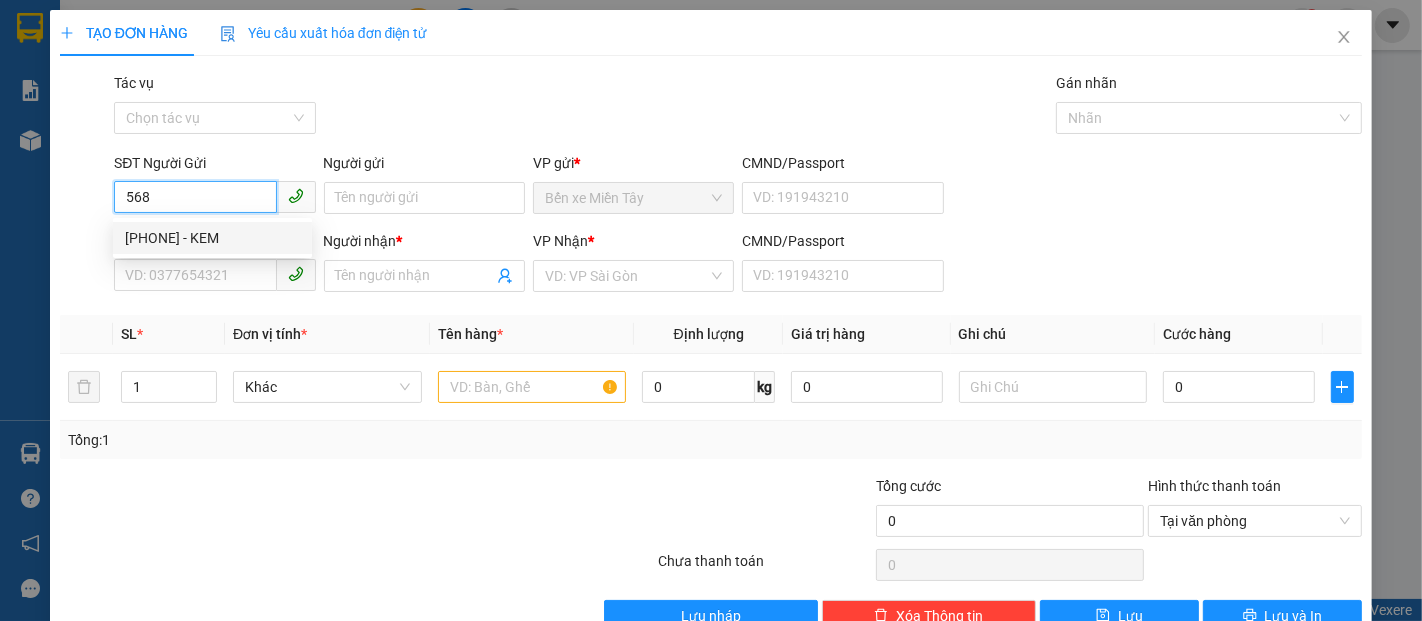 click on "0775057568 - KEM" at bounding box center (212, 238) 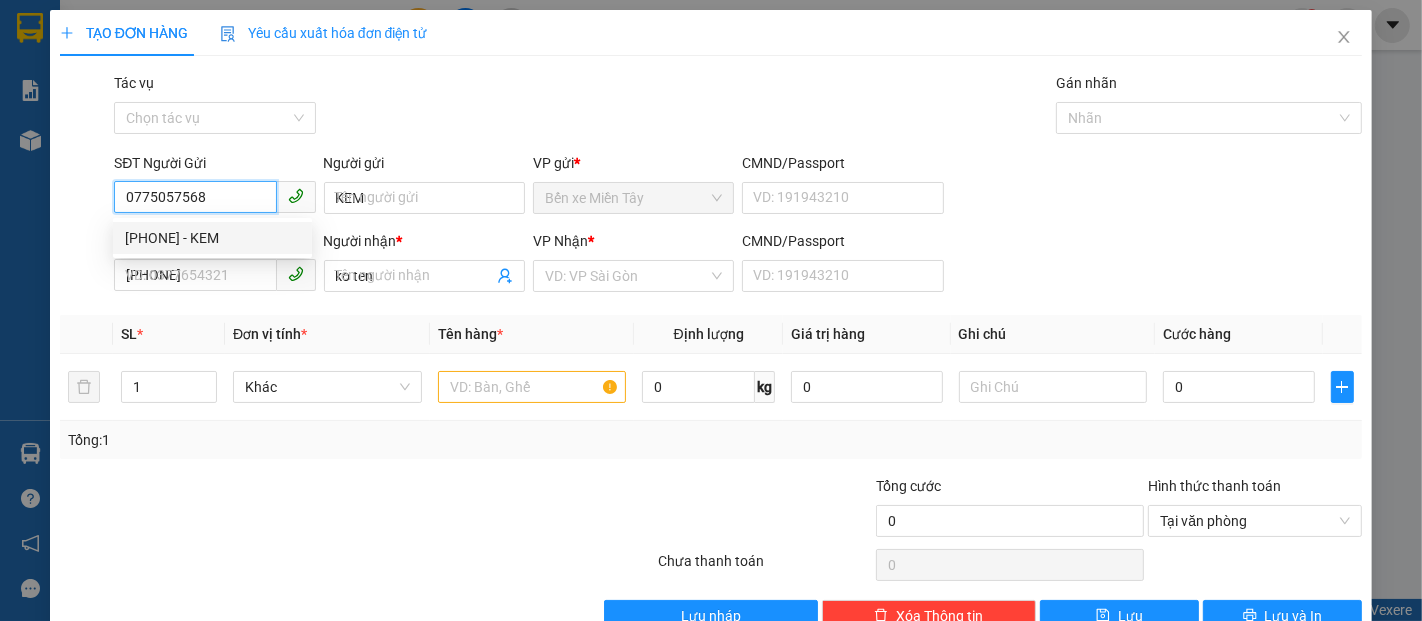 type on "40.000" 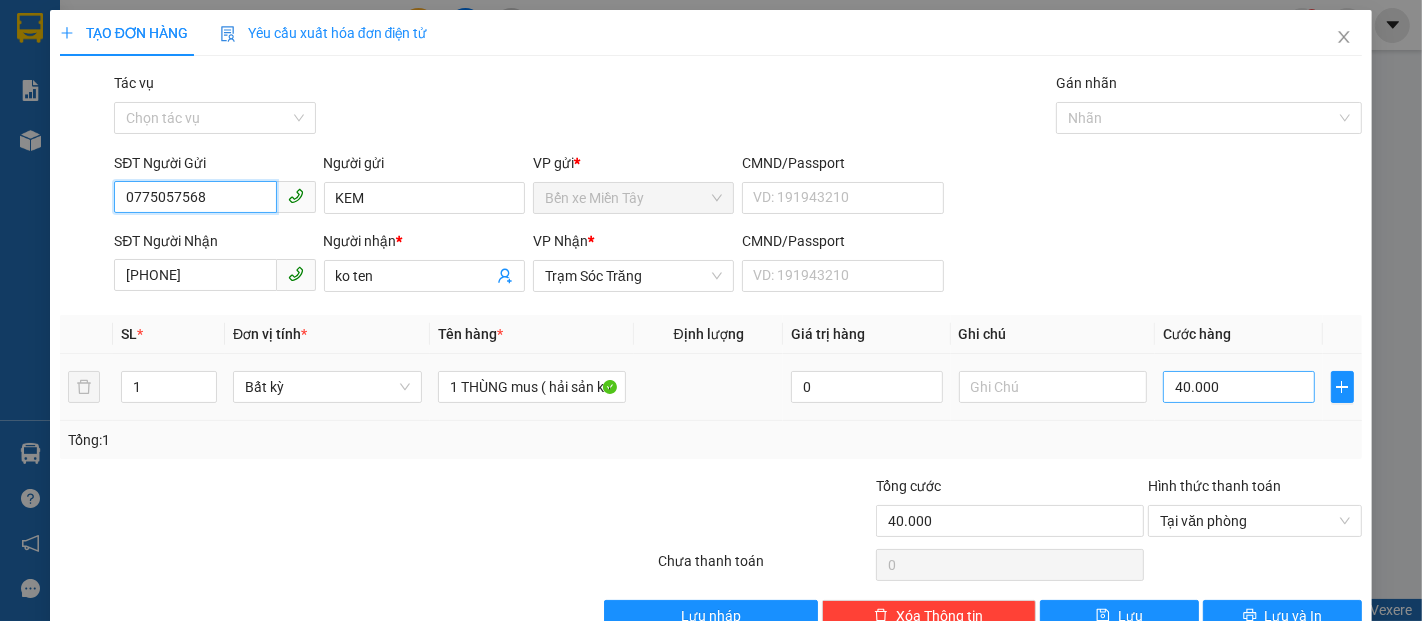 type on "0775057568" 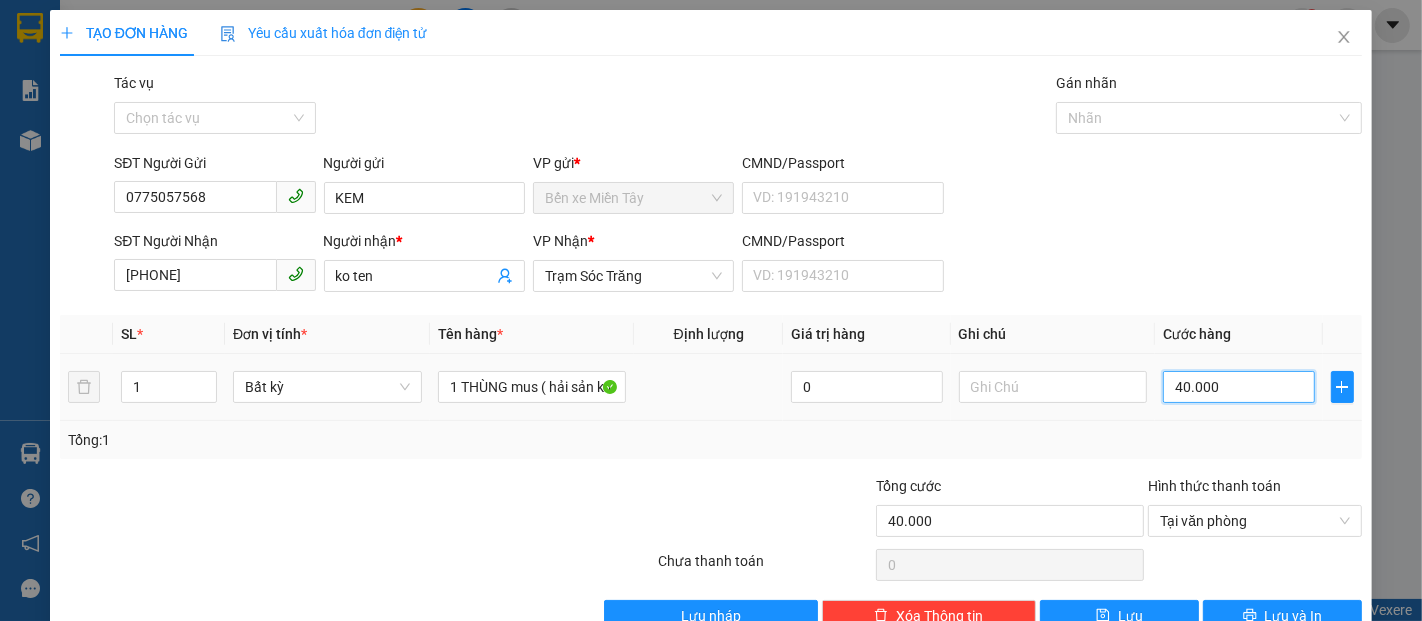 click on "40.000" at bounding box center (1238, 387) 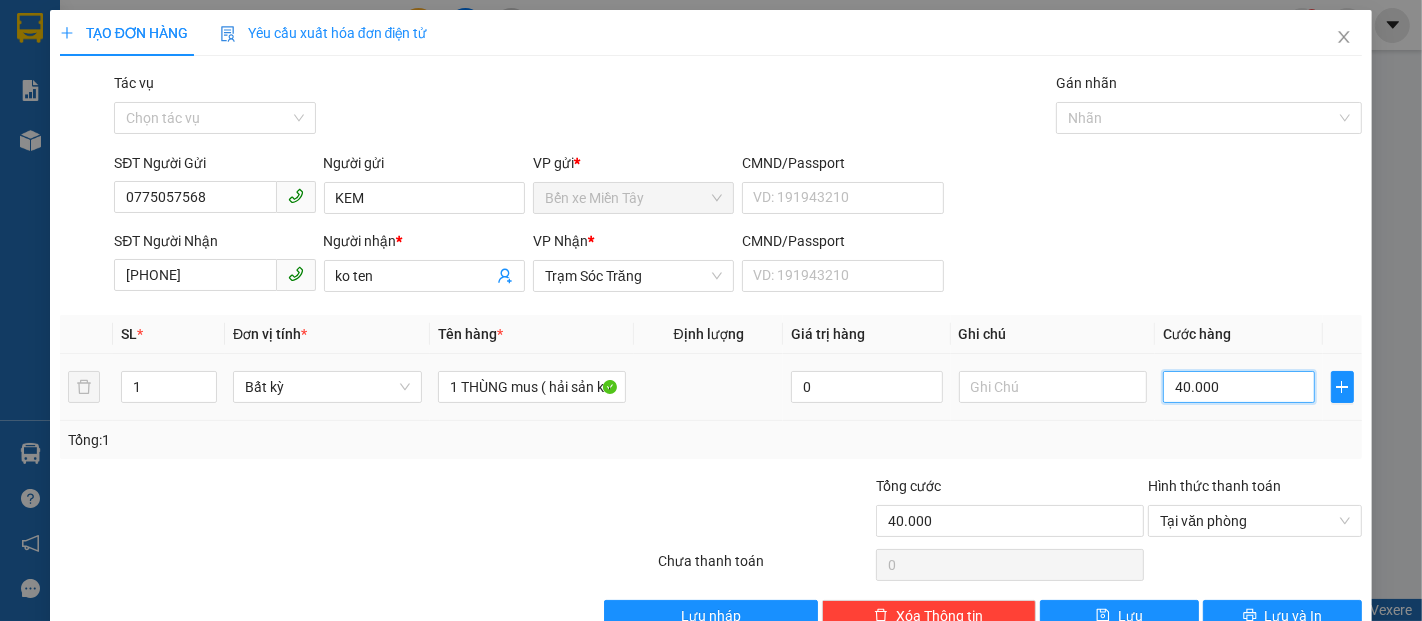 type on "5" 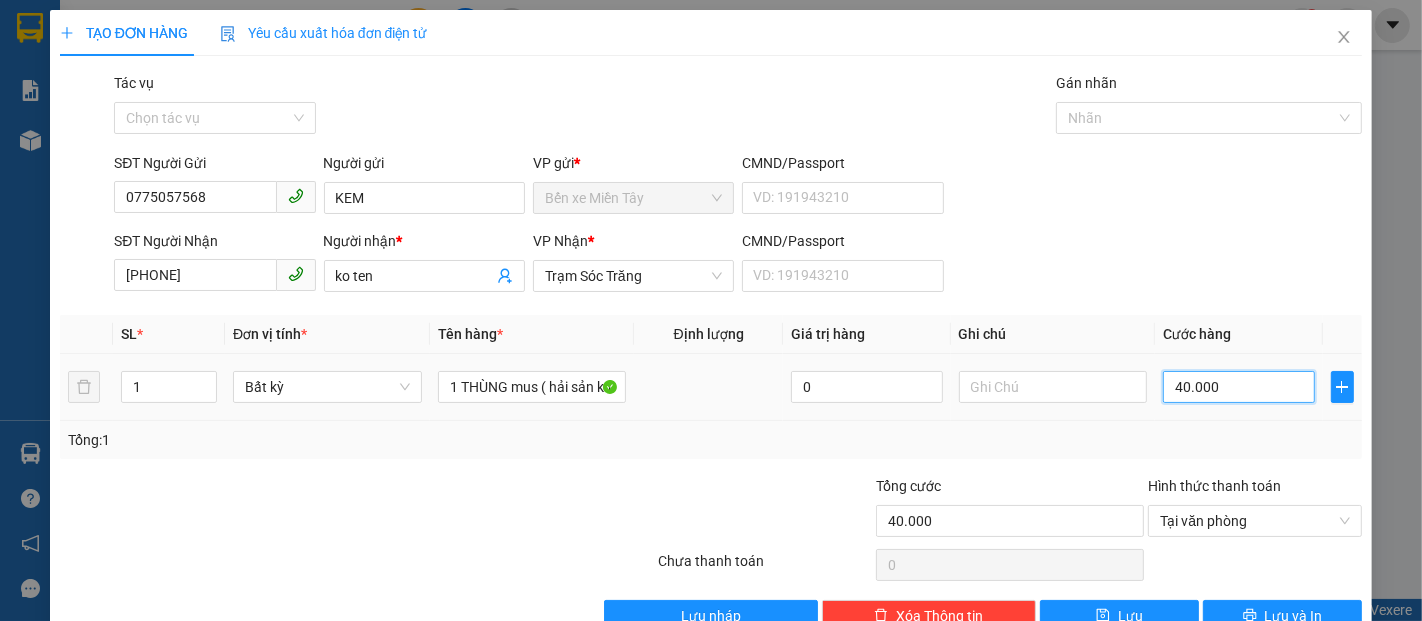 type on "5" 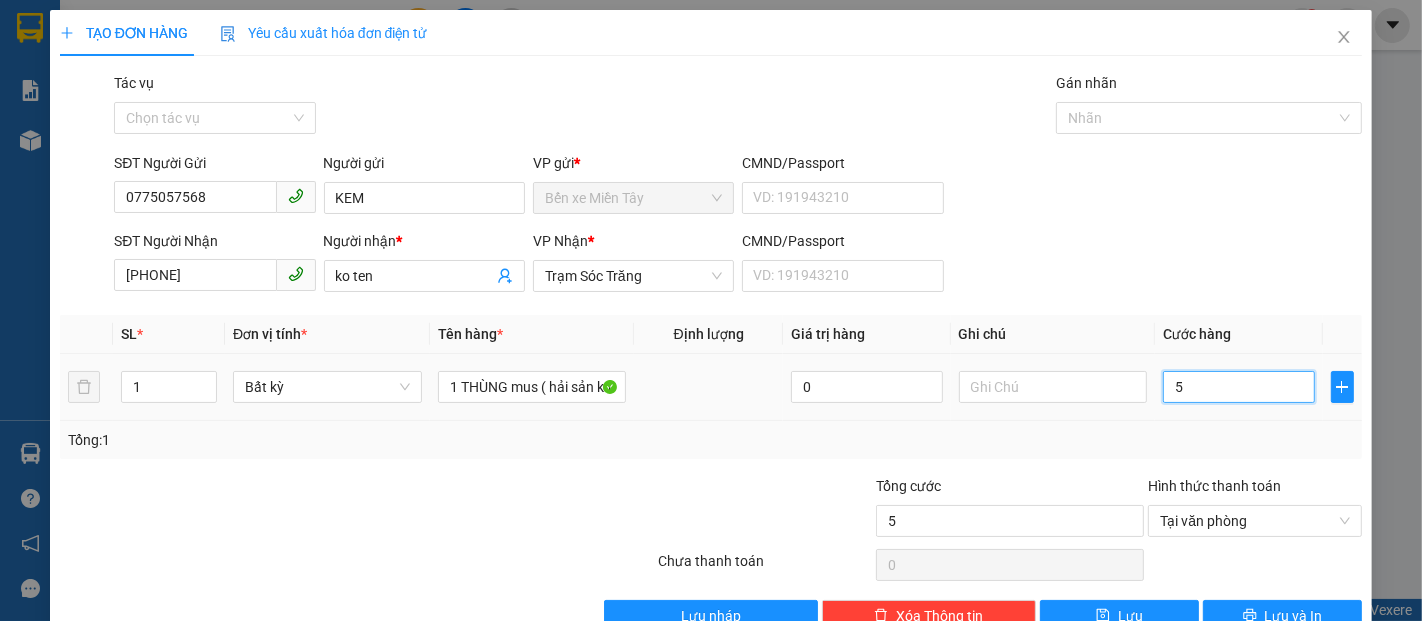 type on "50" 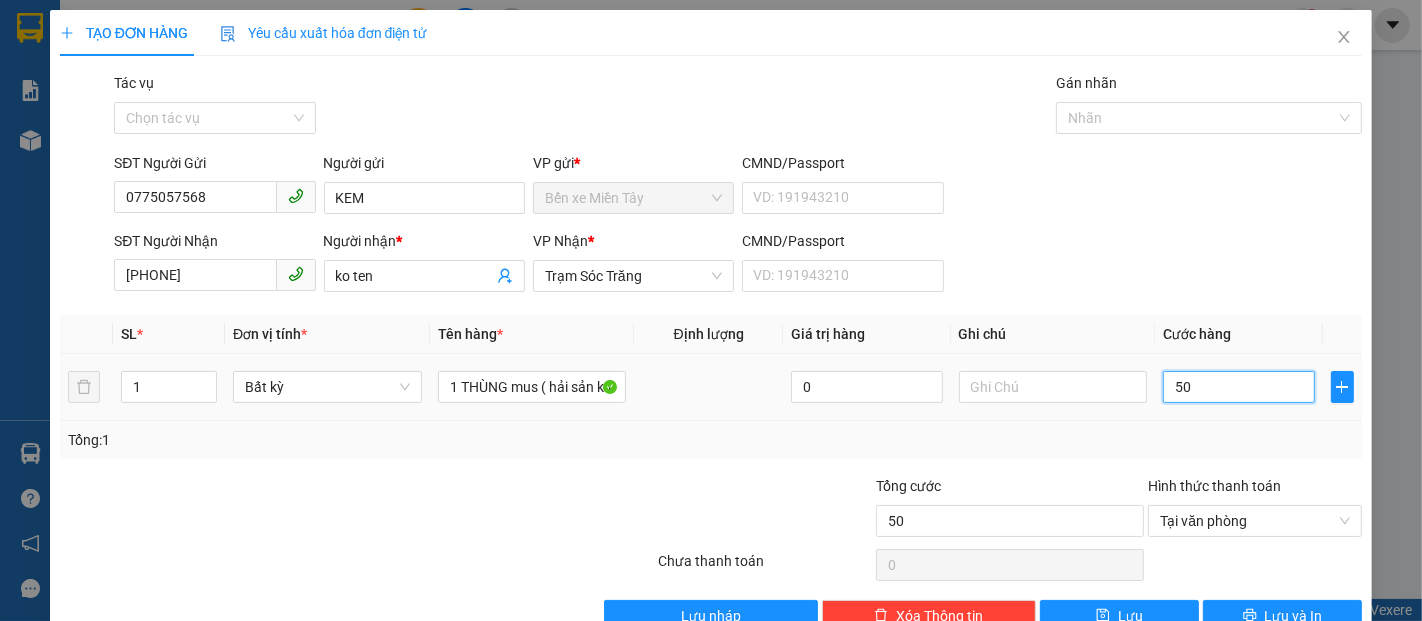 type on "500" 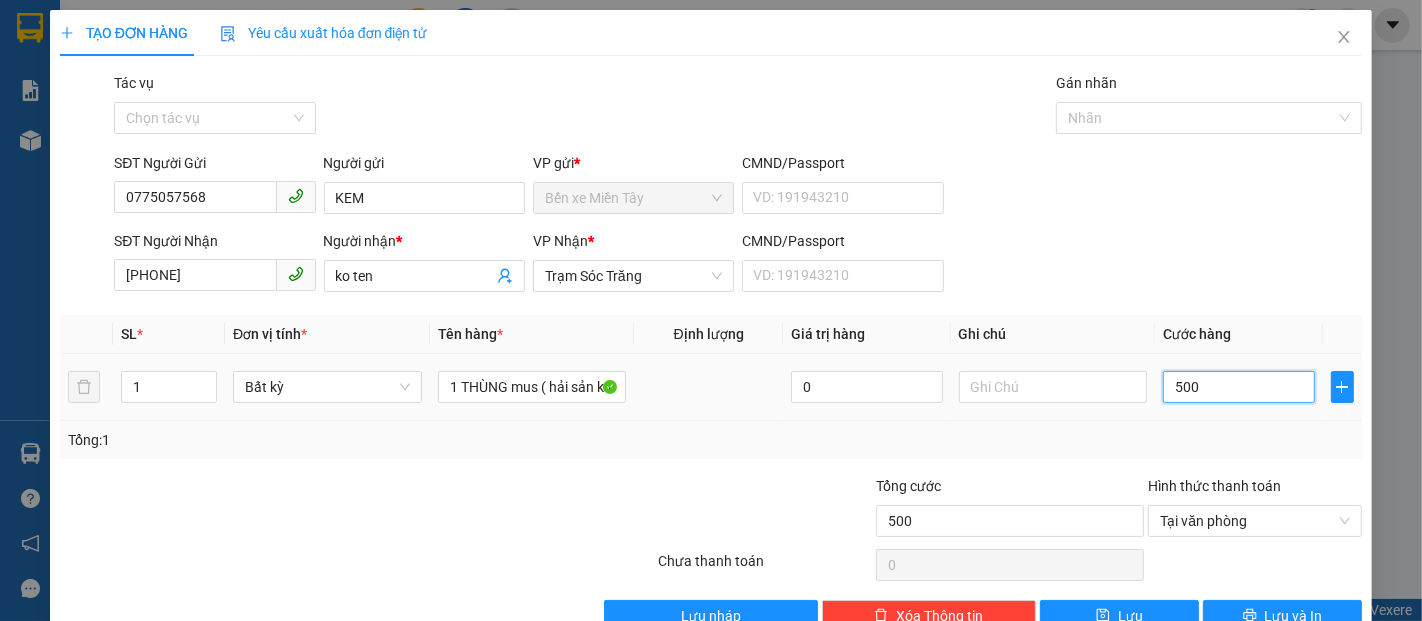 type on "5.000" 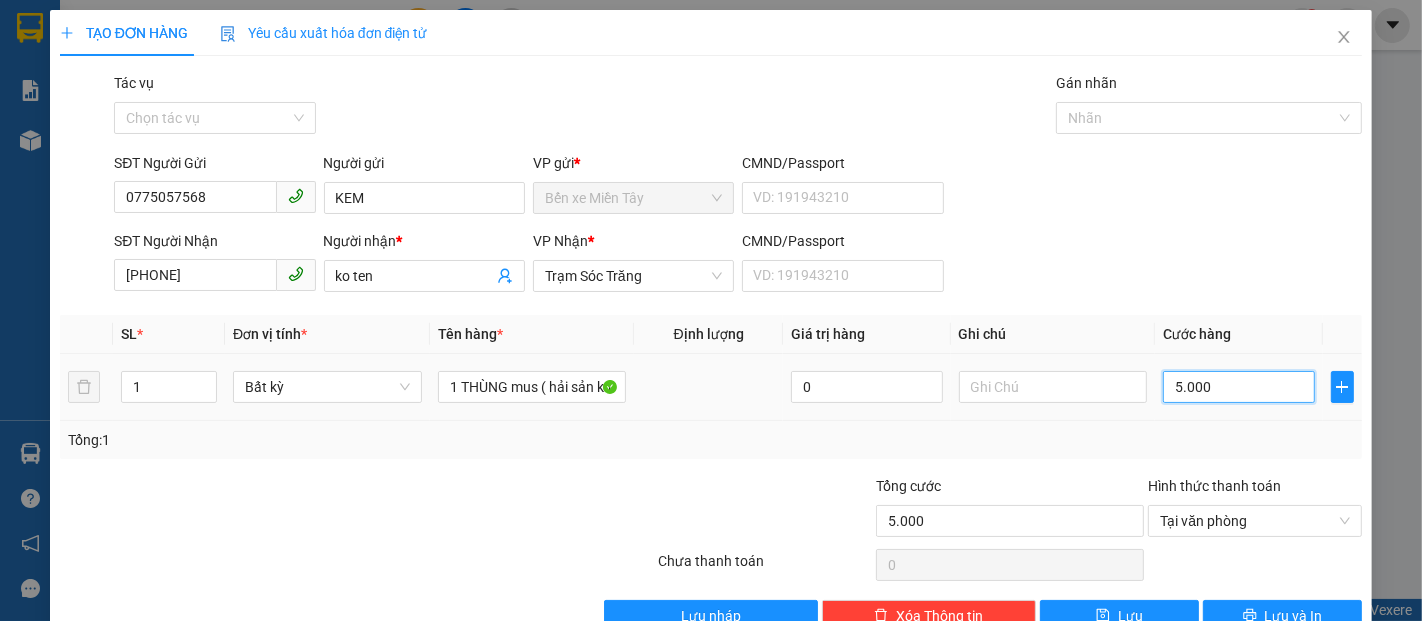 type on "50.000" 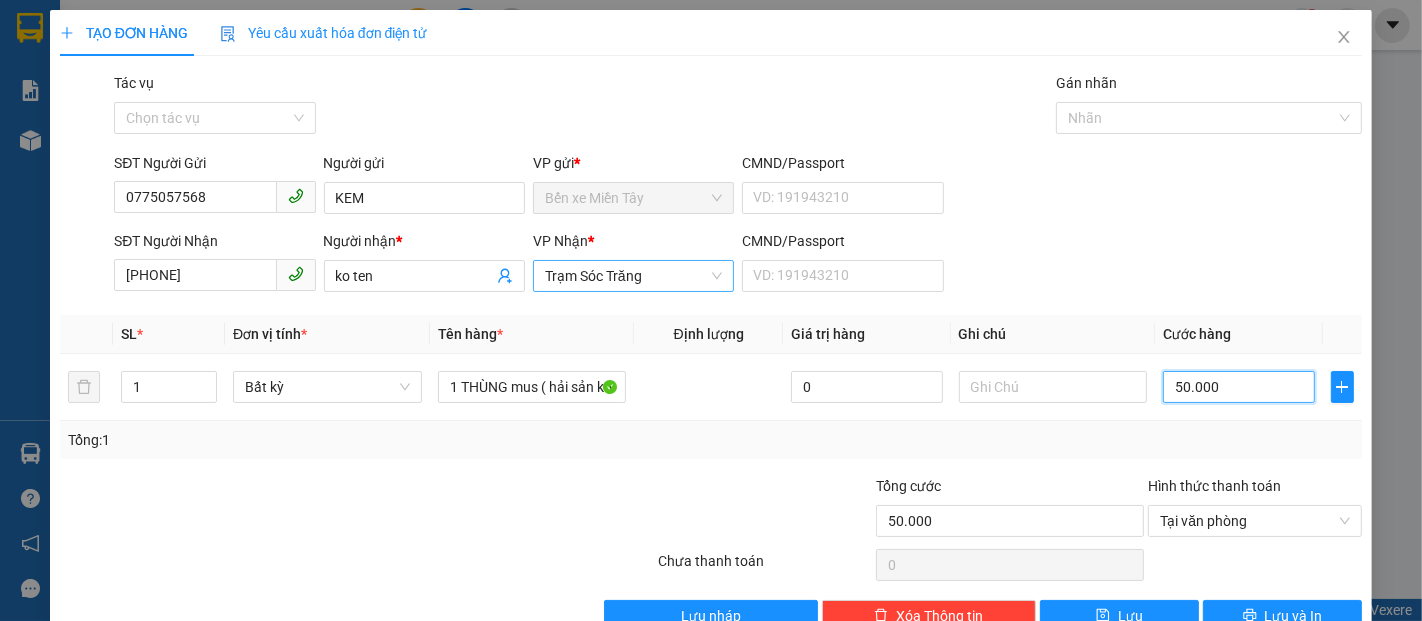 click on "Trạm Sóc Trăng" at bounding box center (633, 276) 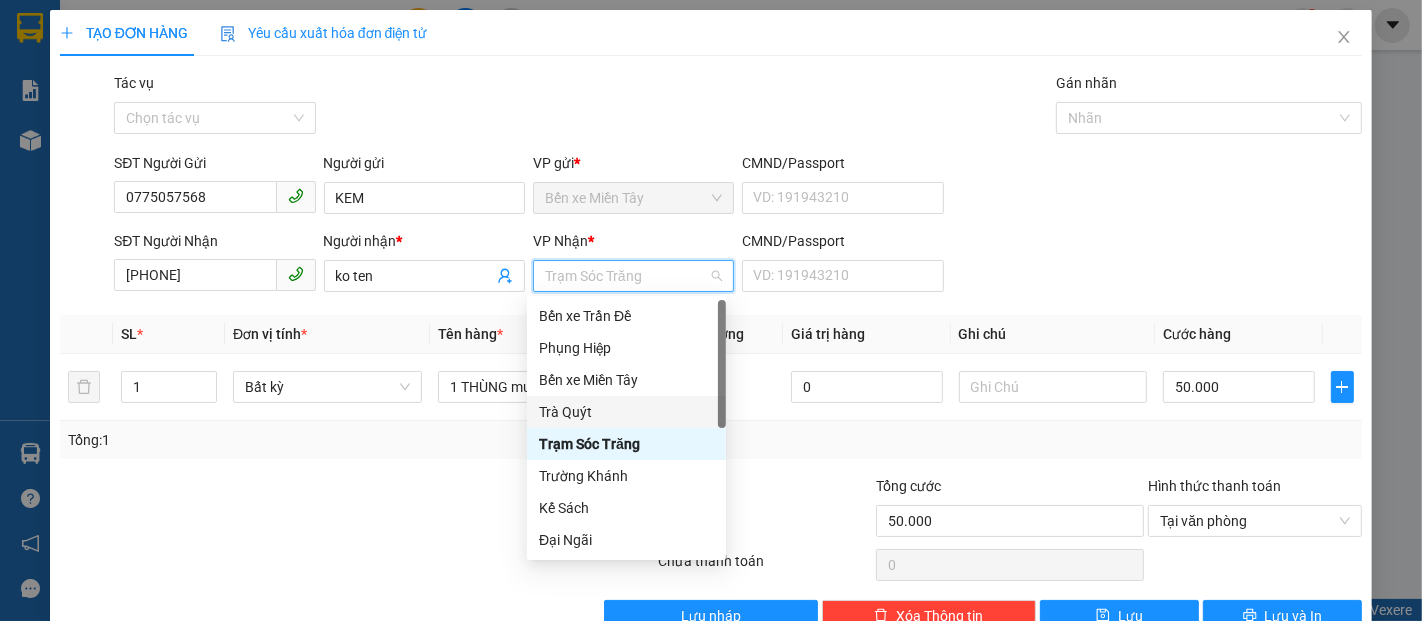 drag, startPoint x: 578, startPoint y: 408, endPoint x: 598, endPoint y: 405, distance: 20.22375 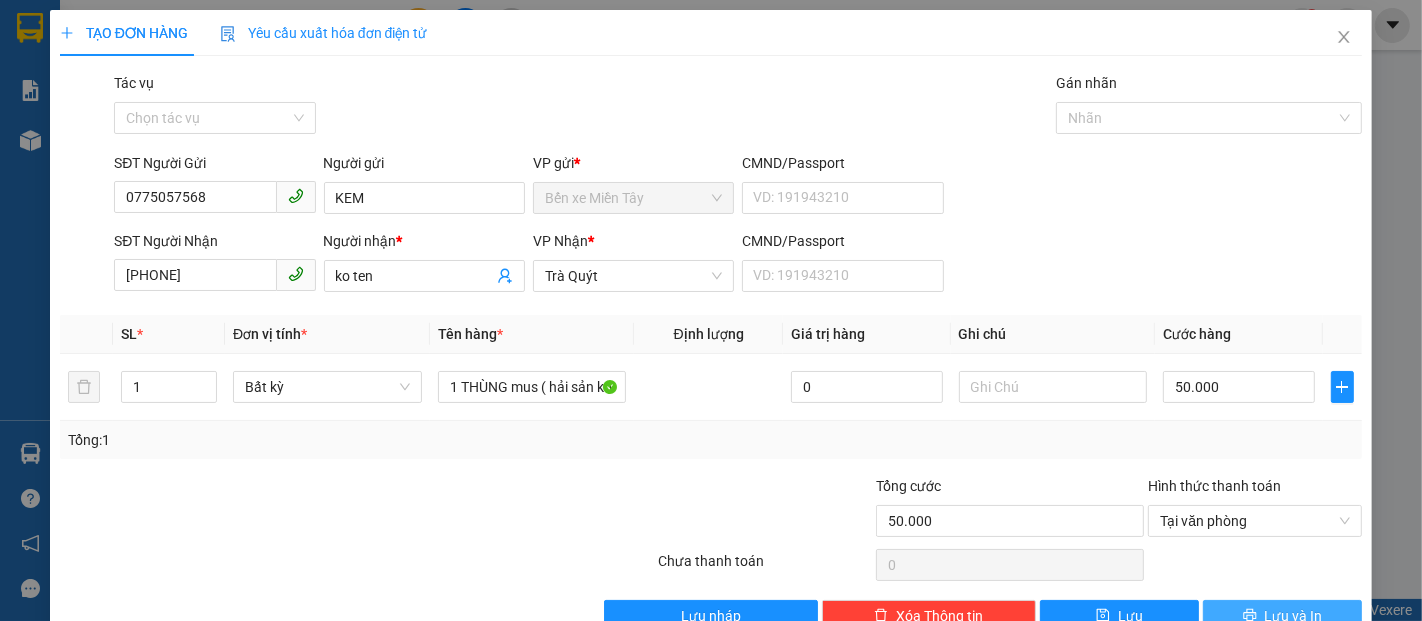 click on "Lưu và In" at bounding box center (1294, 616) 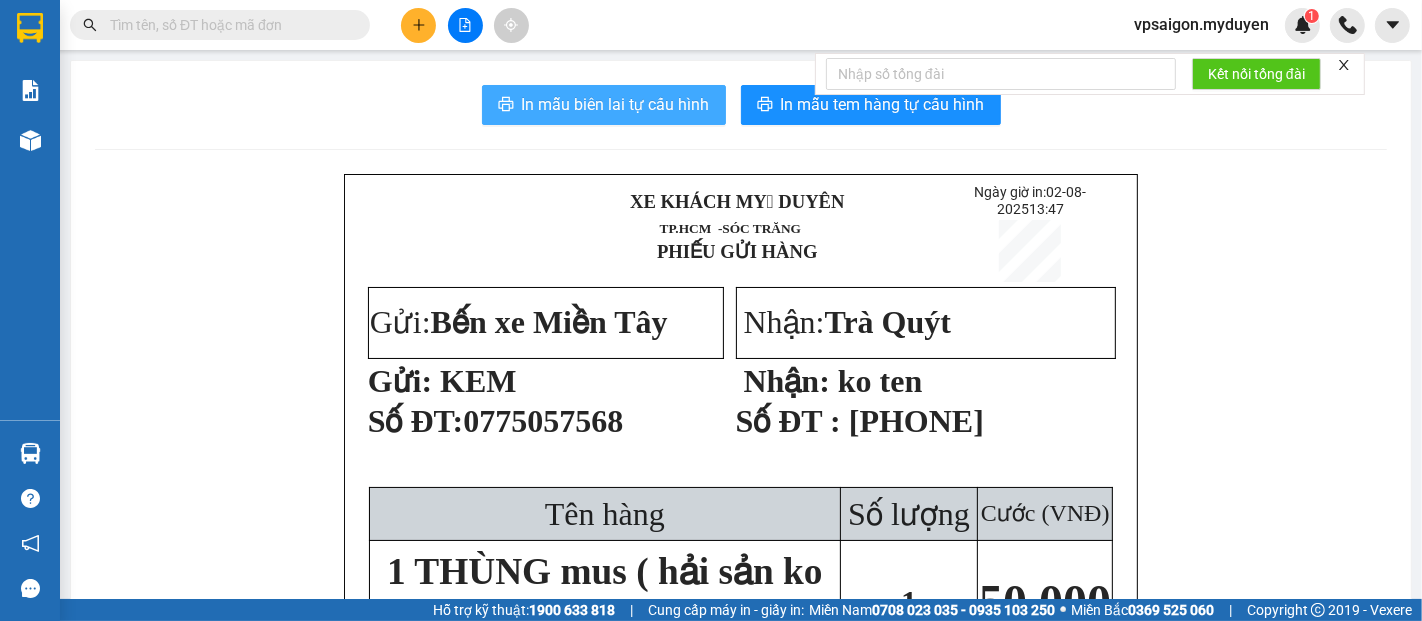 click on "In mẫu biên lai tự cấu hình" at bounding box center [616, 104] 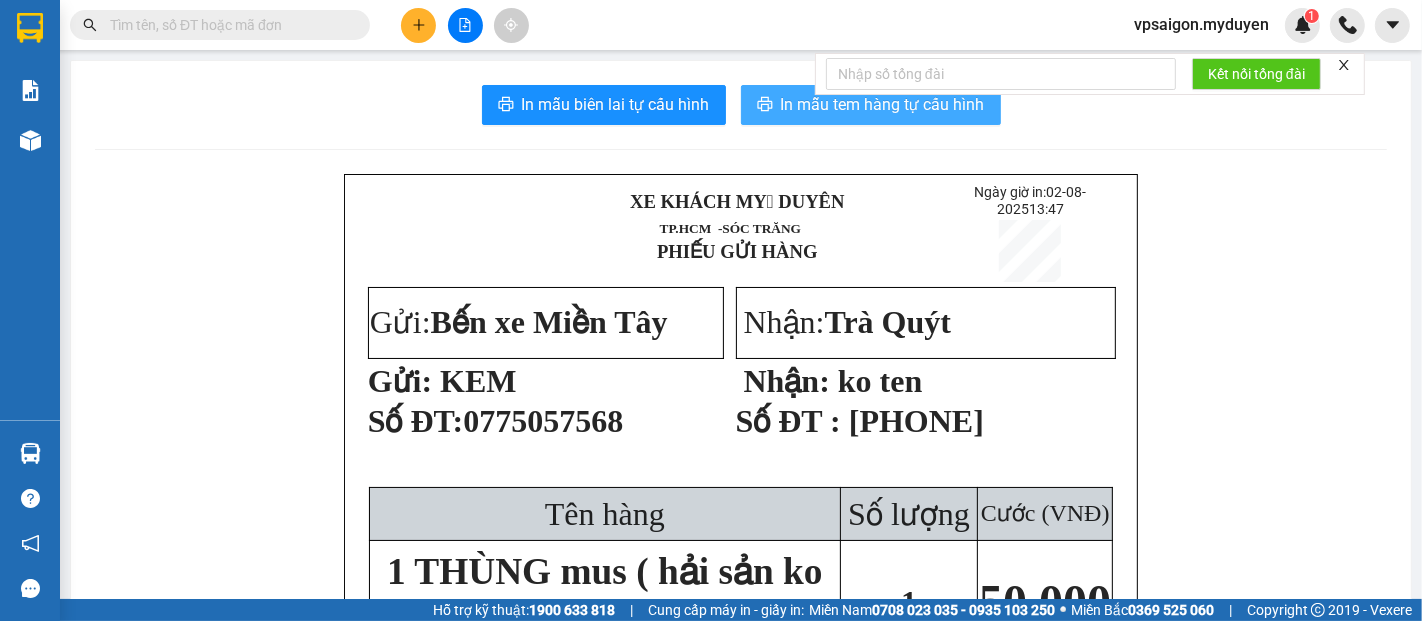 click on "In mẫu tem hàng tự cấu hình" at bounding box center (883, 104) 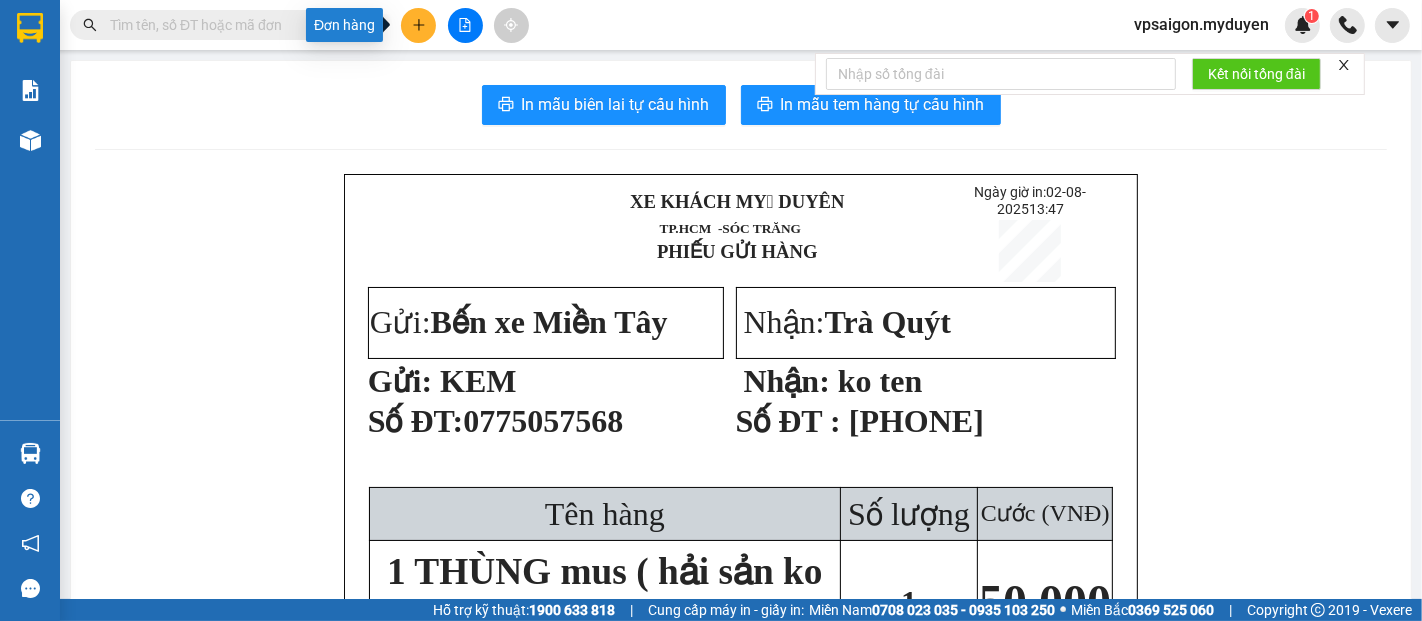 click at bounding box center (418, 25) 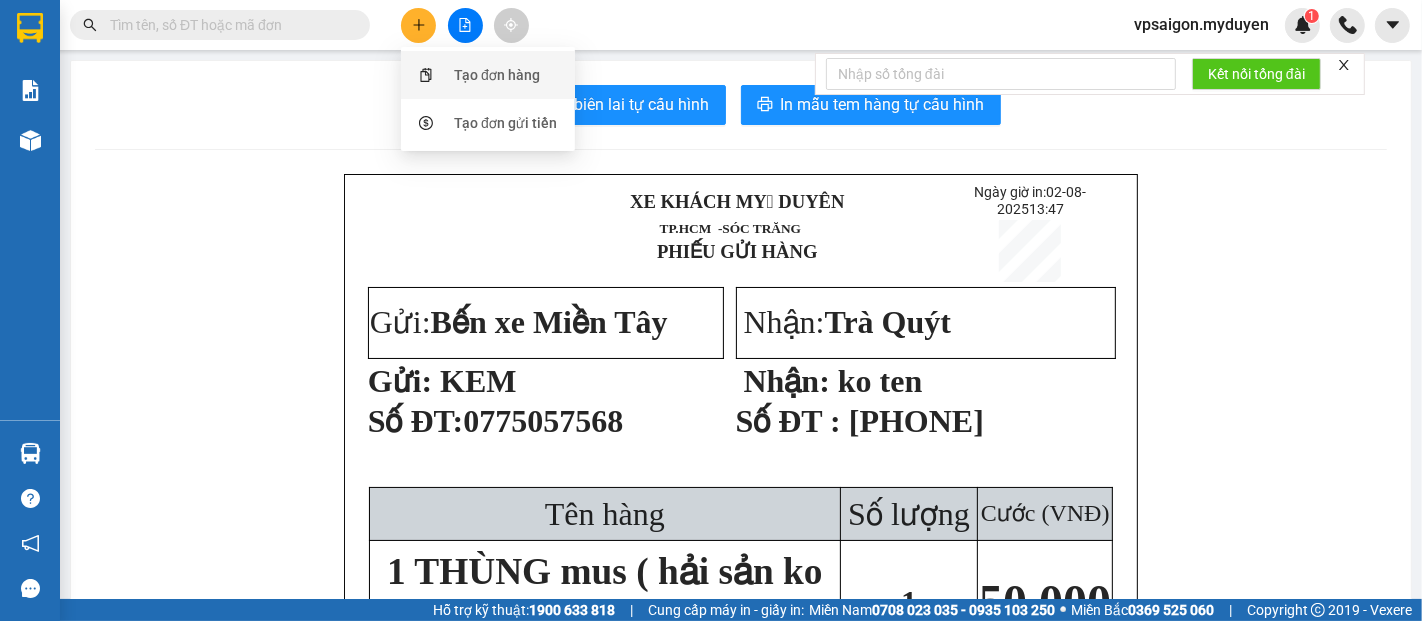 click on "Tạo đơn hàng" at bounding box center [488, 75] 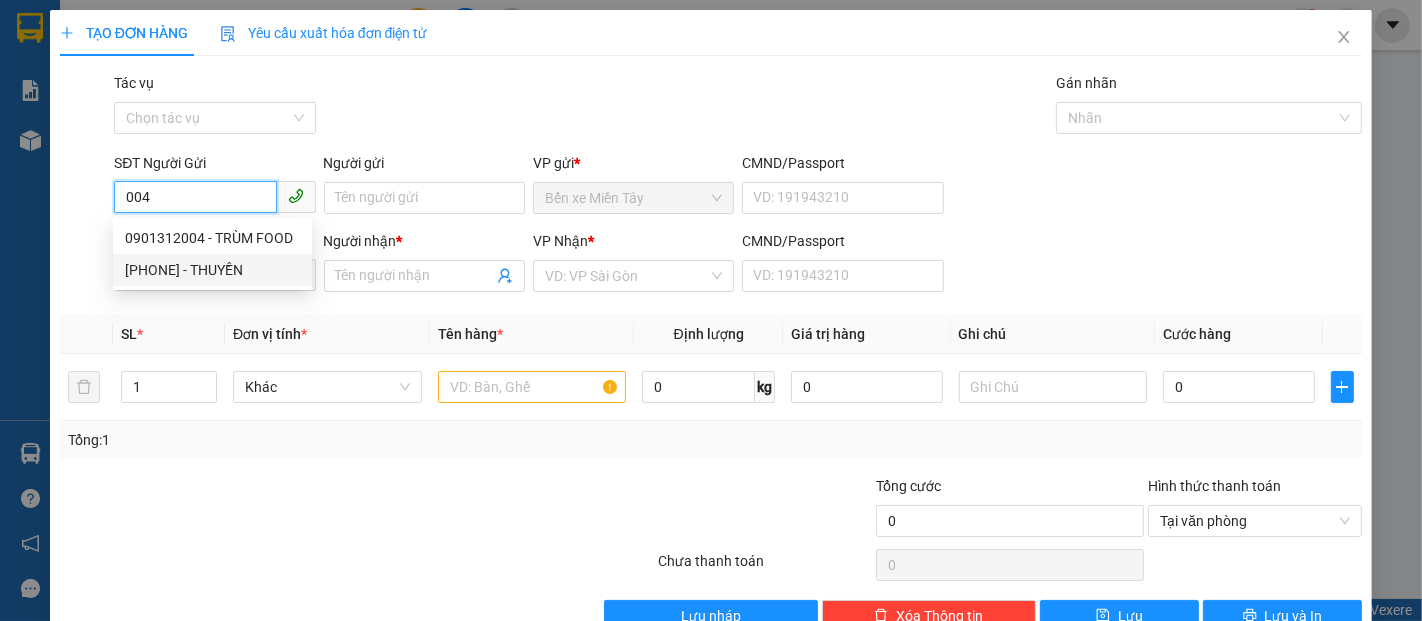 click on "0938243004 - THUYỀN" at bounding box center [212, 270] 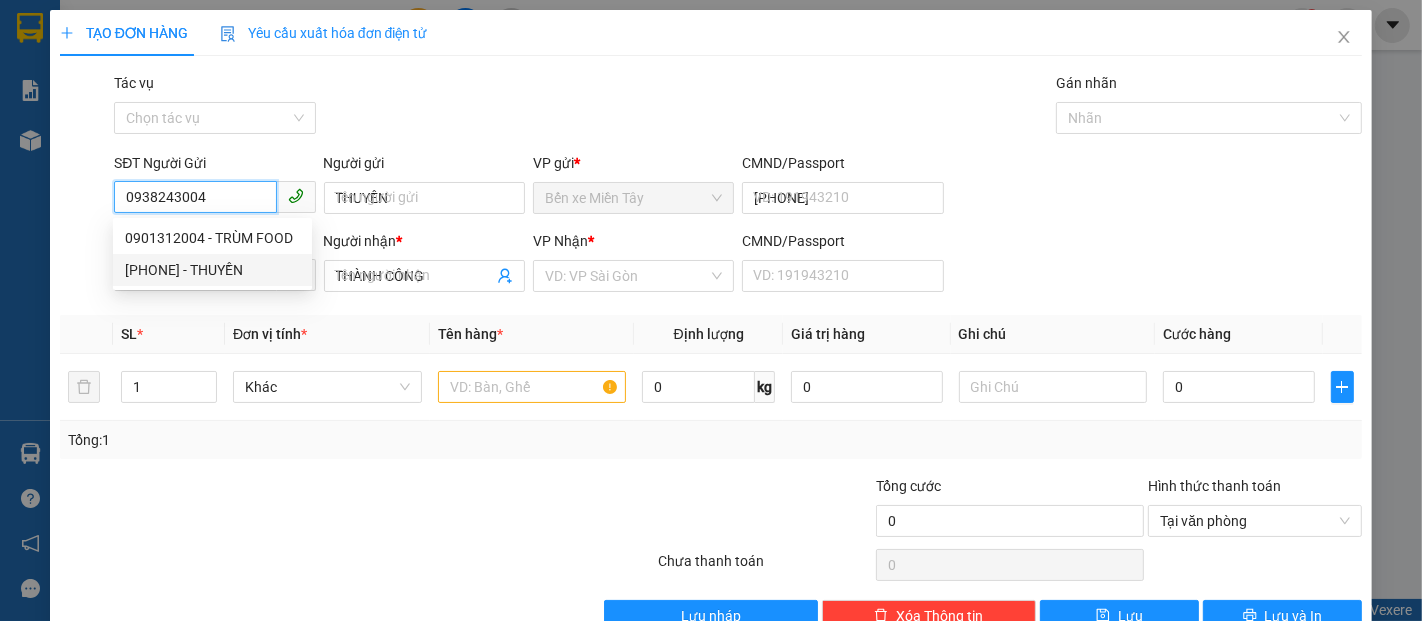 type on "30.000" 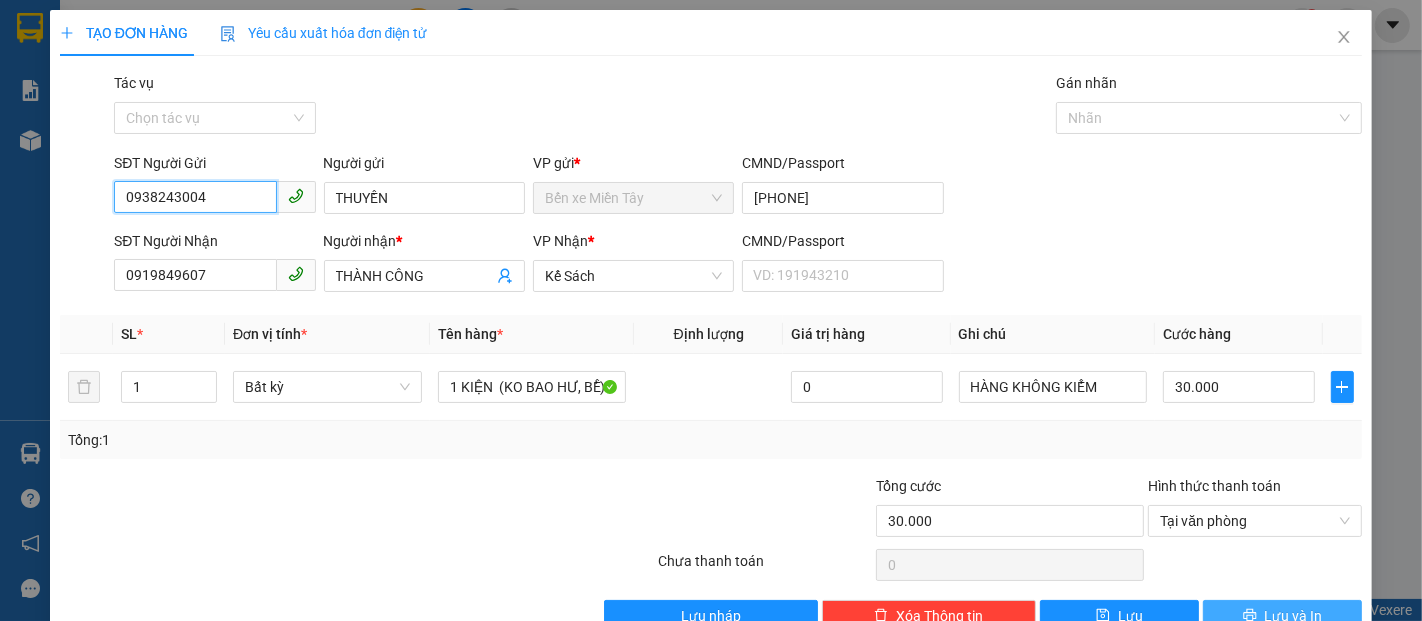 type on "0938243004" 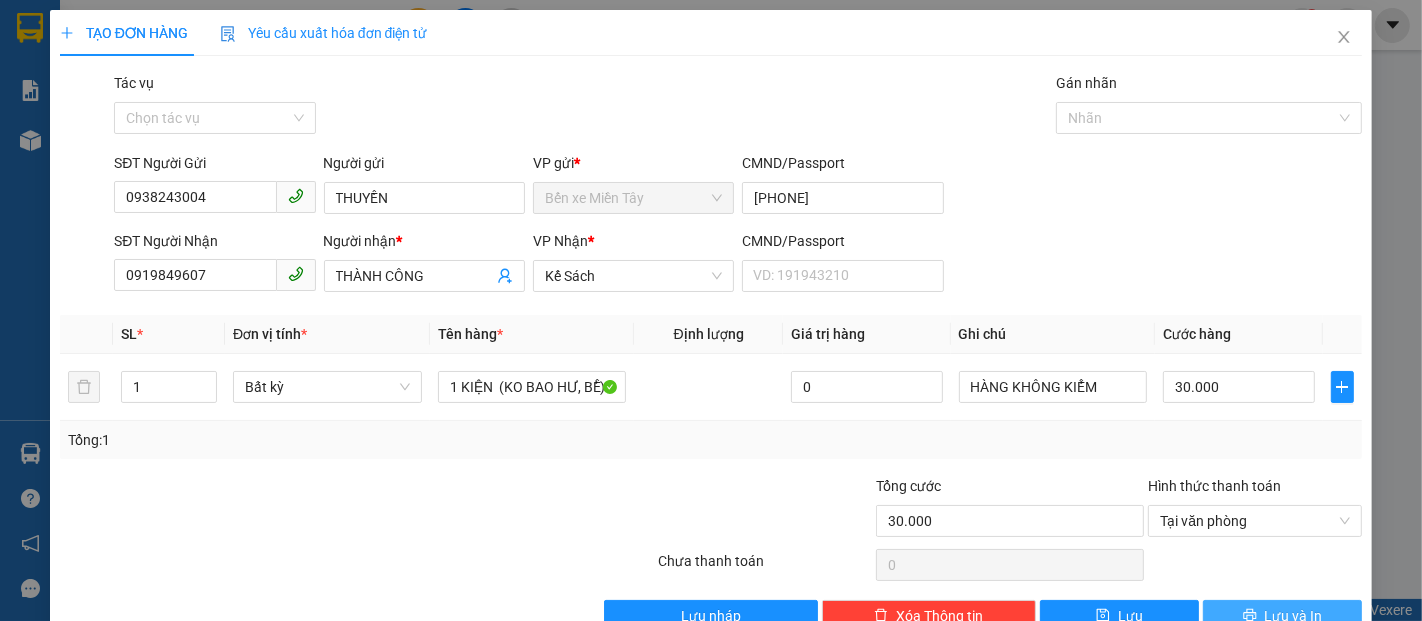 click on "Lưu và In" at bounding box center [1282, 616] 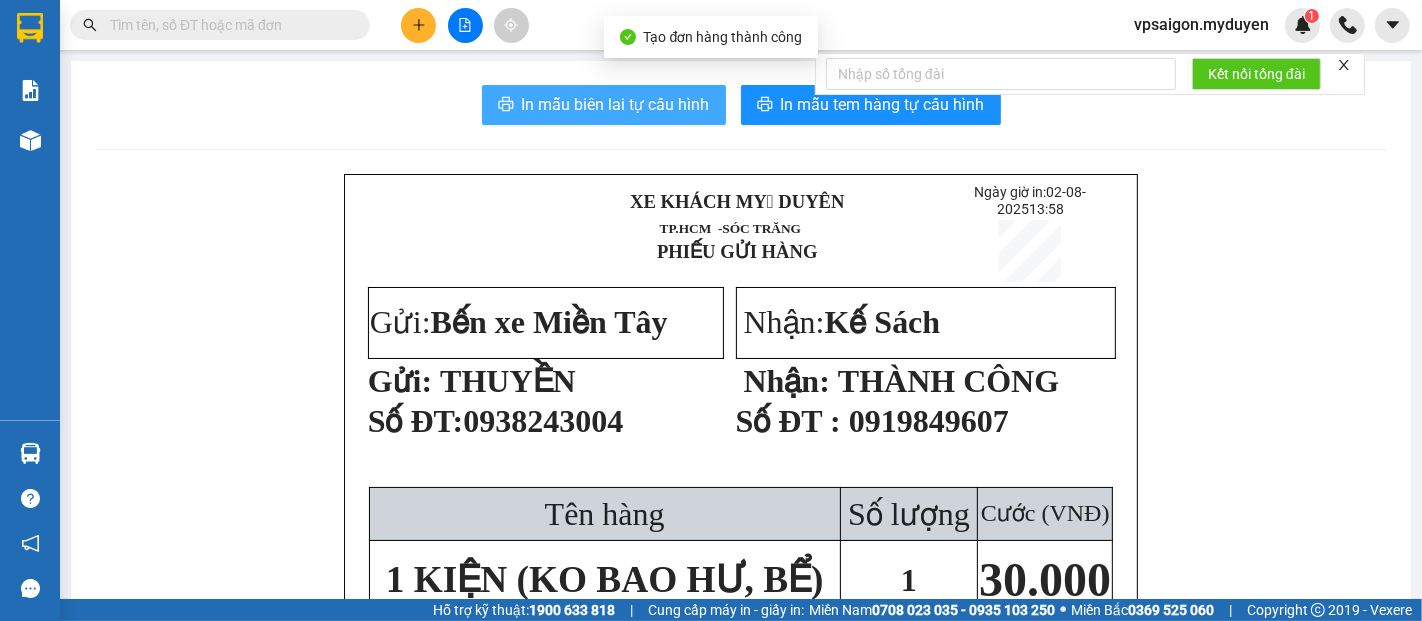 click on "In mẫu biên lai tự cấu hình" at bounding box center [616, 104] 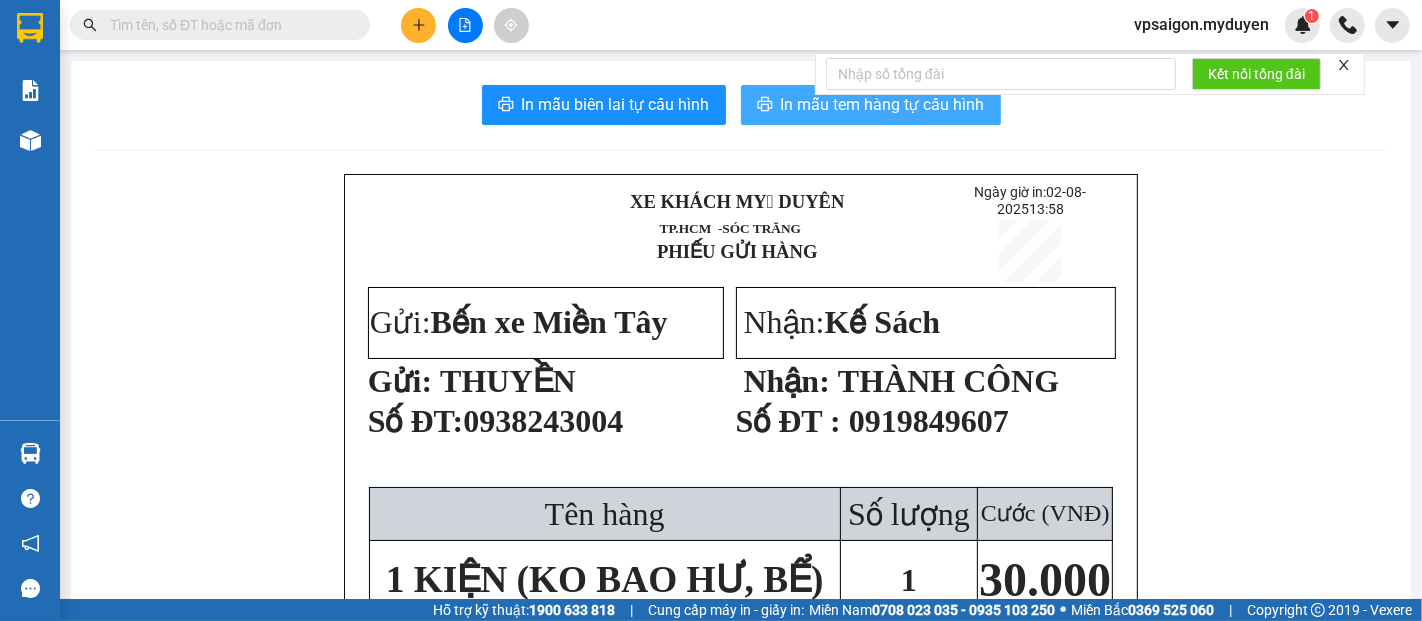 click on "In mẫu tem hàng tự cấu hình" at bounding box center (883, 104) 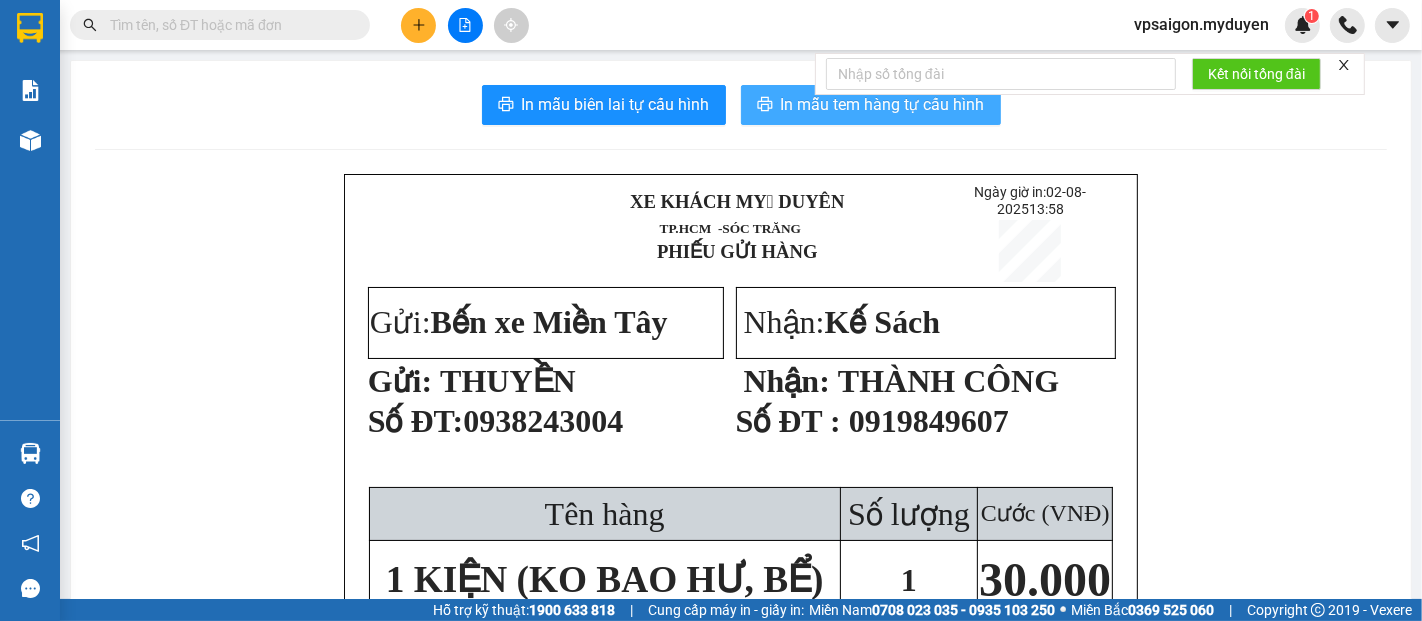scroll, scrollTop: 0, scrollLeft: 0, axis: both 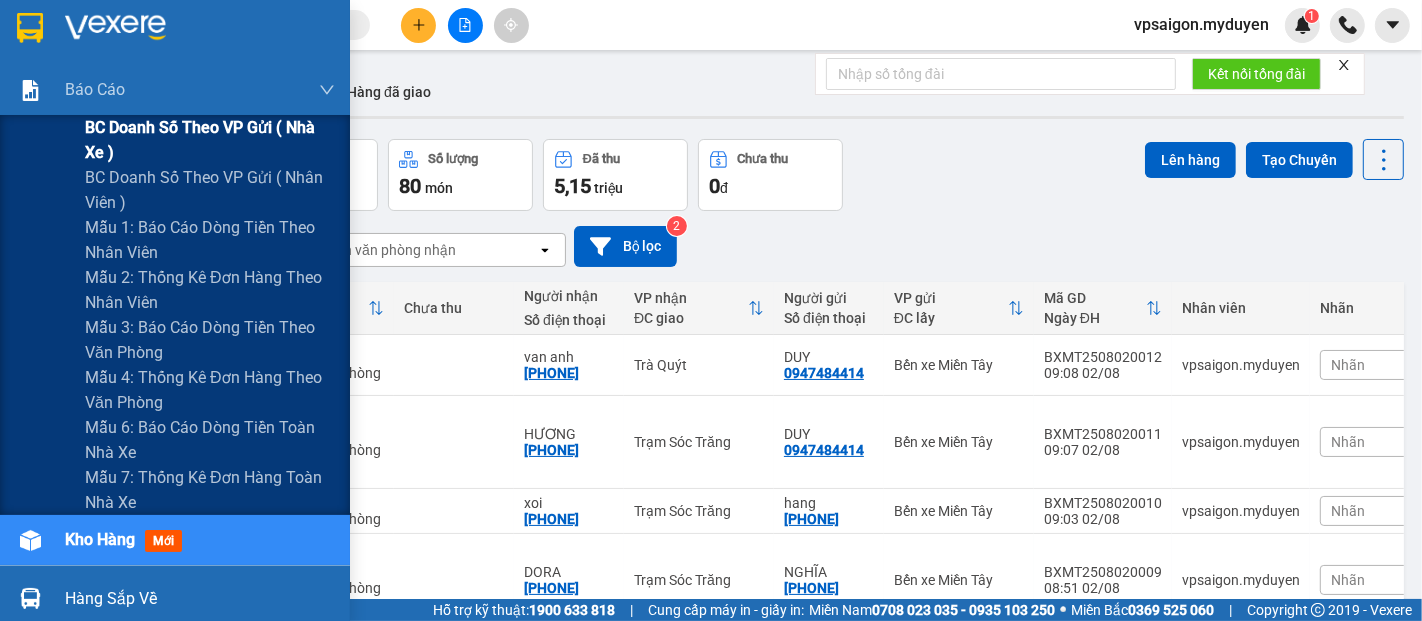 click on "BC doanh số theo VP gửi ( nhà xe )" at bounding box center (210, 140) 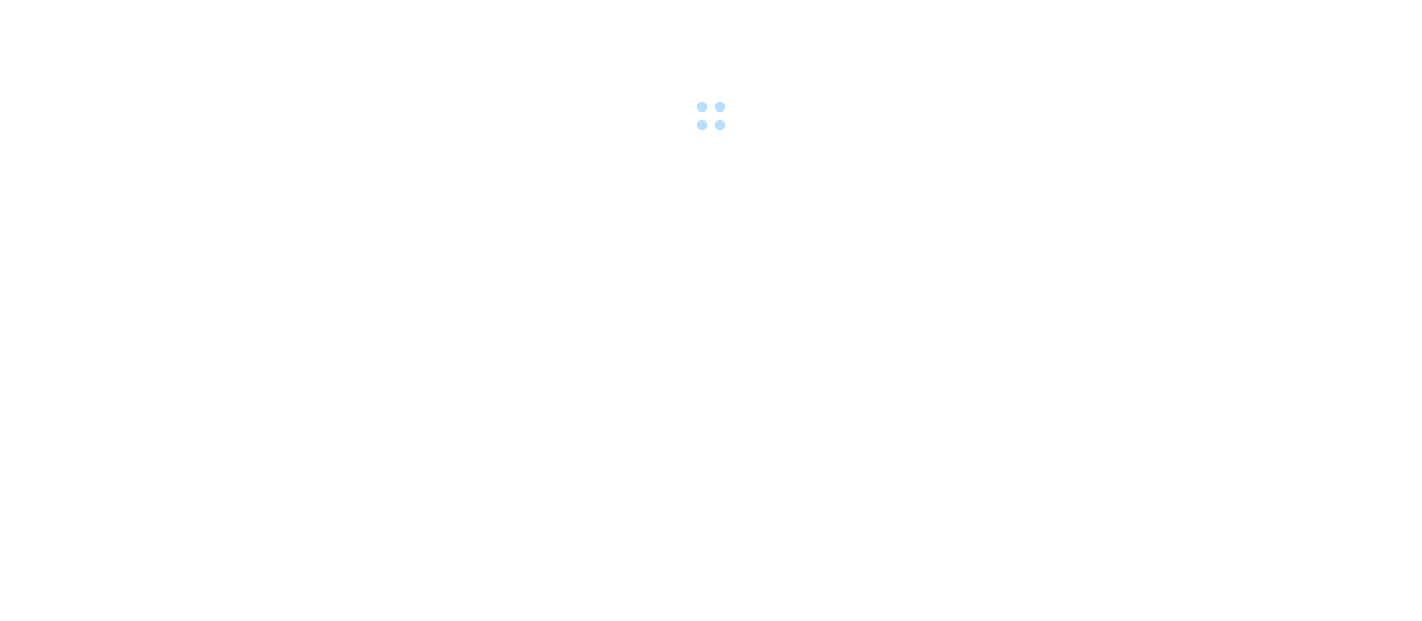 scroll, scrollTop: 0, scrollLeft: 0, axis: both 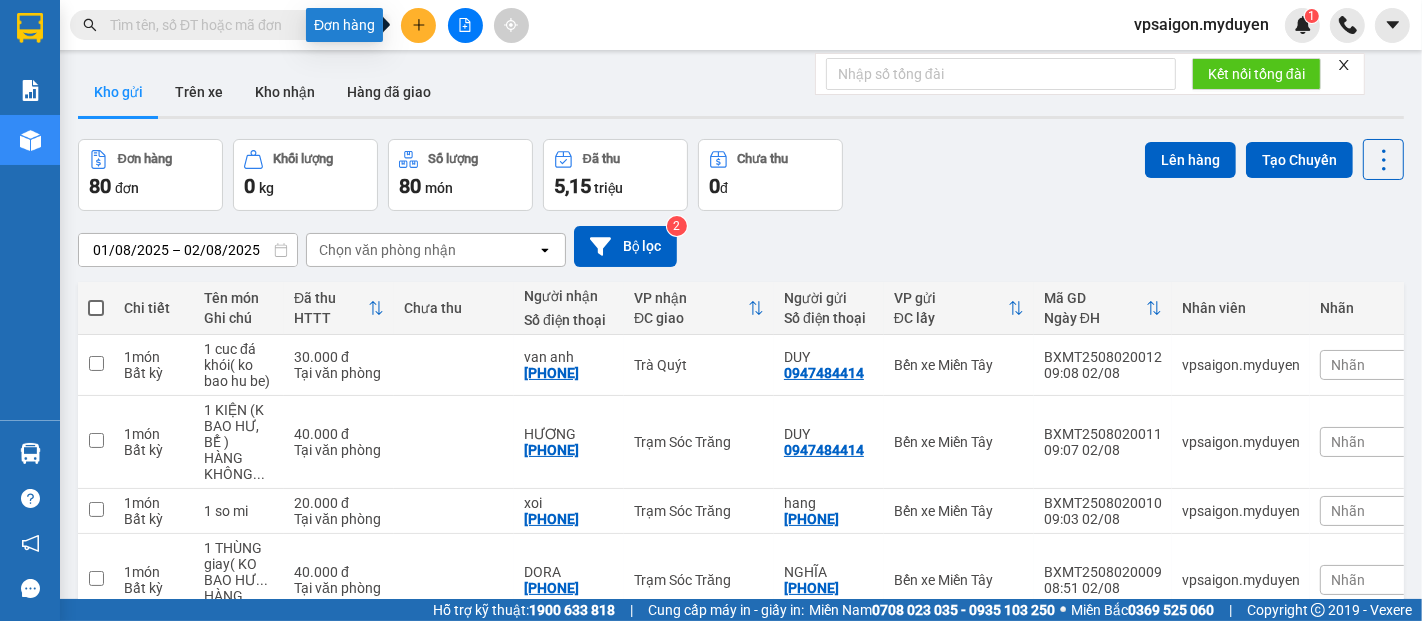 click 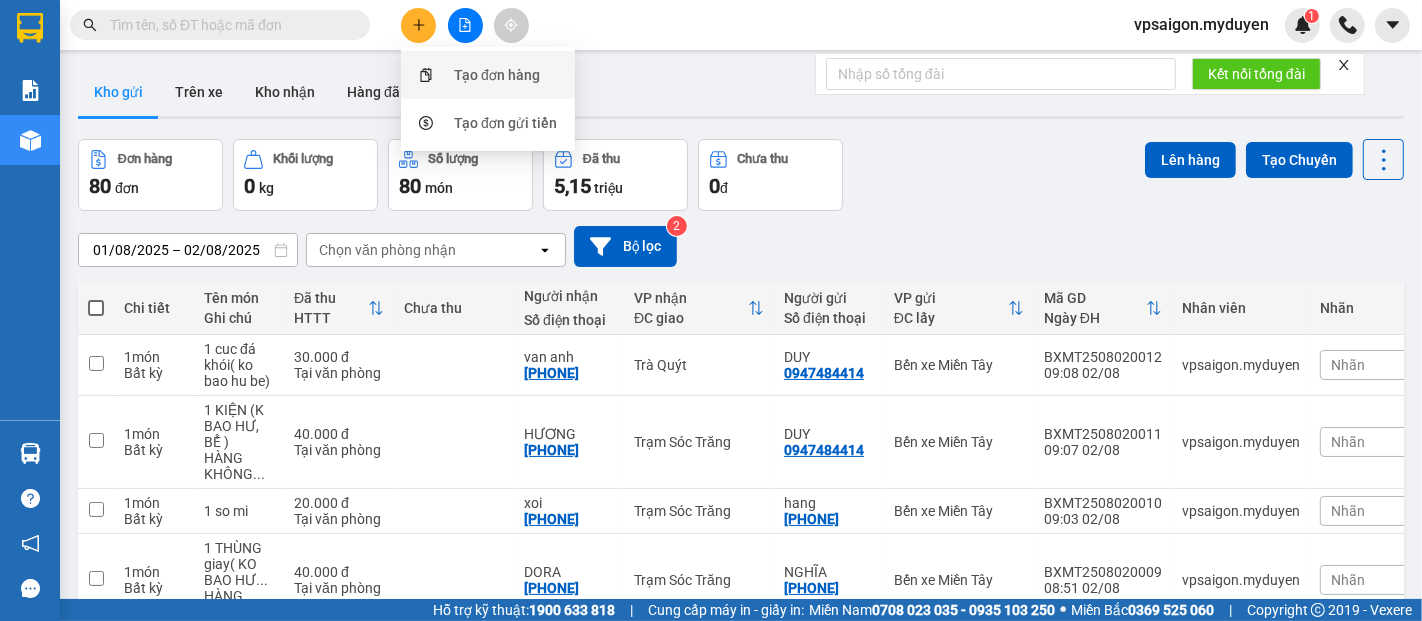 click on "Tạo đơn hàng" at bounding box center (497, 75) 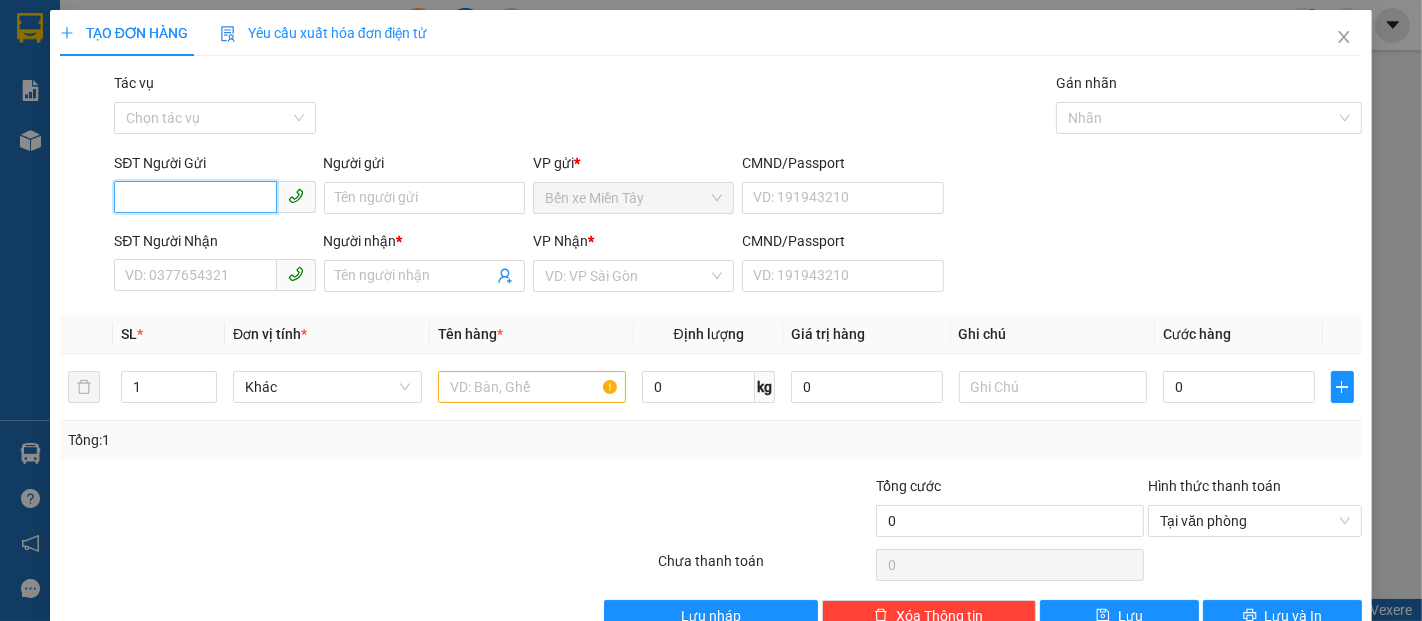 click on "SĐT Người Gửi" at bounding box center [195, 197] 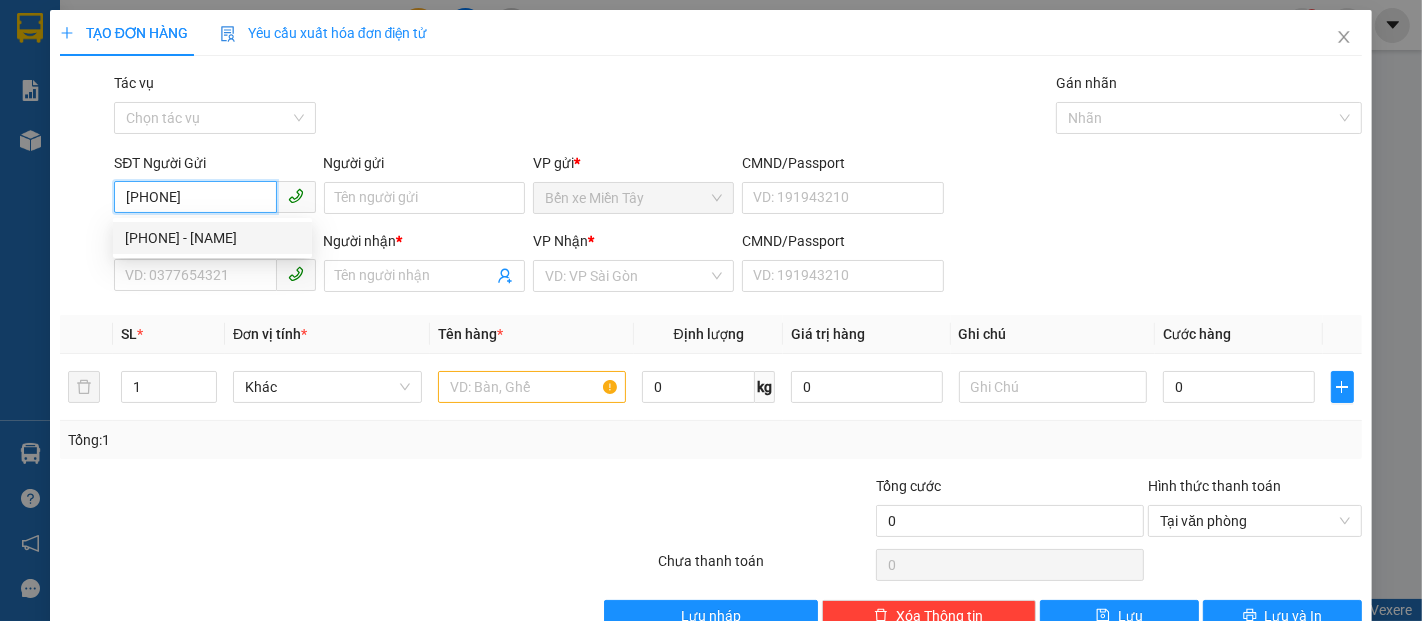 click on "0968052563 - HÙNG" at bounding box center (212, 238) 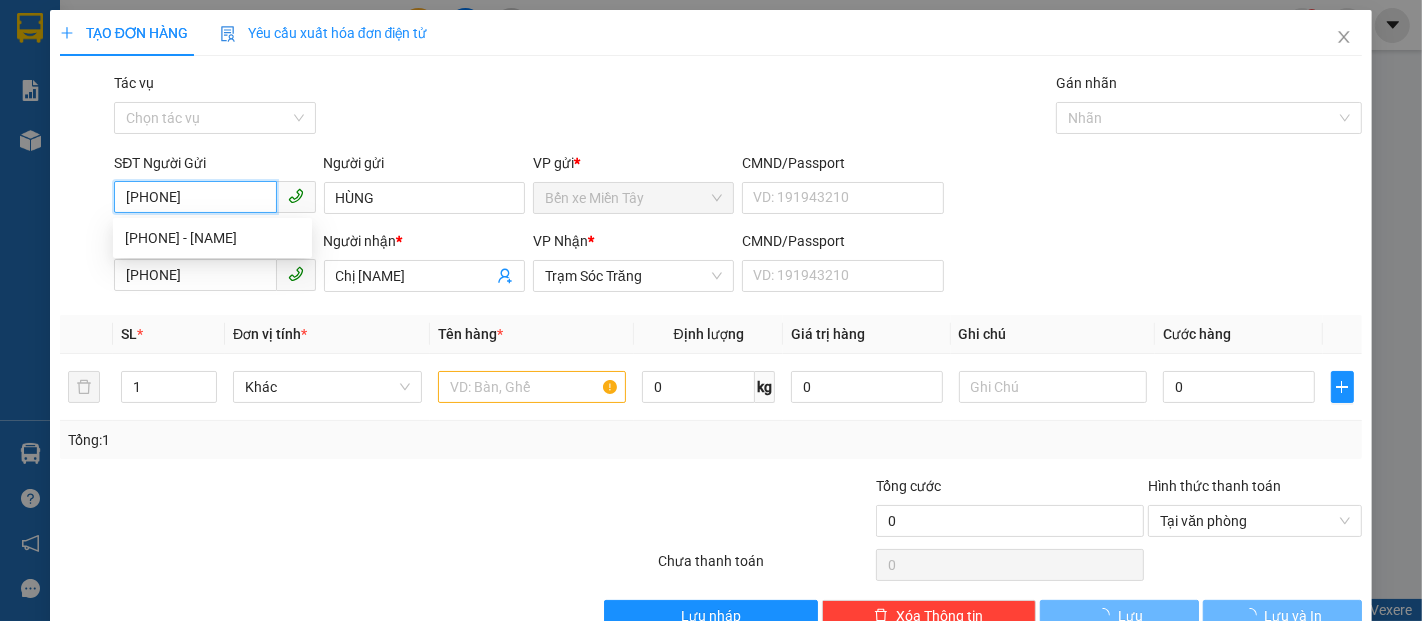 type on "50.000" 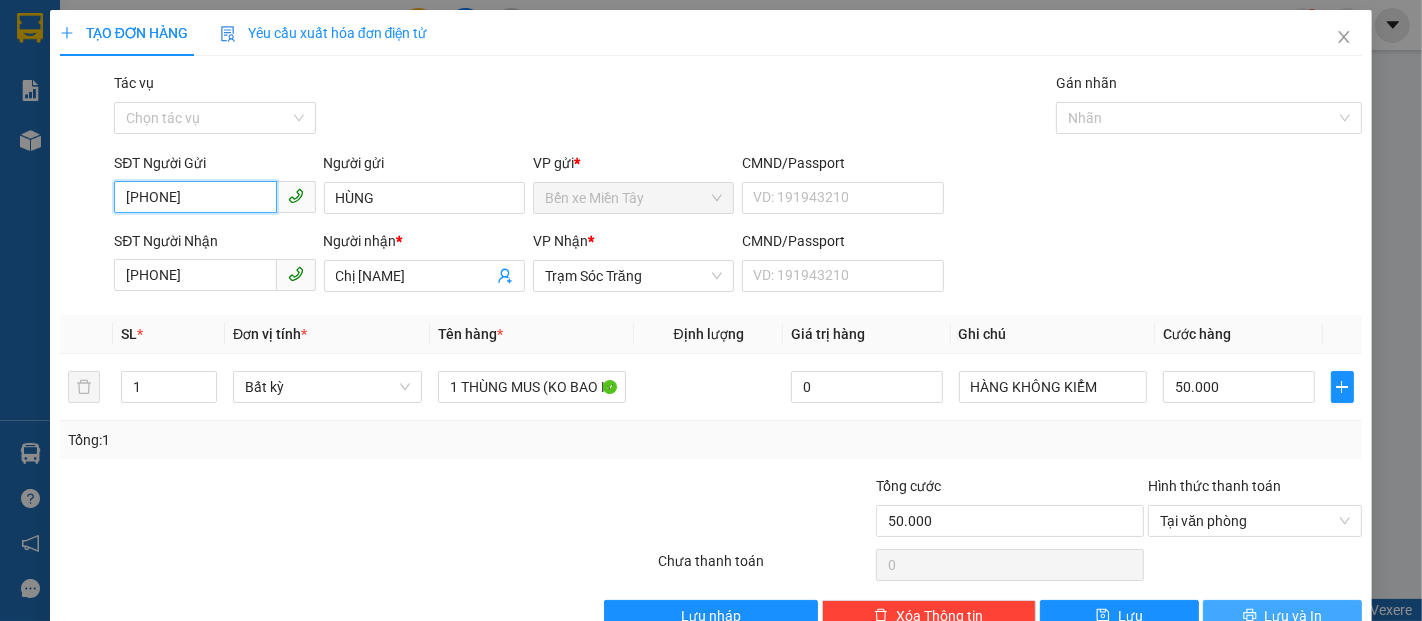 type on "0968052563" 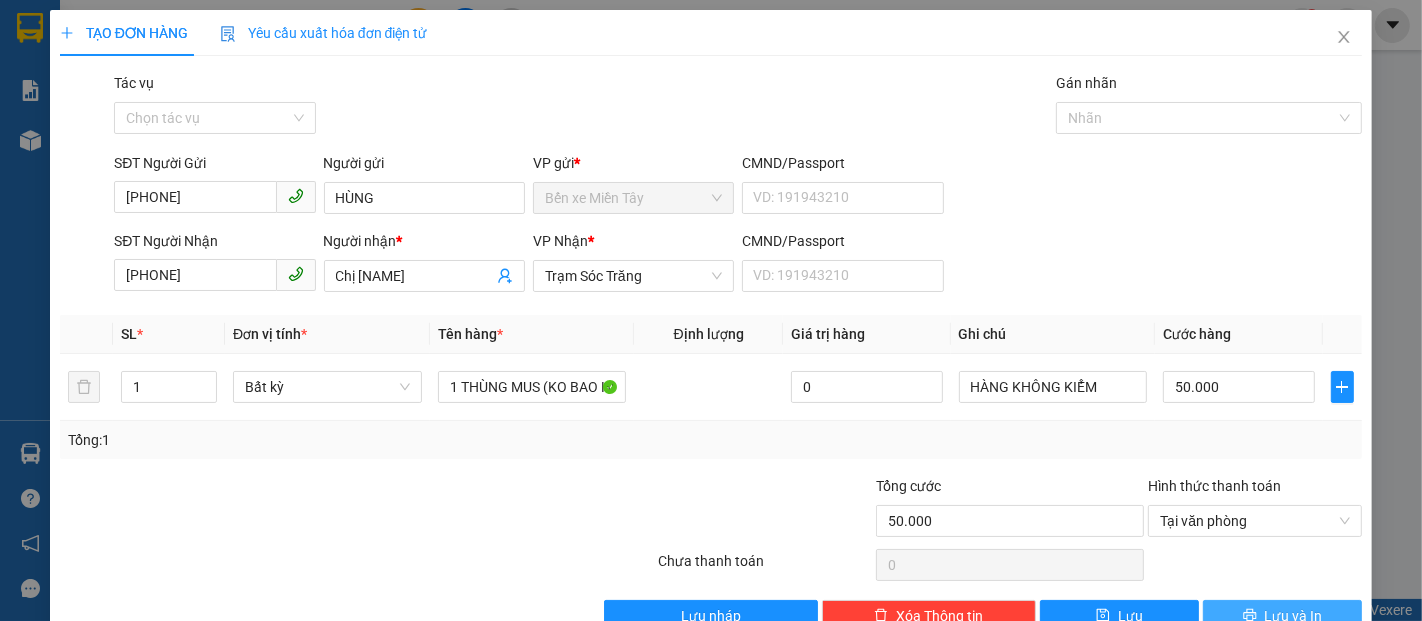 click on "Lưu và In" at bounding box center (1294, 616) 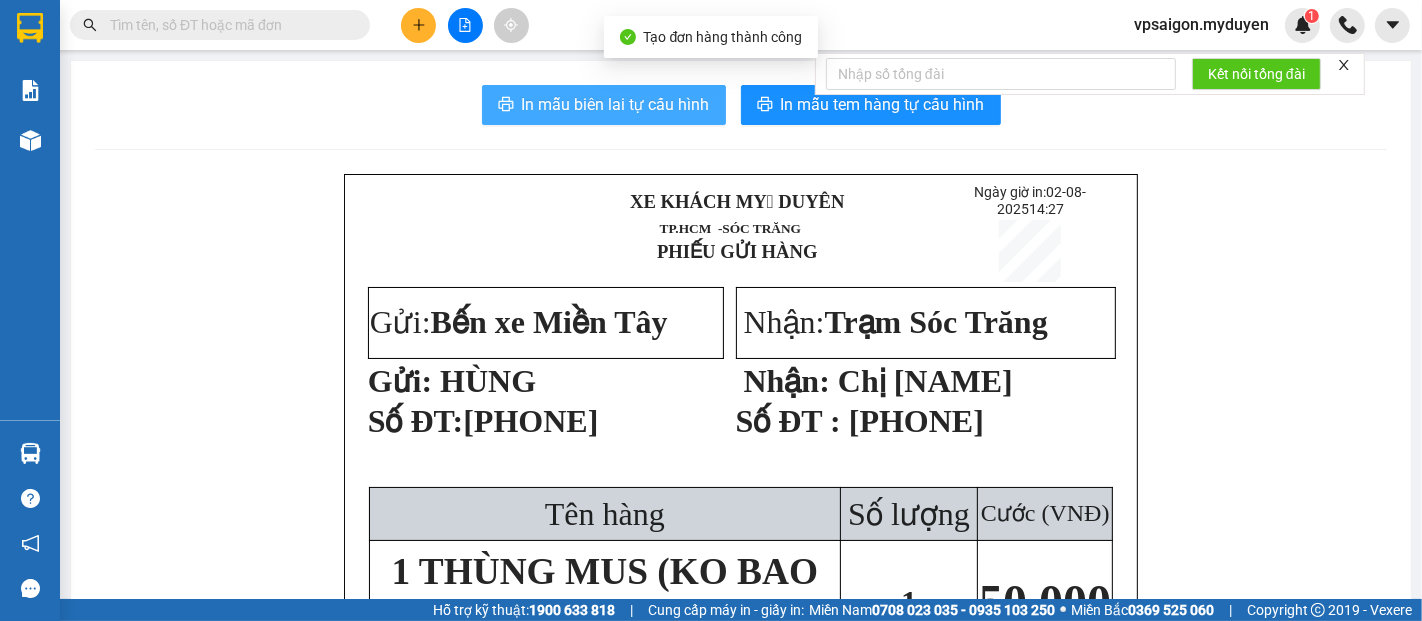 click on "In mẫu biên lai tự cấu hình" at bounding box center (616, 104) 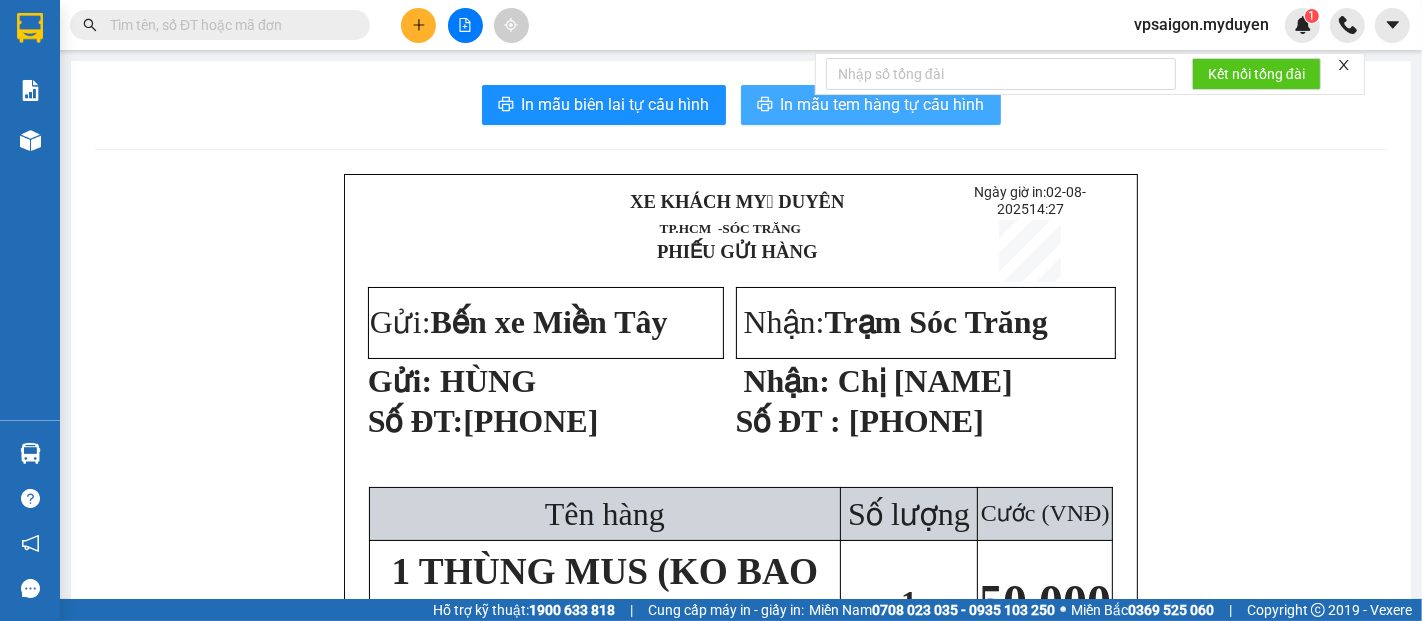 click on "In mẫu tem hàng tự cấu hình" at bounding box center (883, 104) 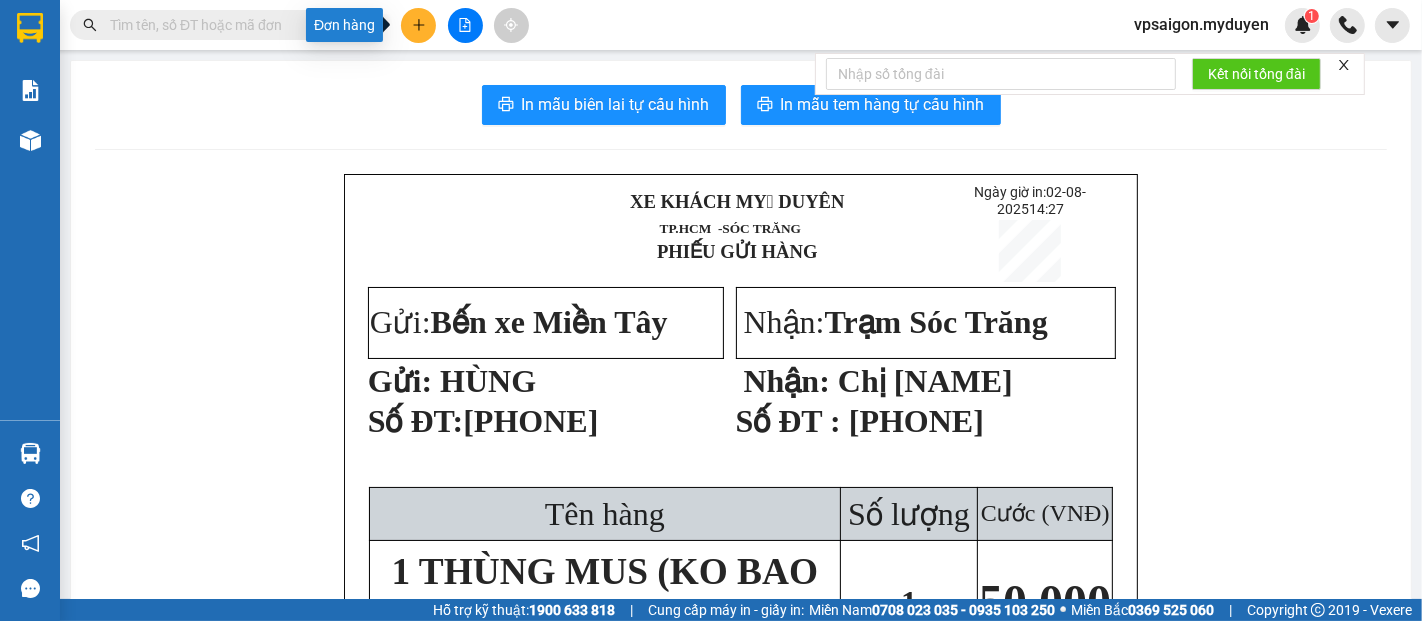 click at bounding box center (418, 25) 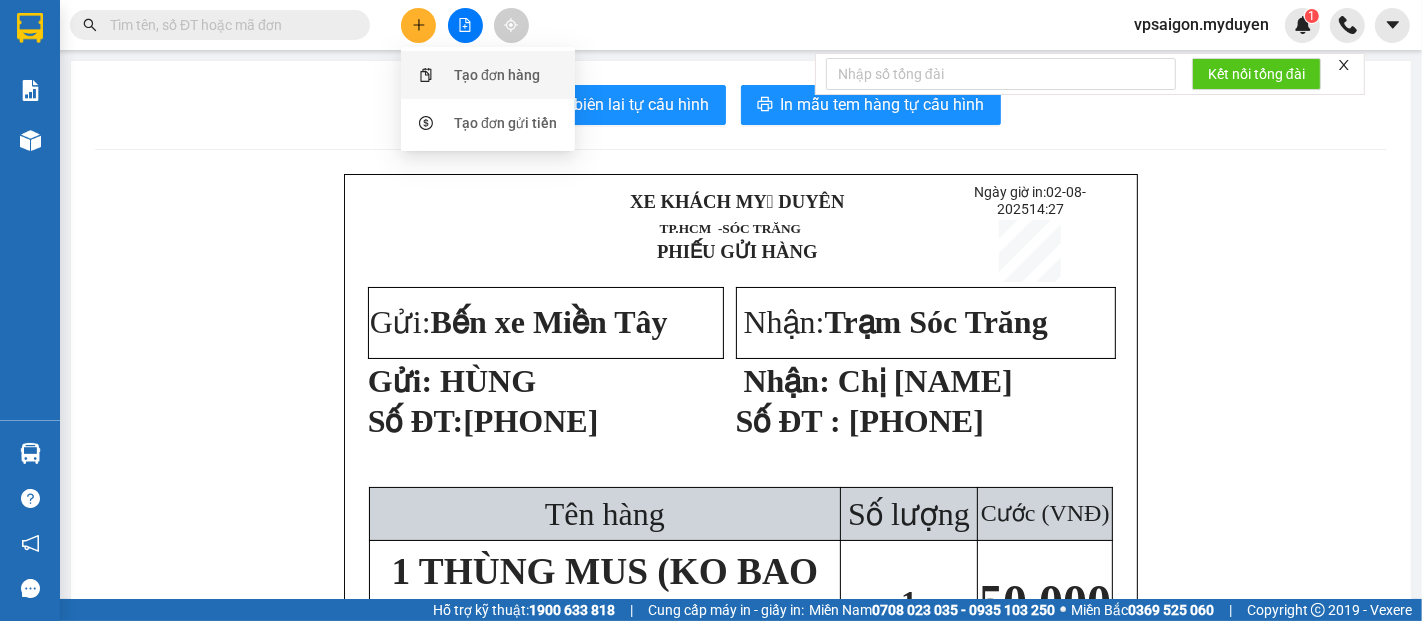 click on "Tạo đơn hàng" at bounding box center (497, 75) 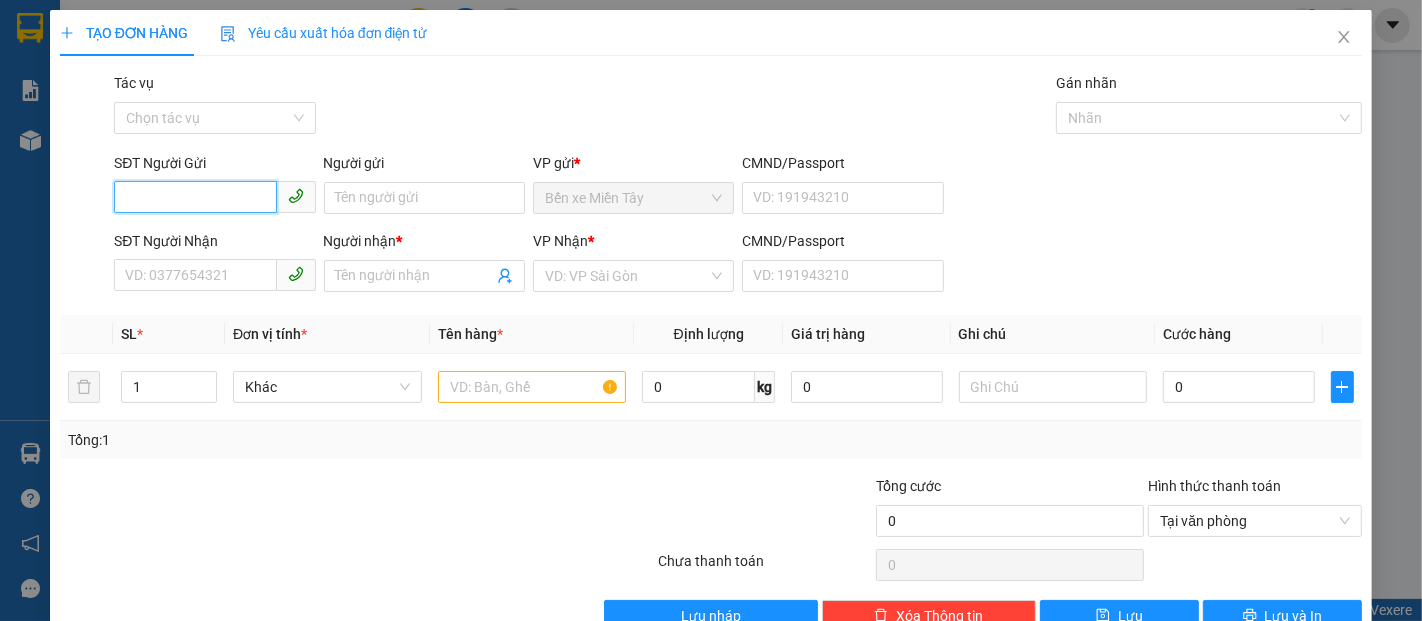 click on "SĐT Người Gửi" at bounding box center [195, 197] 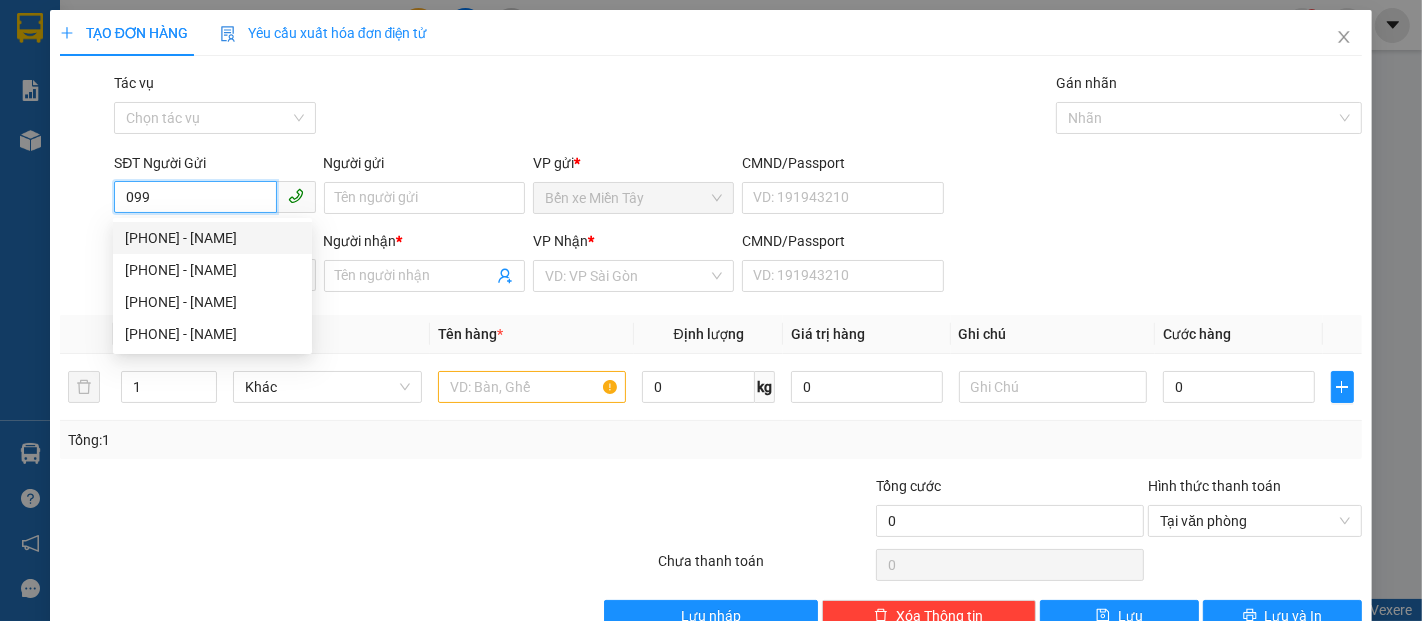 click on "0903609099 - THANH" at bounding box center [212, 238] 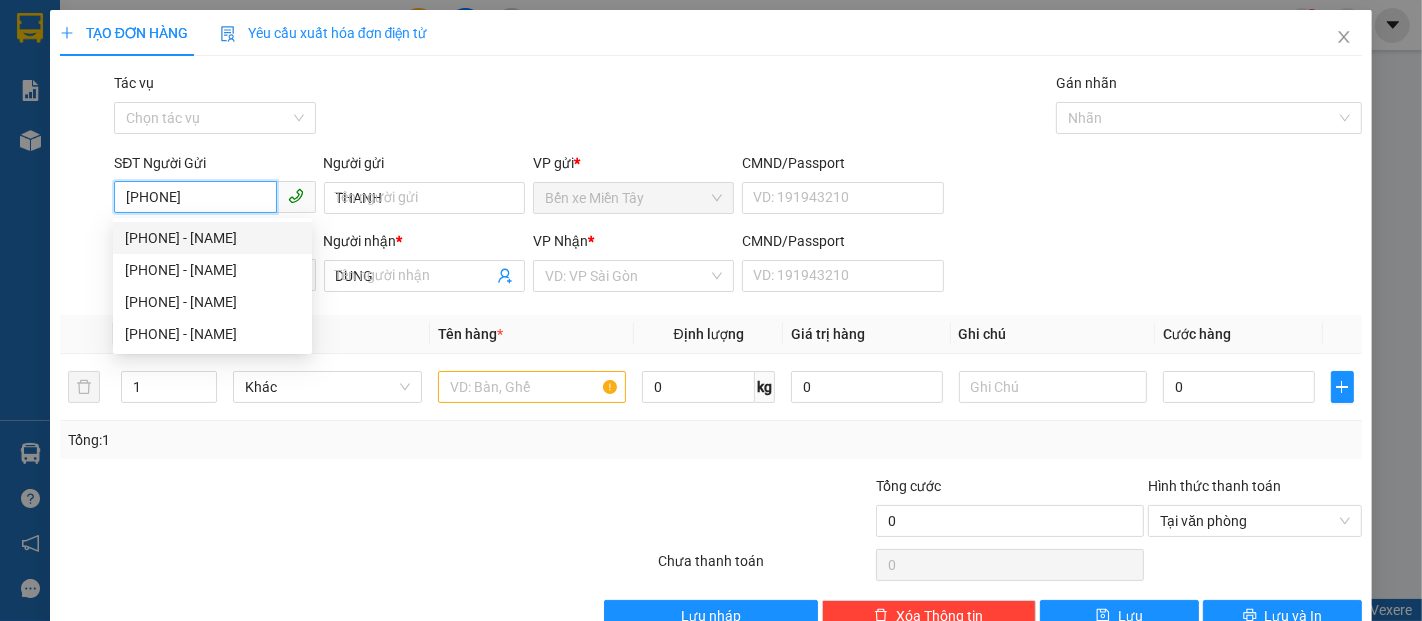 type on "30.000" 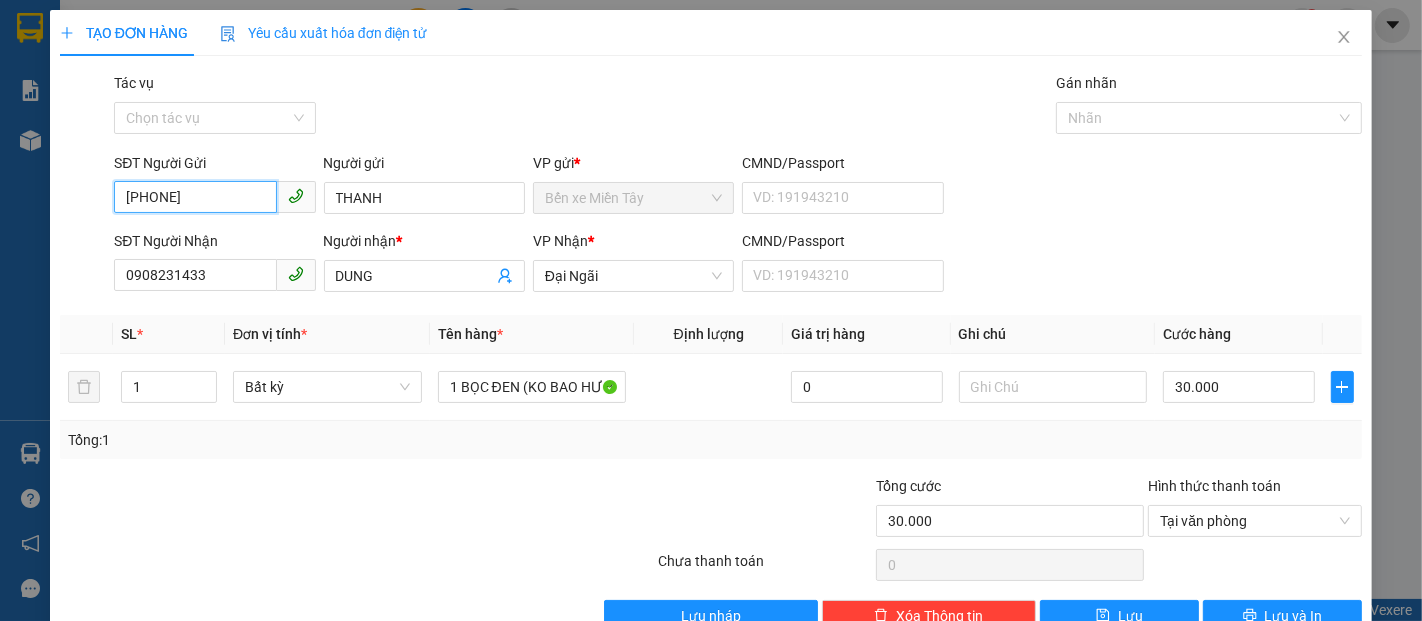 type on "0903609099" 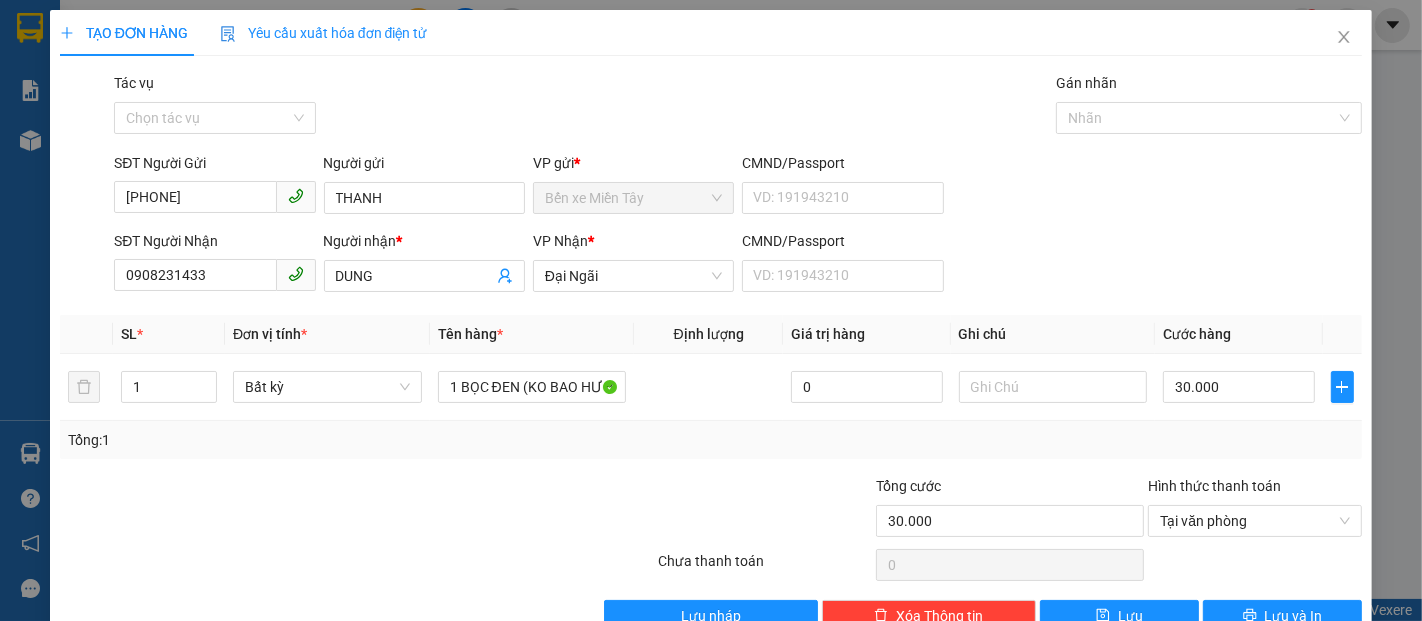click on "Transit Pickup Surcharge Ids Transit Deliver Surcharge Ids Transit Deliver Surcharge Transit Deliver Surcharge Gói vận chuyển  * Tiêu chuẩn Tác vụ Chọn tác vụ Gán nhãn   Nhãn SĐT Người Gửi 0903609099 Người gửi THANH VP gửi  * Bến xe Miền Tây CMND/Passport VD: 191943210 SĐT Người Nhận 0908231433 Người nhận  * DUNG VP Nhận  * Đại Ngãi CMND/Passport VD: 191943210 SL  * Đơn vị tính  * Tên hàng  * Định lượng Giá trị hàng Ghi chú Cước hàng                   1 Bất kỳ 1 BỌC ĐEN (KO BAO HƯ BỂ) 0 30.000 Tổng:  1 Tổng cước 30.000 Hình thức thanh toán Tại văn phòng Số tiền thu trước 0 Chưa thanh toán 0 Chọn HT Thanh Toán Lưu nháp Xóa Thông tin Lưu Lưu và In" at bounding box center (711, 352) 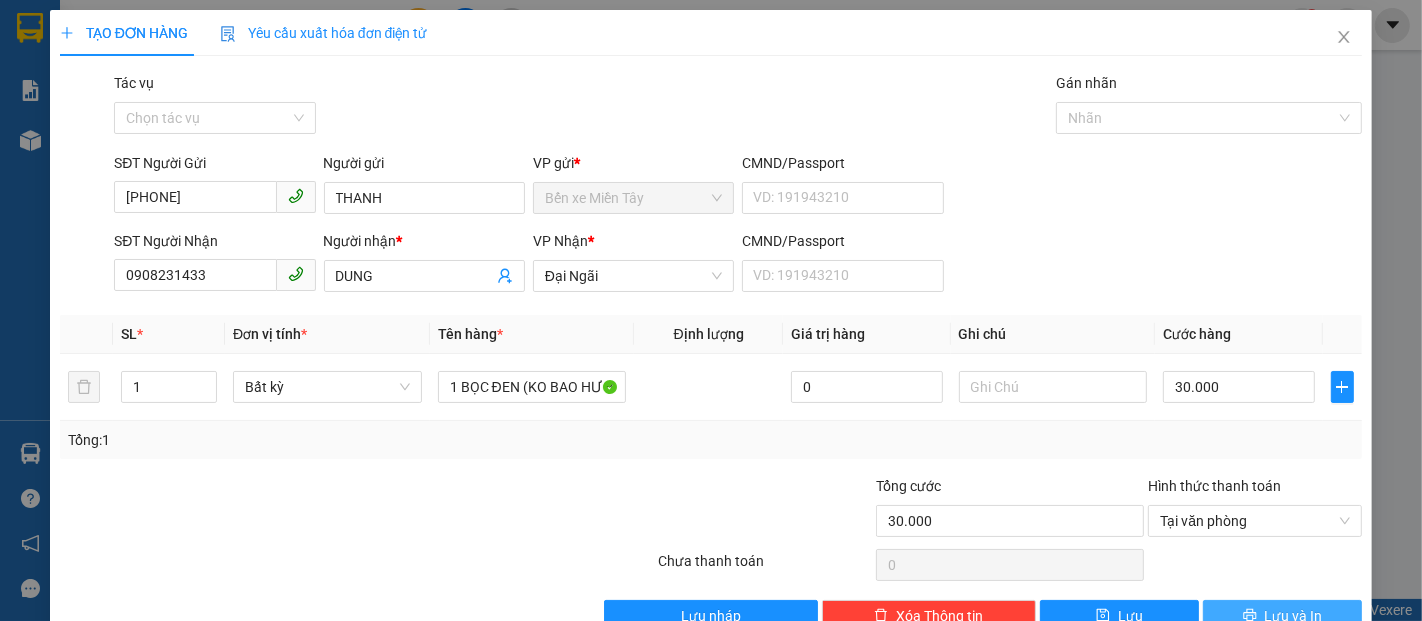 click on "Lưu và In" at bounding box center (1282, 616) 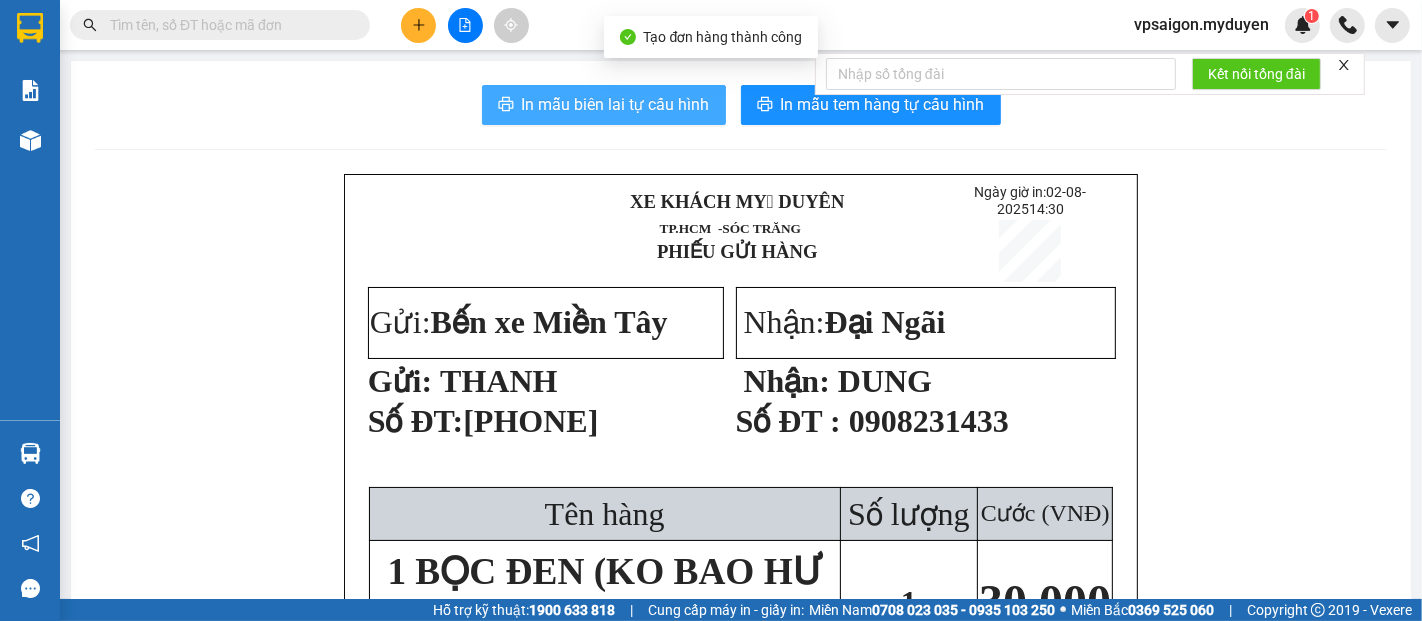 click on "In mẫu biên lai tự cấu hình" at bounding box center [616, 104] 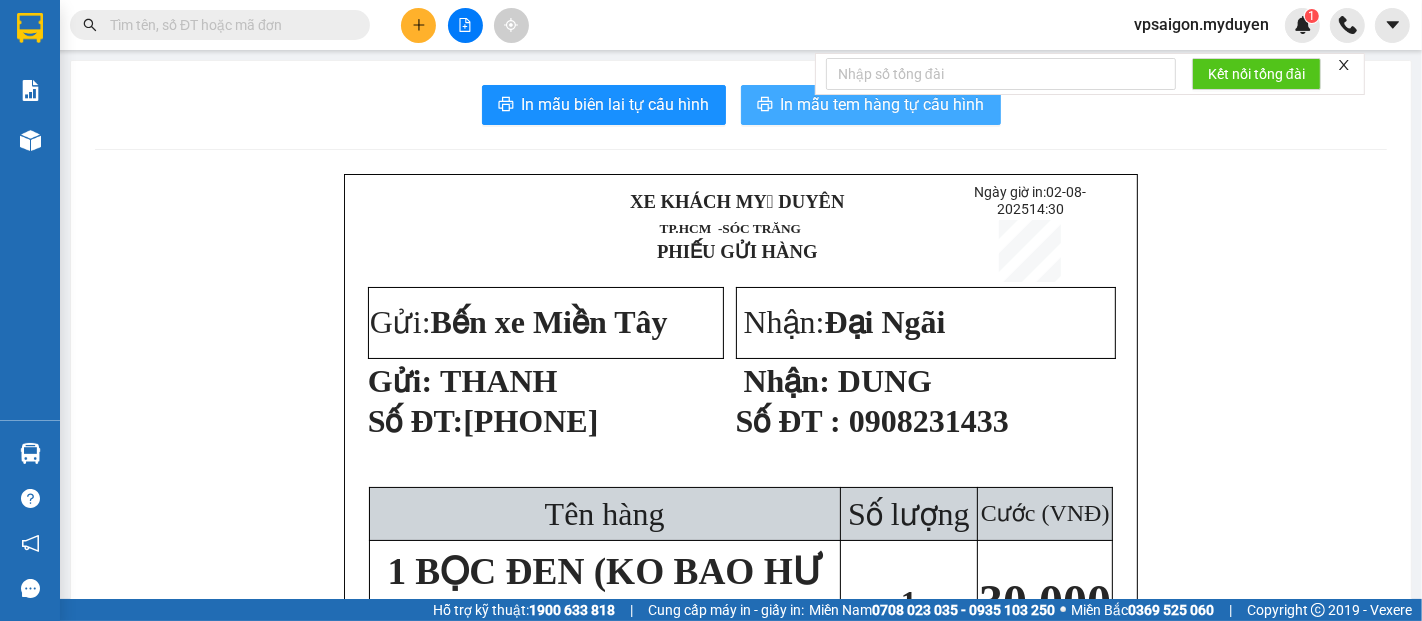 click on "In mẫu tem hàng tự cấu hình" at bounding box center [883, 104] 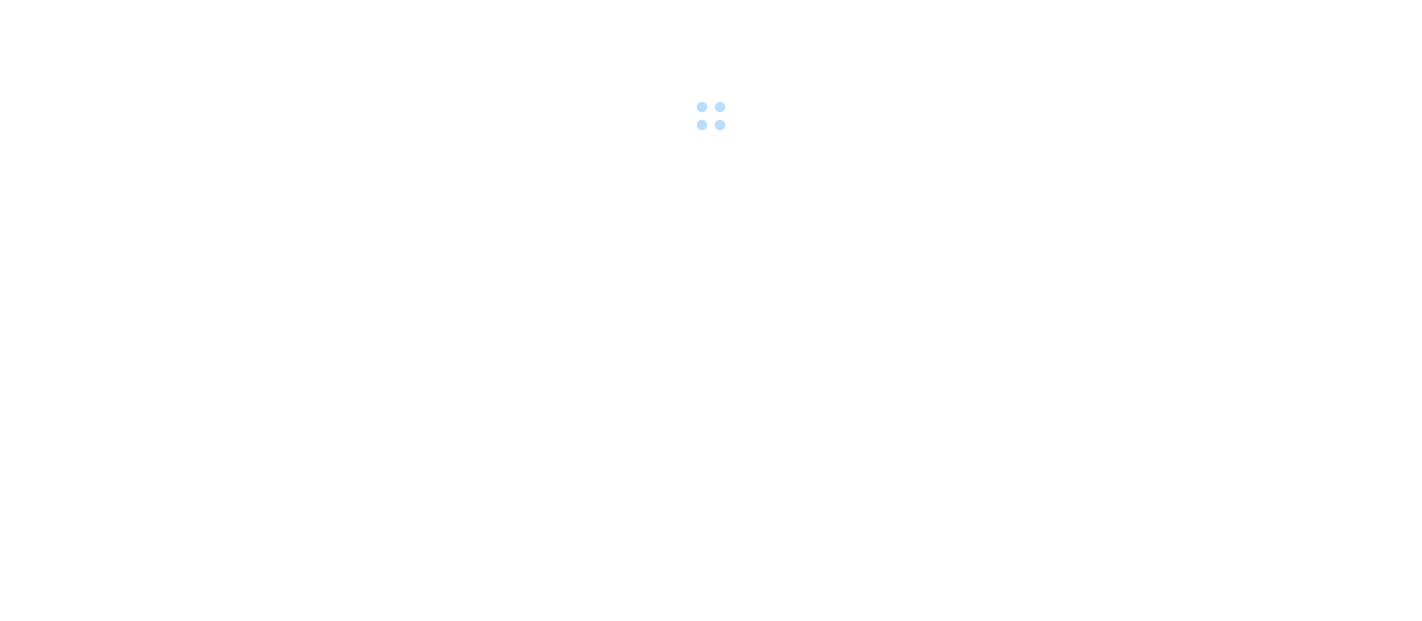 scroll, scrollTop: 0, scrollLeft: 0, axis: both 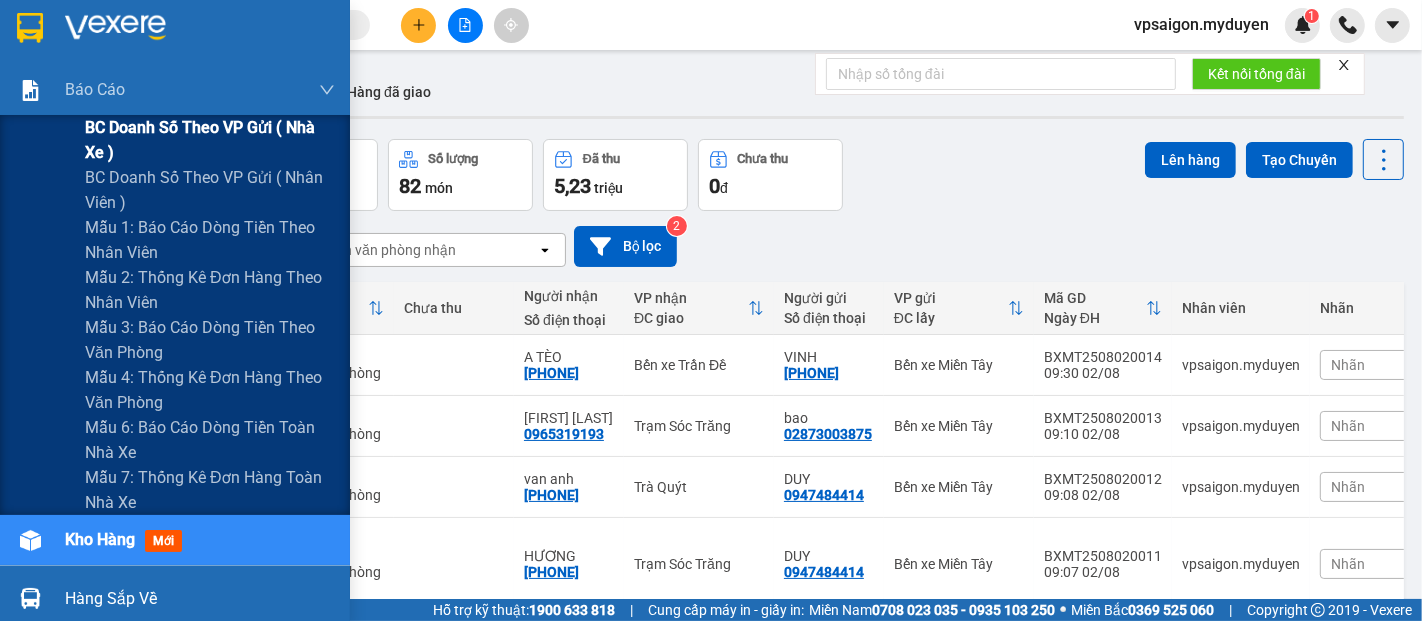 click on "BC doanh số theo VP gửi ( nhà xe )" at bounding box center [210, 140] 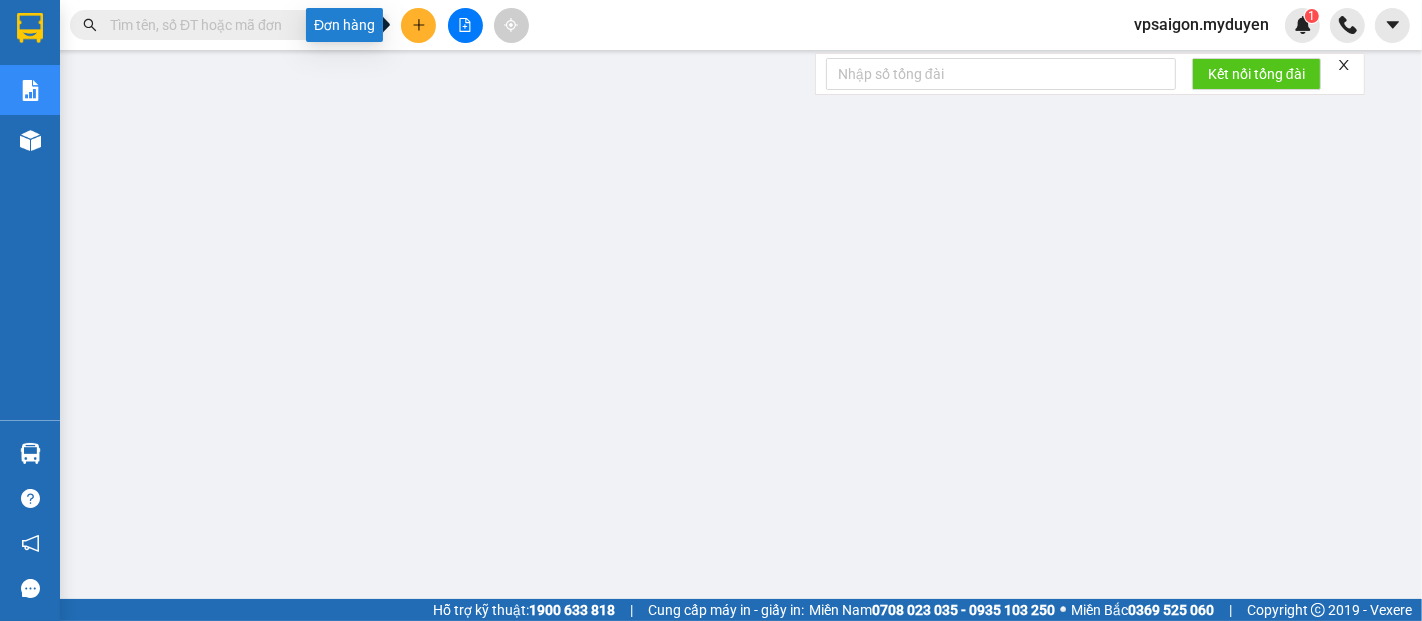 click at bounding box center (418, 25) 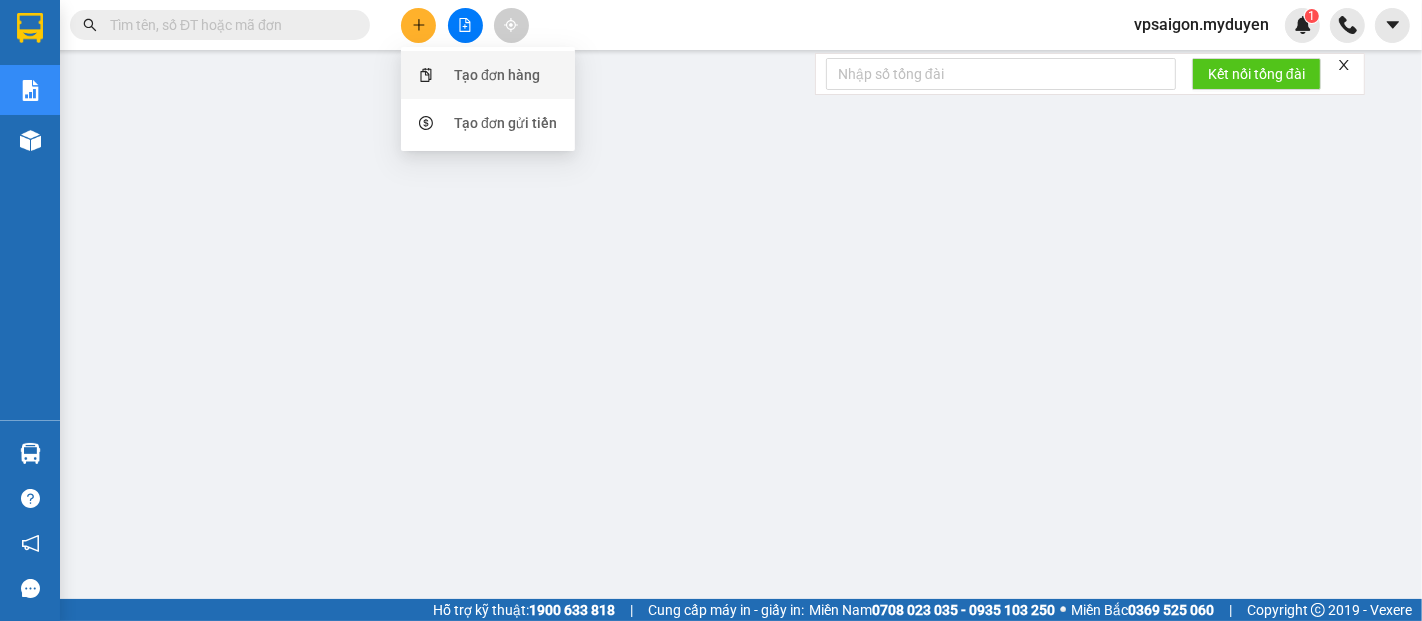 click on "Tạo đơn hàng" at bounding box center (497, 75) 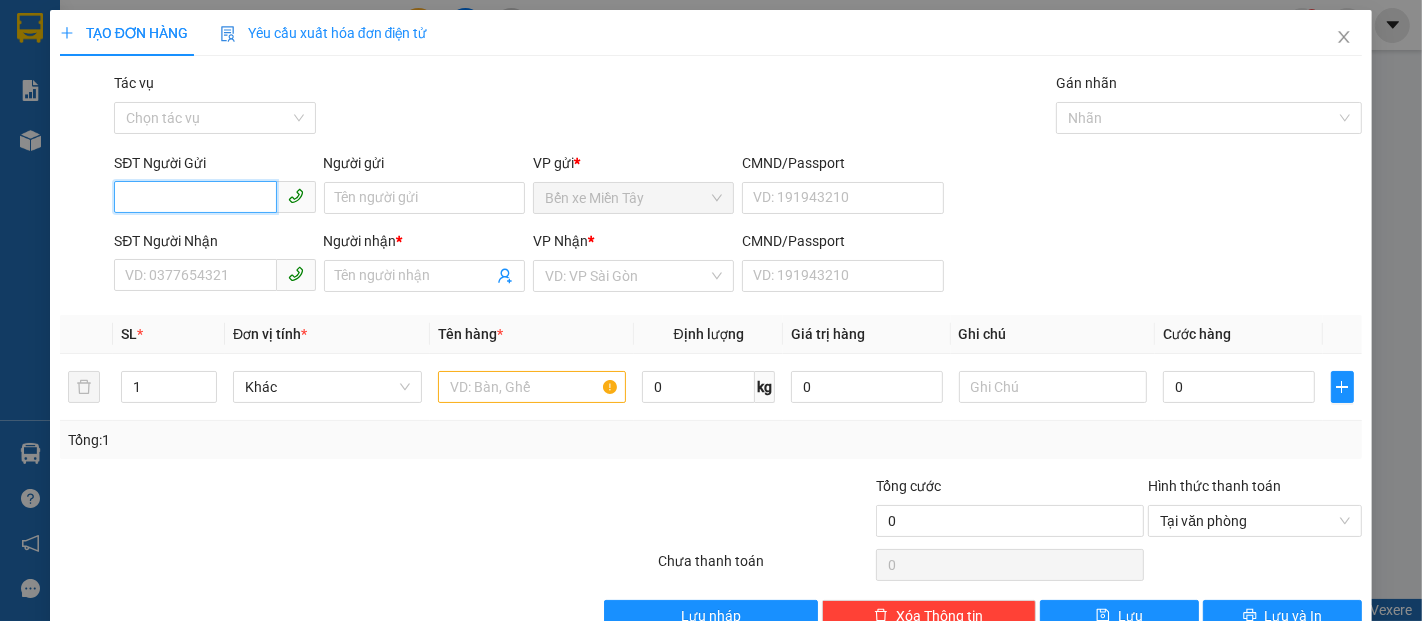click on "SĐT Người Gửi" at bounding box center (195, 197) 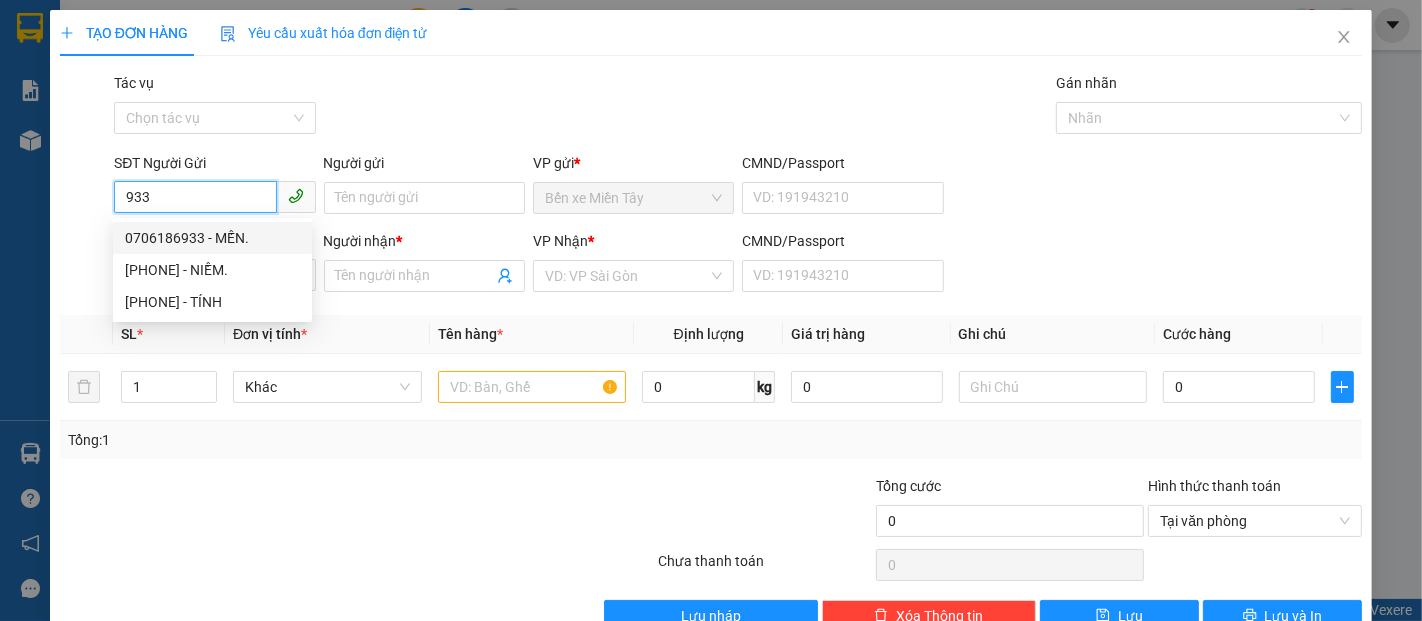click on "0706186933 - MẾN." at bounding box center (212, 238) 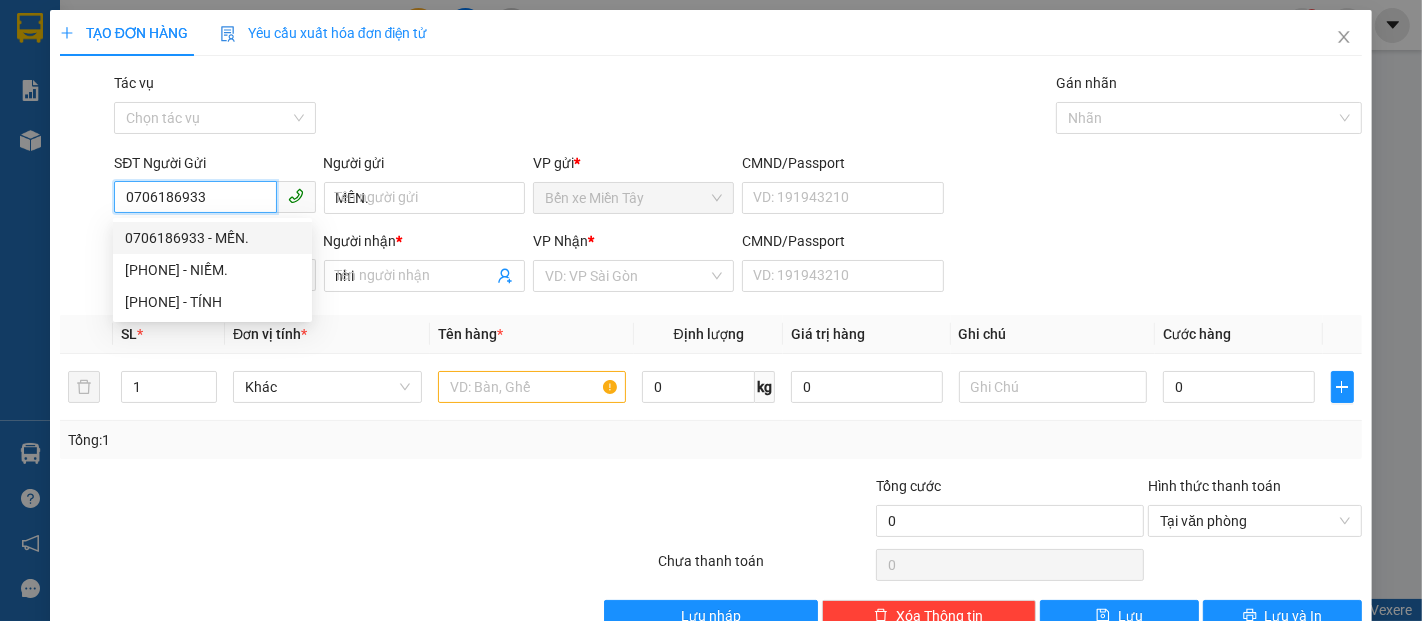 type on "30.000" 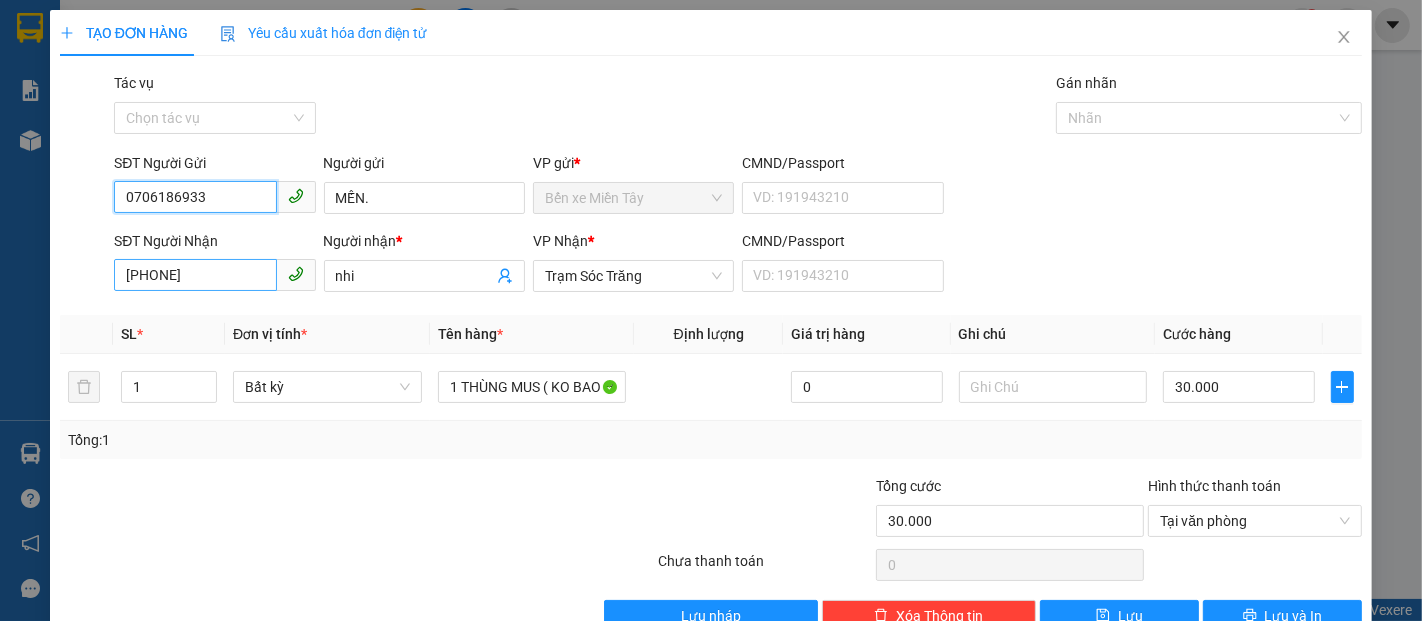 type on "0706186933" 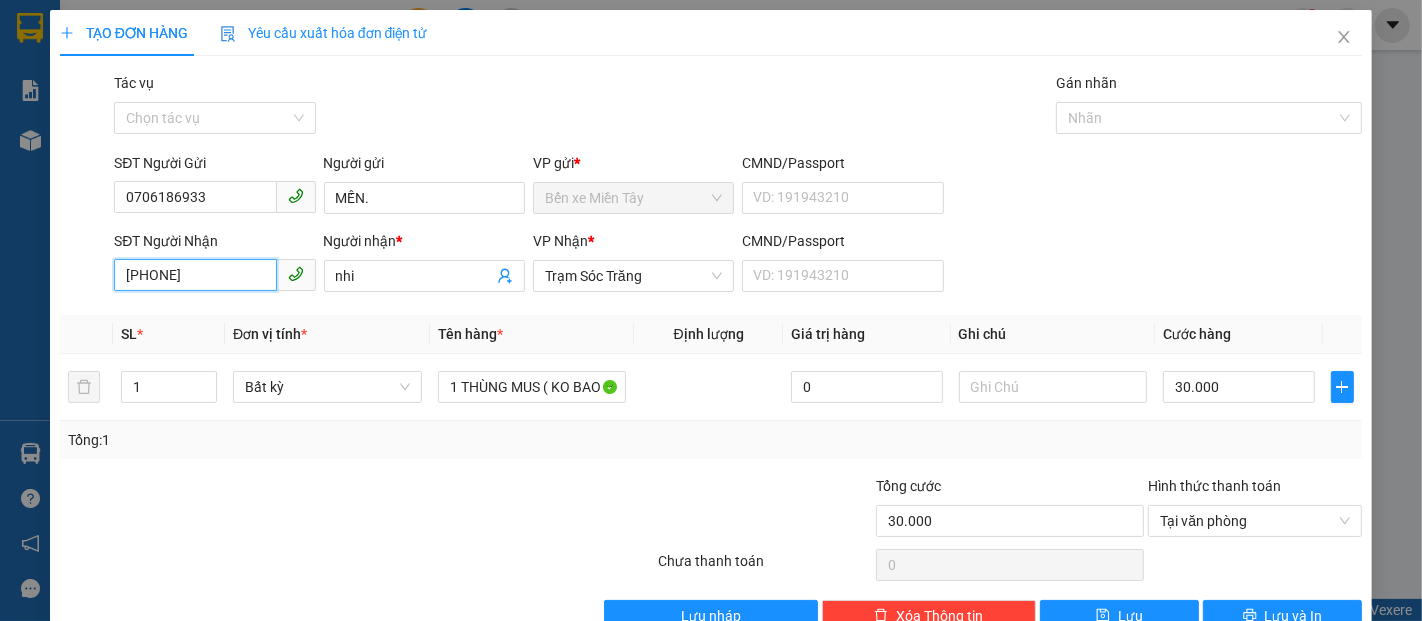 click on "0988349237" at bounding box center (195, 275) 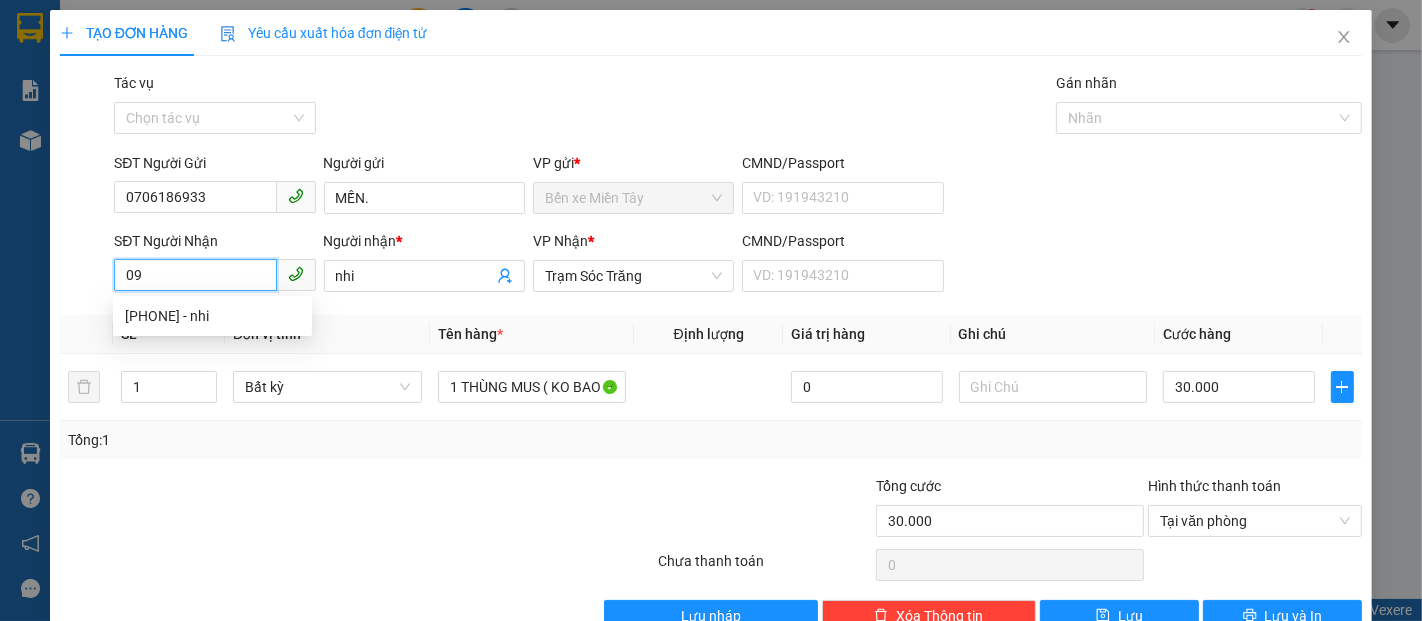 type on "0" 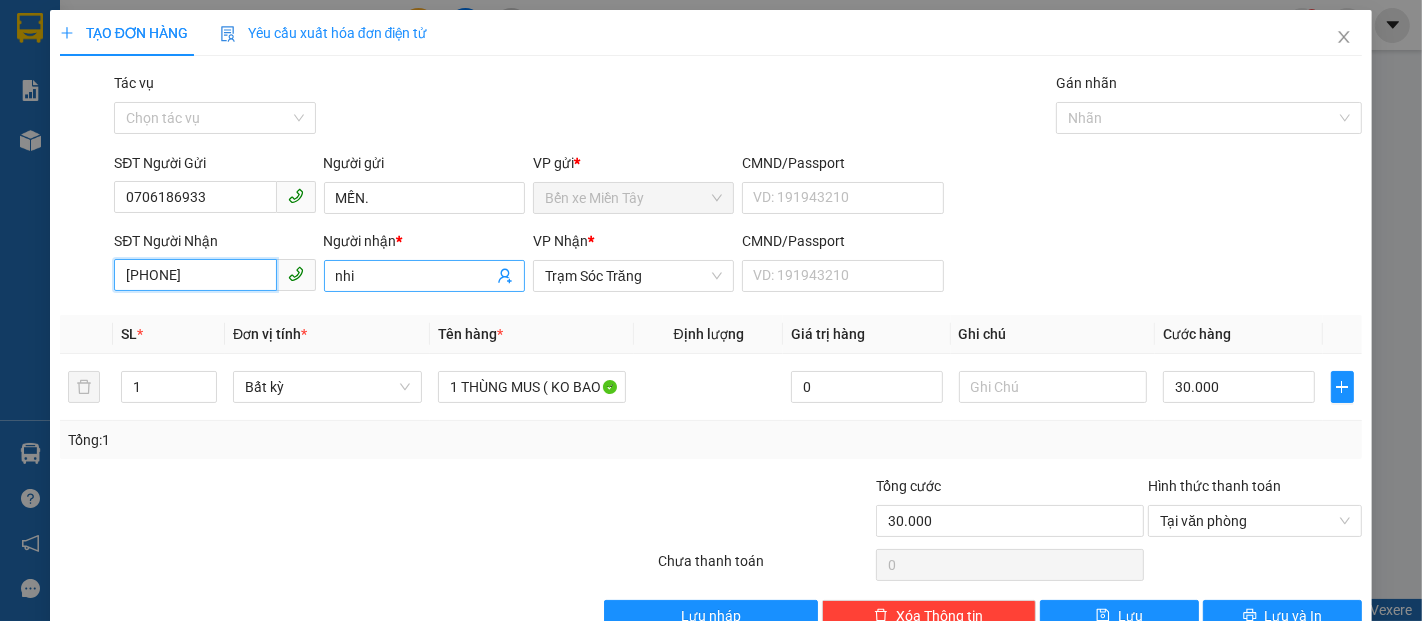 type on "0989705705" 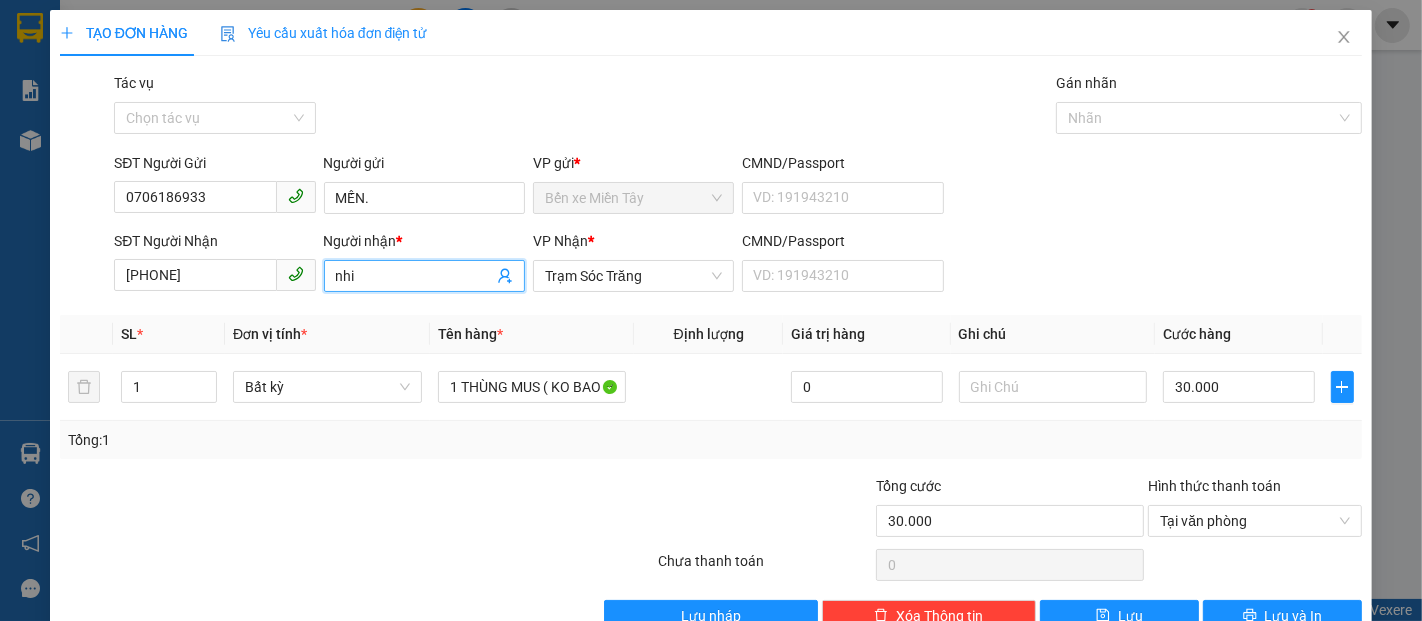 click on "nhi" at bounding box center (414, 276) 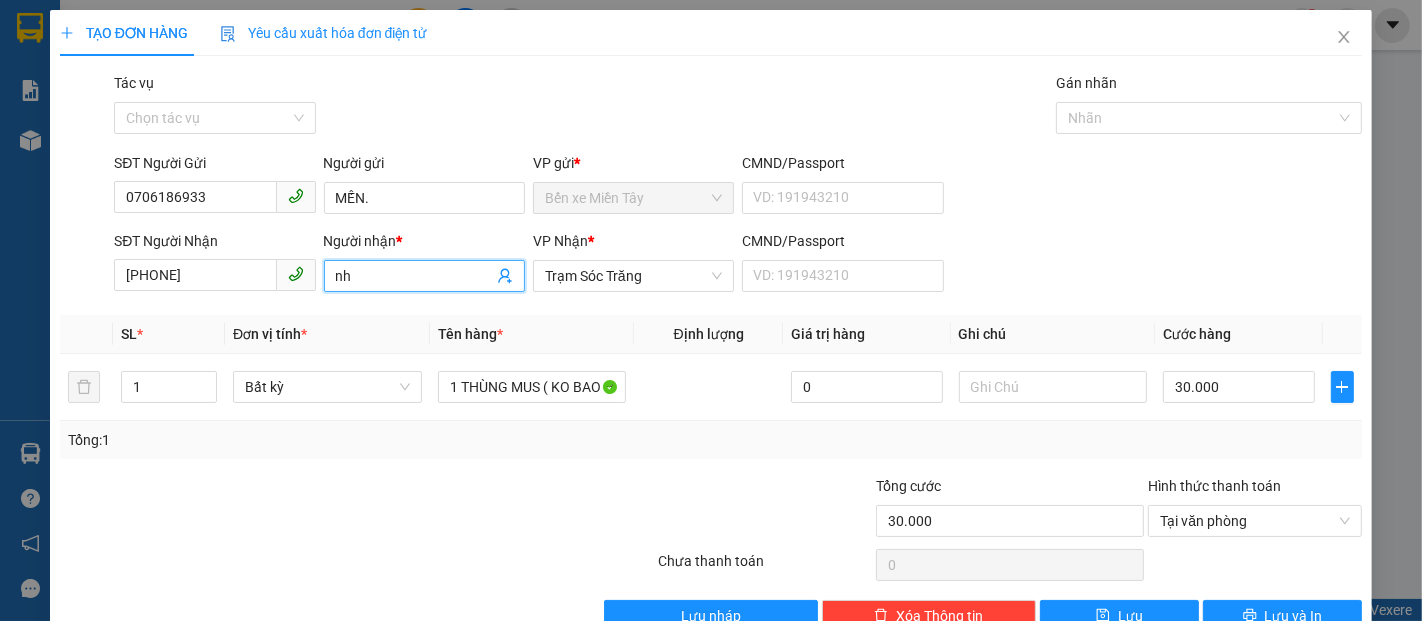 type on "n" 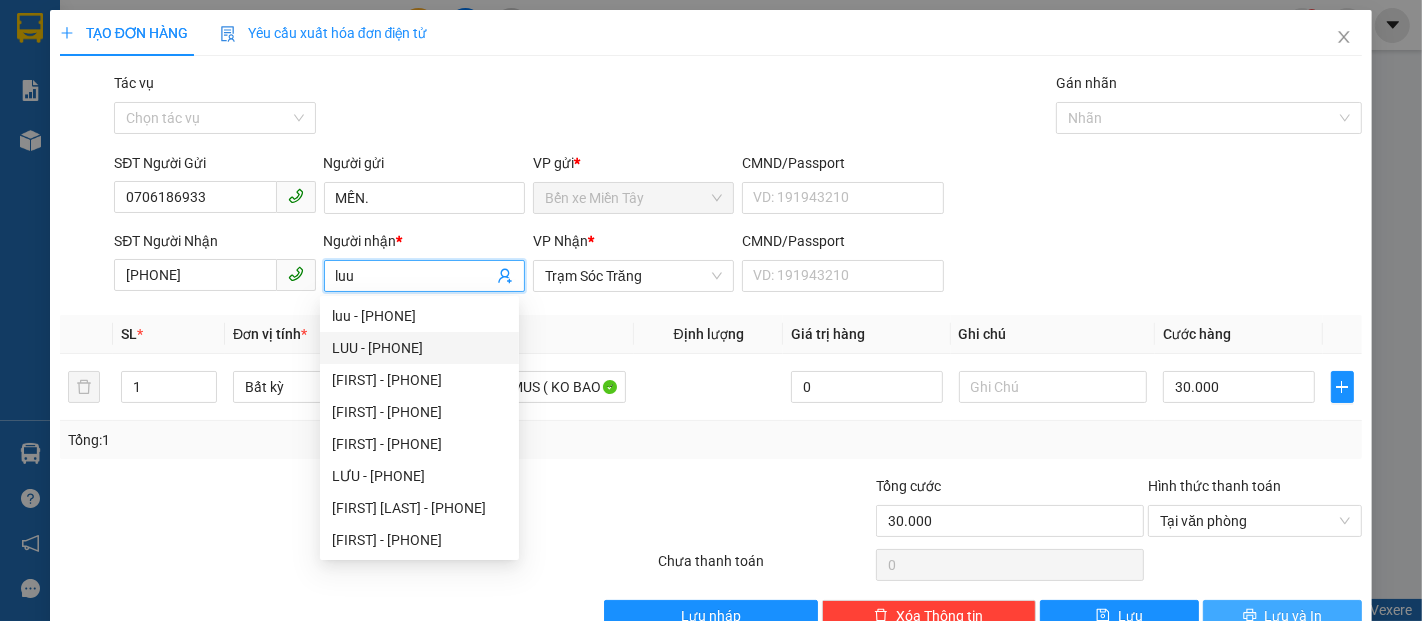 type on "luu" 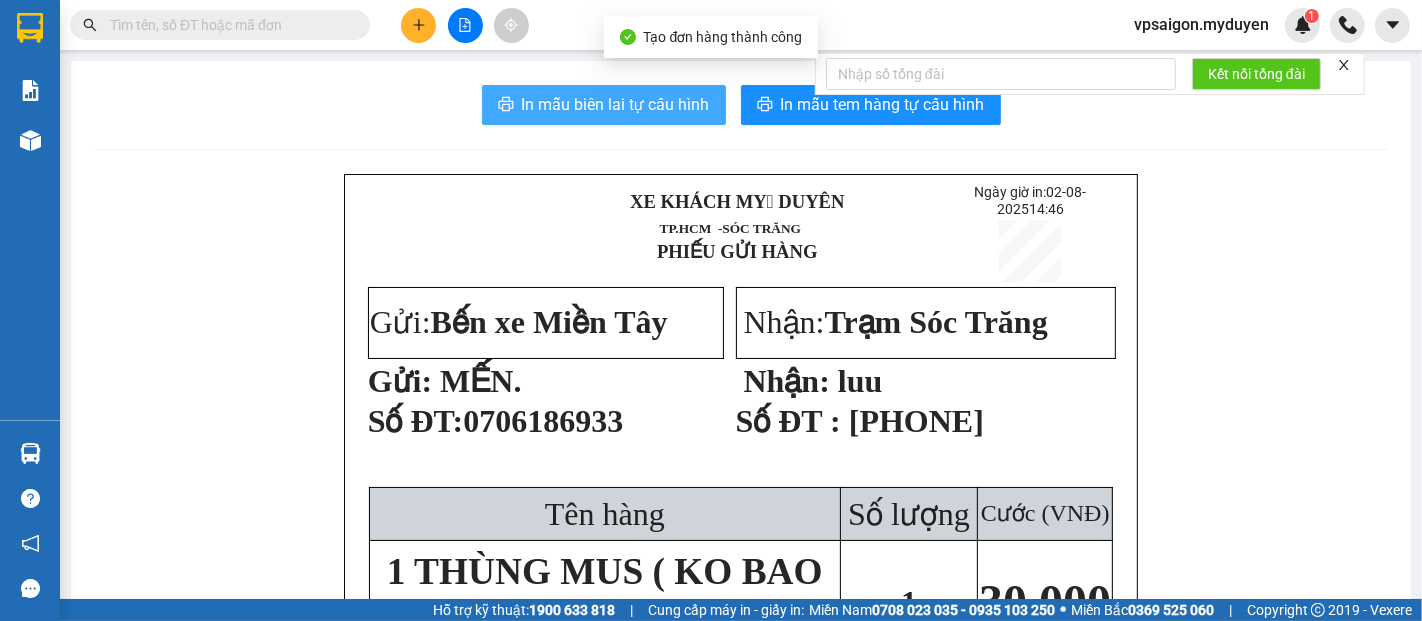 click on "In mẫu biên lai tự cấu hình" at bounding box center [616, 104] 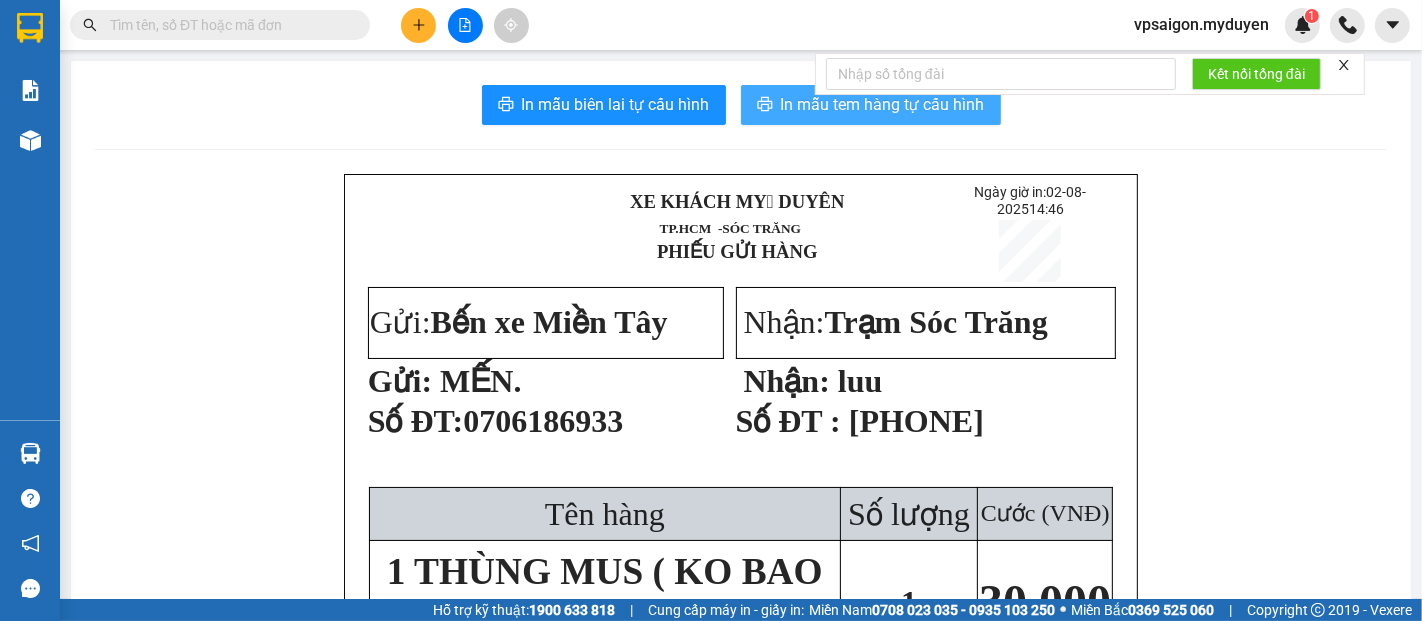 click on "In mẫu tem hàng tự cấu hình" at bounding box center (871, 105) 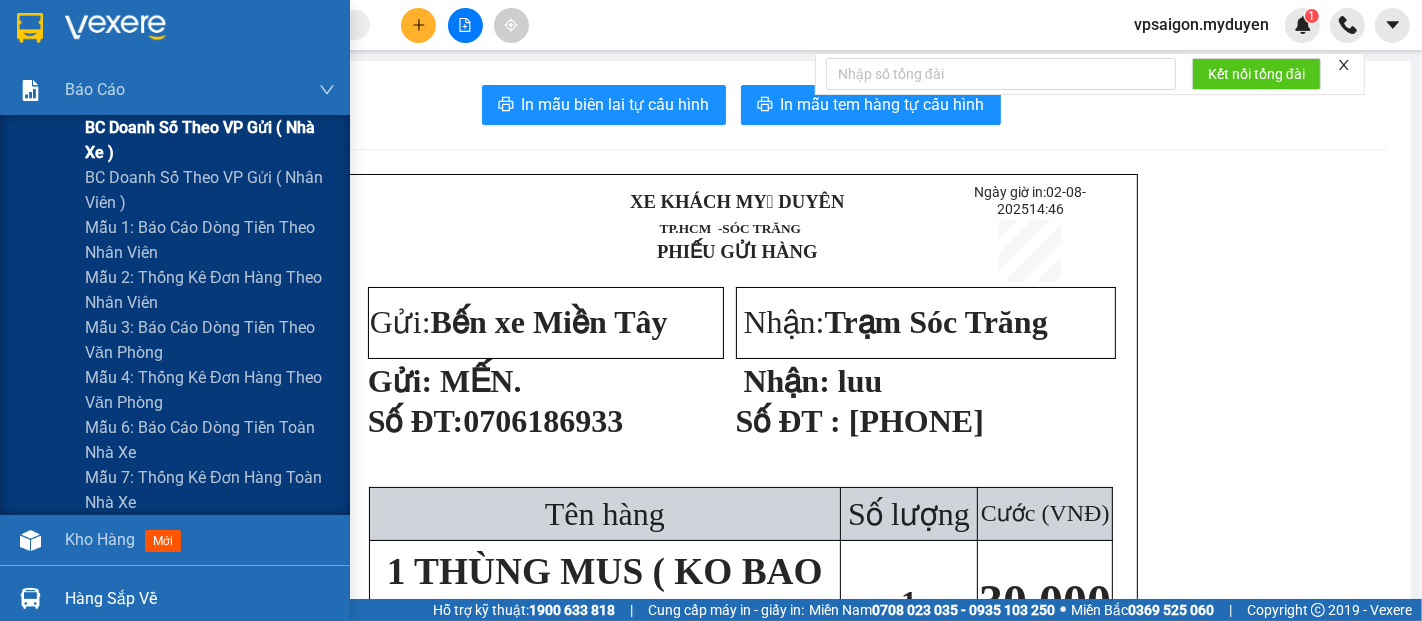click on "BC doanh số theo VP gửi ( nhà xe )" at bounding box center (210, 140) 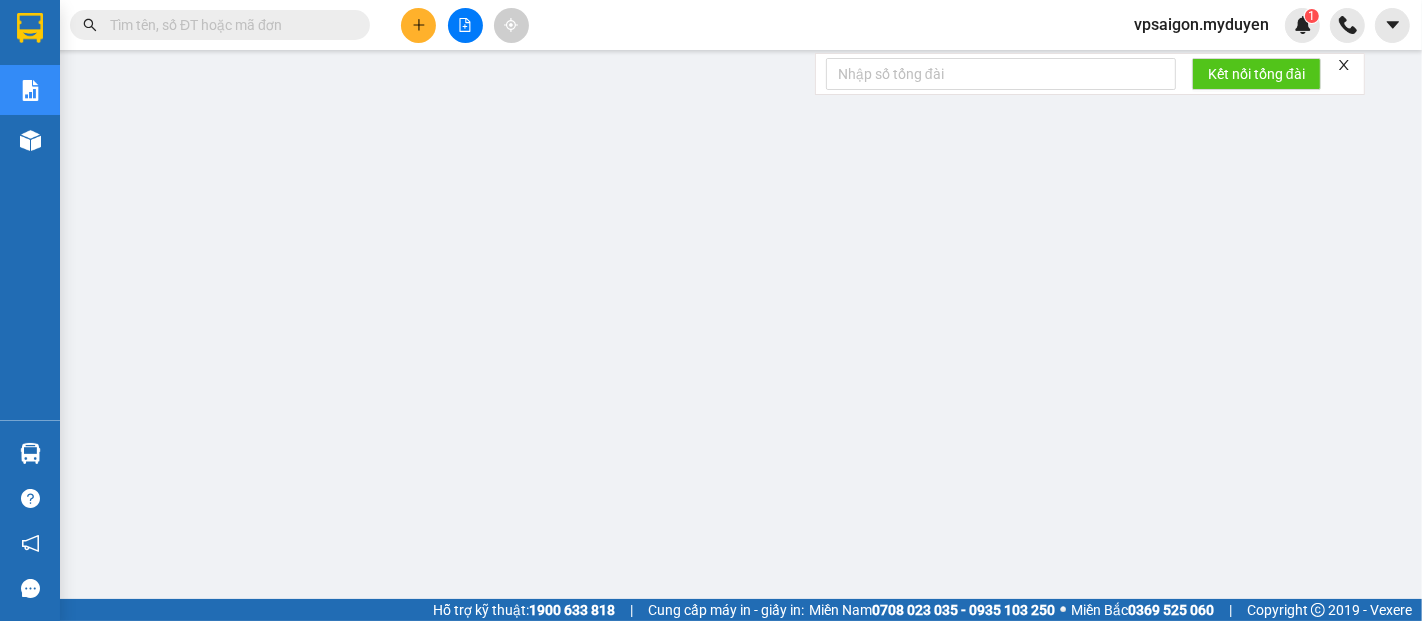 click at bounding box center [228, 25] 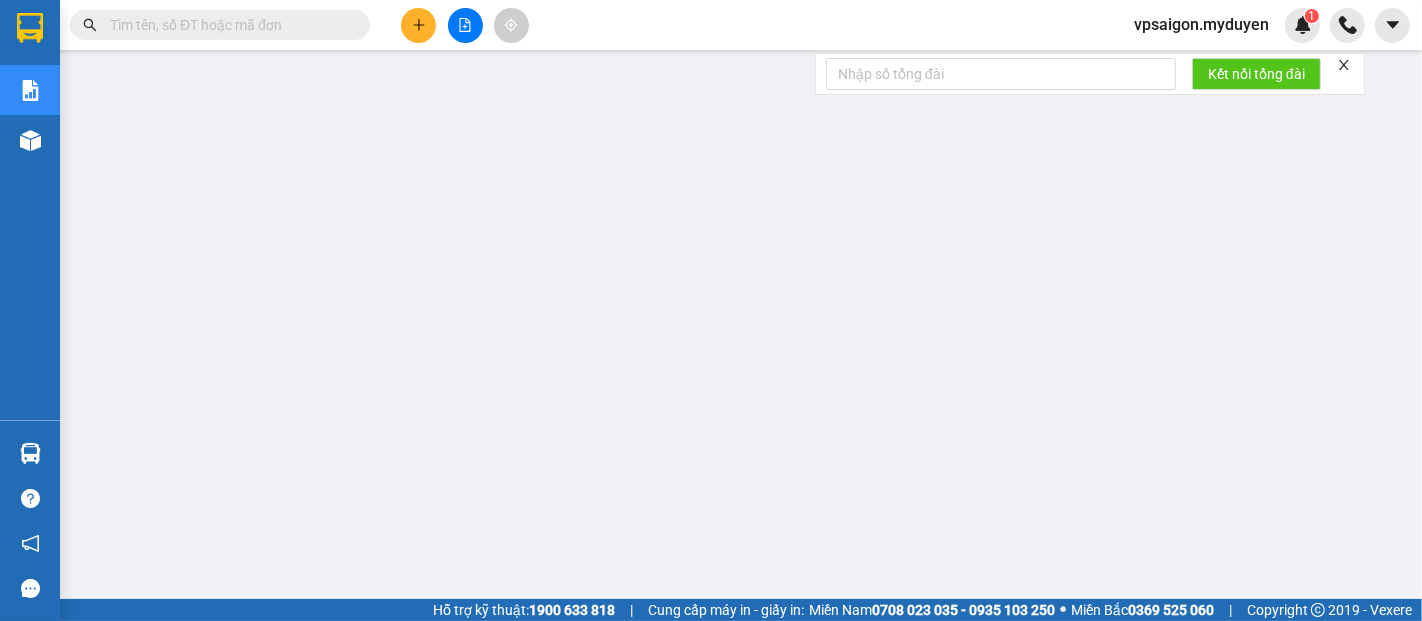 click at bounding box center (228, 25) 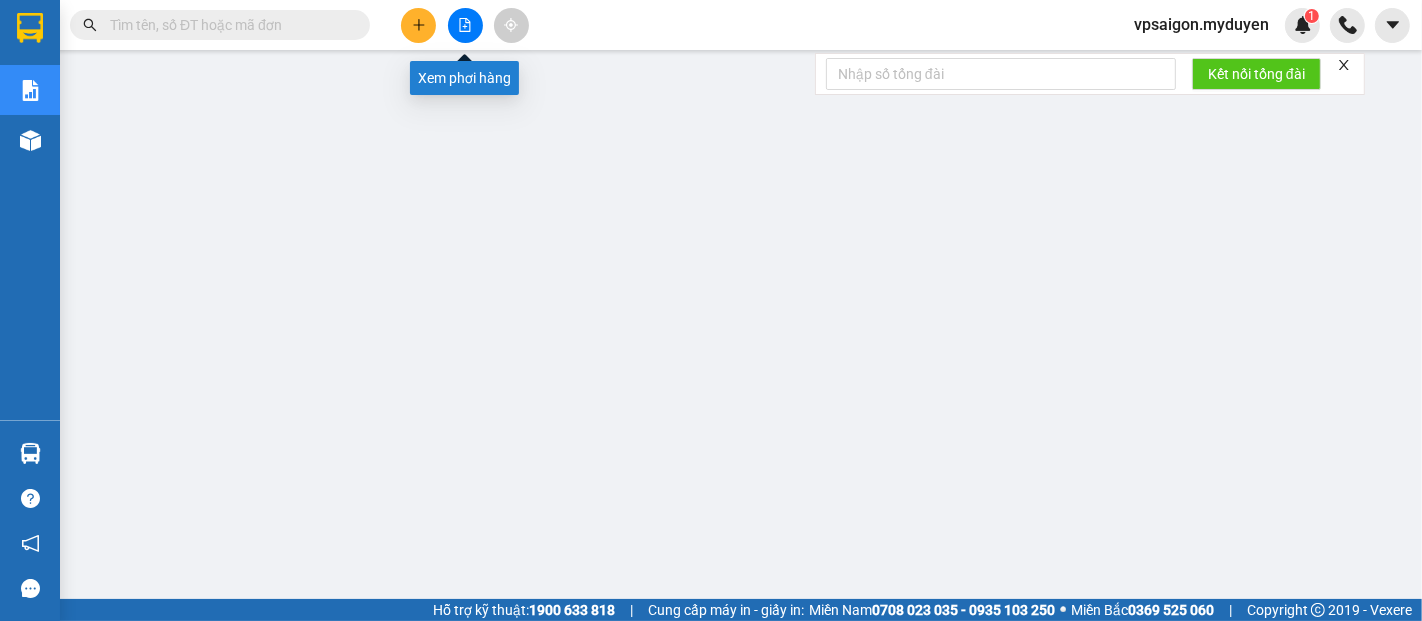 type on "K" 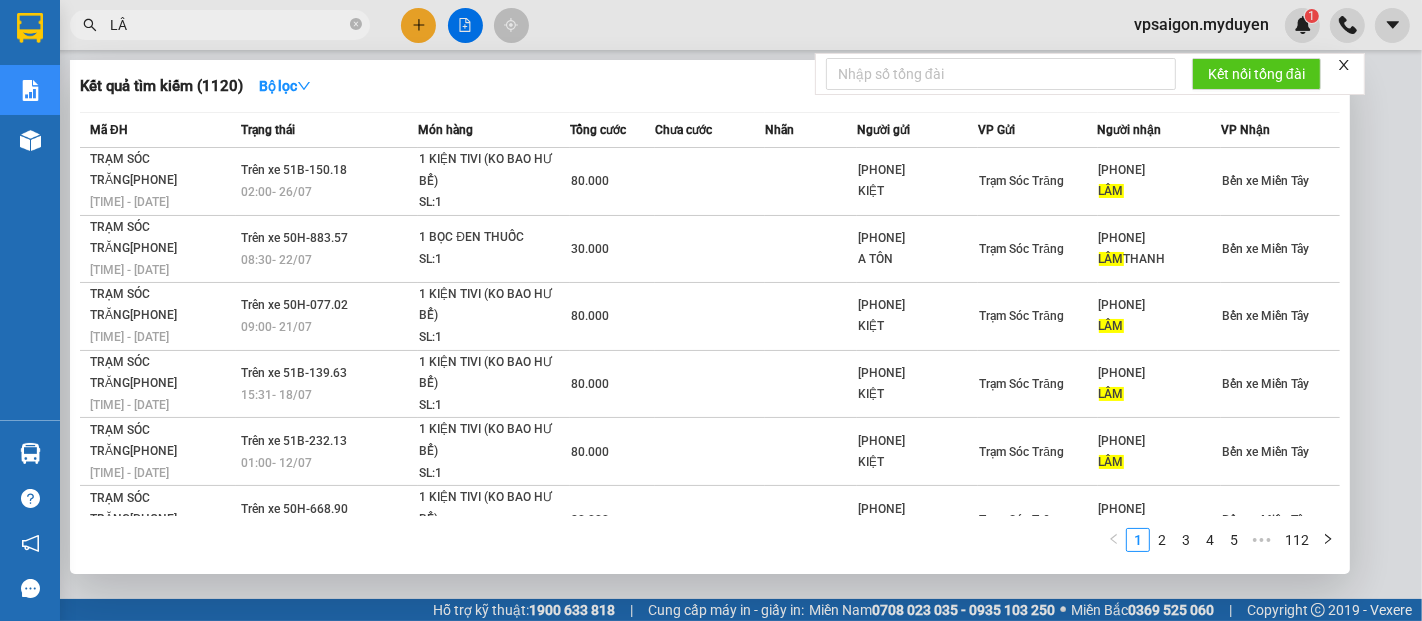 type on "L" 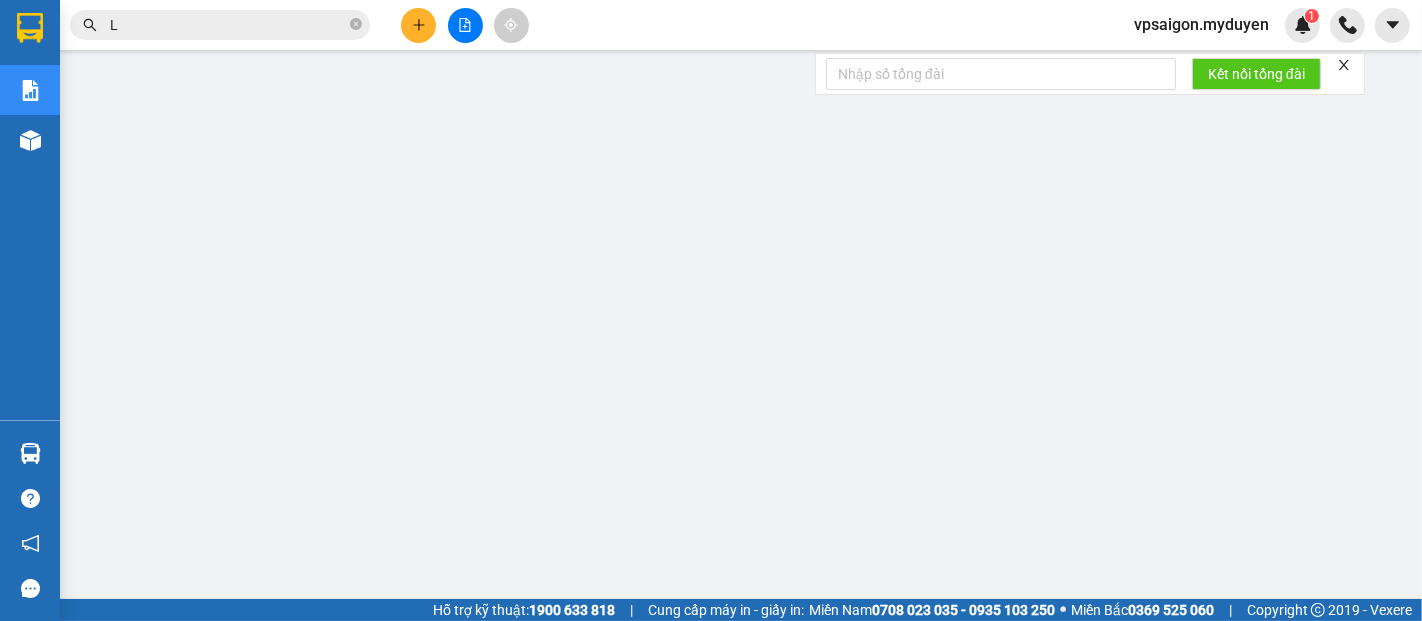 type 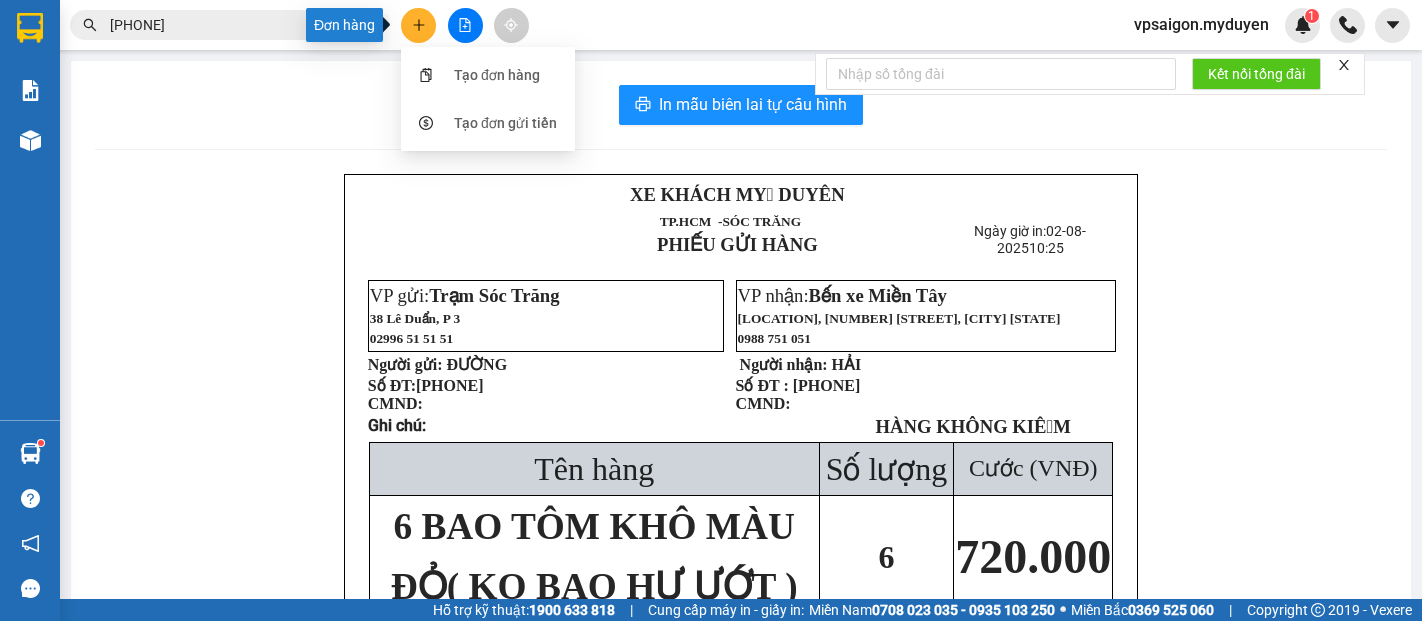 scroll, scrollTop: 0, scrollLeft: 0, axis: both 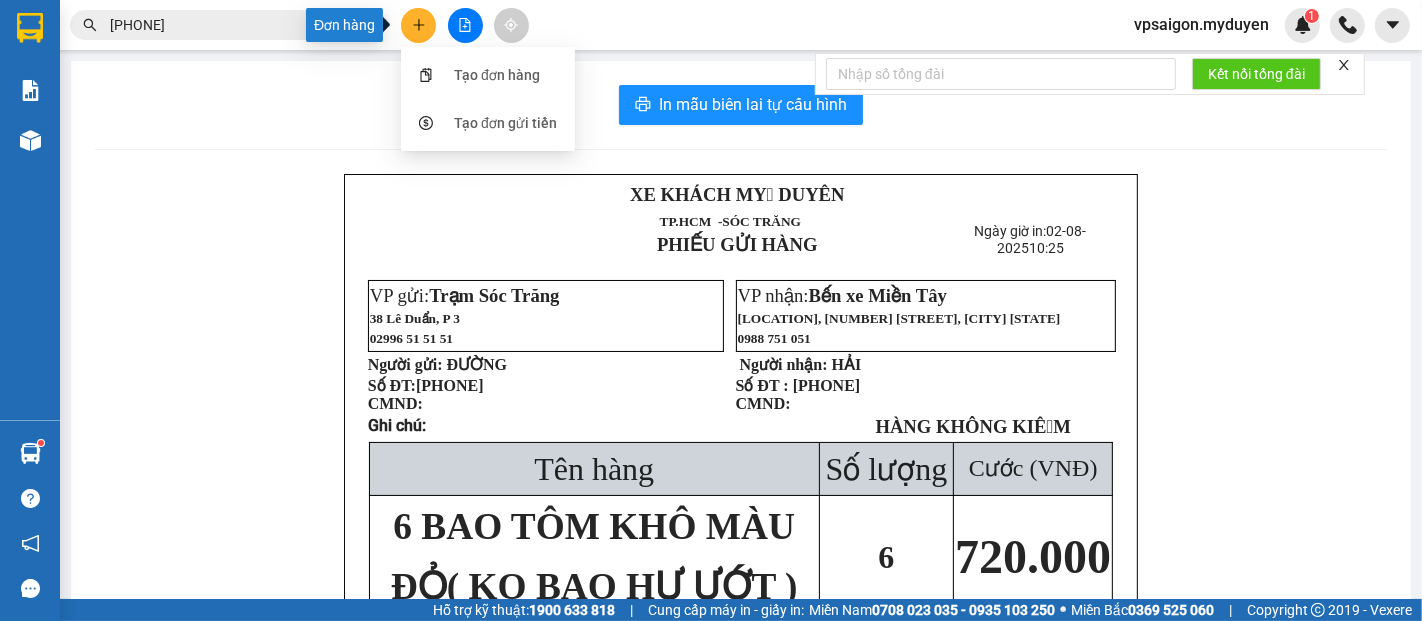 click 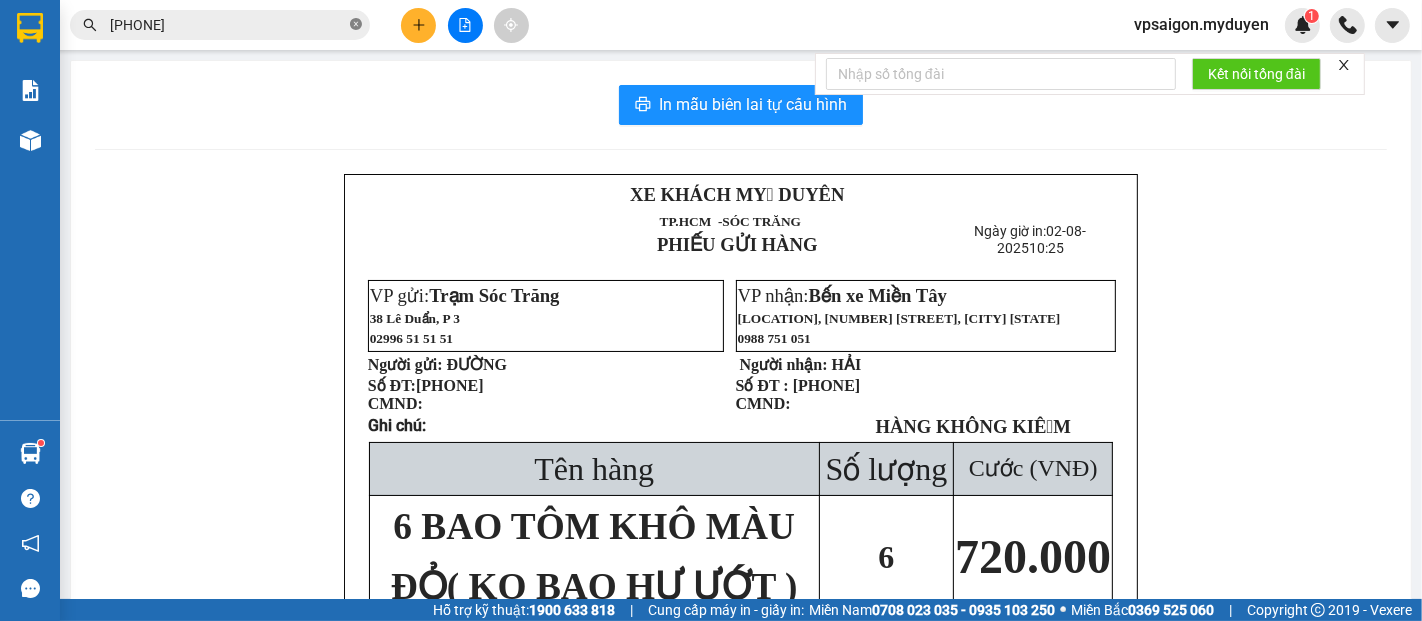 drag, startPoint x: 354, startPoint y: 30, endPoint x: 401, endPoint y: 33, distance: 47.095646 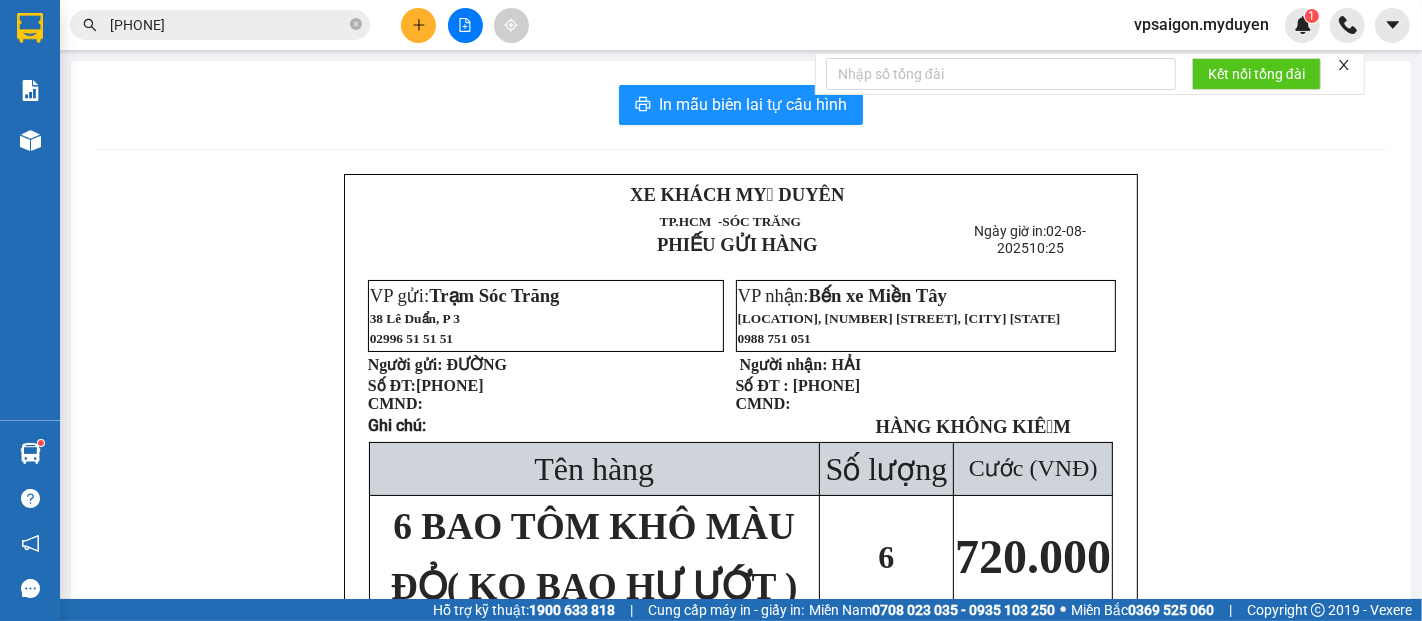 type 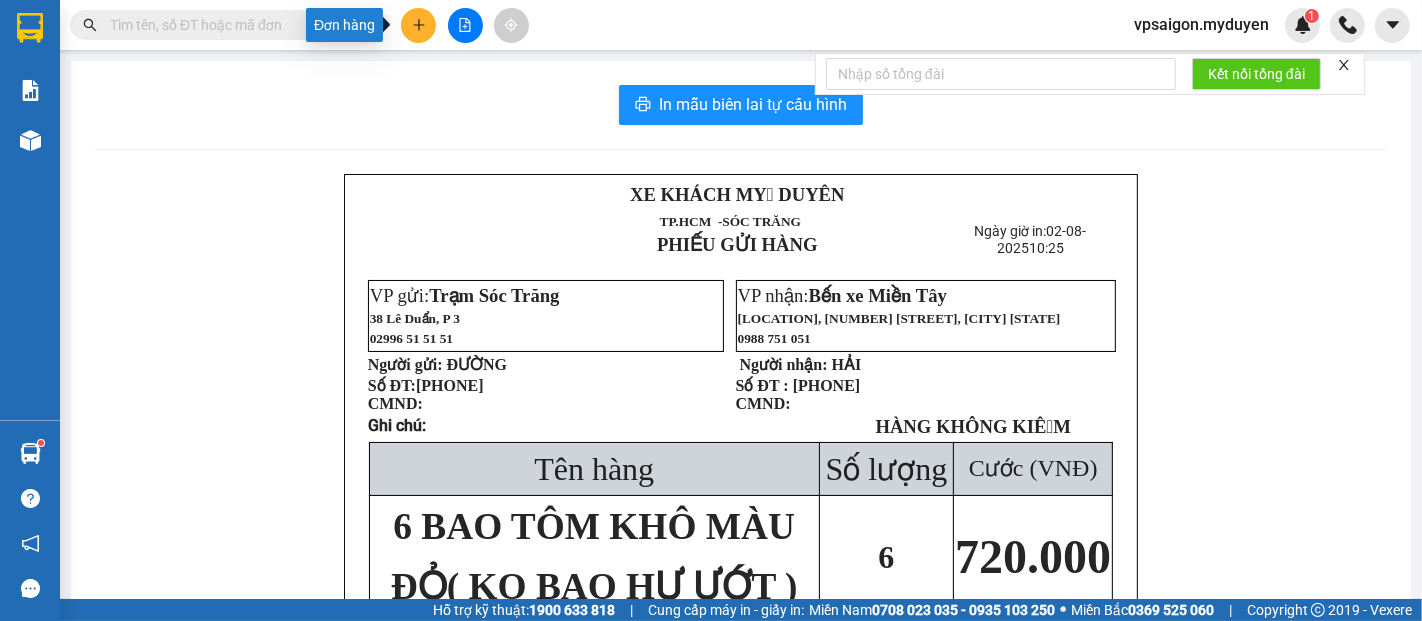click 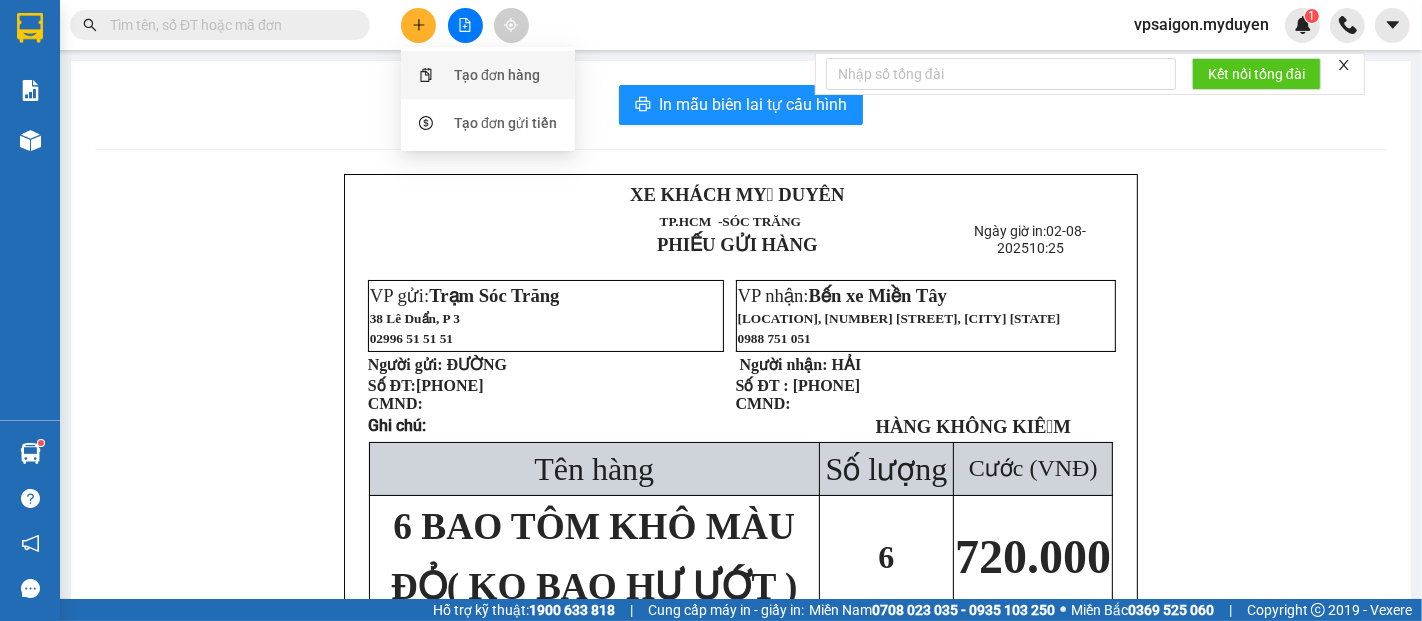 click on "Tạo đơn hàng" at bounding box center (488, 75) 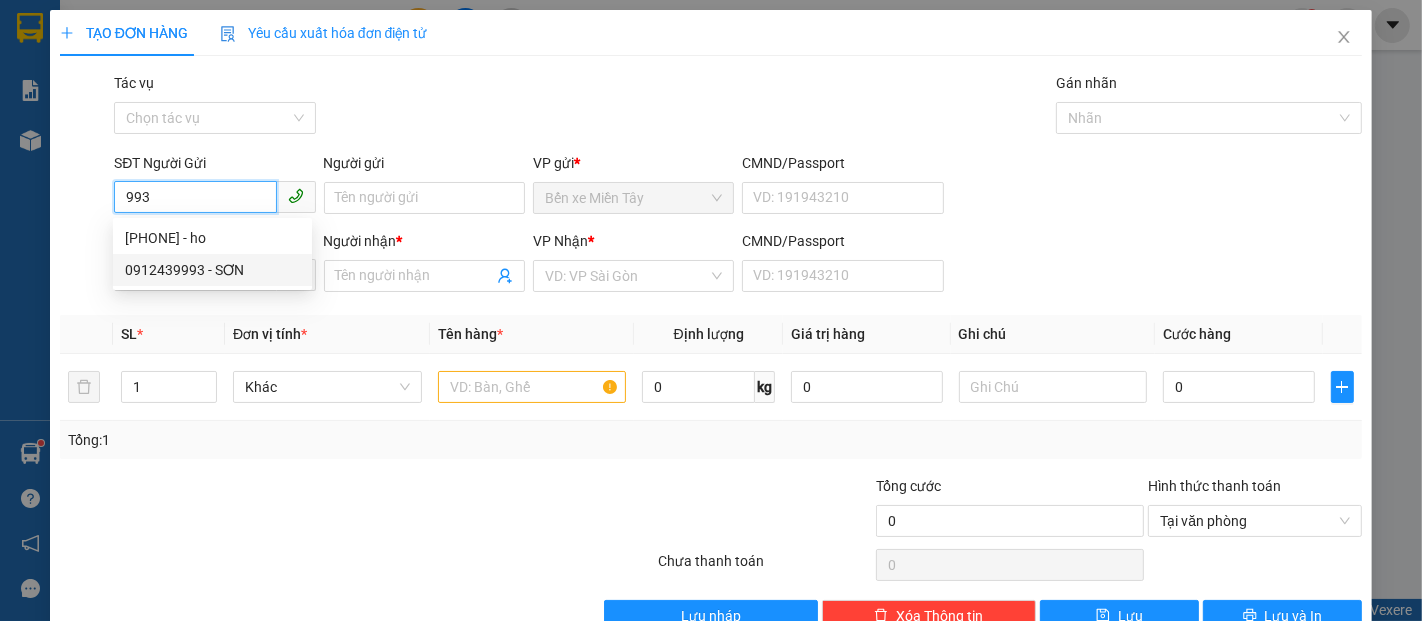 click on "0912439993 - SƠN" at bounding box center [212, 270] 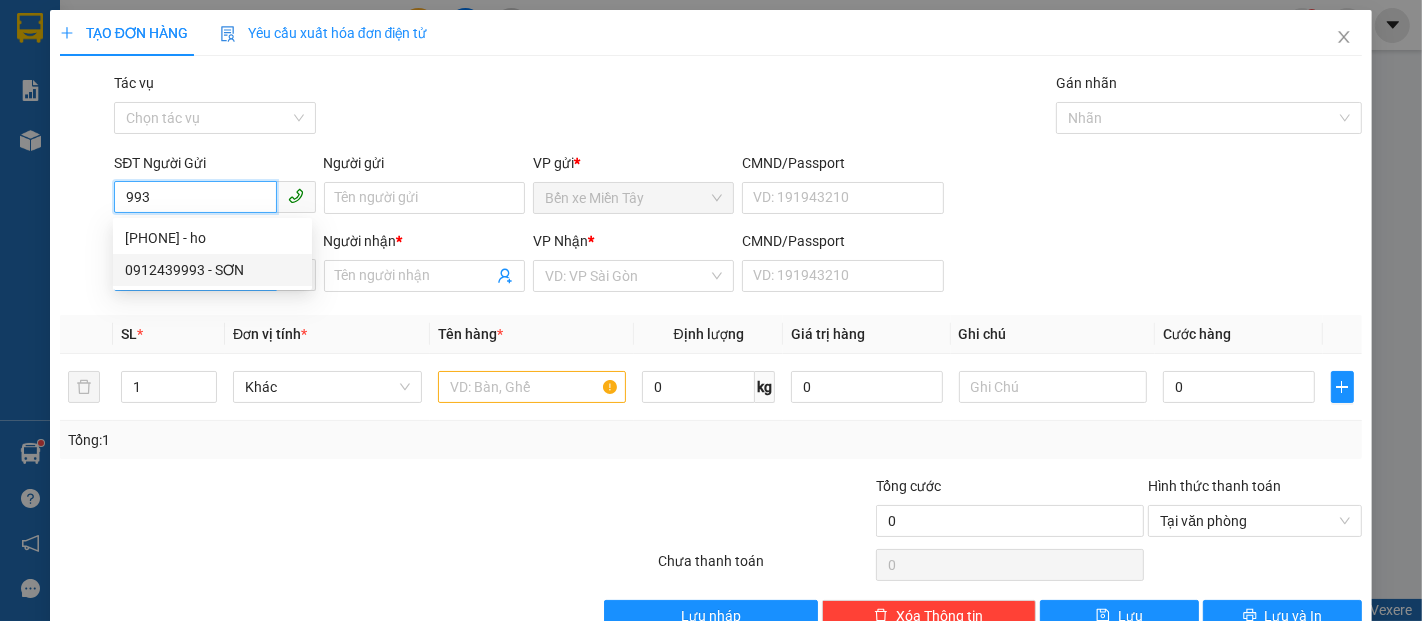 type on "0912439993" 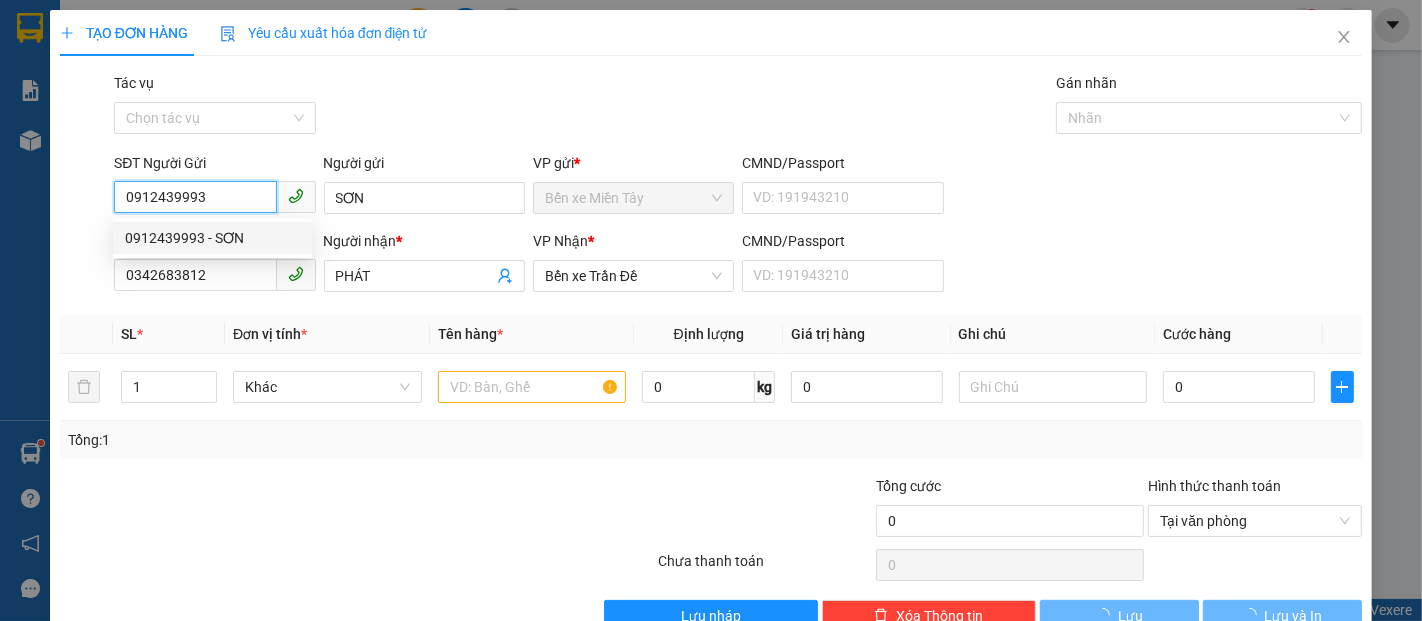 type on "40.000" 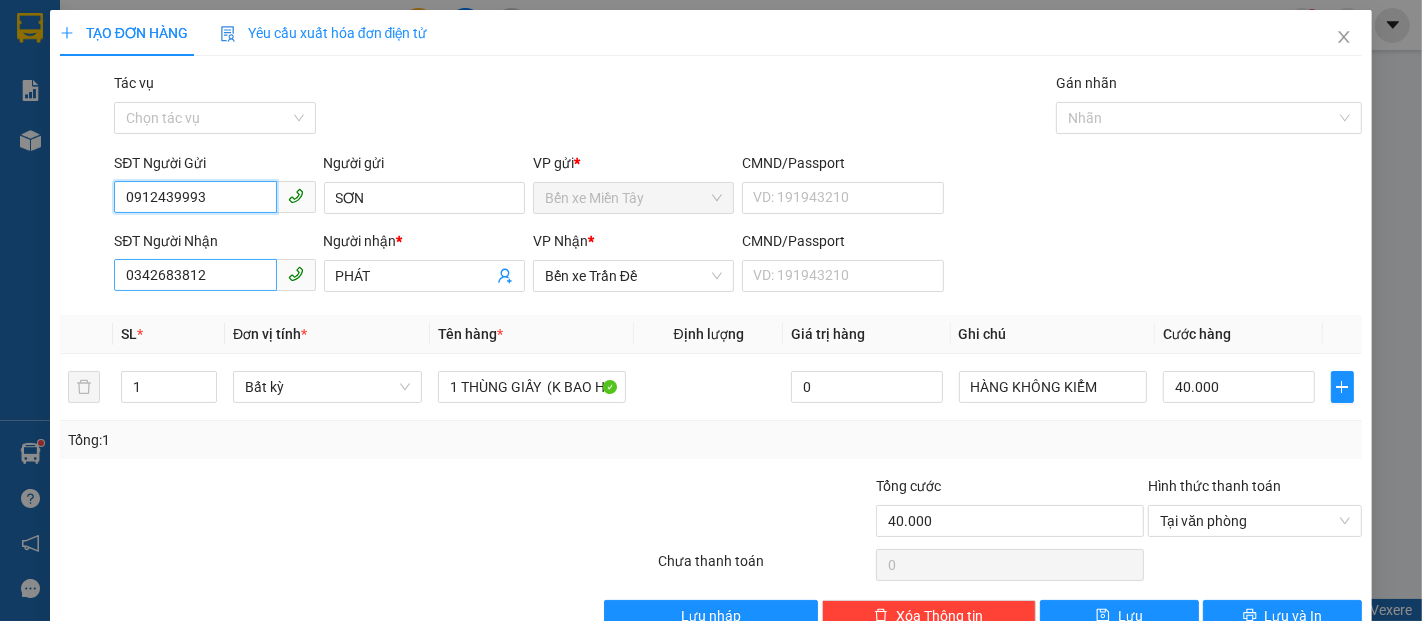 type on "0912439993" 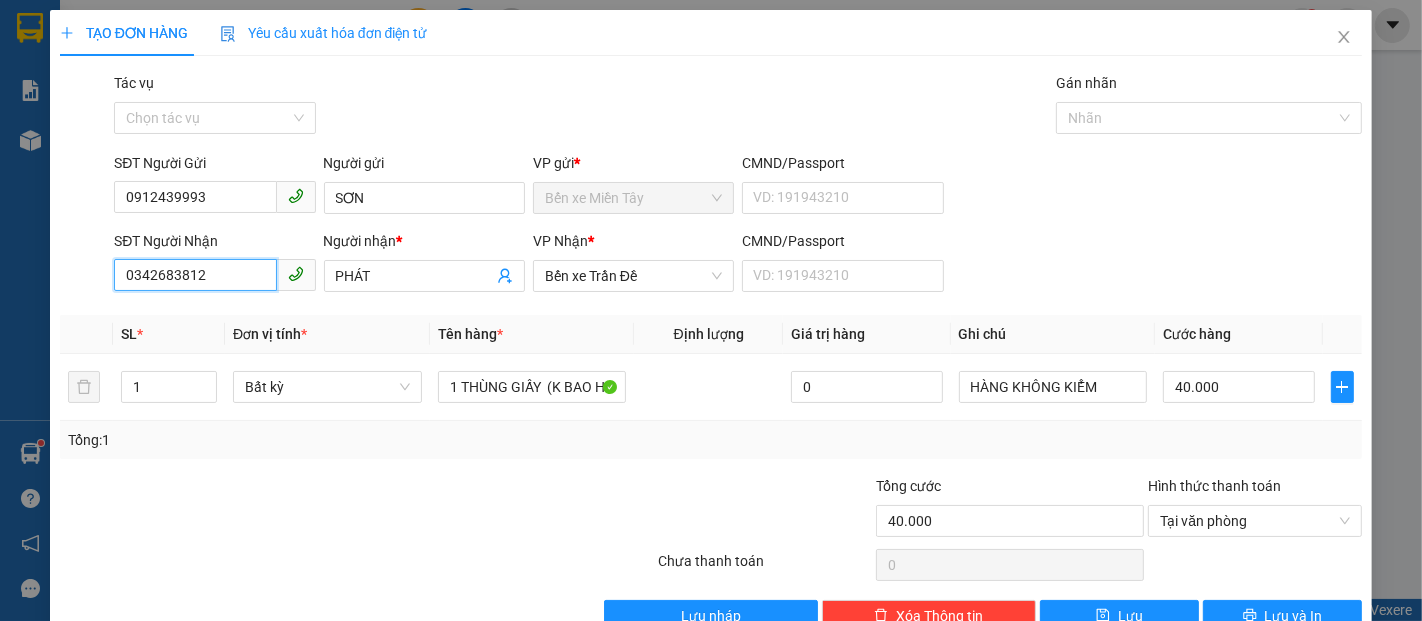 drag, startPoint x: 247, startPoint y: 279, endPoint x: 0, endPoint y: 171, distance: 269.5793 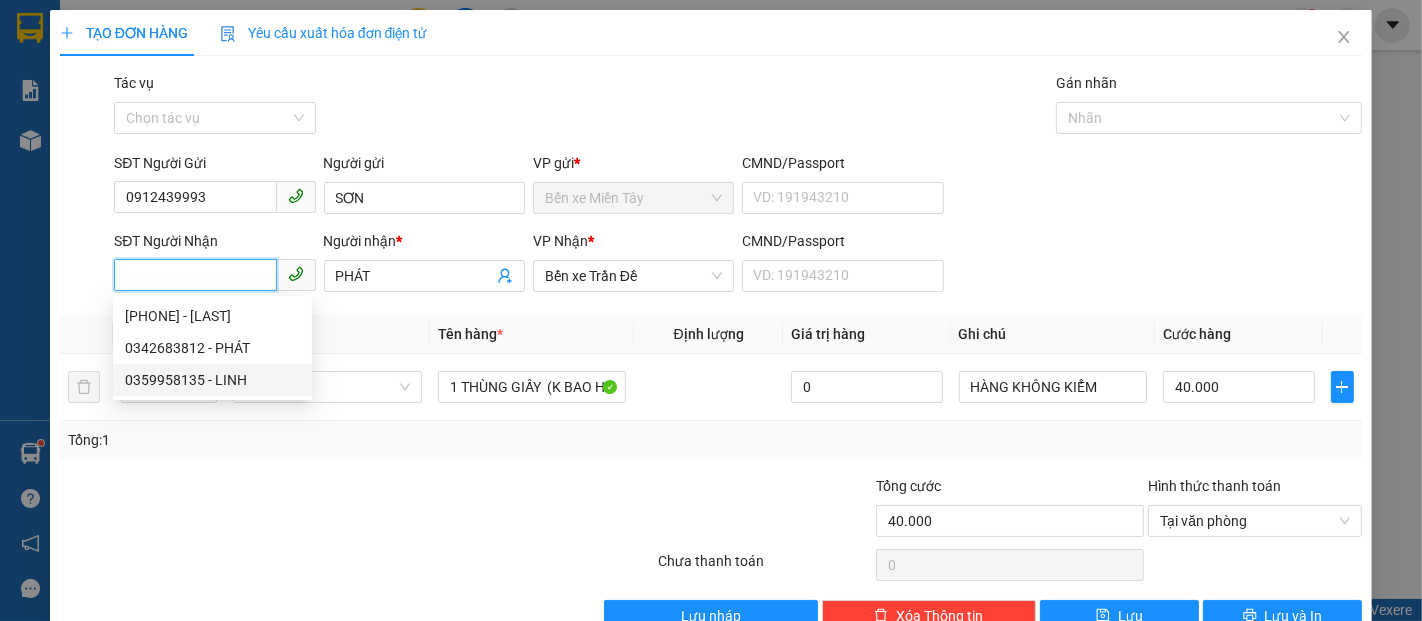 click on "0359958135 - LINH" at bounding box center [212, 380] 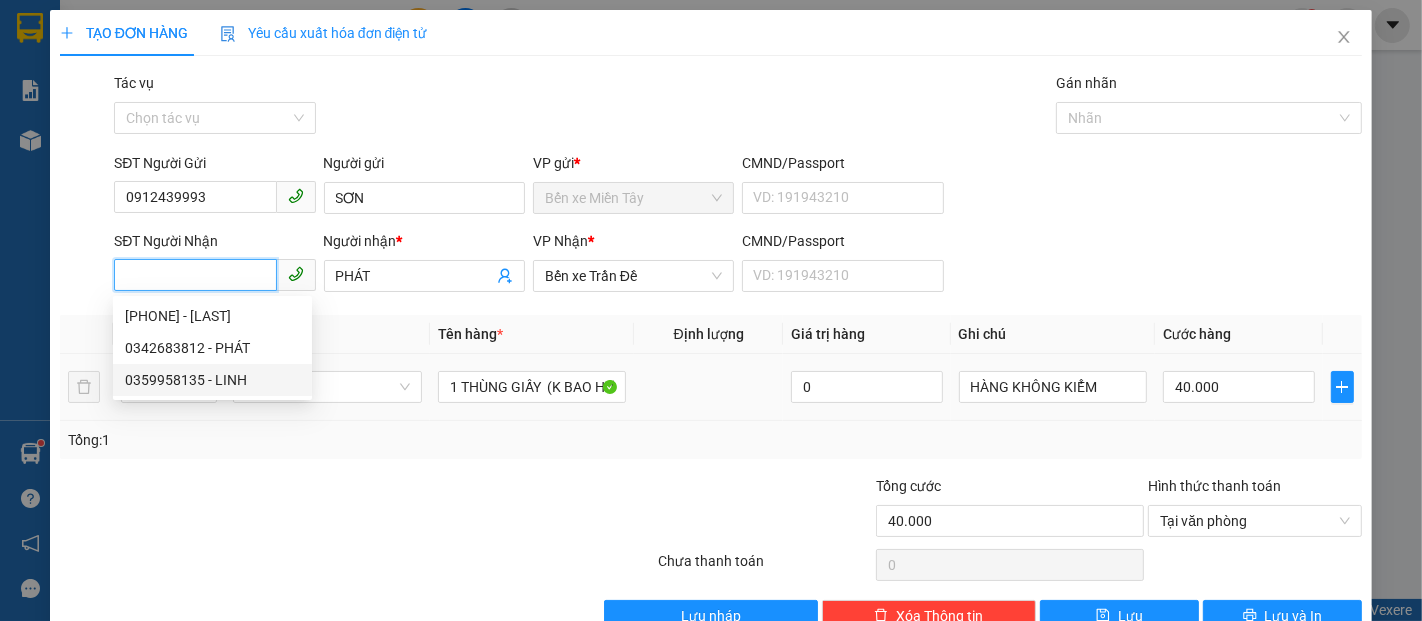 type on "0359958135" 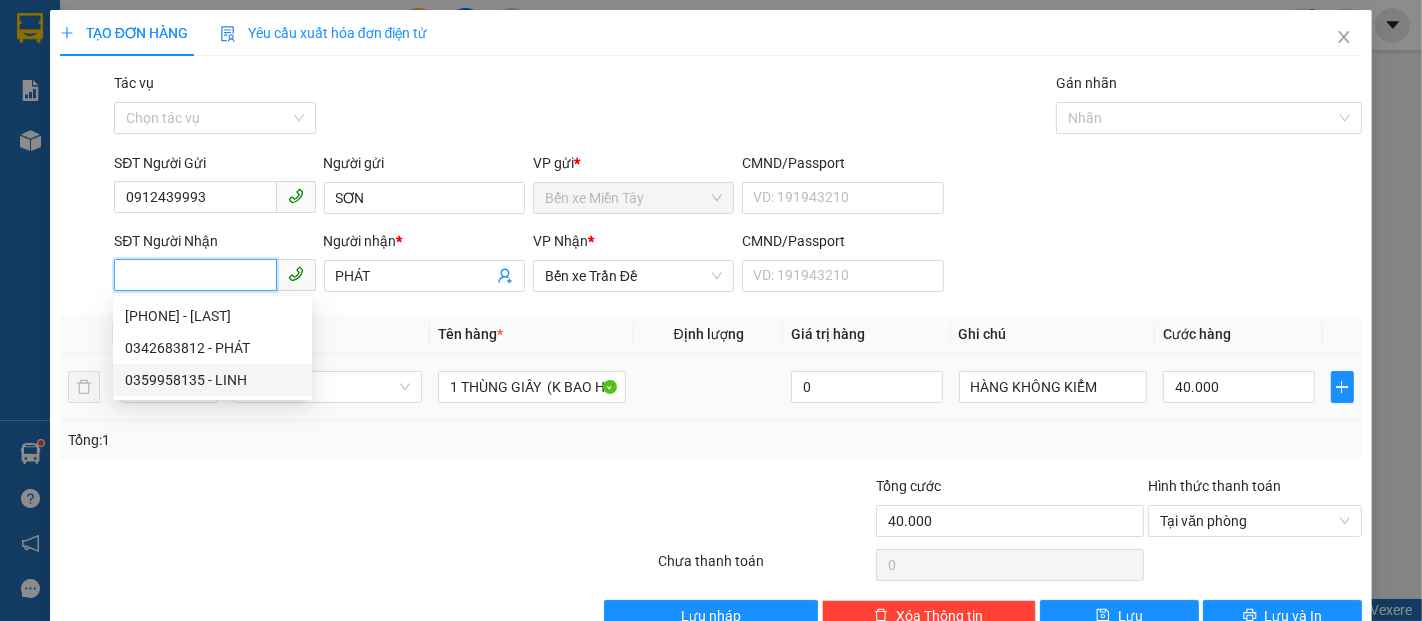 type on "LINH" 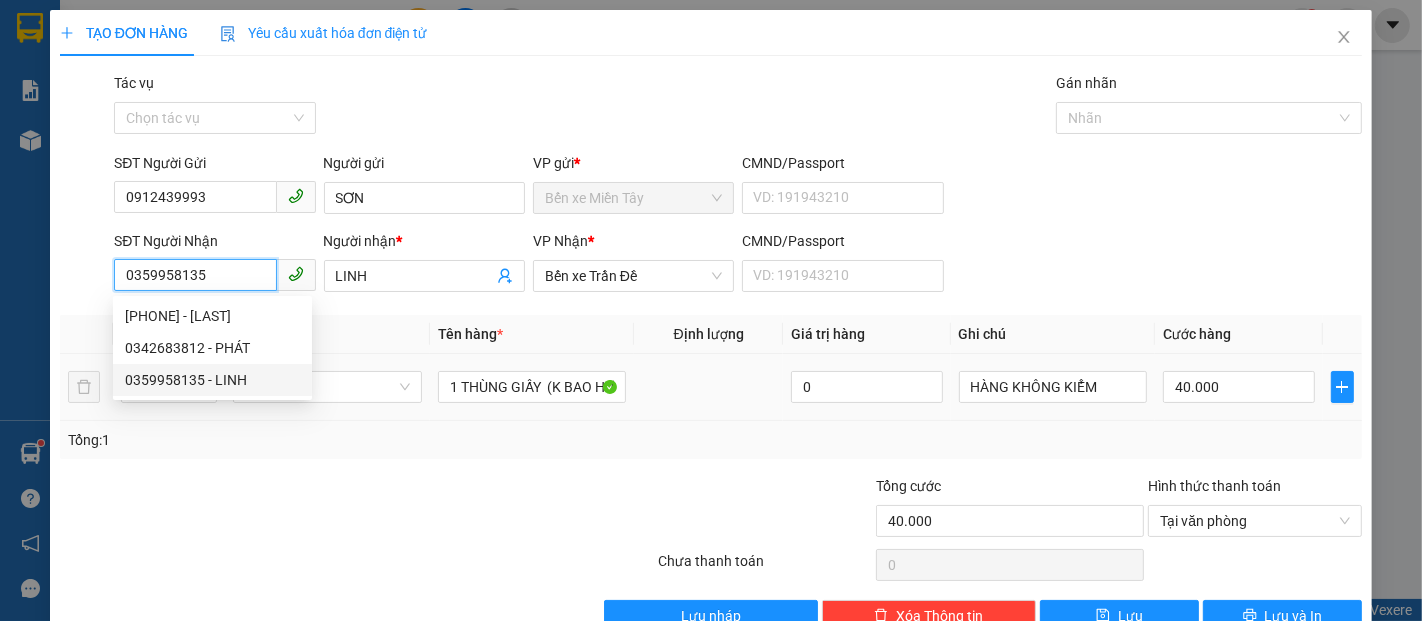 type on "60.000" 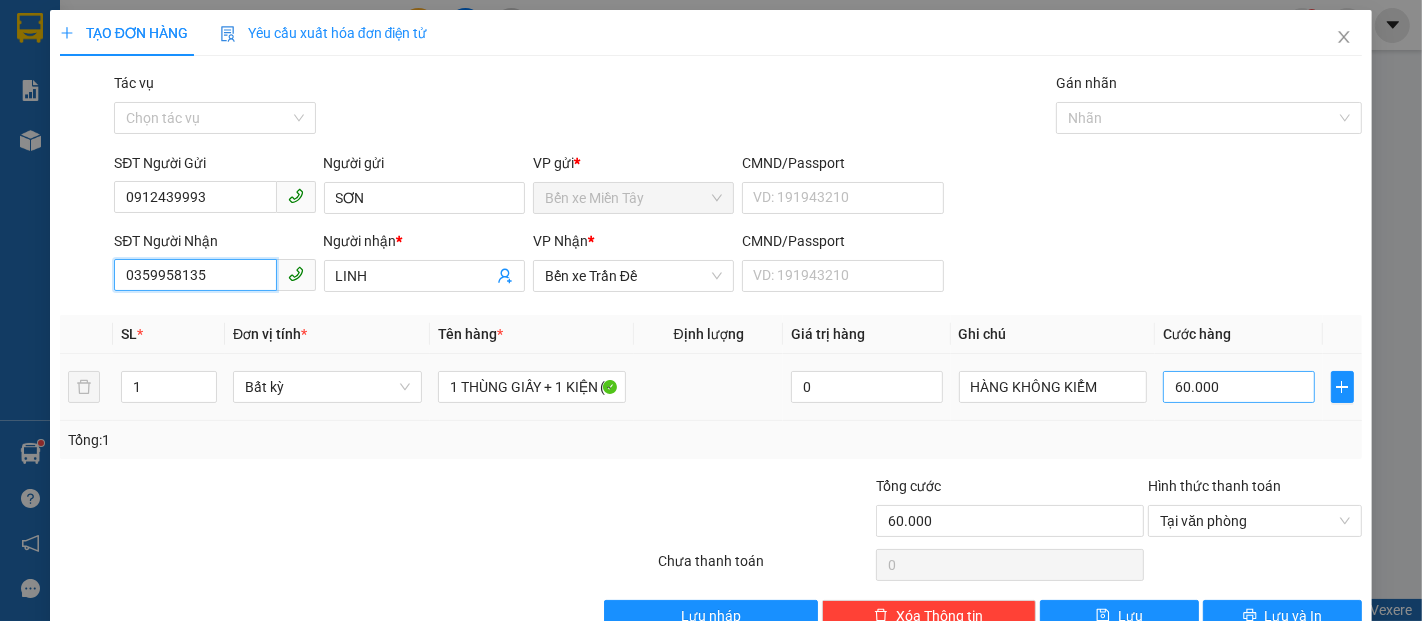 type on "0359958135" 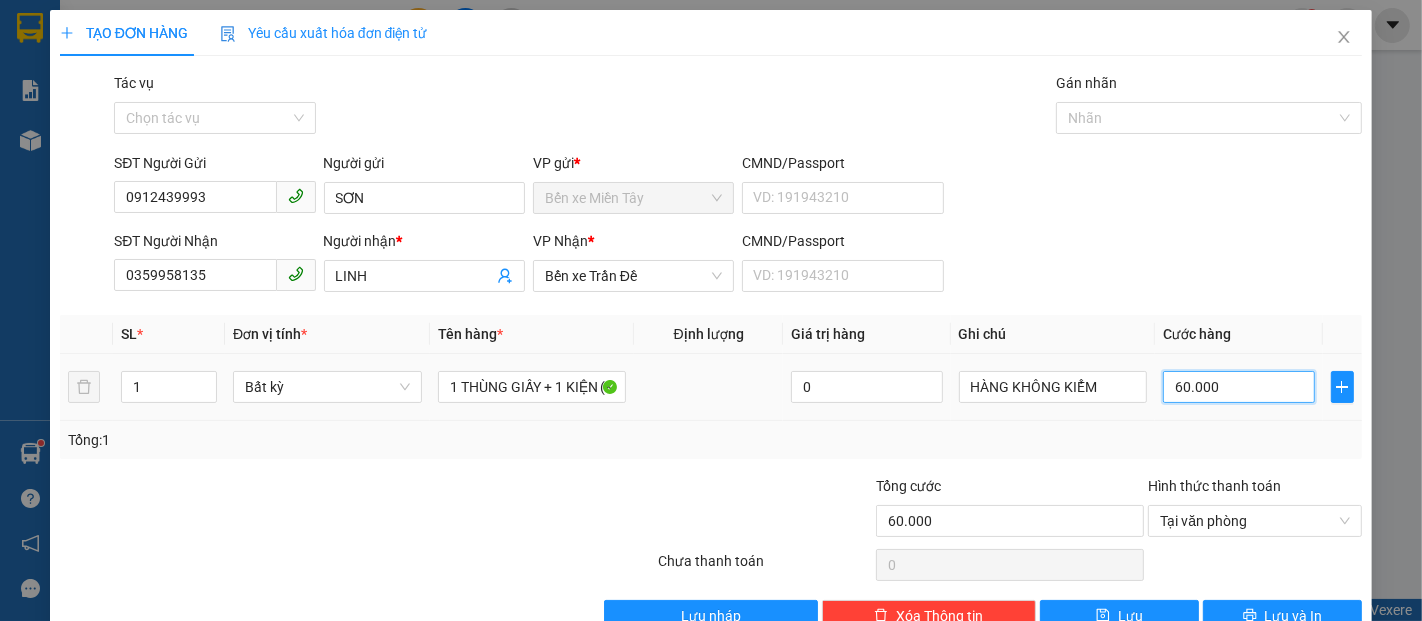 click on "60.000" at bounding box center (1238, 387) 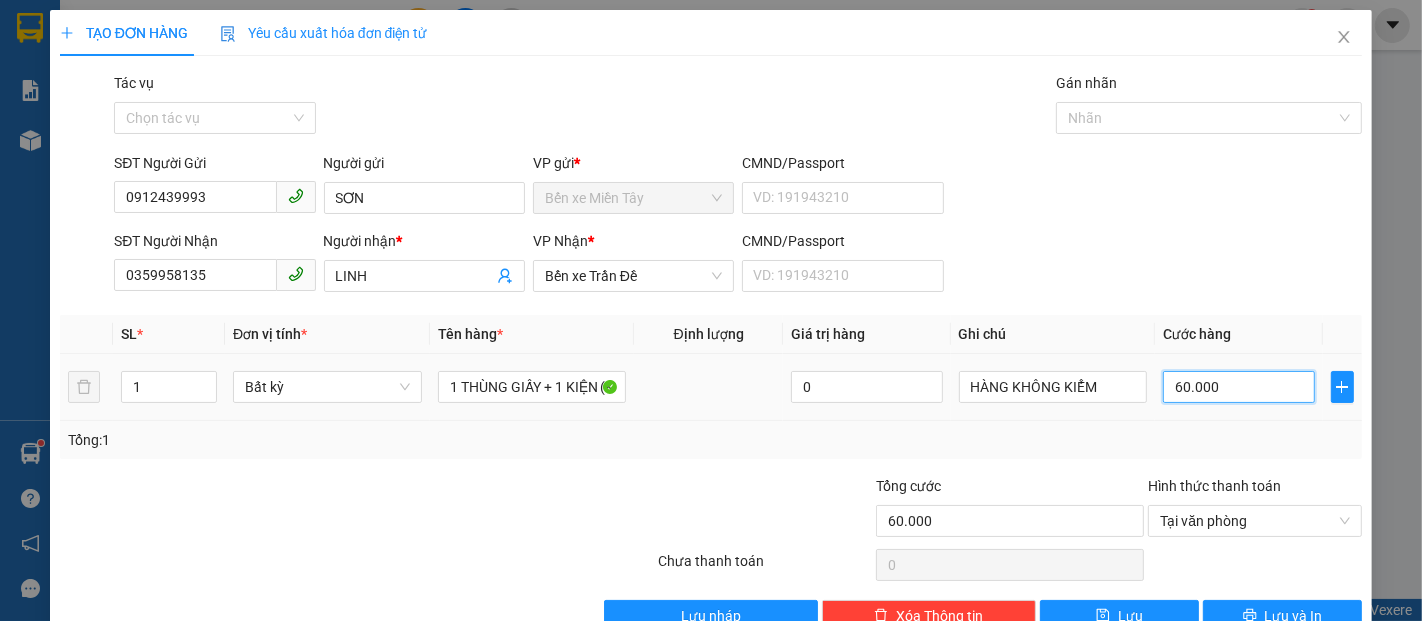 type on "8" 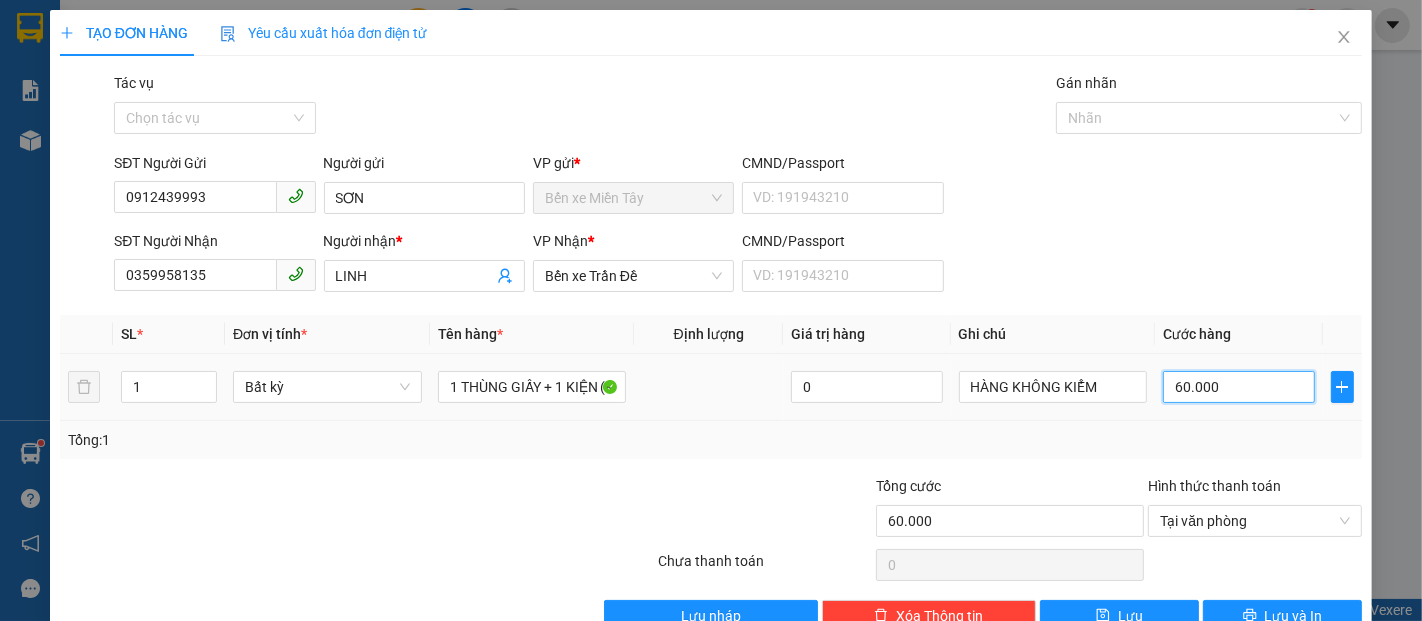 type on "8" 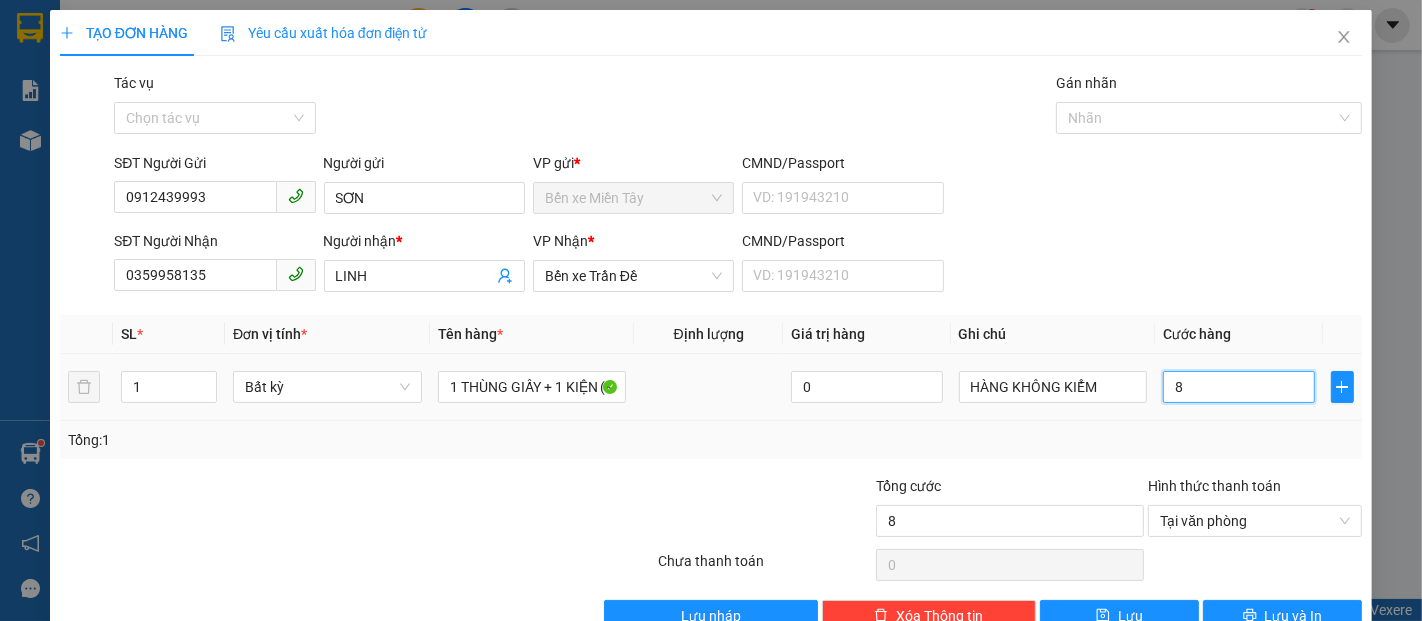 type on "80" 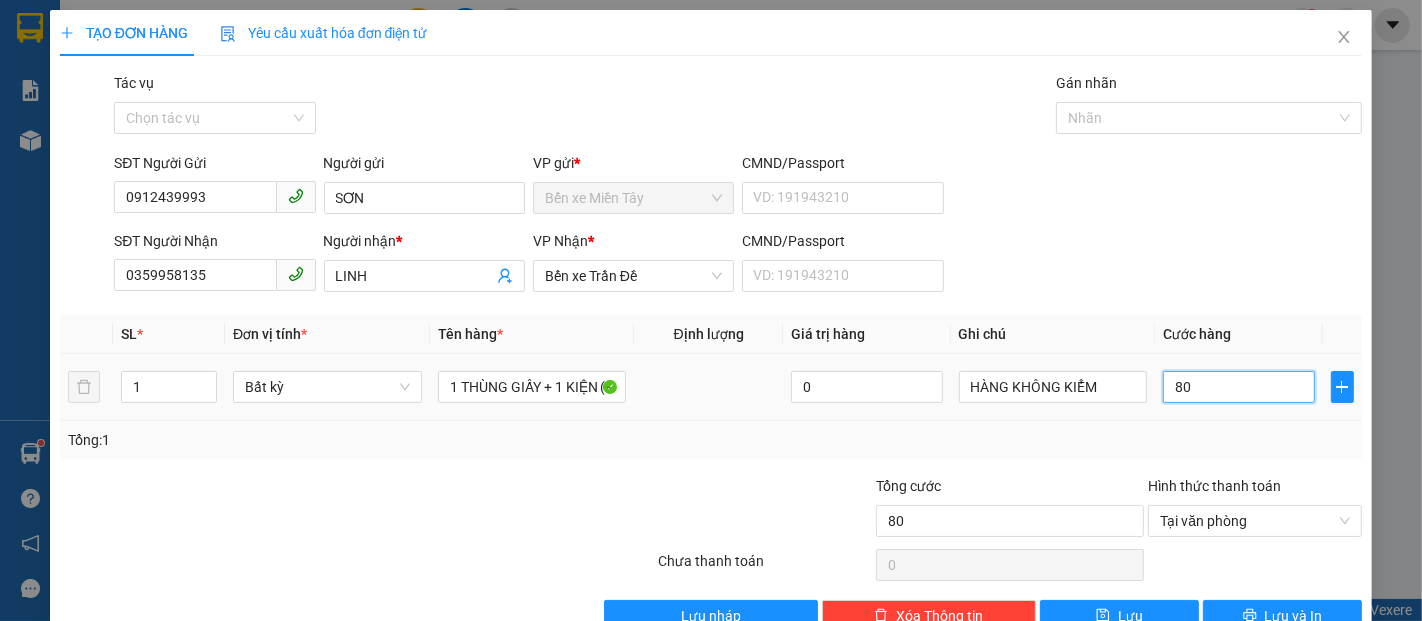 type on "800" 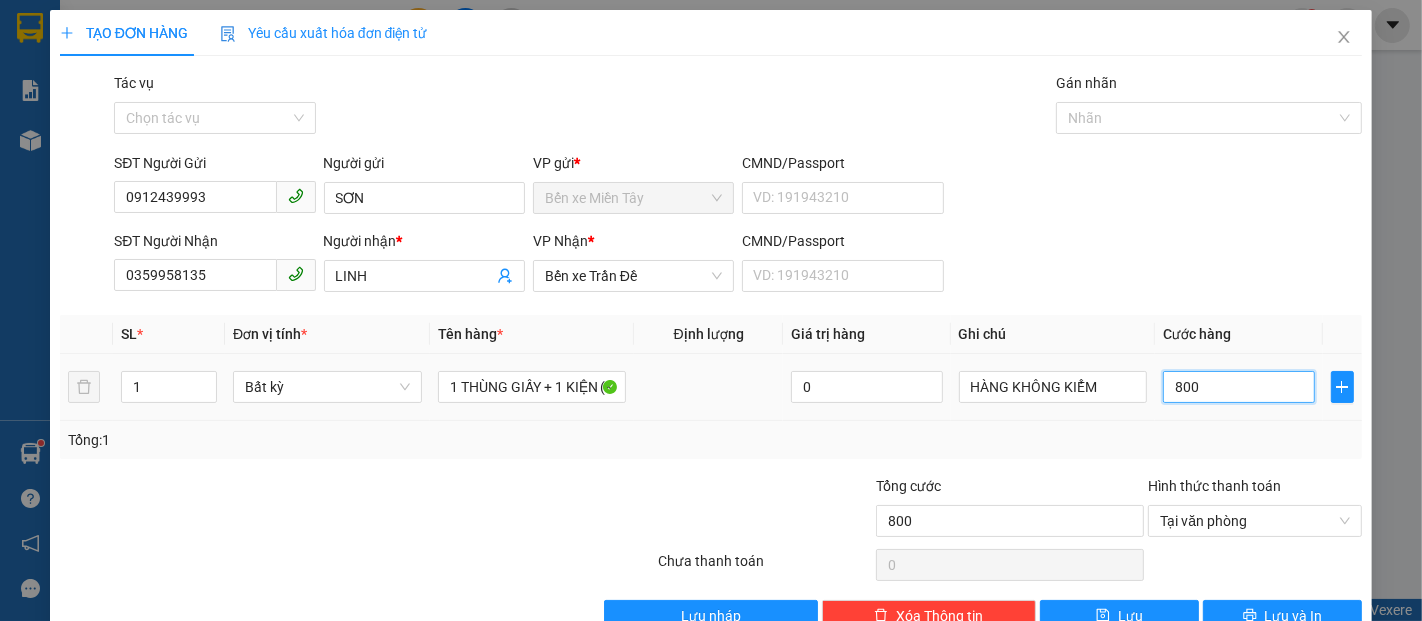 type on "8.000" 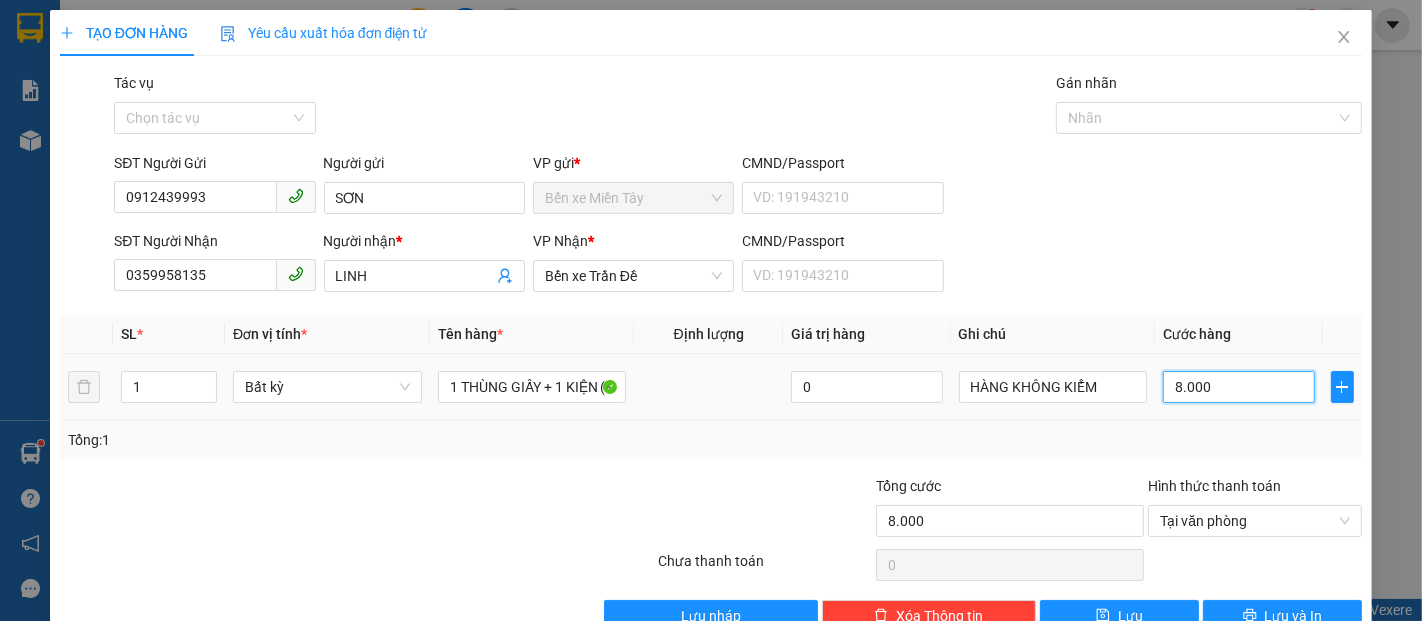 type on "80.000" 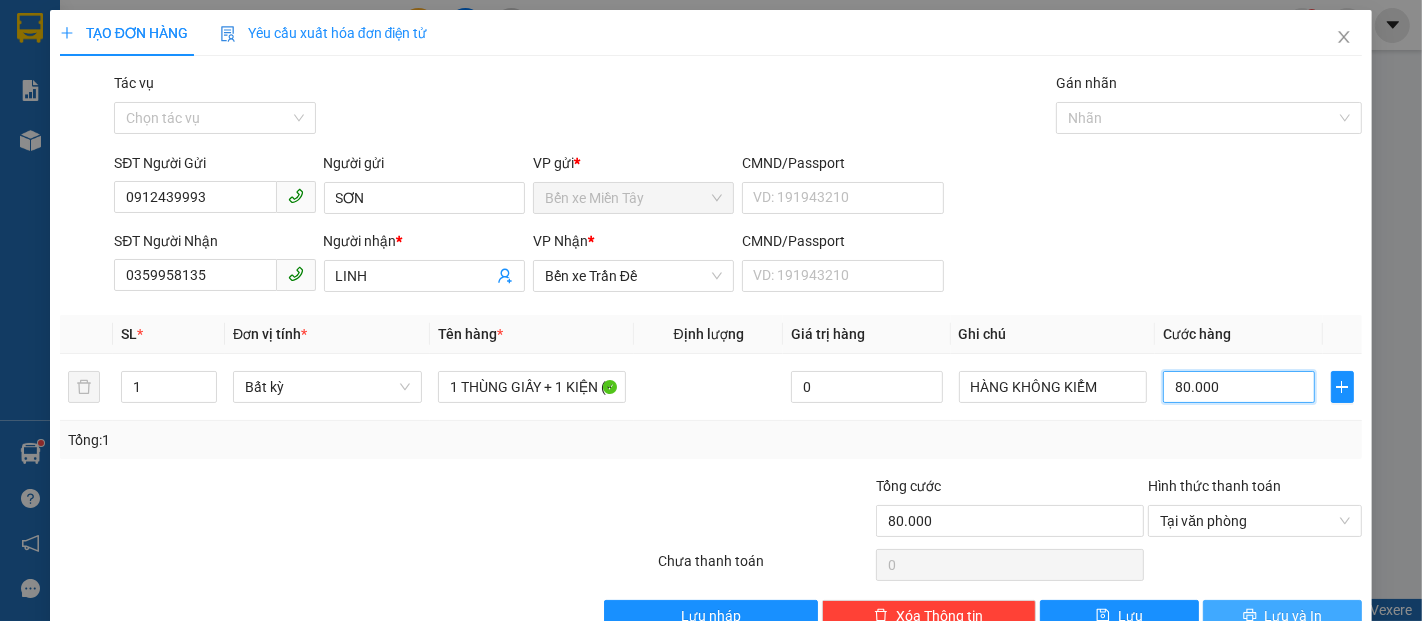 type on "80.000" 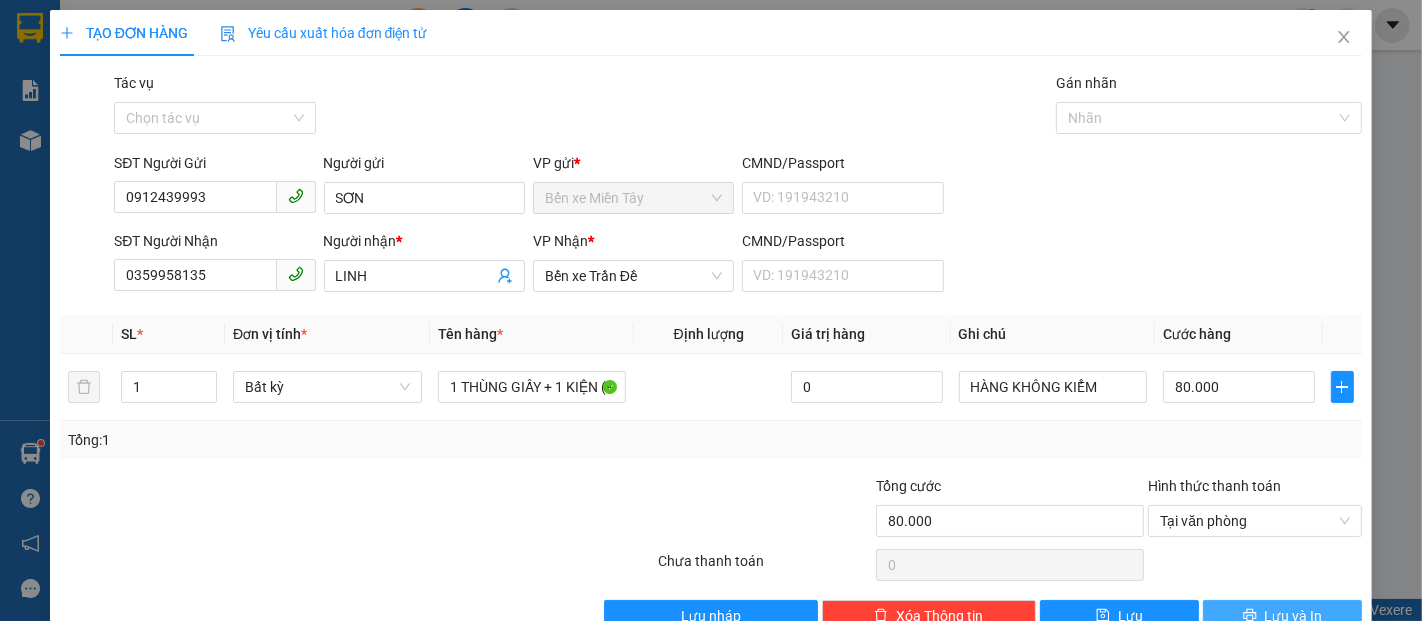 click on "Lưu và In" at bounding box center [1294, 616] 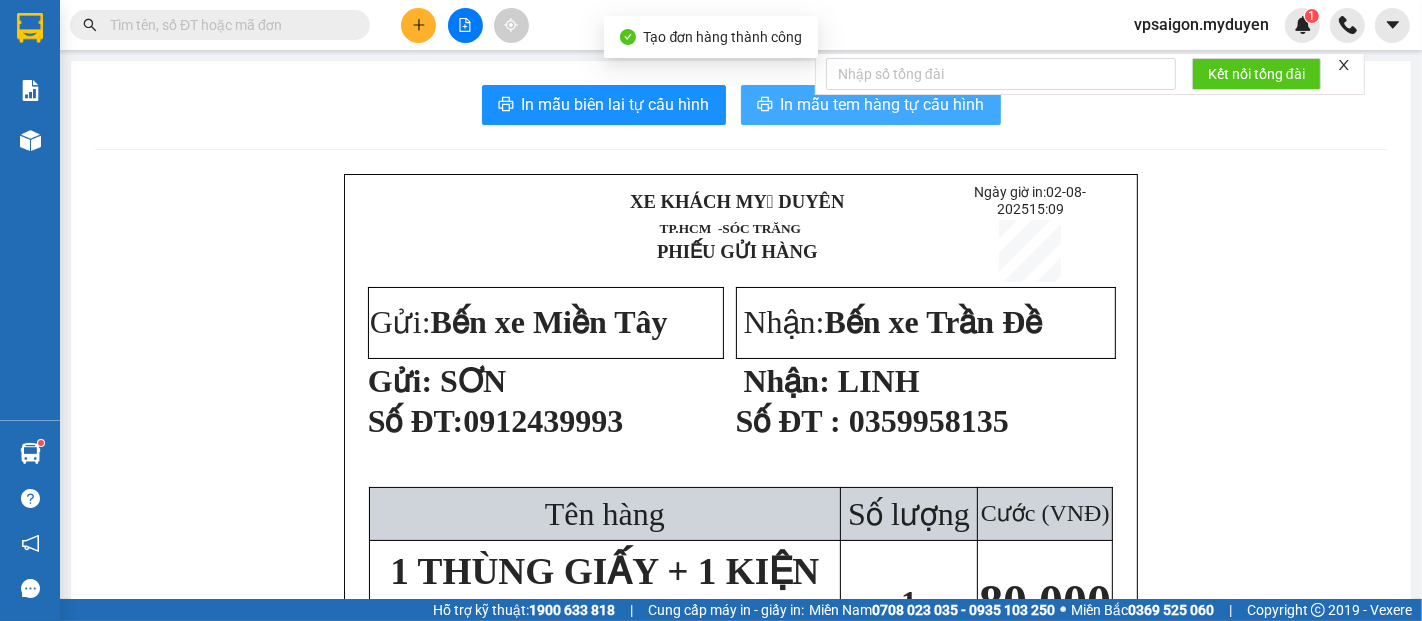 click on "In mẫu tem hàng tự cấu hình" at bounding box center (883, 104) 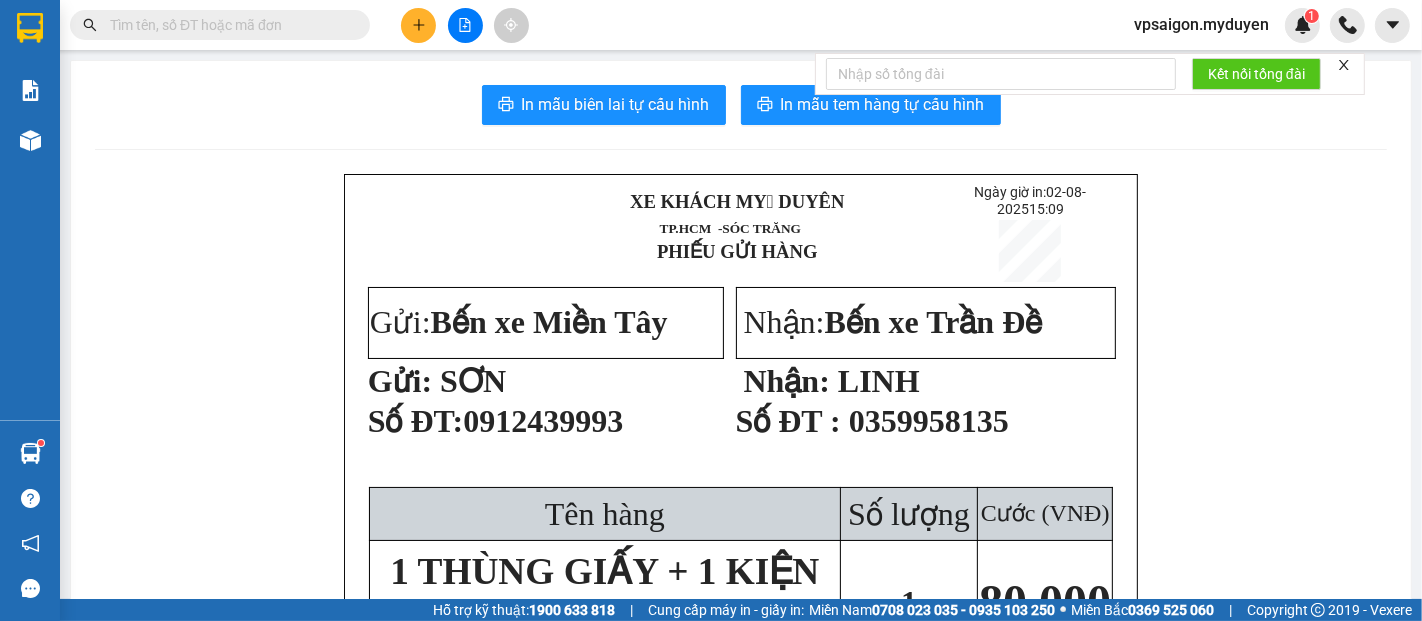 click on "In mẫu biên lai tự cấu hình In mẫu tem hàng tự cấu hình" at bounding box center [741, 105] 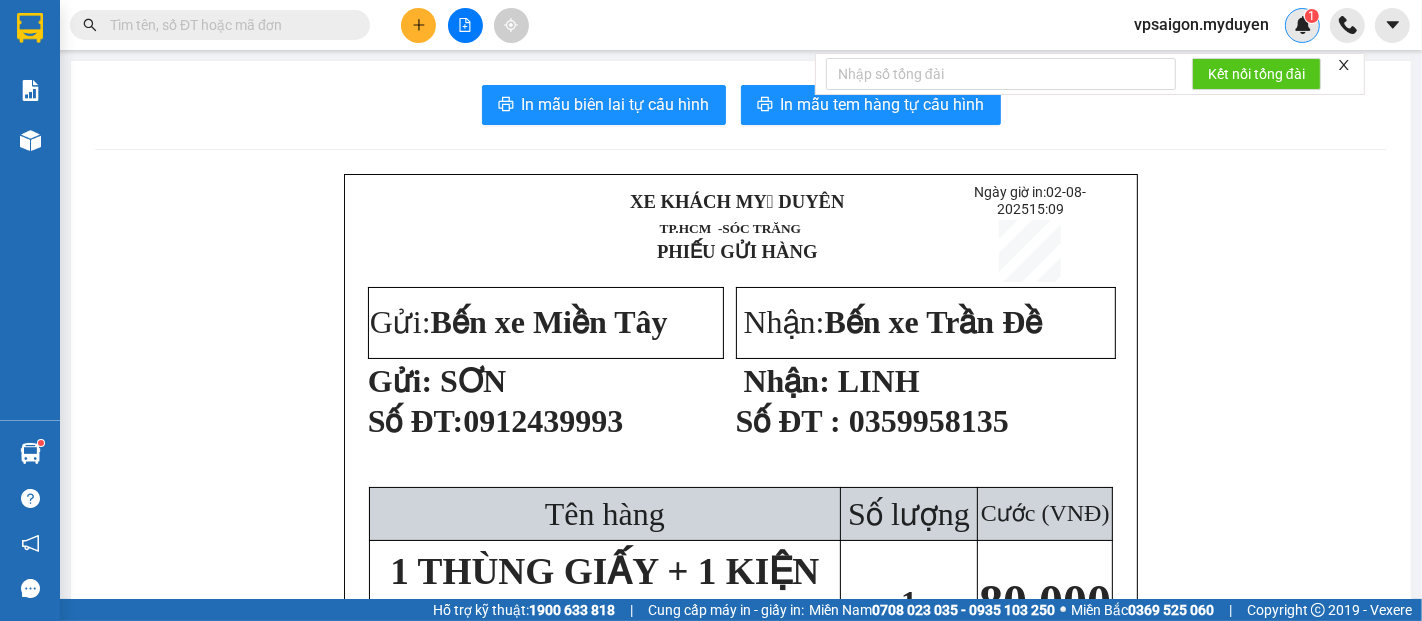 click at bounding box center [1303, 25] 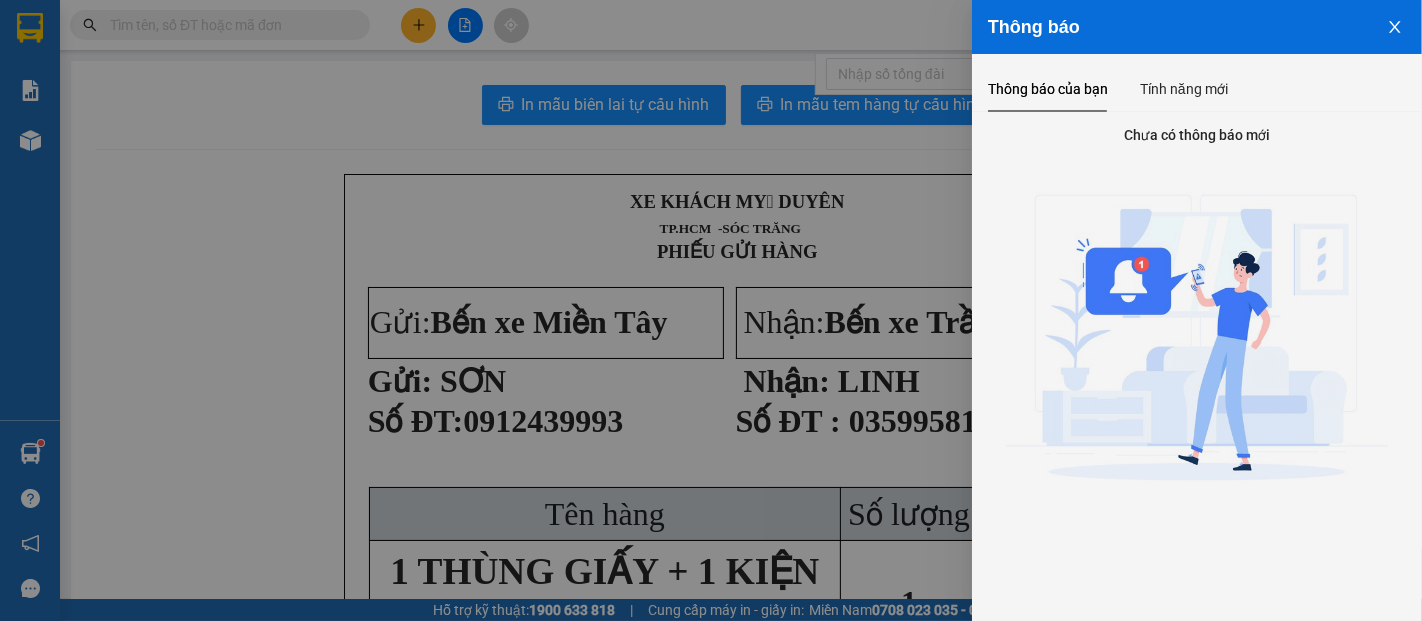 click at bounding box center (1395, 25) 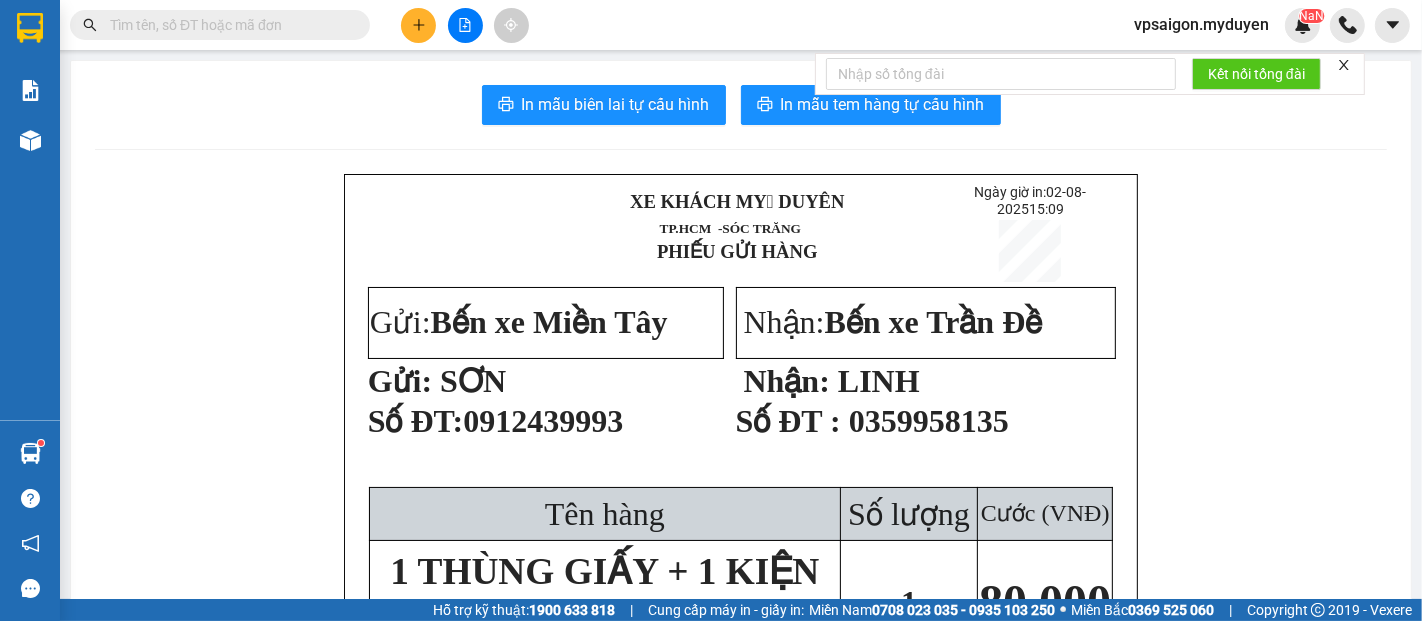 click at bounding box center (418, 25) 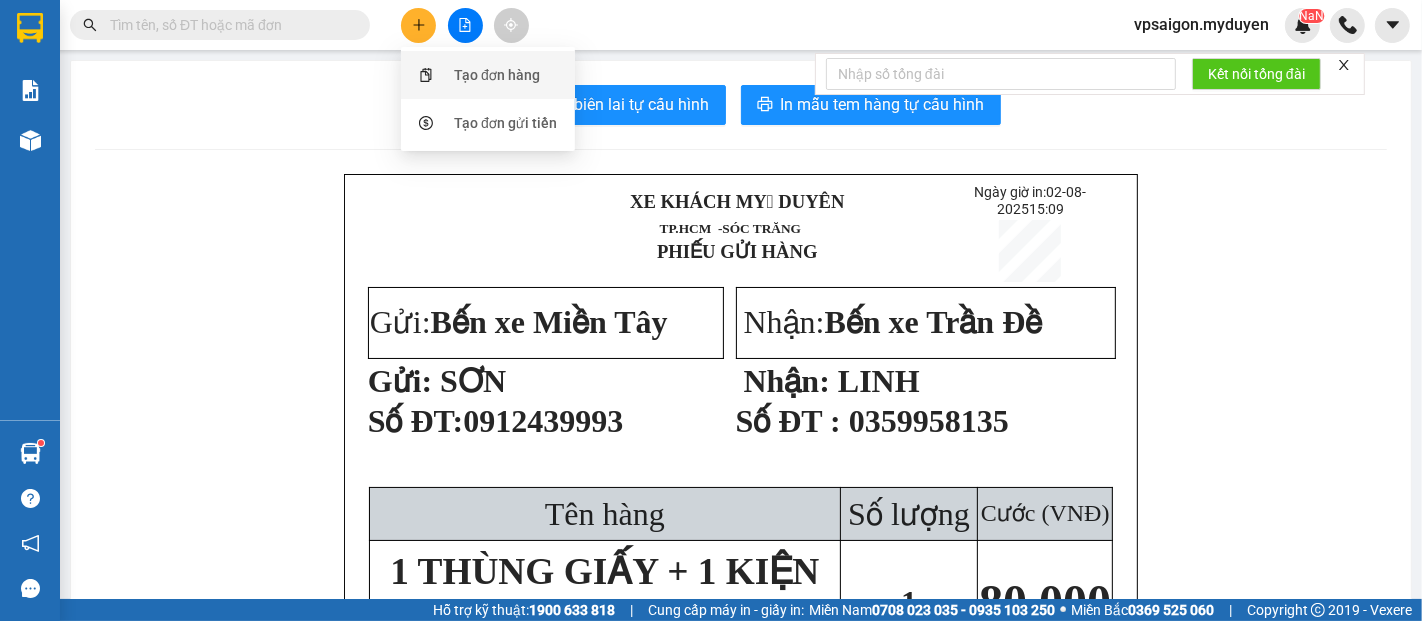 click on "Tạo đơn hàng" at bounding box center (497, 75) 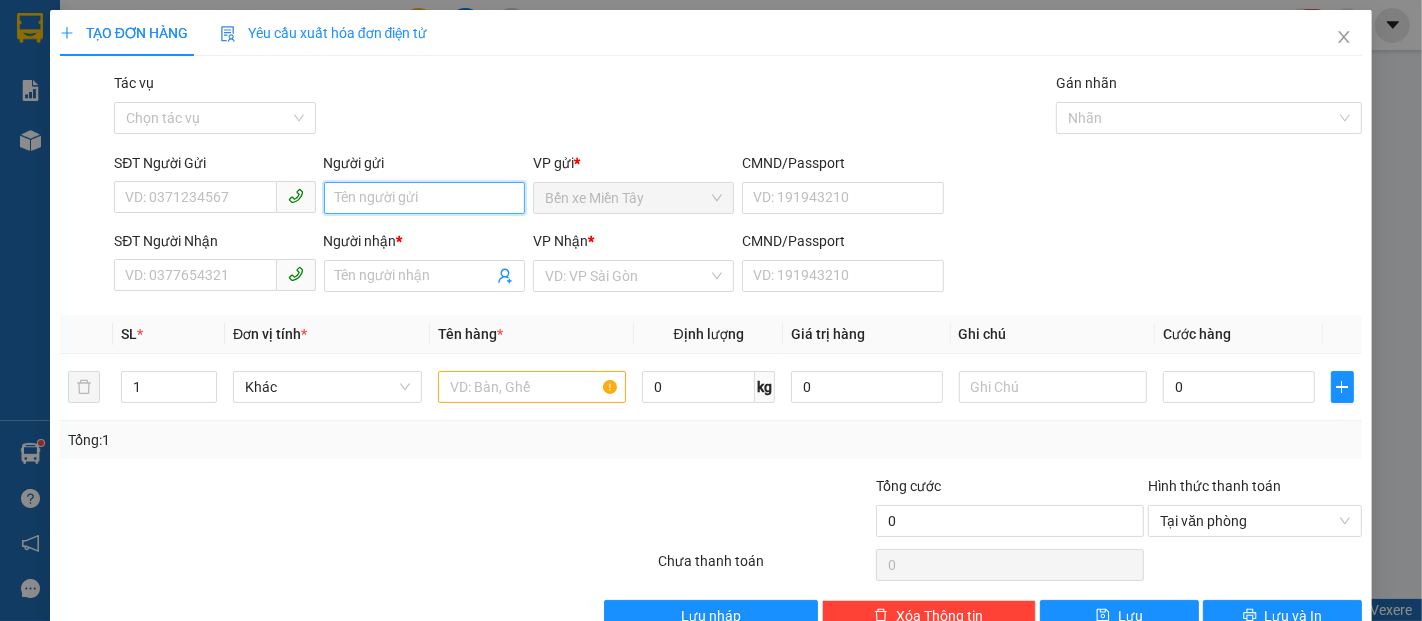 click on "Người gửi" at bounding box center (424, 198) 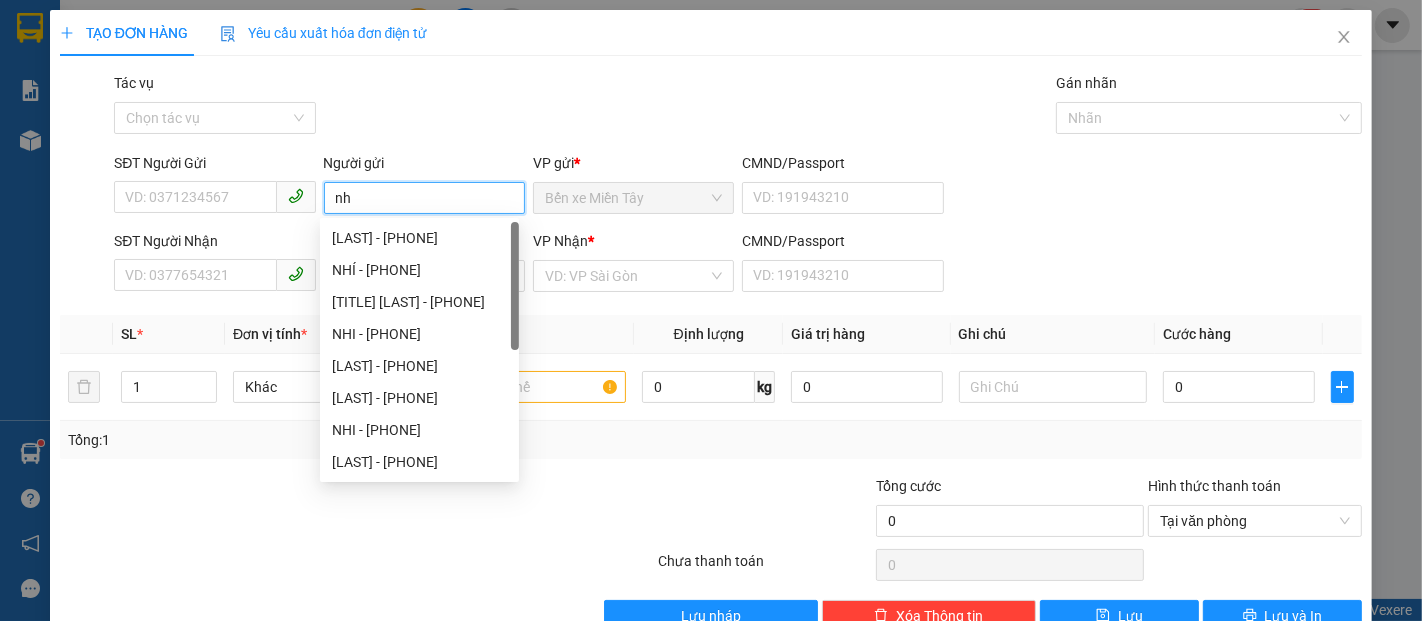 type on "n" 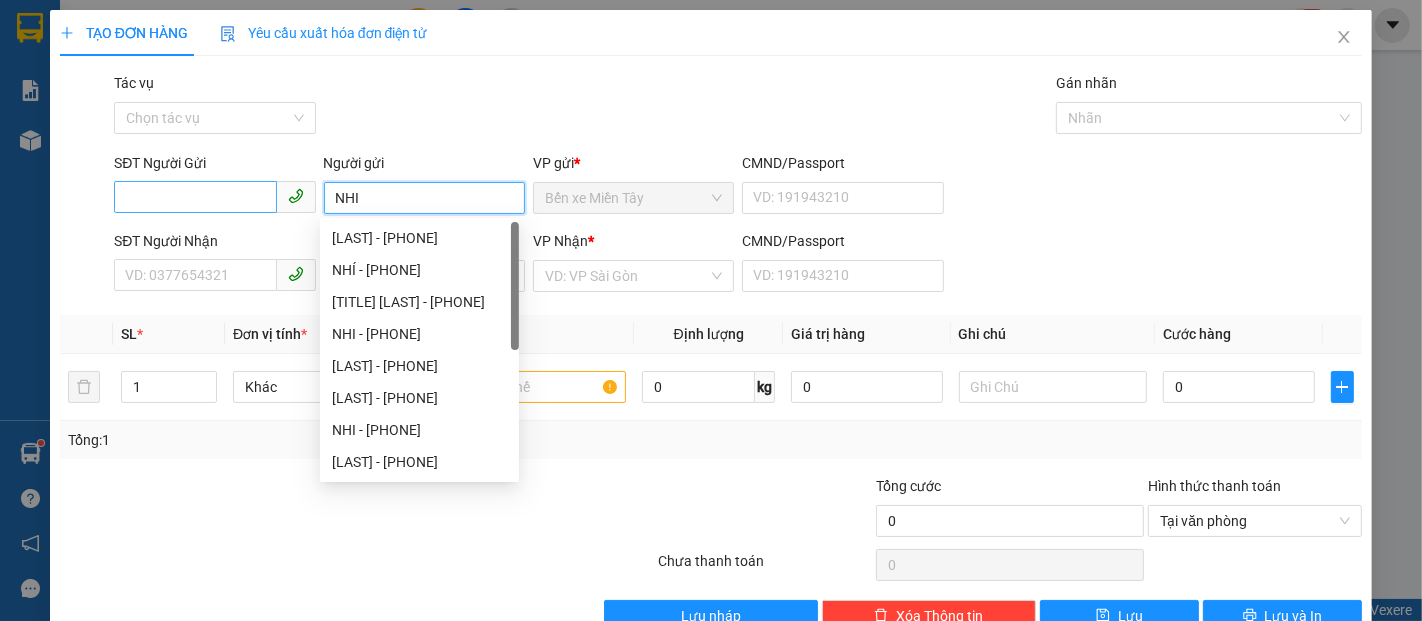 type on "NHI" 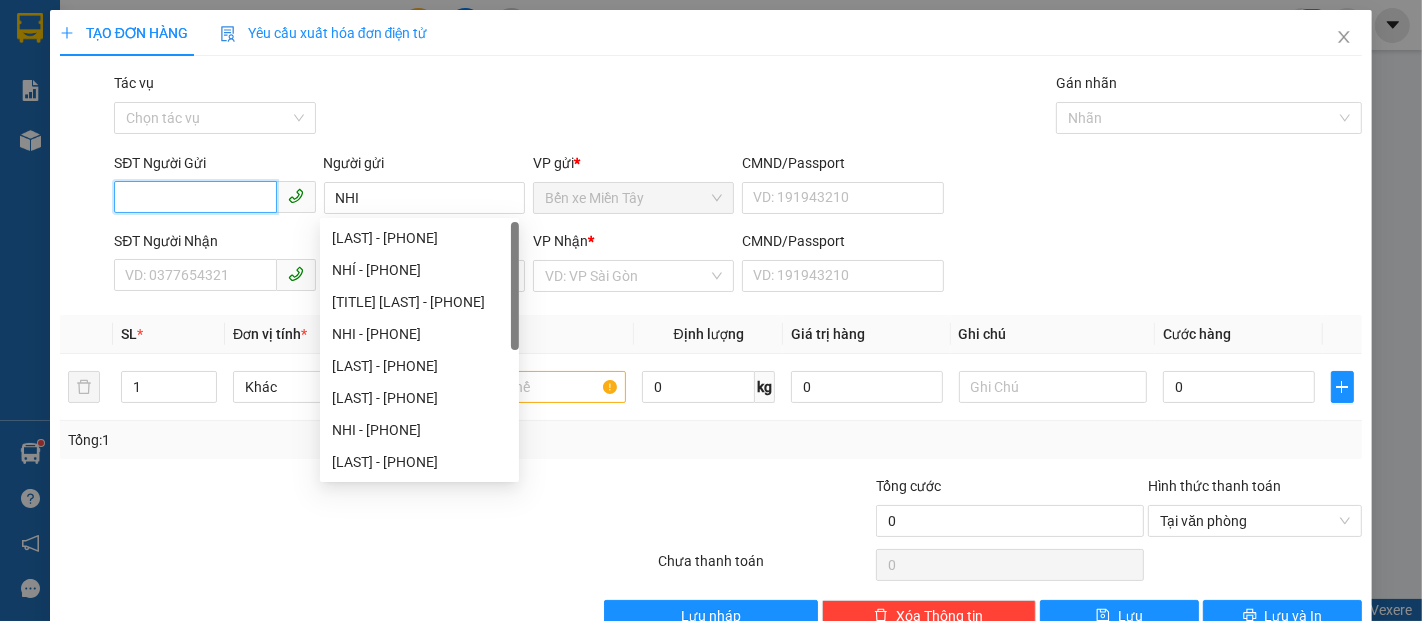 drag, startPoint x: 176, startPoint y: 192, endPoint x: 1220, endPoint y: 192, distance: 1044 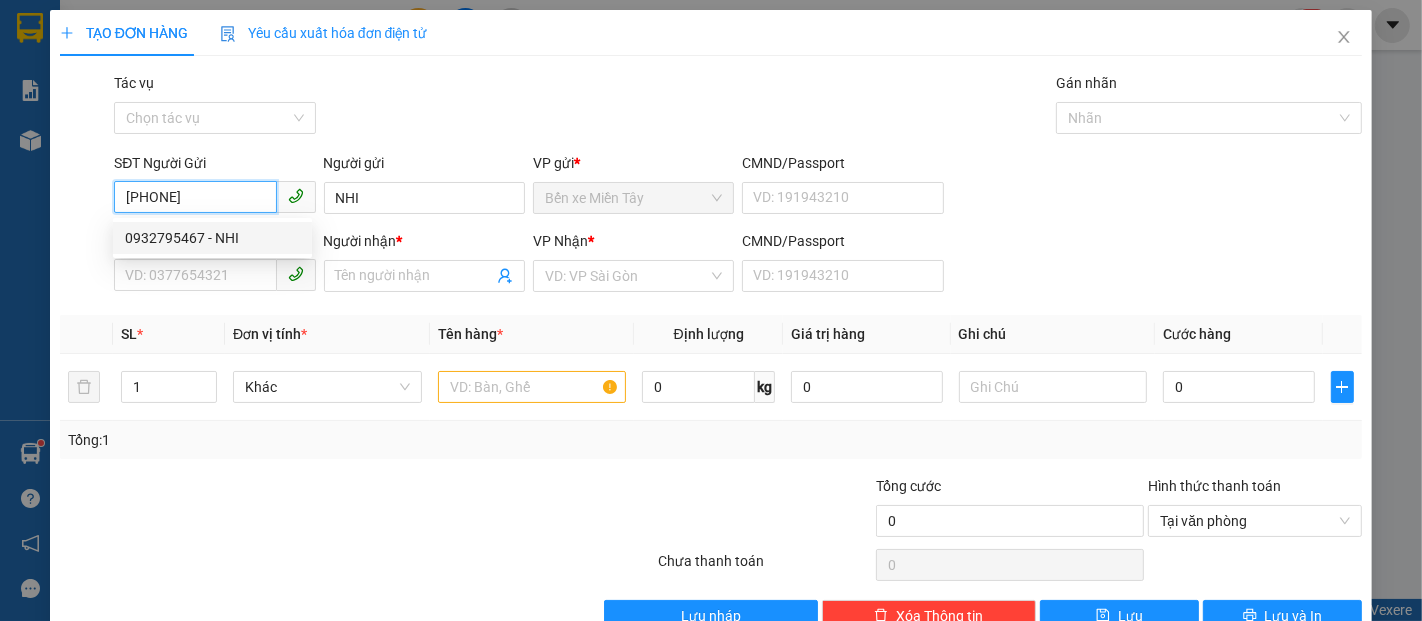 click on "0932795467 - NHI" at bounding box center [212, 238] 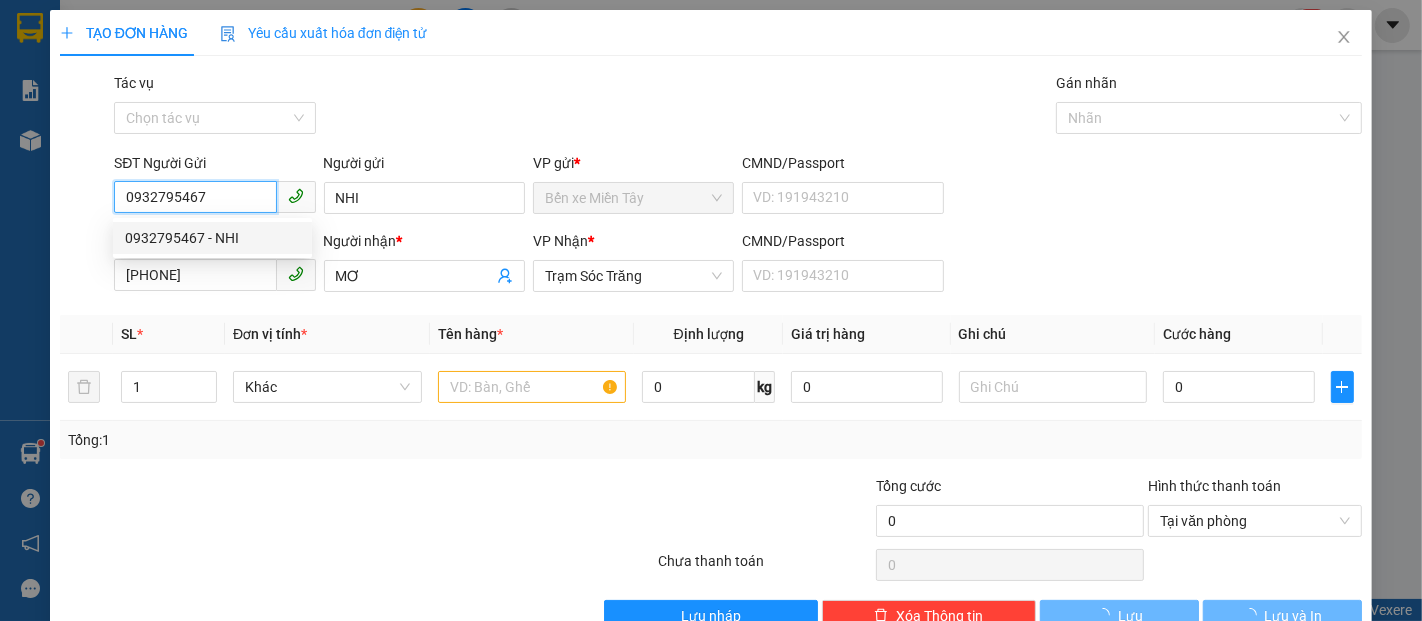 type on "80.000" 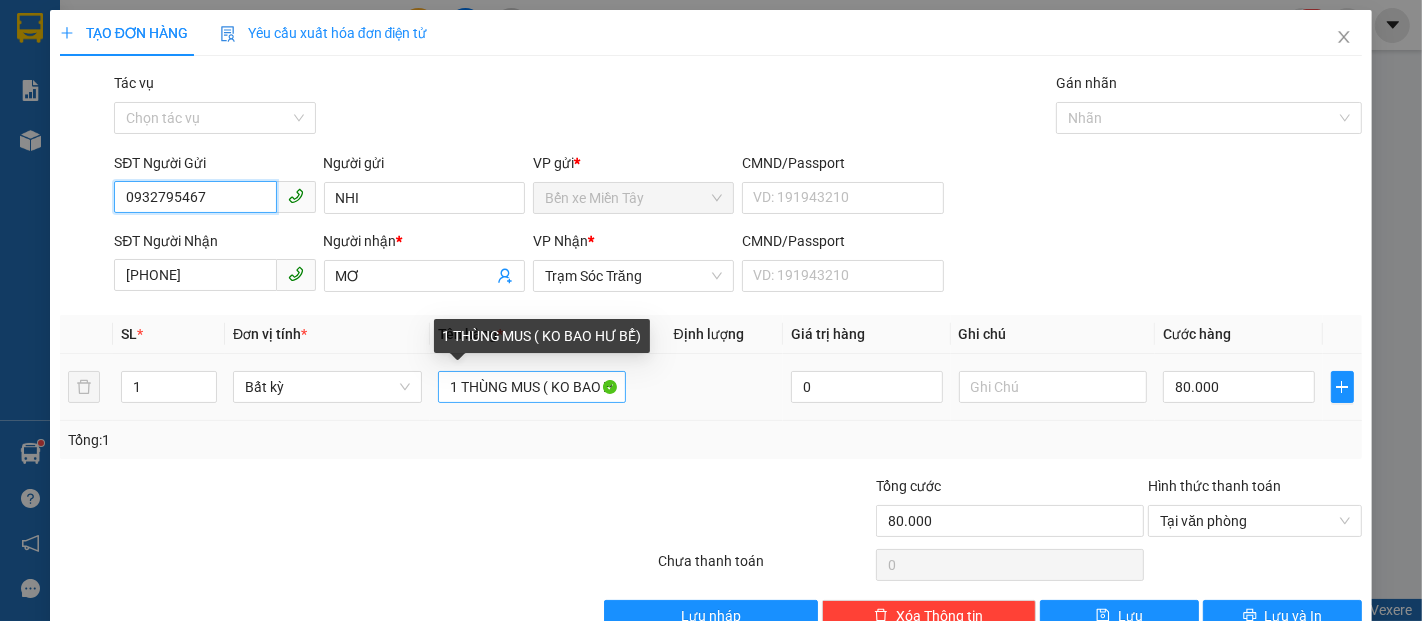 type on "0932795467" 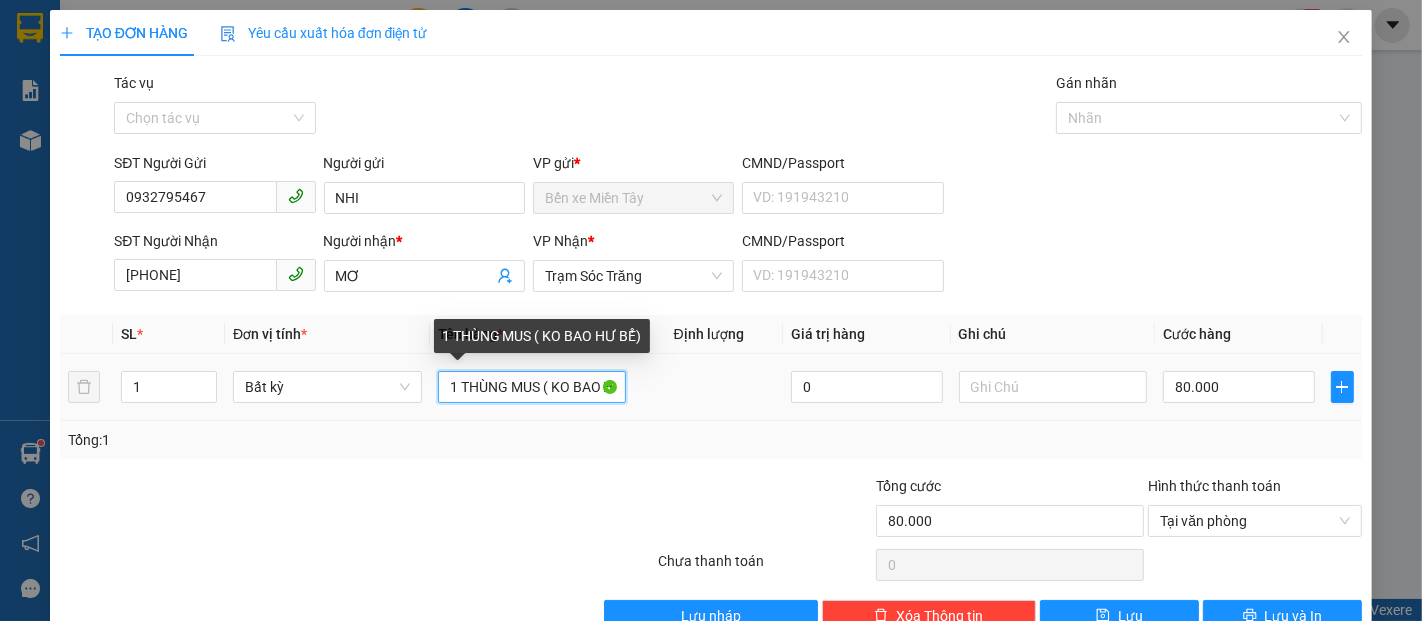 click on "1 THÙNG MUS ( KO BAO HƯ BỂ)" at bounding box center [532, 387] 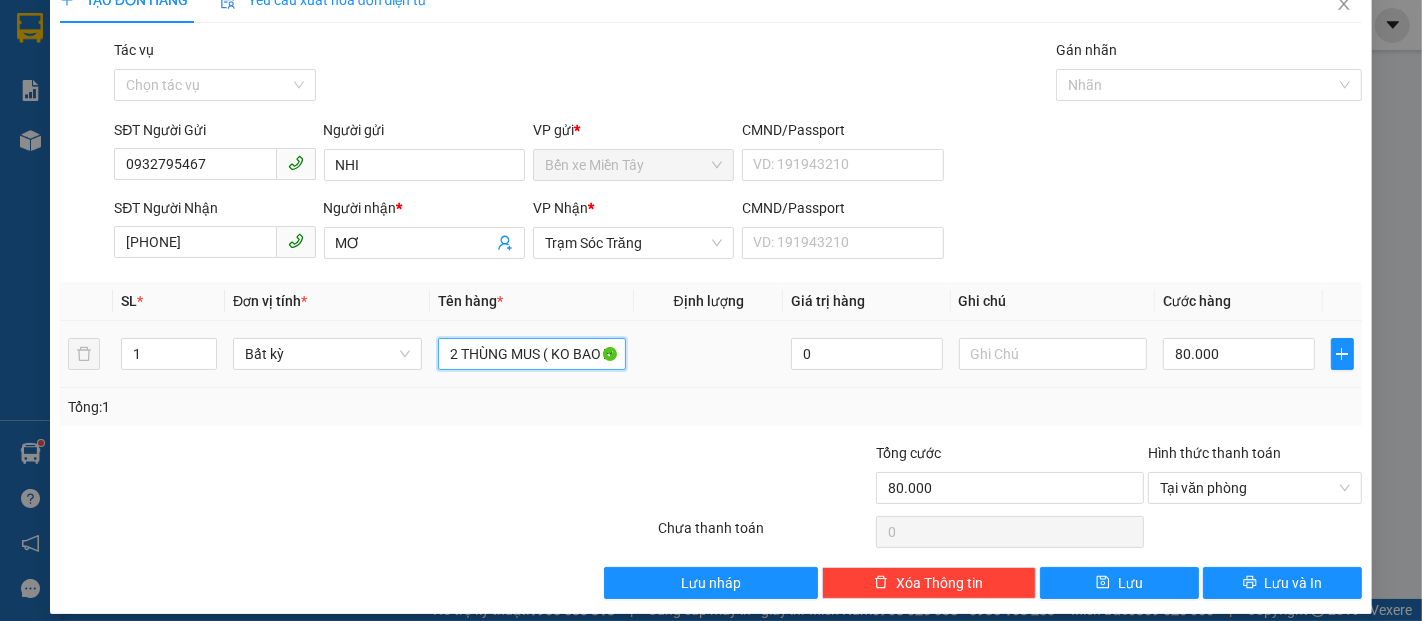scroll, scrollTop: 48, scrollLeft: 0, axis: vertical 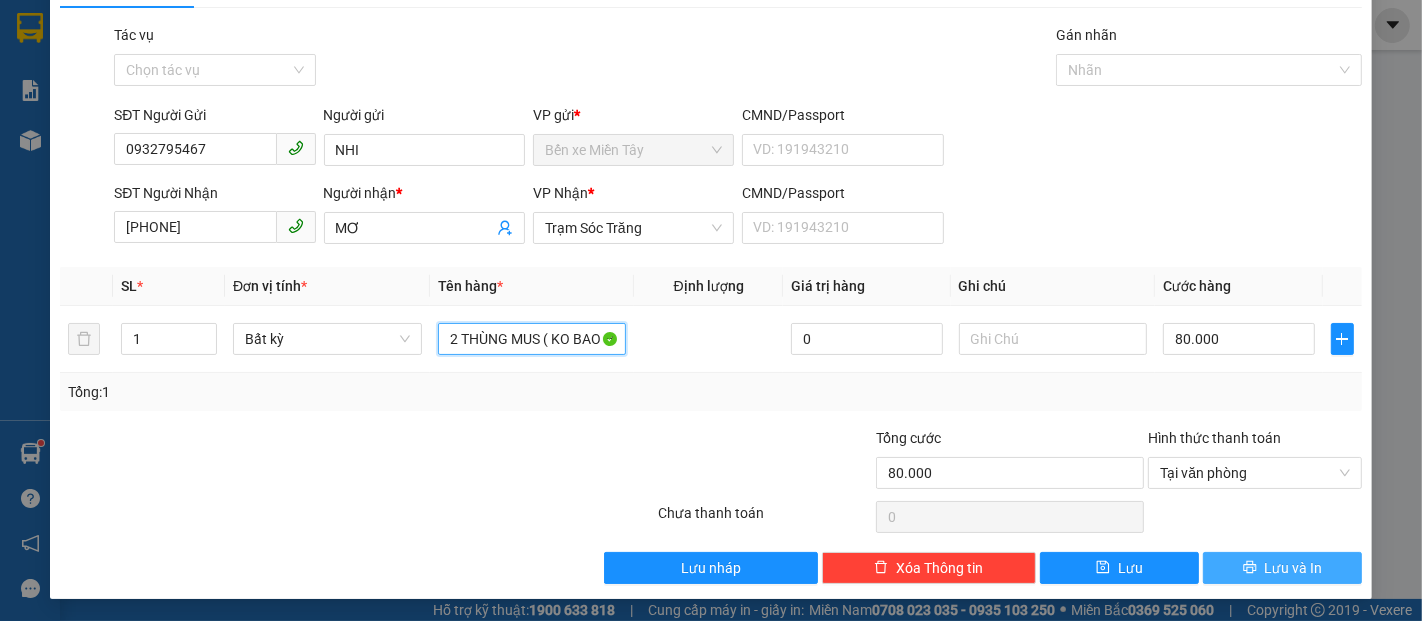 type on "2 THÙNG MUS ( KO BAO HƯ BỂ)" 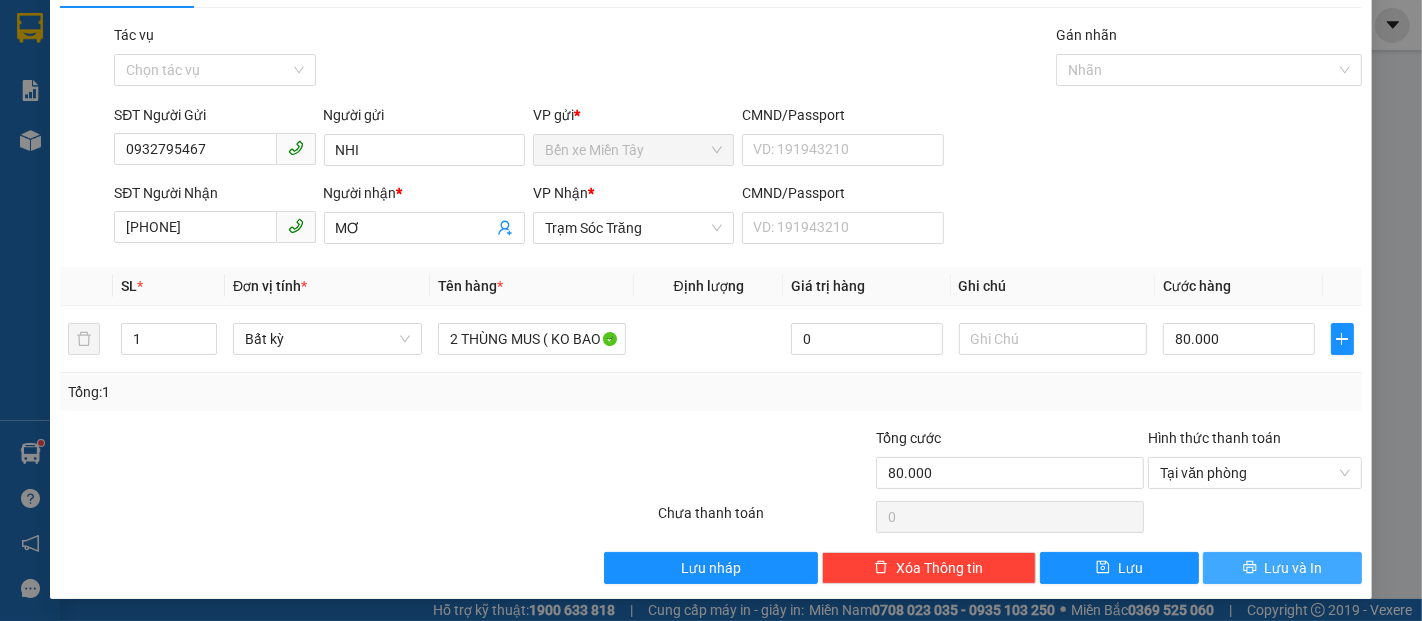 click on "Lưu và In" at bounding box center [1294, 568] 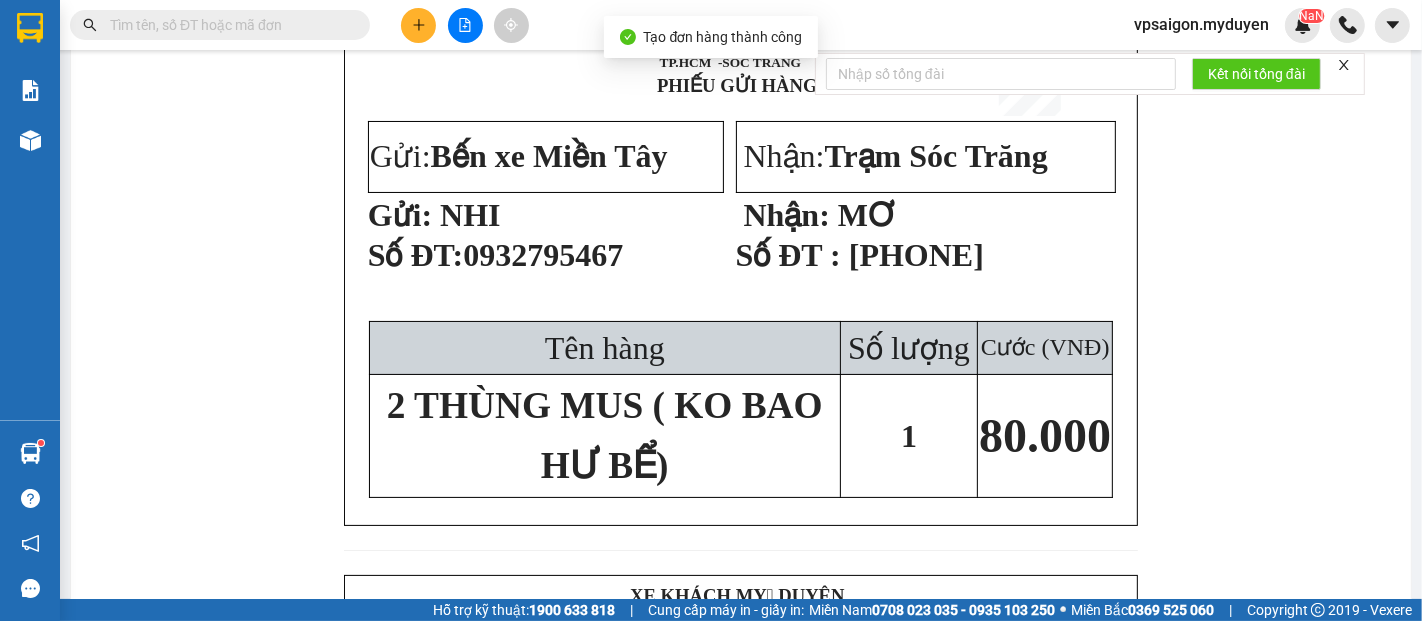 scroll, scrollTop: 0, scrollLeft: 0, axis: both 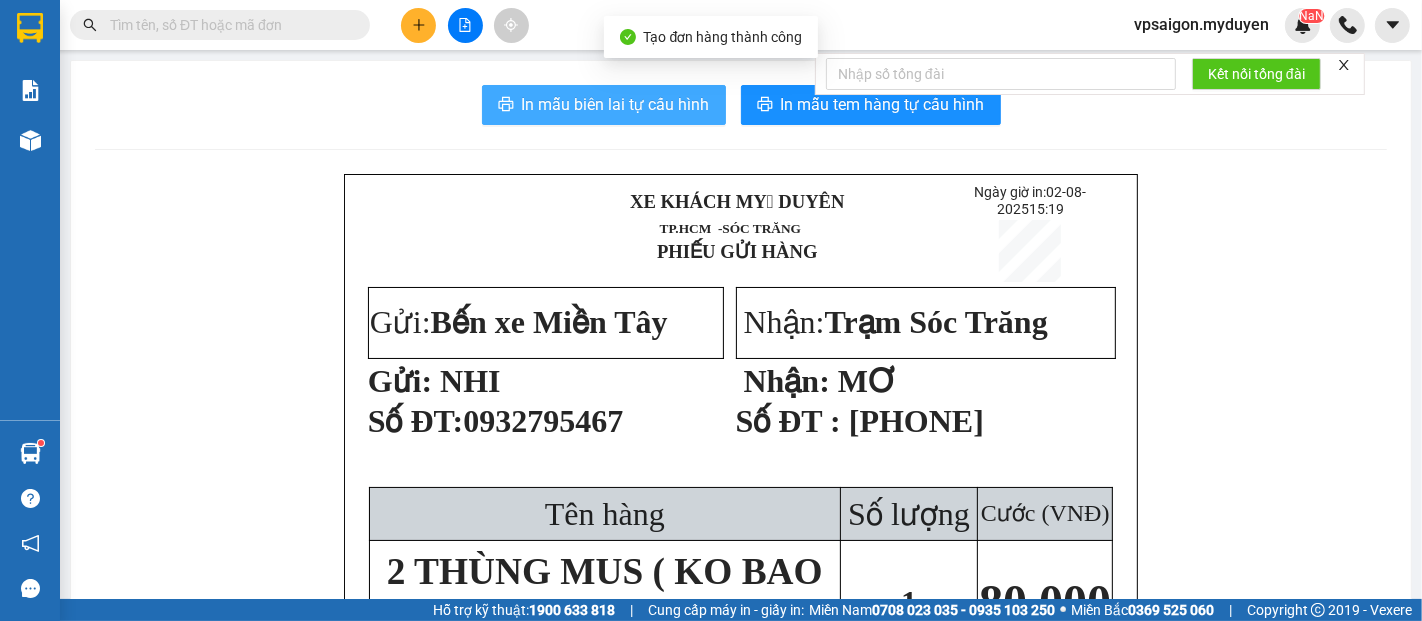 click on "In mẫu biên lai tự cấu hình" at bounding box center (616, 104) 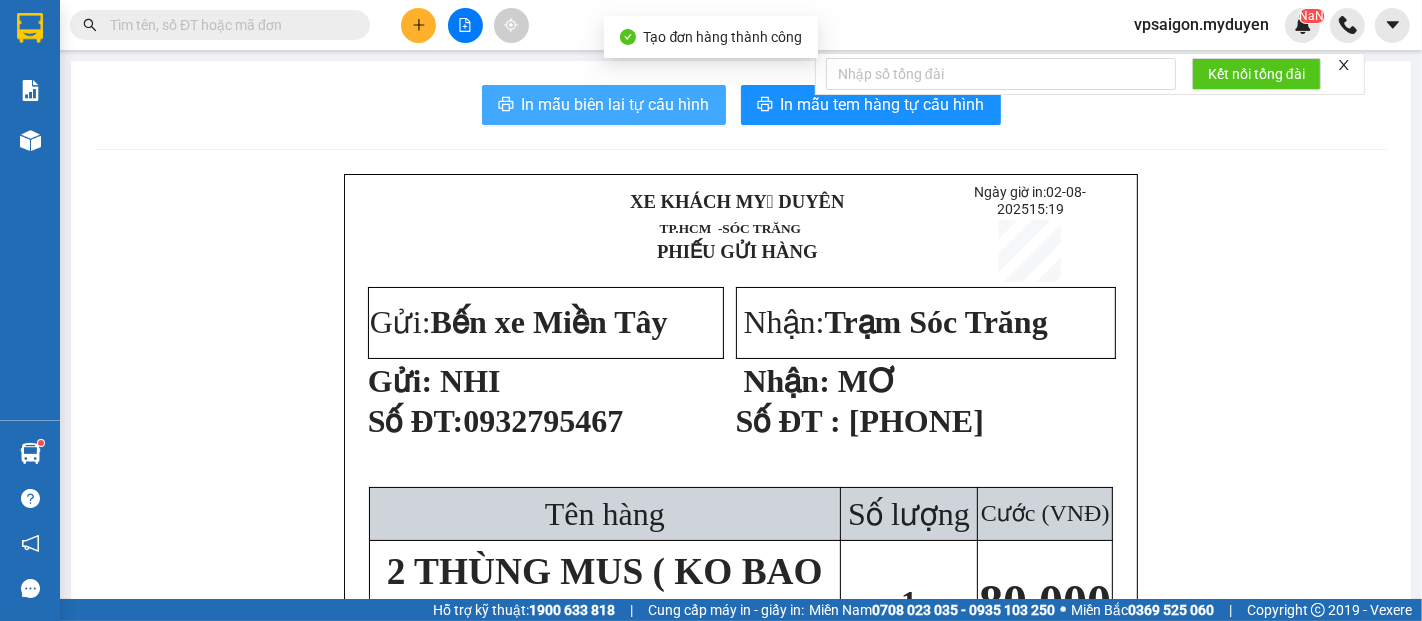scroll, scrollTop: 0, scrollLeft: 0, axis: both 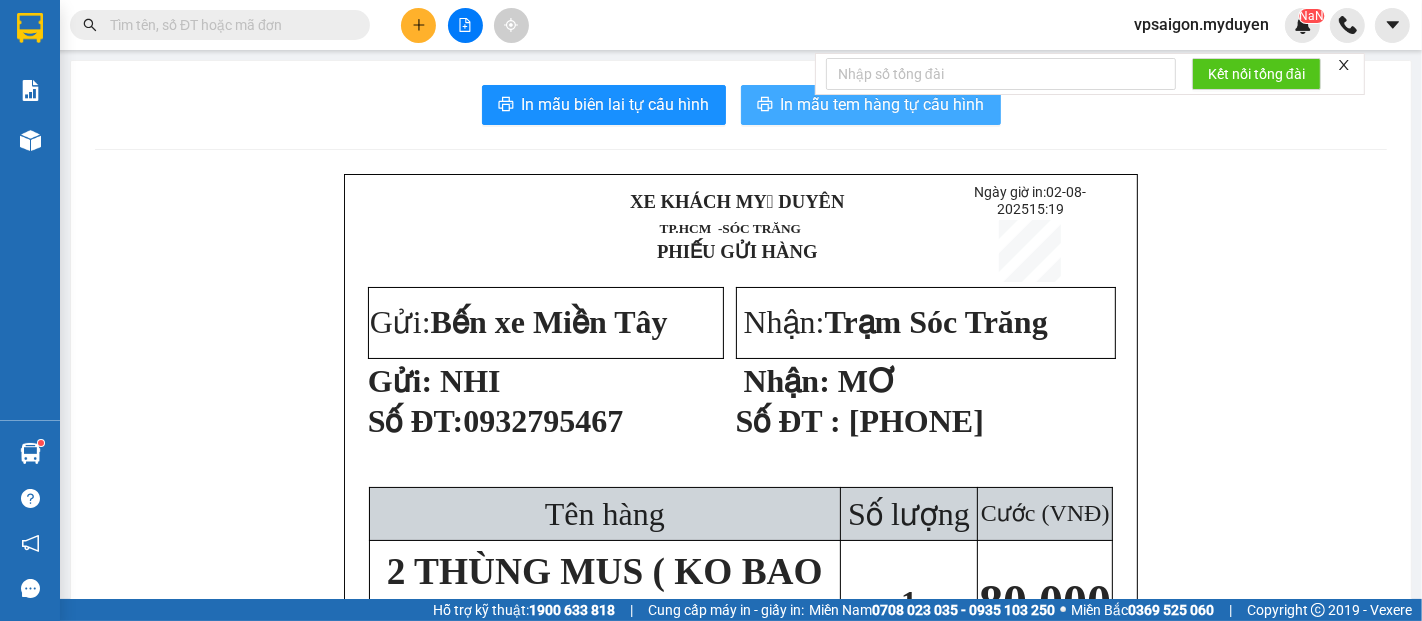 click on "In mẫu tem hàng tự cấu hình" at bounding box center (883, 104) 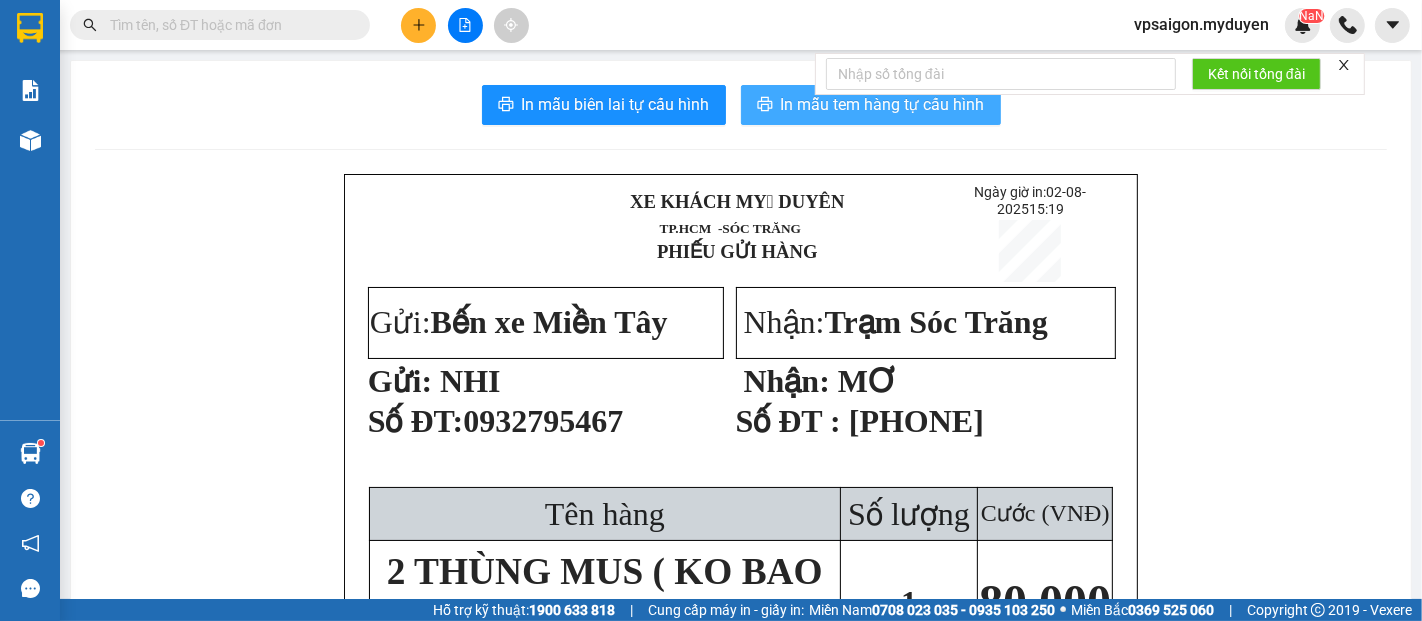 scroll, scrollTop: 0, scrollLeft: 0, axis: both 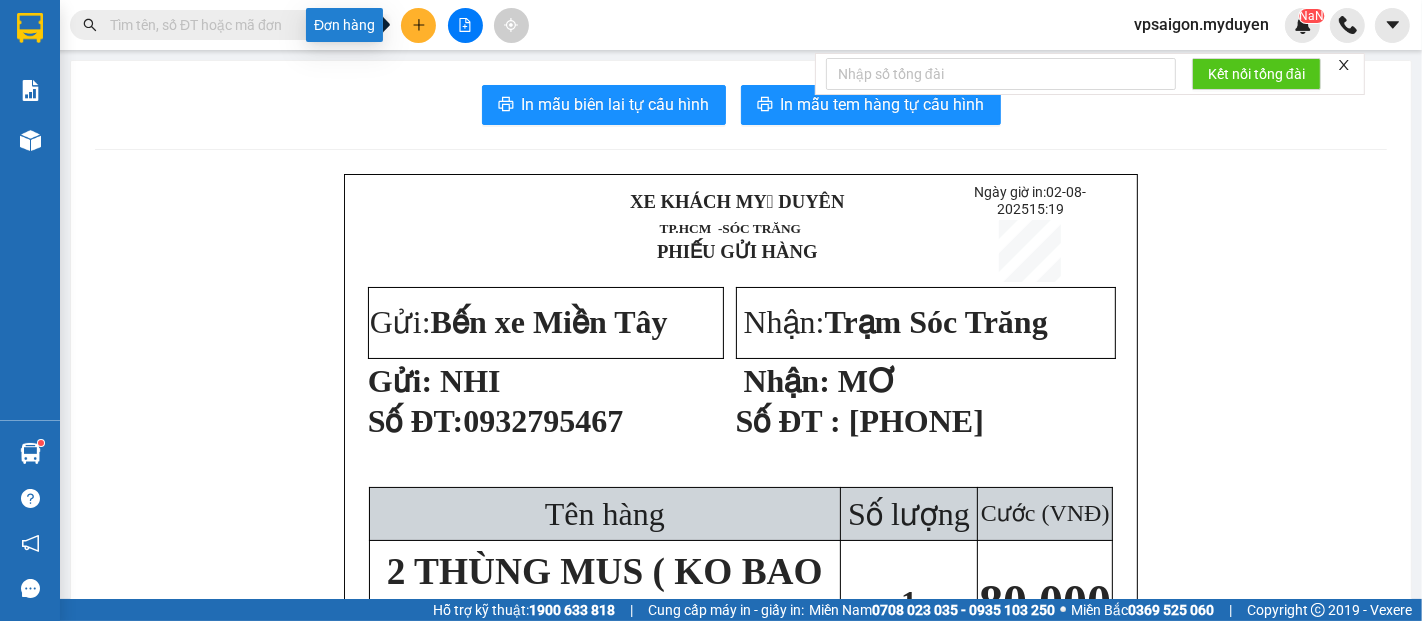 drag, startPoint x: 406, startPoint y: 20, endPoint x: 493, endPoint y: 139, distance: 147.411 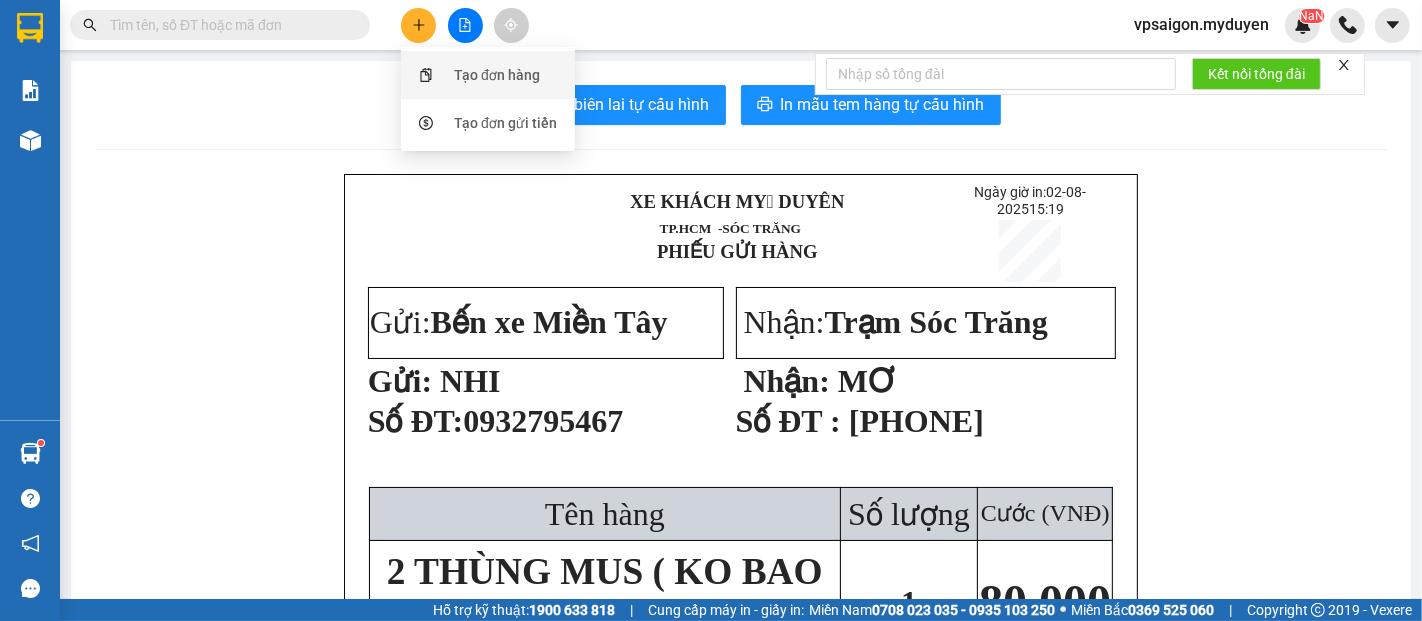 click on "Tạo đơn hàng" at bounding box center [497, 75] 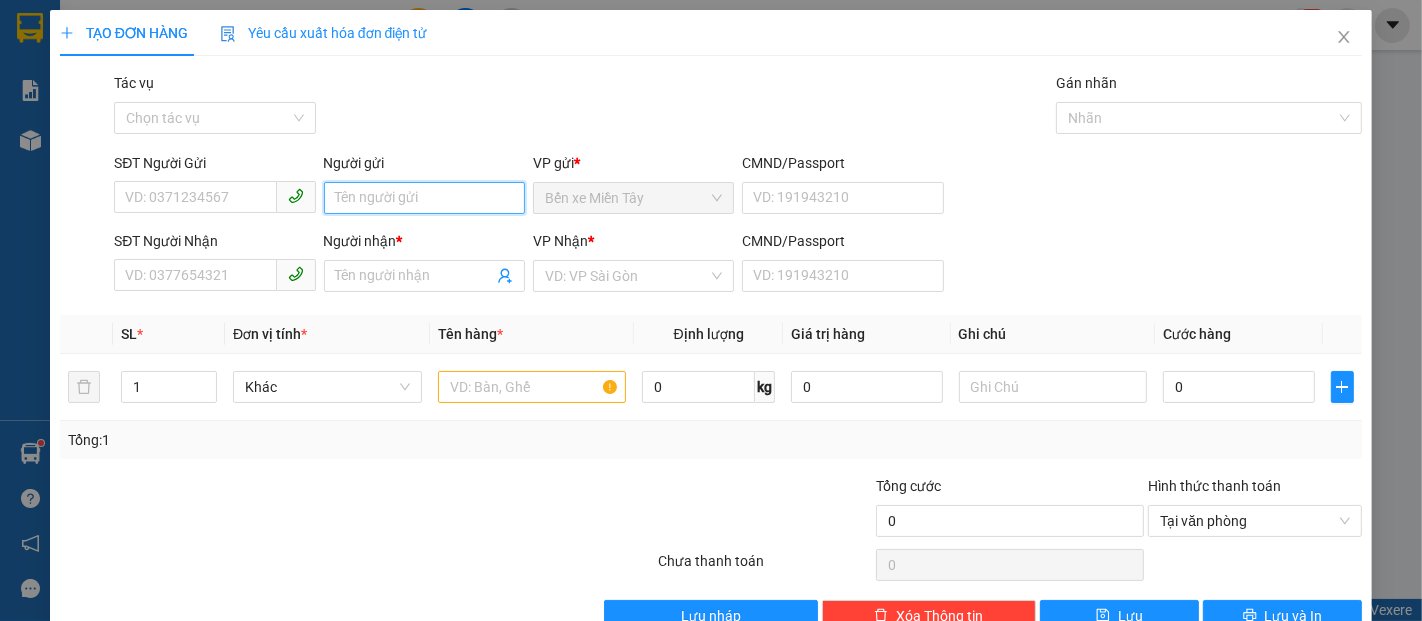 click on "Người gửi" at bounding box center [424, 198] 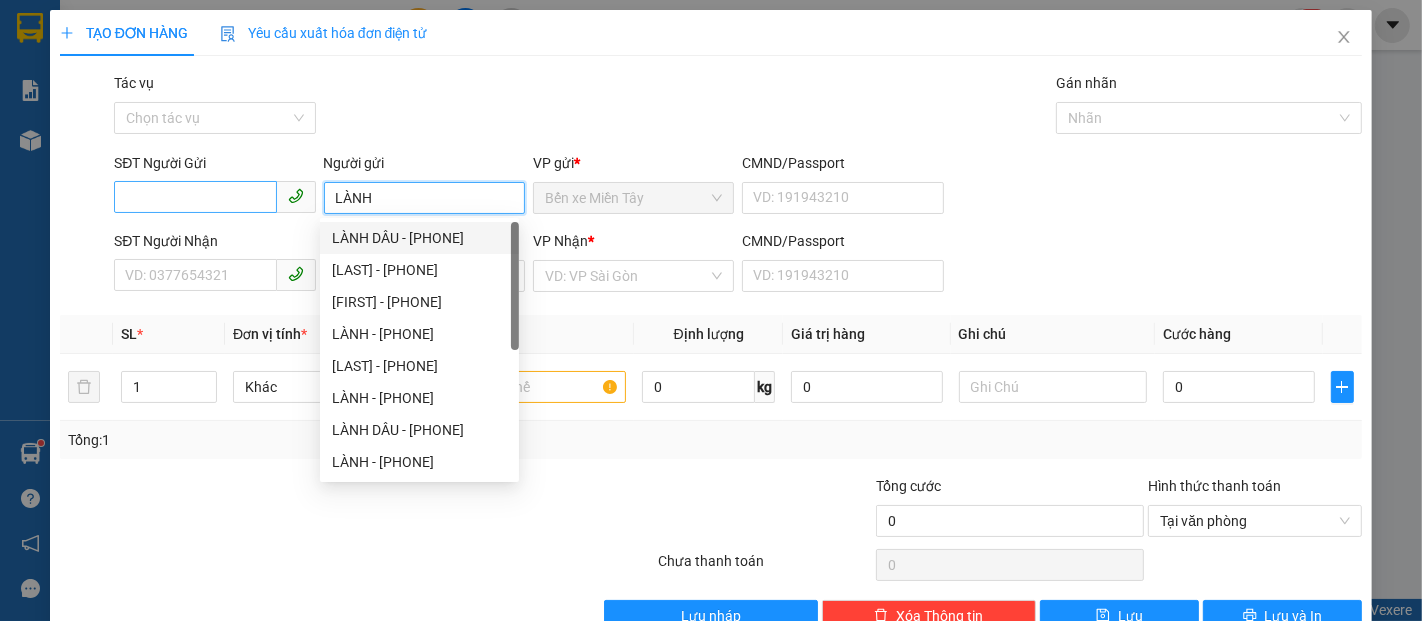 type on "LÀNH" 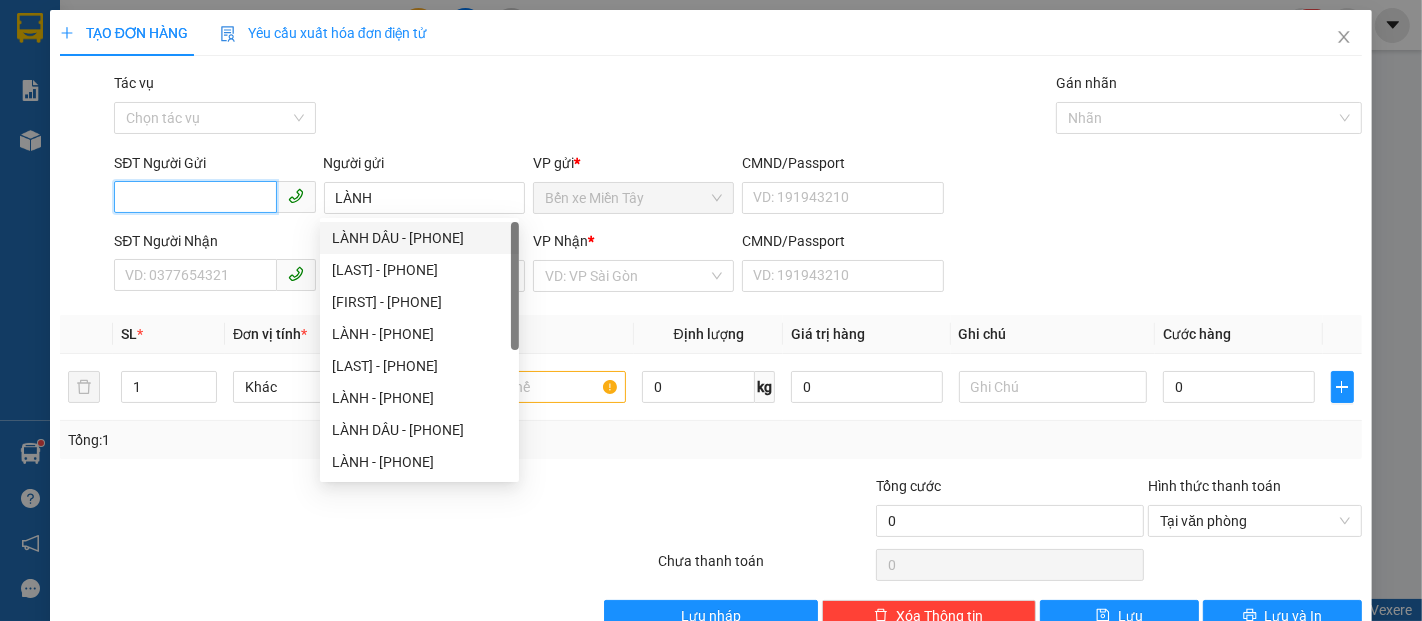 click on "SĐT Người Gửi" at bounding box center [195, 197] 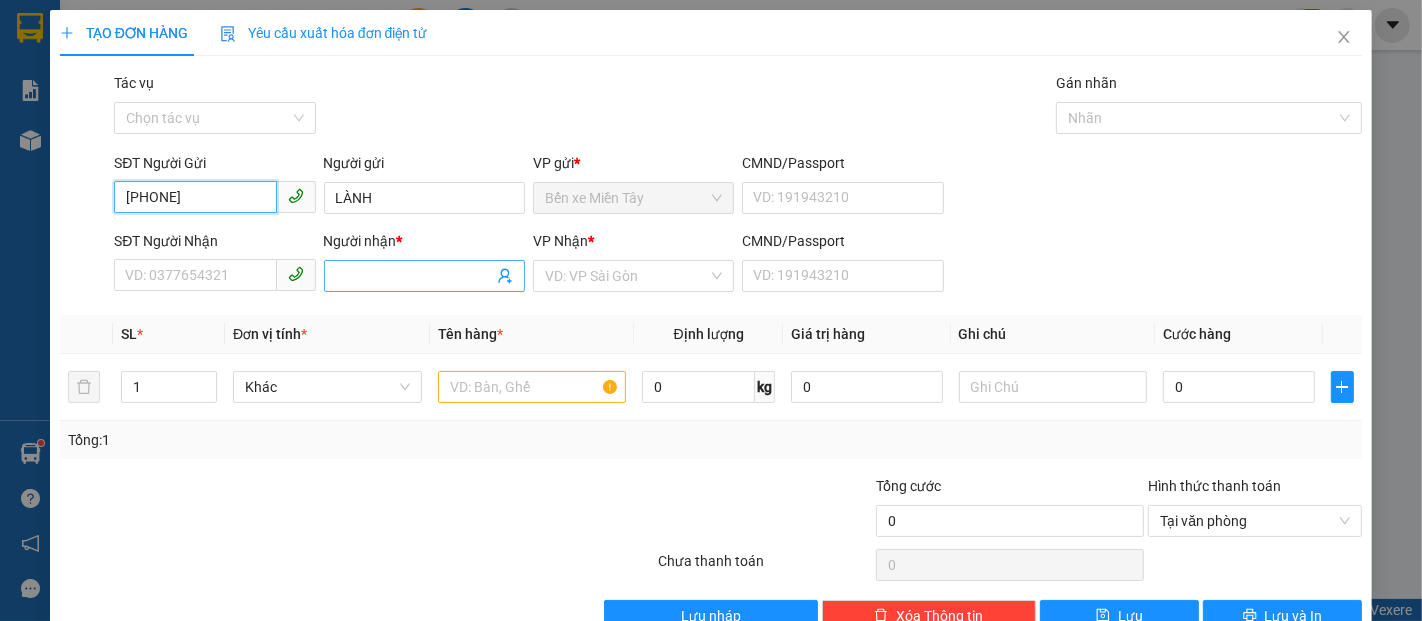 type on "0938684568" 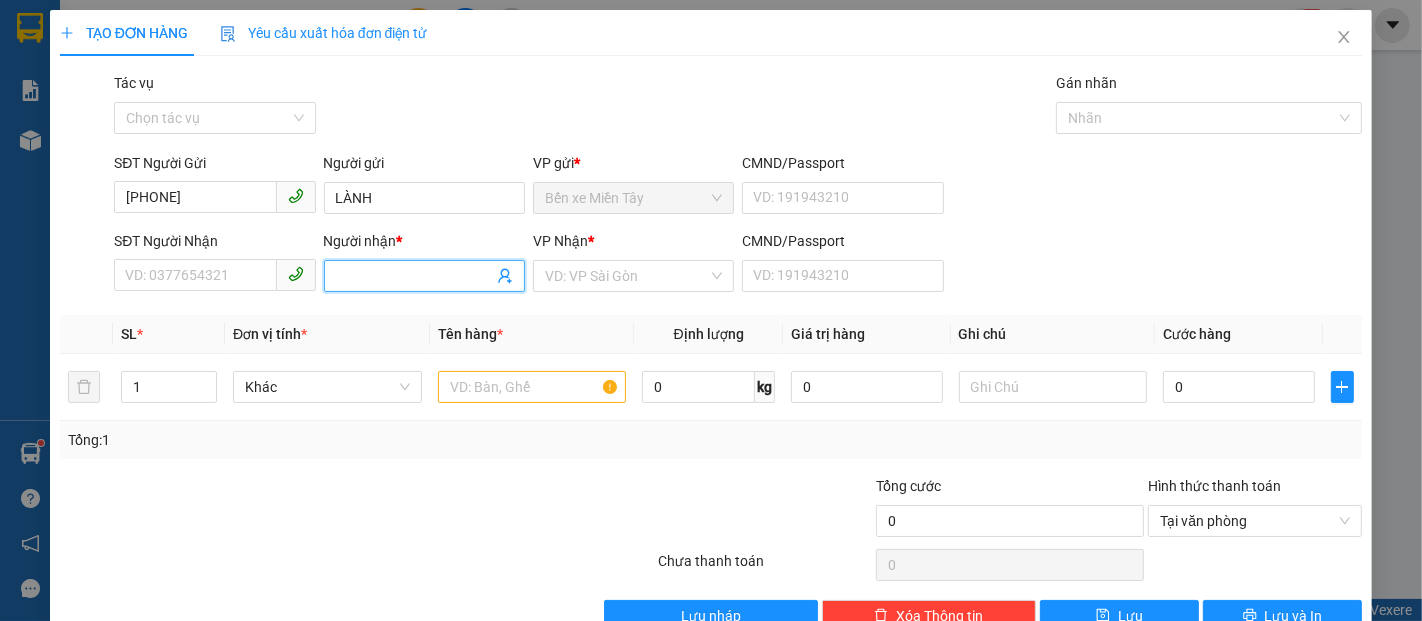 click on "Người nhận  *" at bounding box center [414, 276] 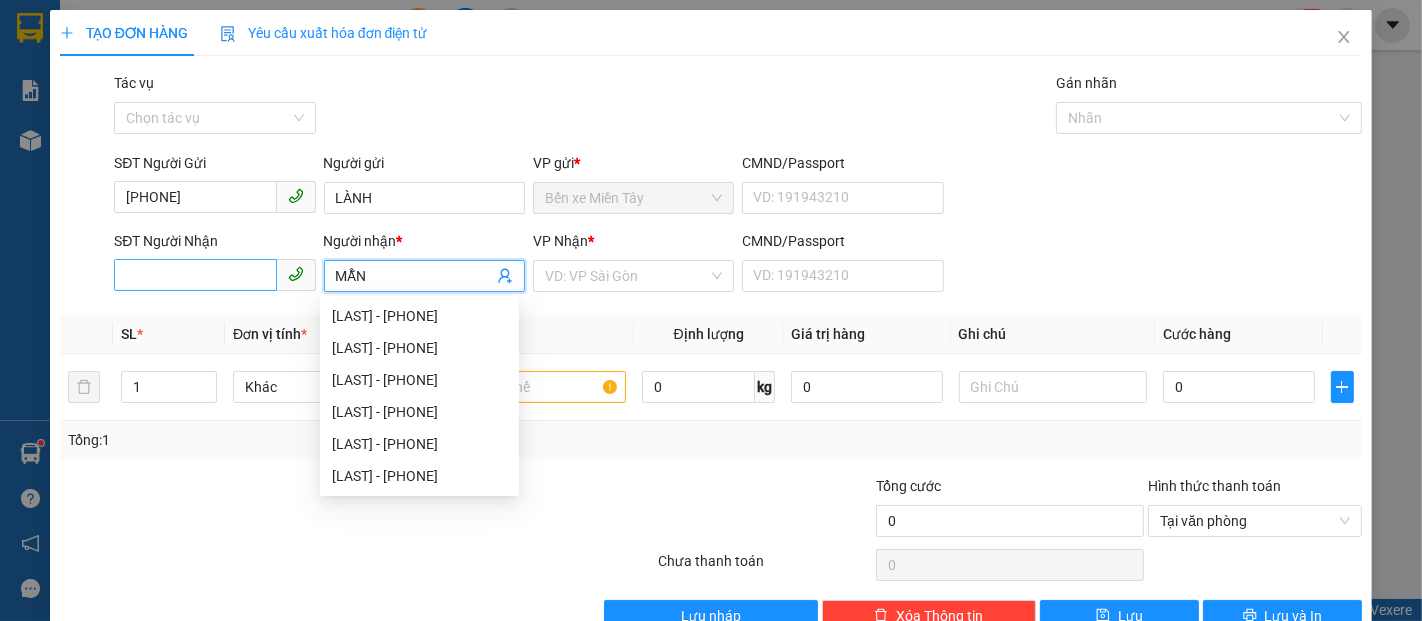 type on "MẪN" 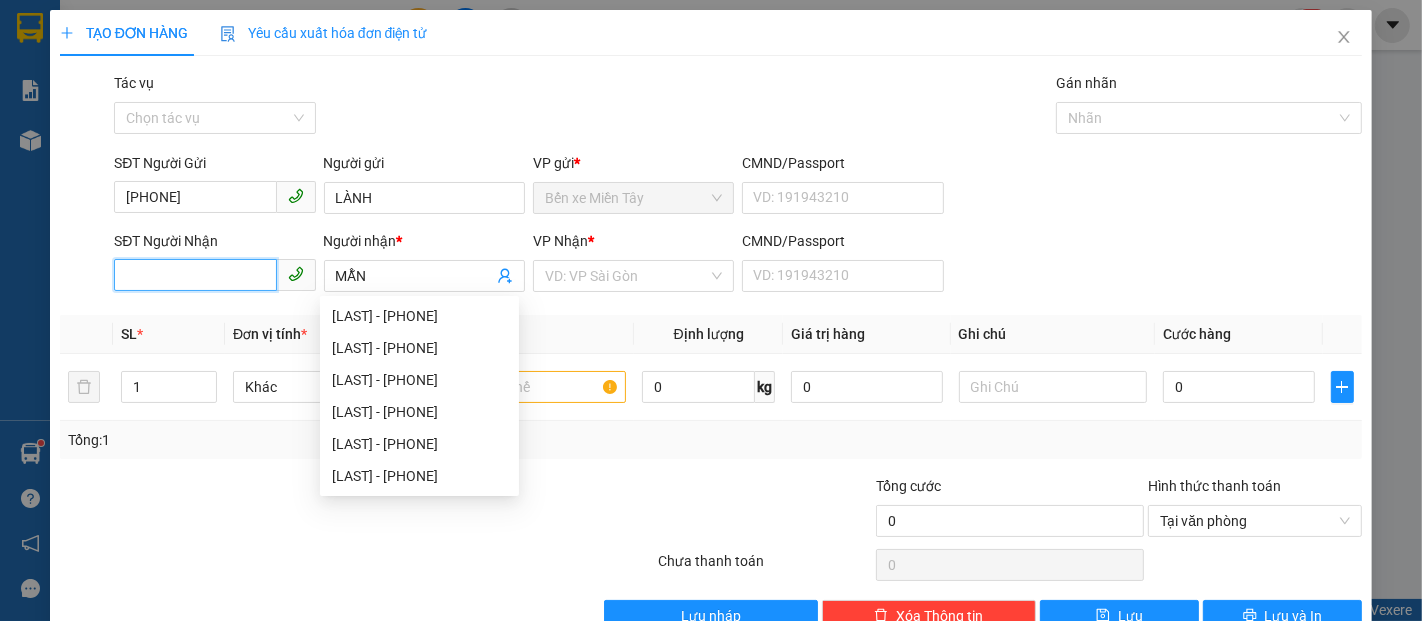 click on "SĐT Người Nhận" at bounding box center (195, 275) 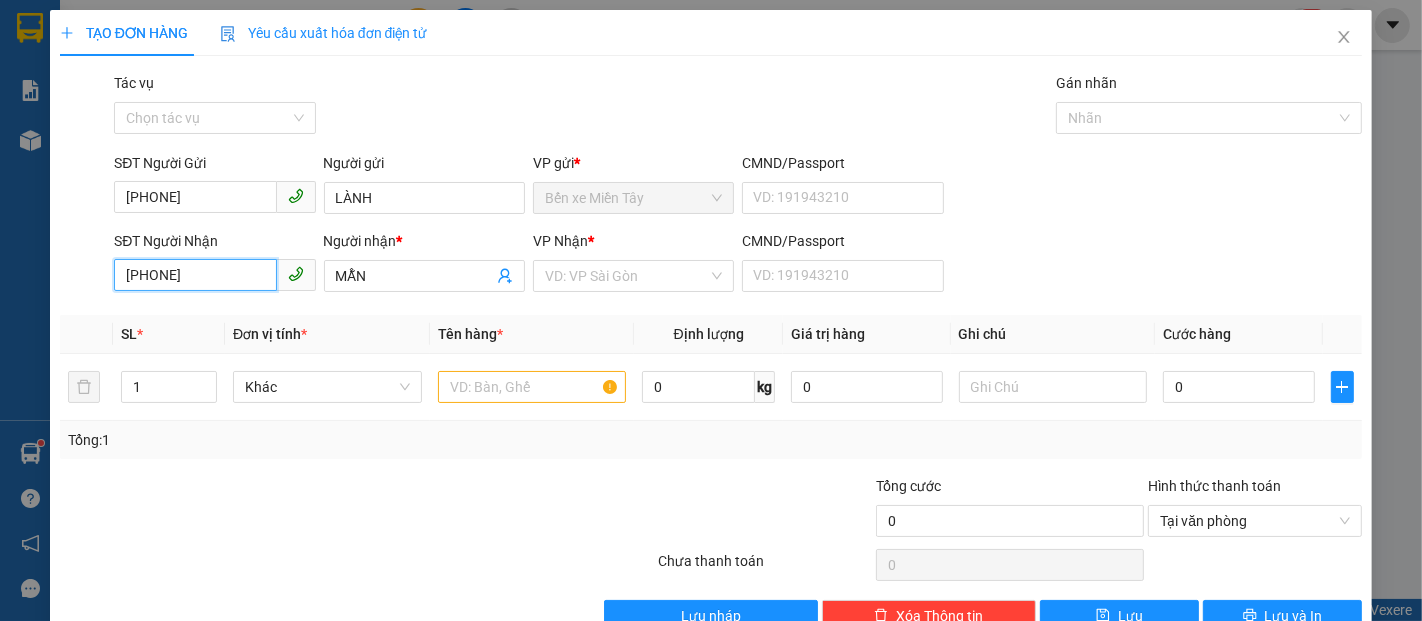 type on "0816352359" 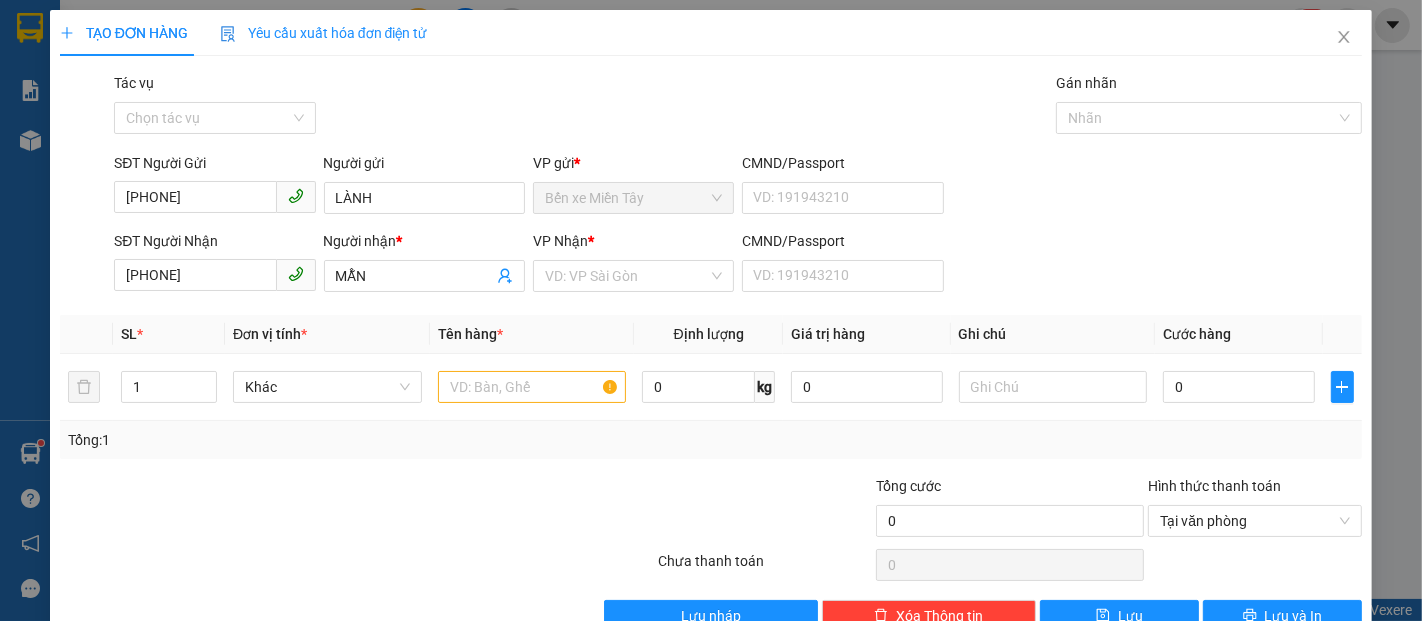 click on "VP Nhận  * VD: VP Sài Gòn" at bounding box center (633, 265) 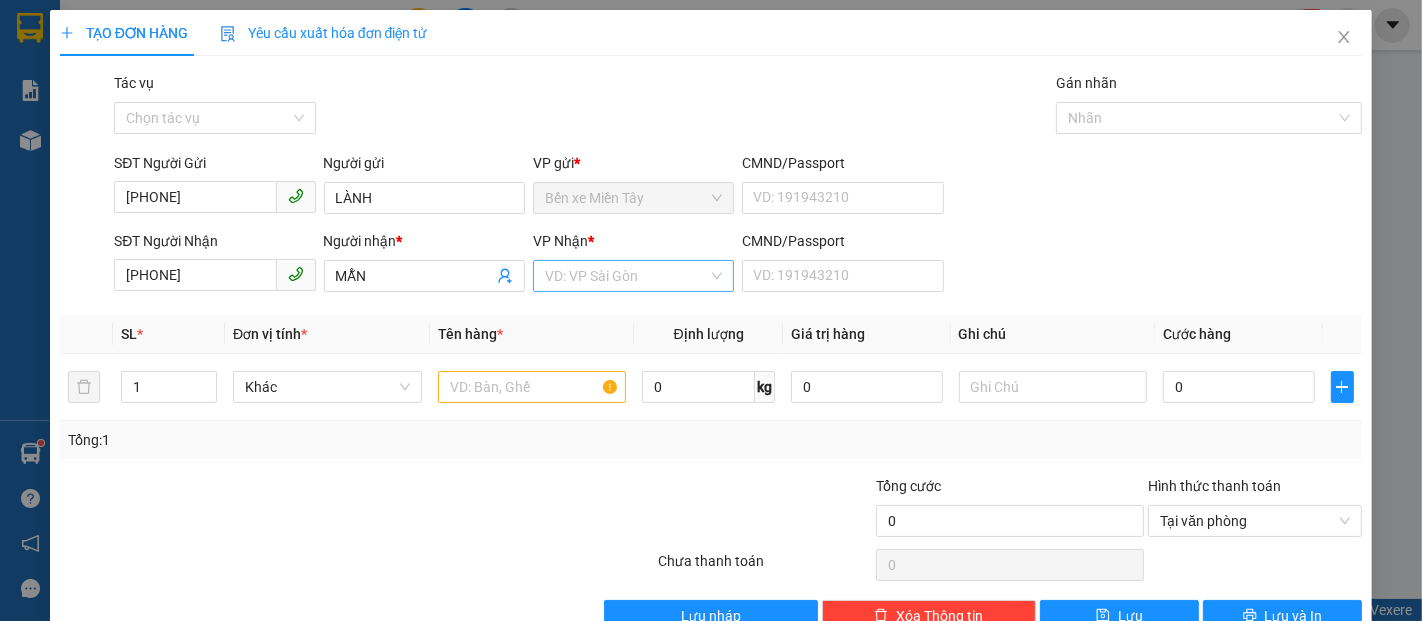 click at bounding box center (626, 276) 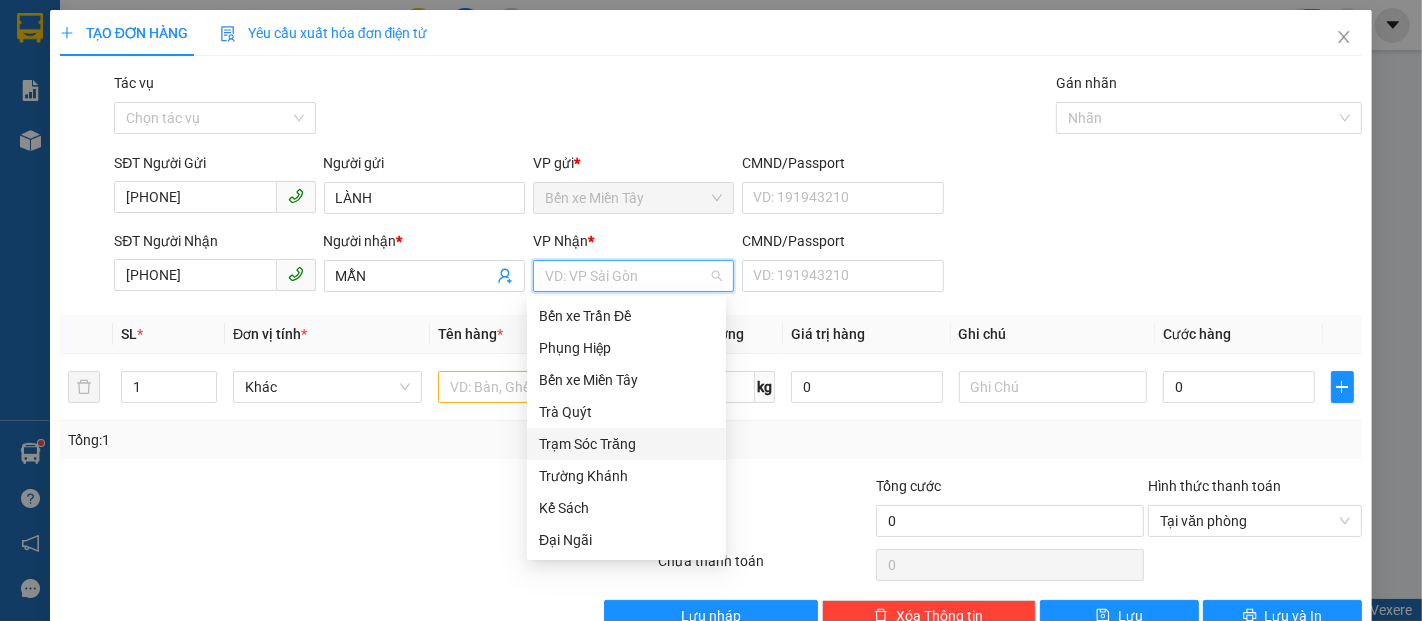 click on "Trạm Sóc Trăng" at bounding box center [626, 444] 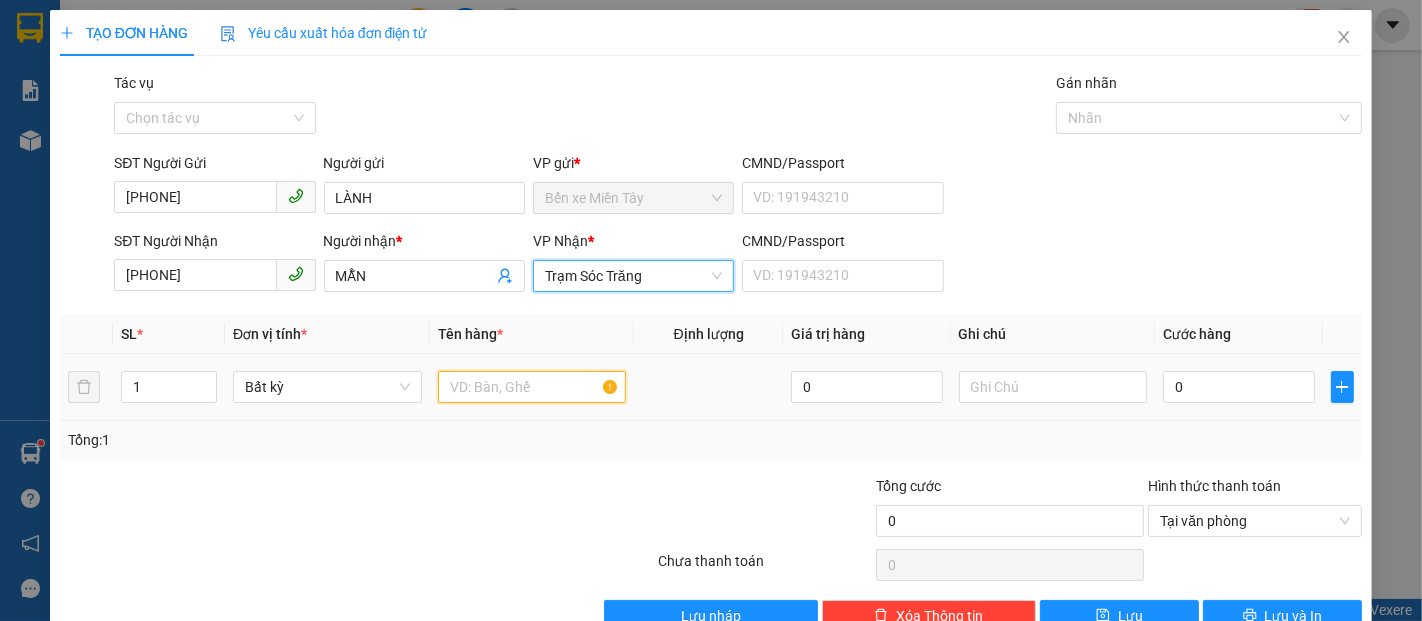 click at bounding box center (532, 387) 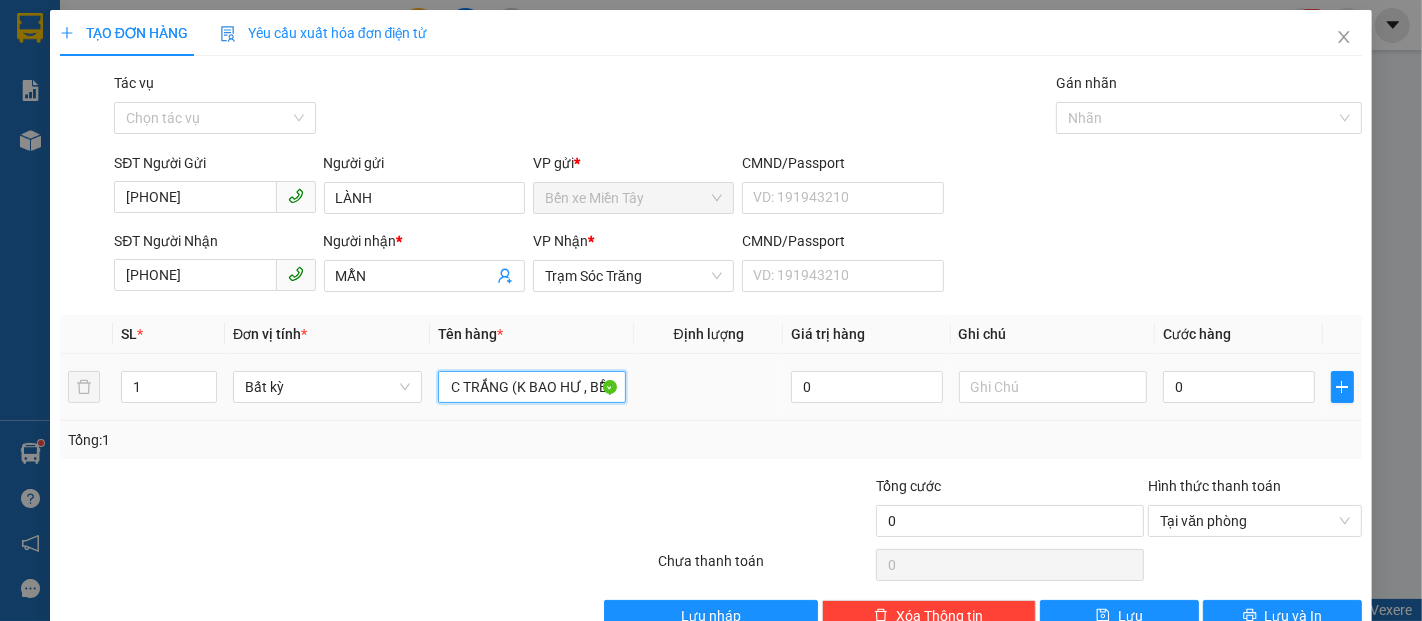 scroll, scrollTop: 0, scrollLeft: 33, axis: horizontal 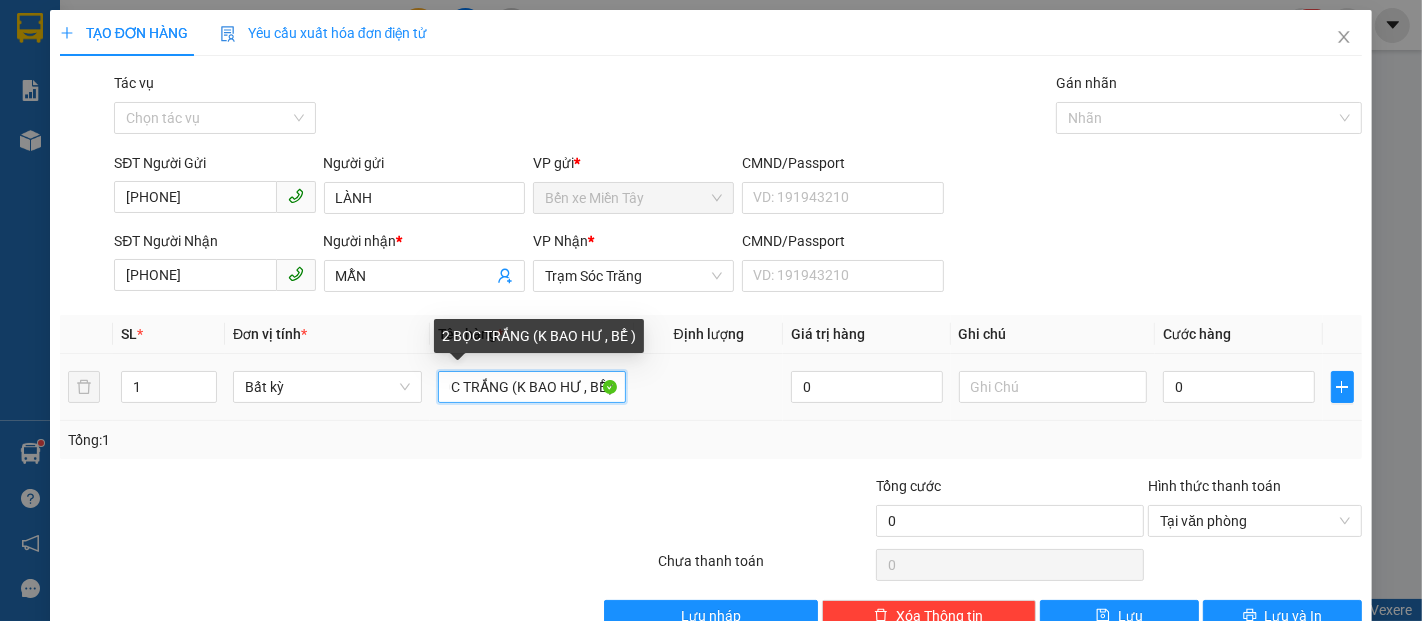 drag, startPoint x: 450, startPoint y: 374, endPoint x: 464, endPoint y: 370, distance: 14.56022 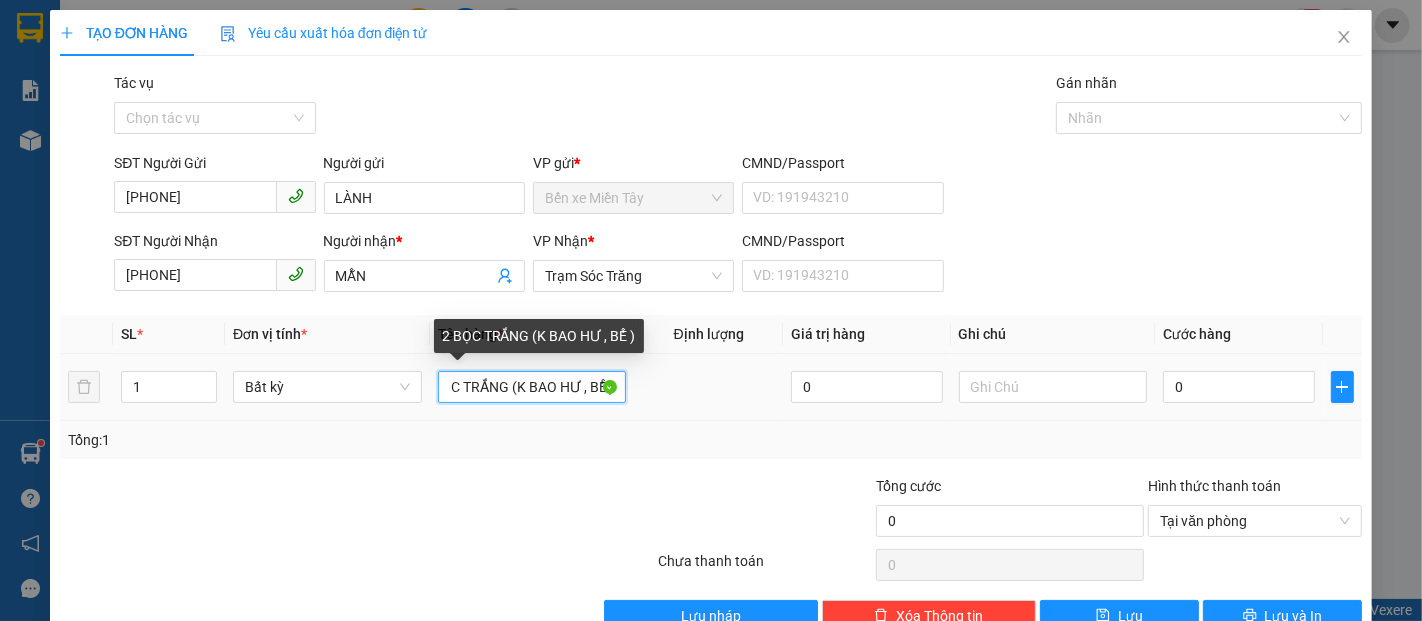 scroll, scrollTop: 48, scrollLeft: 0, axis: vertical 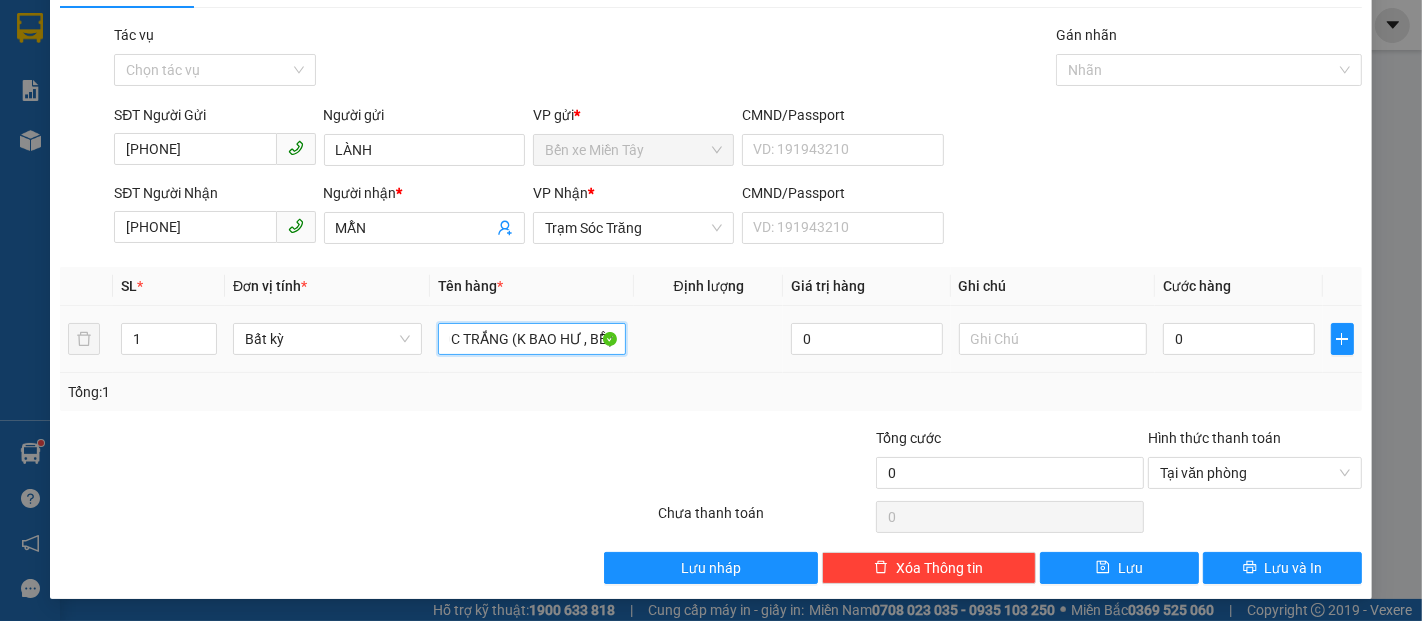 click on "2 BỌC TRẮNG (K BAO HƯ , BỂ )" at bounding box center [532, 339] 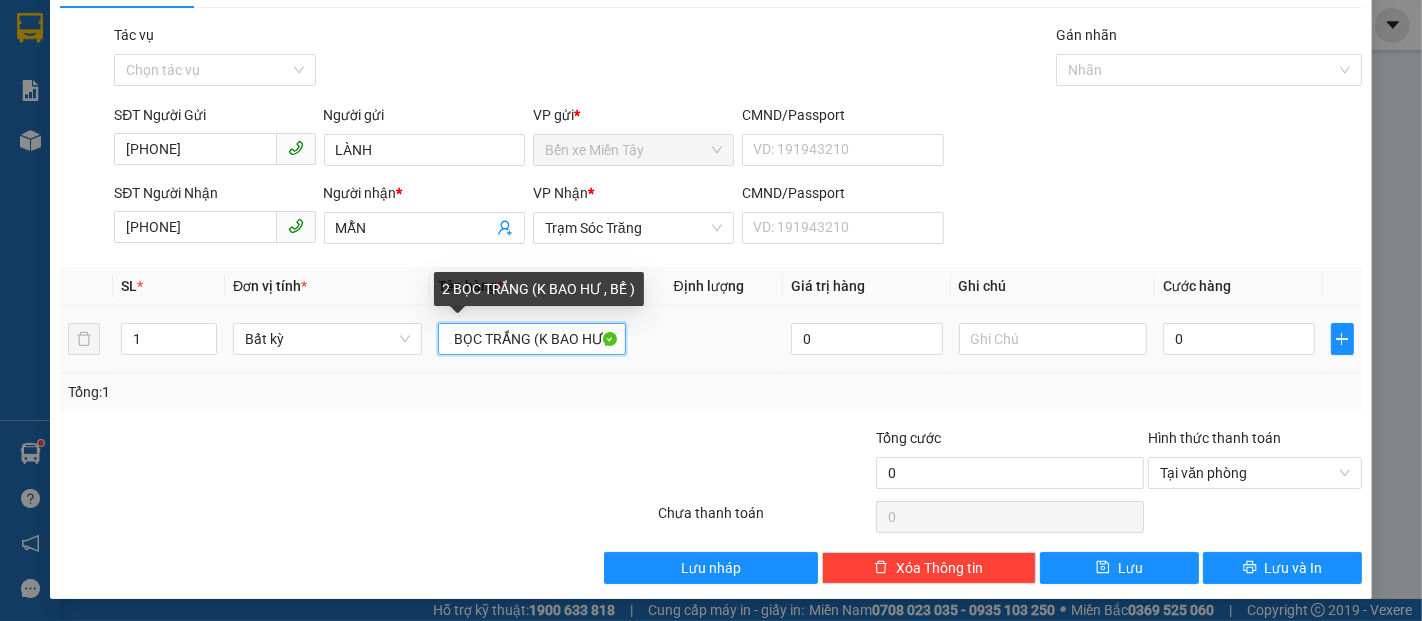 scroll, scrollTop: 0, scrollLeft: 0, axis: both 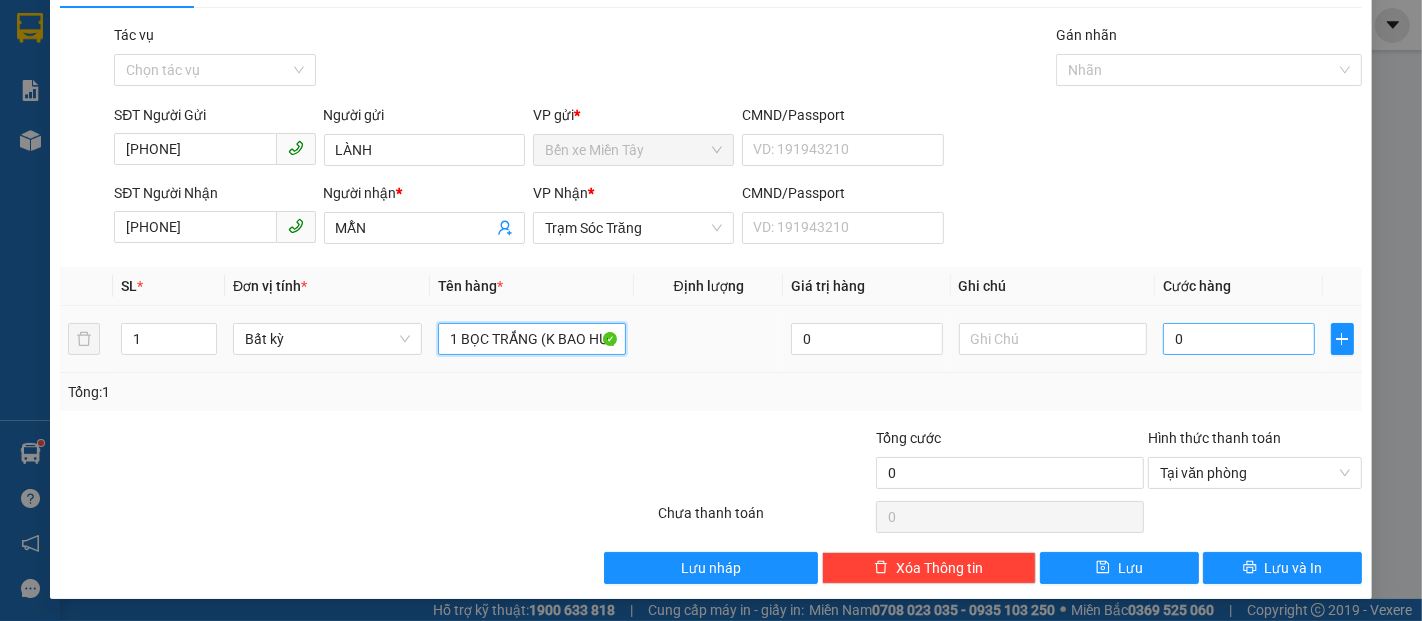 type on "1 BỌC TRẮNG (K BAO HƯ , BỂ )" 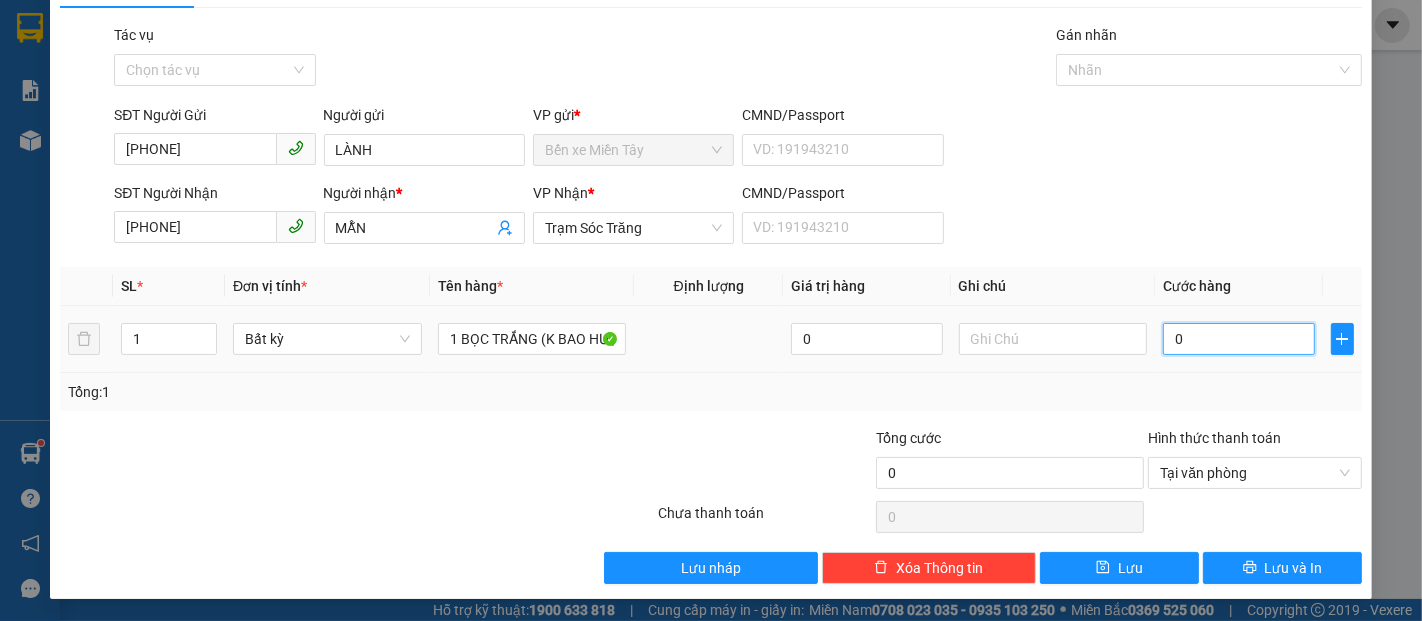 click on "0" at bounding box center [1238, 339] 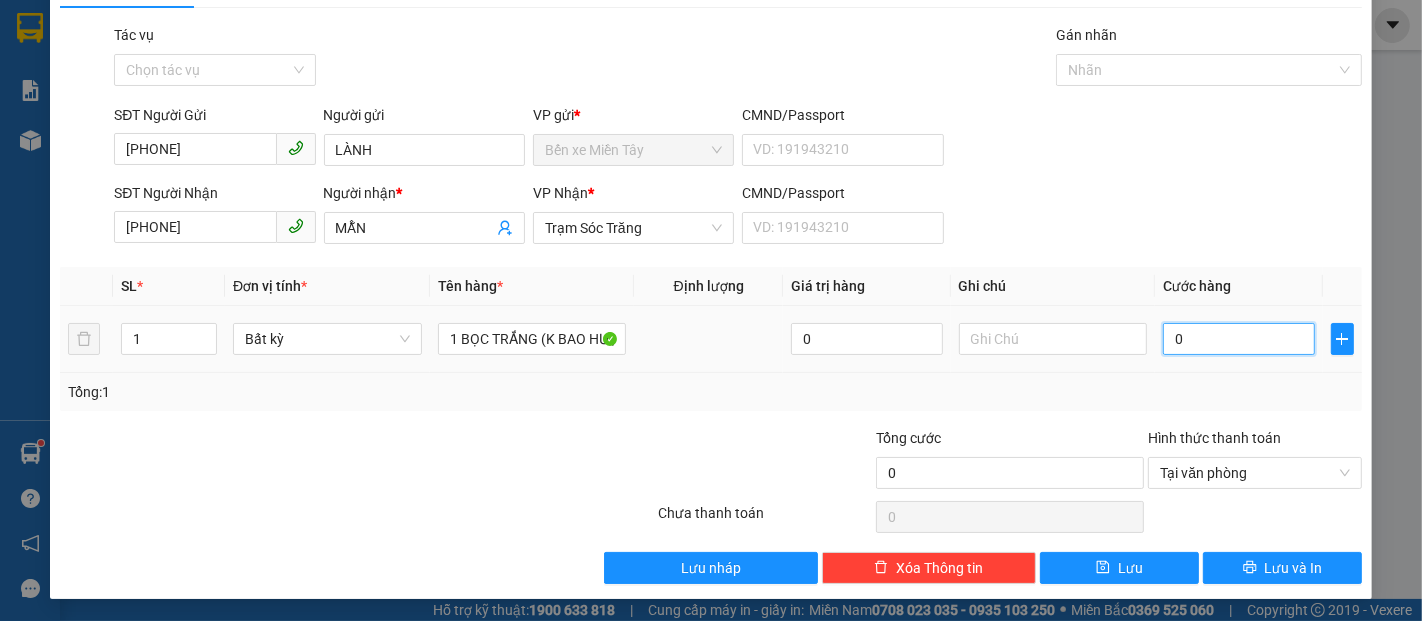 type on "4" 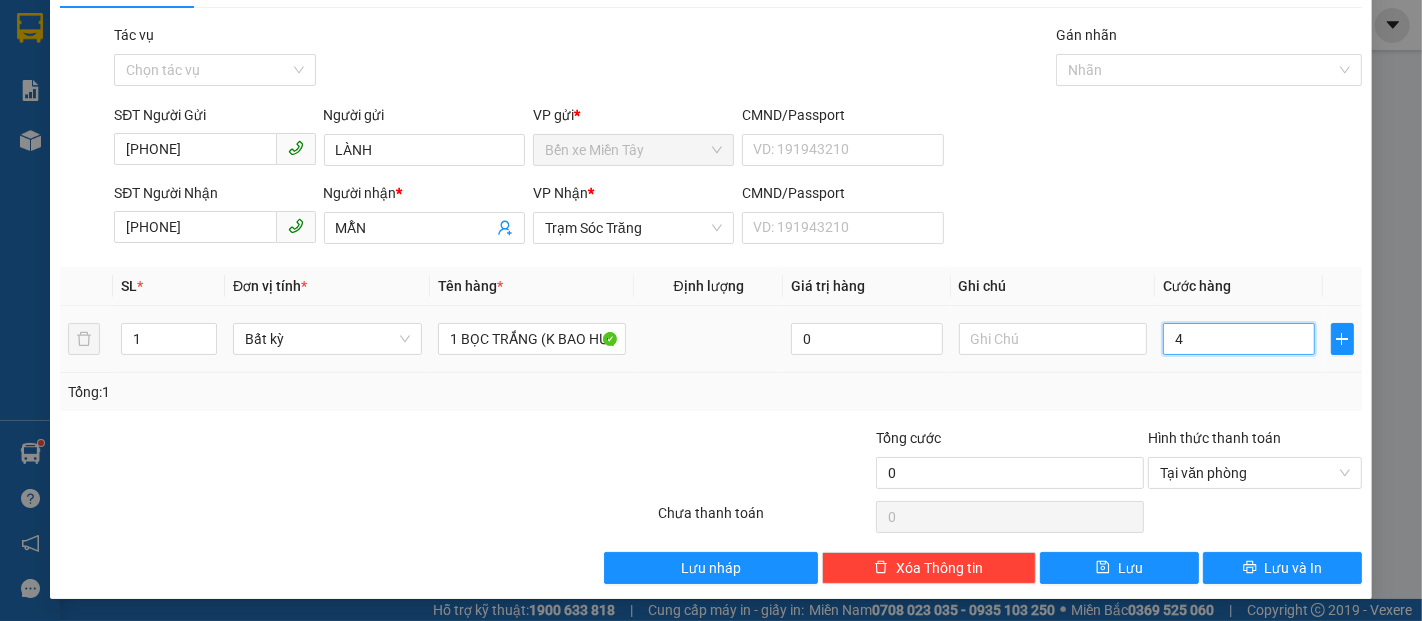 type on "4" 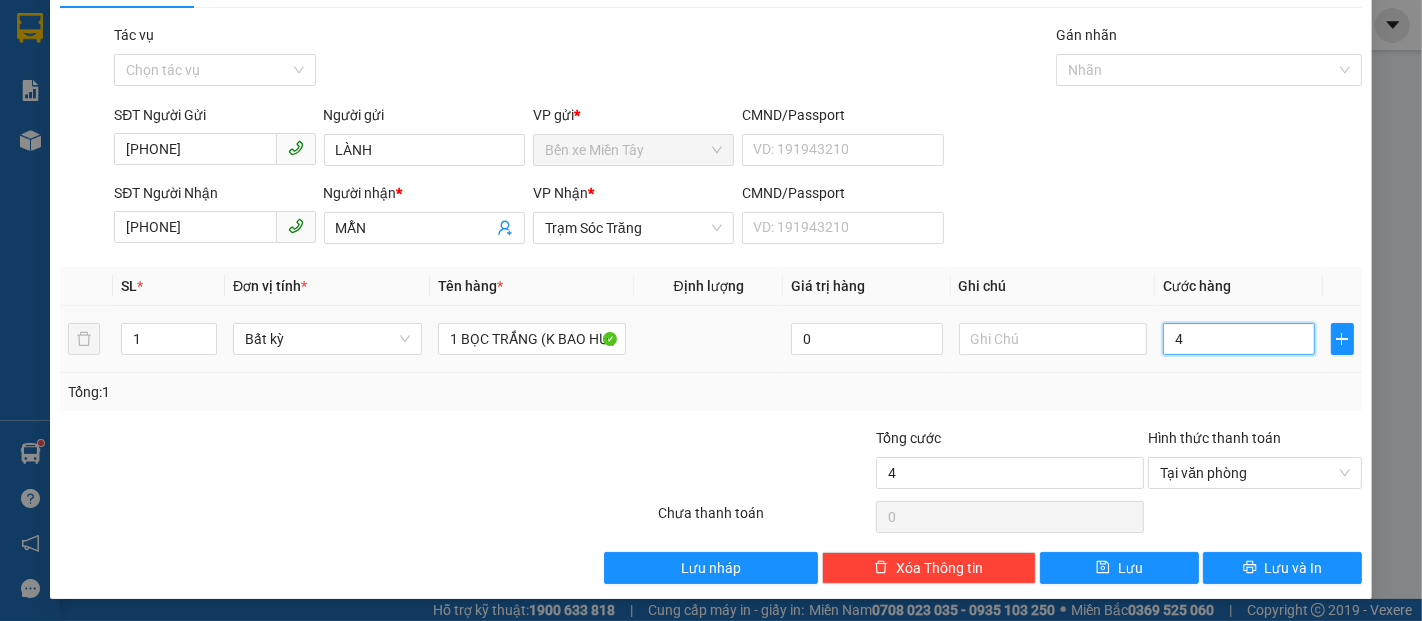 type on "40" 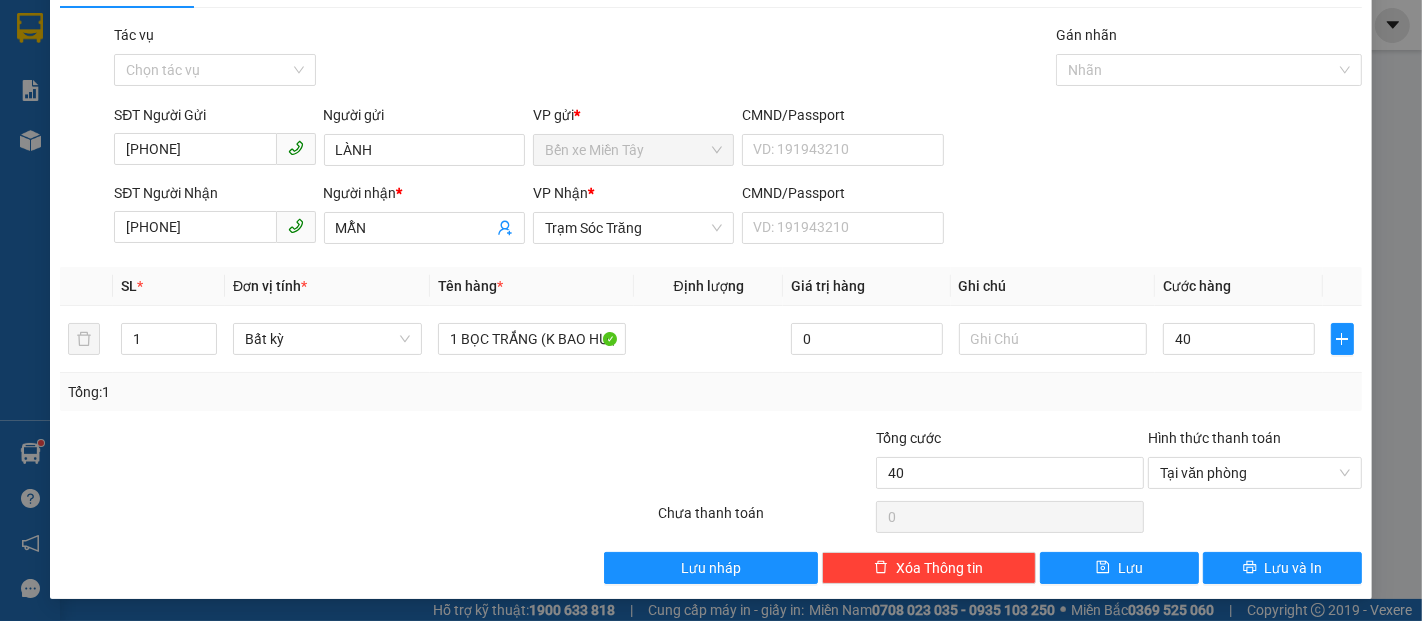 type on "40.000" 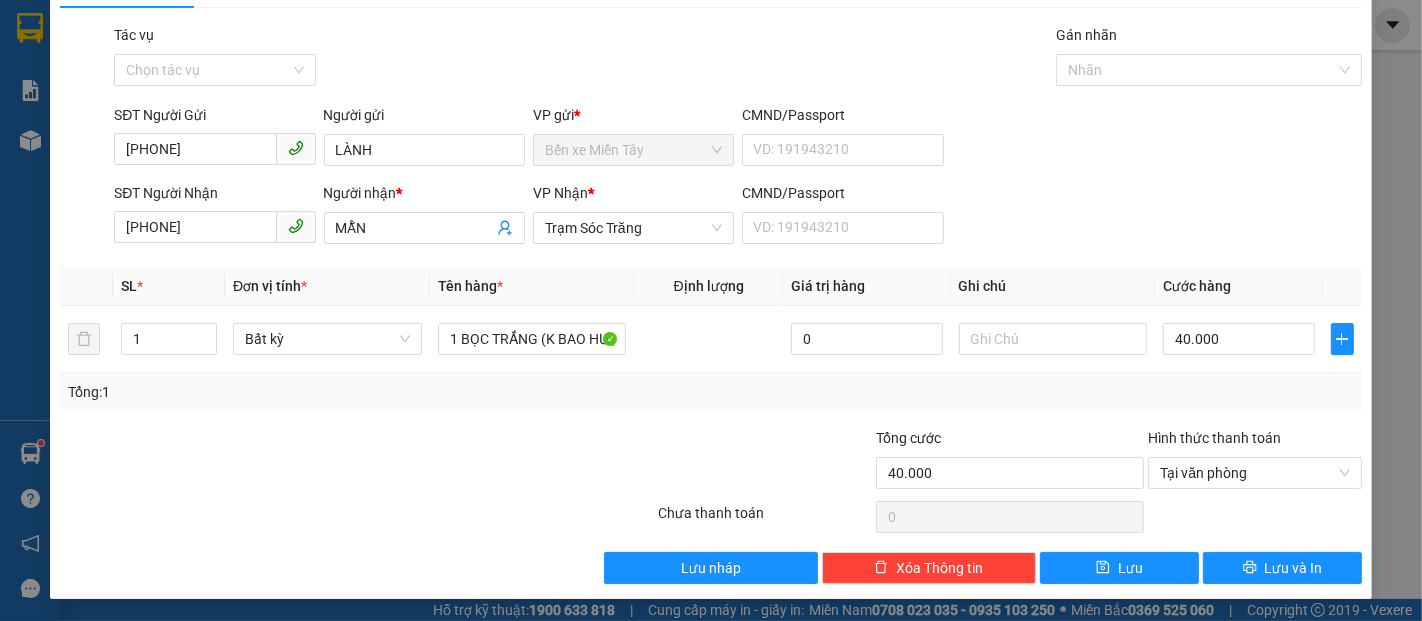 click on "Tổng:  1" at bounding box center [711, 392] 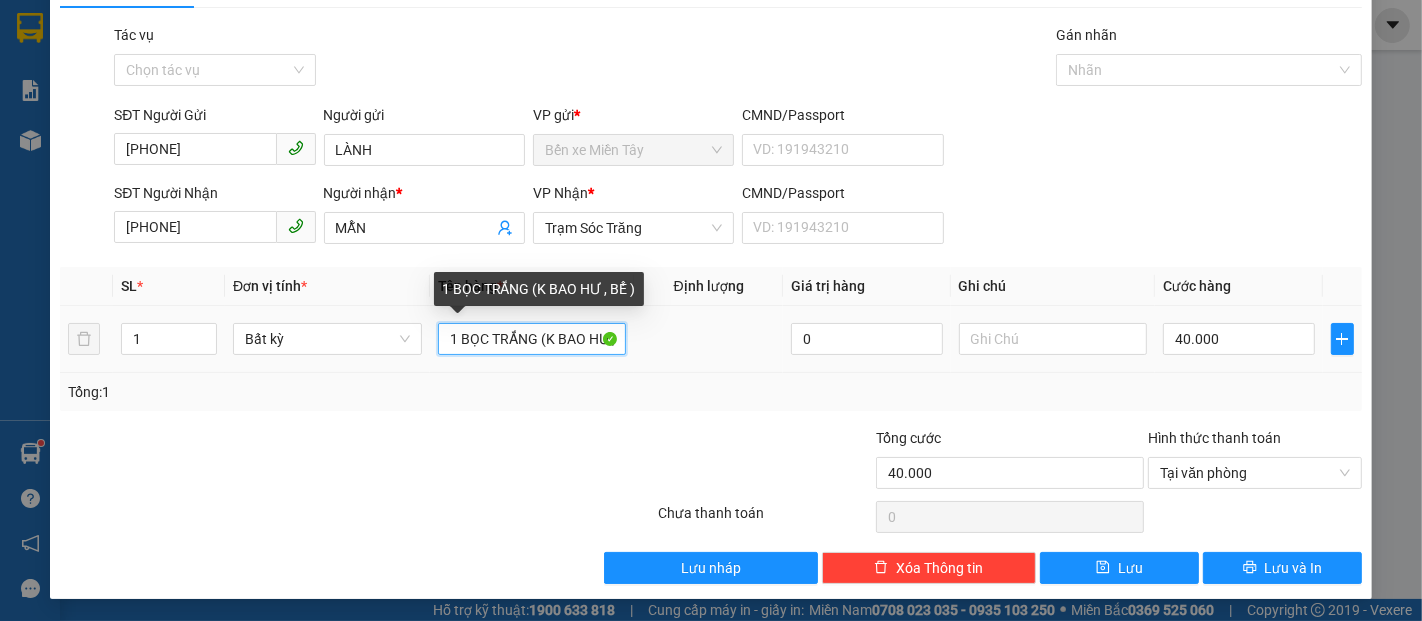 click on "1 BỌC TRẮNG (K BAO HƯ , BỂ )" at bounding box center [532, 339] 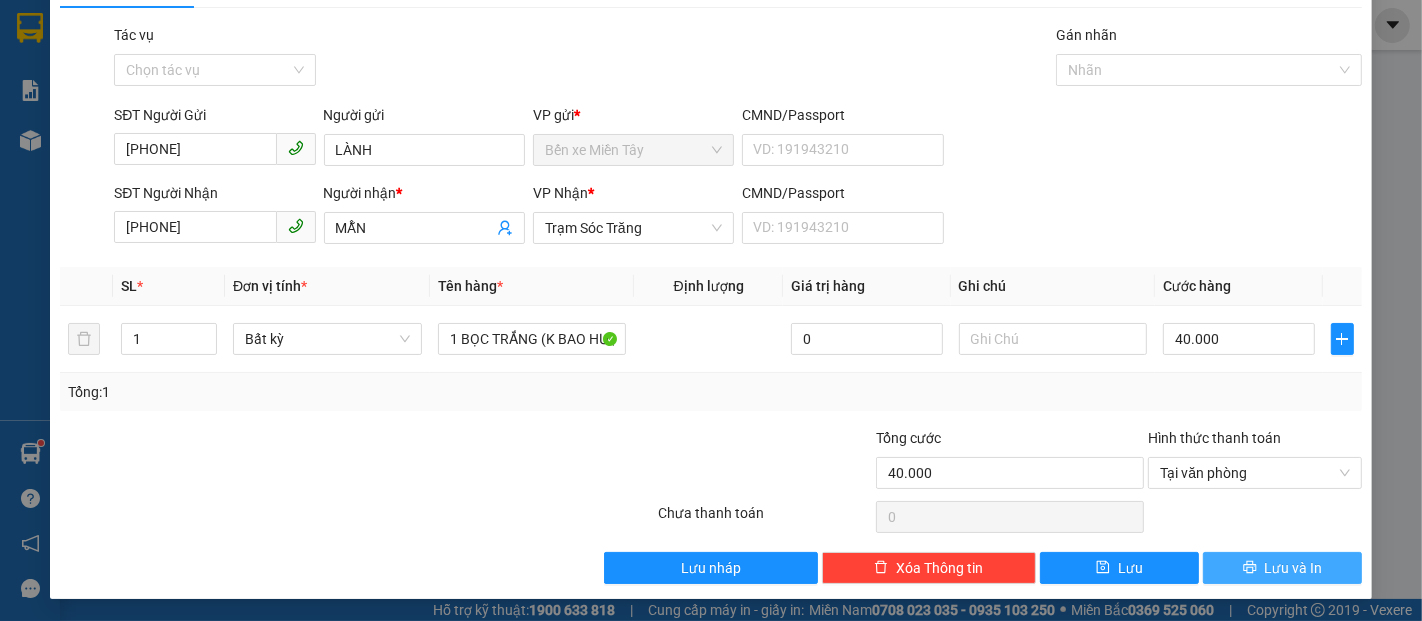 click on "Lưu và In" at bounding box center (1294, 568) 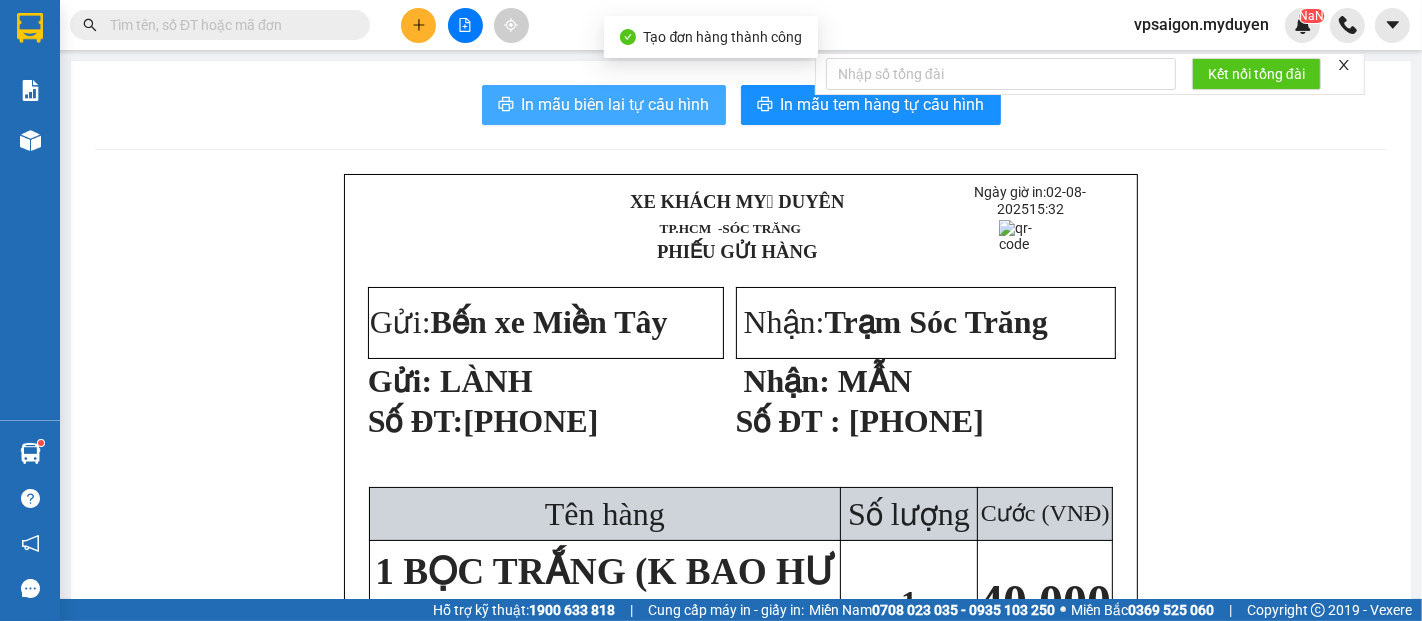 click on "In mẫu biên lai tự cấu hình" at bounding box center [616, 104] 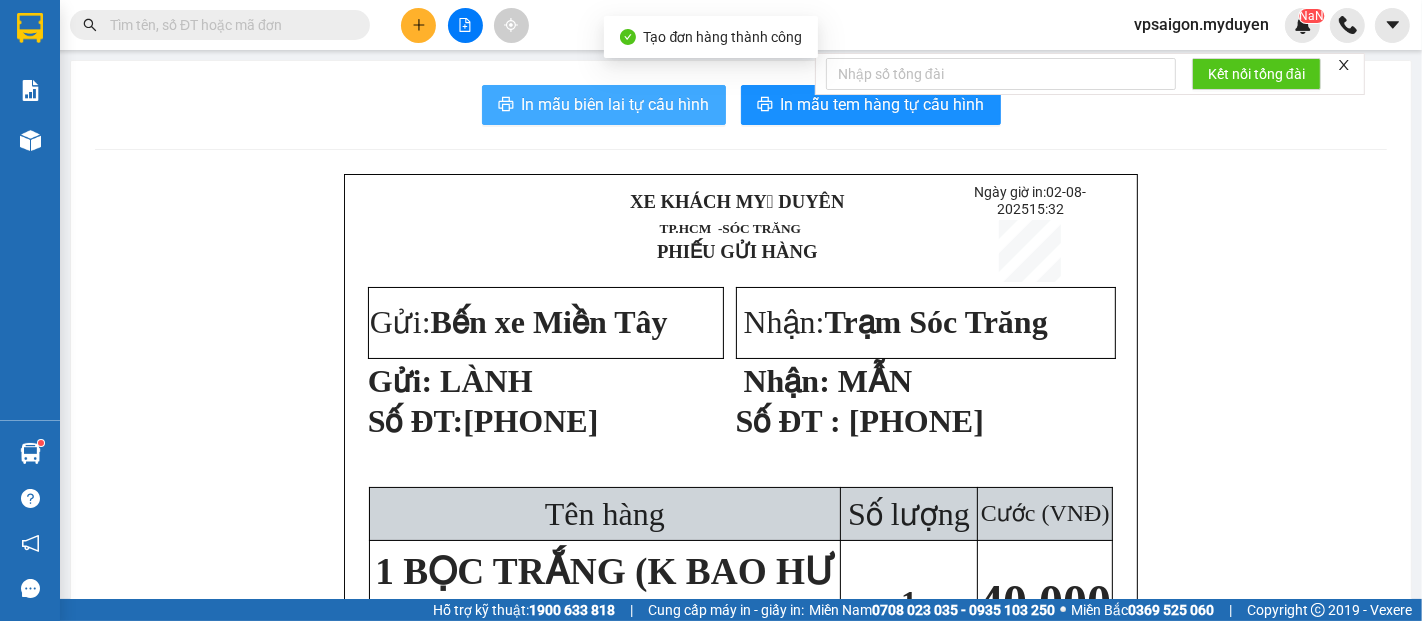 scroll, scrollTop: 0, scrollLeft: 0, axis: both 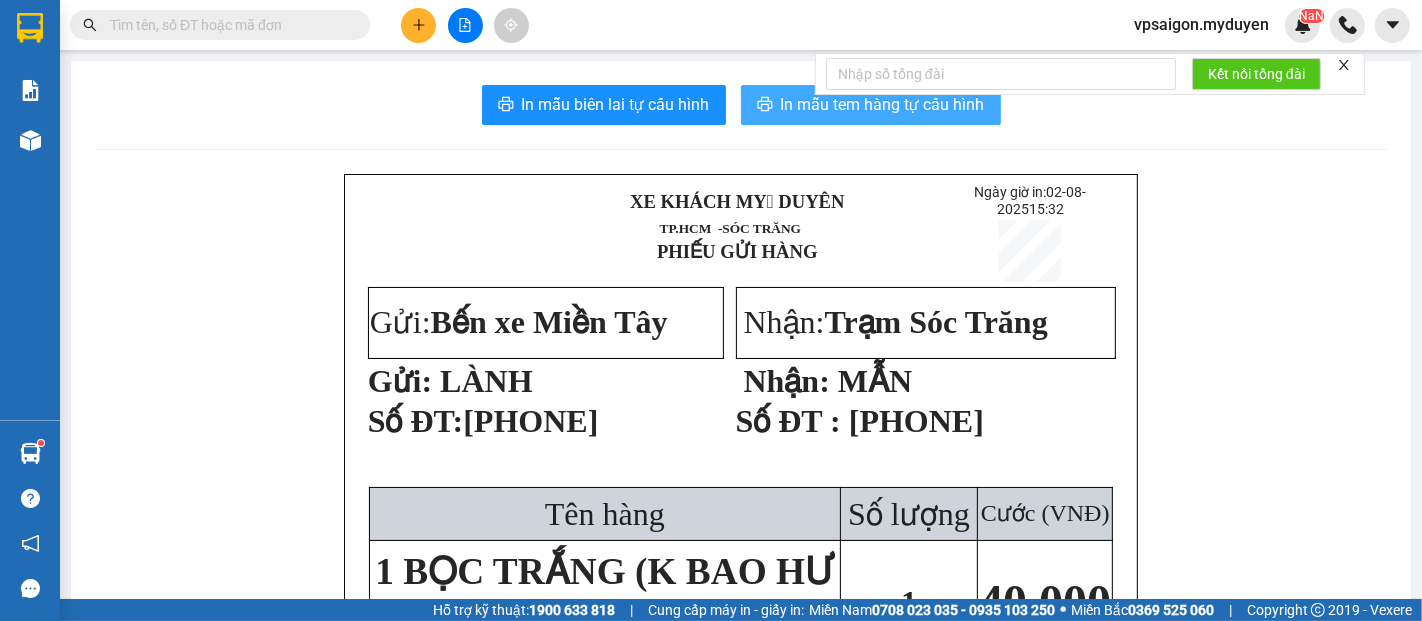 click on "In mẫu tem hàng tự cấu hình" at bounding box center (883, 104) 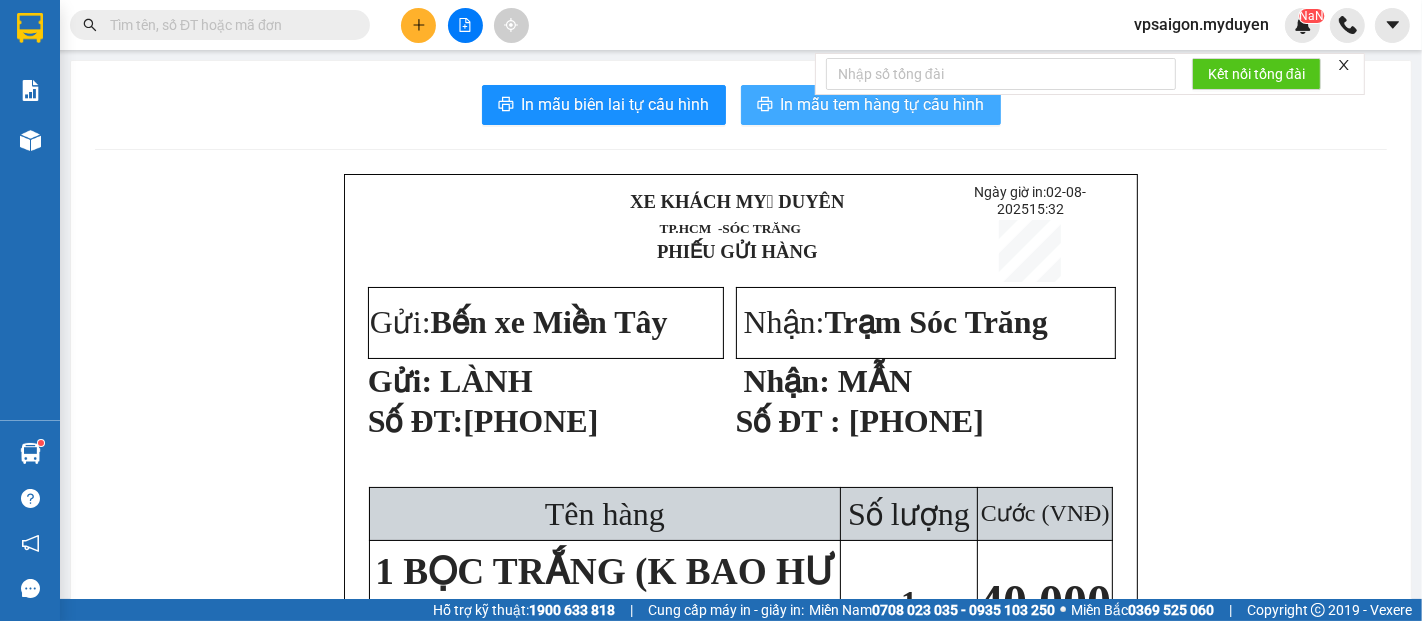 scroll, scrollTop: 0, scrollLeft: 0, axis: both 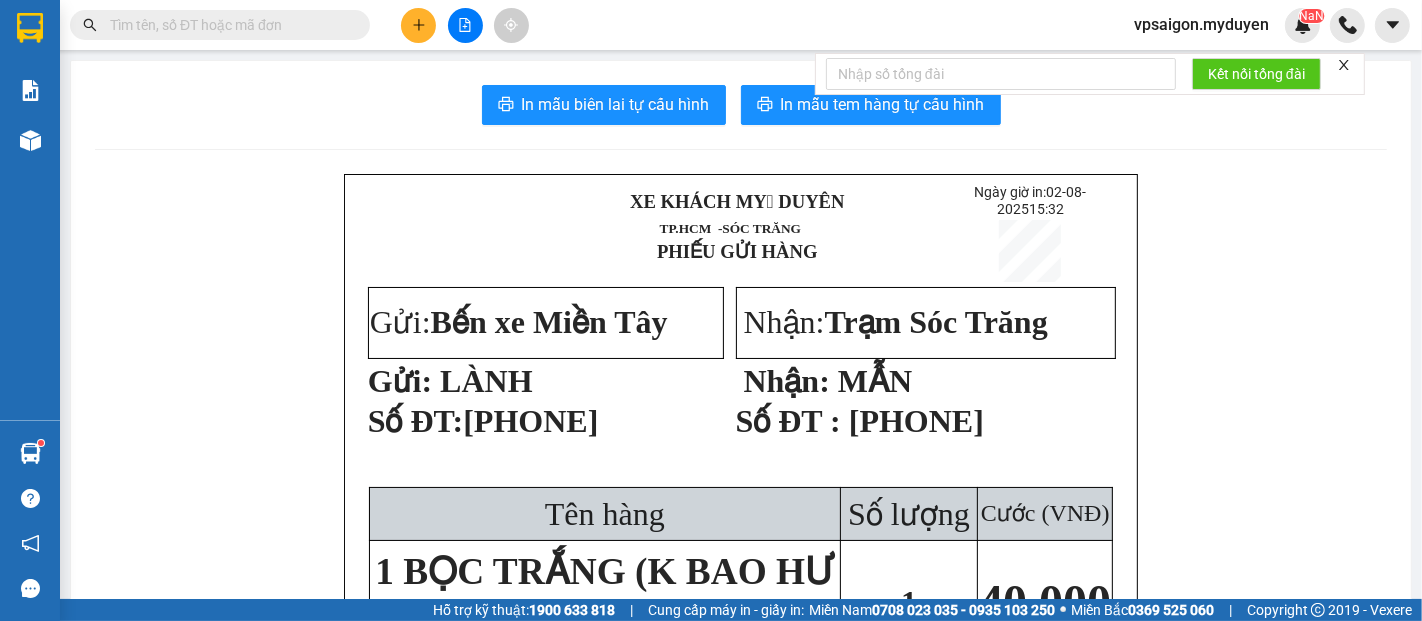 click 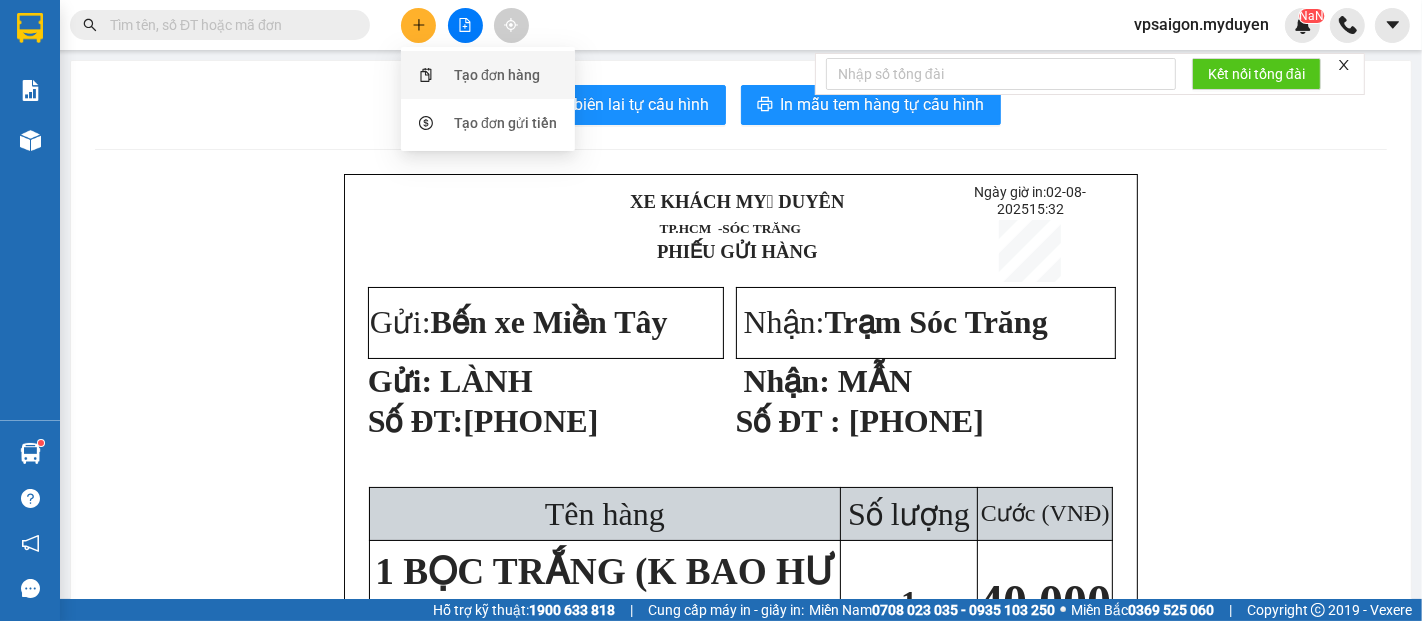 click on "Tạo đơn hàng" at bounding box center [488, 75] 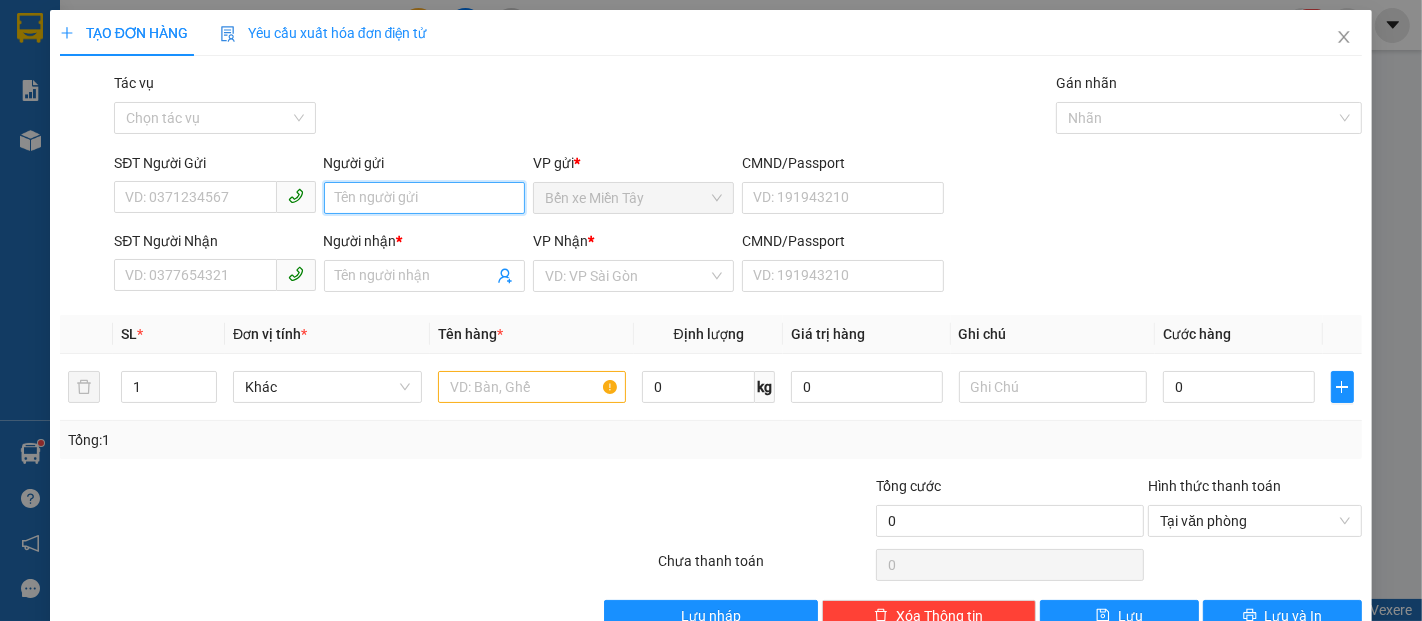 drag, startPoint x: 348, startPoint y: 197, endPoint x: 380, endPoint y: 166, distance: 44.553337 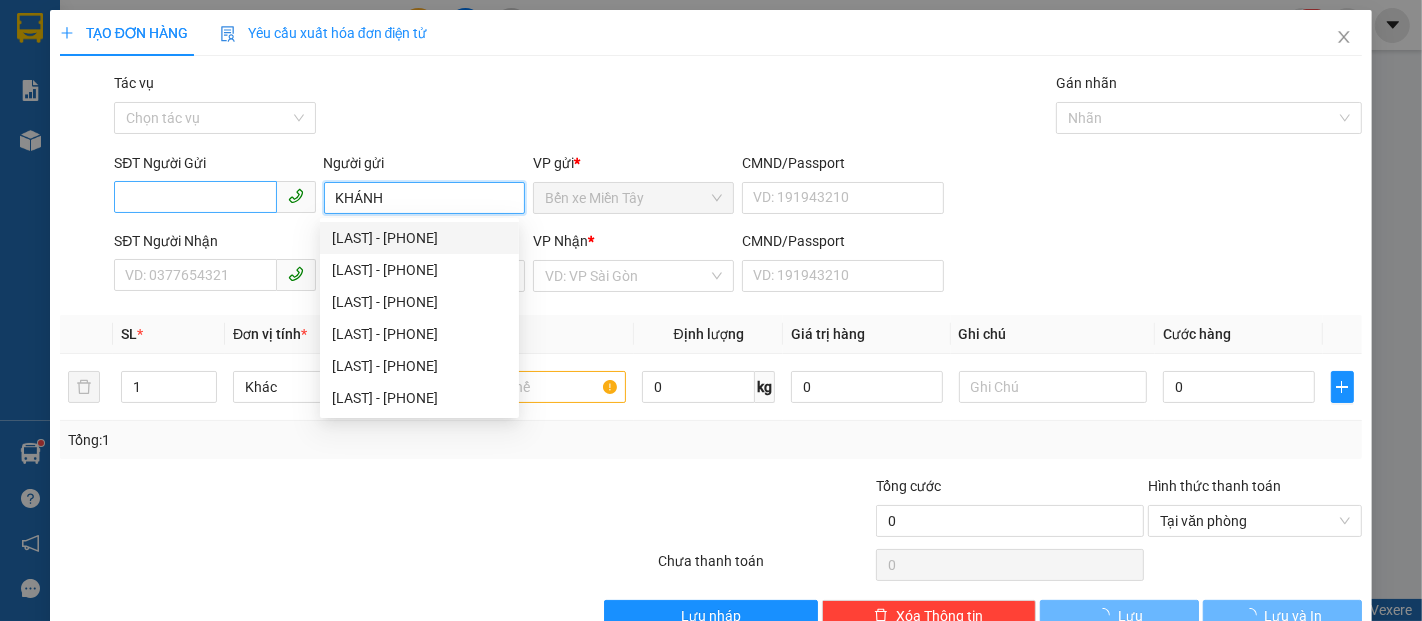 type on "KHÁNH" 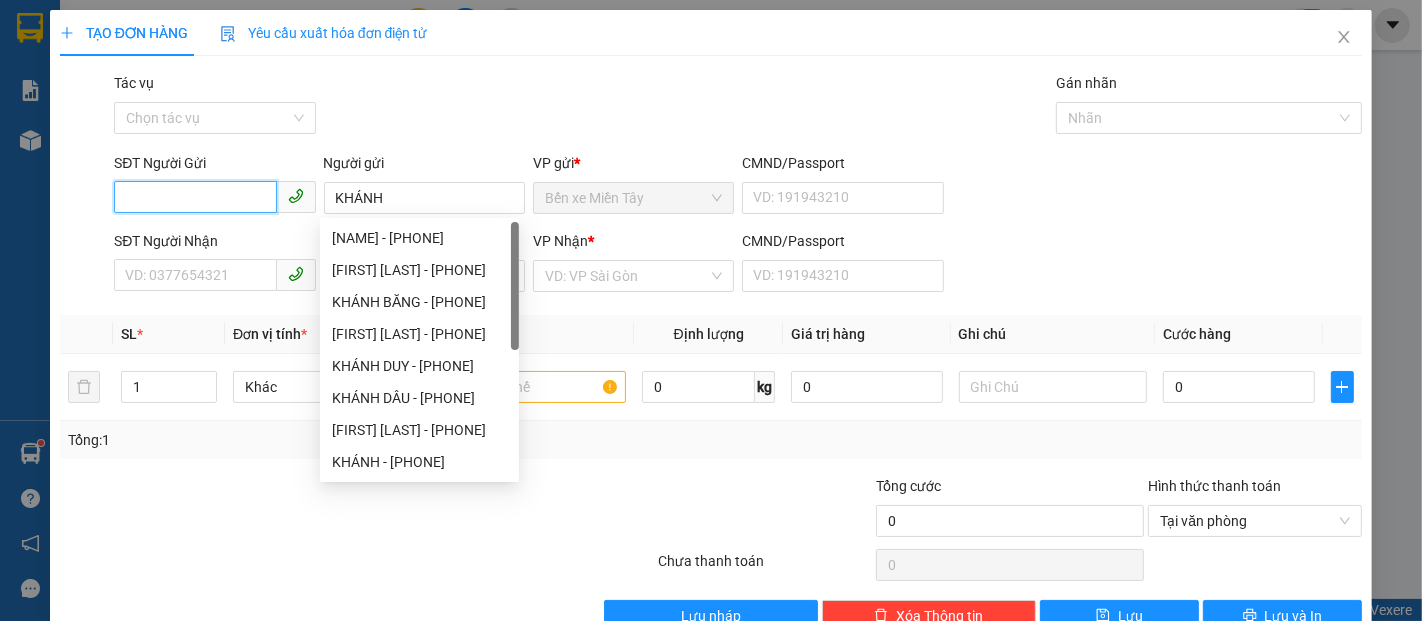 click on "SĐT Người Gửi" at bounding box center [195, 197] 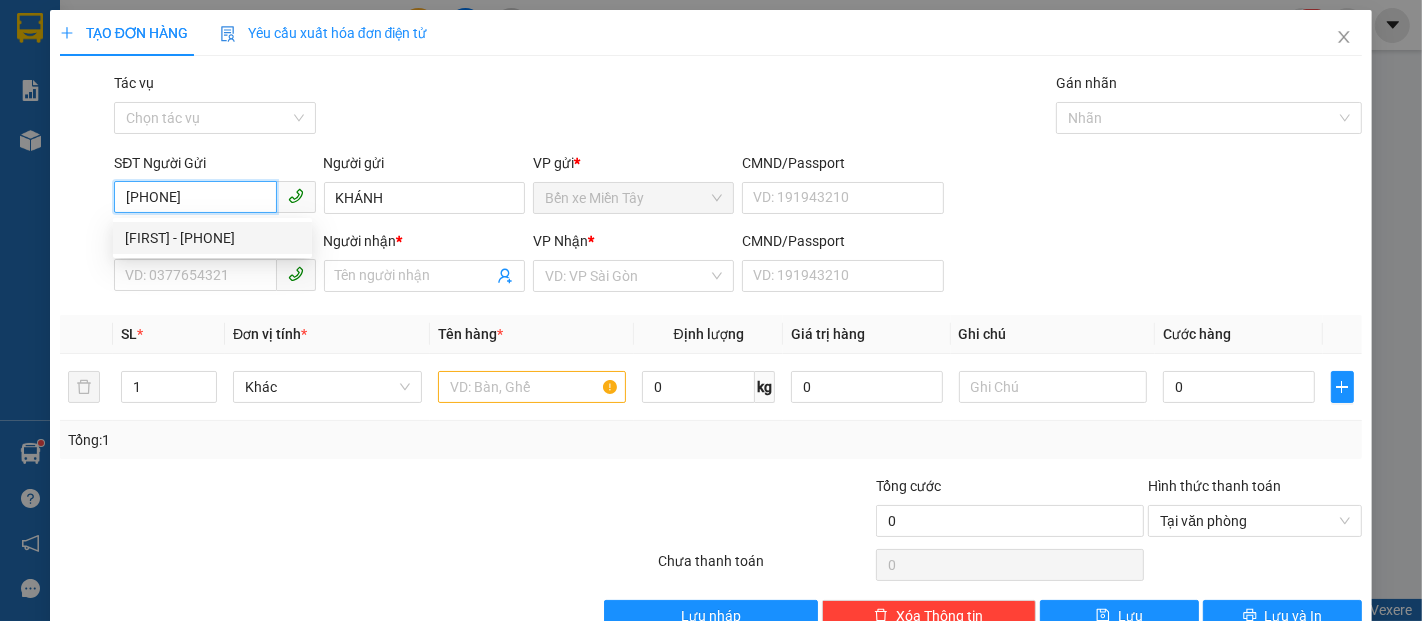 click on "0933399926 - KHÁNH" at bounding box center [212, 238] 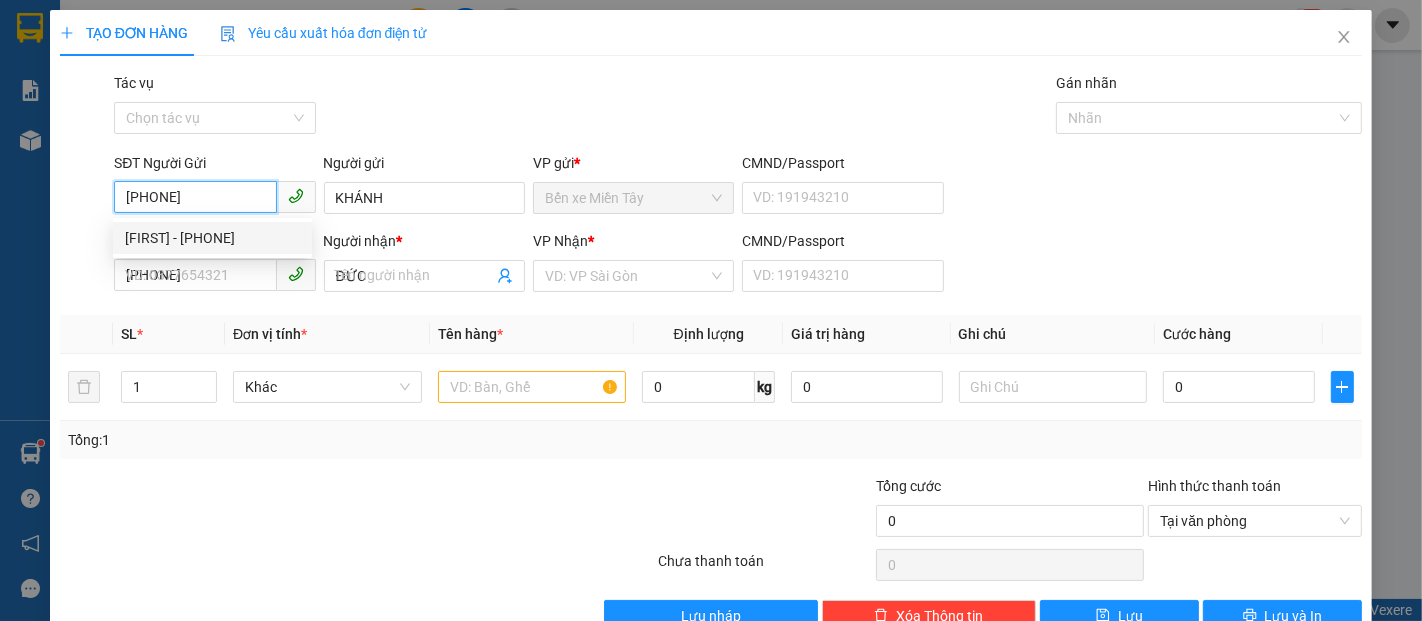 type on "50.000" 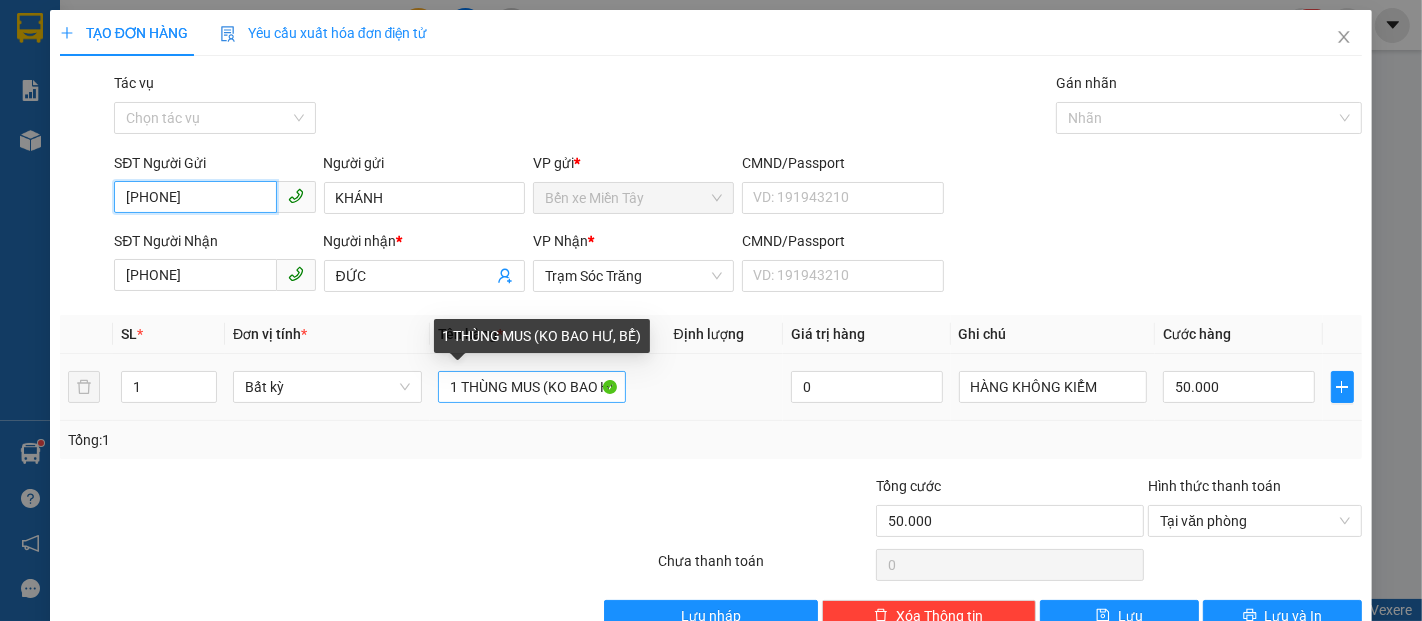 type on "[PHONE]" 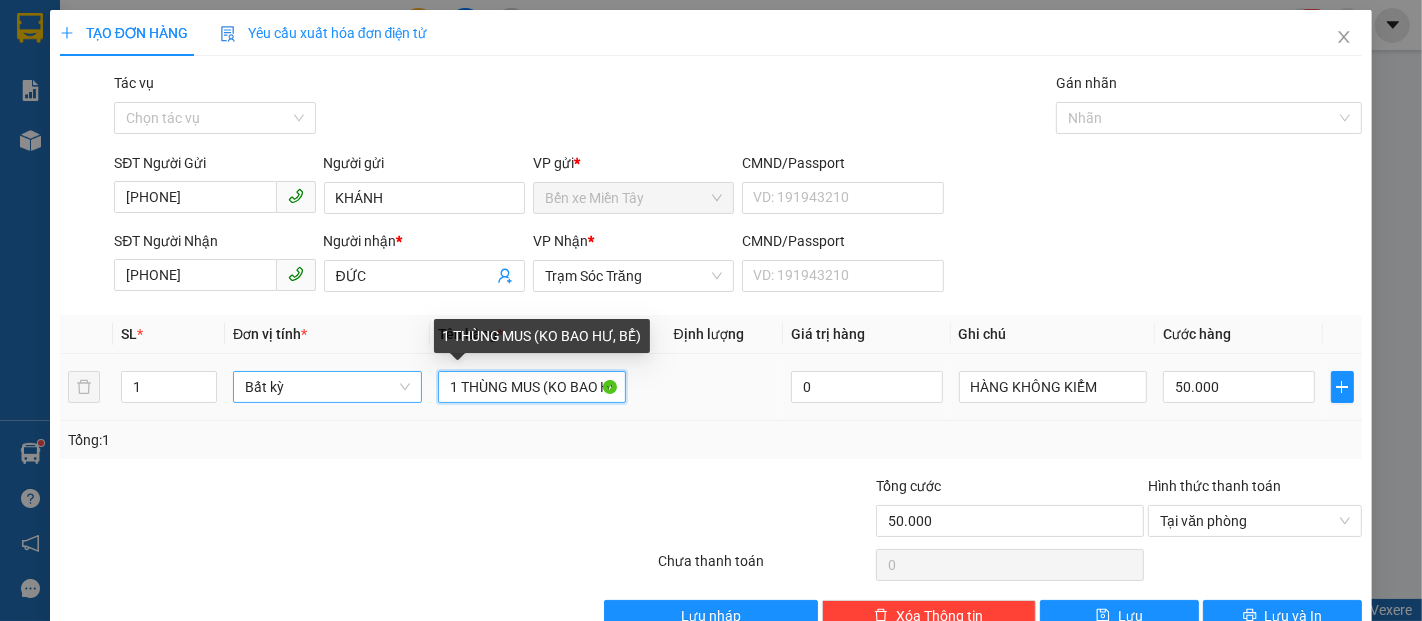 drag, startPoint x: 536, startPoint y: 395, endPoint x: 293, endPoint y: 398, distance: 243.01852 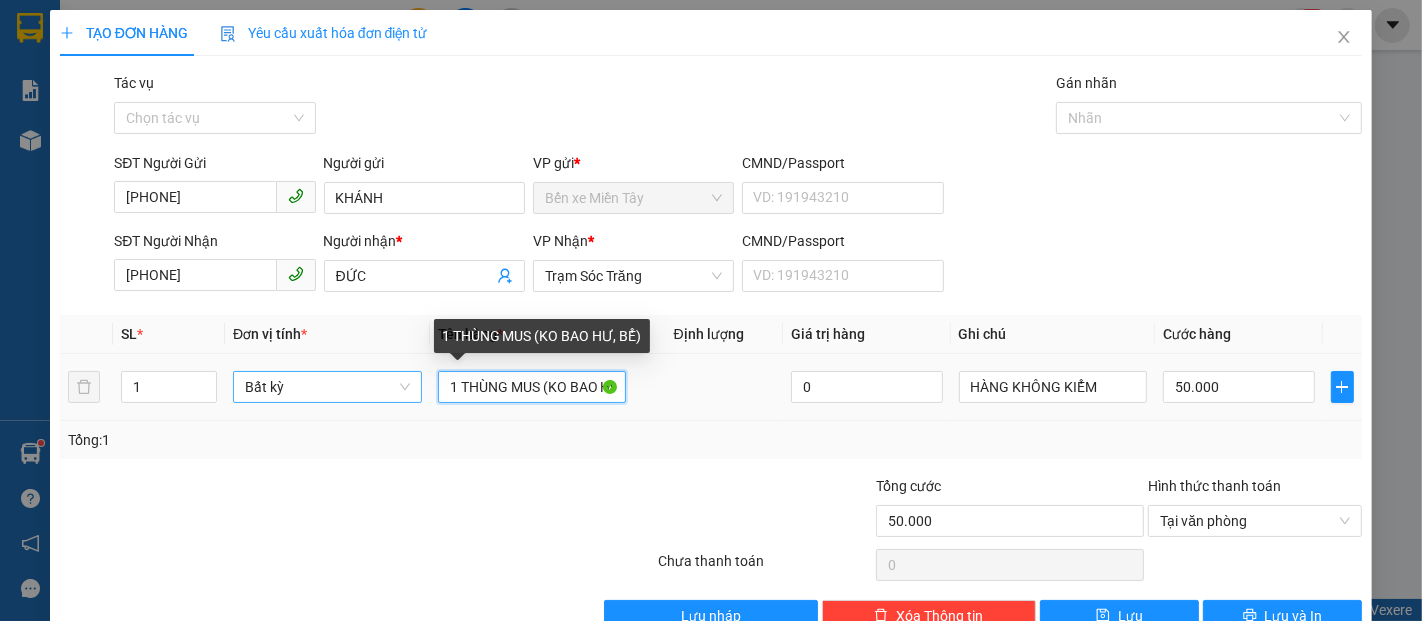 click on "1 Bất kỳ 1 THÙNG MUS (KO BAO HƯ, BỂ) 0 HÀNG KHÔNG KIỂM 50.000" at bounding box center (711, 387) 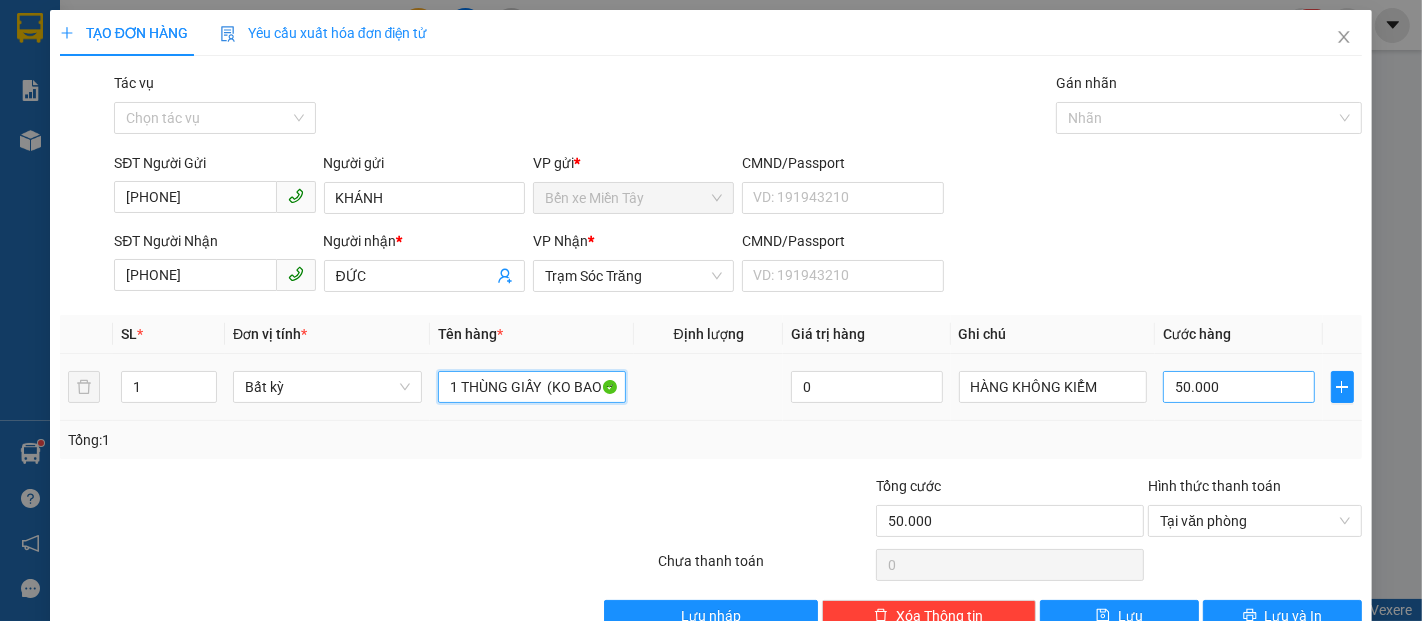 type on "1 THÙNG GIẤY  (KO BAO HƯ, BỂ)" 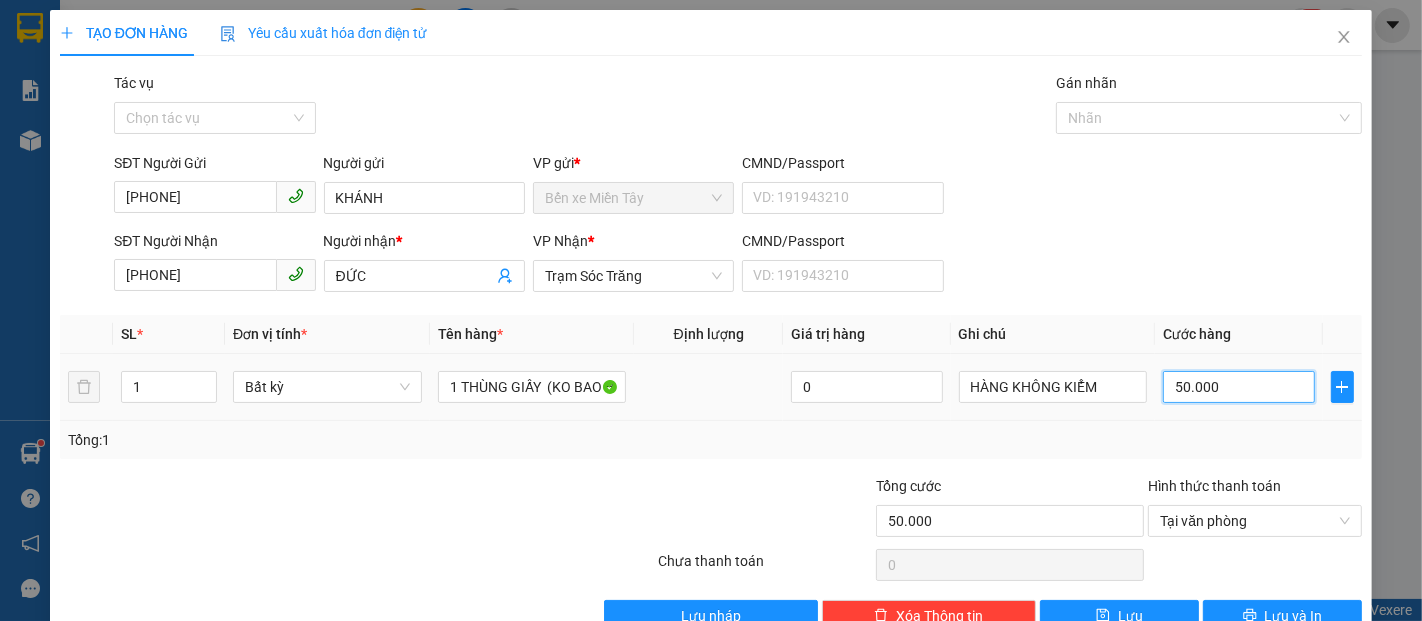 click on "50.000" at bounding box center [1238, 387] 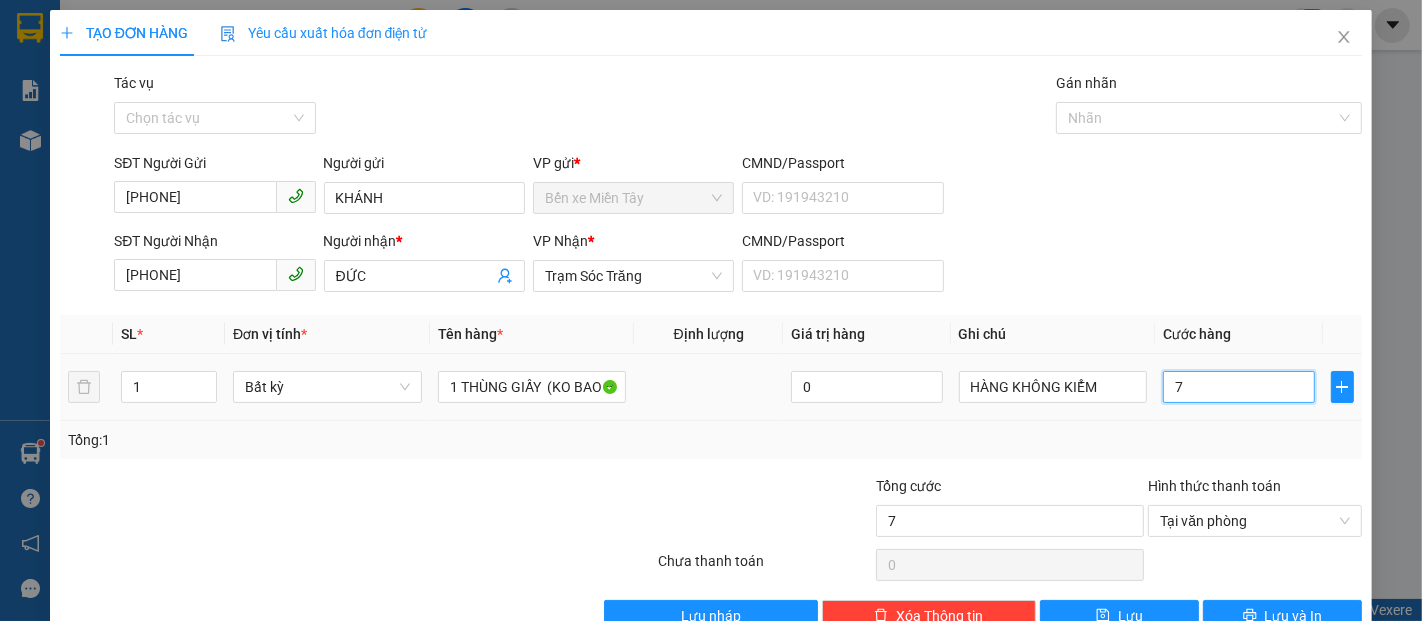 type on "70" 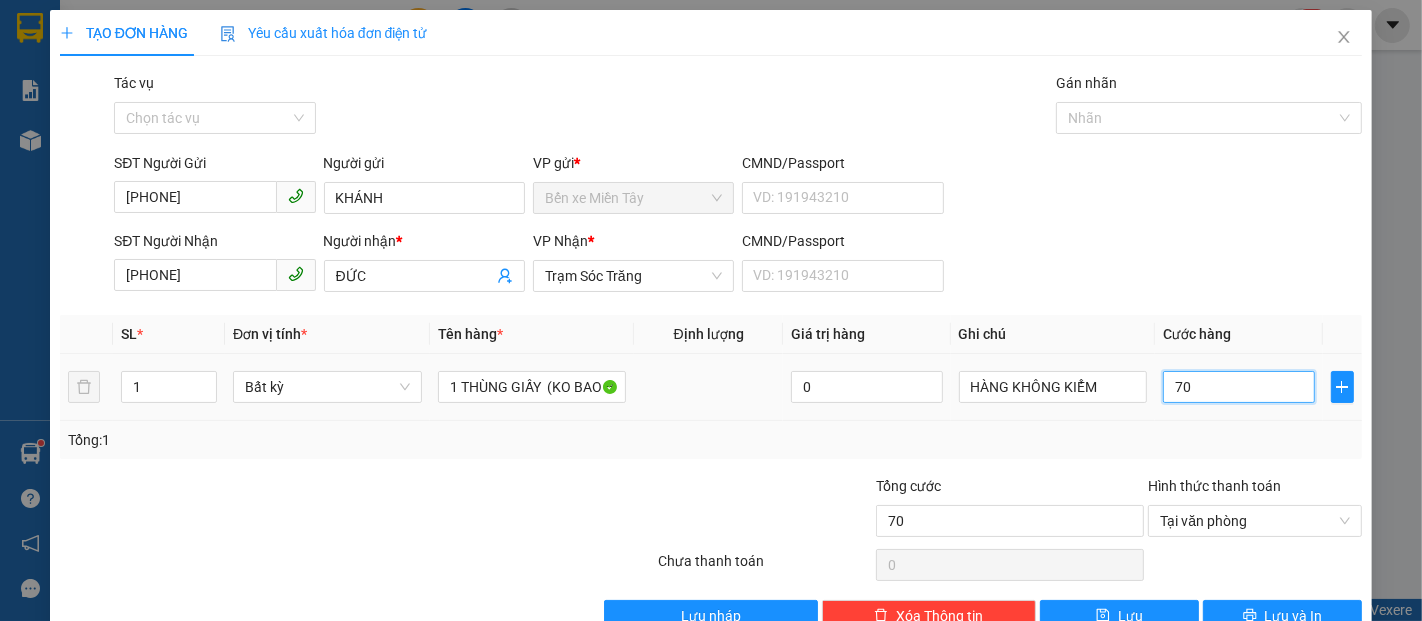 type on "70" 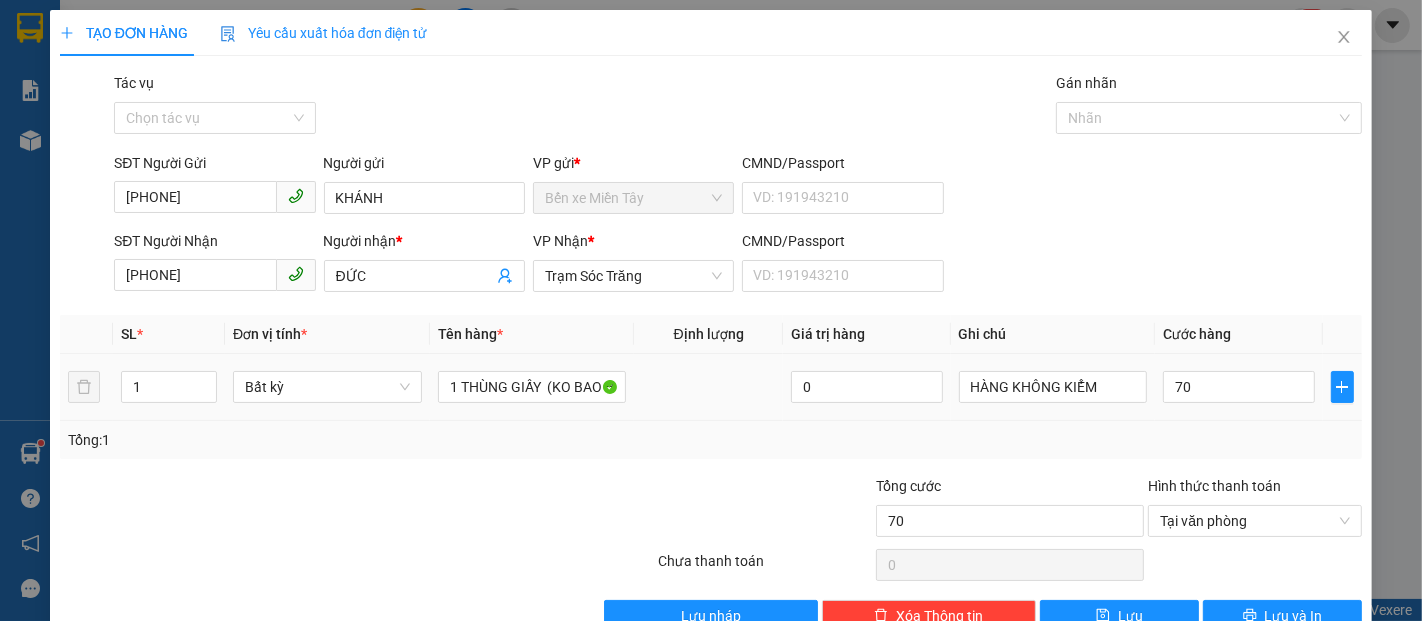 type on "70.000" 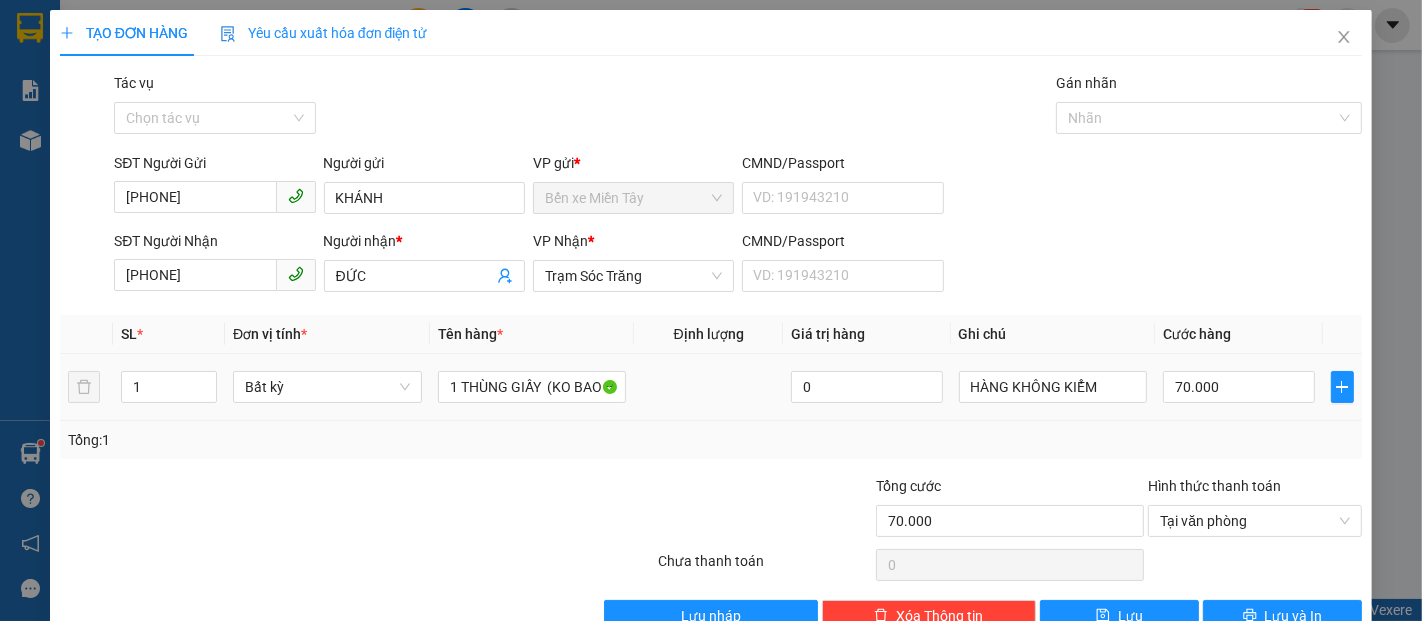 click on "70.000" at bounding box center [1238, 387] 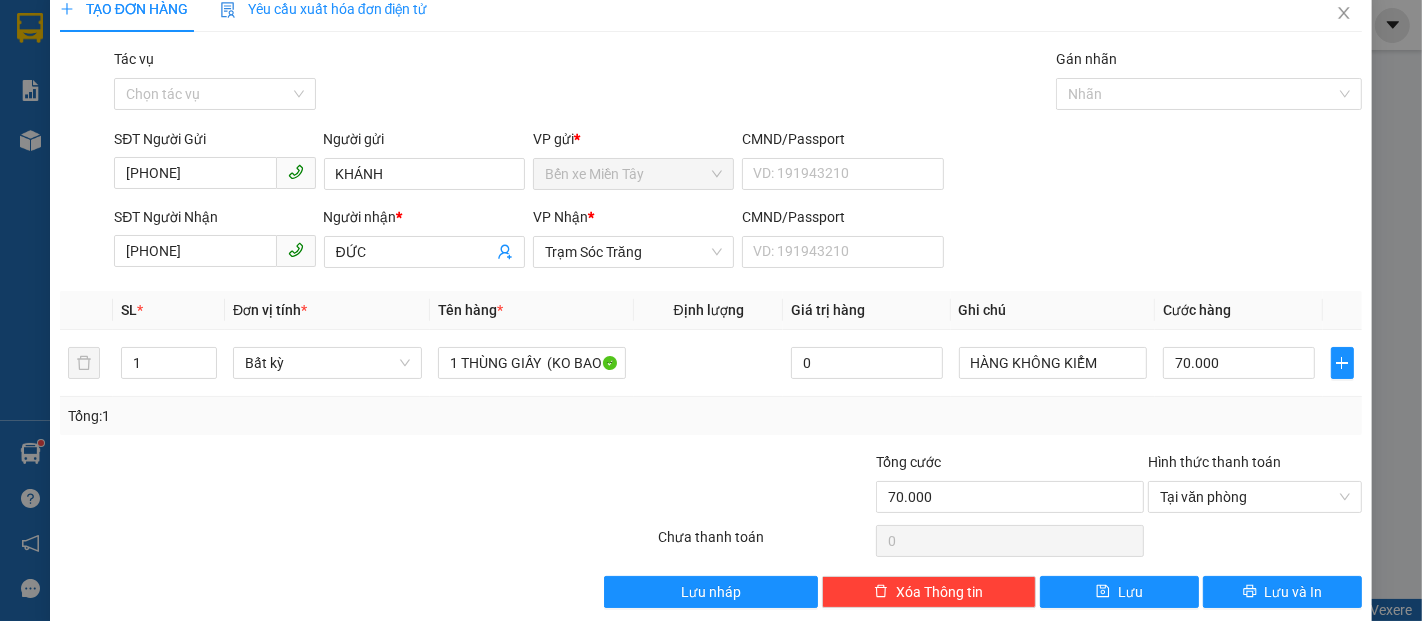 scroll, scrollTop: 48, scrollLeft: 0, axis: vertical 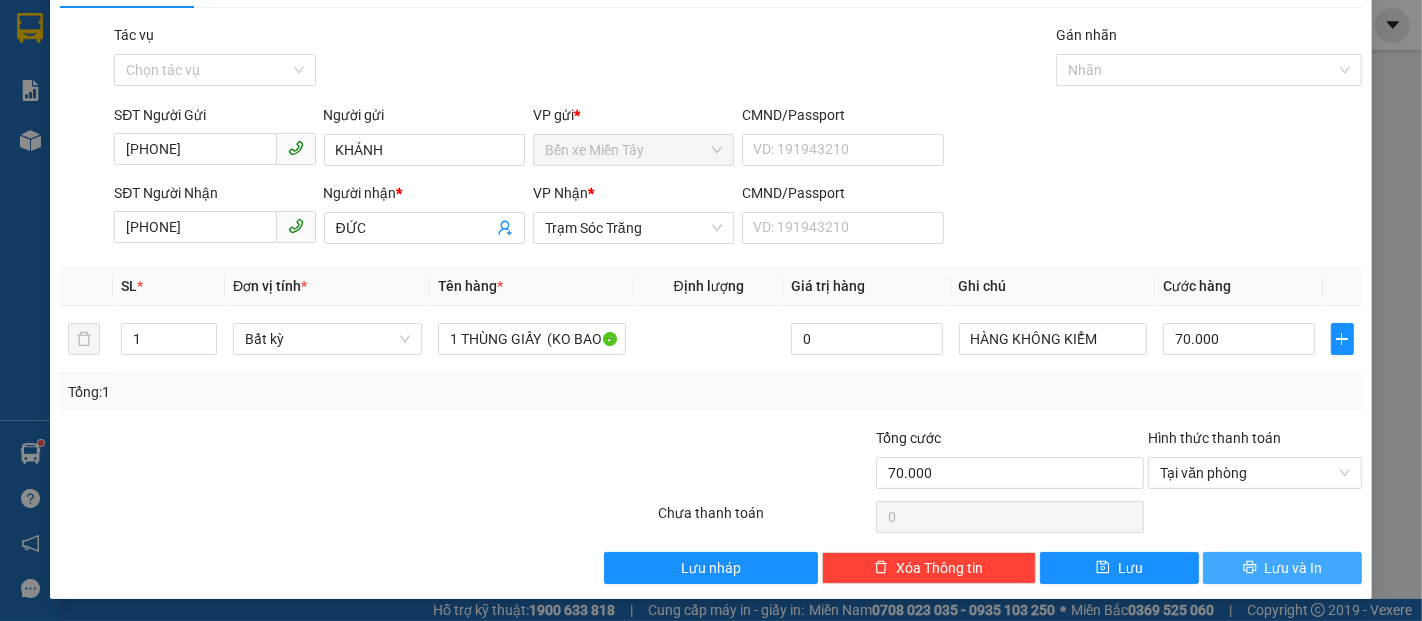 click on "Lưu và In" at bounding box center [1294, 568] 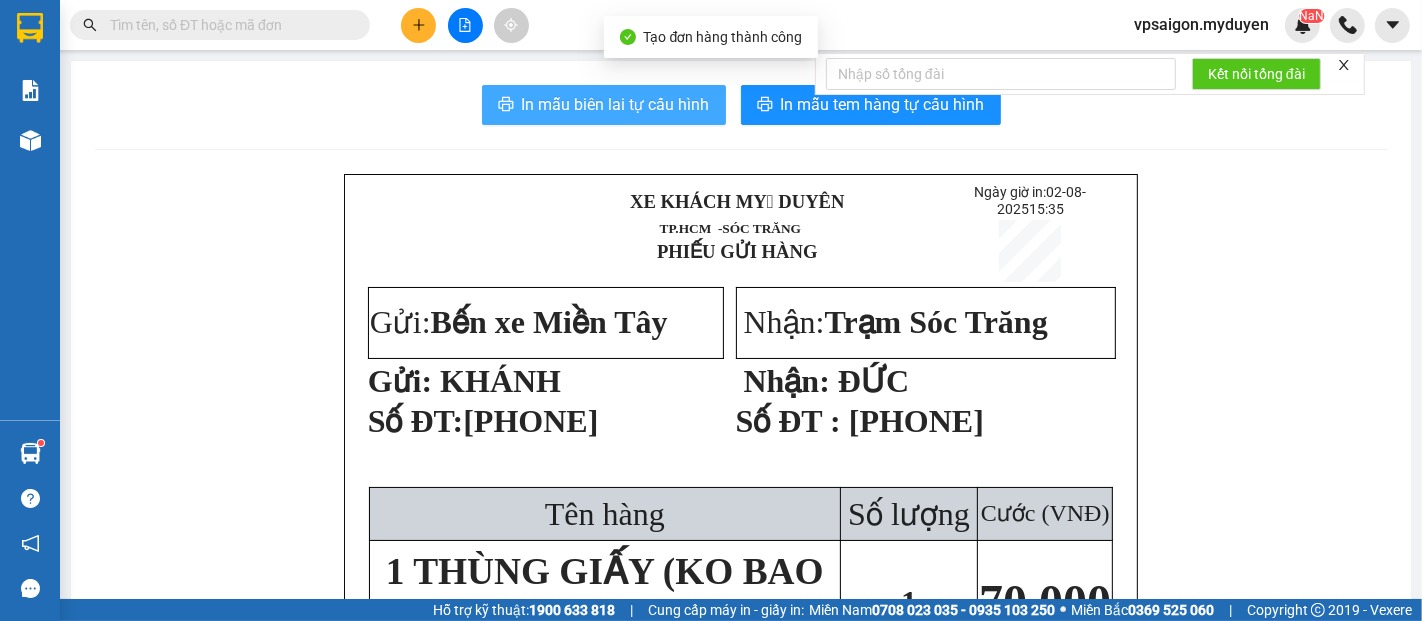 click on "In mẫu biên lai tự cấu hình" at bounding box center (604, 105) 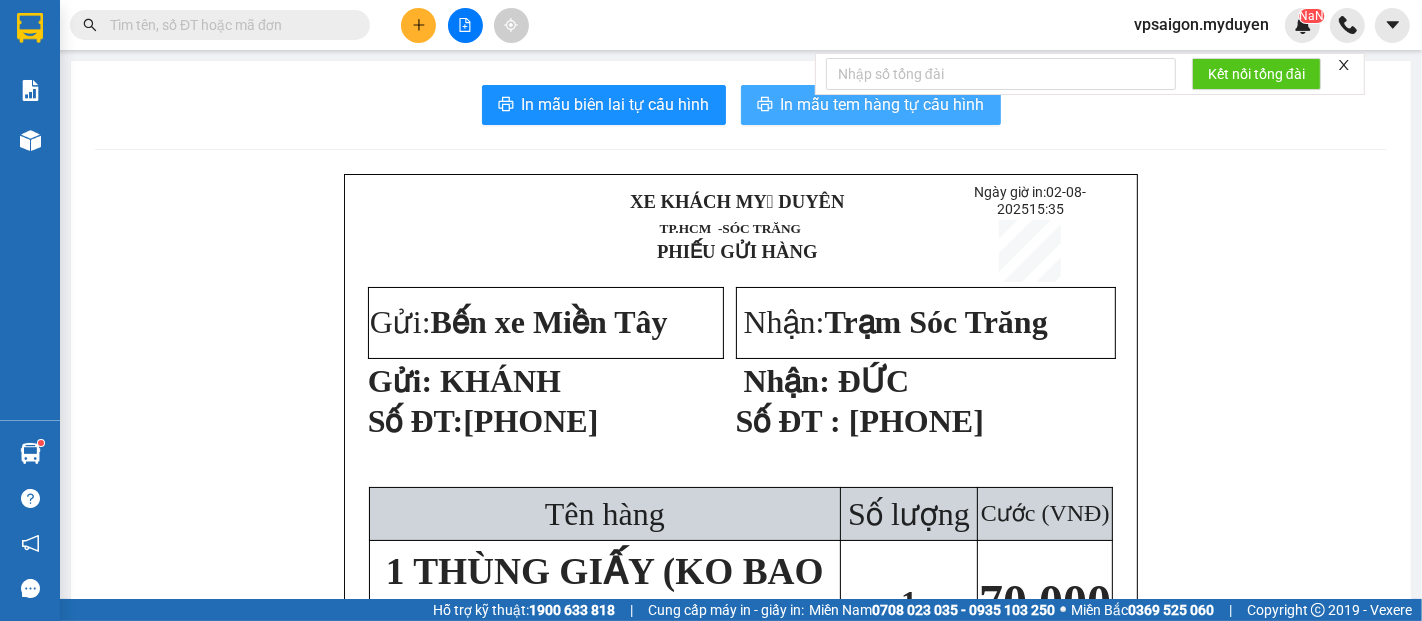 click on "In mẫu tem hàng tự cấu hình" at bounding box center [883, 104] 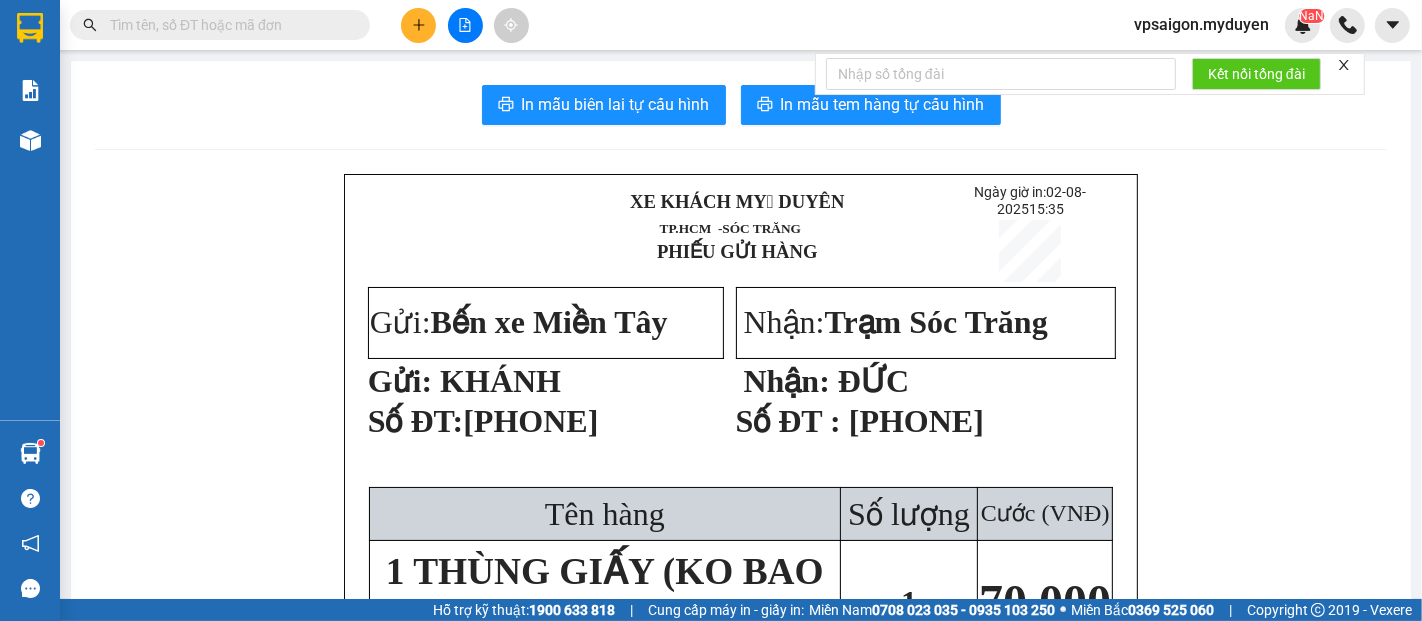 click at bounding box center (465, 25) 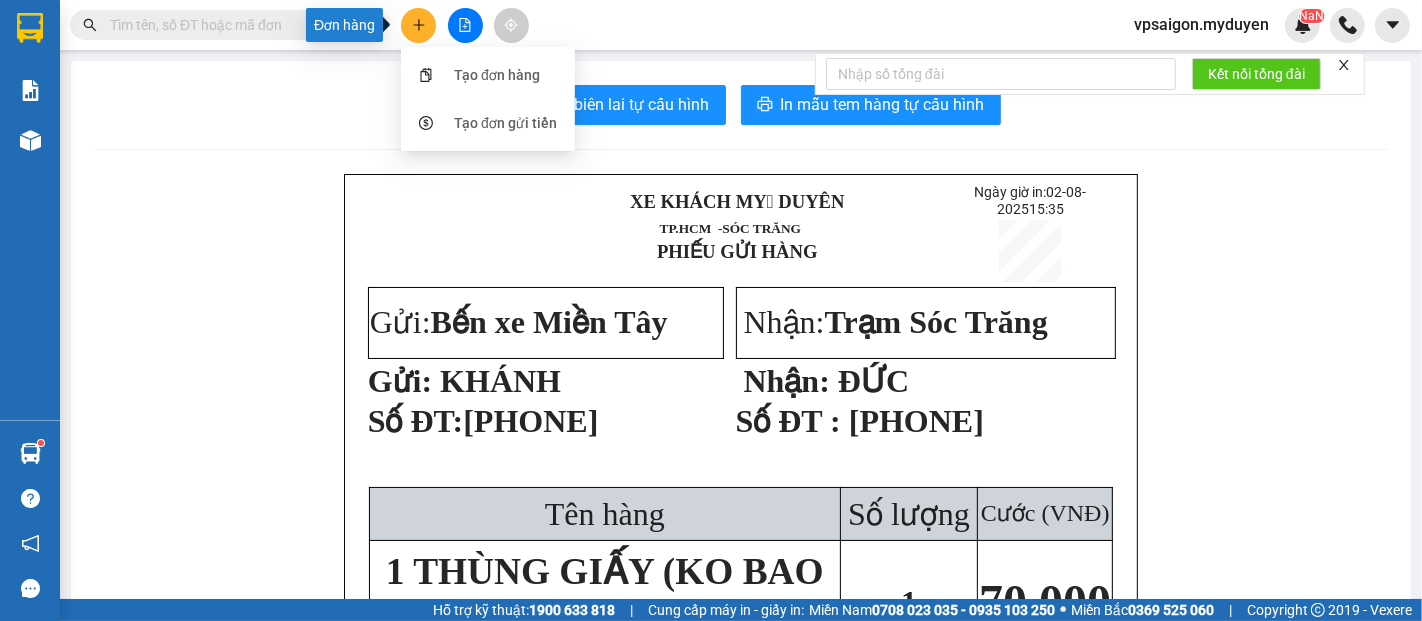 drag, startPoint x: 423, startPoint y: 34, endPoint x: 397, endPoint y: 166, distance: 134.53624 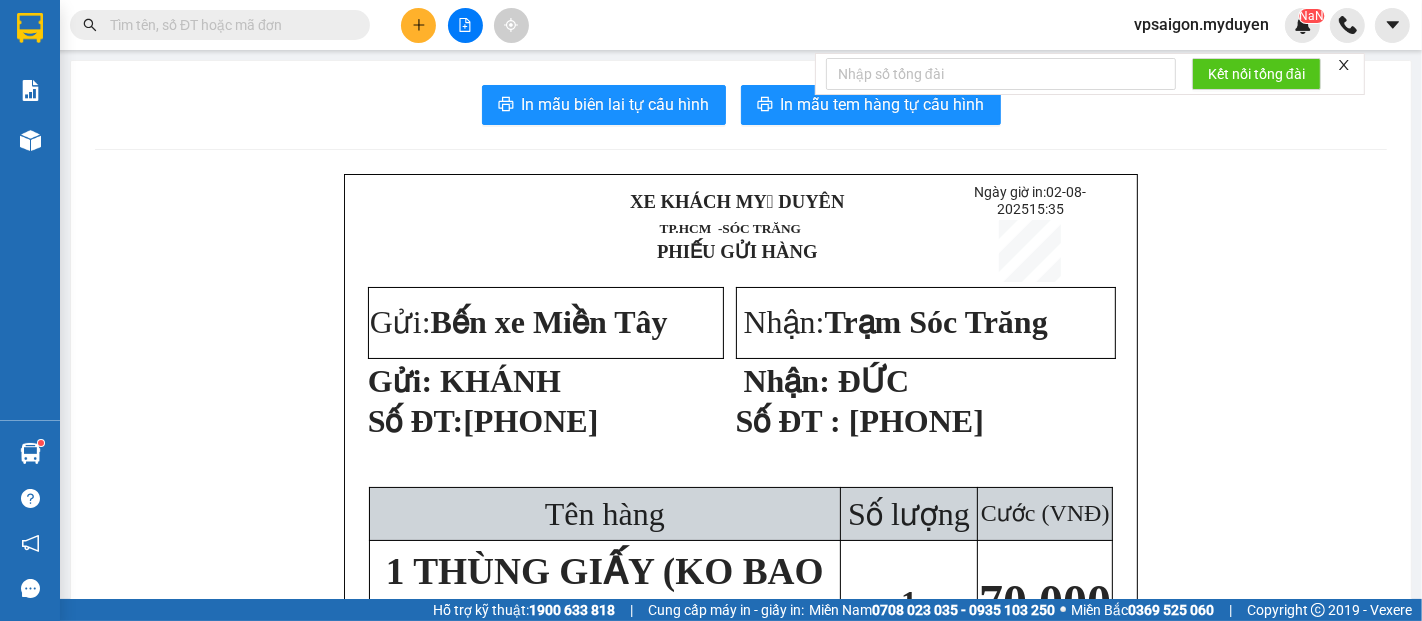 click at bounding box center [418, 25] 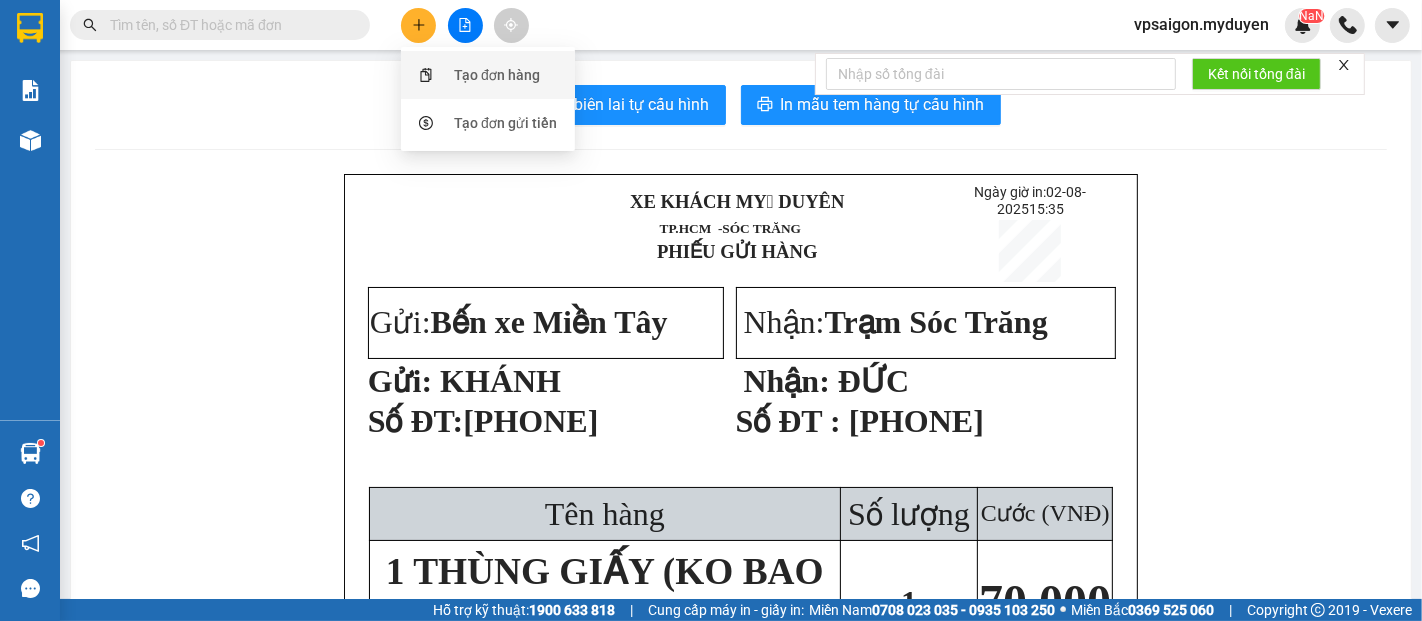 click on "Tạo đơn hàng" at bounding box center (497, 75) 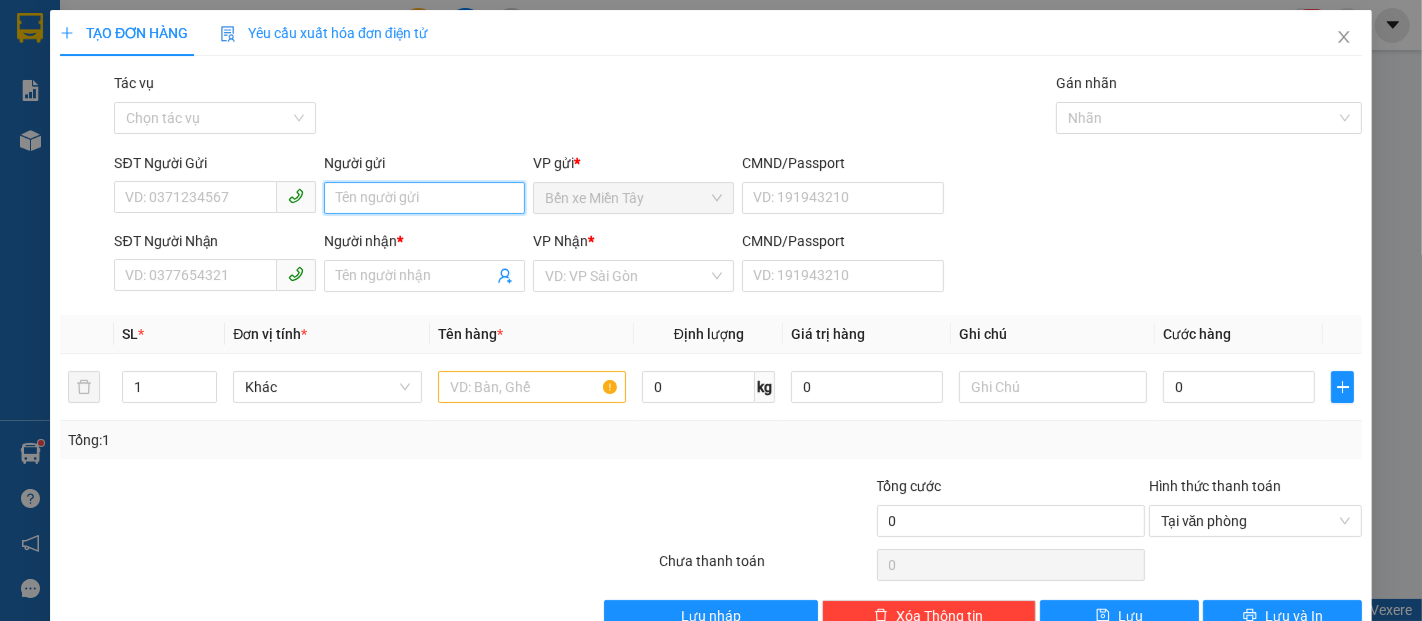 click on "Người gửi" at bounding box center (424, 198) 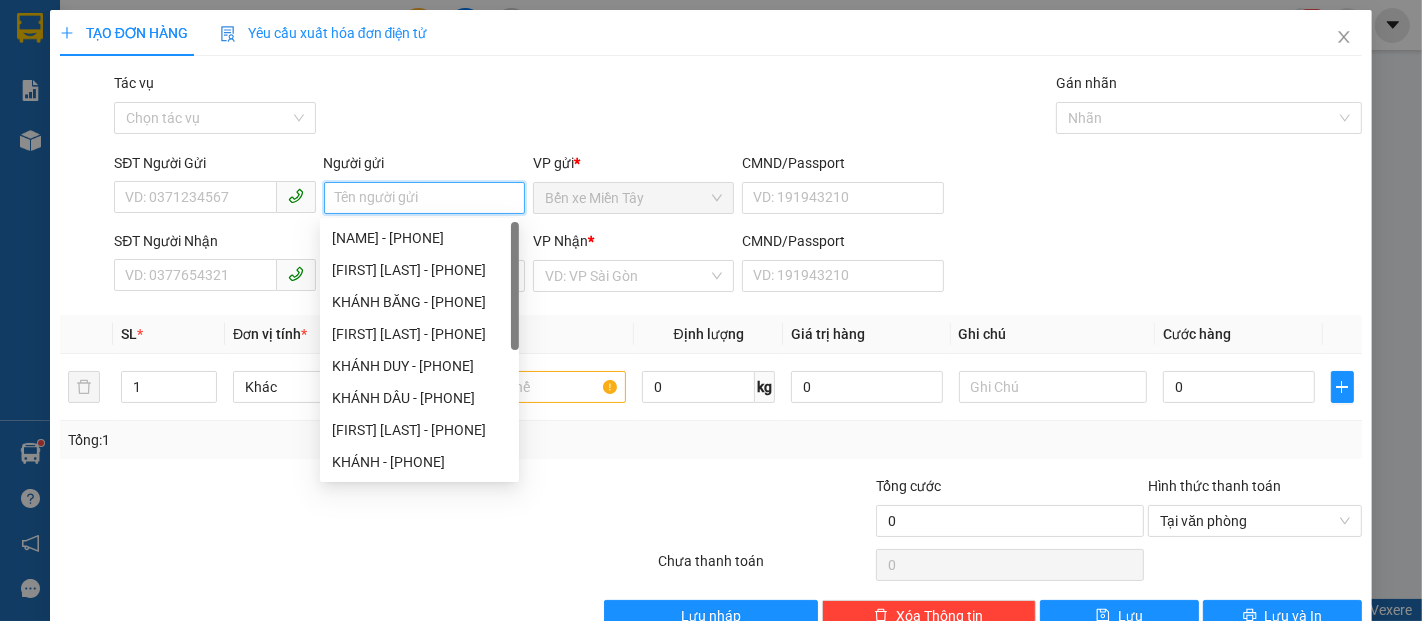 type on "D" 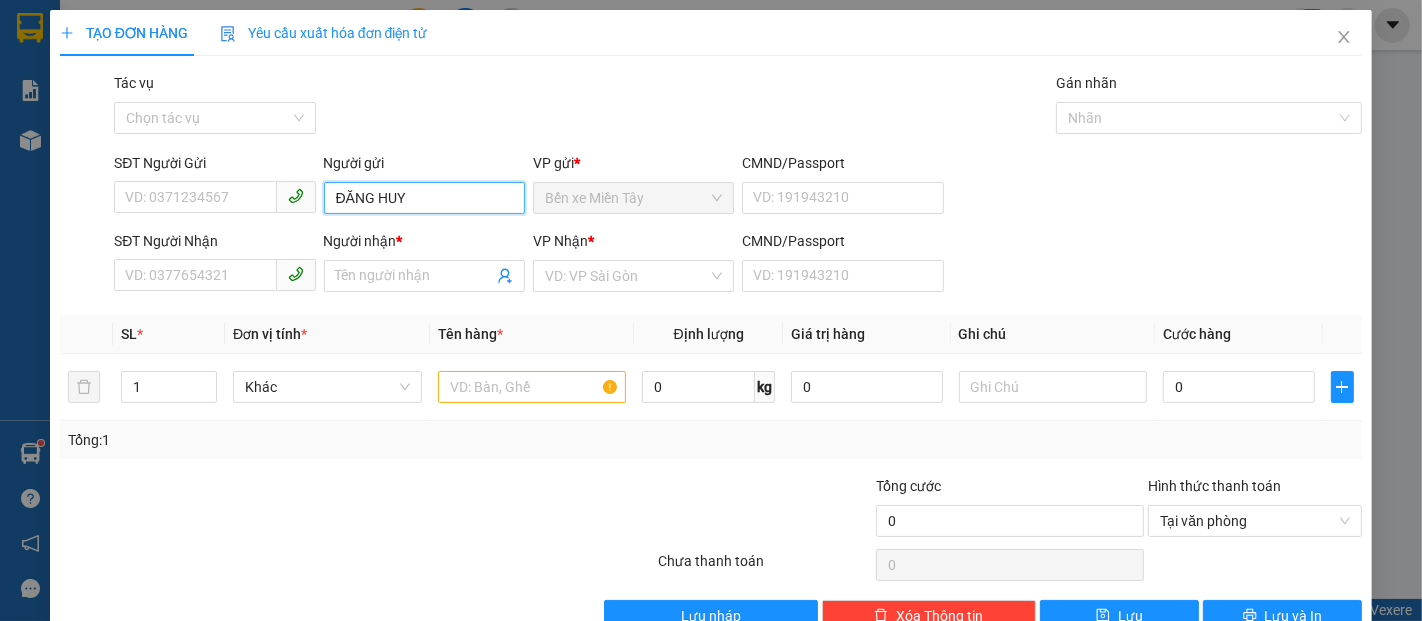 click at bounding box center (214, 198) 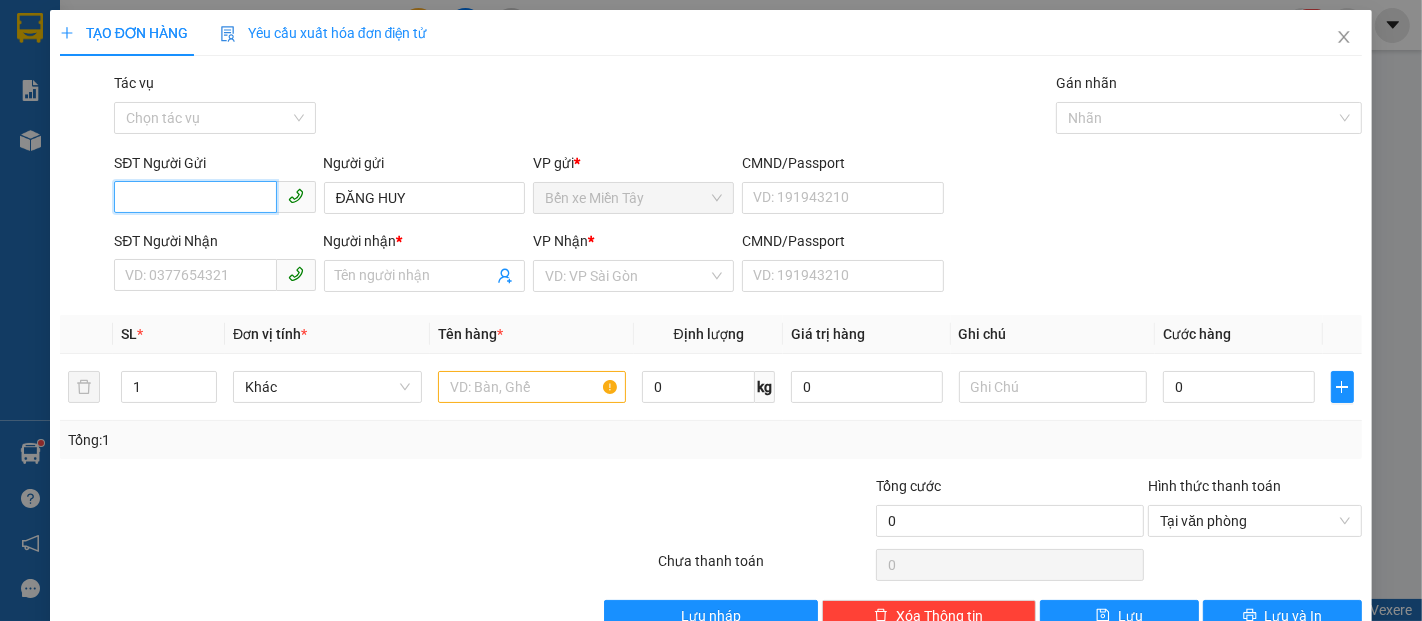 click on "SĐT Người Gửi" at bounding box center [195, 197] 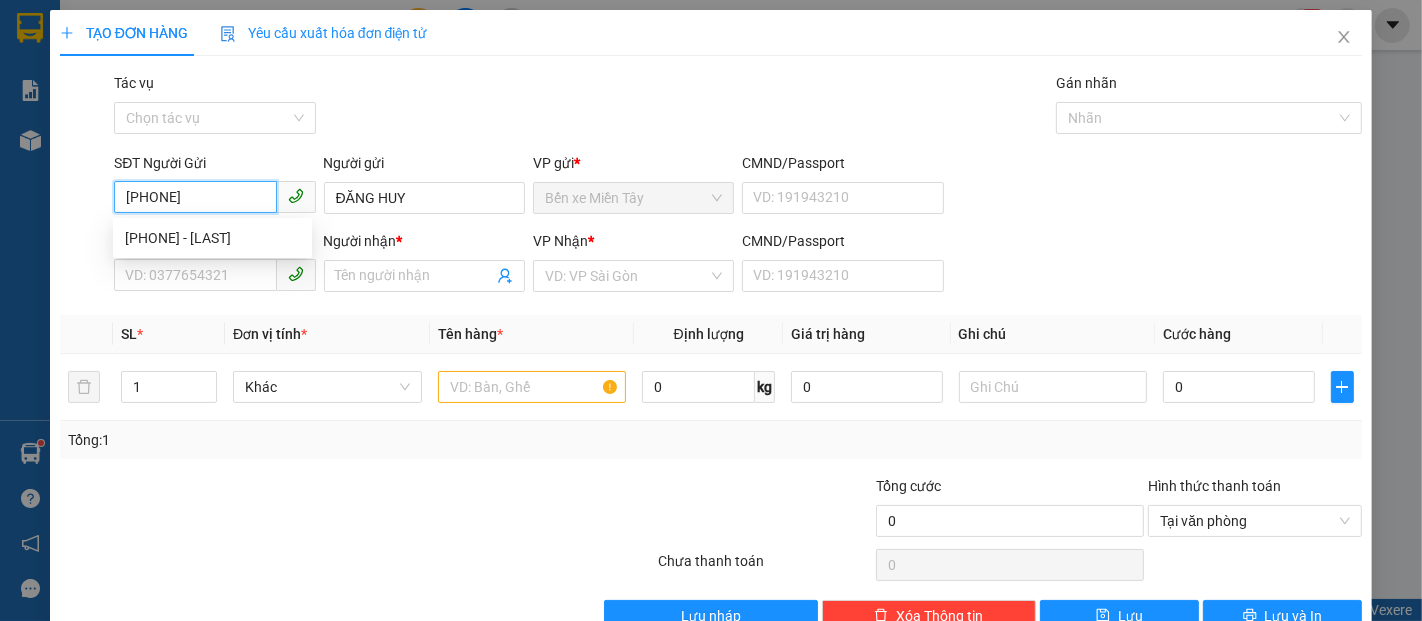 type on "0915444444" 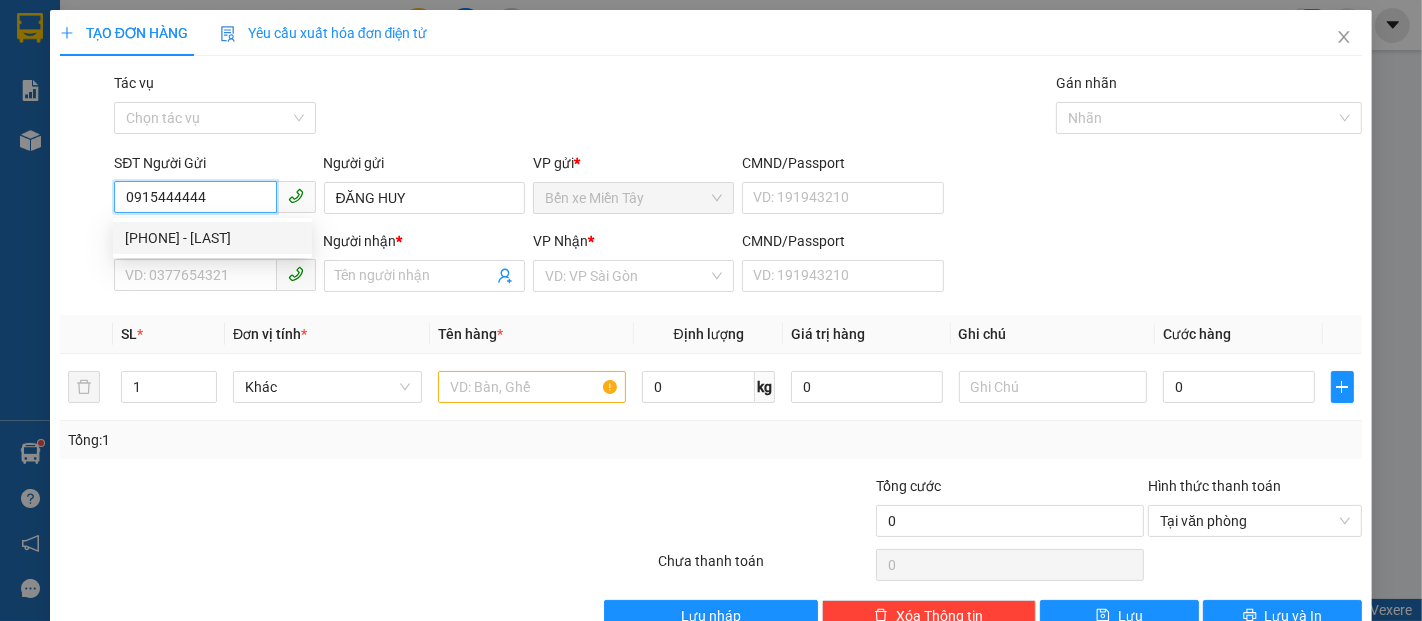 click on "0915444444 - HẢI" at bounding box center [212, 238] 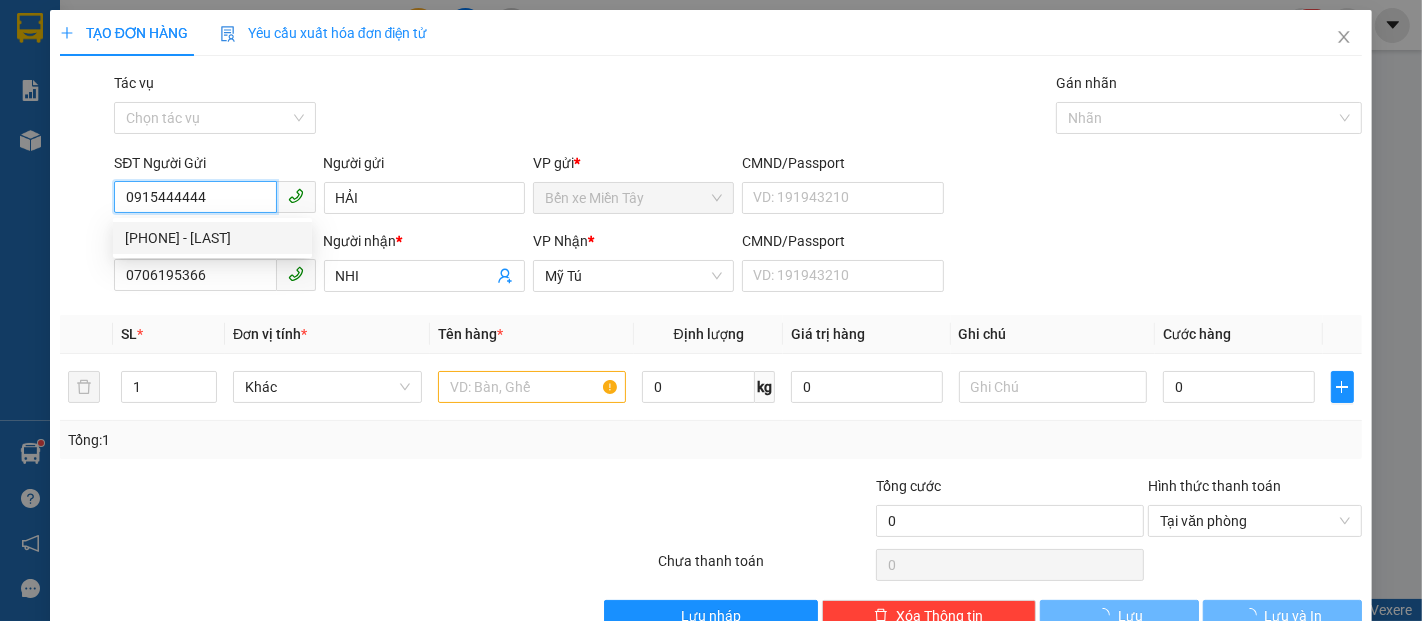 type on "350.000" 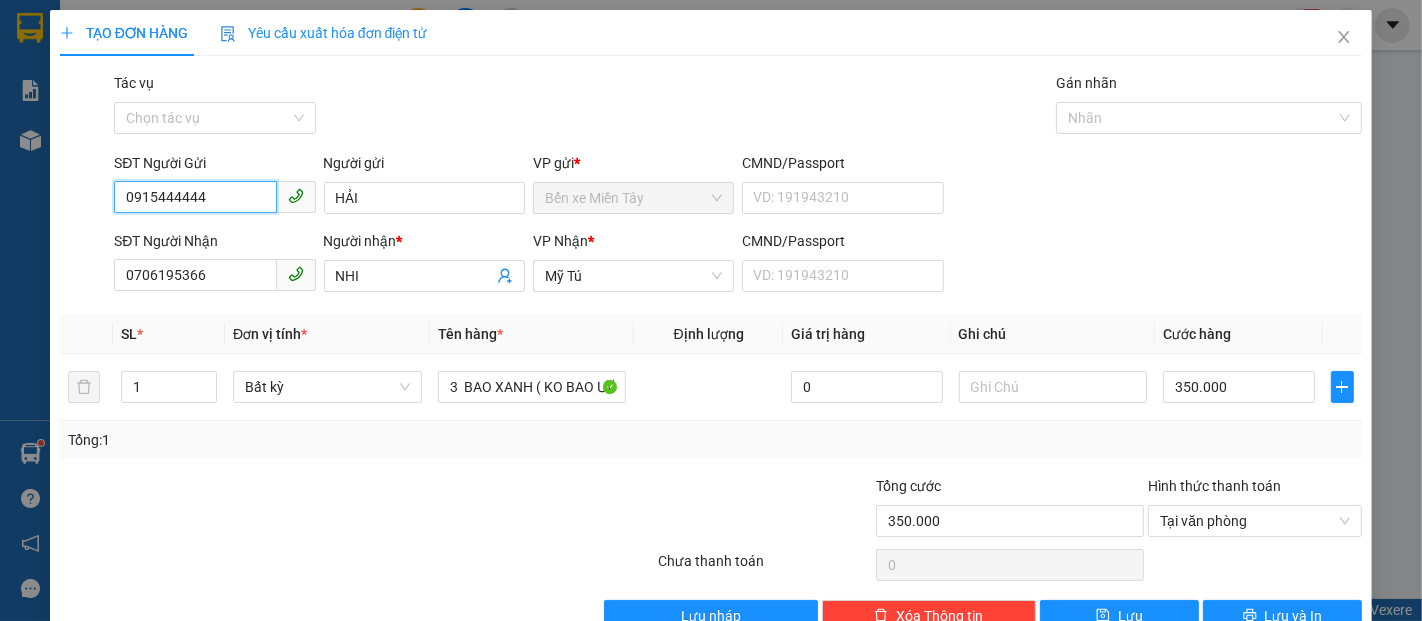type on "0915444444" 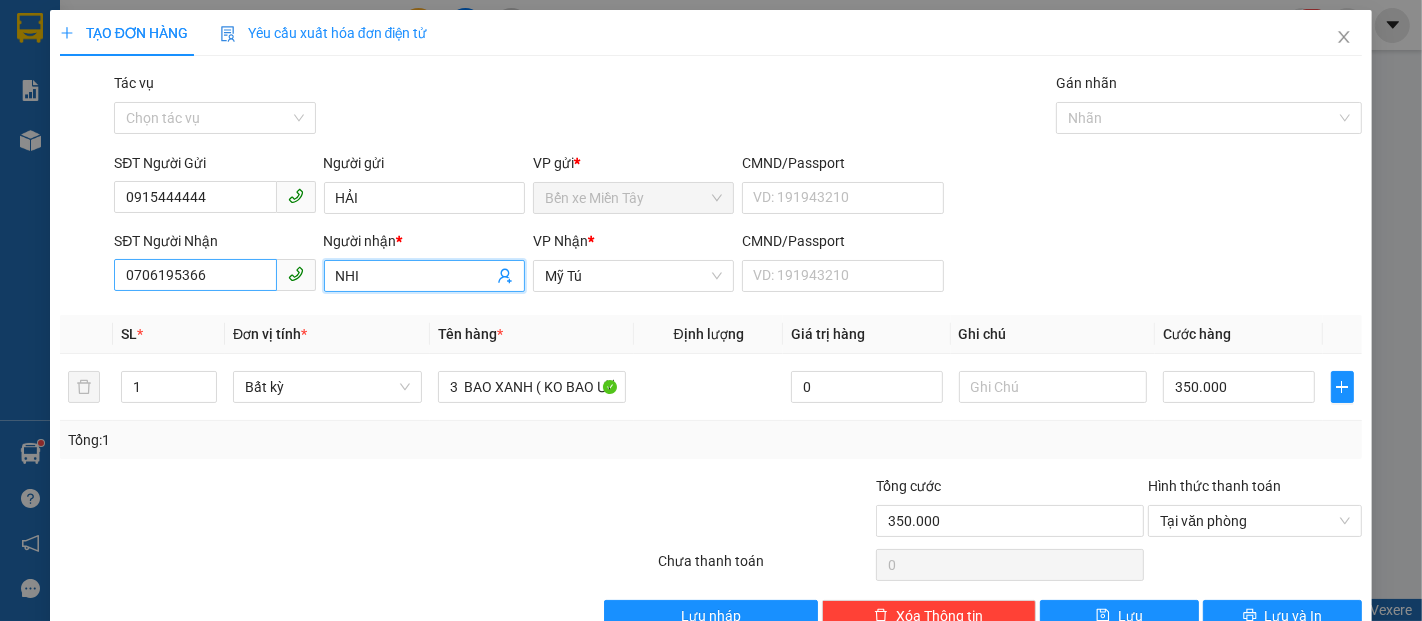 drag, startPoint x: 285, startPoint y: 277, endPoint x: 248, endPoint y: 276, distance: 37.01351 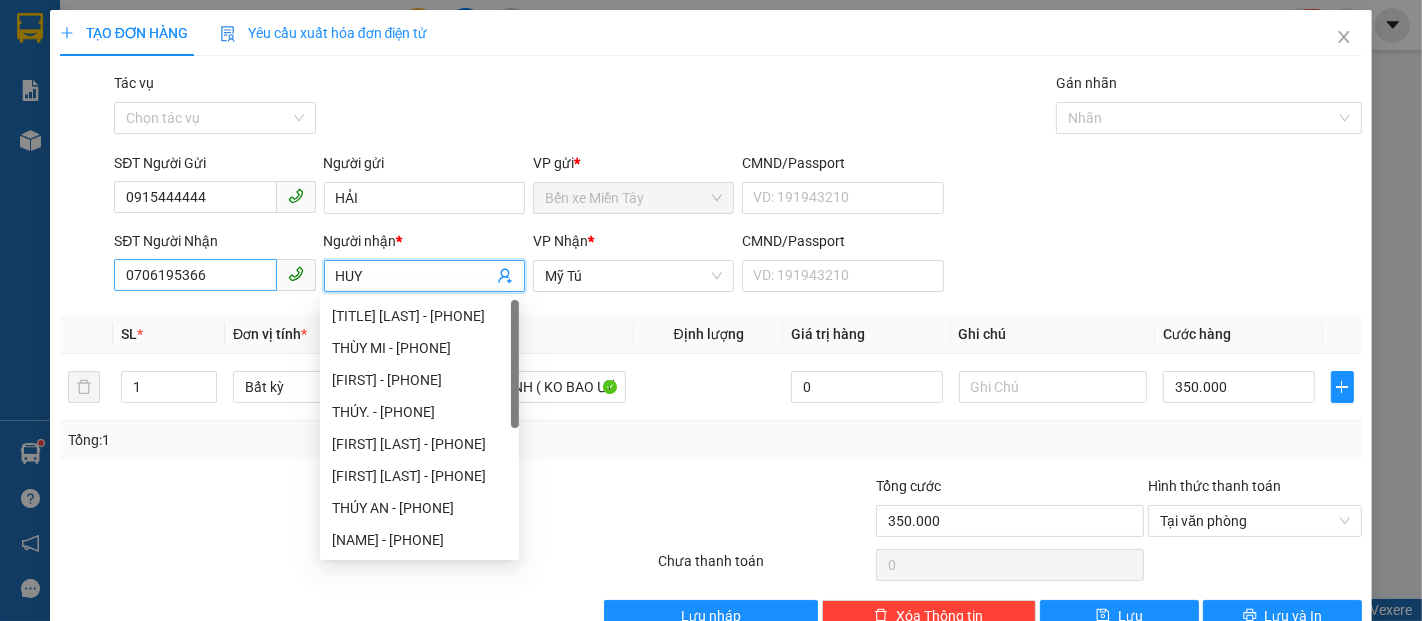 type on "HUY" 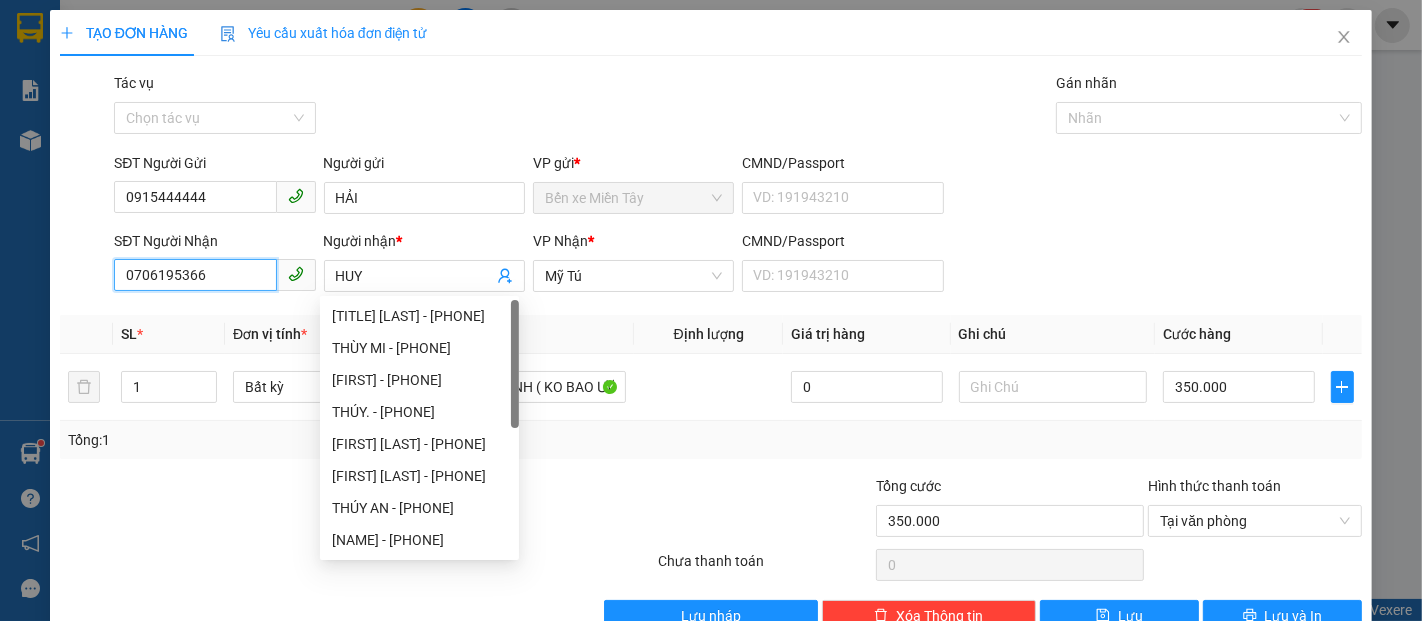 drag, startPoint x: 245, startPoint y: 270, endPoint x: 1080, endPoint y: 571, distance: 887.59564 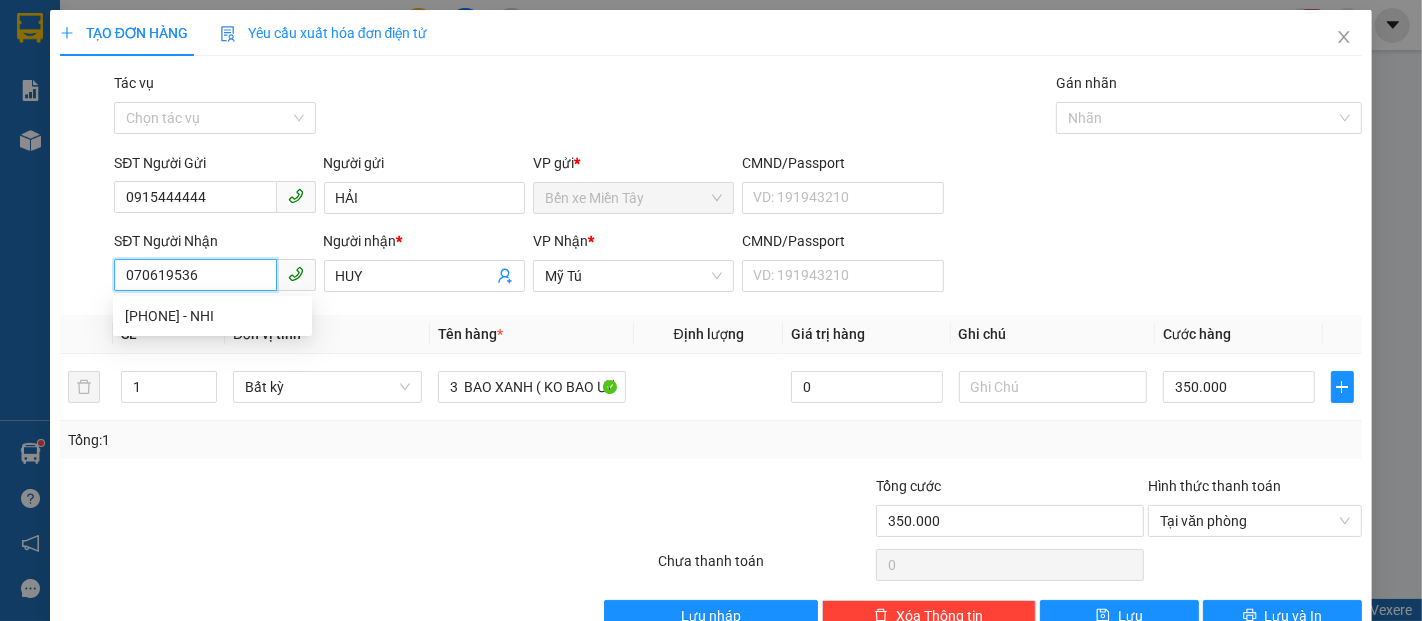 type on "0706195366" 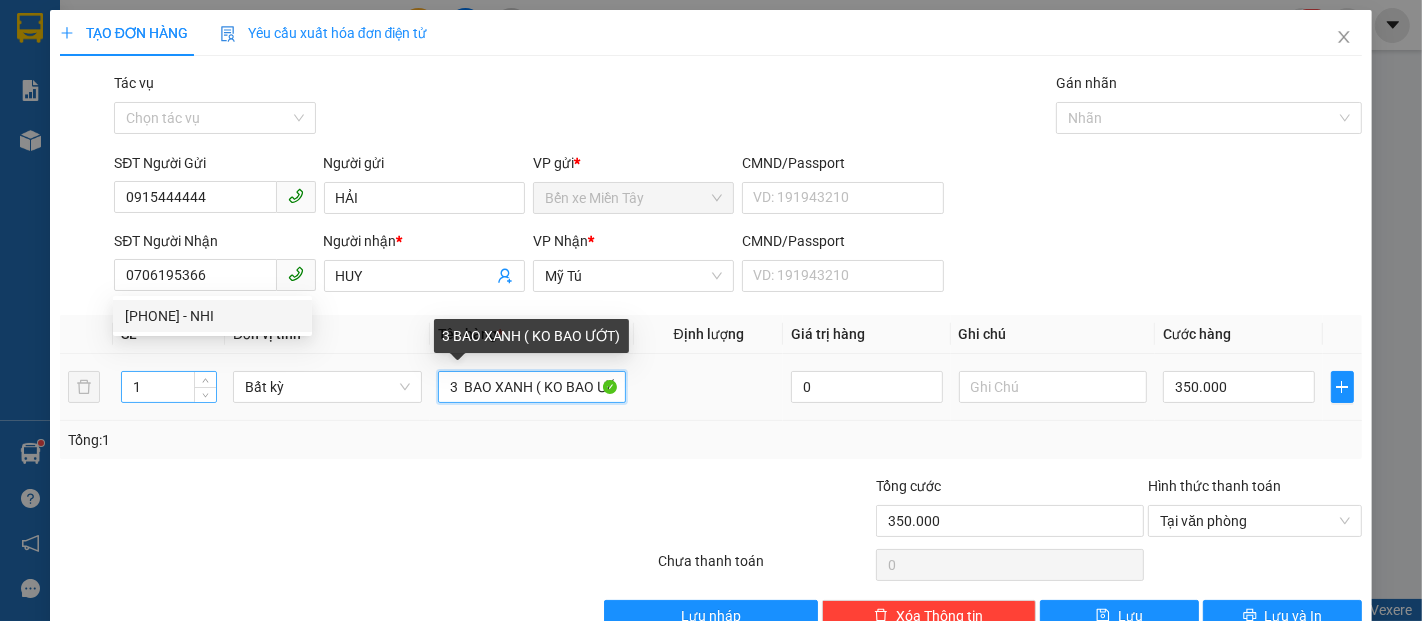 drag, startPoint x: 532, startPoint y: 393, endPoint x: 141, endPoint y: 376, distance: 391.3694 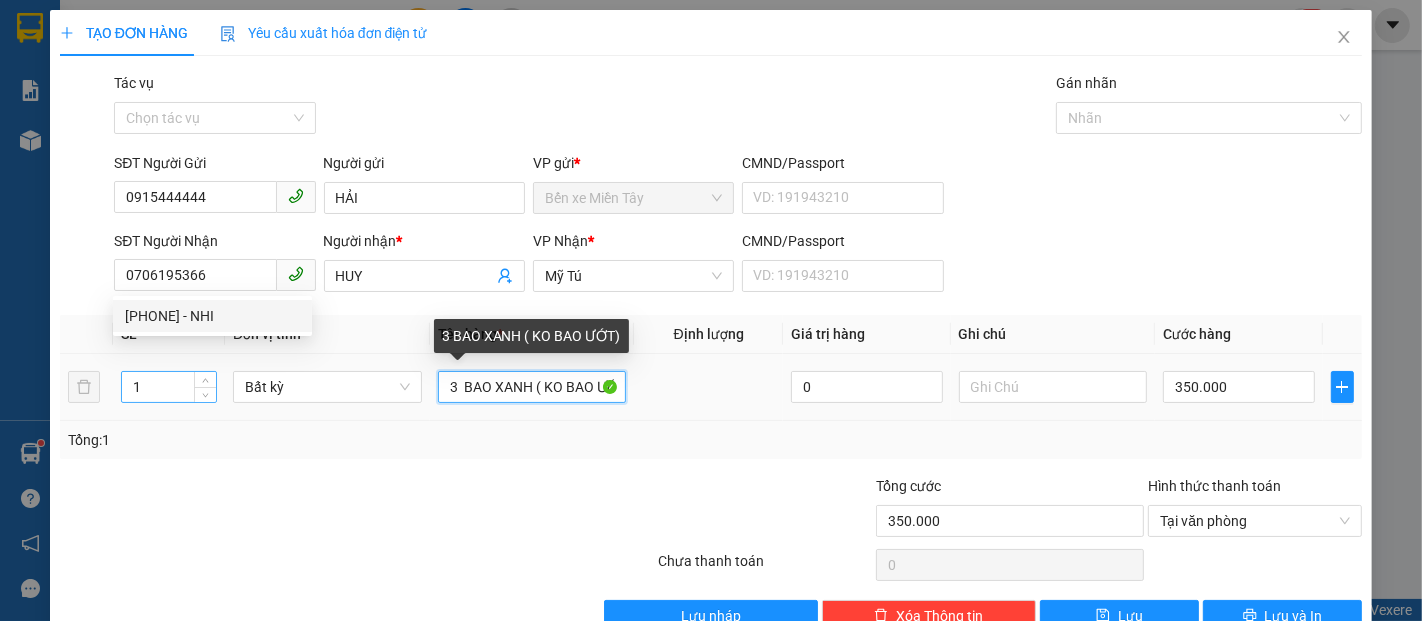 click on "1 Bất kỳ 3  BAO XANH ( KO BAO ƯỚT) 0 350.000" at bounding box center [711, 387] 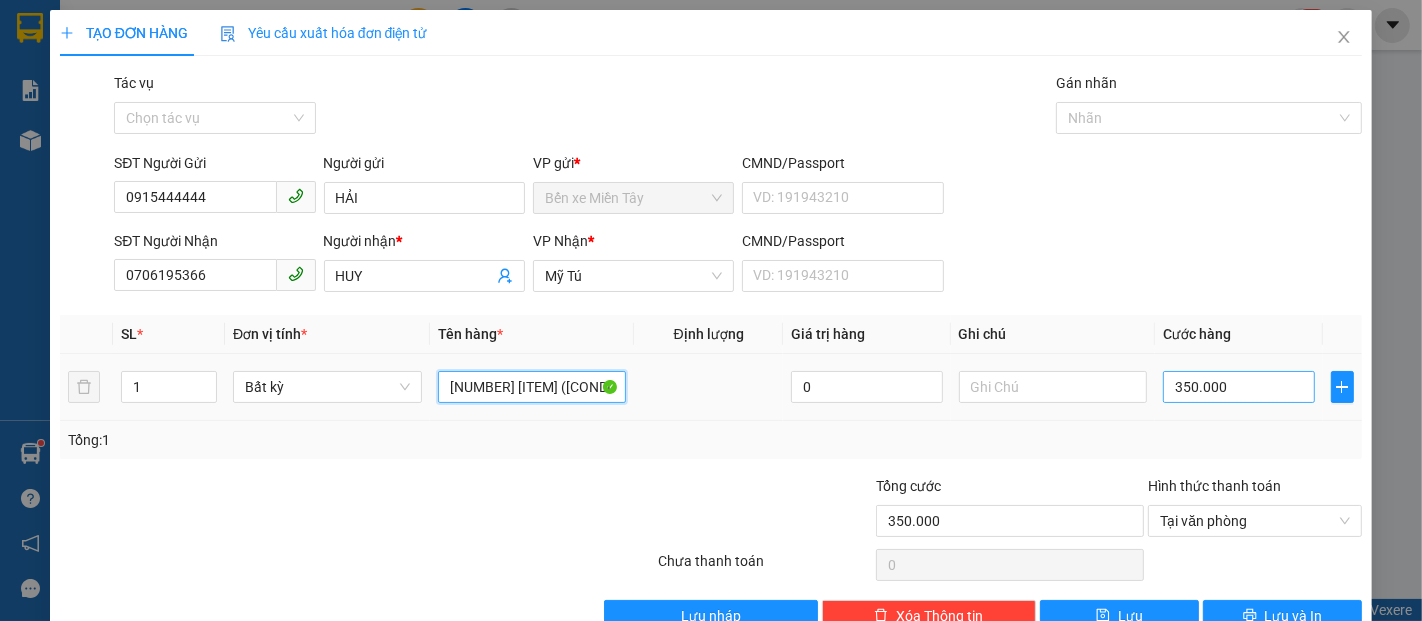 type on "1 KIỆN ( KO BAO ƯỚT)" 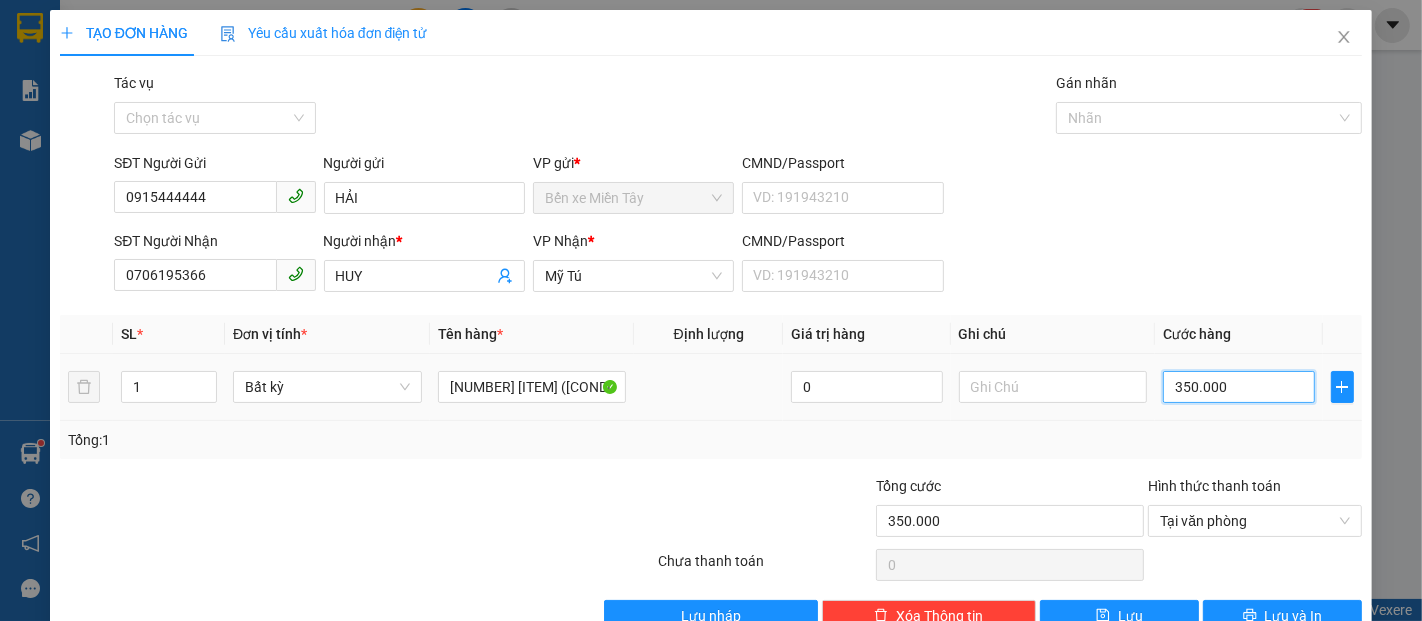 click on "350.000" at bounding box center (1238, 387) 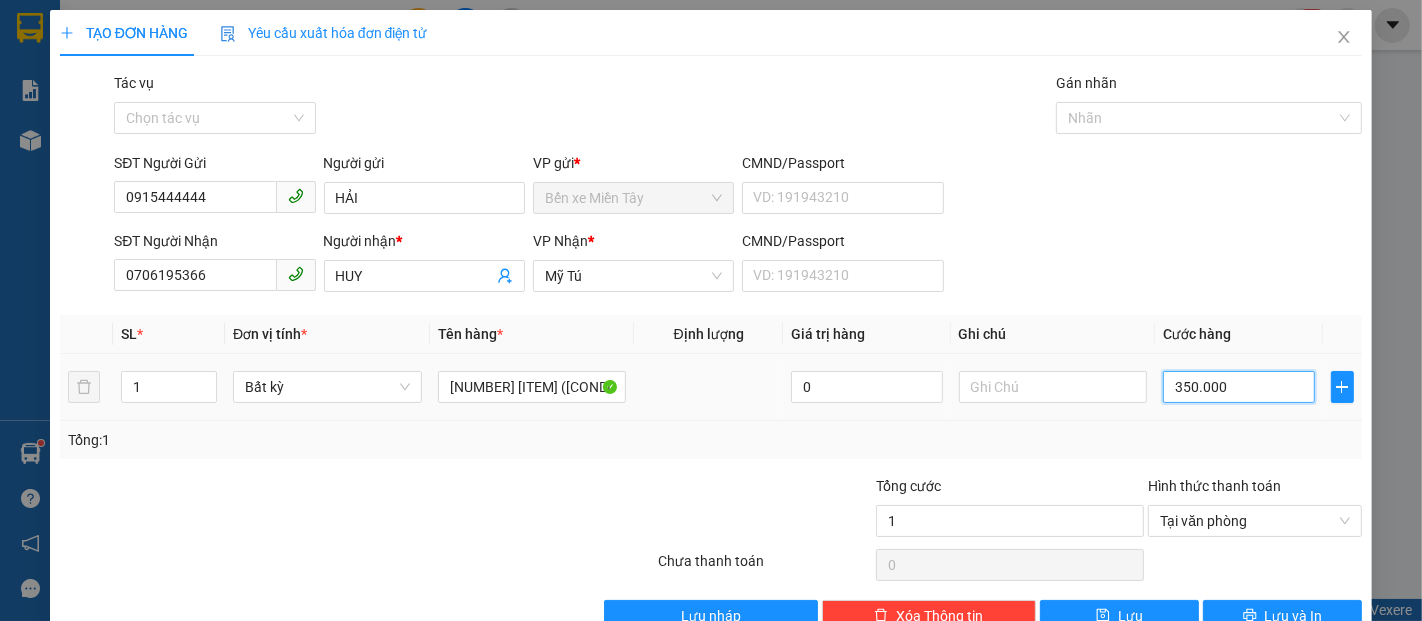 type on "1" 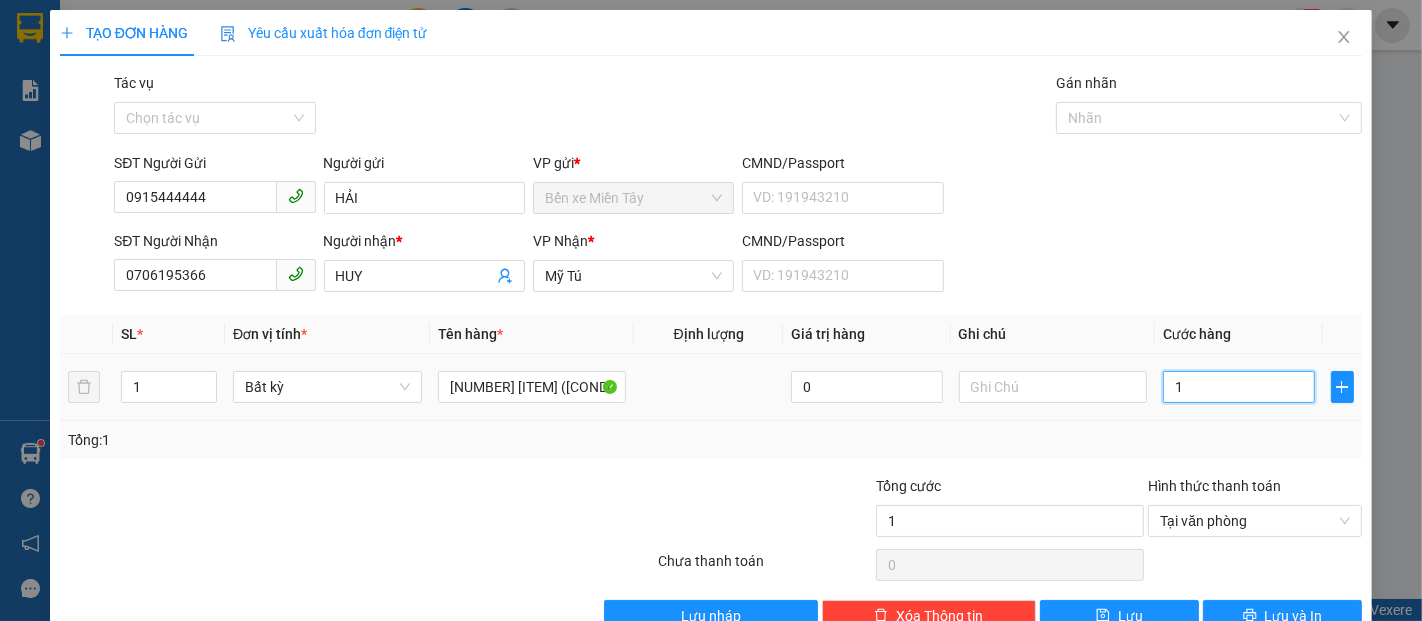 type on "10" 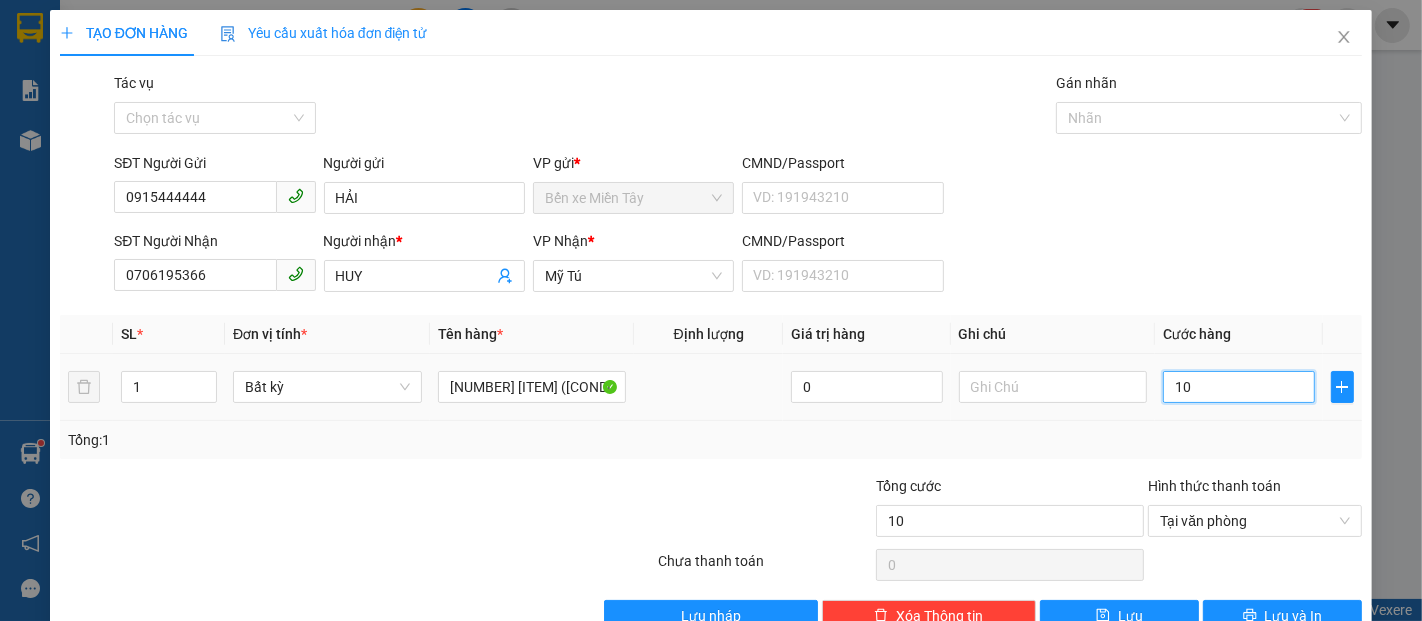 type on "100" 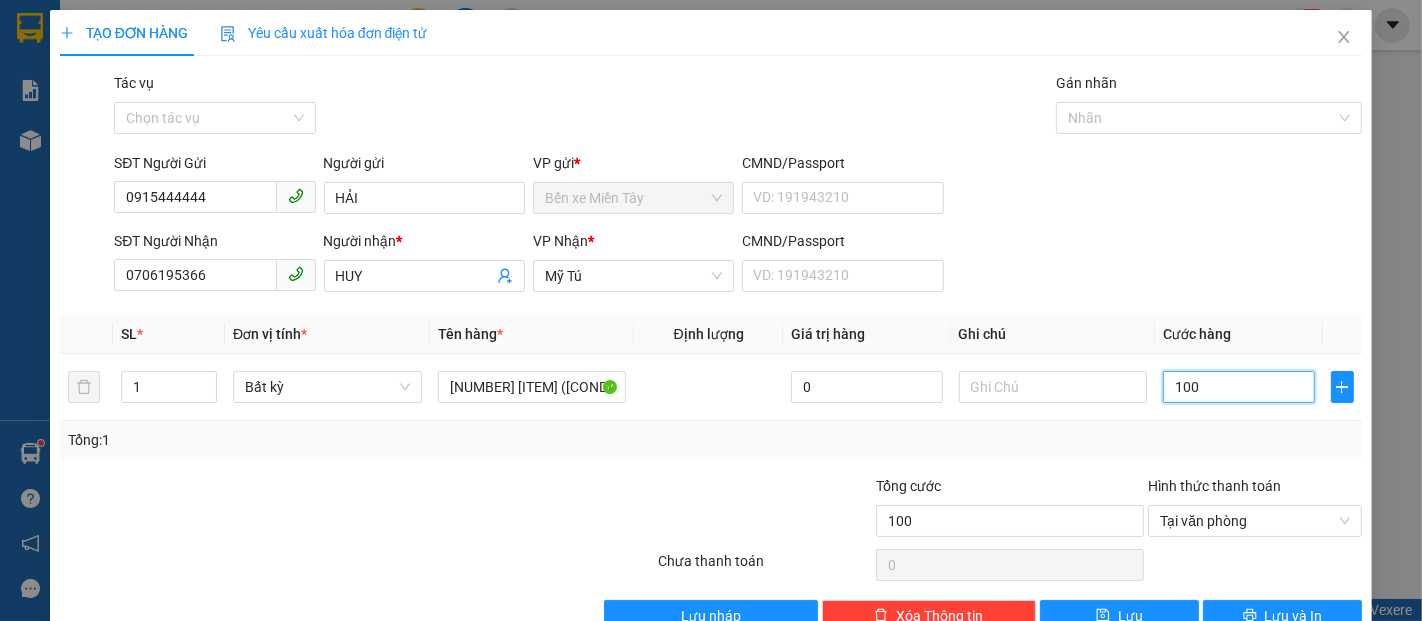 type on "100" 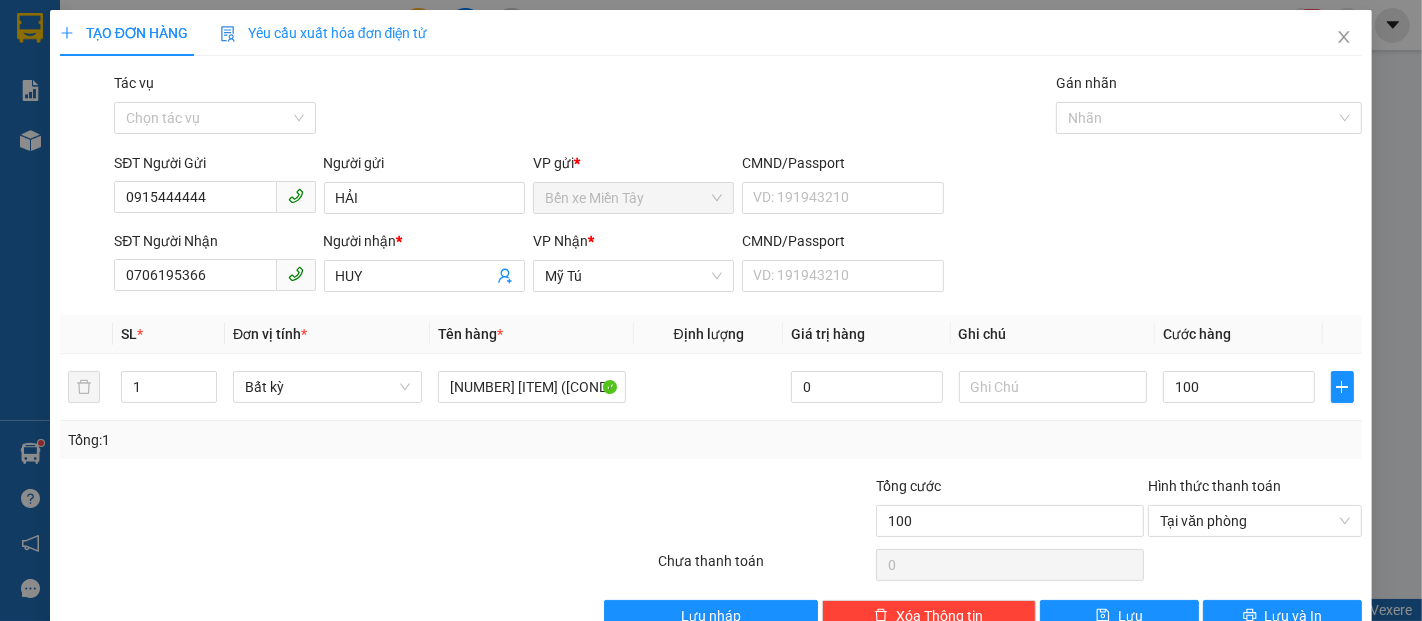 type on "100.000" 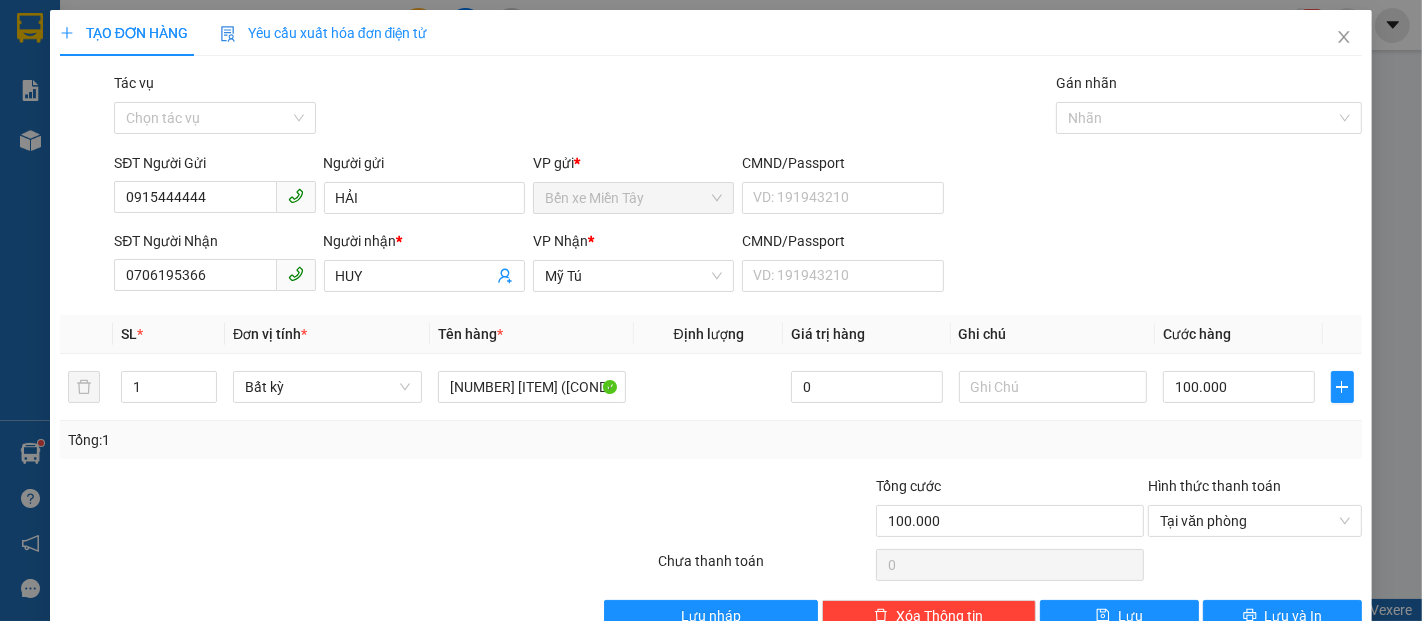 click on "Tổng:  1" at bounding box center [711, 440] 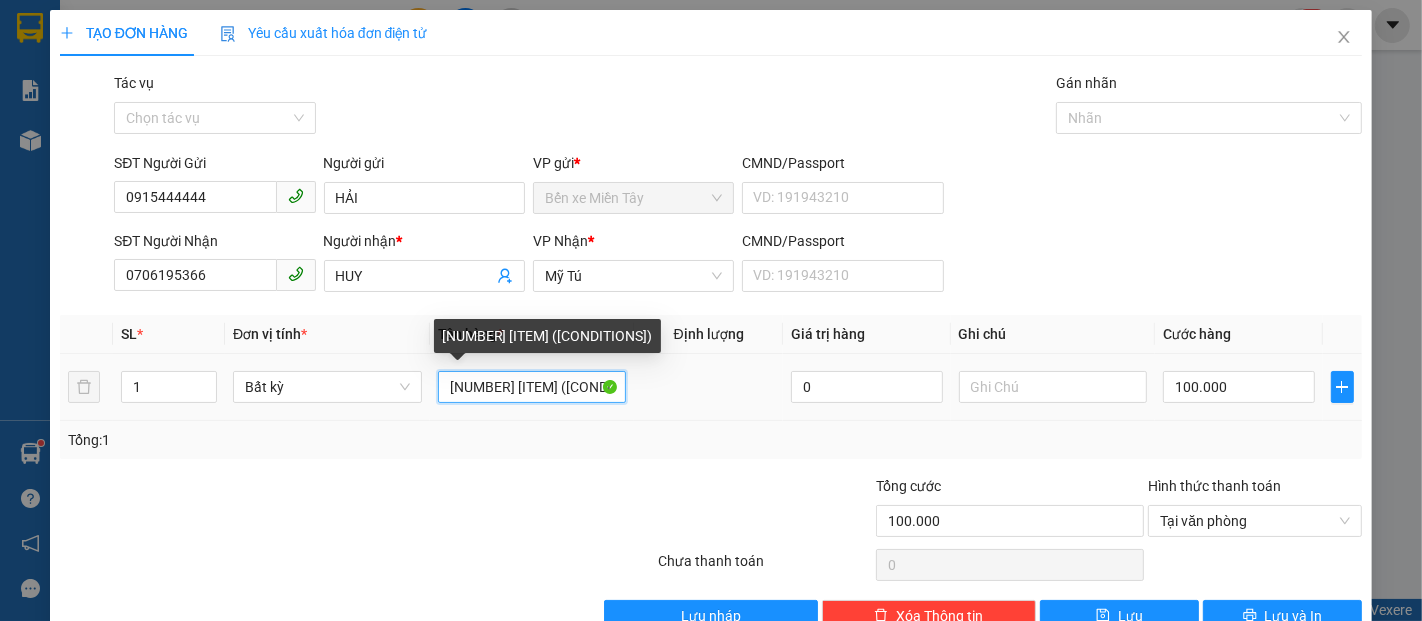 click on "1 KIỆN ( KO BAO ƯỚT)" at bounding box center [532, 387] 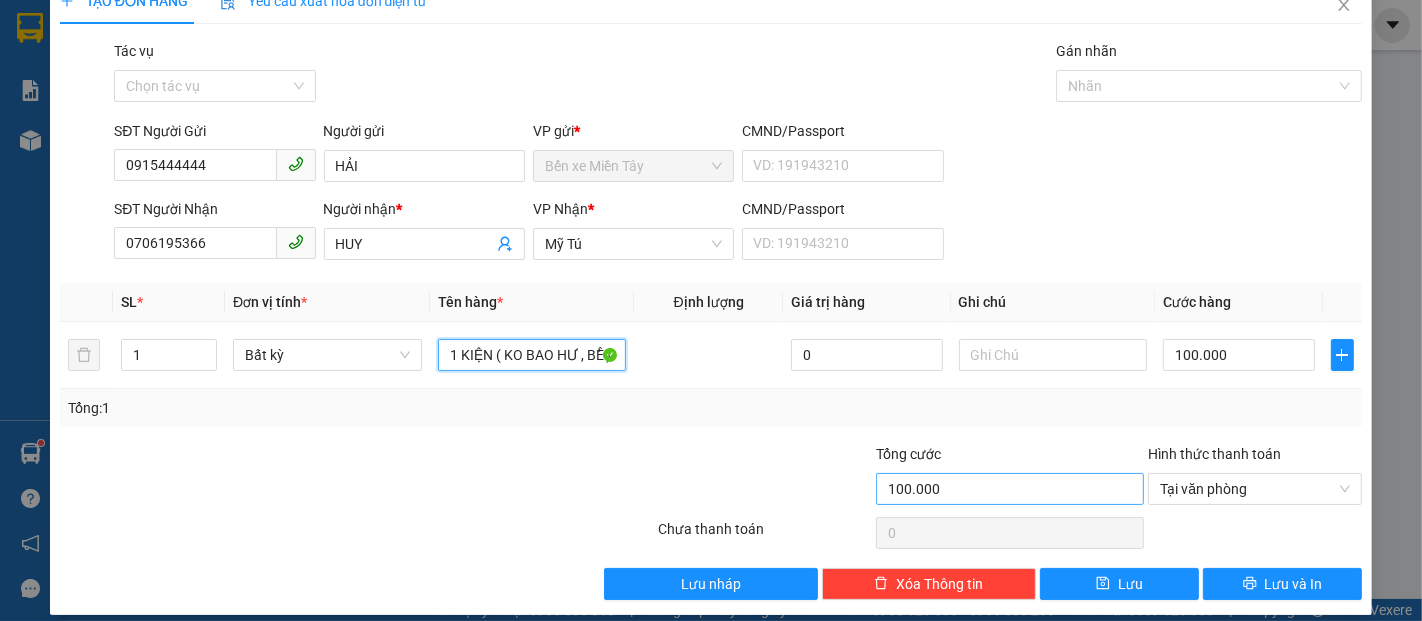 scroll, scrollTop: 48, scrollLeft: 0, axis: vertical 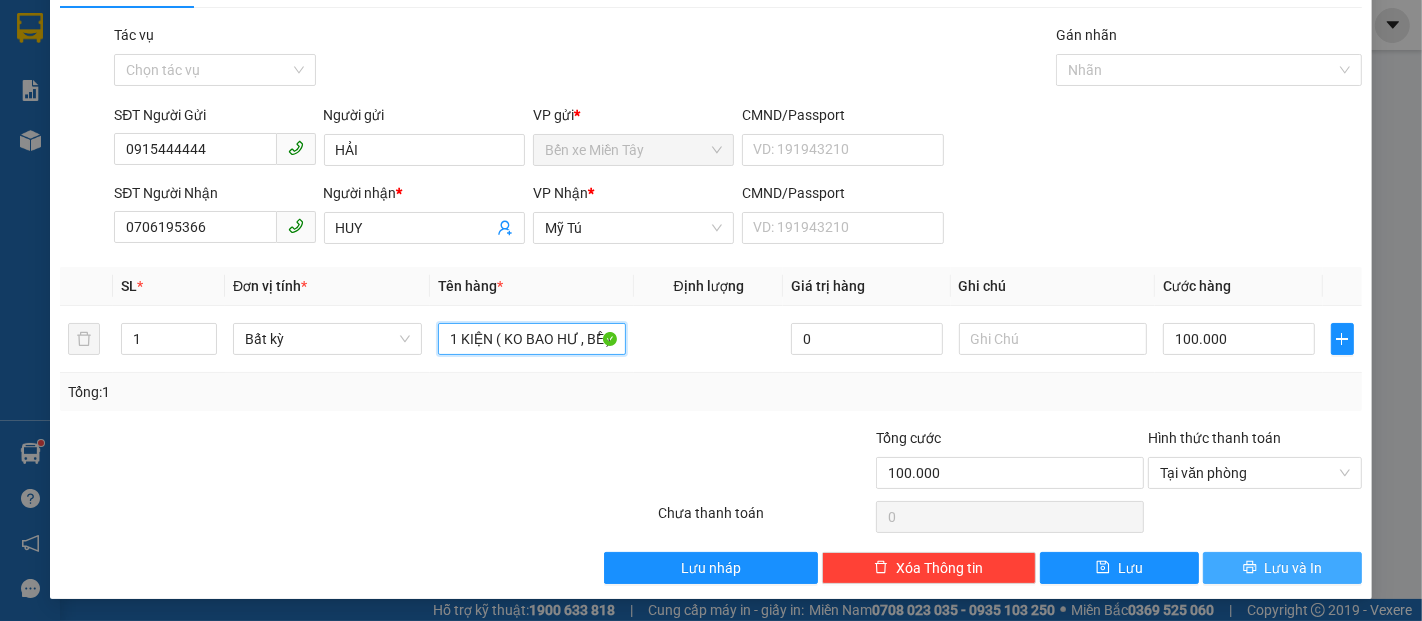 type on "1 KIỆN ( KO BAO HƯ , BỂ )" 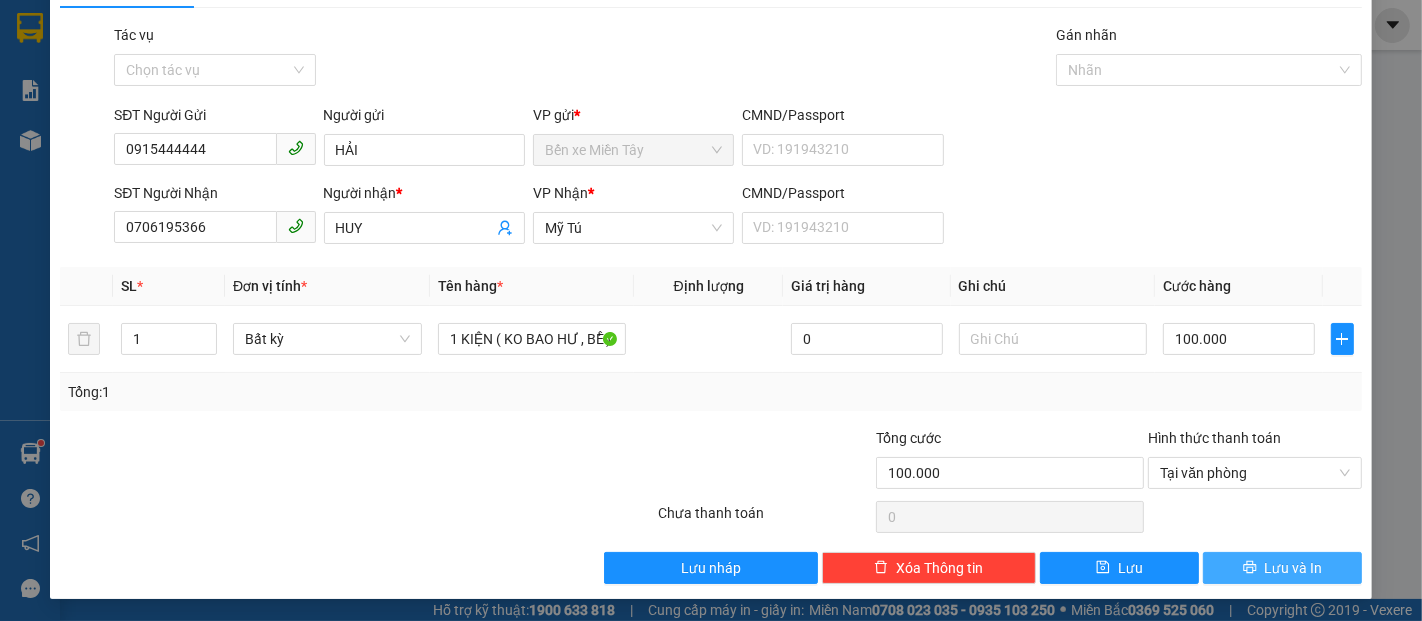 click 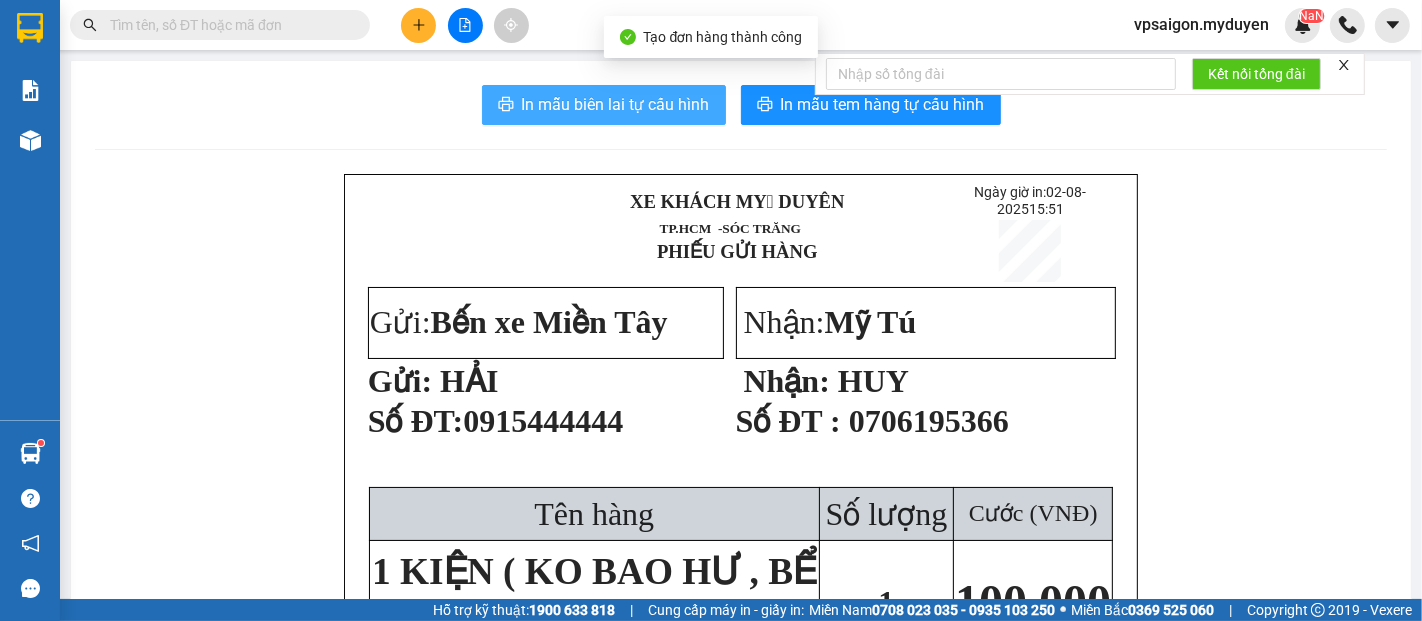 click on "In mẫu biên lai tự cấu hình" at bounding box center (616, 104) 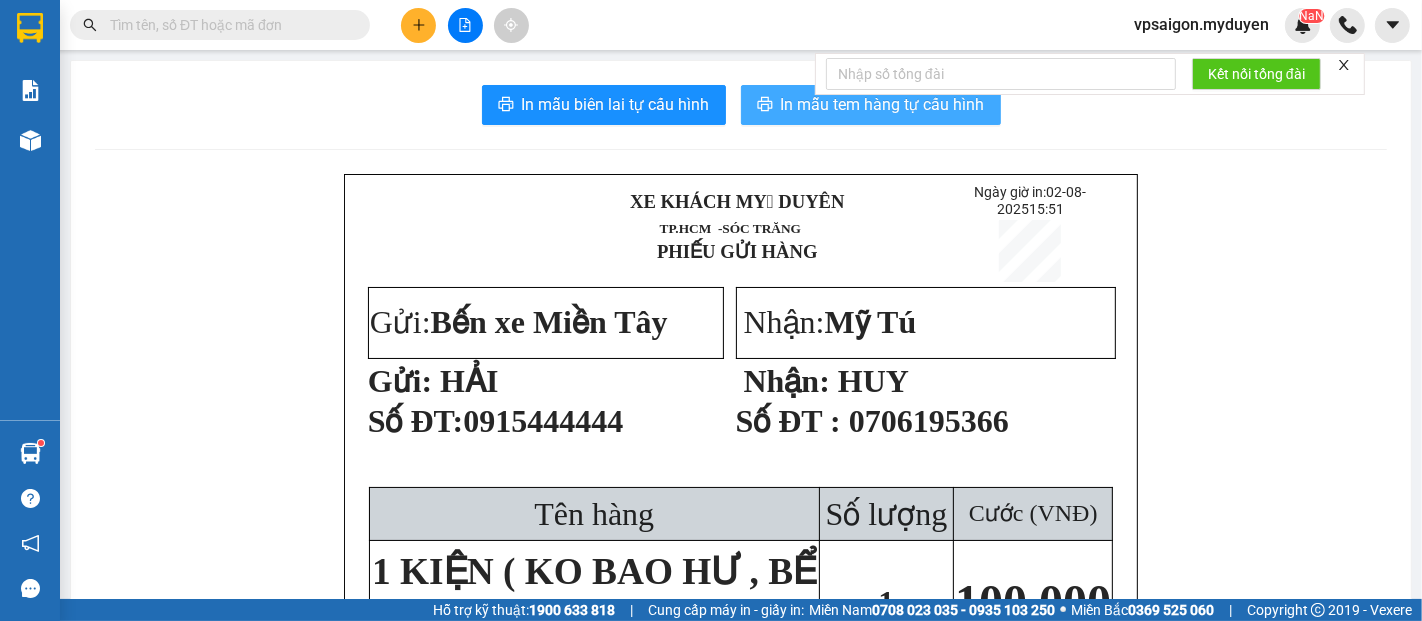 click on "In mẫu tem hàng tự cấu hình" at bounding box center [871, 105] 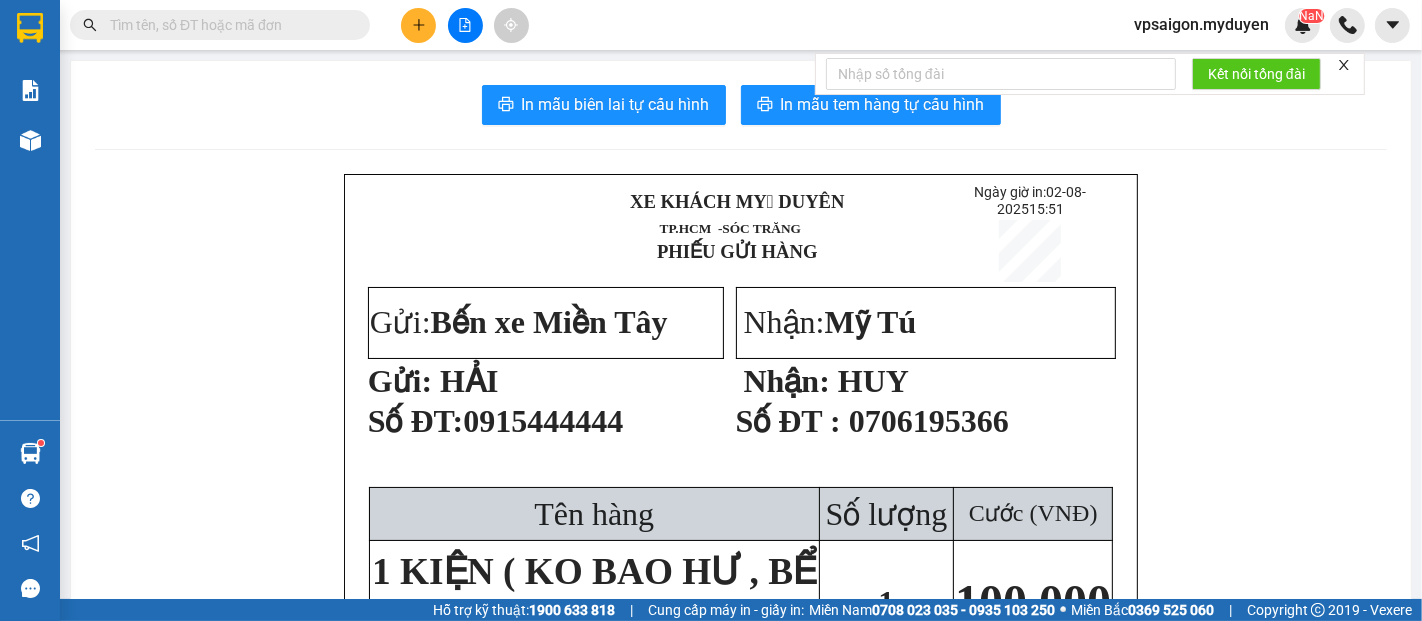 scroll, scrollTop: 465, scrollLeft: 0, axis: vertical 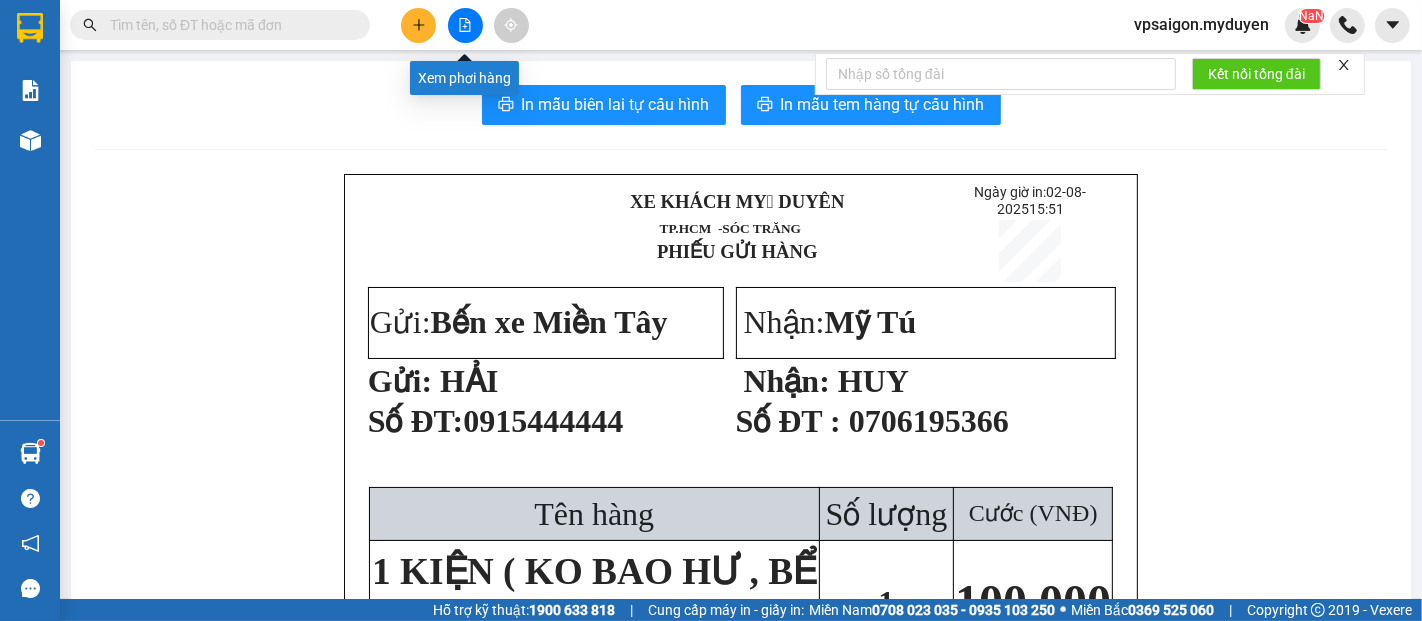 click at bounding box center (418, 25) 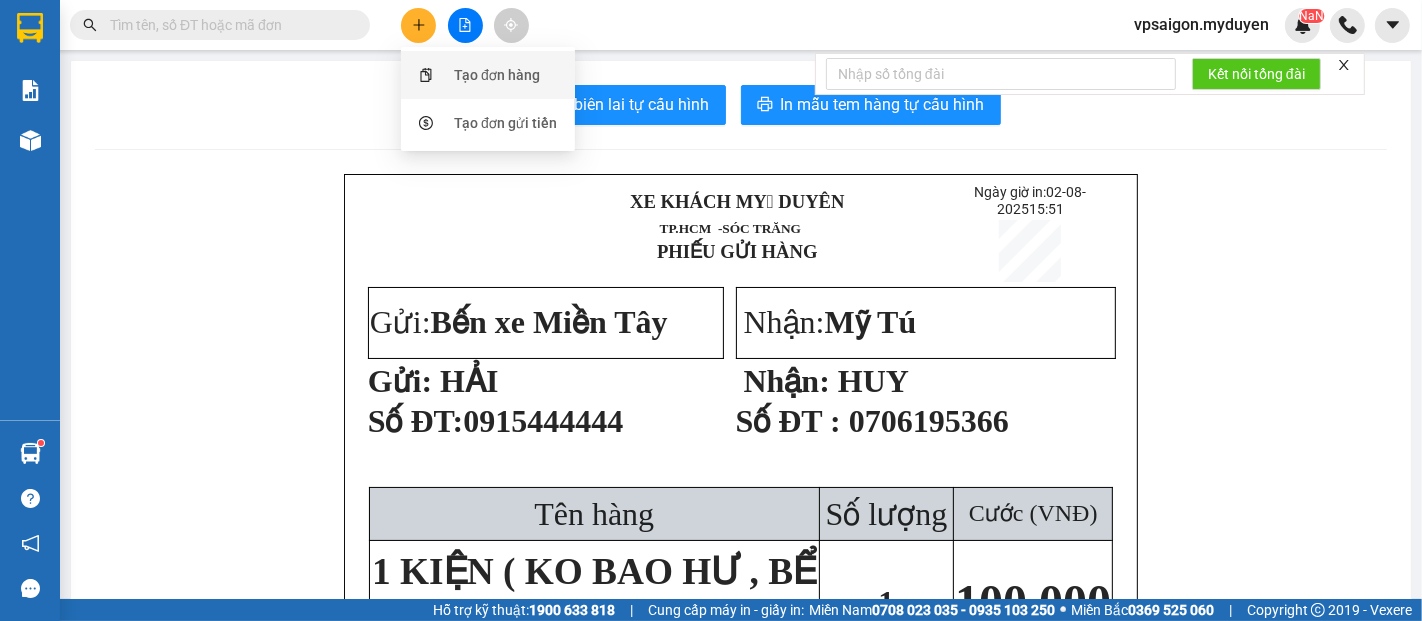 click on "Tạo đơn hàng" at bounding box center (497, 75) 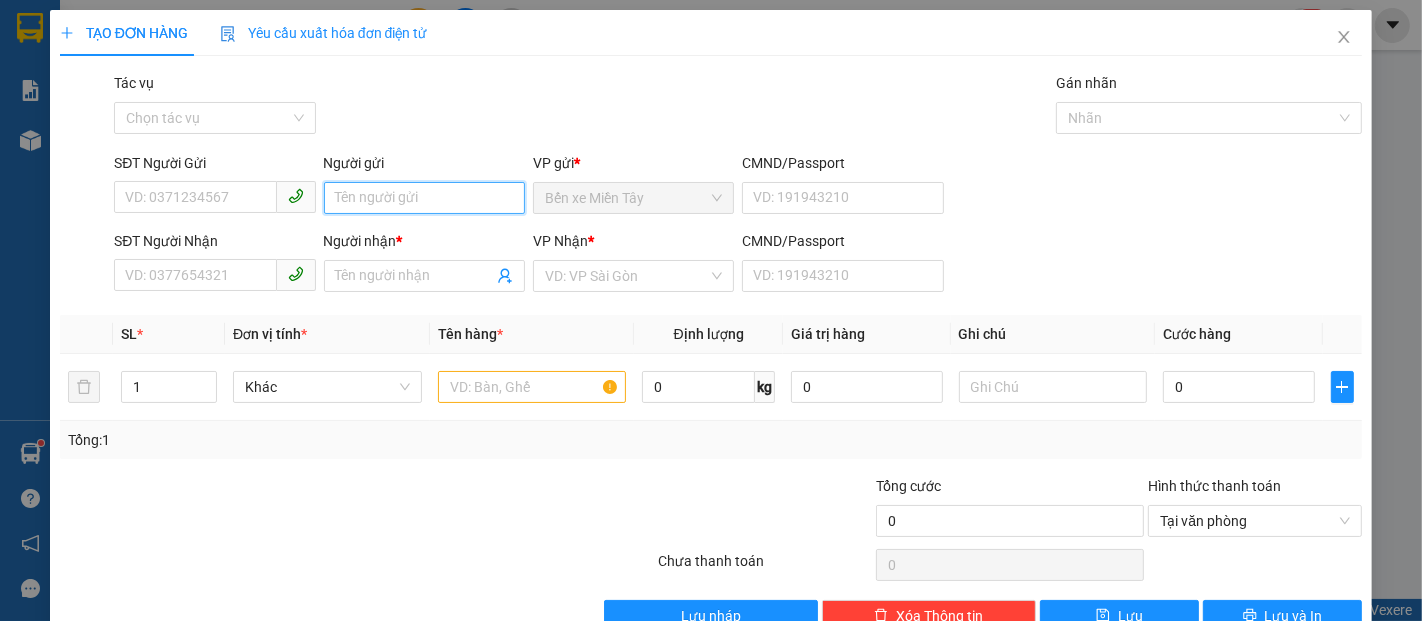 click on "Người gửi" at bounding box center [424, 198] 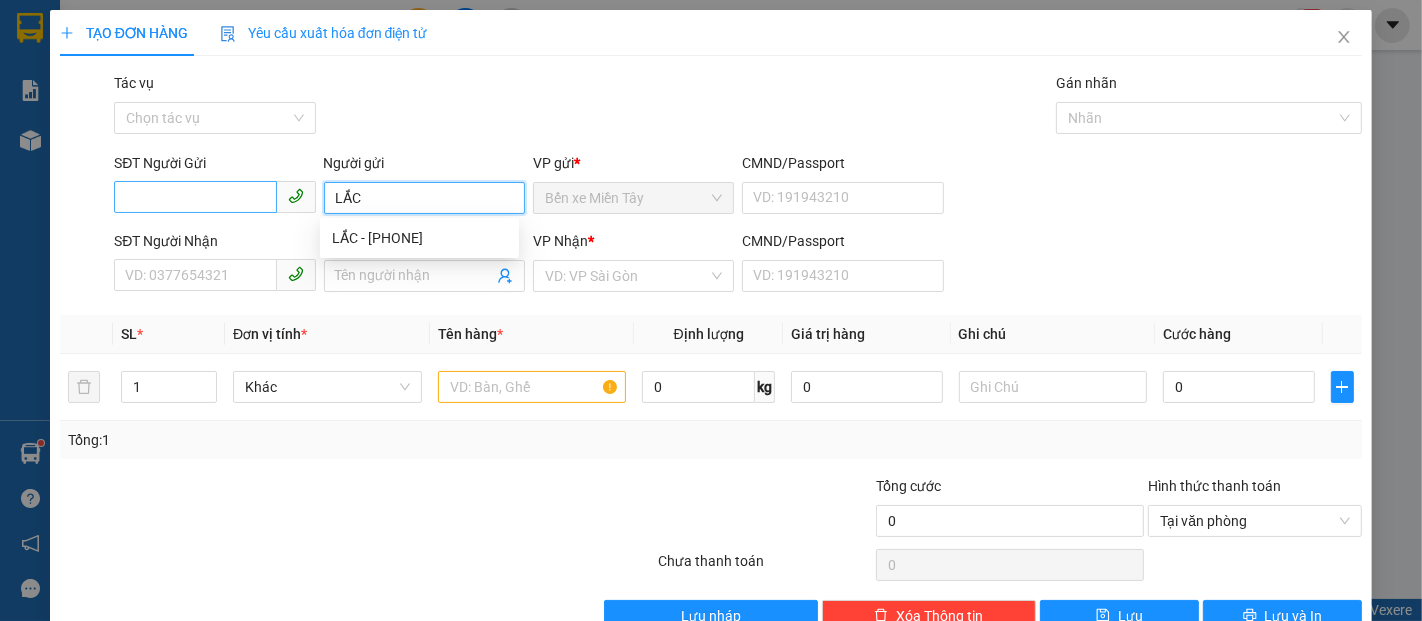 type on "LẮC" 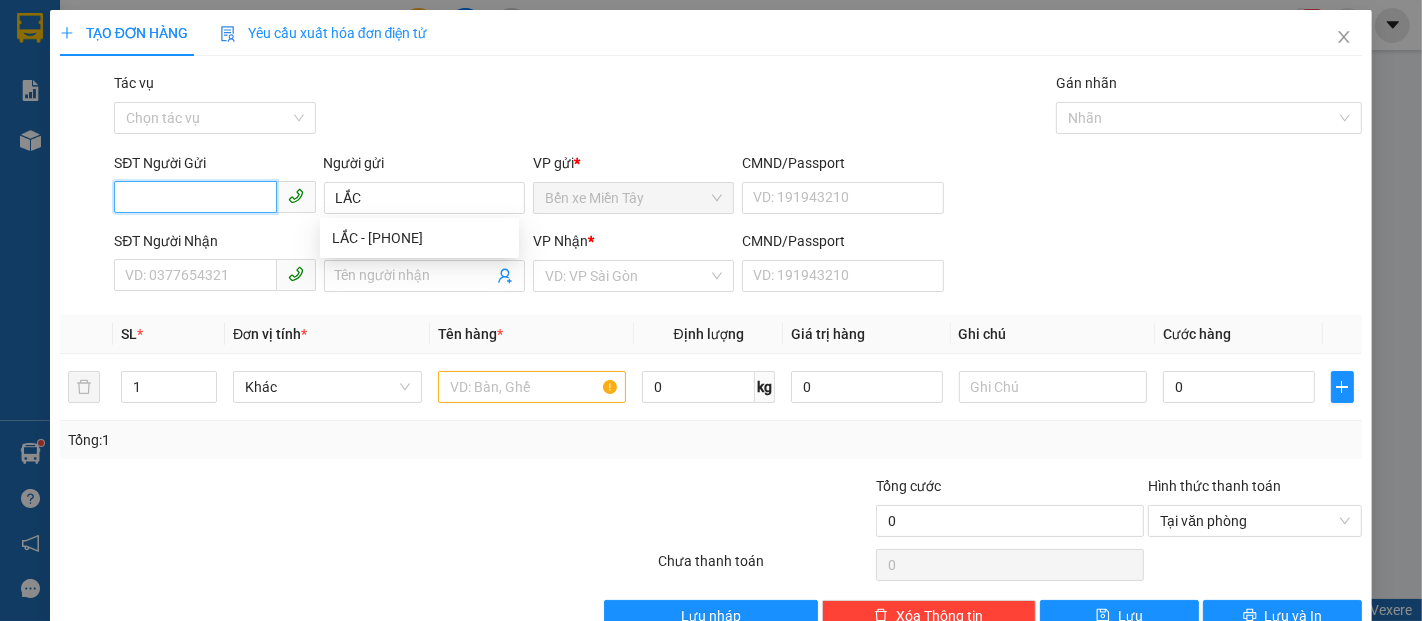 click on "SĐT Người Gửi" at bounding box center (195, 197) 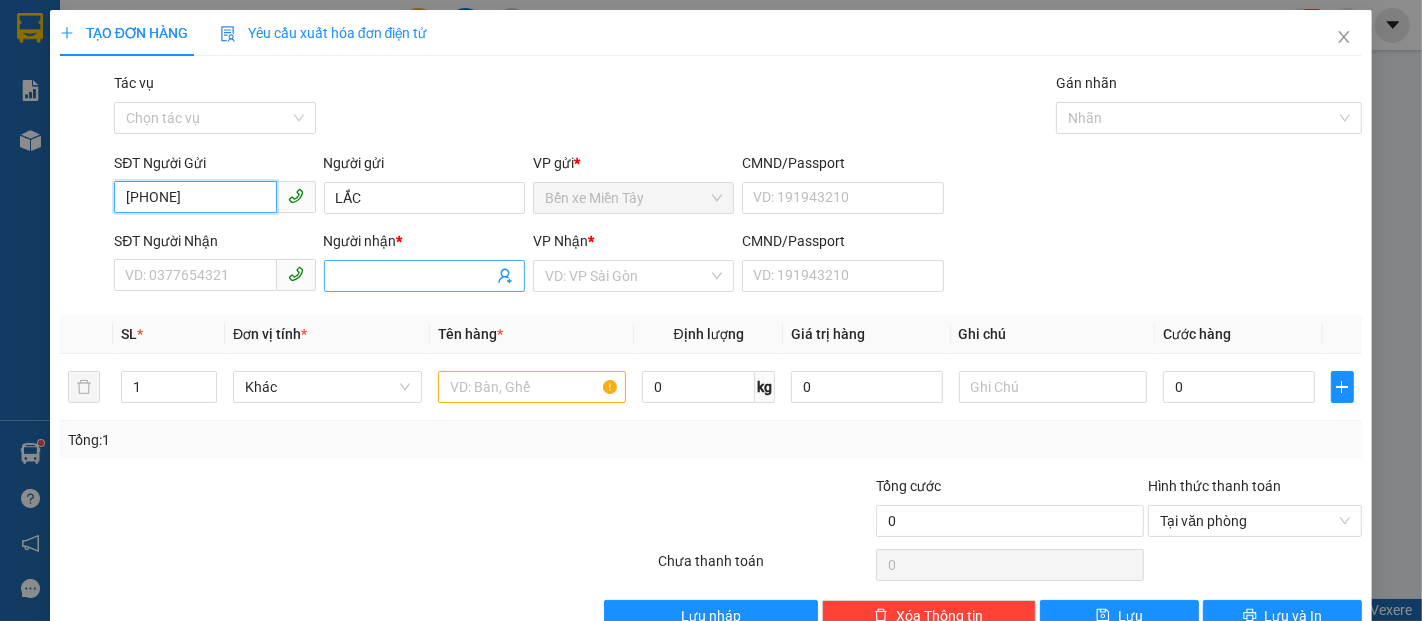type on "0797513580" 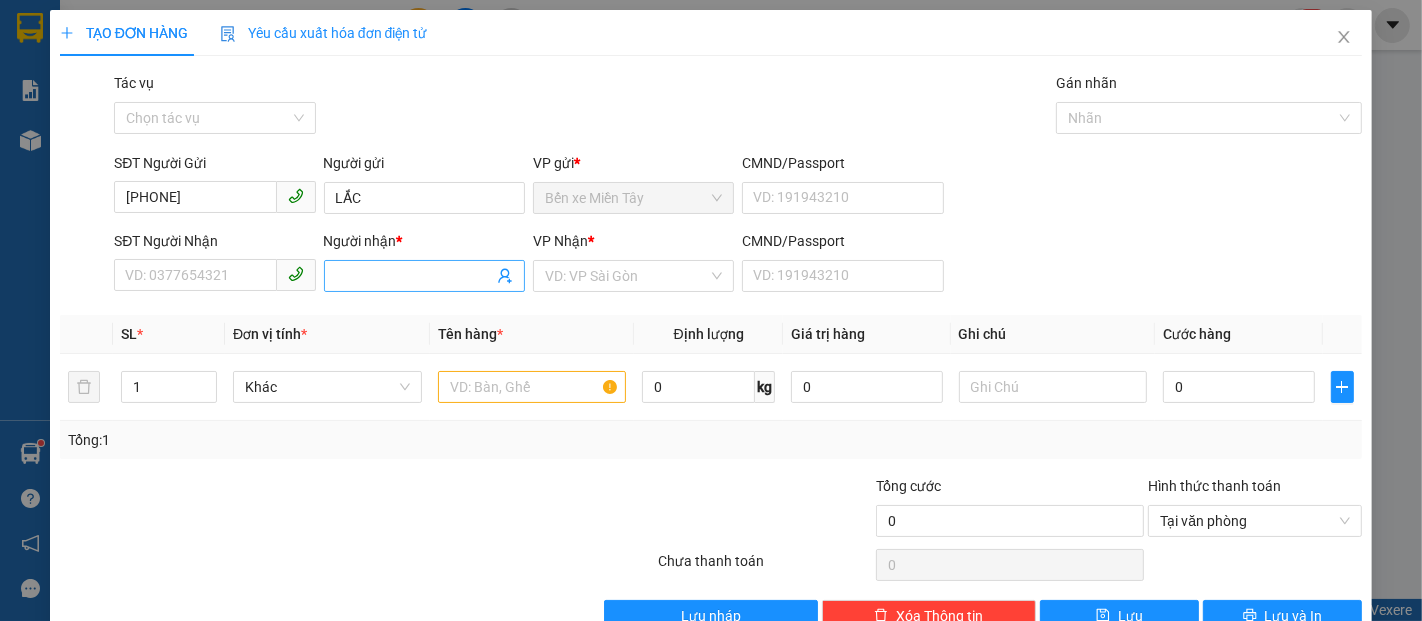 click on "Người nhận  *" at bounding box center (414, 276) 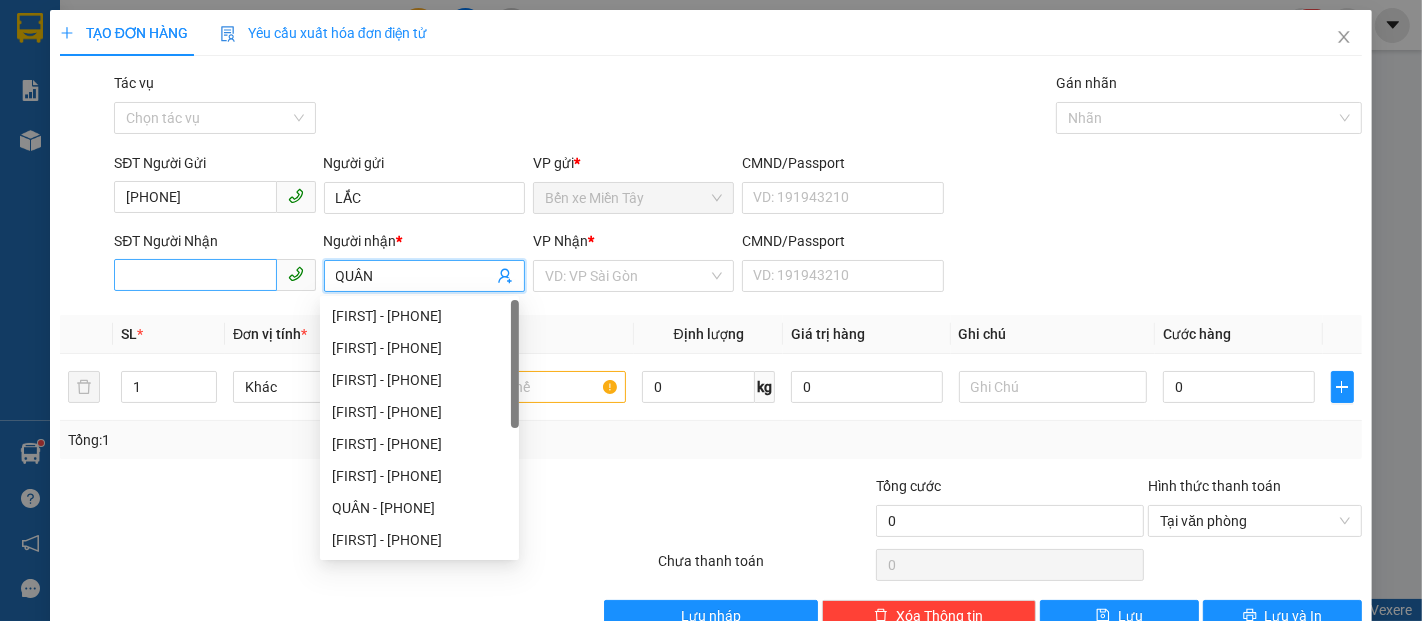 type on "QUÂN" 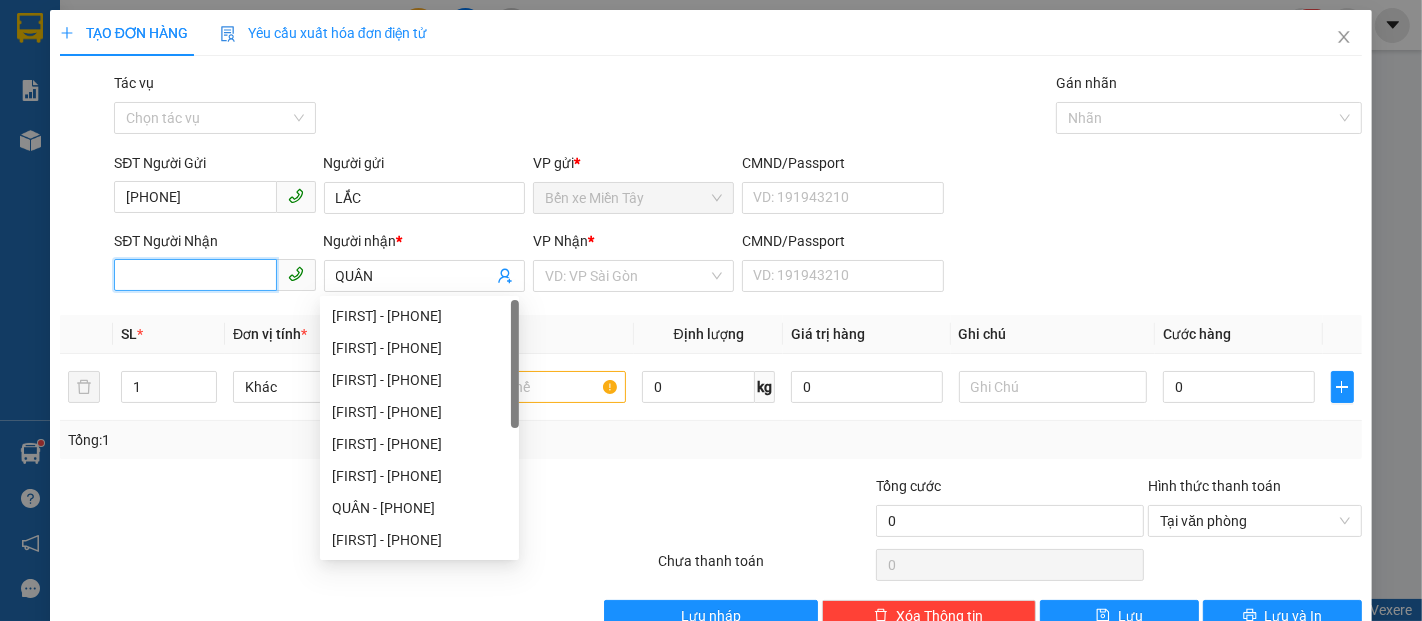 click on "SĐT Người Nhận" at bounding box center (195, 275) 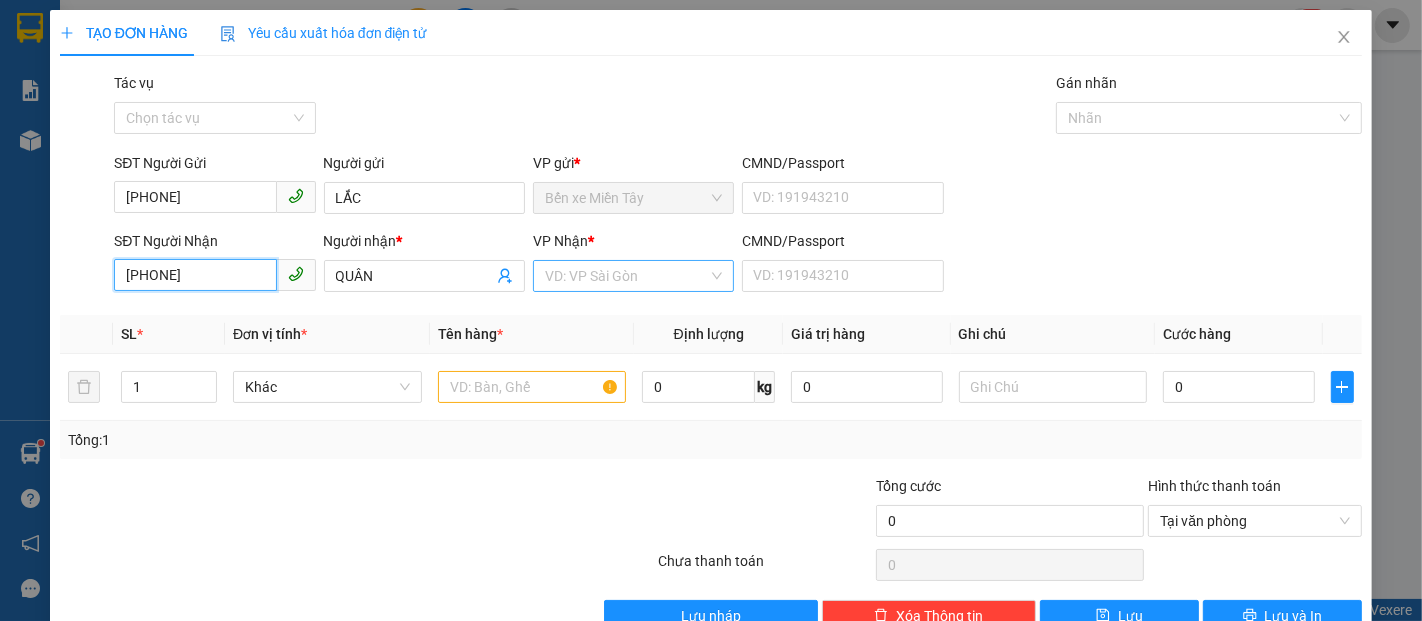 type on "0967933566" 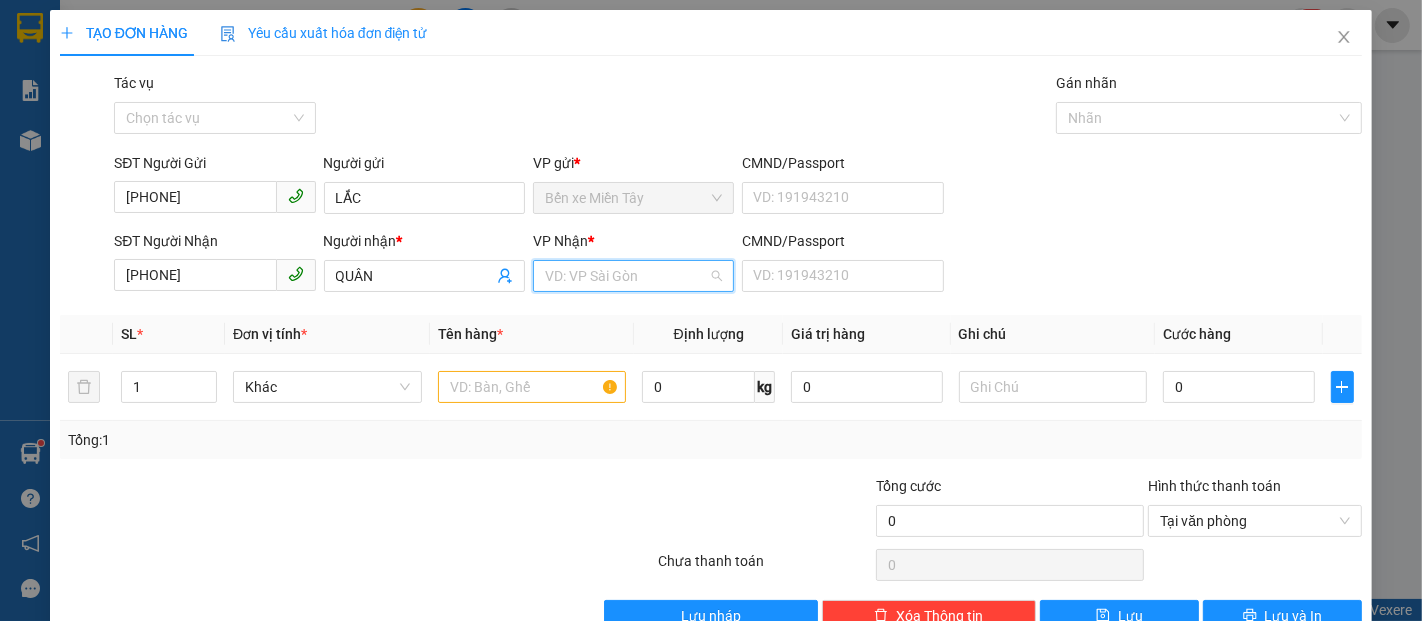 click at bounding box center [626, 276] 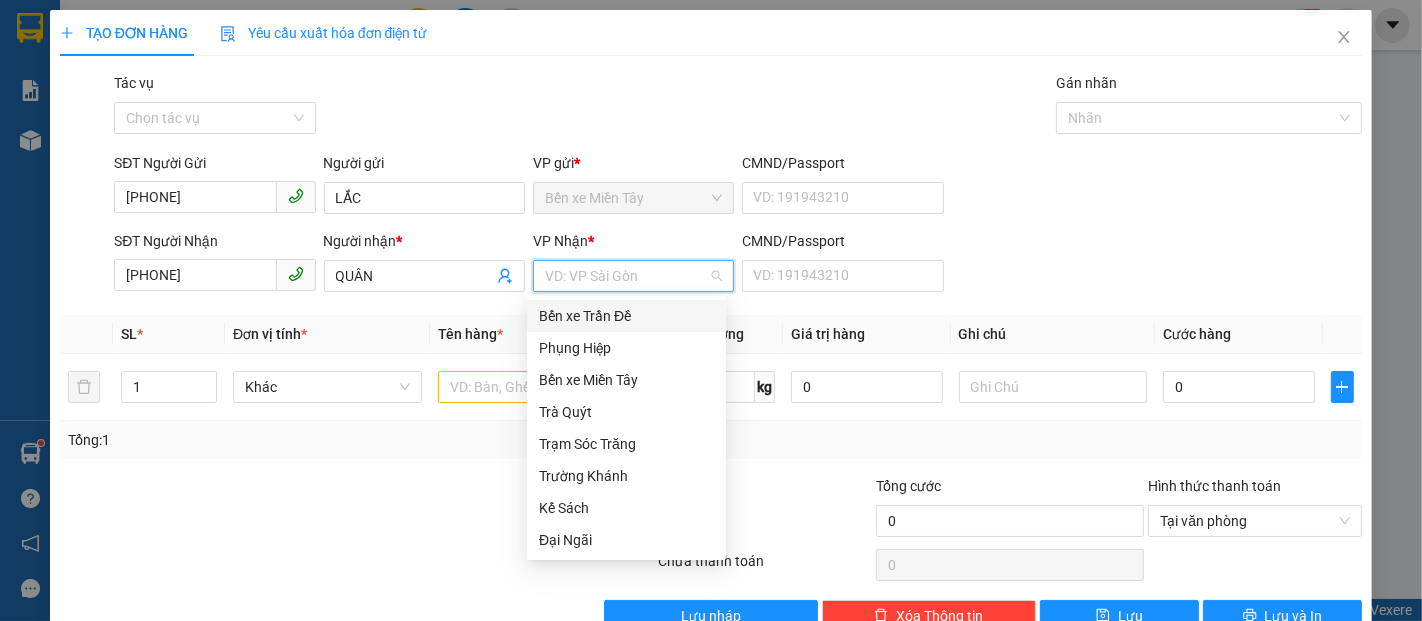type on "D" 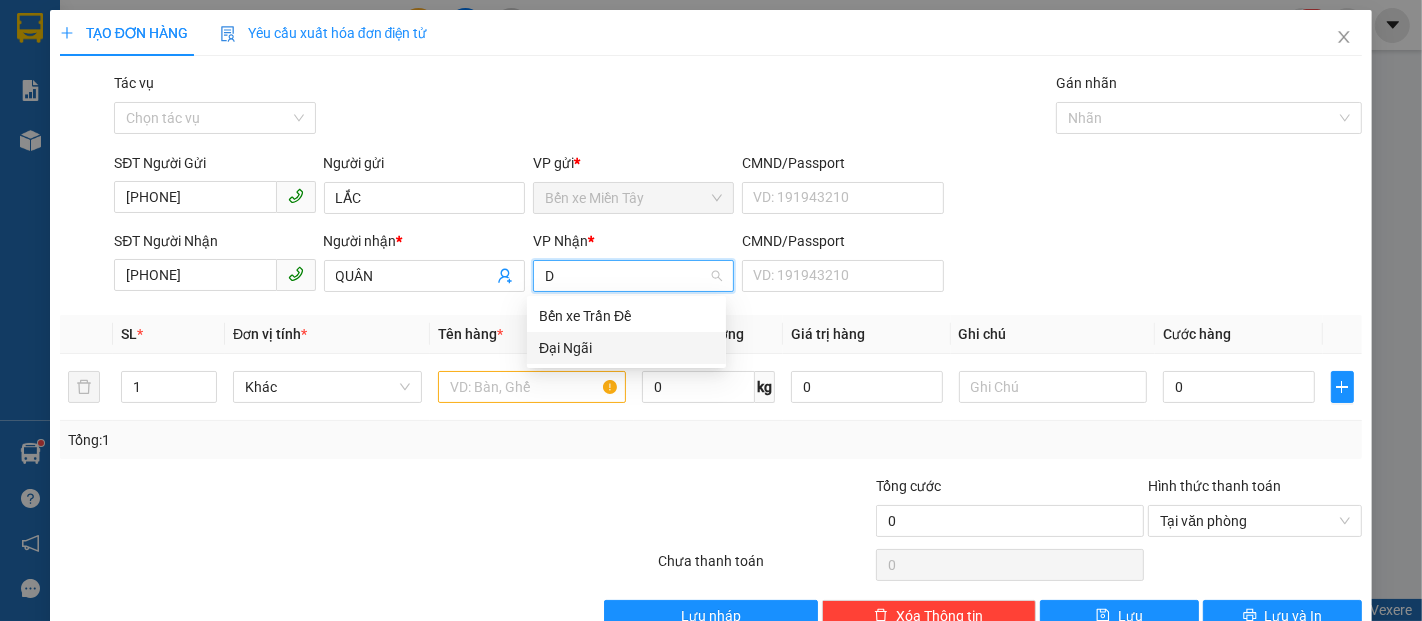 click on "Đại Ngãi" at bounding box center [626, 348] 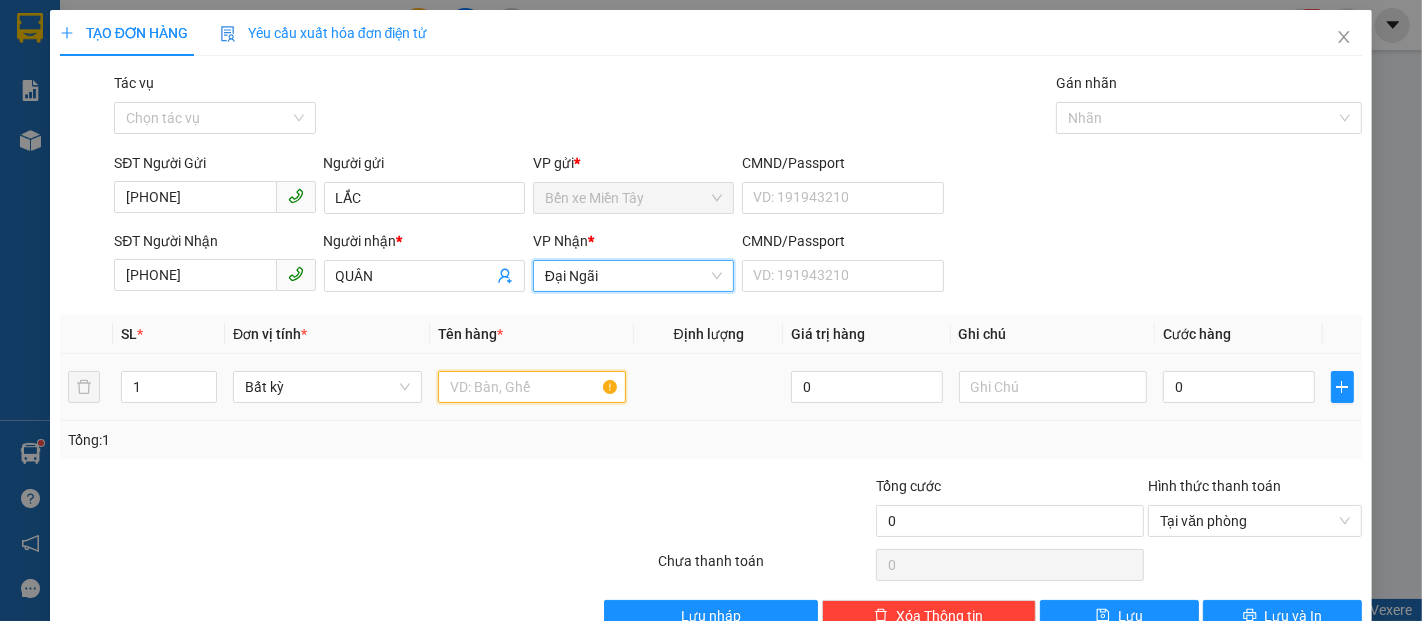 drag, startPoint x: 536, startPoint y: 378, endPoint x: 561, endPoint y: 381, distance: 25.179358 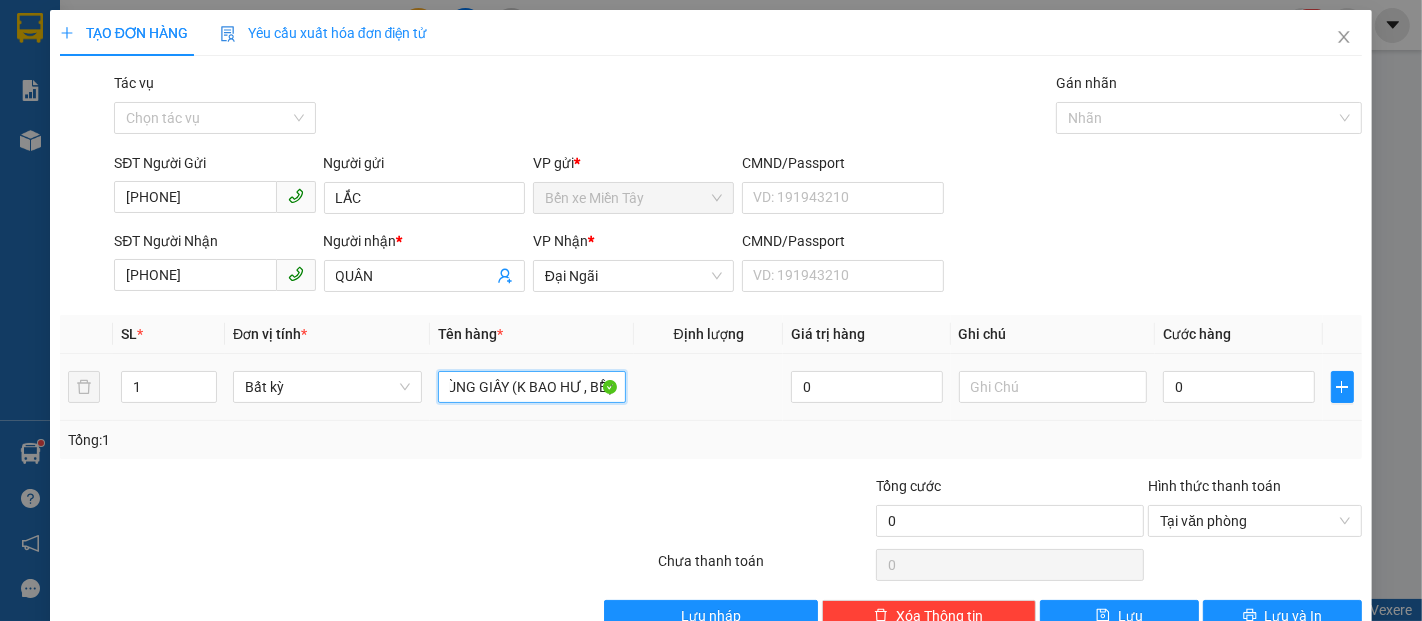 scroll, scrollTop: 0, scrollLeft: 38, axis: horizontal 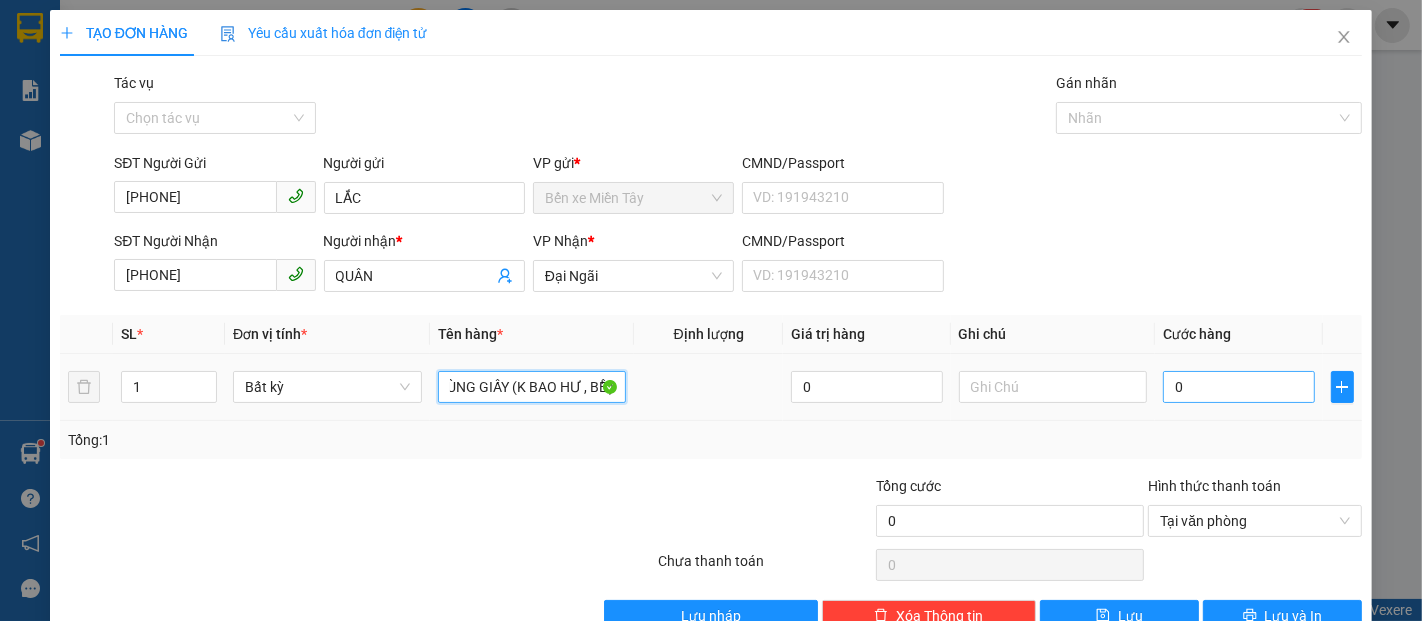 type on "1 THÙNG GIẤY (K BAO HƯ , BỂ )" 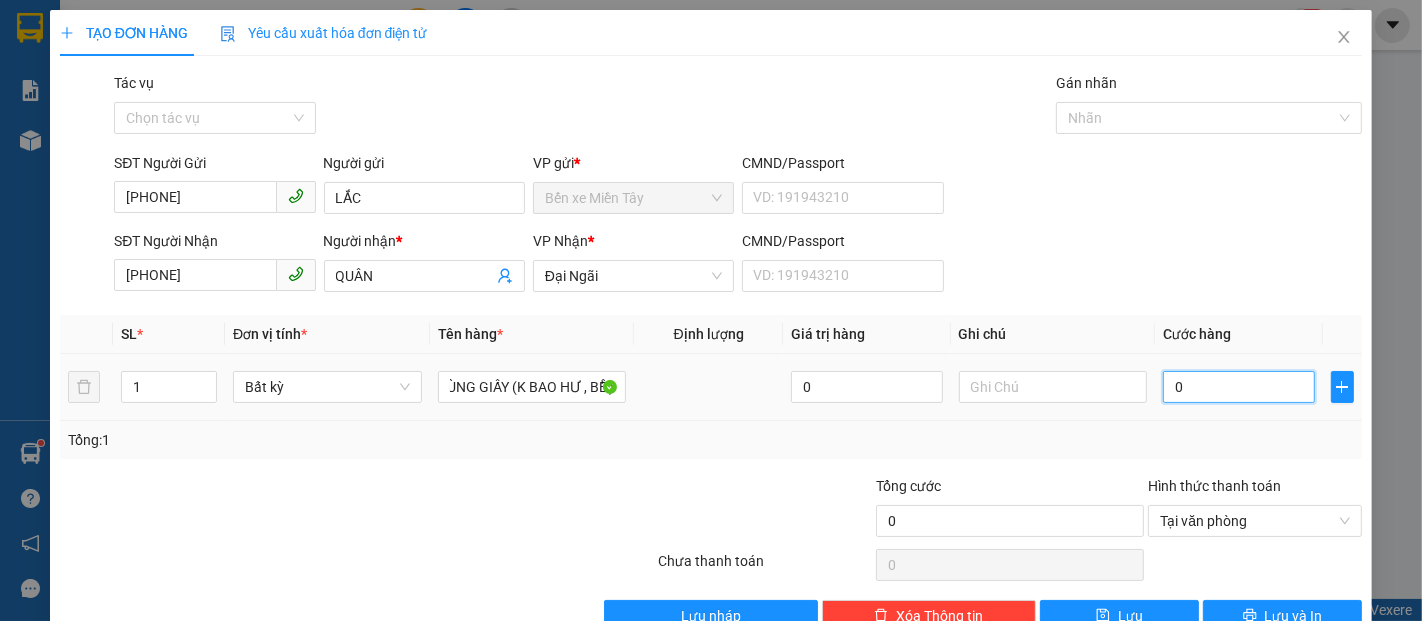scroll, scrollTop: 0, scrollLeft: 0, axis: both 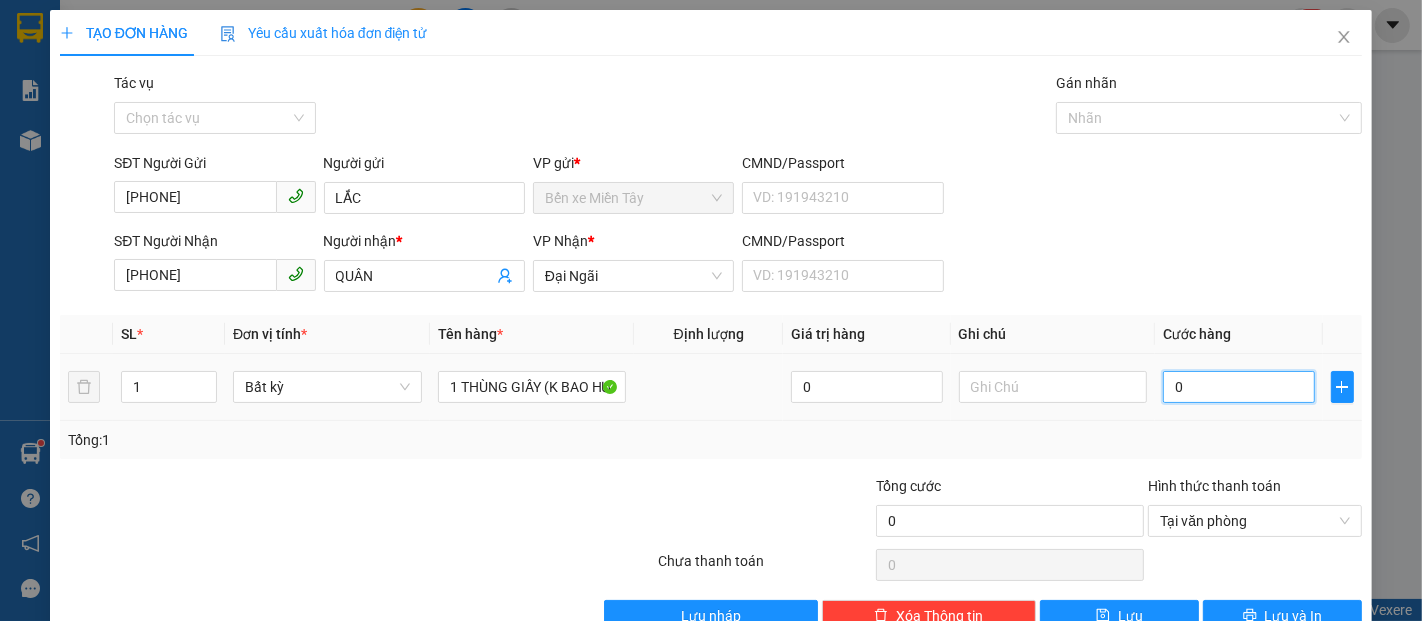 type on "4" 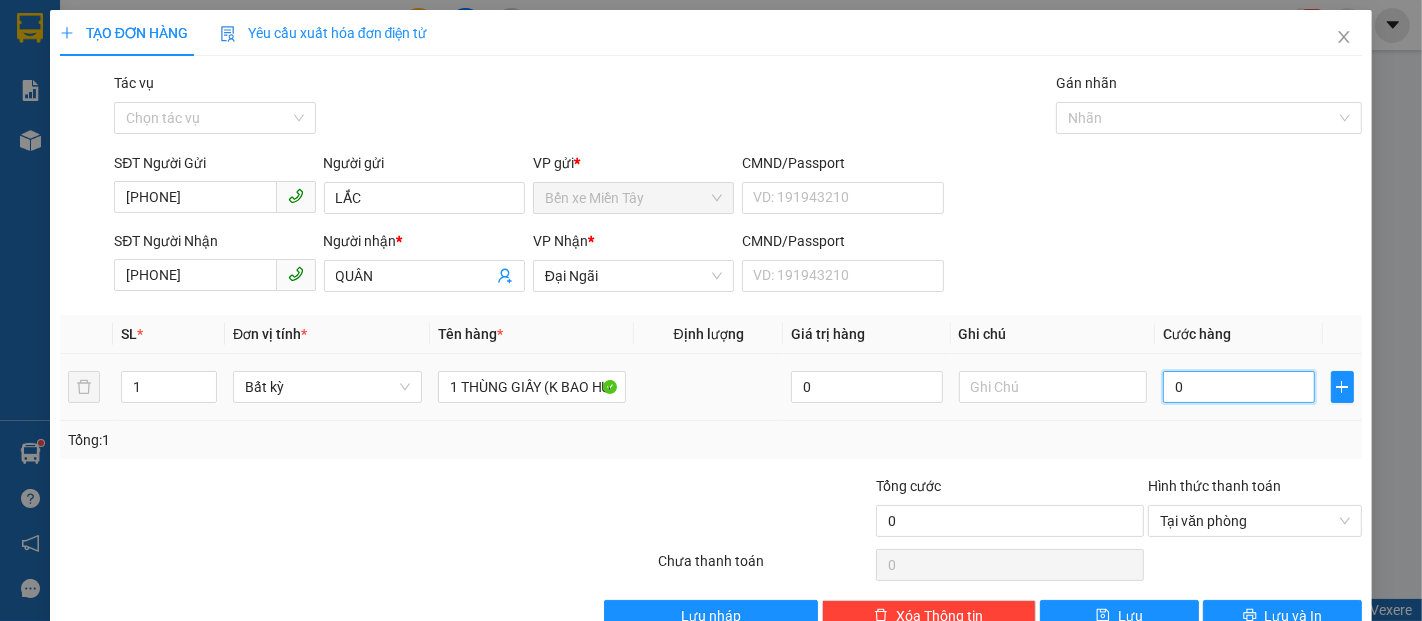 type on "4" 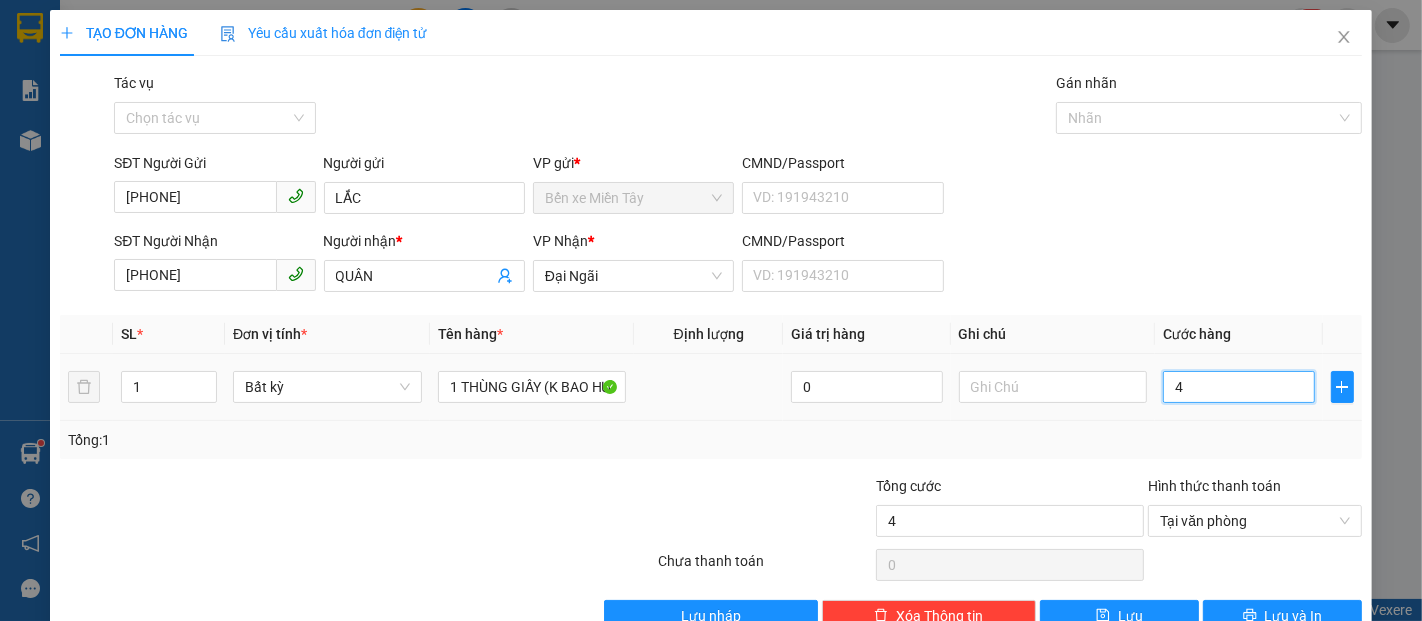 type on "40" 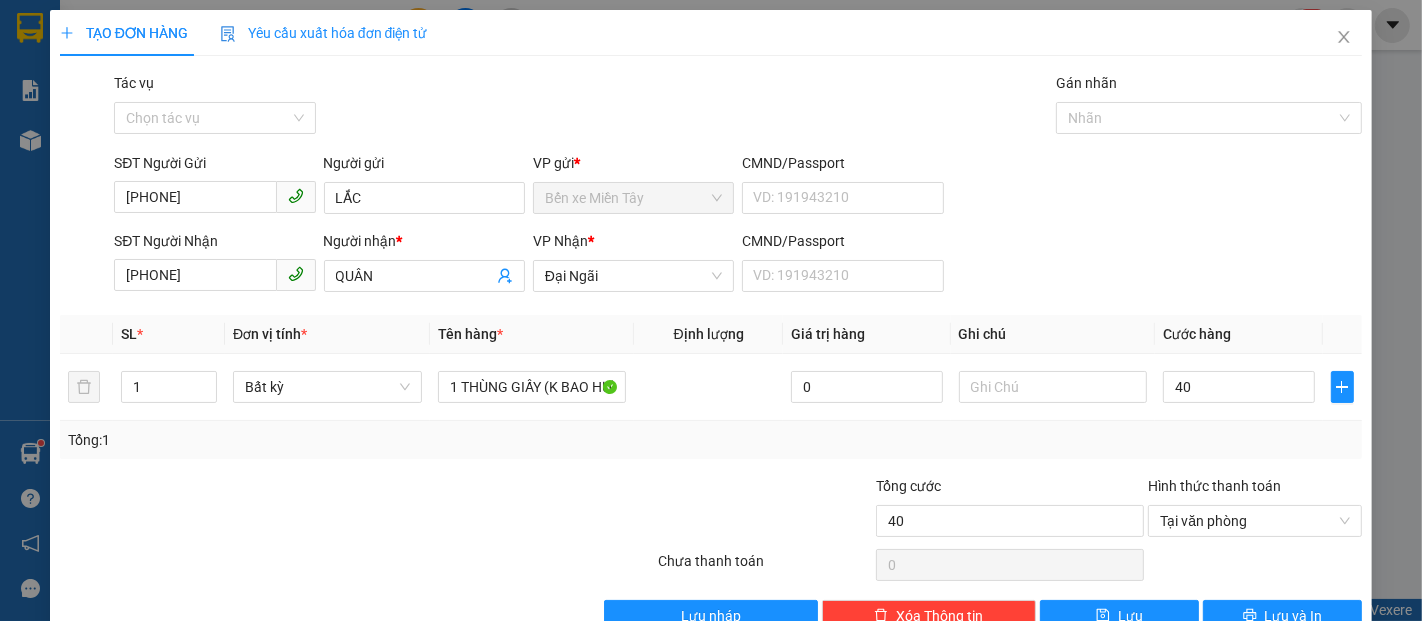 type on "40.000" 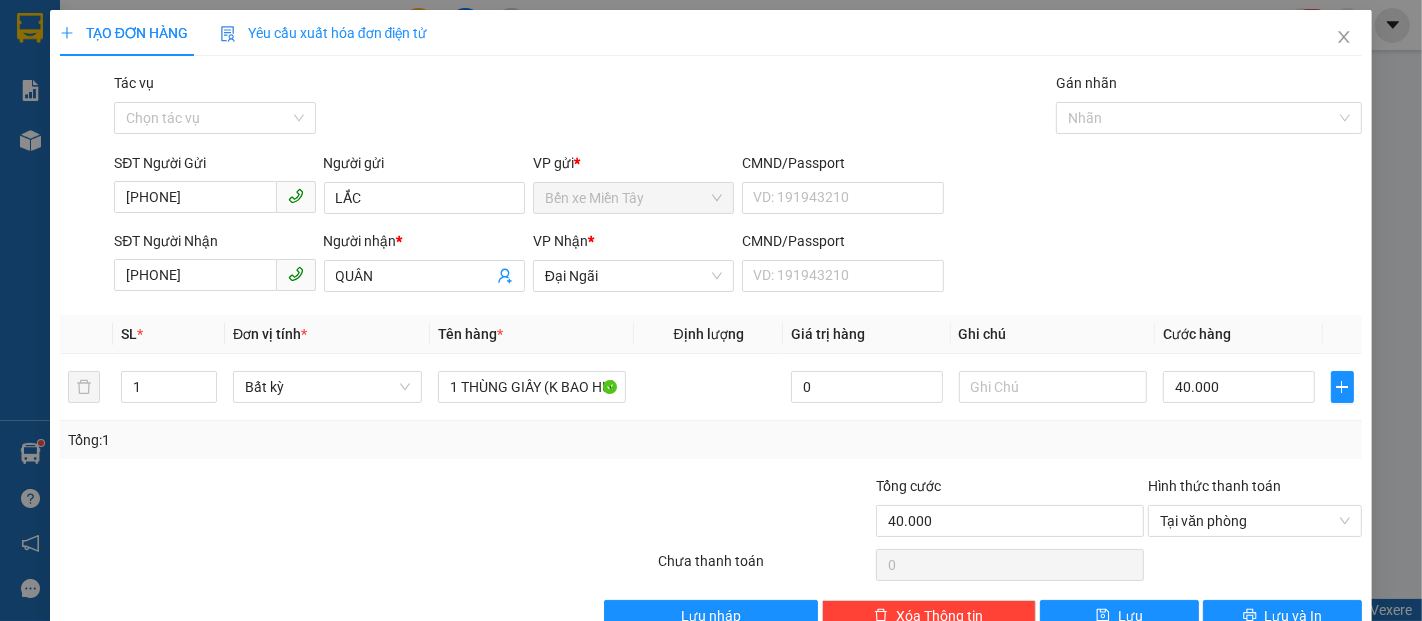 click on "Tổng:  1" at bounding box center (711, 440) 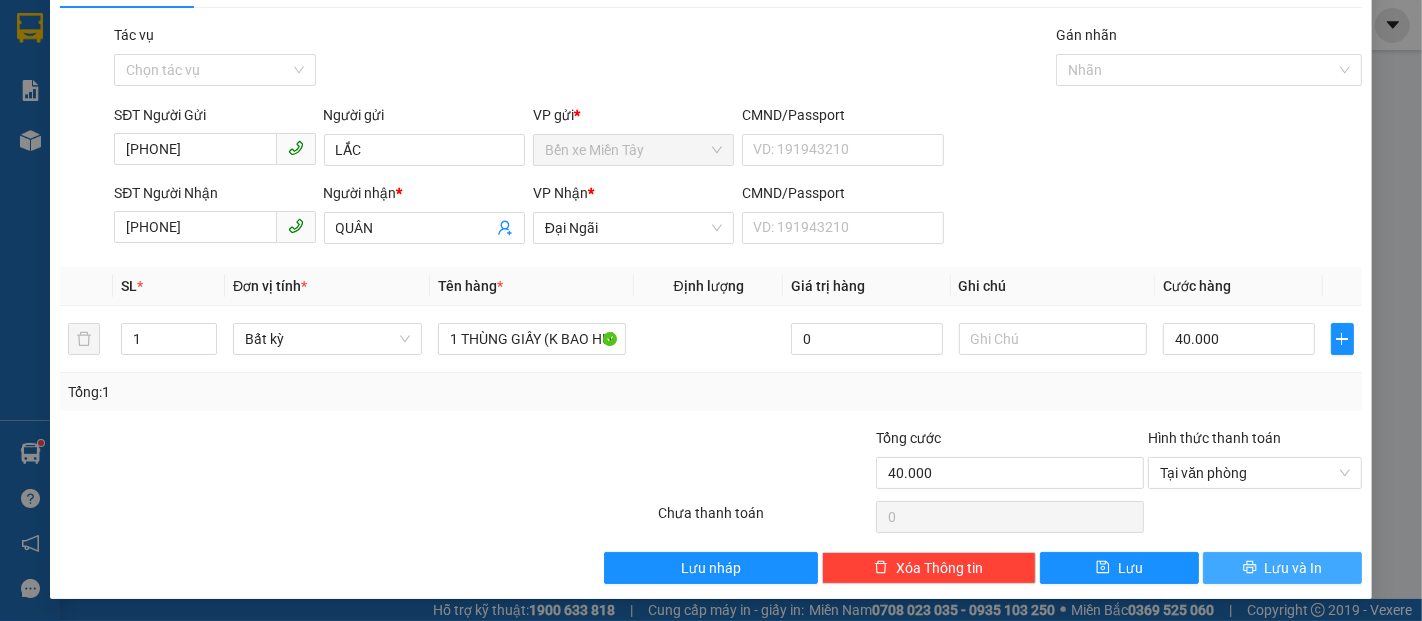 click on "Lưu và In" at bounding box center [1294, 568] 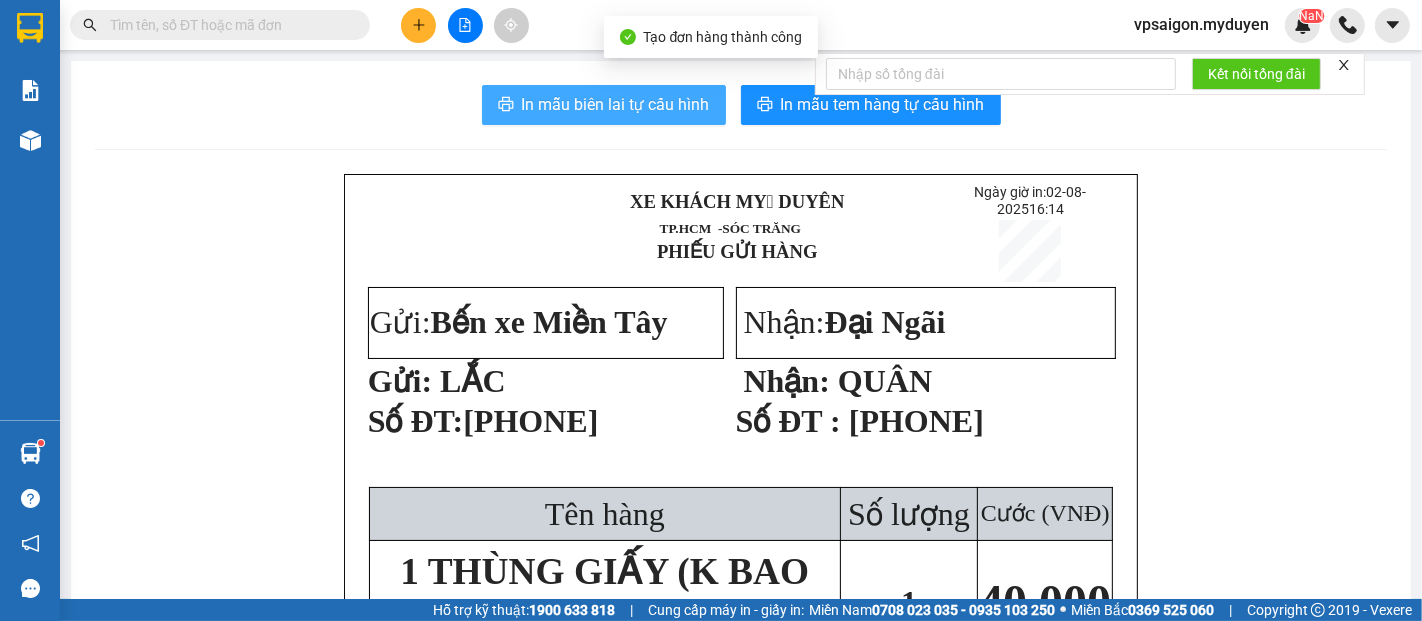 click on "In mẫu biên lai tự cấu hình" at bounding box center [616, 104] 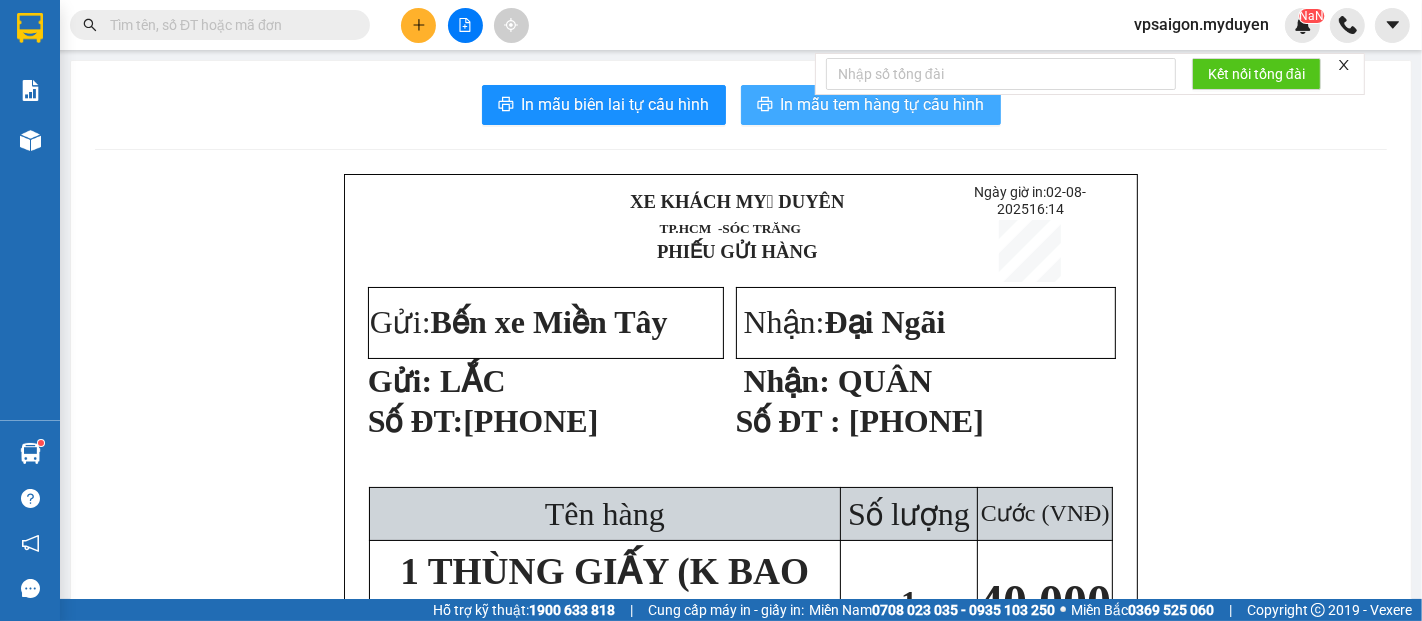 click on "In mẫu tem hàng tự cấu hình" at bounding box center (871, 105) 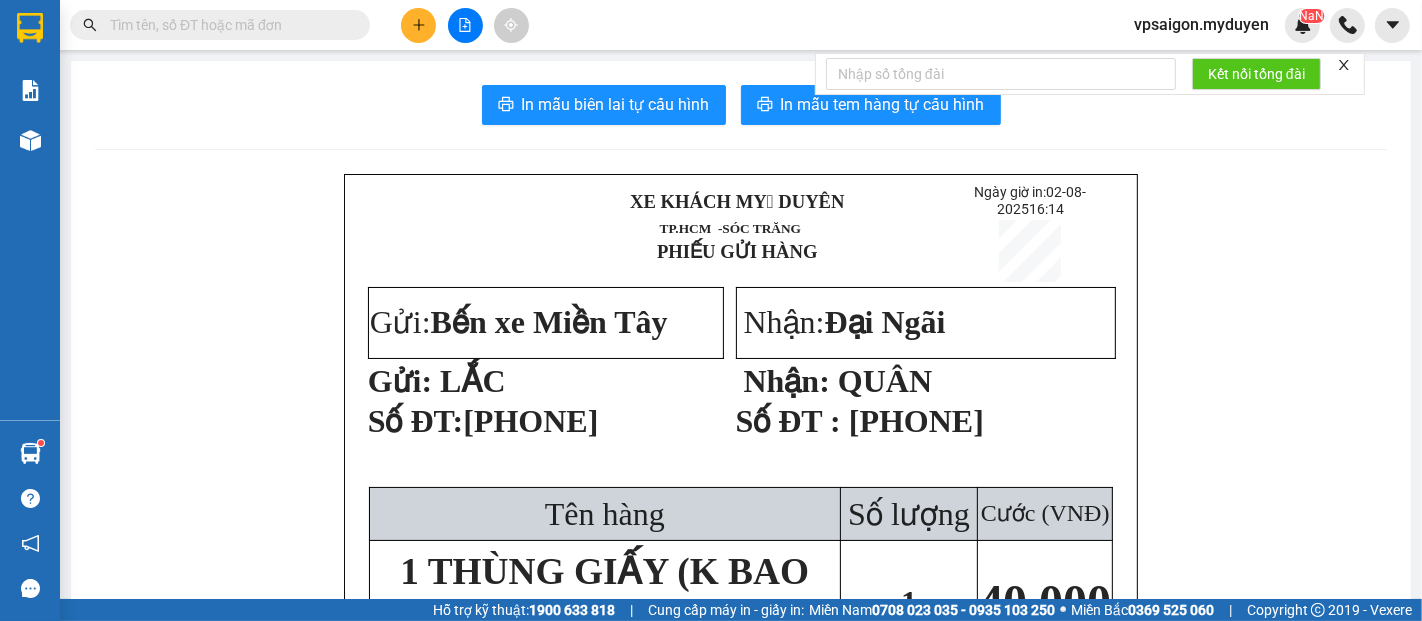 scroll, scrollTop: 116, scrollLeft: 44, axis: both 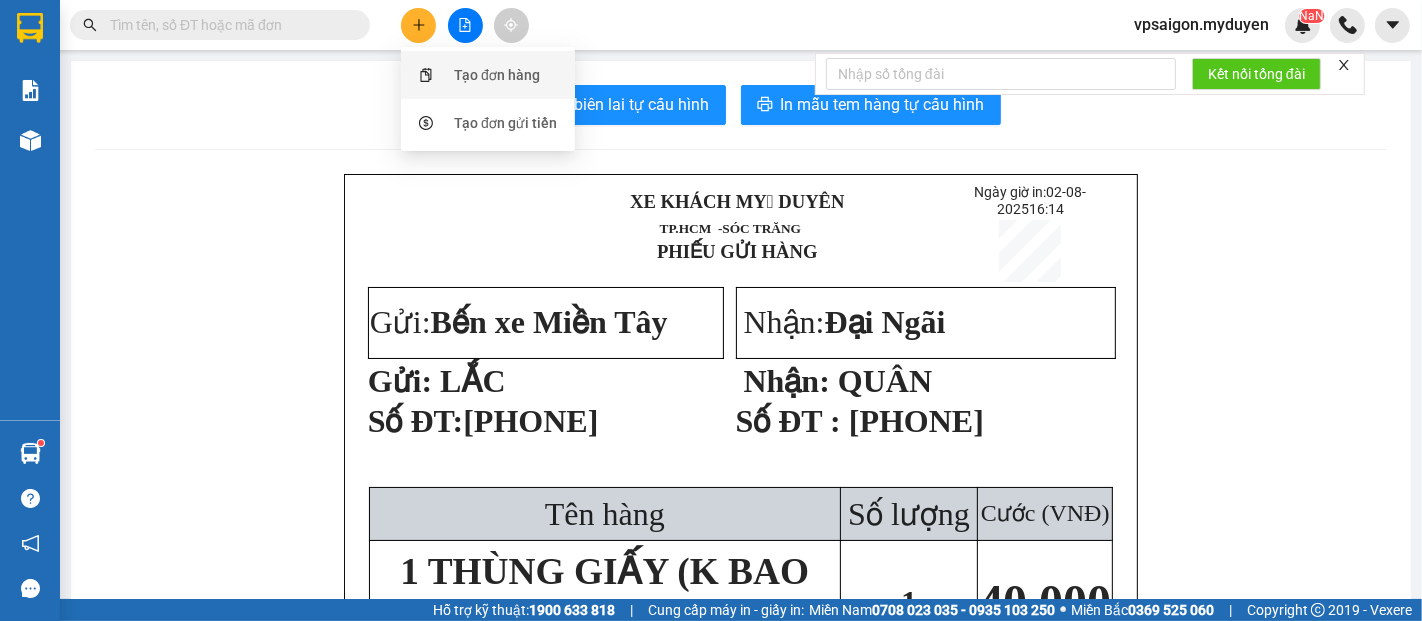 click on "Tạo đơn hàng" at bounding box center [497, 75] 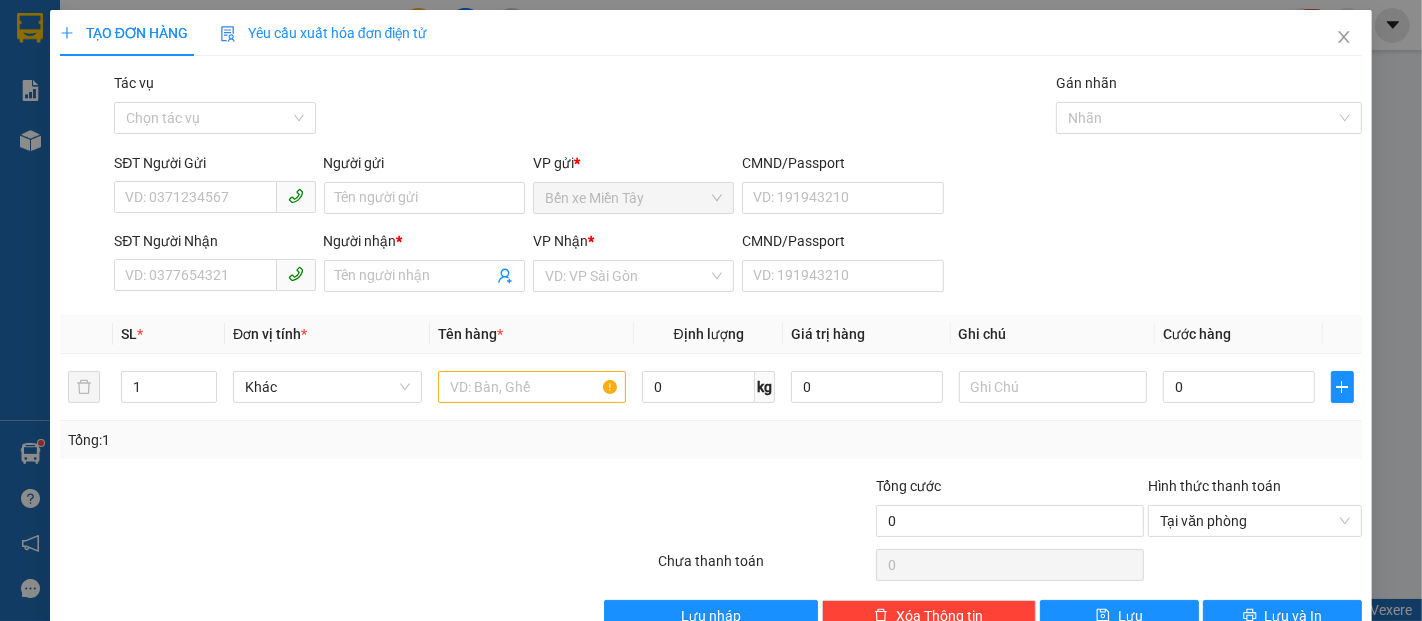 click on "SĐT Người Gửi" at bounding box center (214, 167) 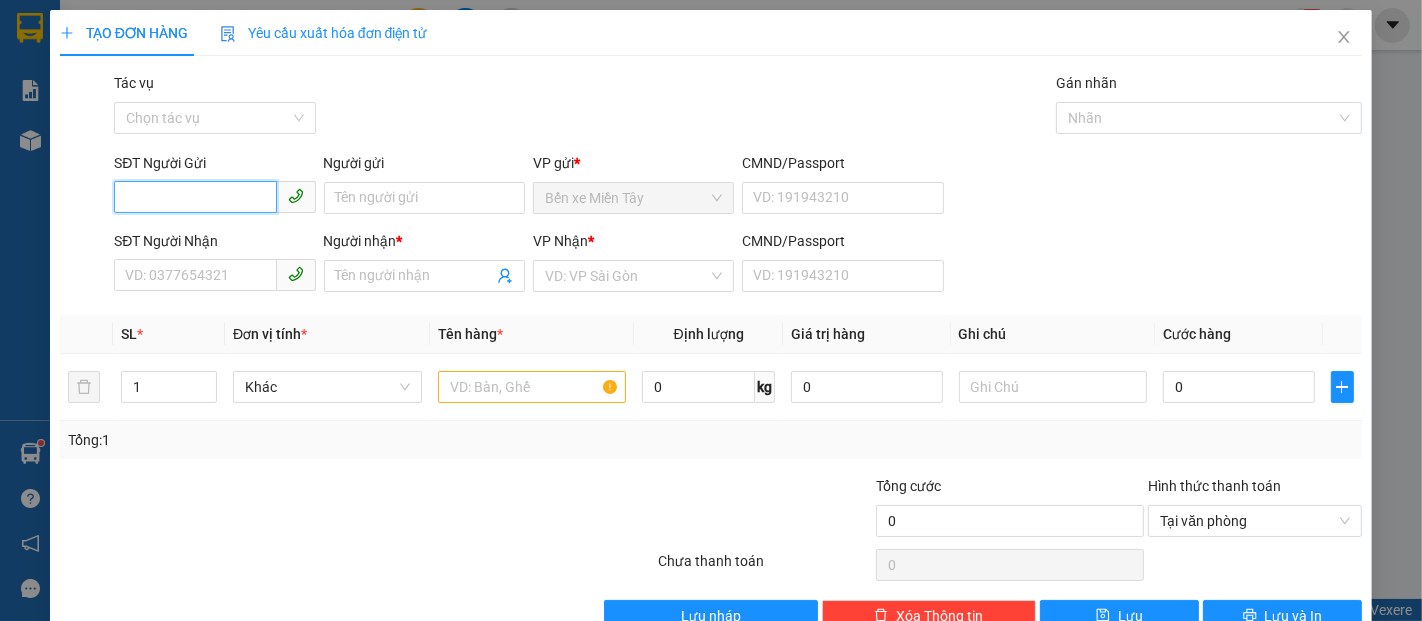 click on "SĐT Người Gửi" at bounding box center [195, 197] 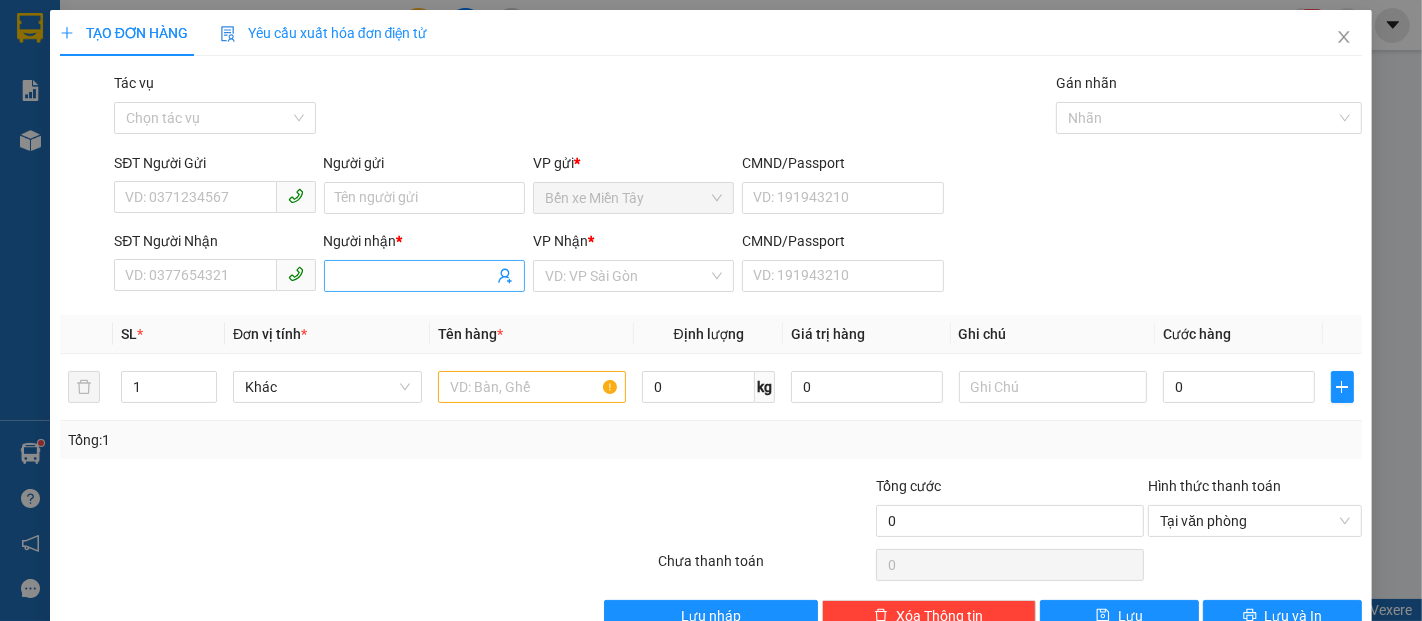 click on "Người nhận  *" at bounding box center [414, 276] 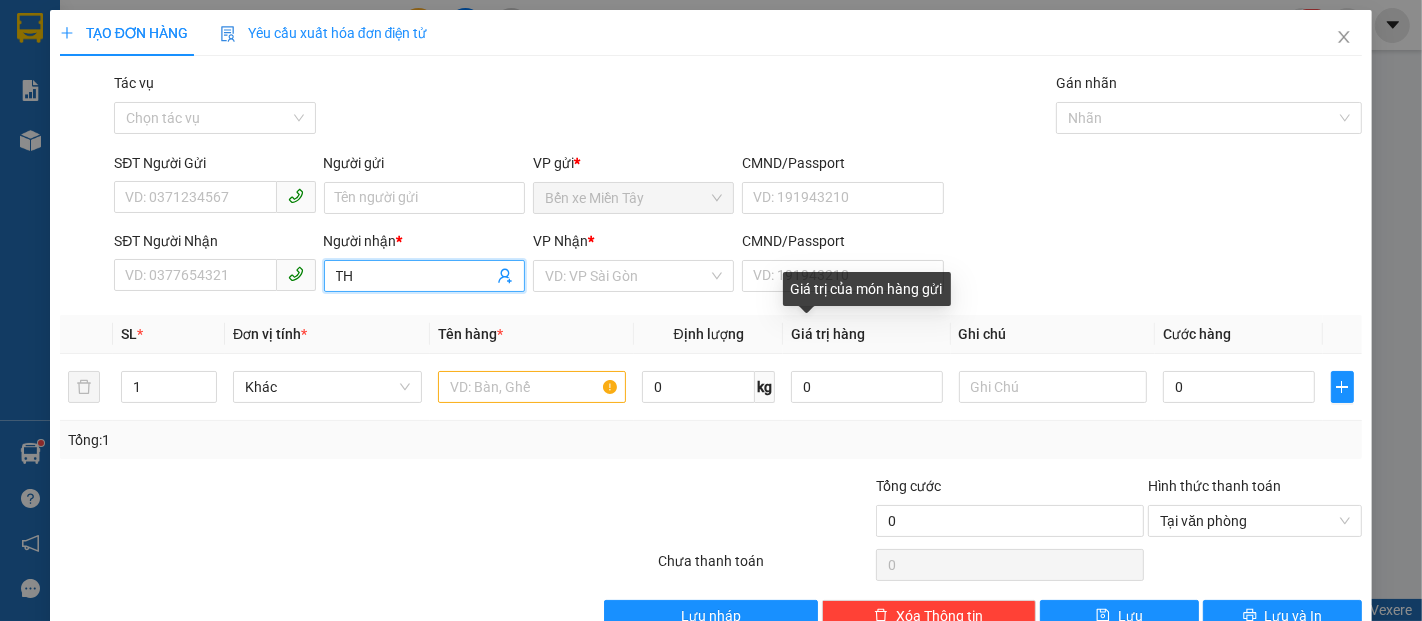 type on "T" 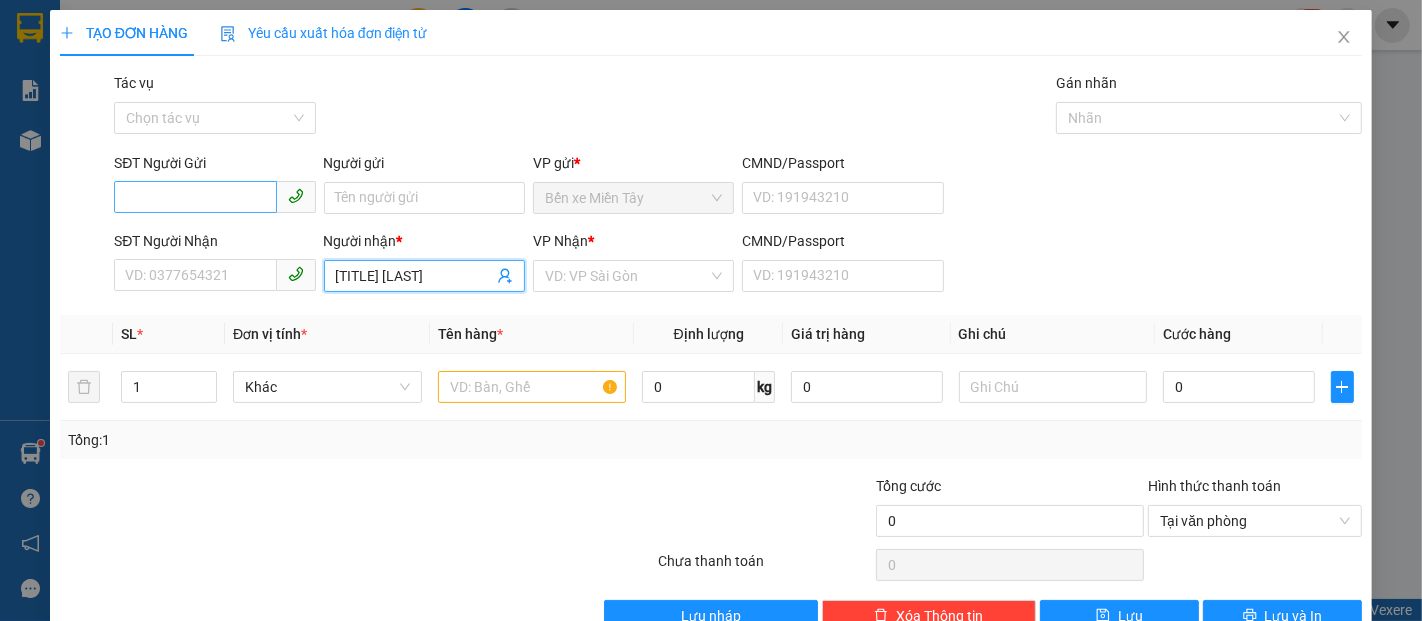 type on "THẦY LÂM" 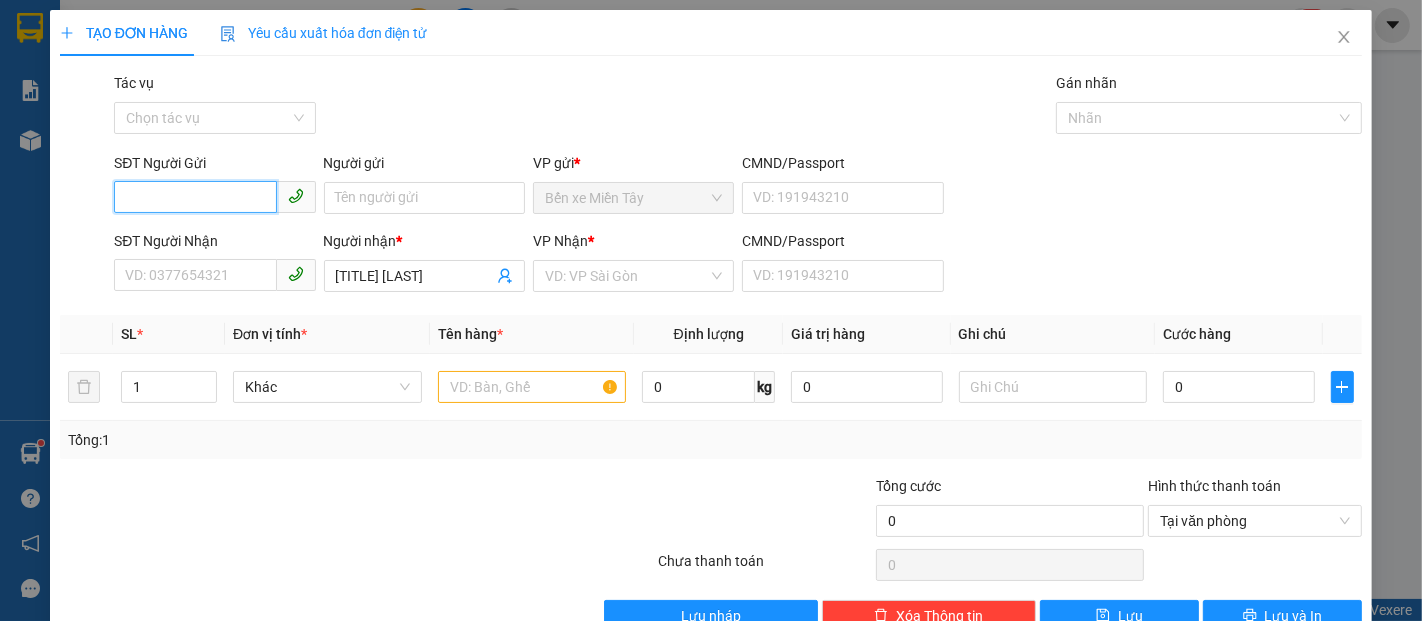 click on "SĐT Người Gửi" at bounding box center (195, 197) 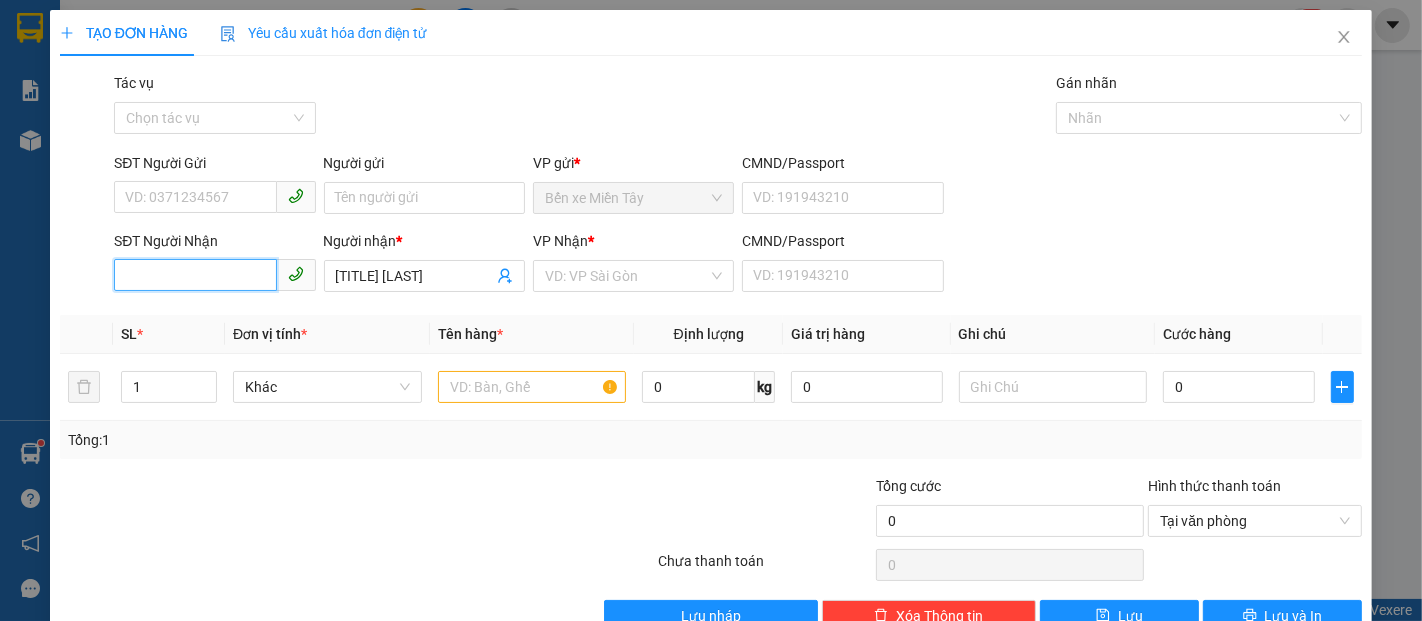 click on "SĐT Người Nhận" at bounding box center (195, 275) 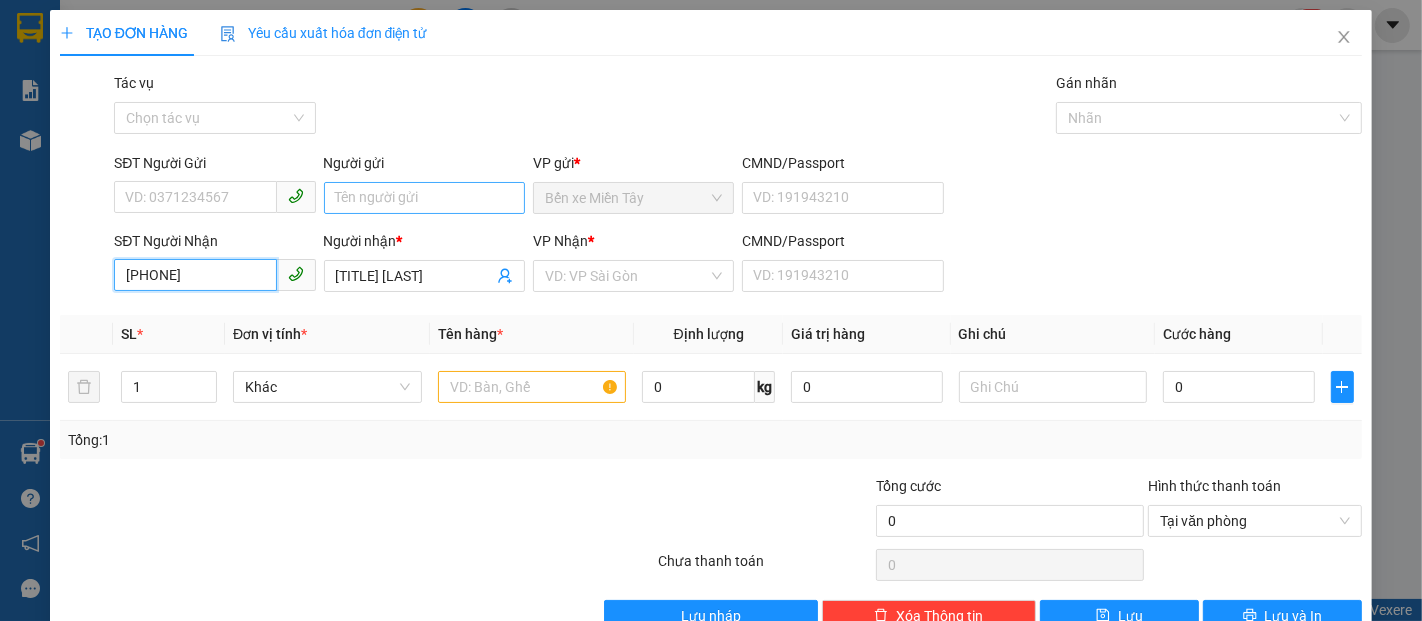type on "0835666736" 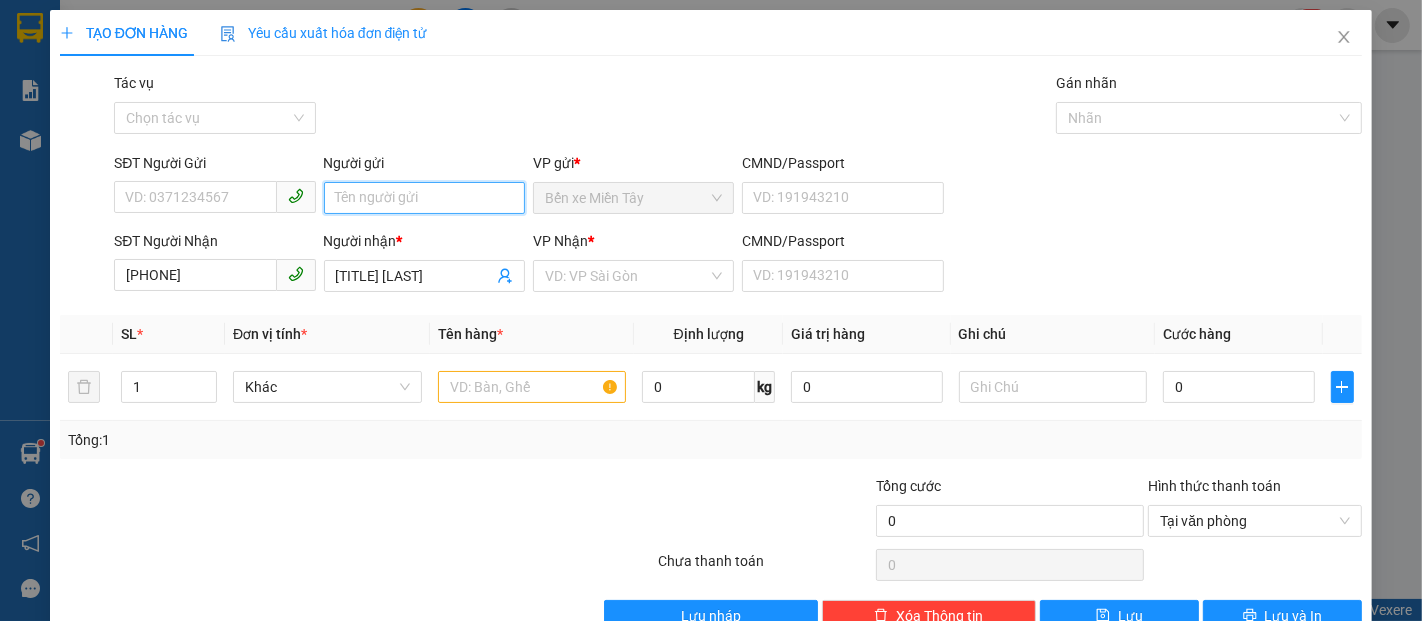 click on "Người gửi" at bounding box center (424, 198) 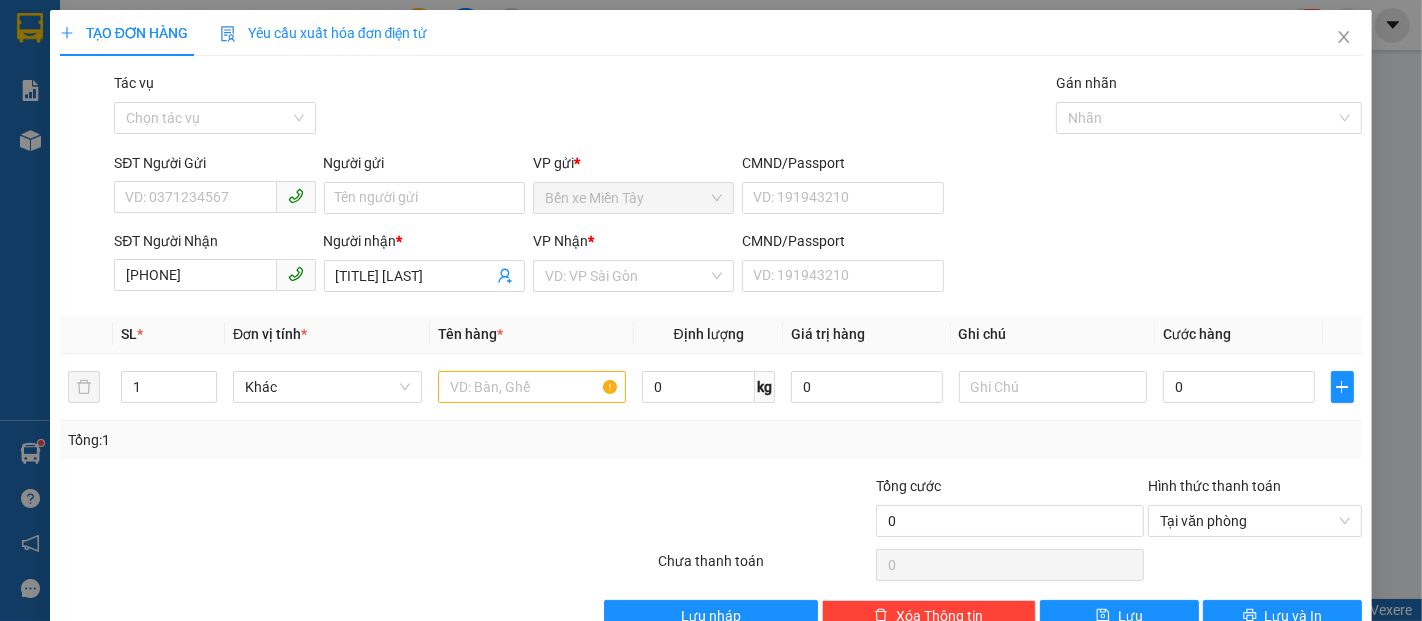 click on "SĐT Người Gửi VD: 0371234567 Người gửi Tên người gửi VP gửi  * Bến xe Miền Tây CMND/Passport VD: 191943210" at bounding box center (738, 187) 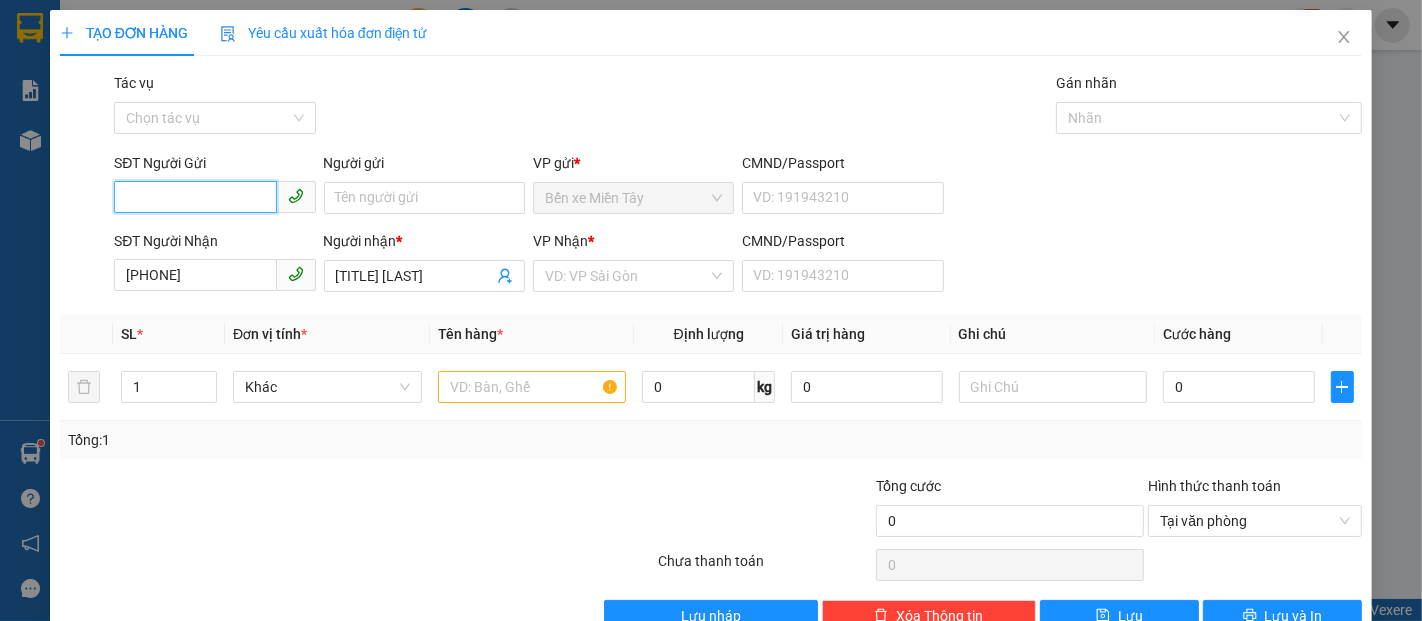 click on "SĐT Người Gửi" at bounding box center (195, 197) 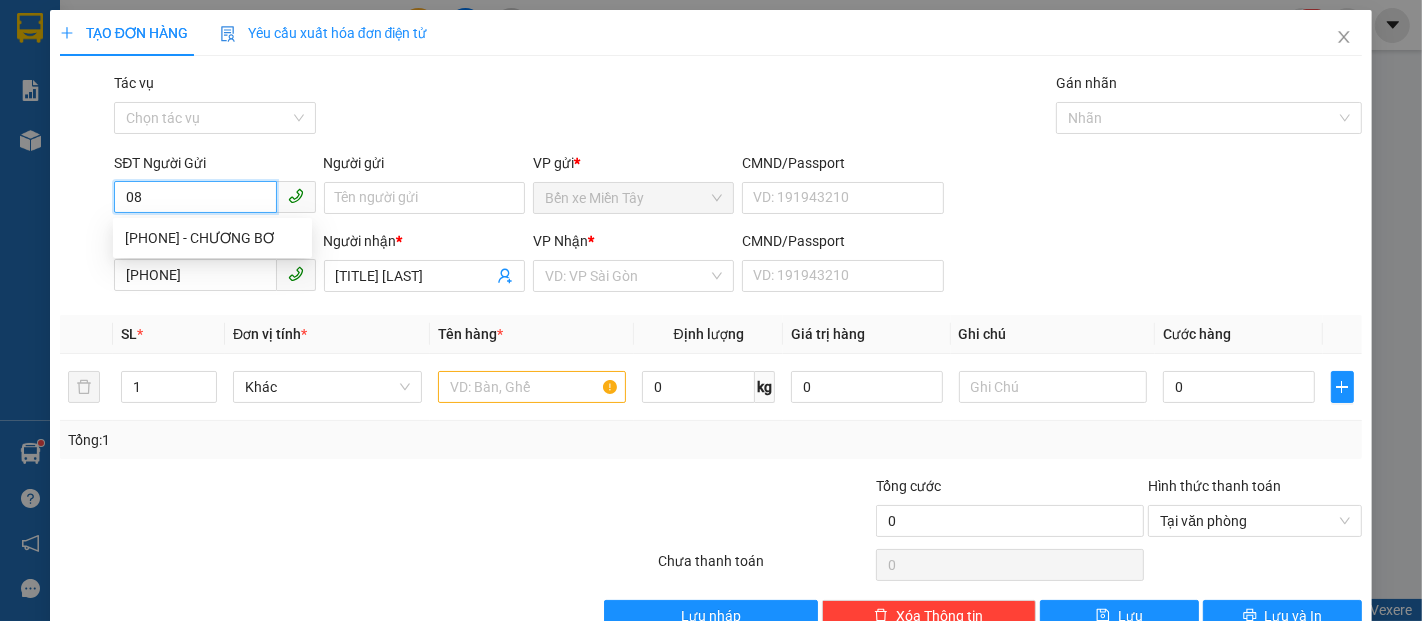 type on "0" 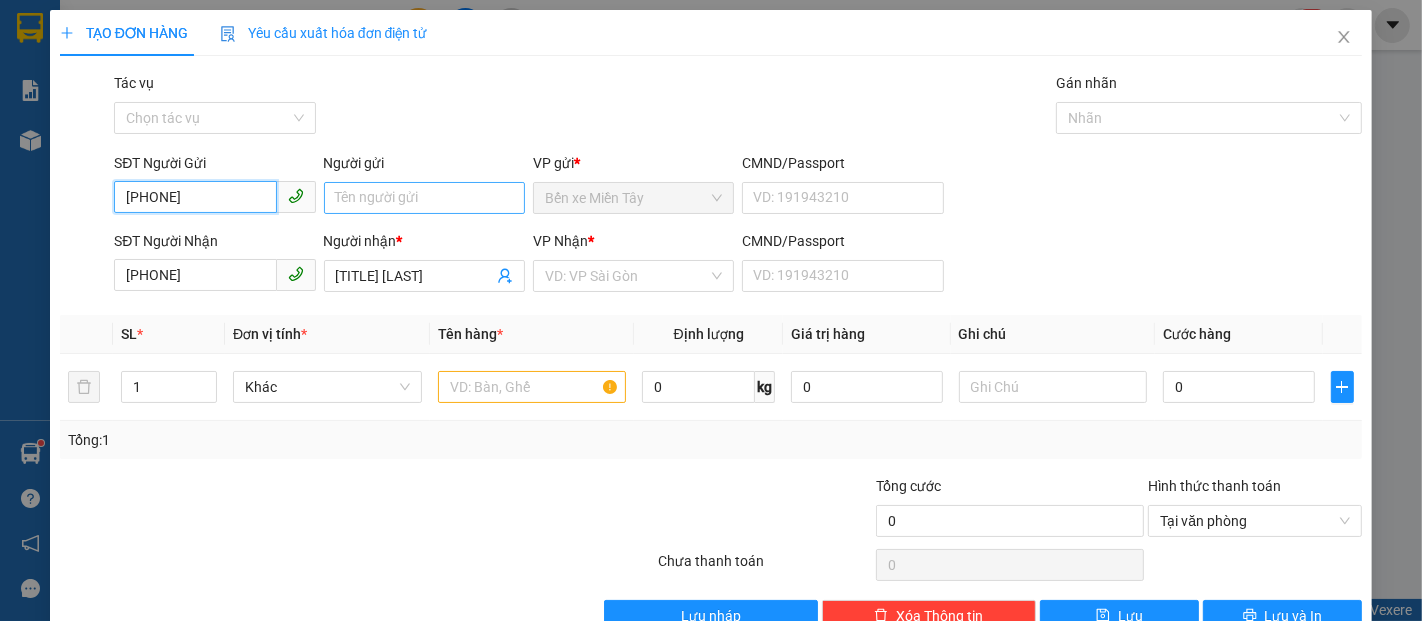type on "0868994321" 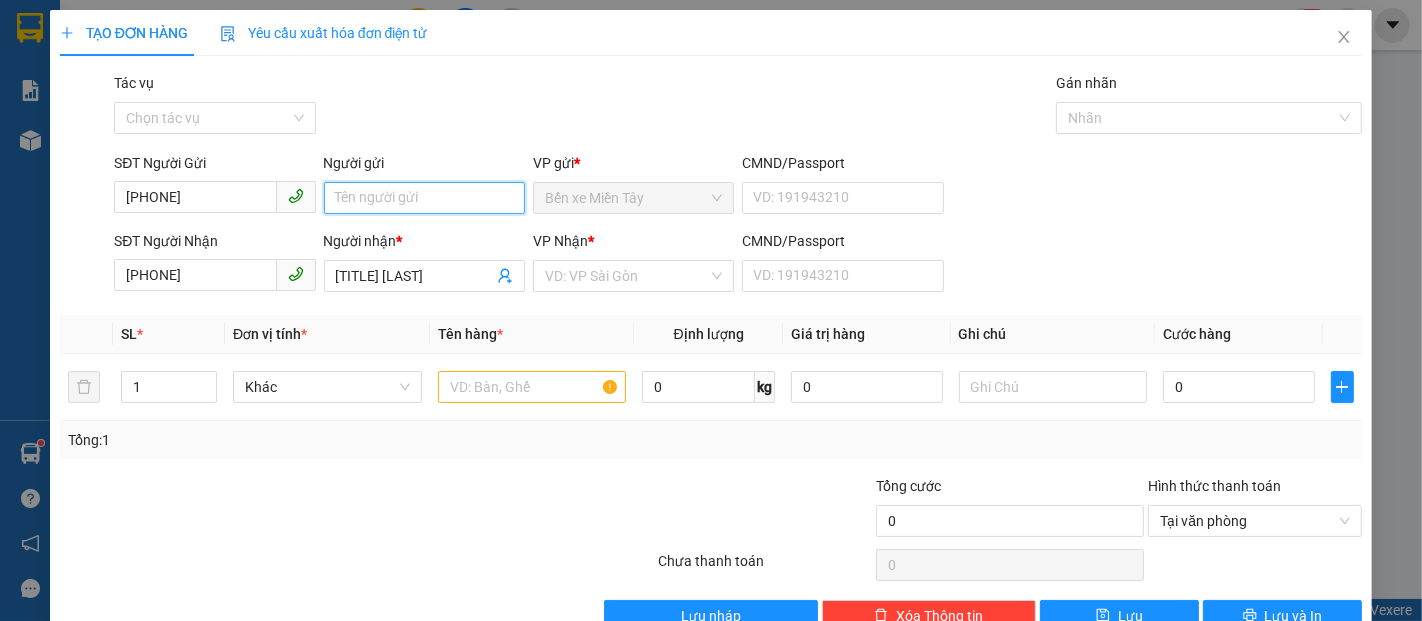 click on "Người gửi" at bounding box center (424, 198) 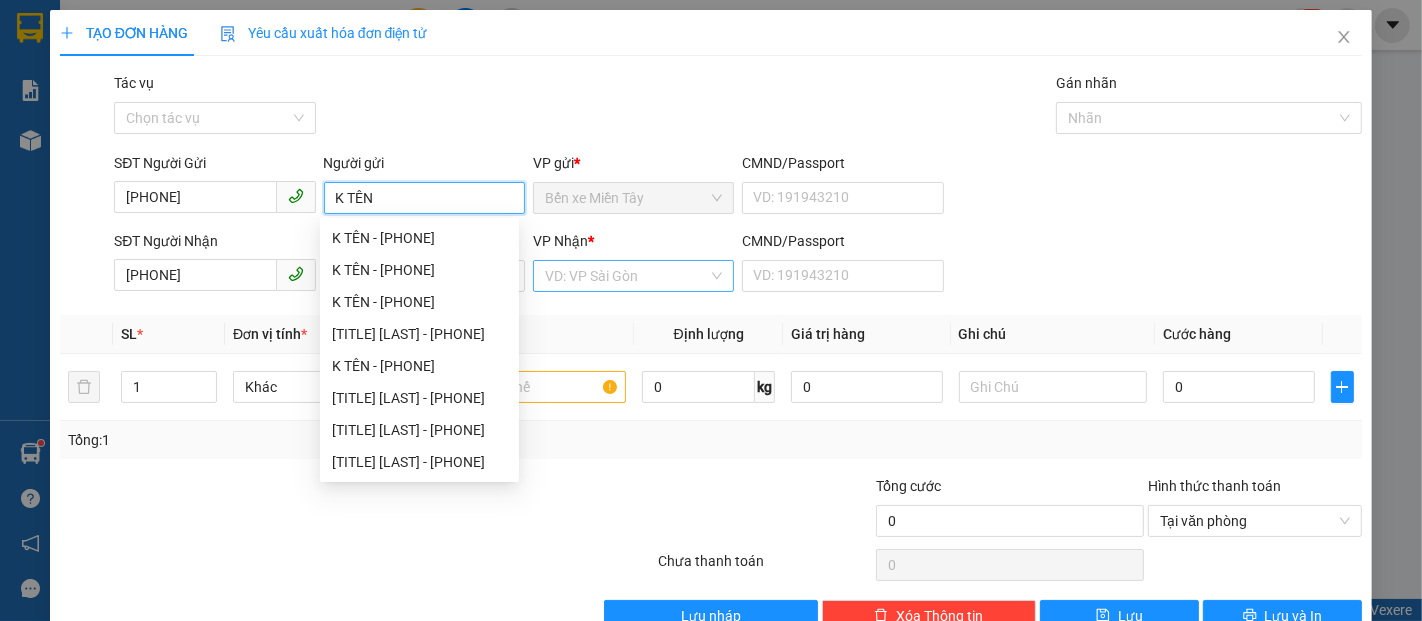 type on "K TÊN" 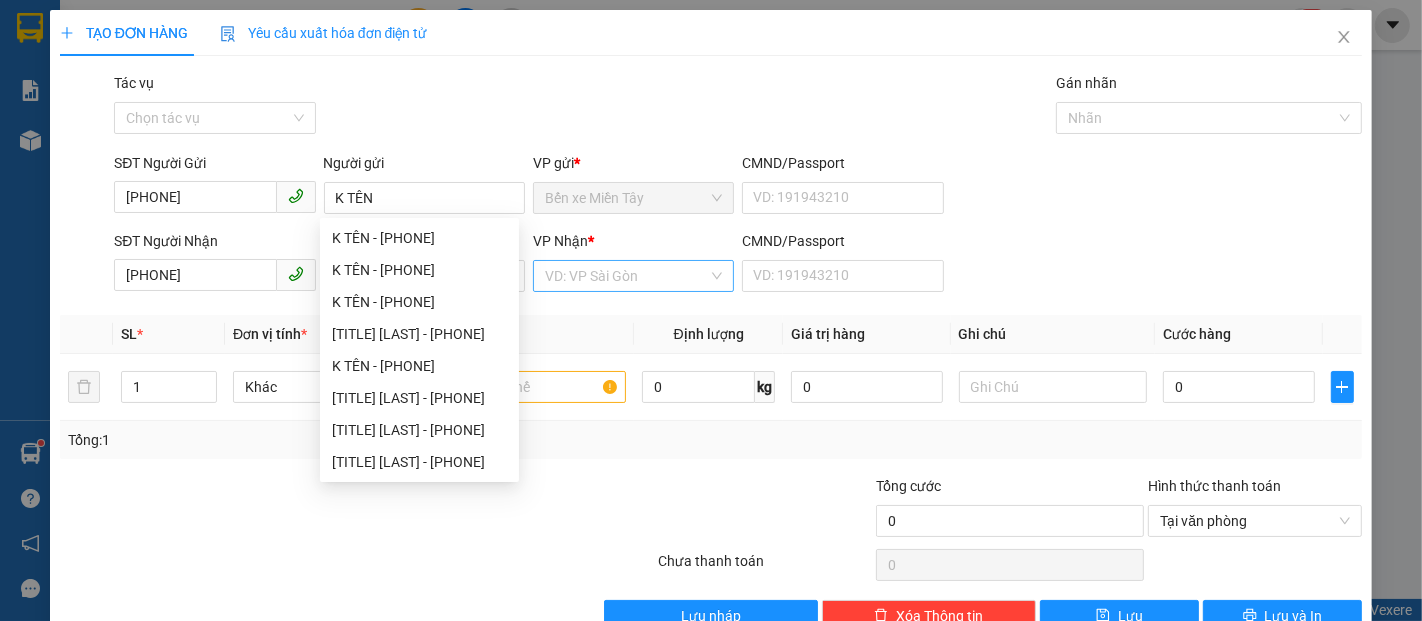 click at bounding box center [626, 276] 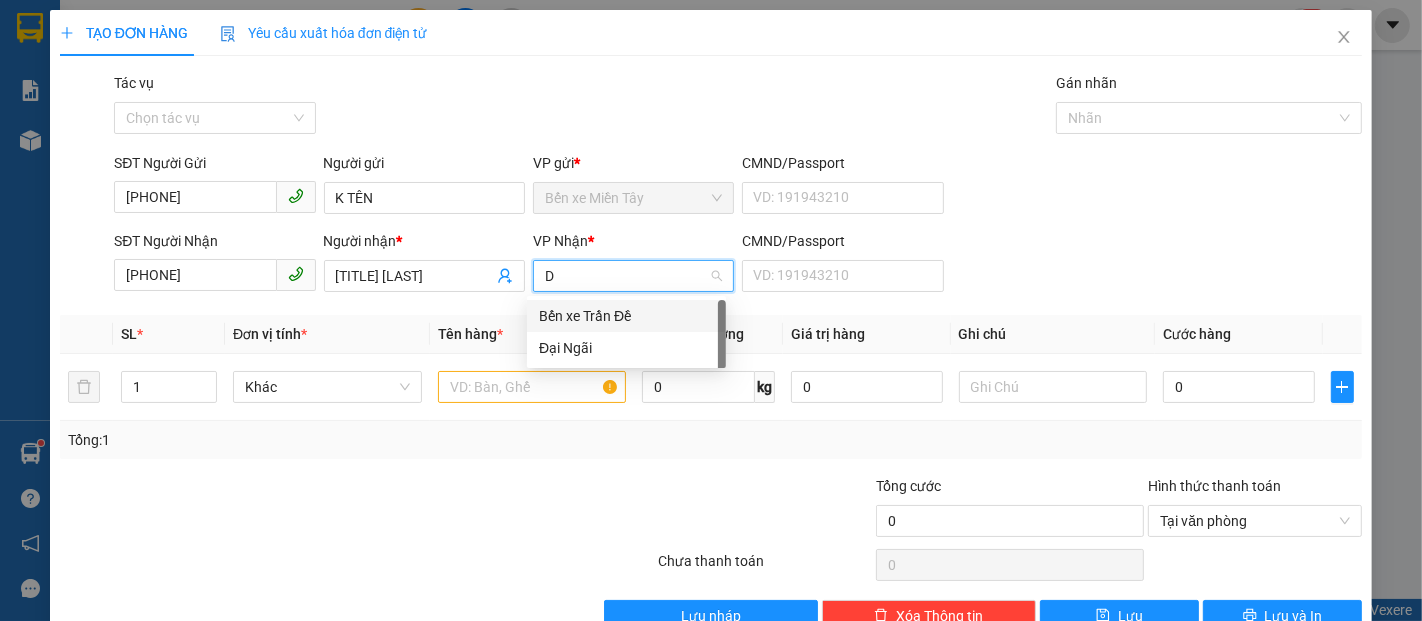 type on "D" 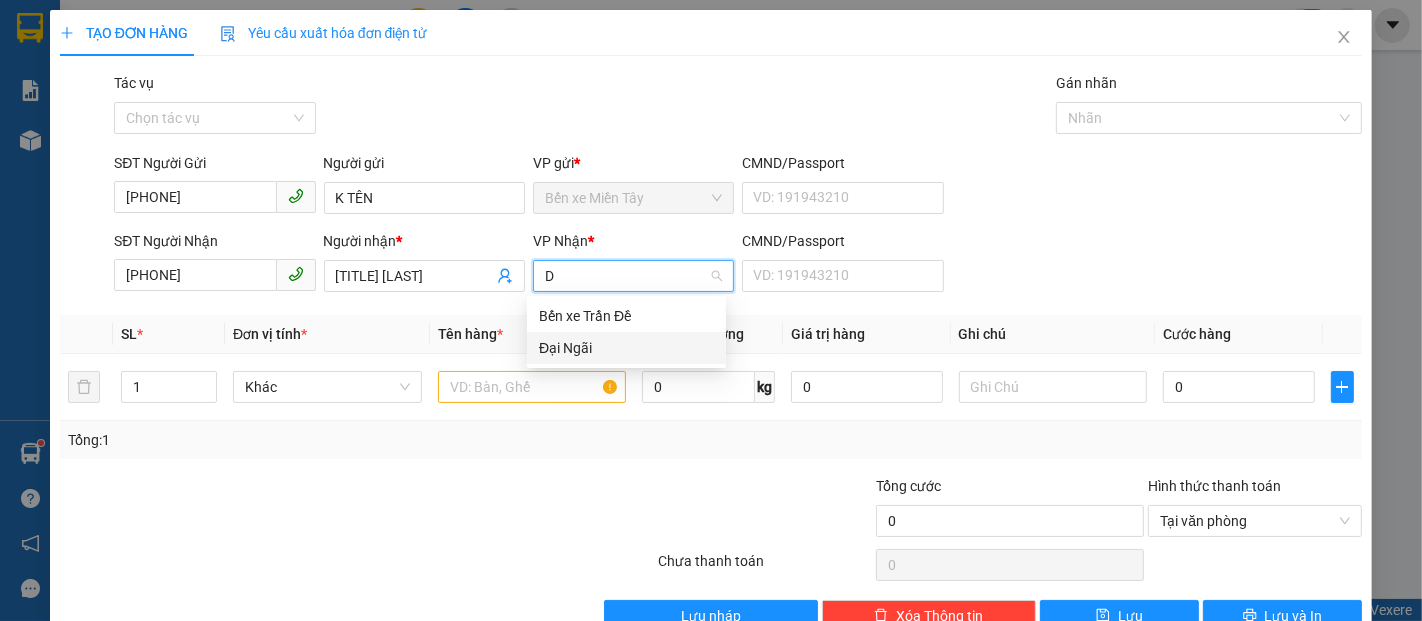 click on "Đại Ngãi" at bounding box center (626, 348) 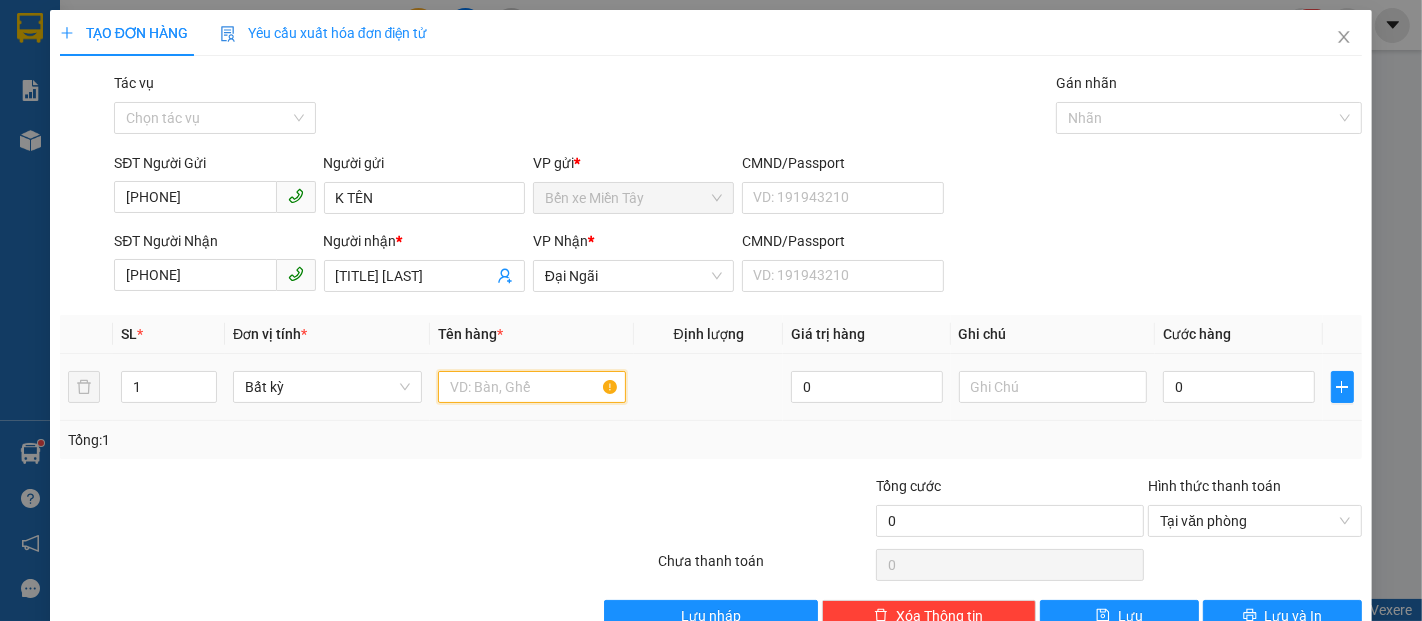 click at bounding box center (532, 387) 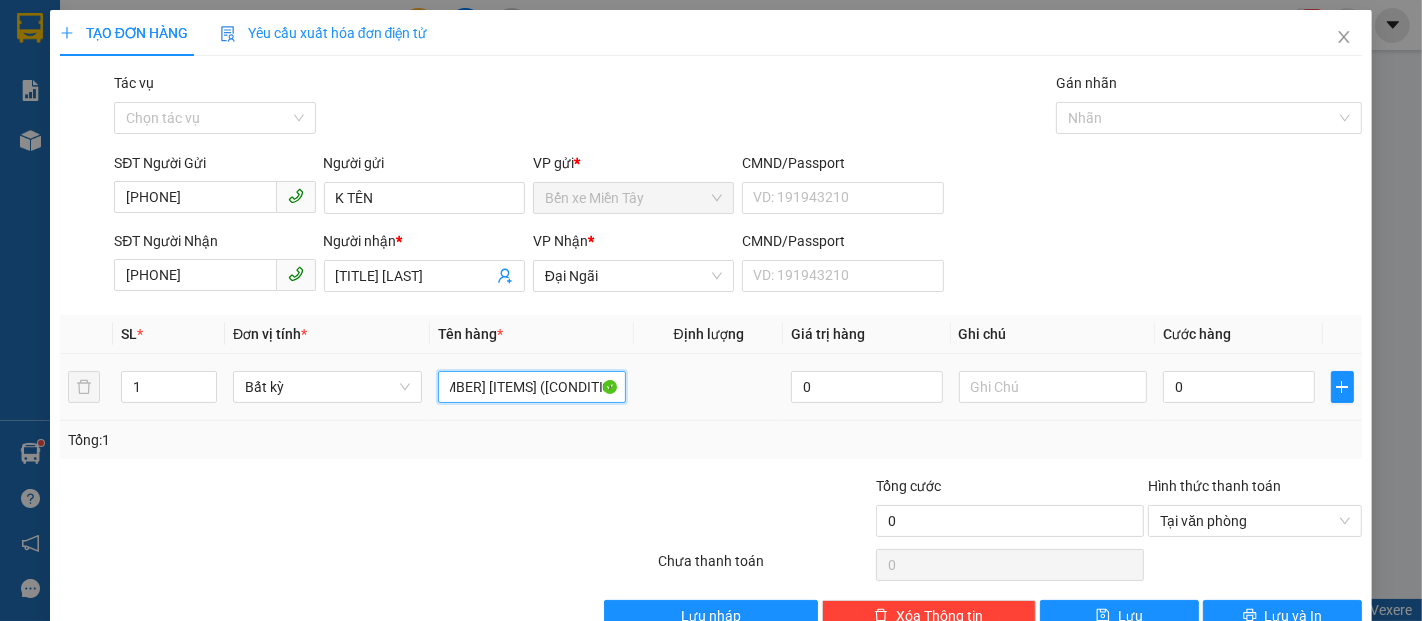 scroll, scrollTop: 0, scrollLeft: 32, axis: horizontal 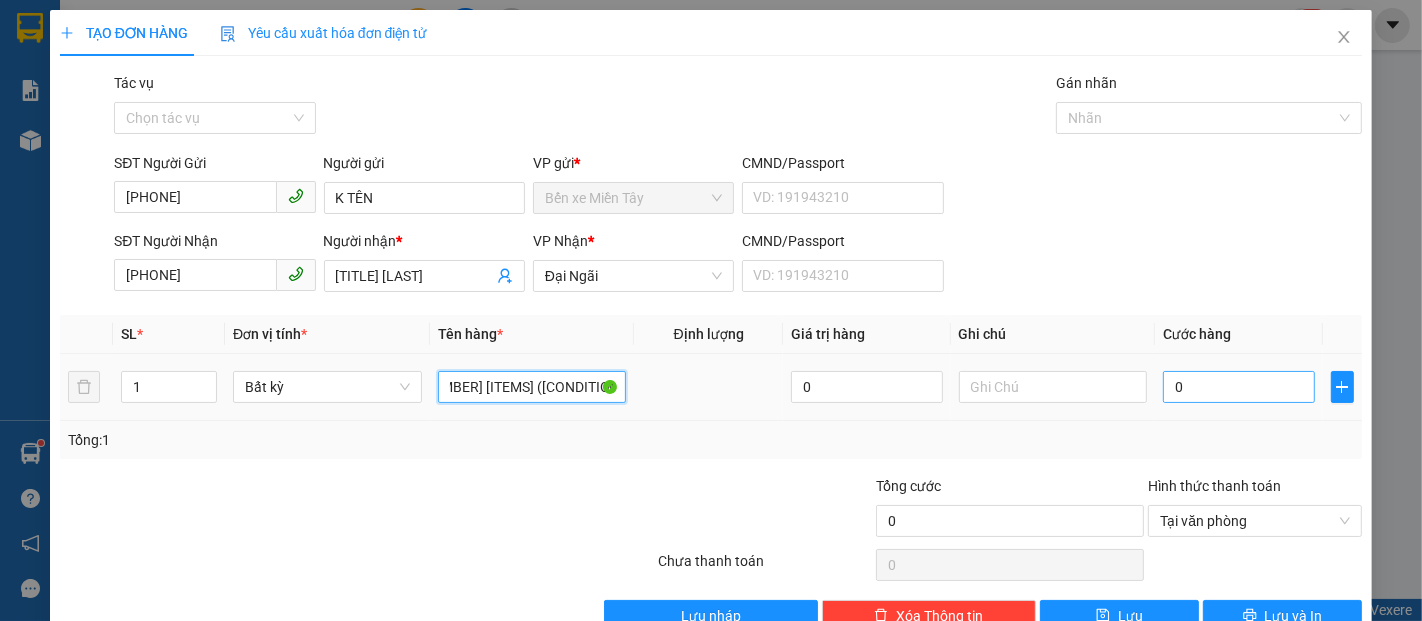 type on "15 KIỆN (K BAO HƯ , BỂ , ƯỚT )" 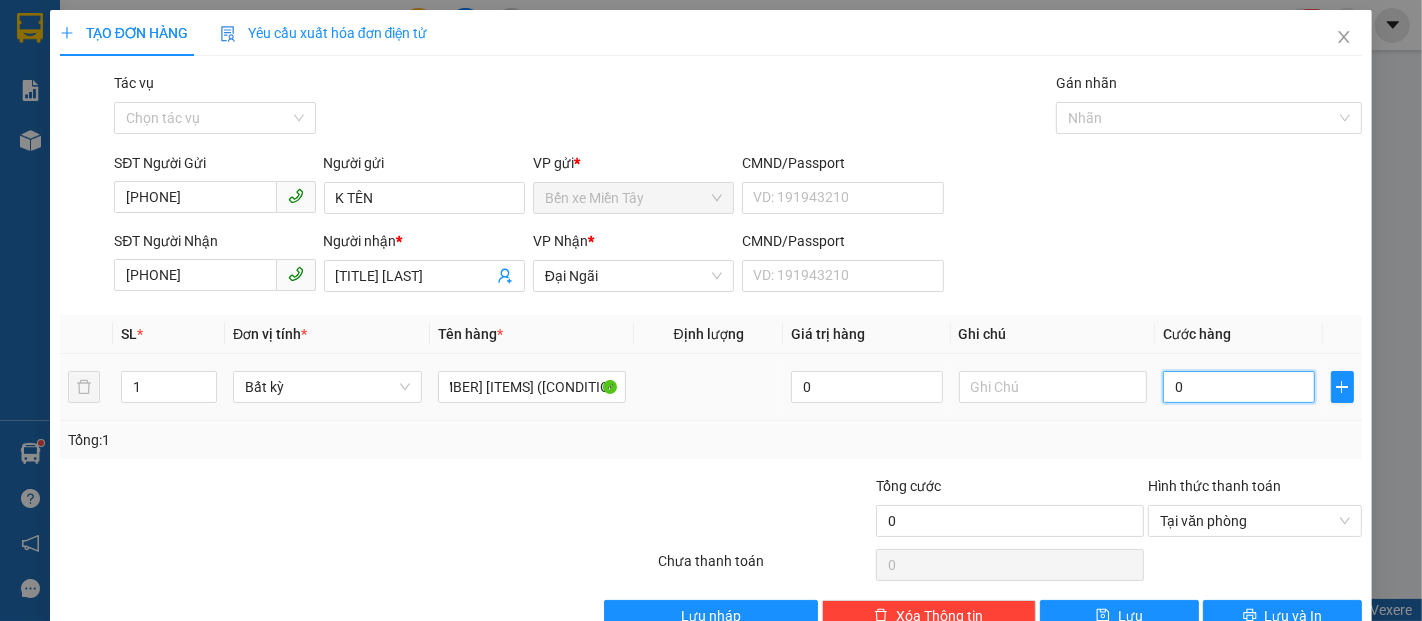 click on "0" at bounding box center (1238, 387) 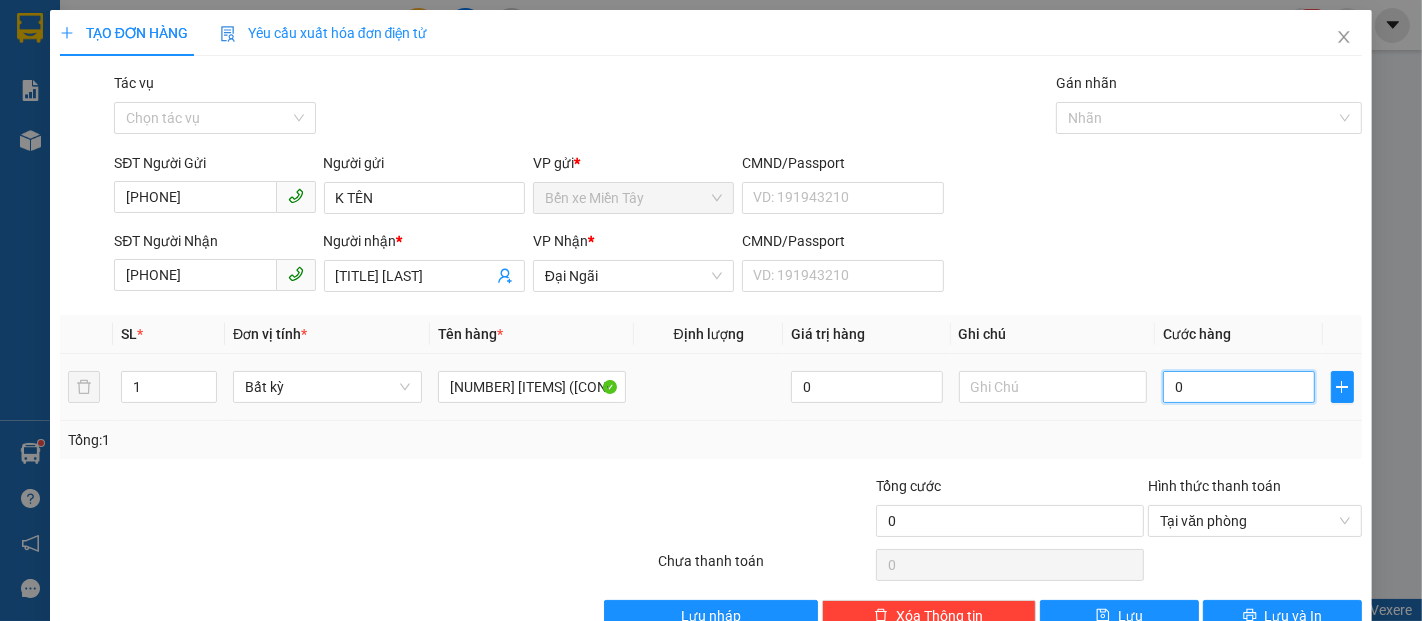type on "4" 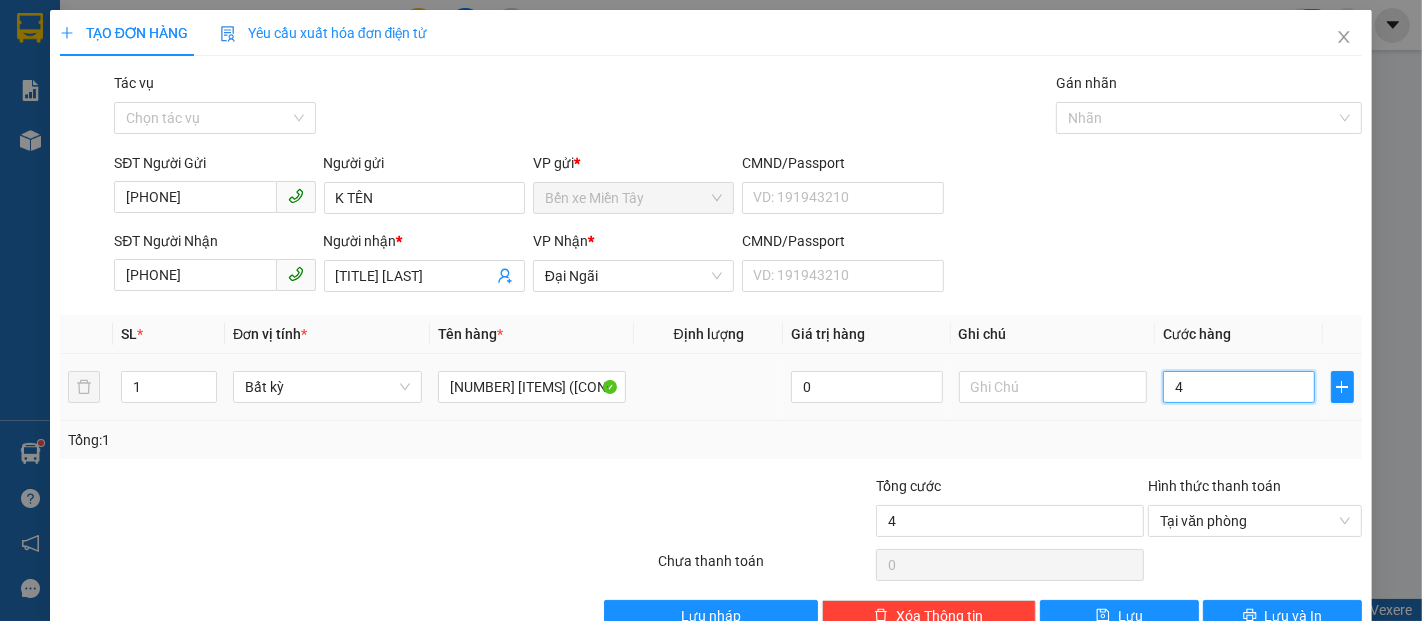 type on "45" 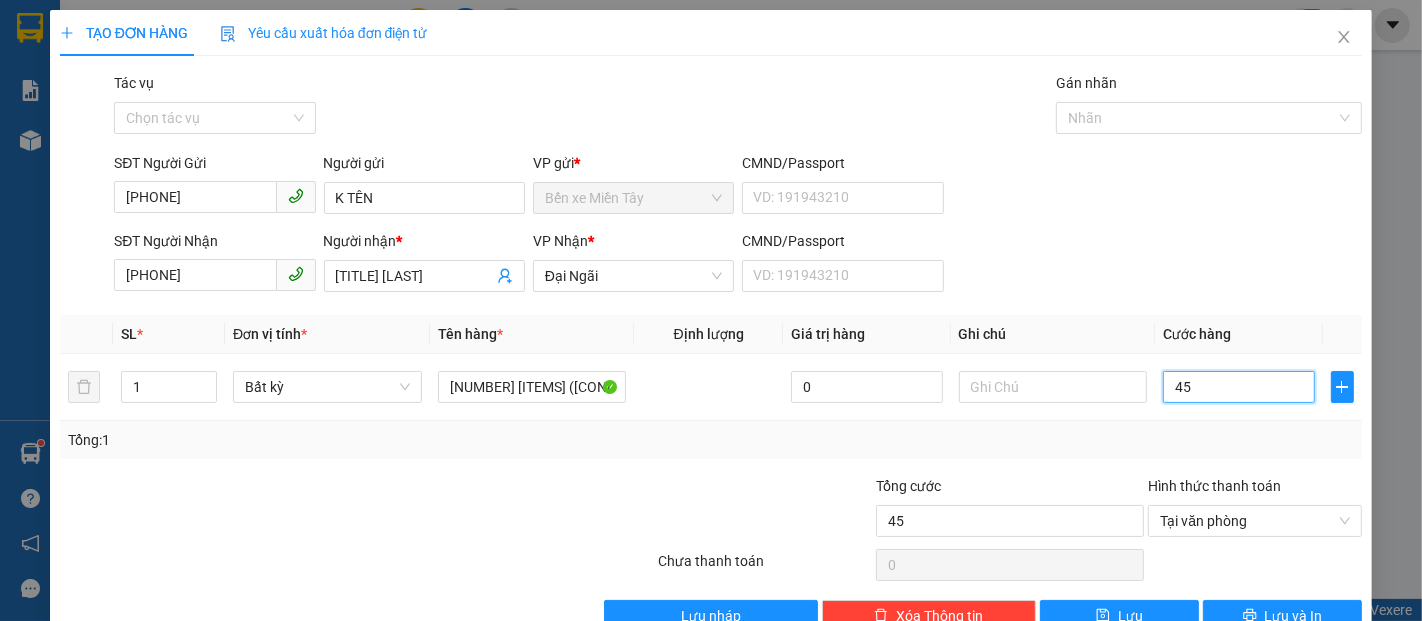 type on "450" 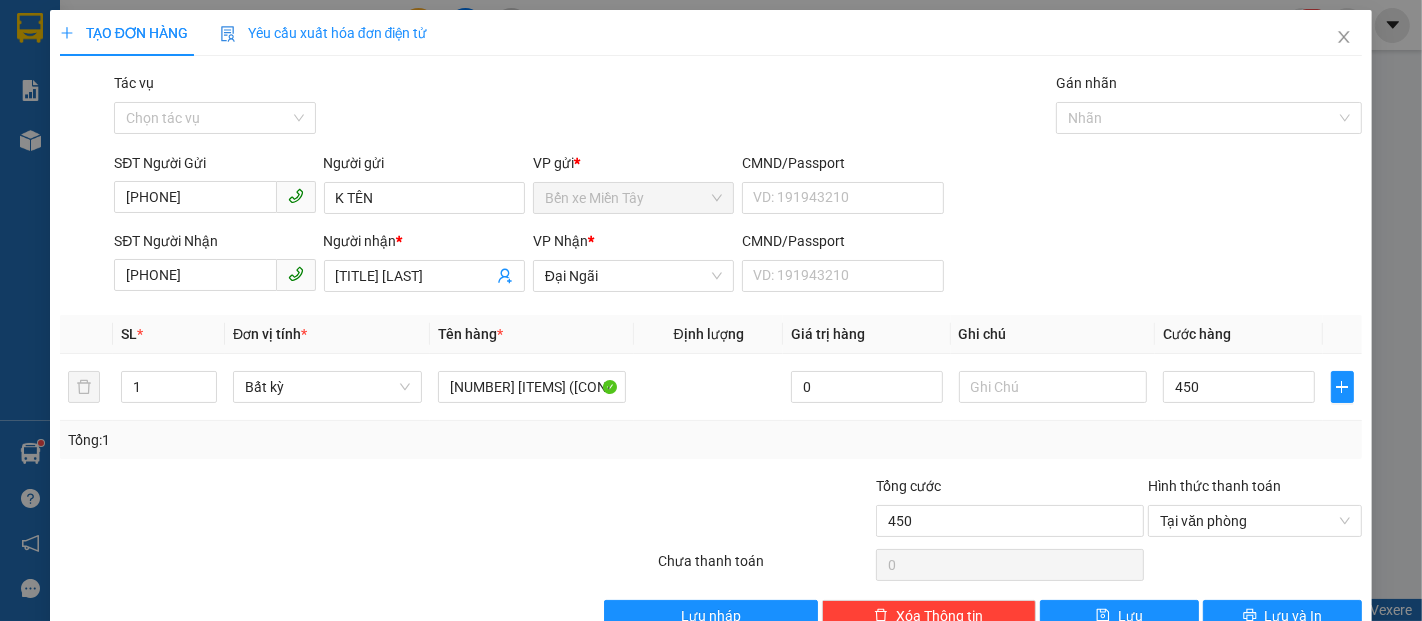type on "450.000" 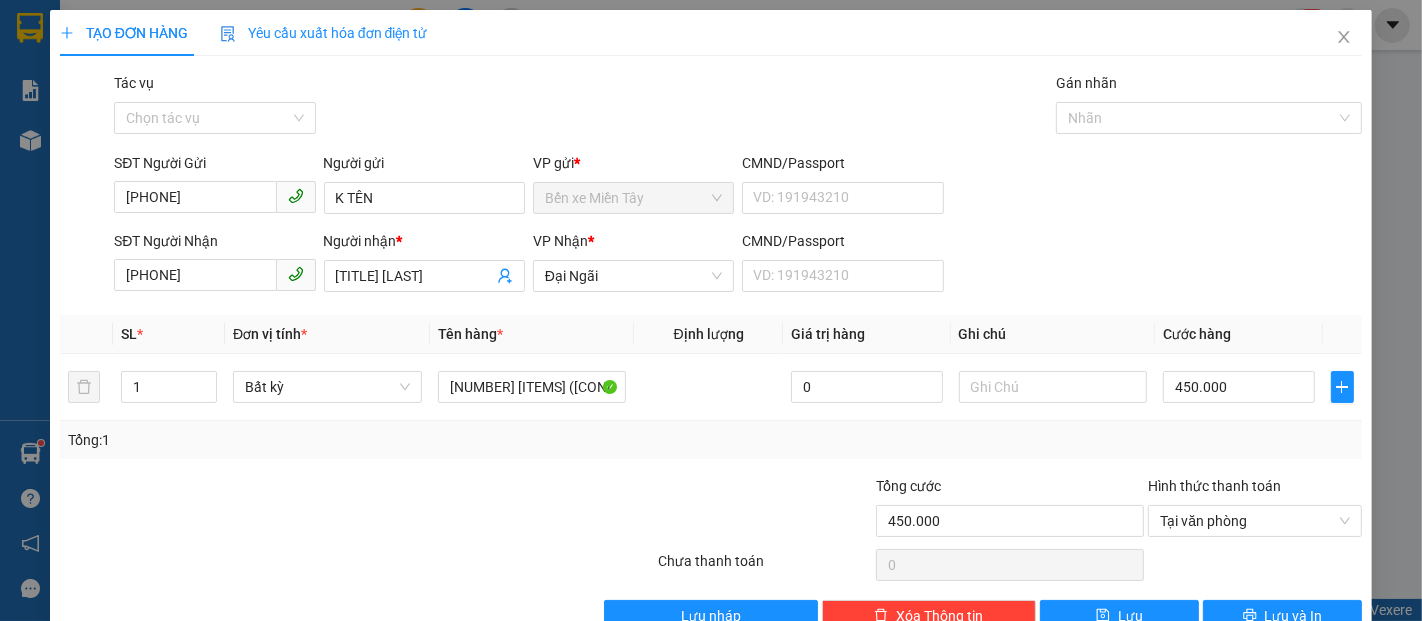 click on "Tổng:  1" at bounding box center (711, 440) 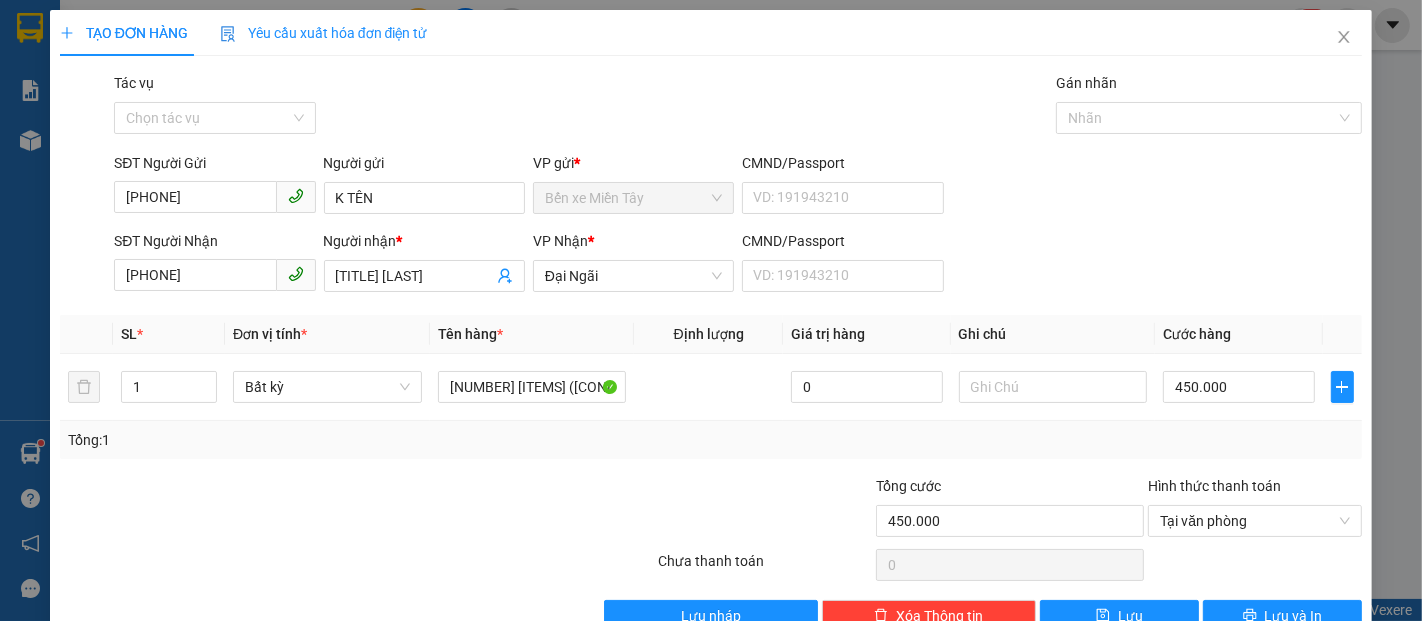 click on "SĐT Người Gửi 0868994321 Người gửi K TÊN VP gửi  * Bến xe Miền Tây CMND/Passport VD: 191943210 SĐT Người Nhận 0835666736 Người nhận  * THẦY LÂM VP Nhận  * Đại Ngãi CMND/Passport VD: 191943210" at bounding box center (711, 226) 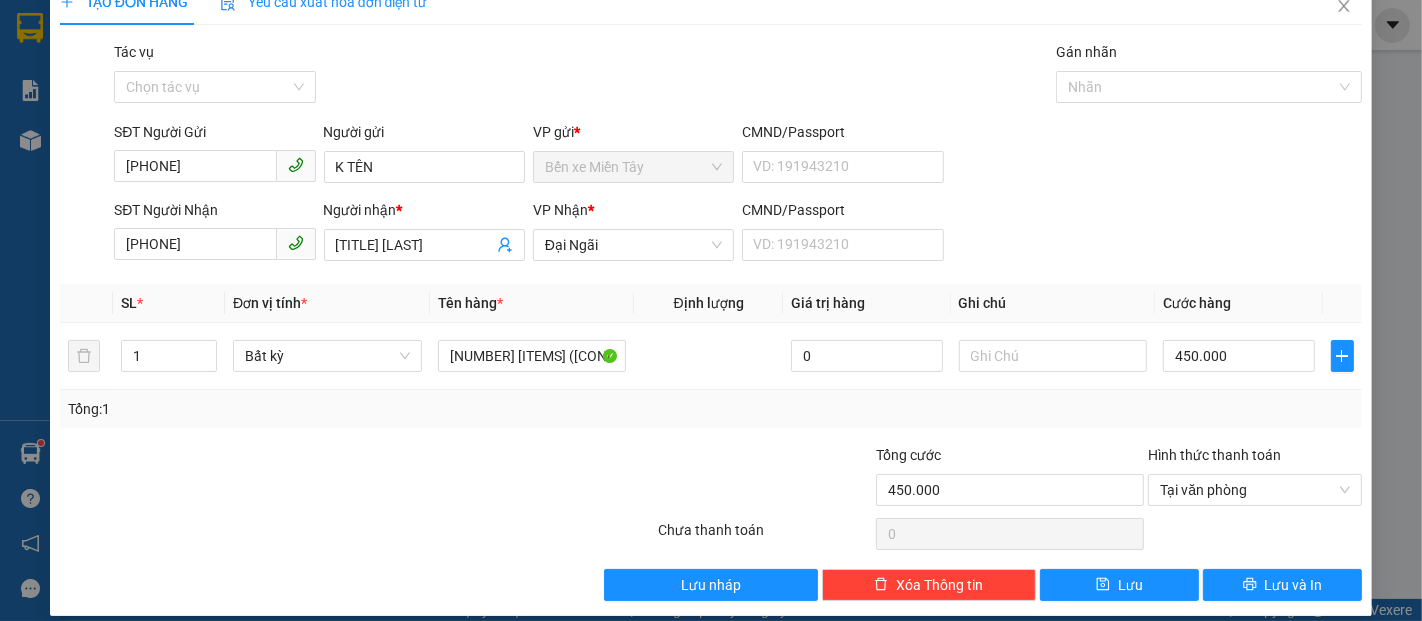 scroll, scrollTop: 48, scrollLeft: 0, axis: vertical 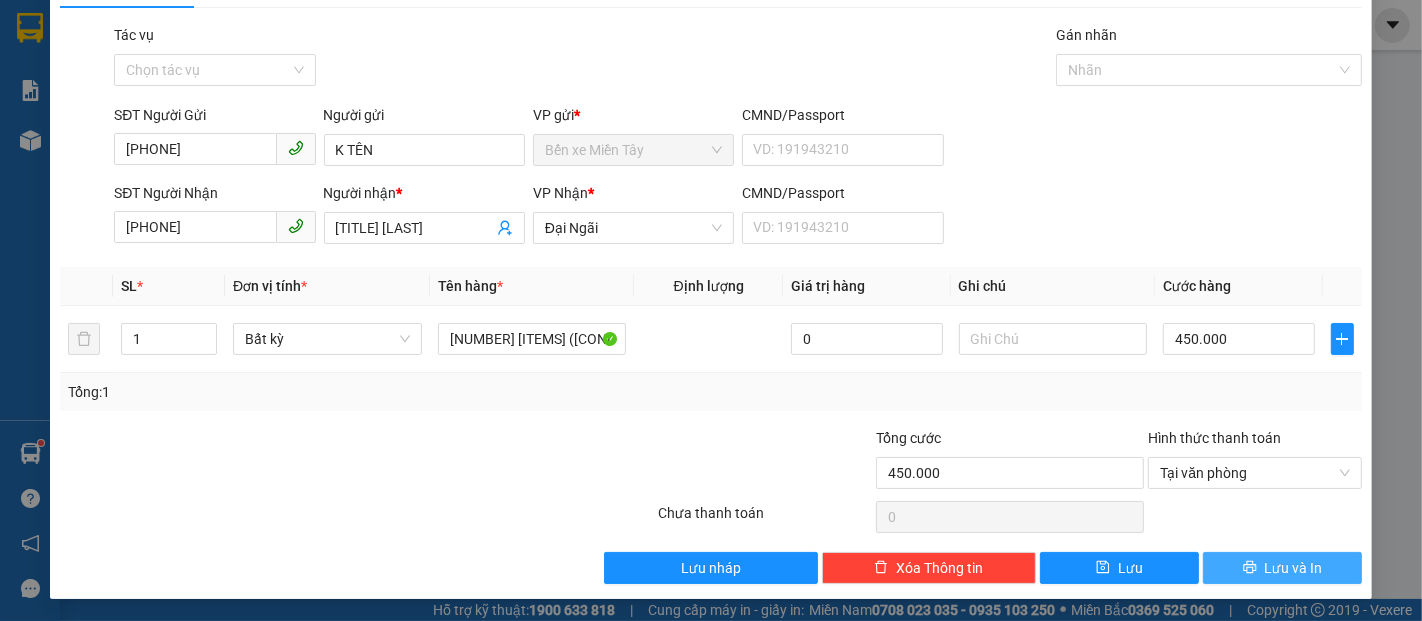click on "Lưu và In" at bounding box center [1294, 568] 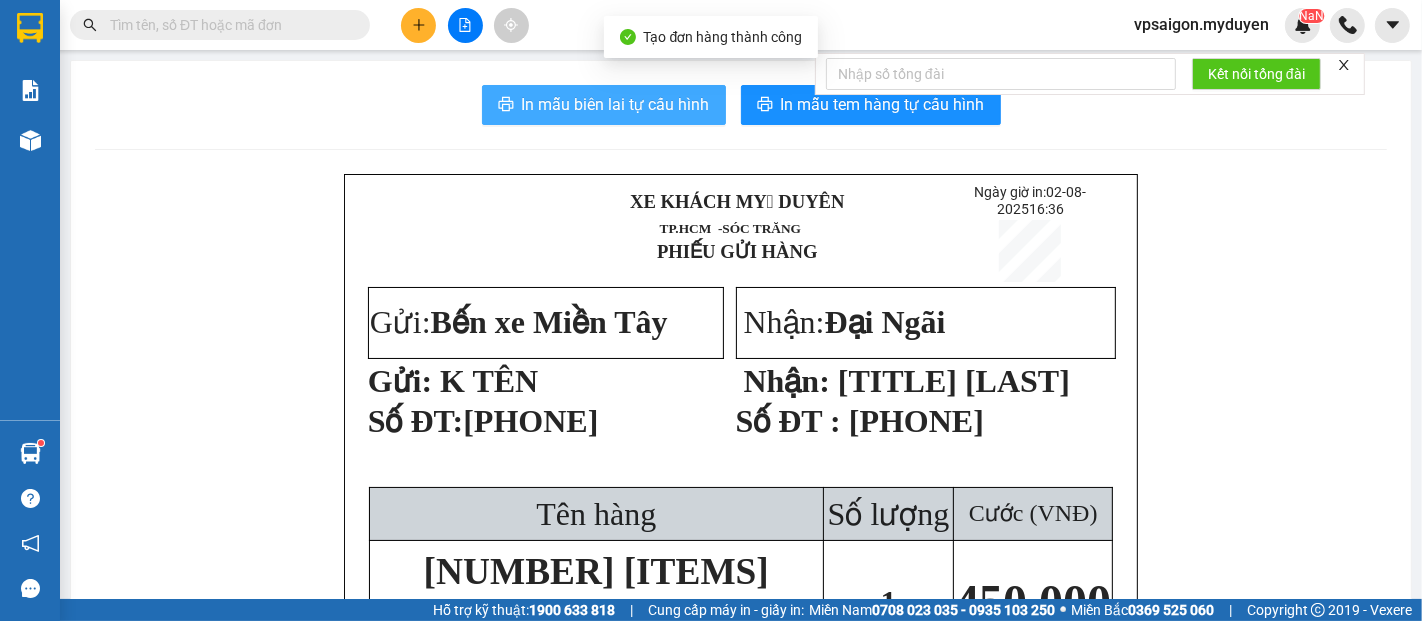 click on "In mẫu biên lai tự cấu hình" at bounding box center (616, 104) 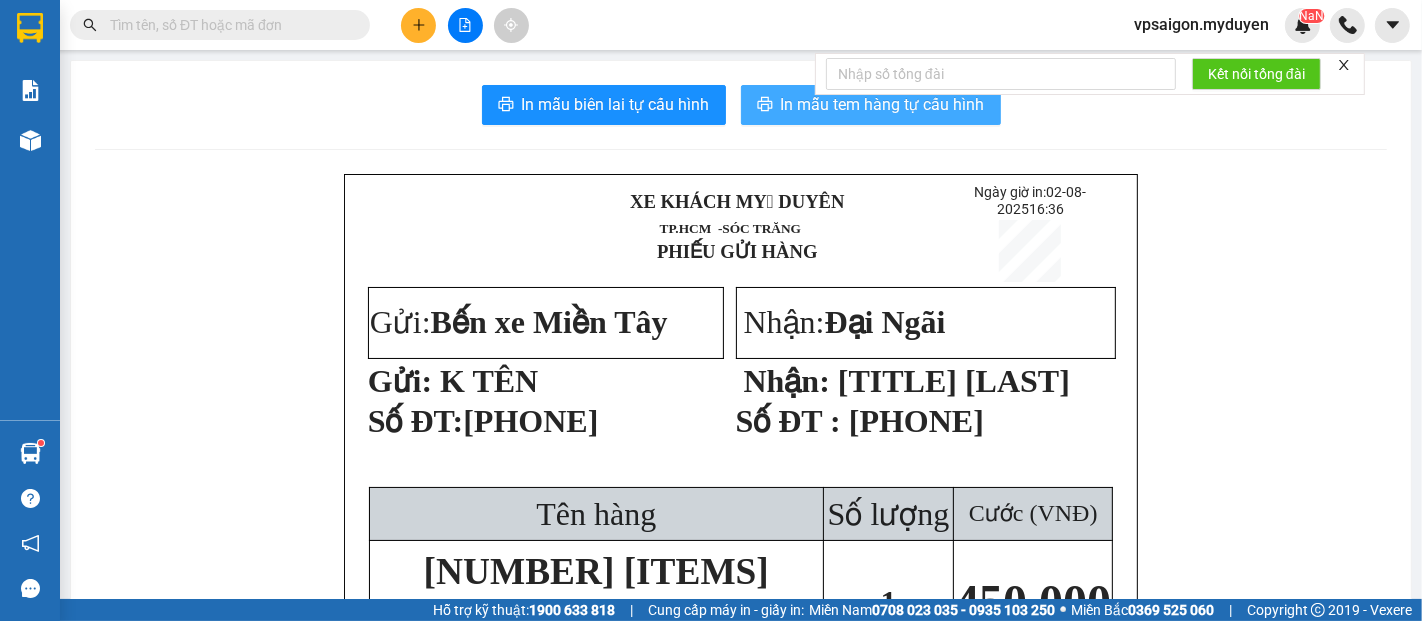 click on "In mẫu tem hàng tự cấu hình" at bounding box center (883, 104) 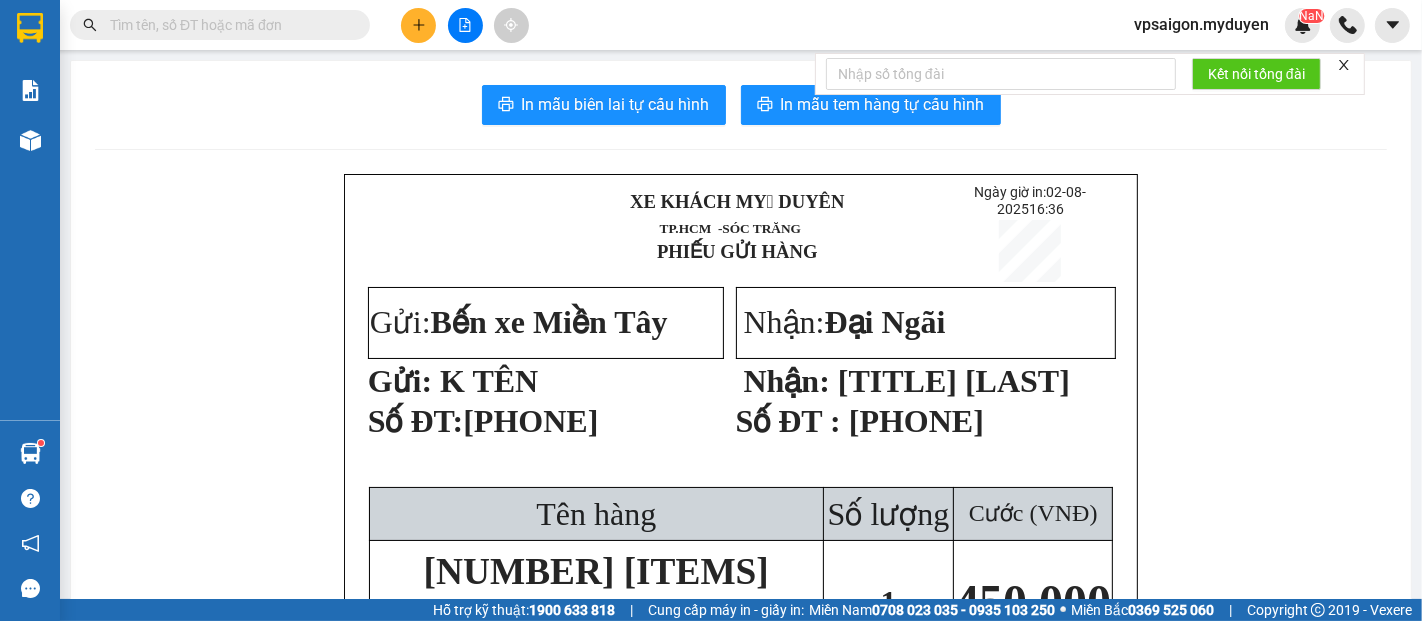 drag, startPoint x: 424, startPoint y: 32, endPoint x: 597, endPoint y: 277, distance: 299.9233 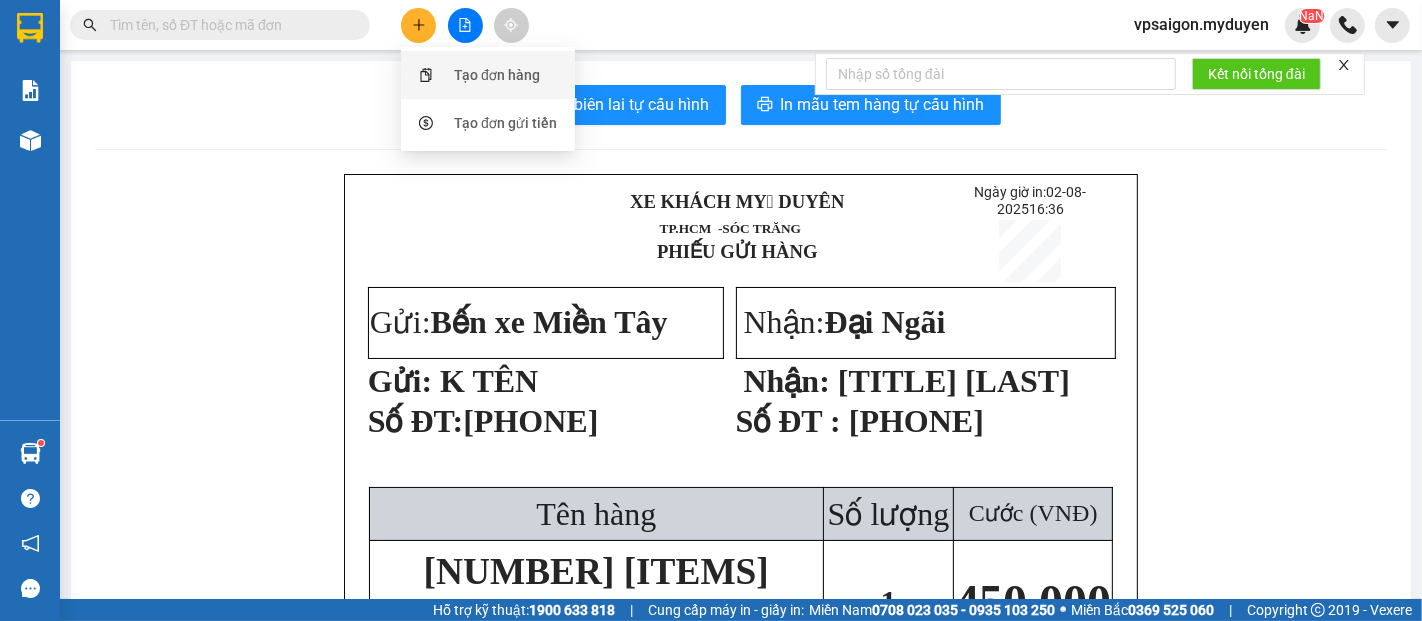 click on "Tạo đơn hàng" at bounding box center (497, 75) 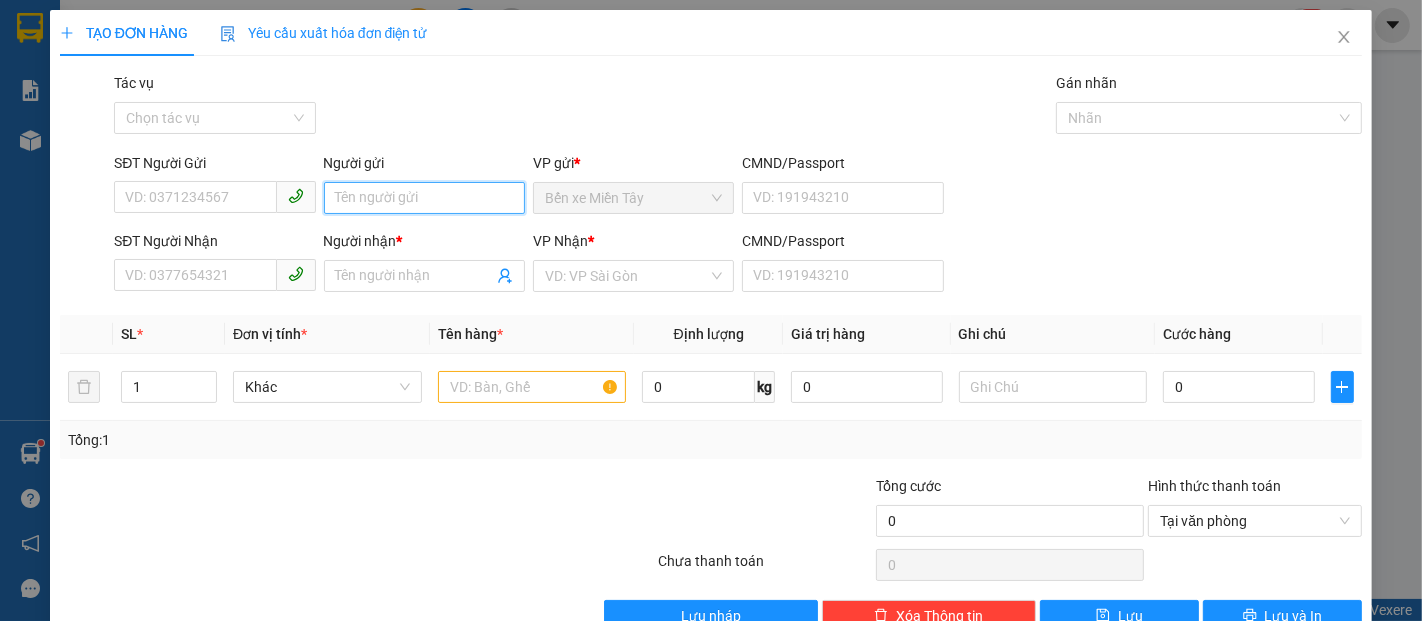 click on "Người gửi" at bounding box center [424, 198] 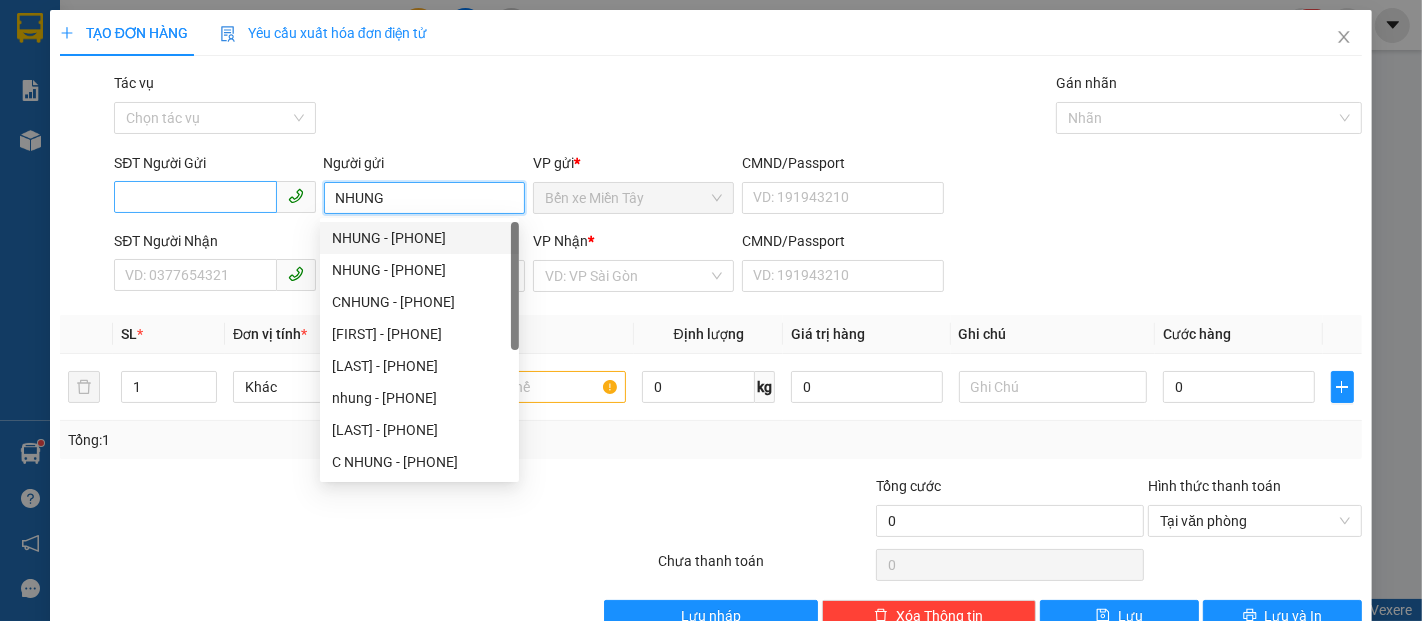 type on "NHUNG" 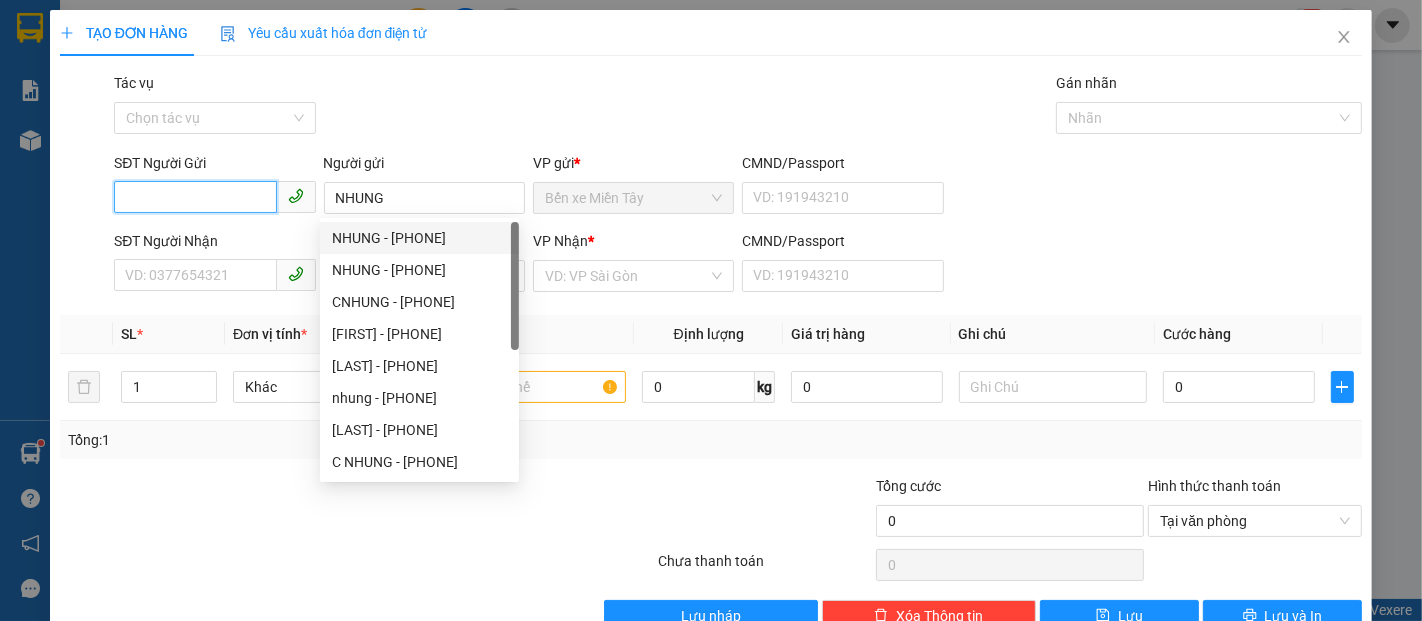 click on "SĐT Người Gửi" at bounding box center [195, 197] 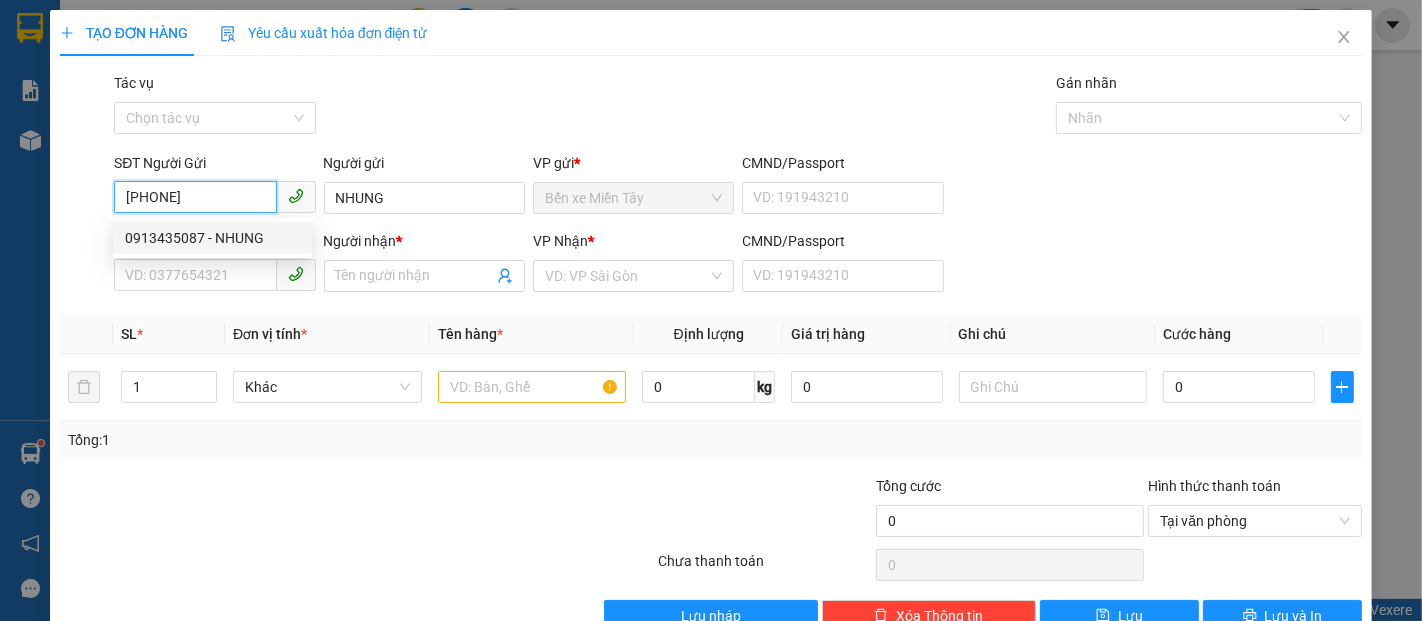 click on "0913435087 - NHUNG" at bounding box center [212, 238] 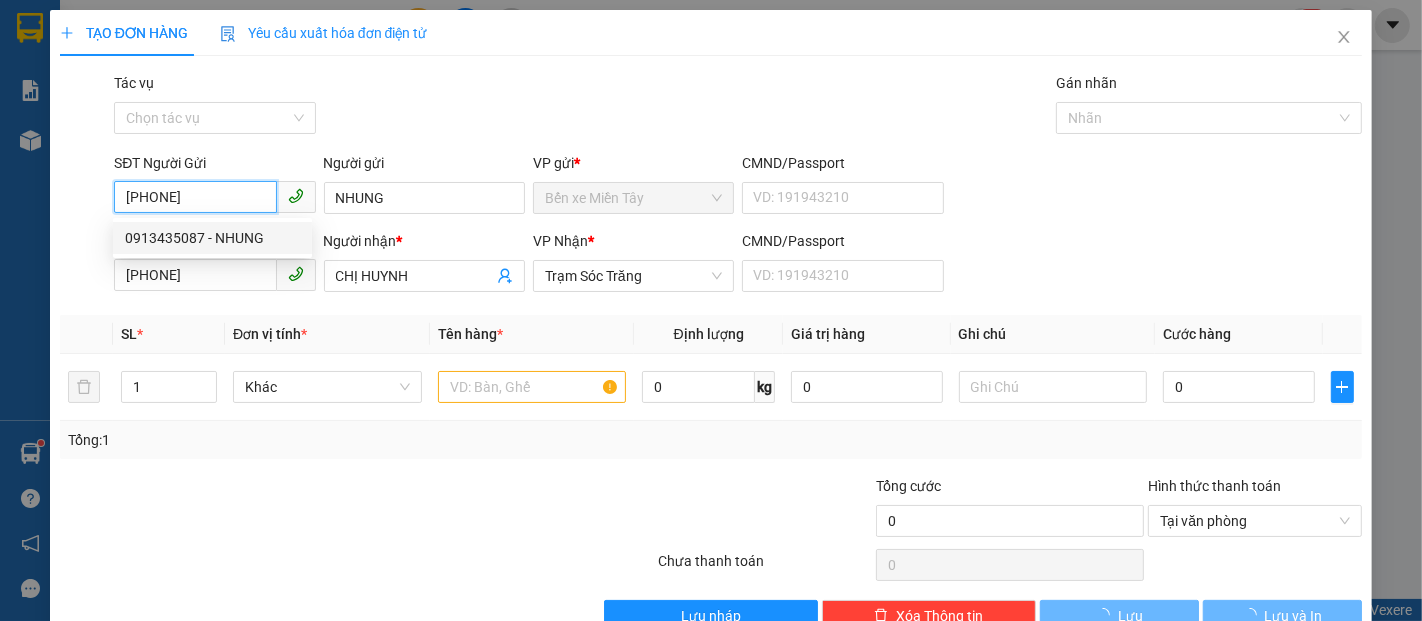 type on "40.000" 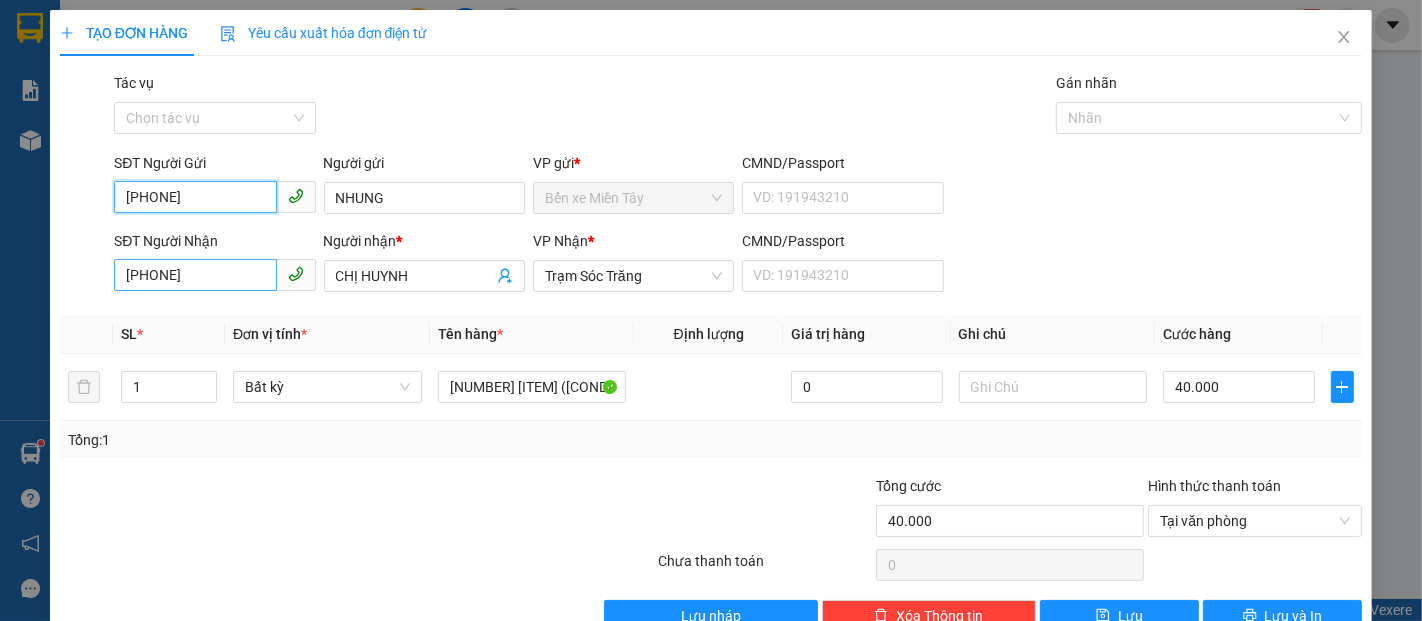 type on "0913435087" 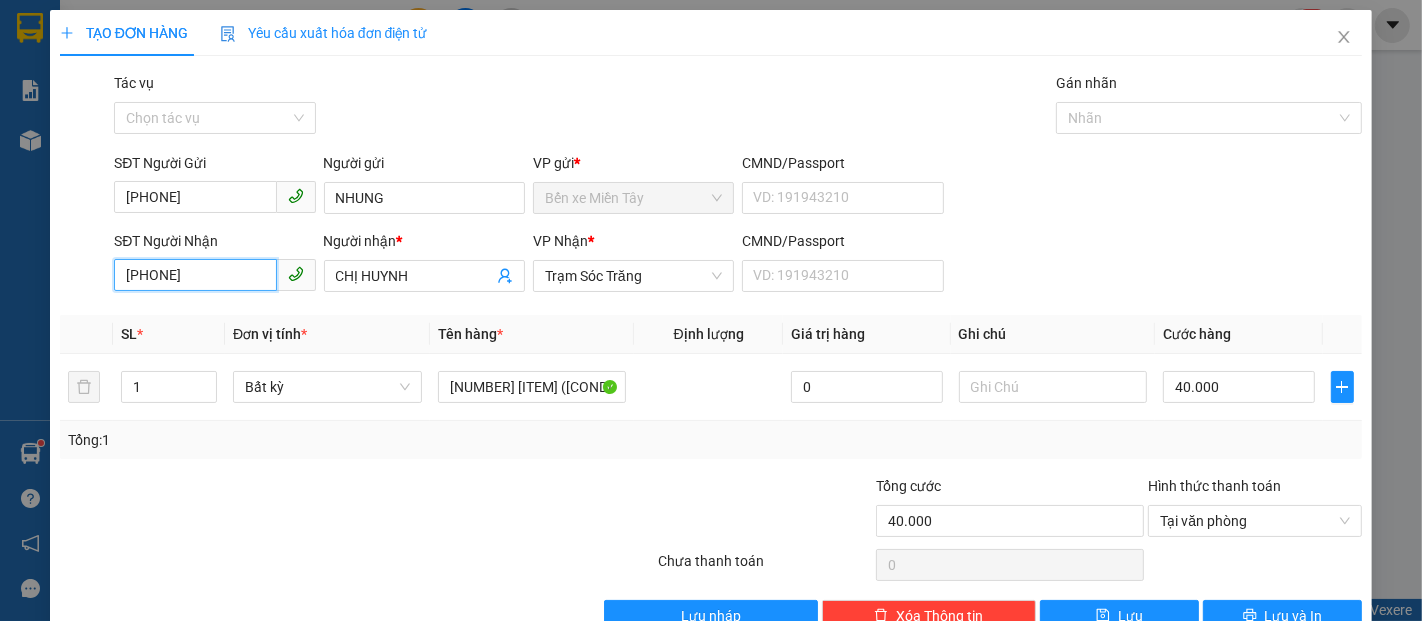 drag, startPoint x: 220, startPoint y: 275, endPoint x: 94, endPoint y: 325, distance: 135.5581 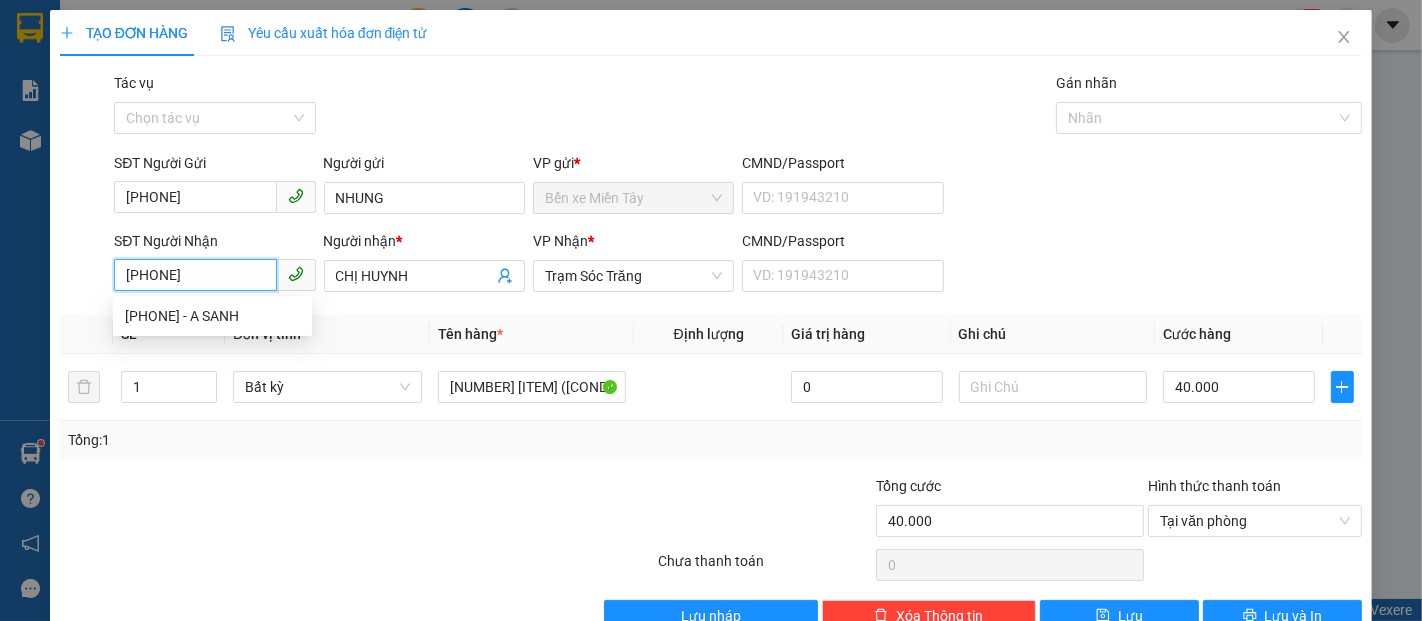 type on "0349011939" 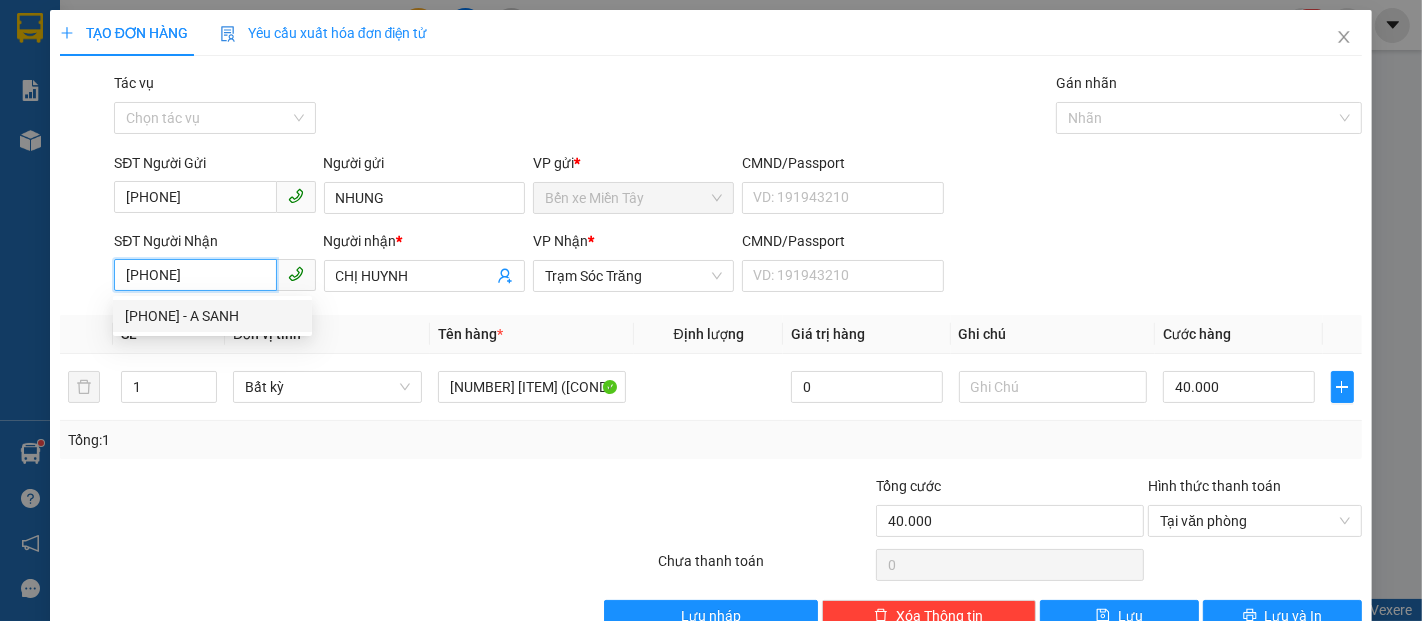 click on "0349011939 - A SANH" at bounding box center (212, 316) 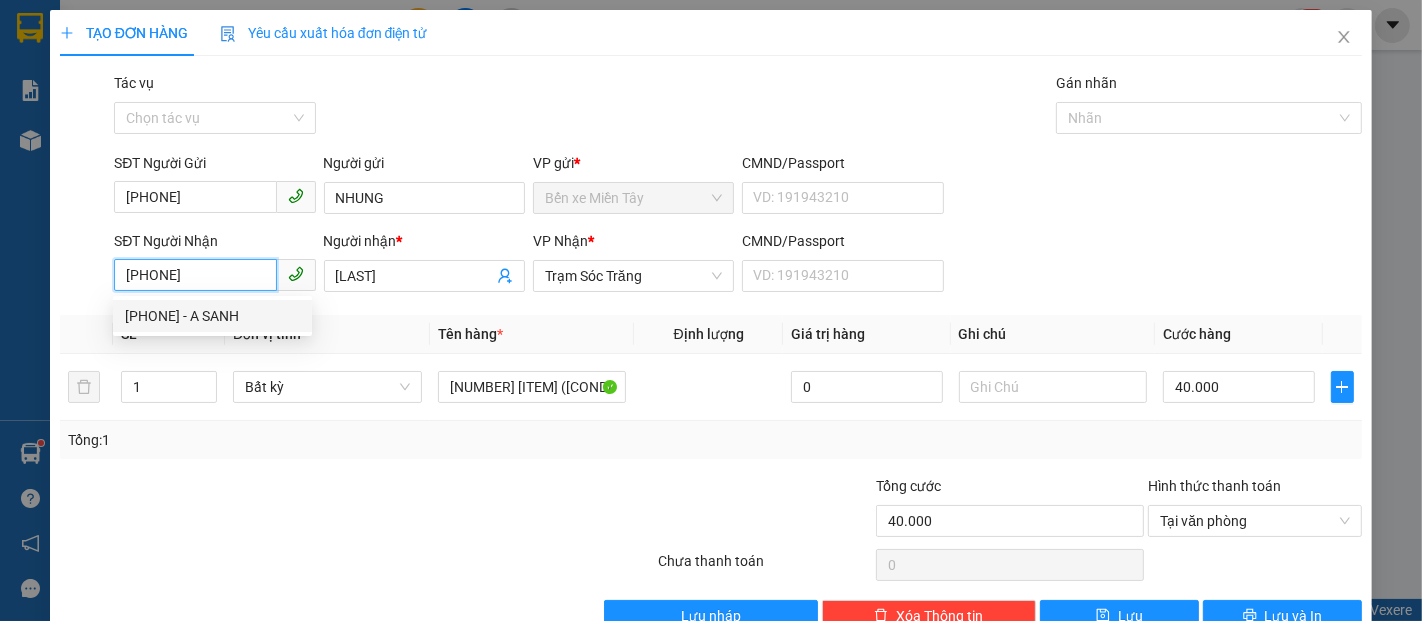 type on "140.000" 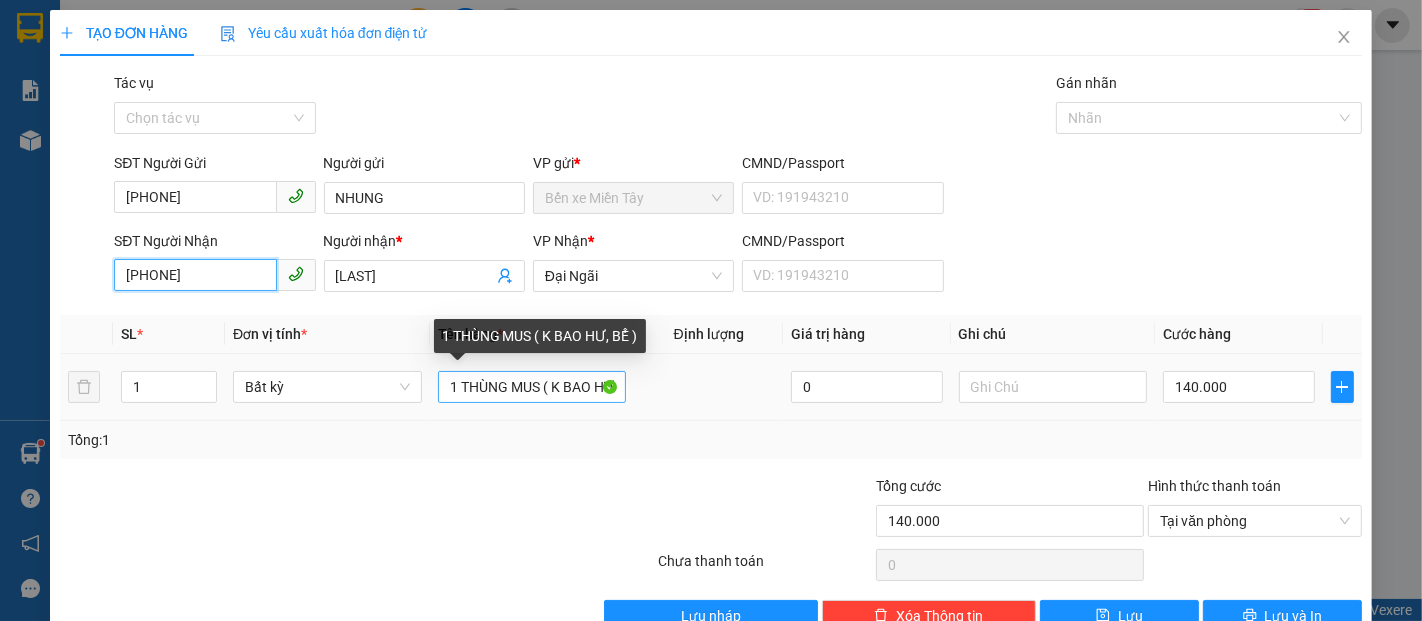 type on "0349011939" 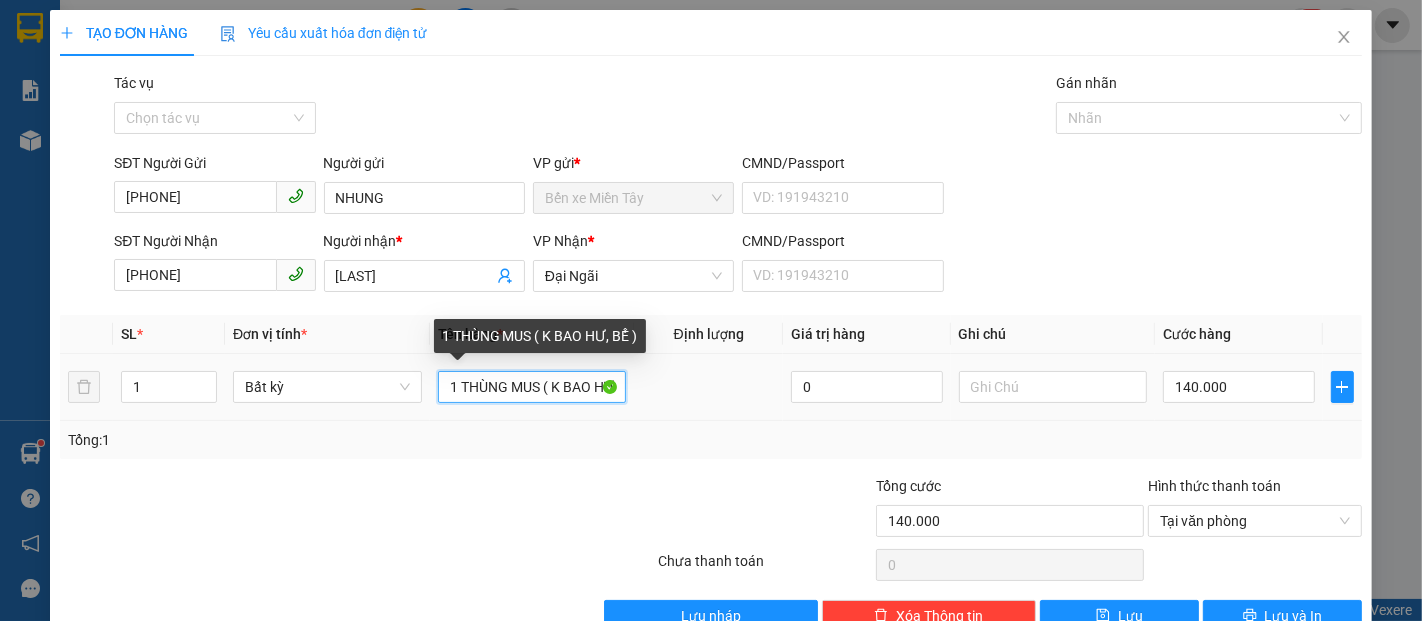 click on "1 THÙNG MUS ( K BAO HƯ, BỂ )" at bounding box center (532, 387) 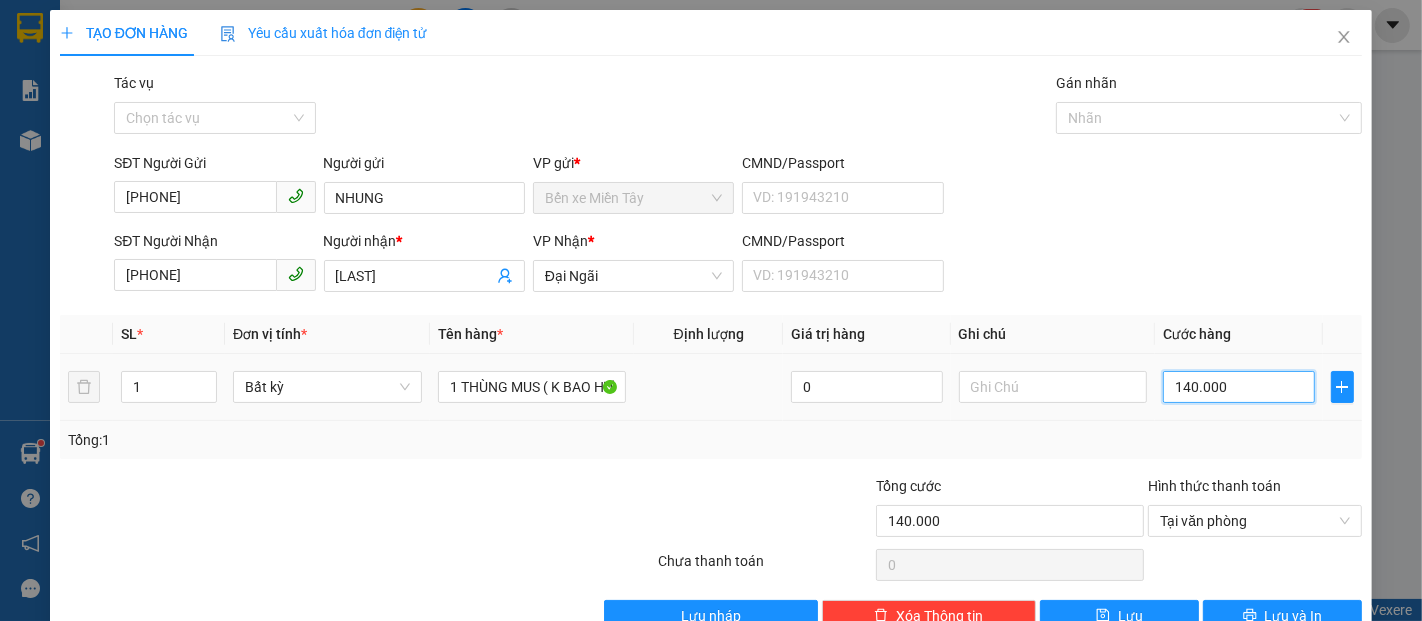 click on "140.000" at bounding box center [1238, 387] 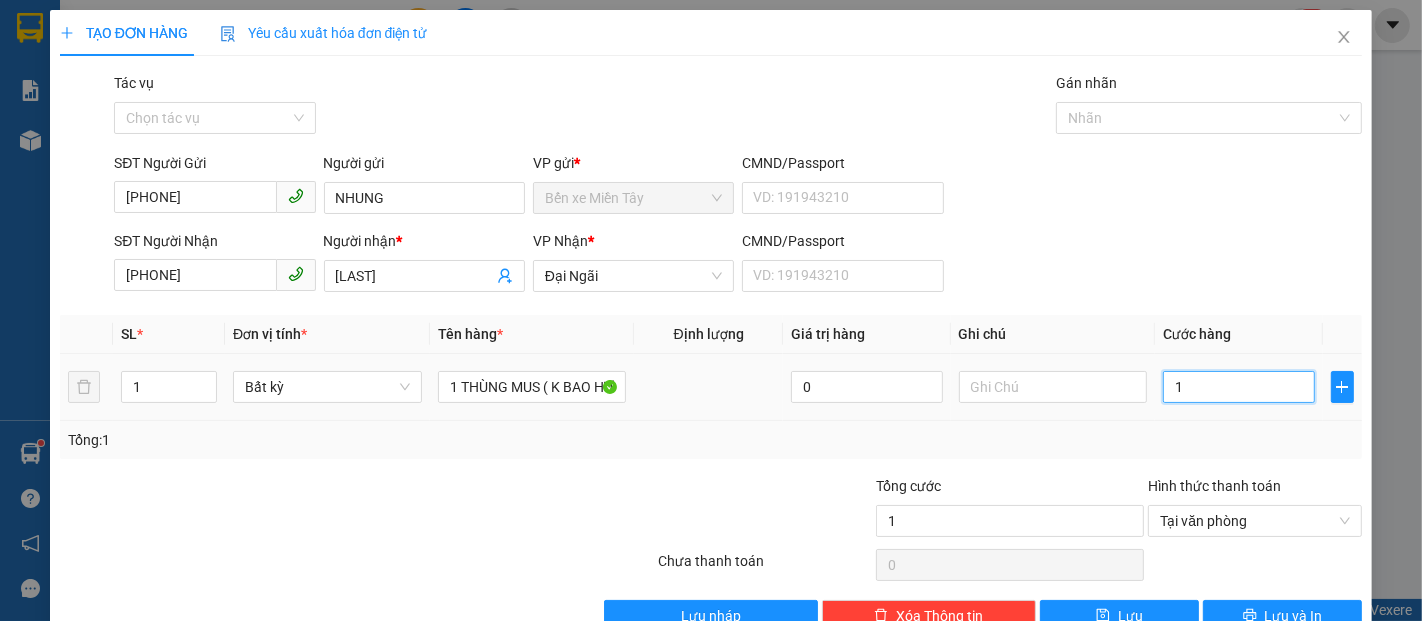 type on "12" 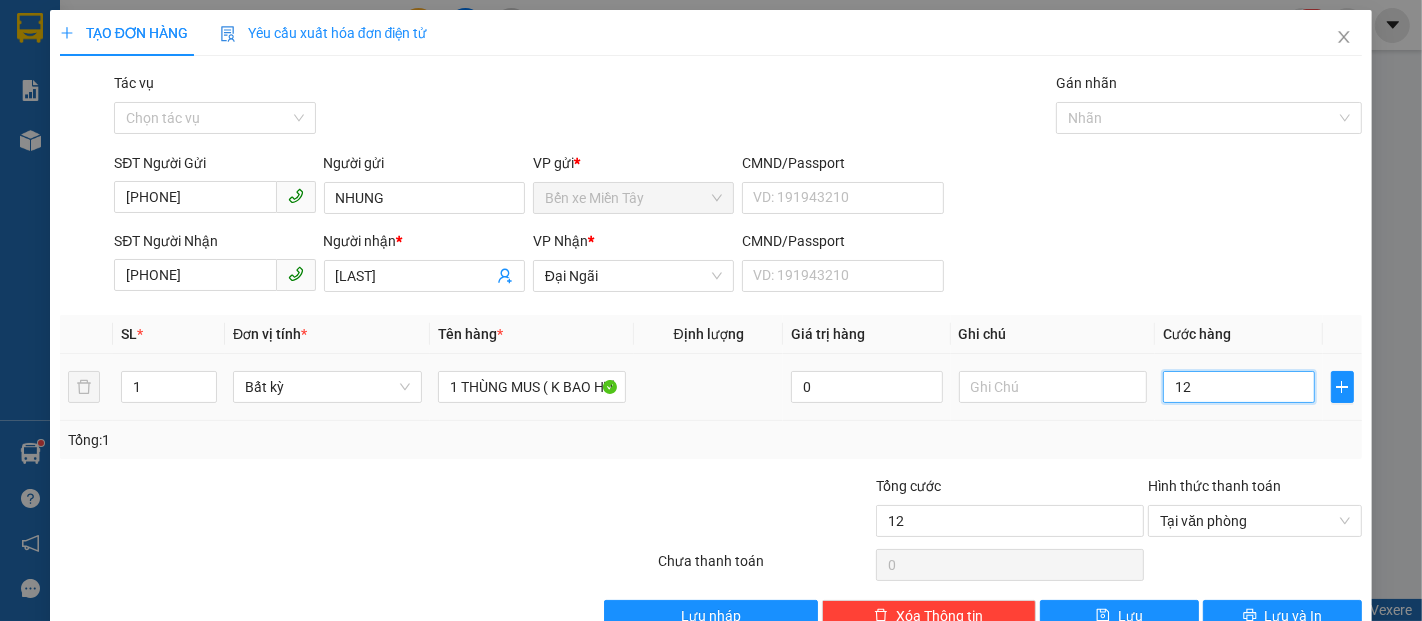 type on "120" 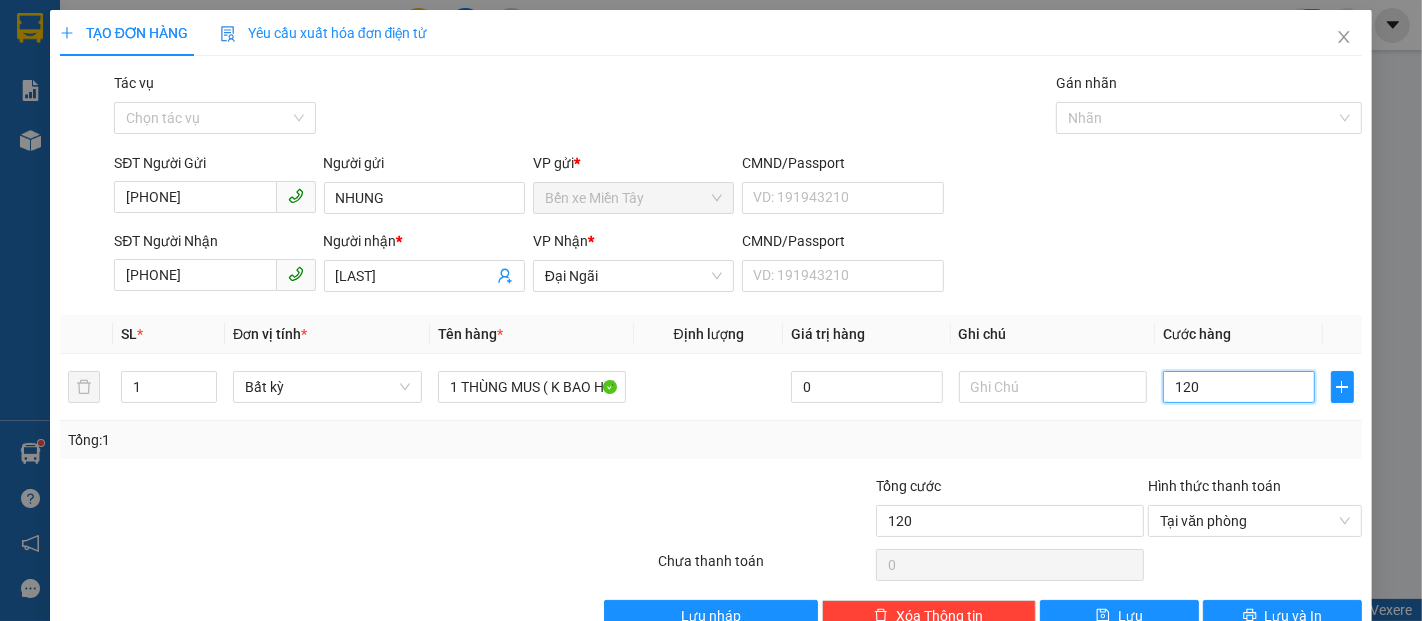type on "120" 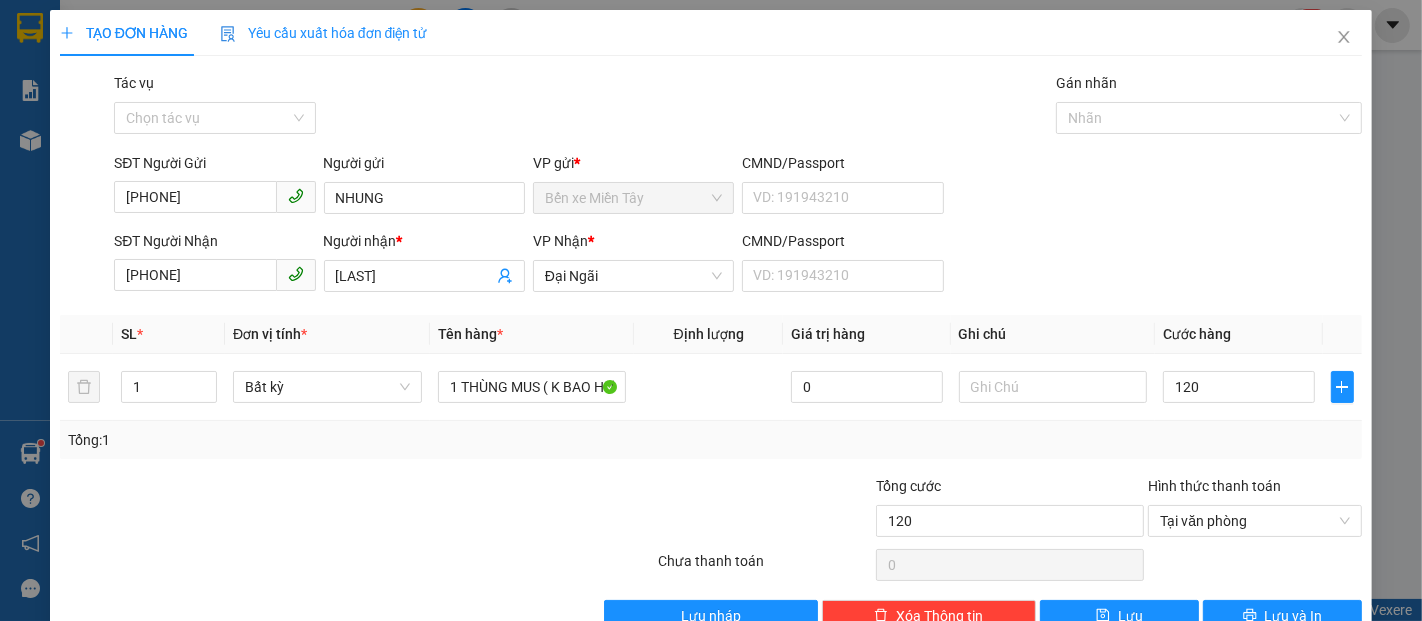 type on "120.000" 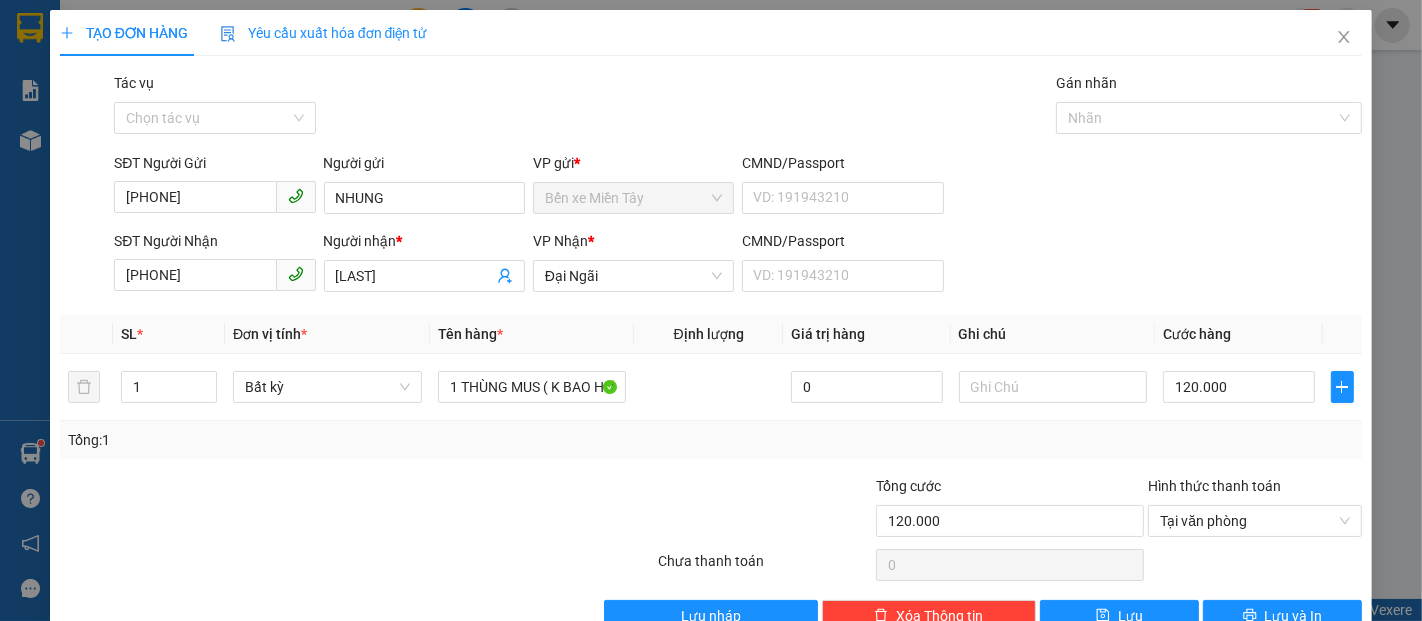 click on "Tổng:  1" at bounding box center [711, 440] 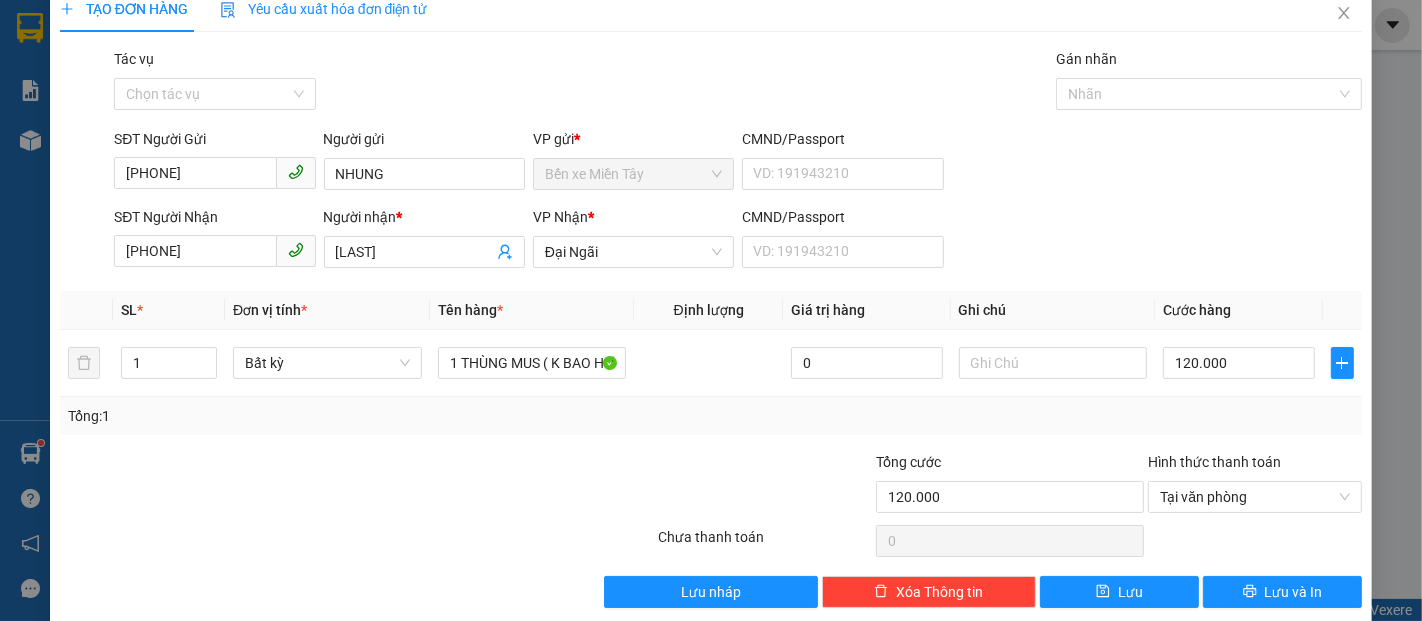 scroll, scrollTop: 48, scrollLeft: 0, axis: vertical 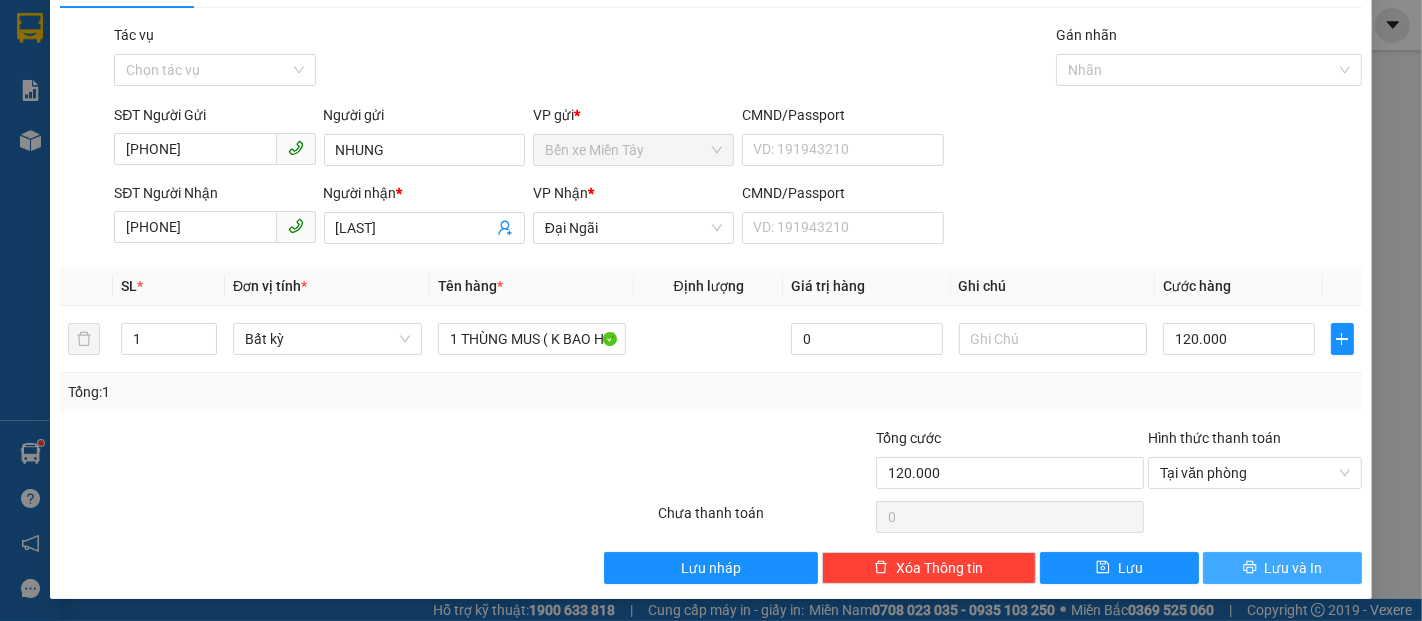 click on "Lưu và In" at bounding box center (1294, 568) 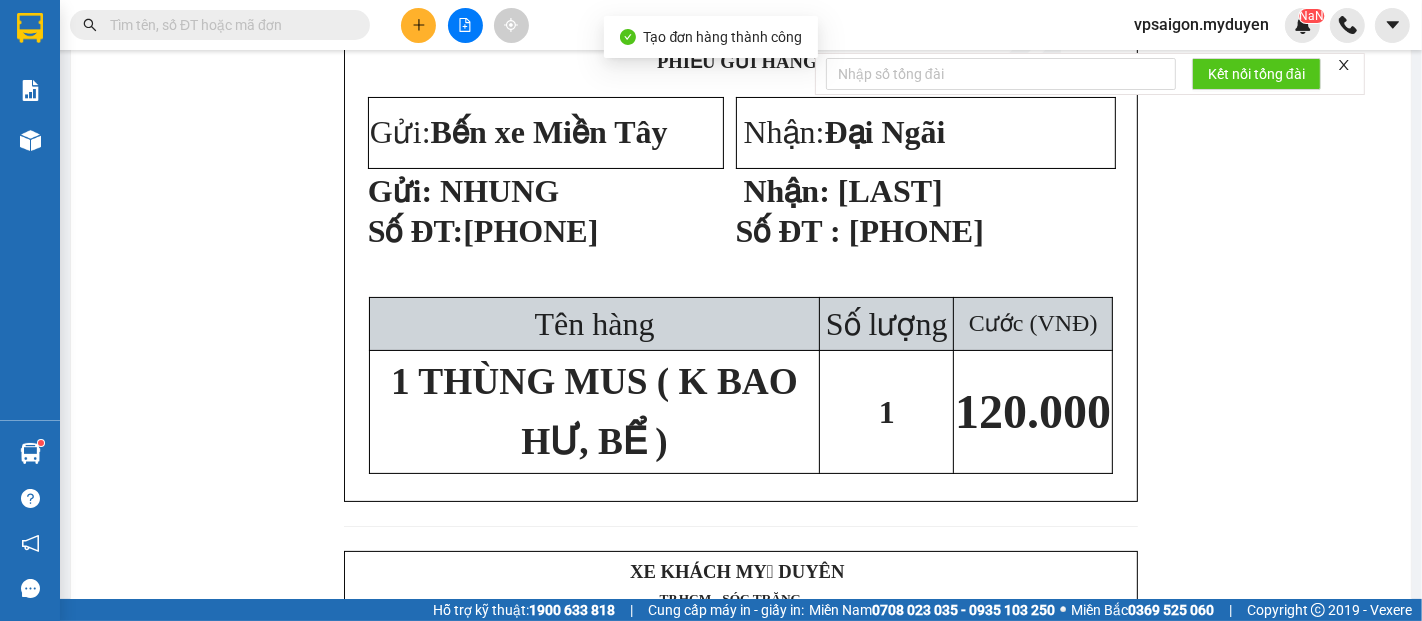 scroll, scrollTop: 0, scrollLeft: 0, axis: both 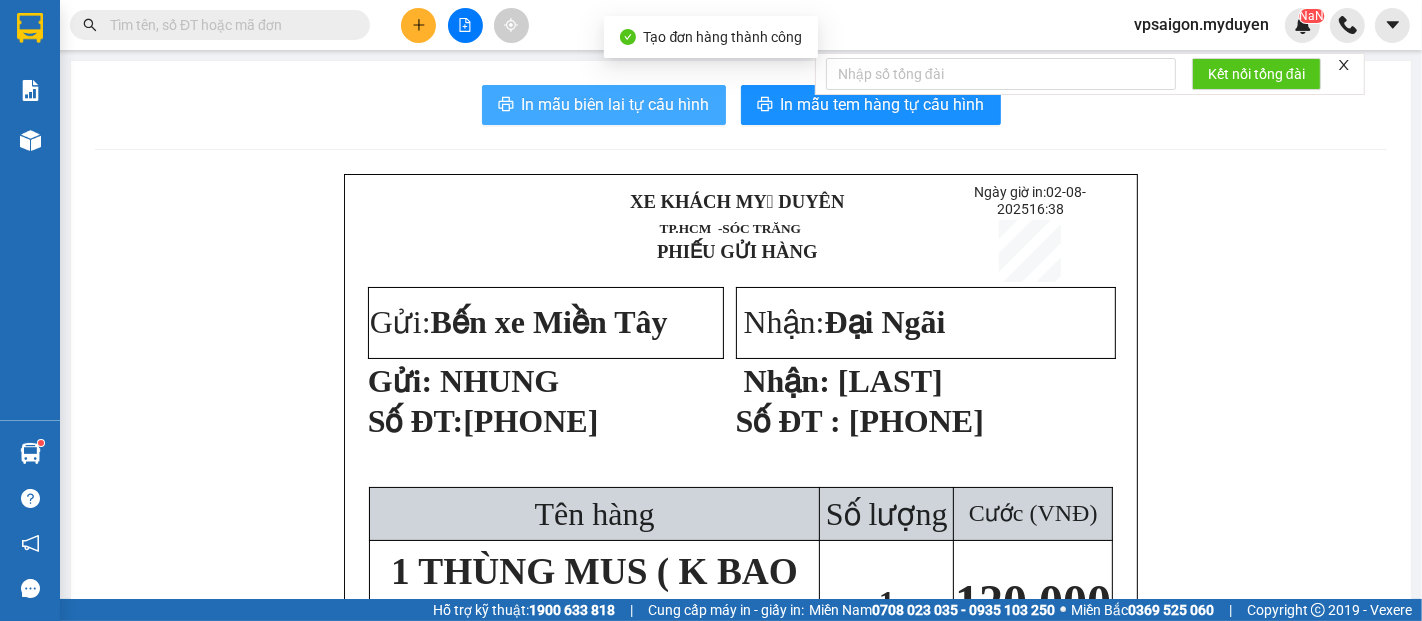 click on "In mẫu biên lai tự cấu hình" at bounding box center [616, 104] 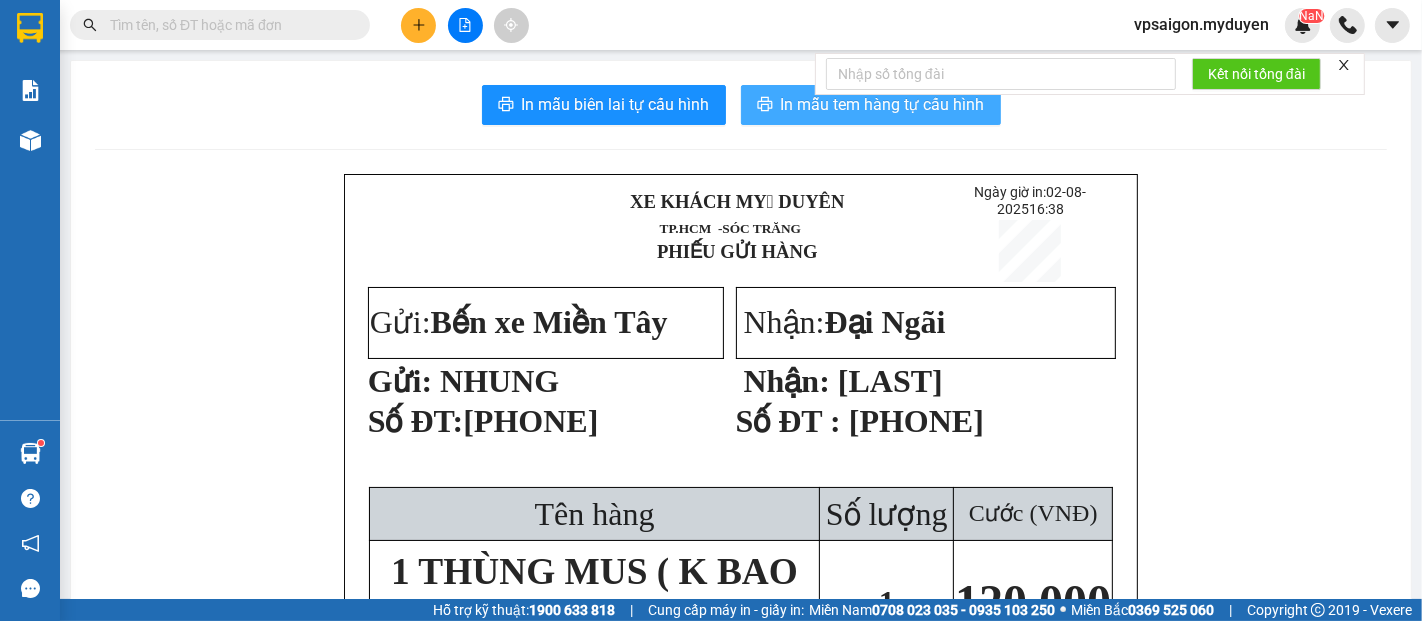 drag, startPoint x: 805, startPoint y: 105, endPoint x: 834, endPoint y: 138, distance: 43.931767 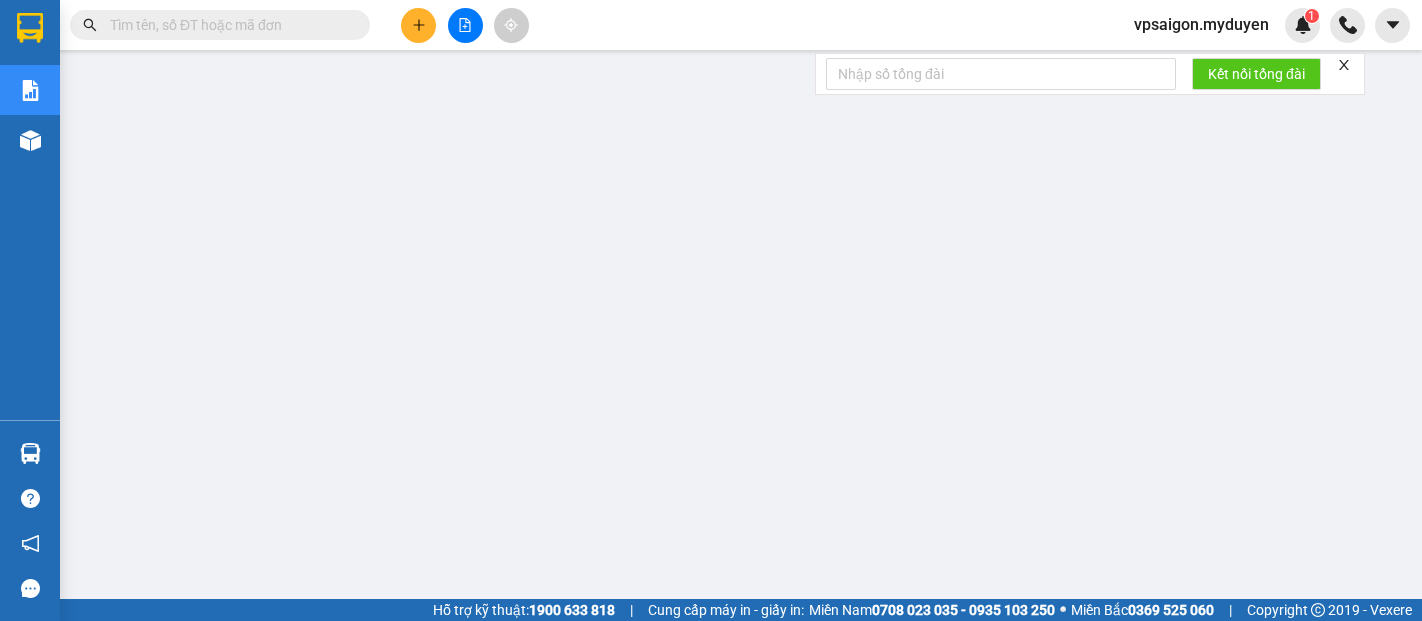 scroll, scrollTop: 0, scrollLeft: 0, axis: both 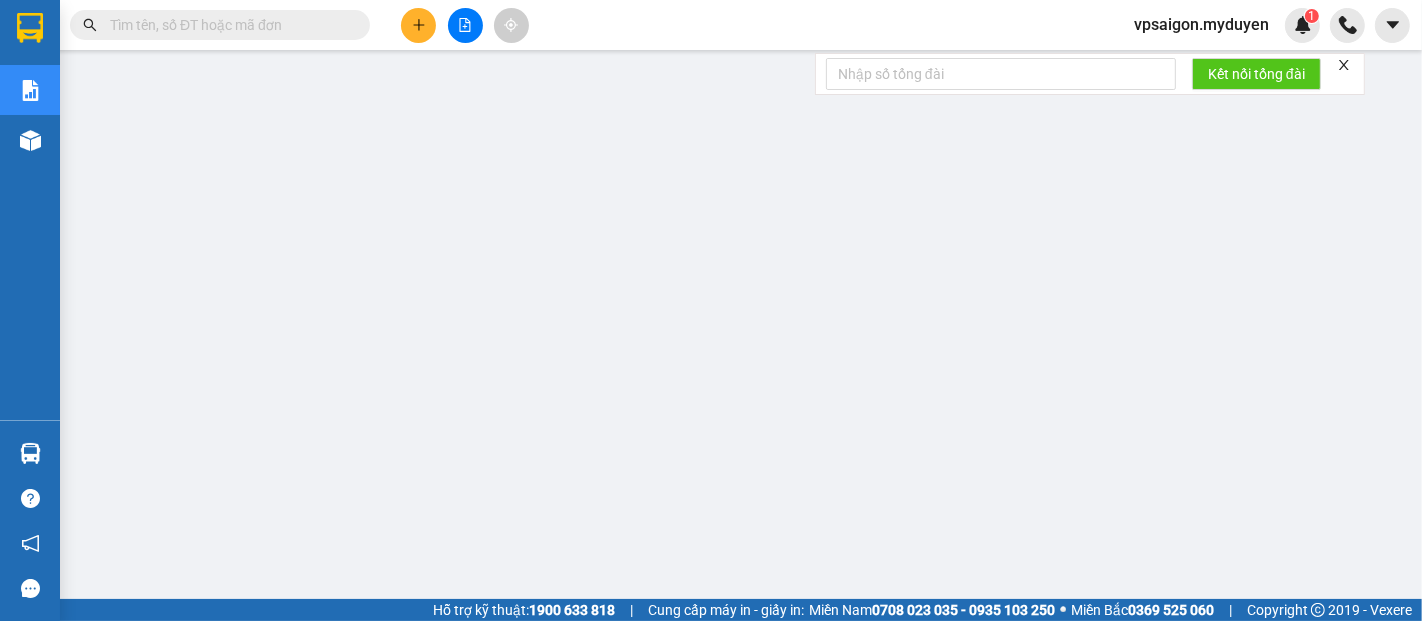 click 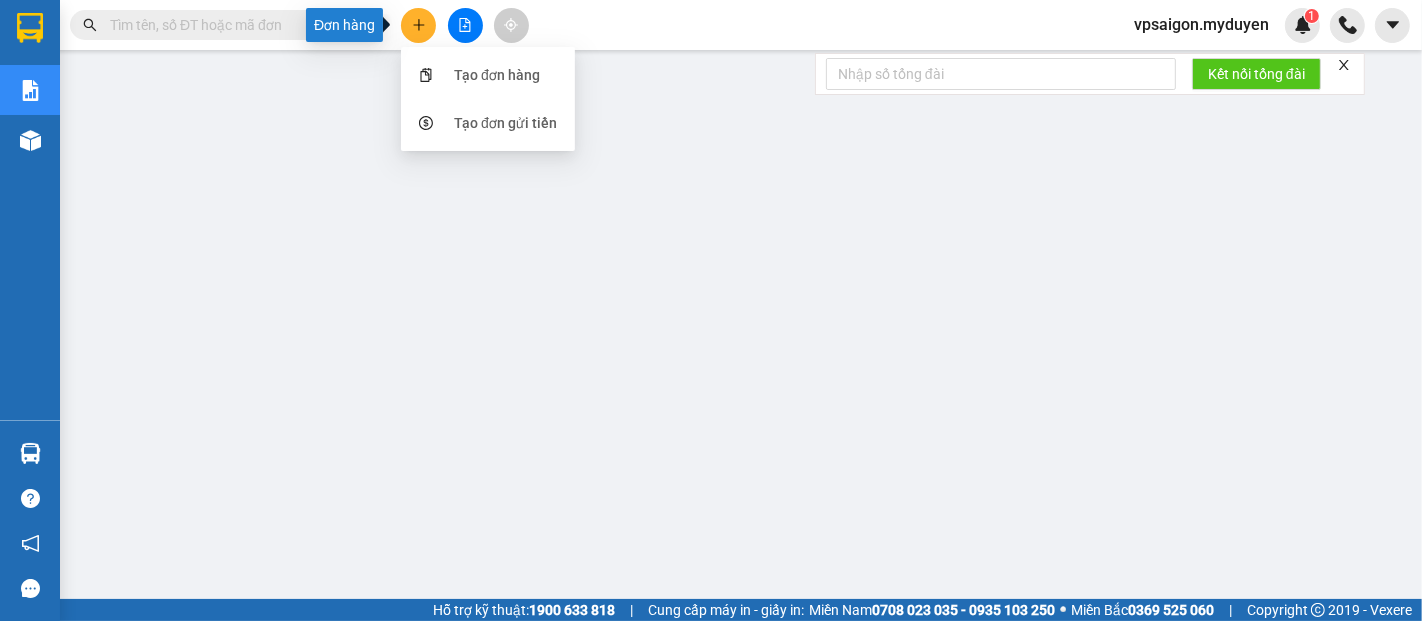 click at bounding box center (418, 25) 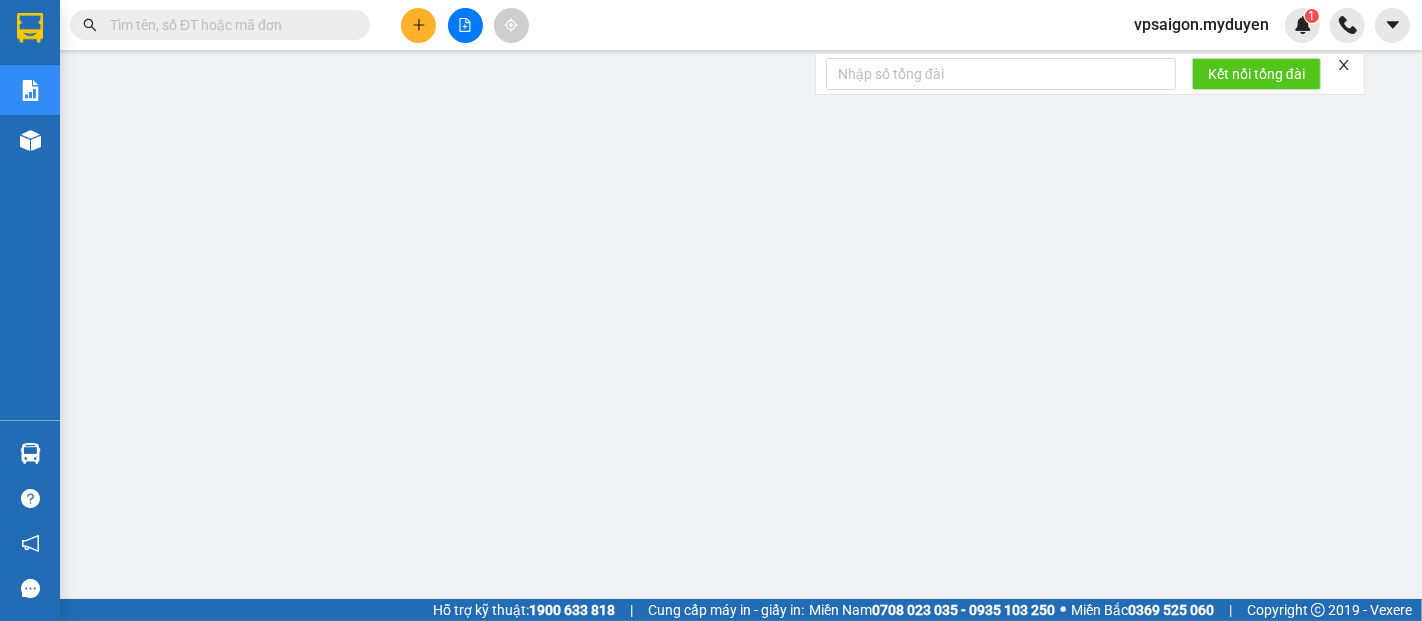 click at bounding box center [418, 25] 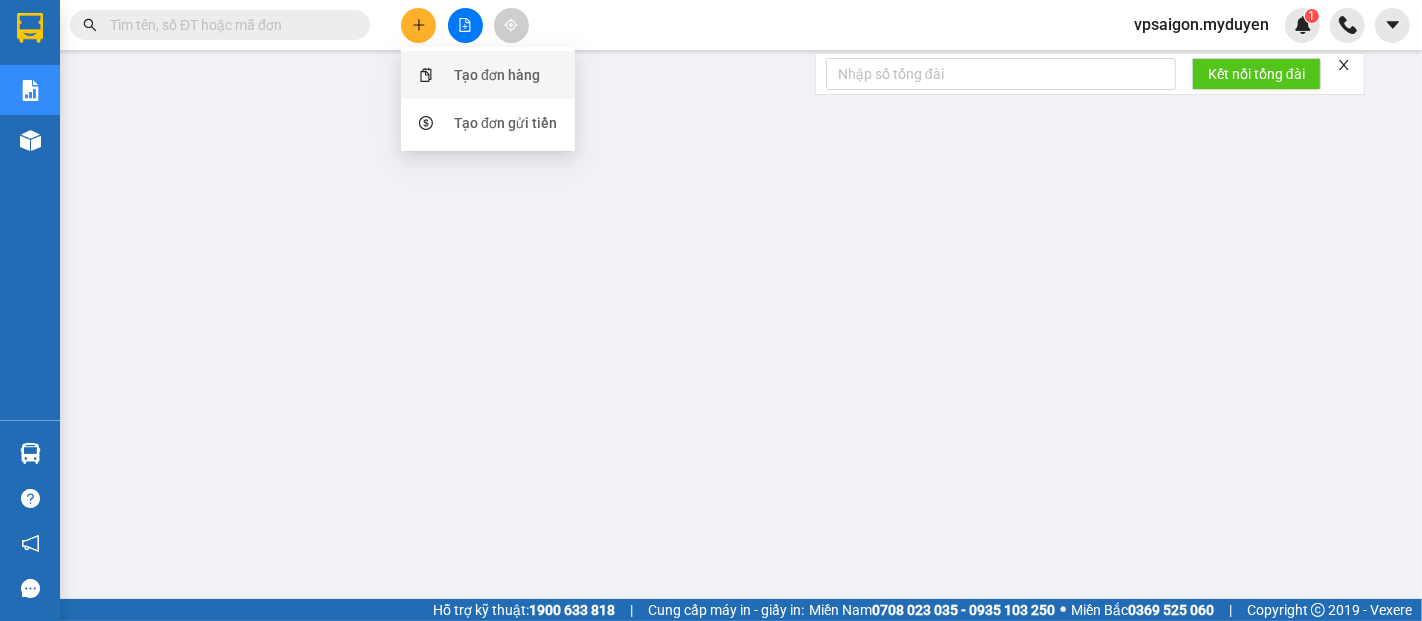 click on "Tạo đơn hàng" at bounding box center [497, 75] 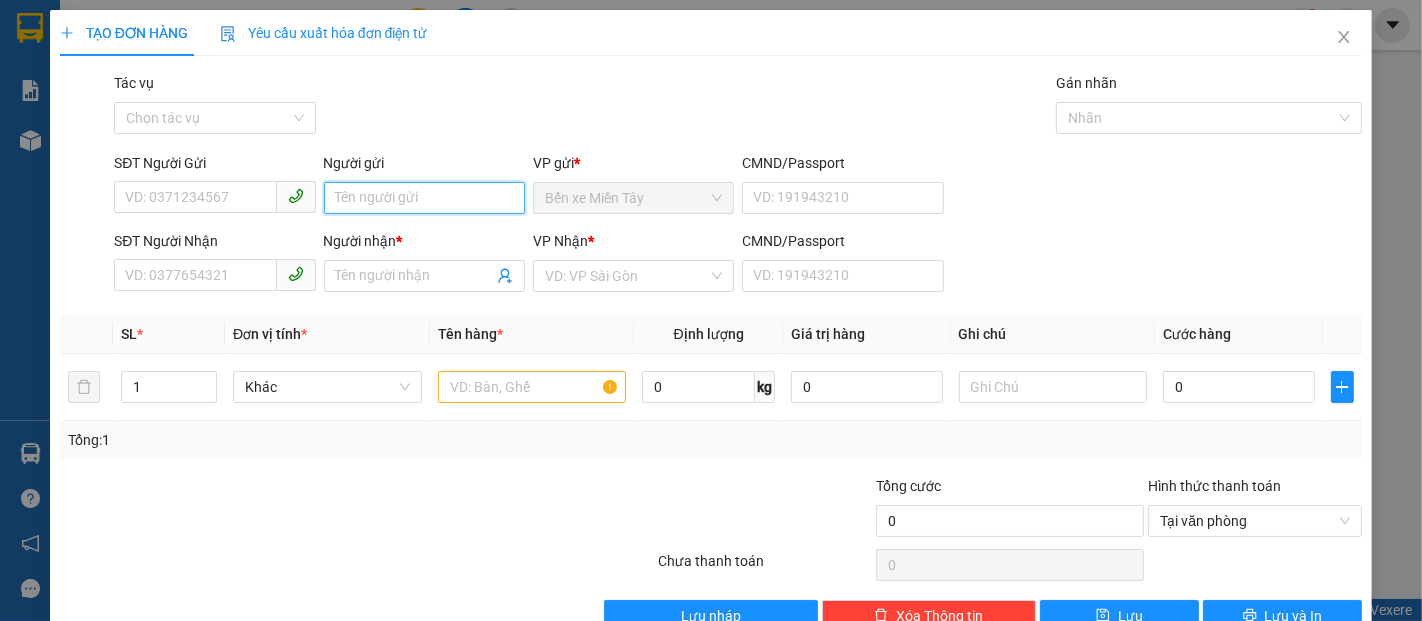 click on "Người gửi" at bounding box center [424, 198] 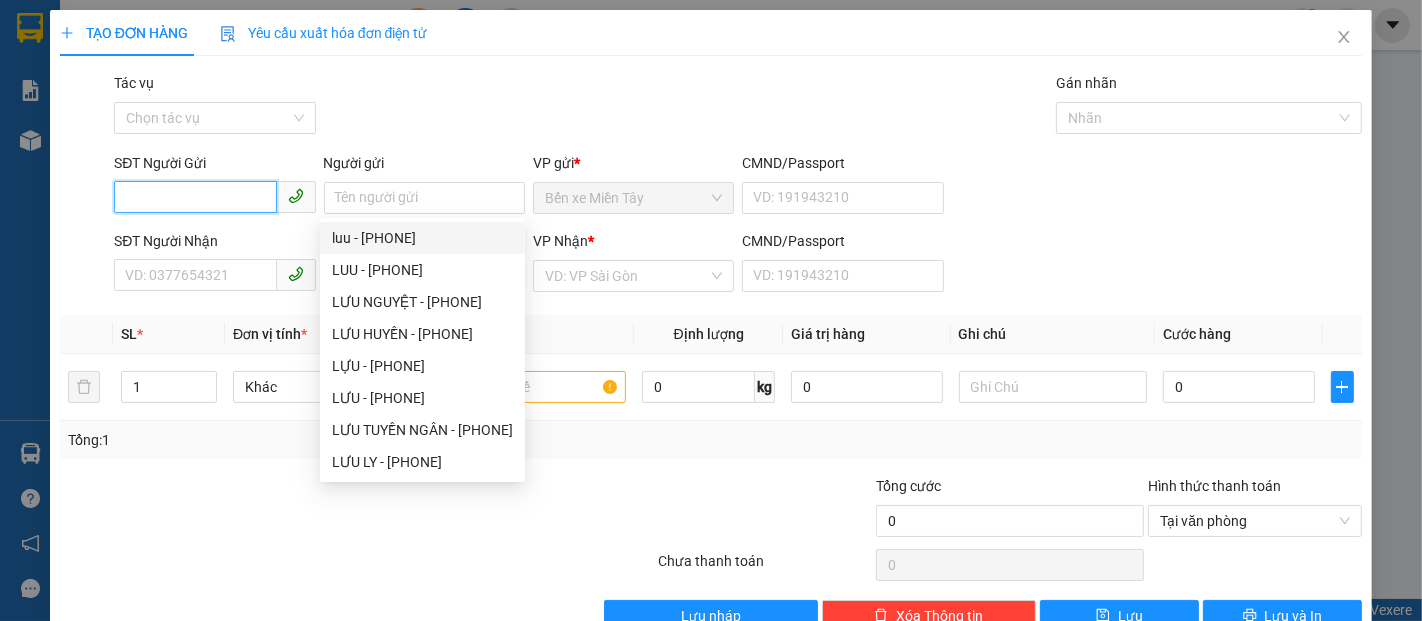 click on "SĐT Người Gửi" at bounding box center [195, 197] 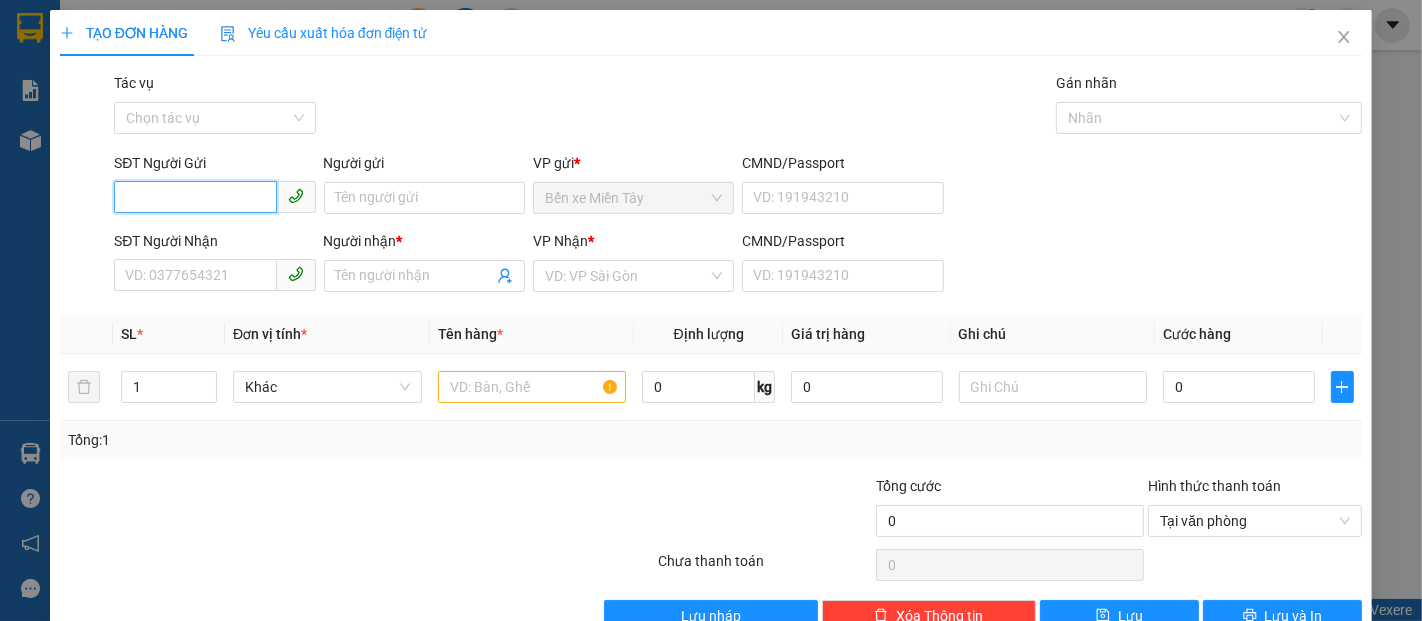 type on "0" 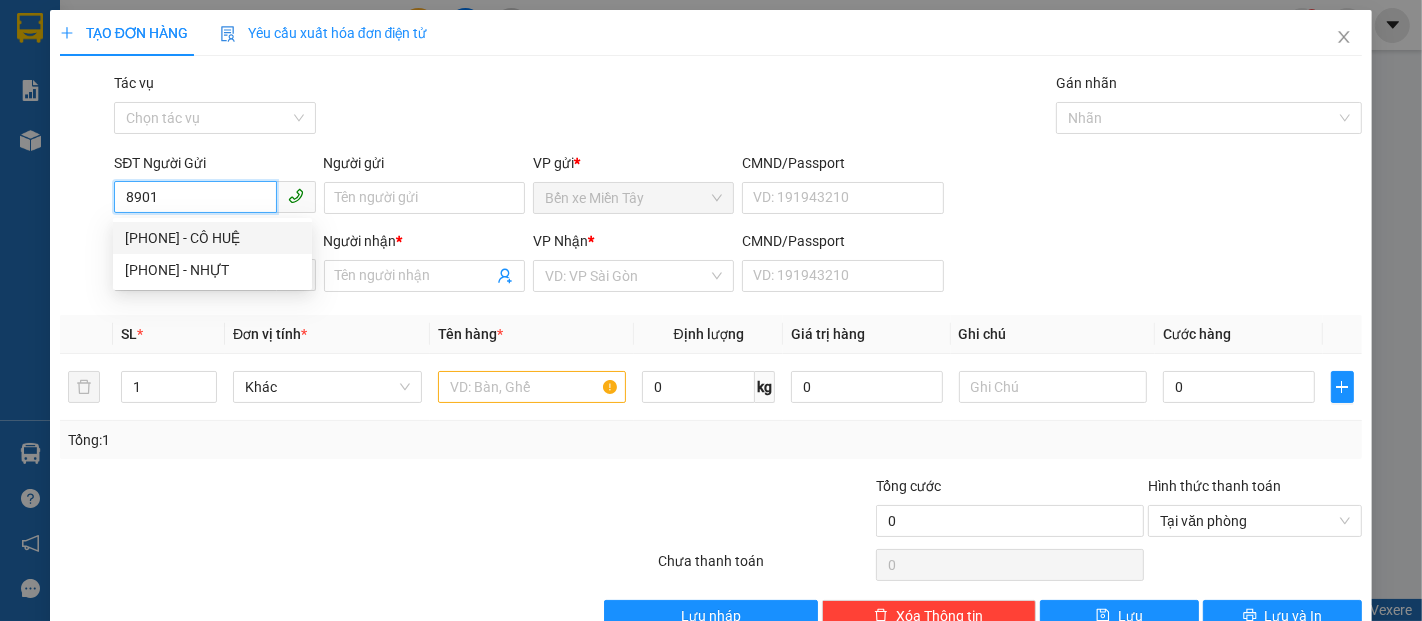 drag, startPoint x: 177, startPoint y: 193, endPoint x: 0, endPoint y: 237, distance: 182.38695 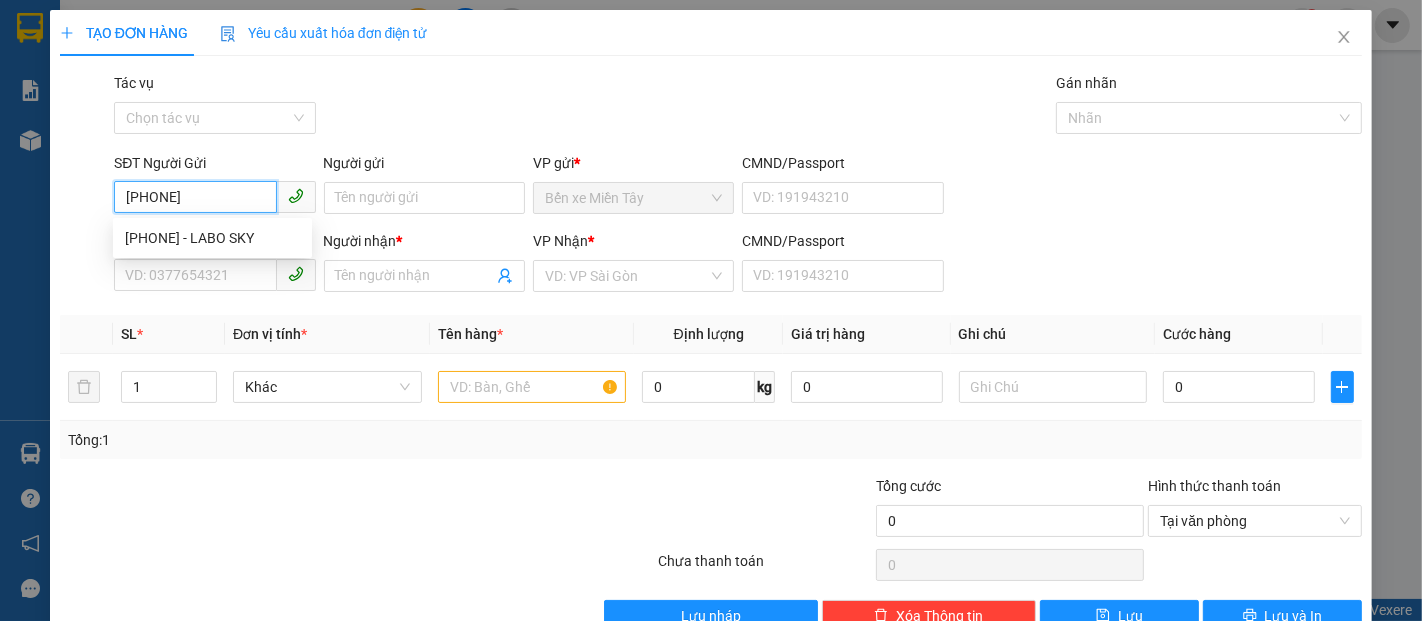 type on "[PHONE]" 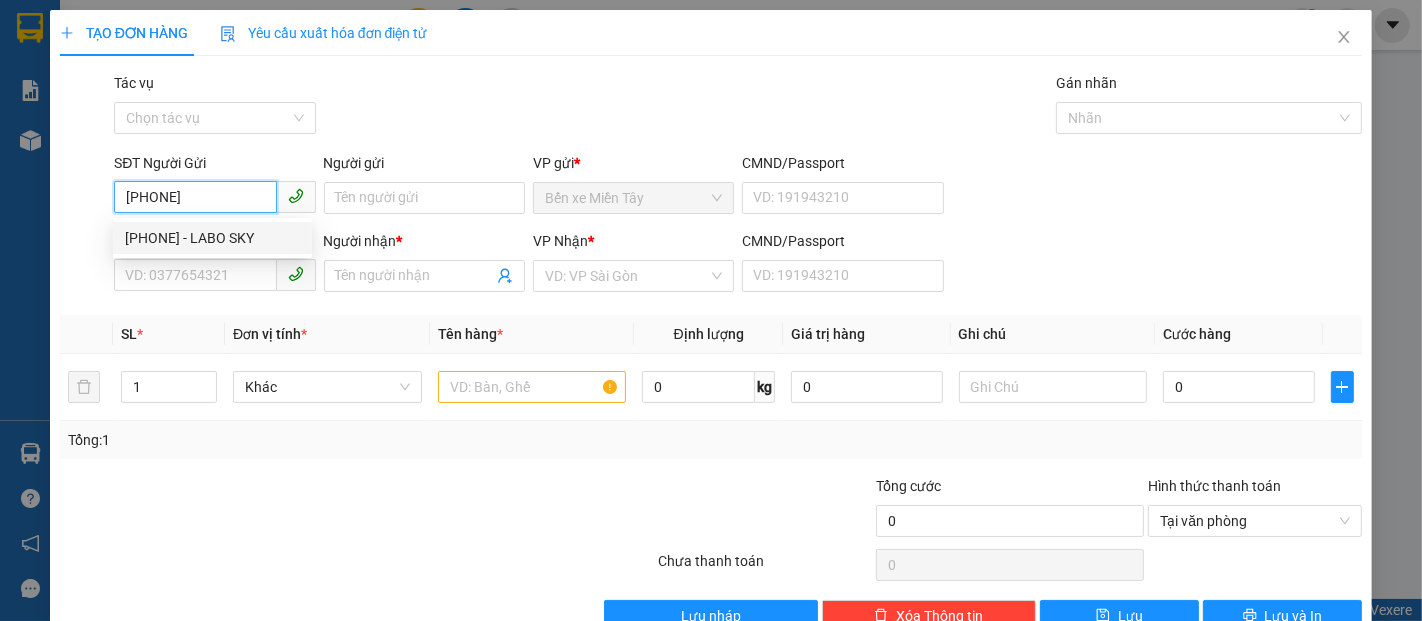 click on "[PHONE] - LABO SKY" at bounding box center (212, 238) 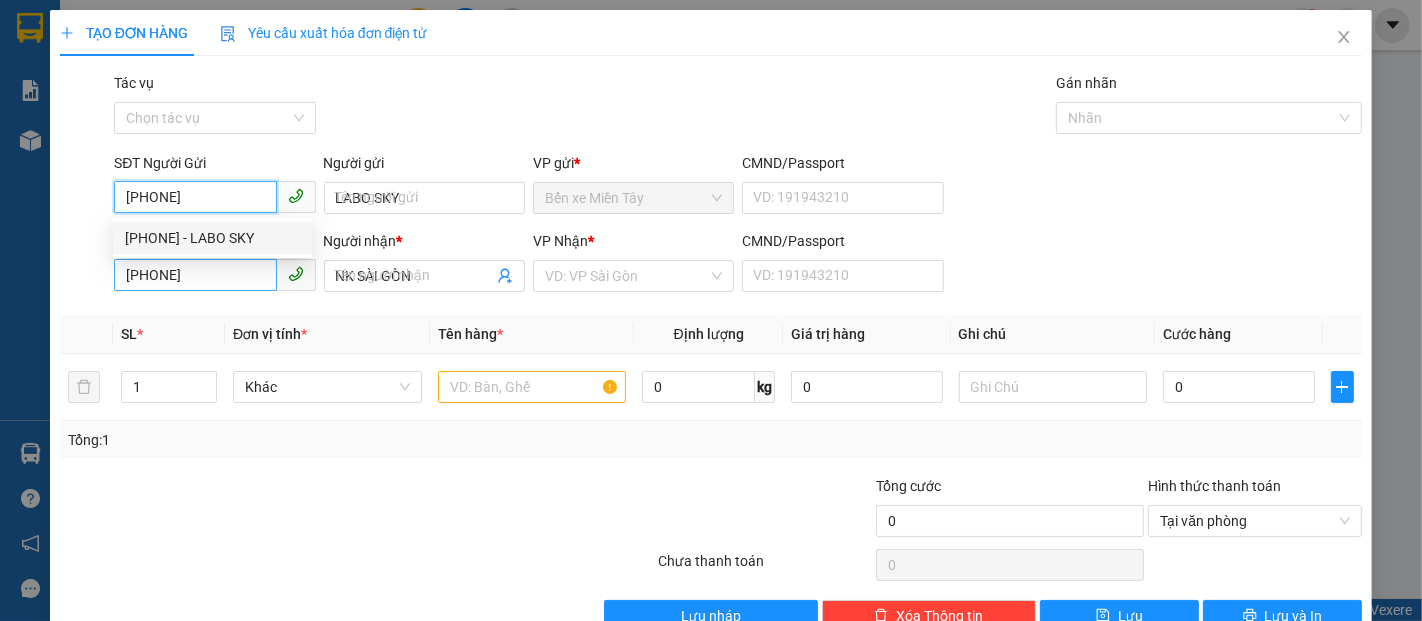 type on "40.000" 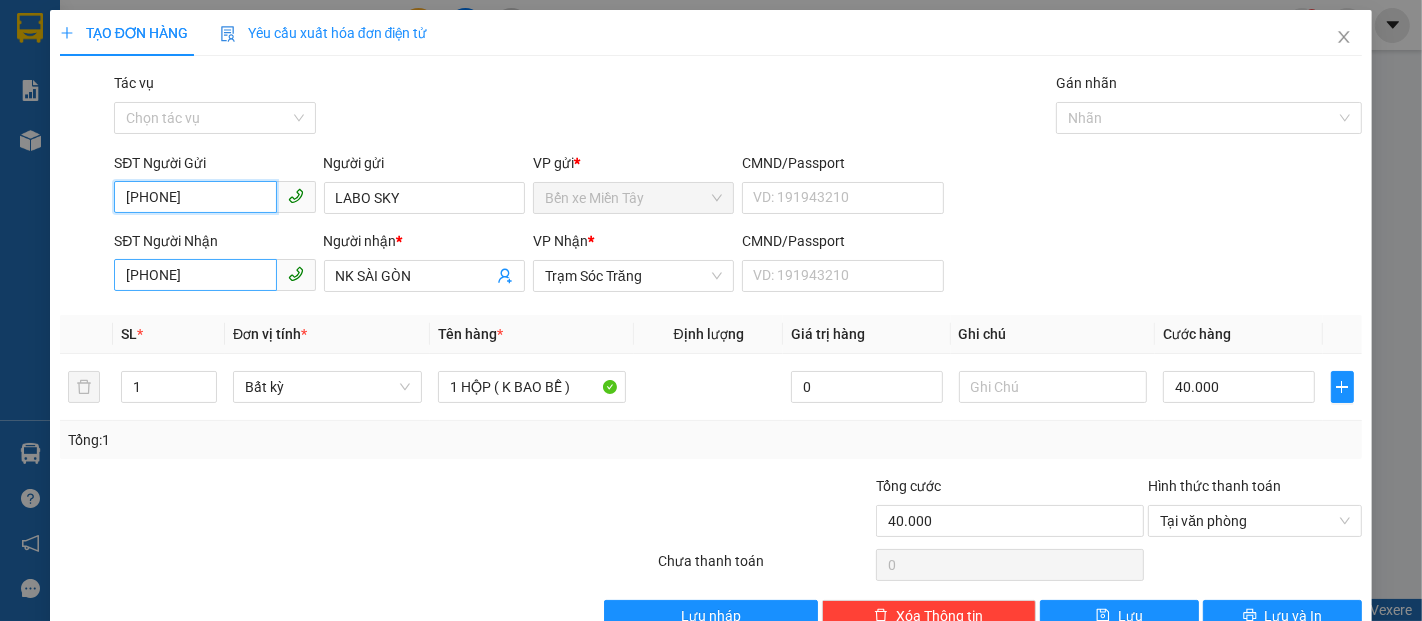 type on "[PHONE]" 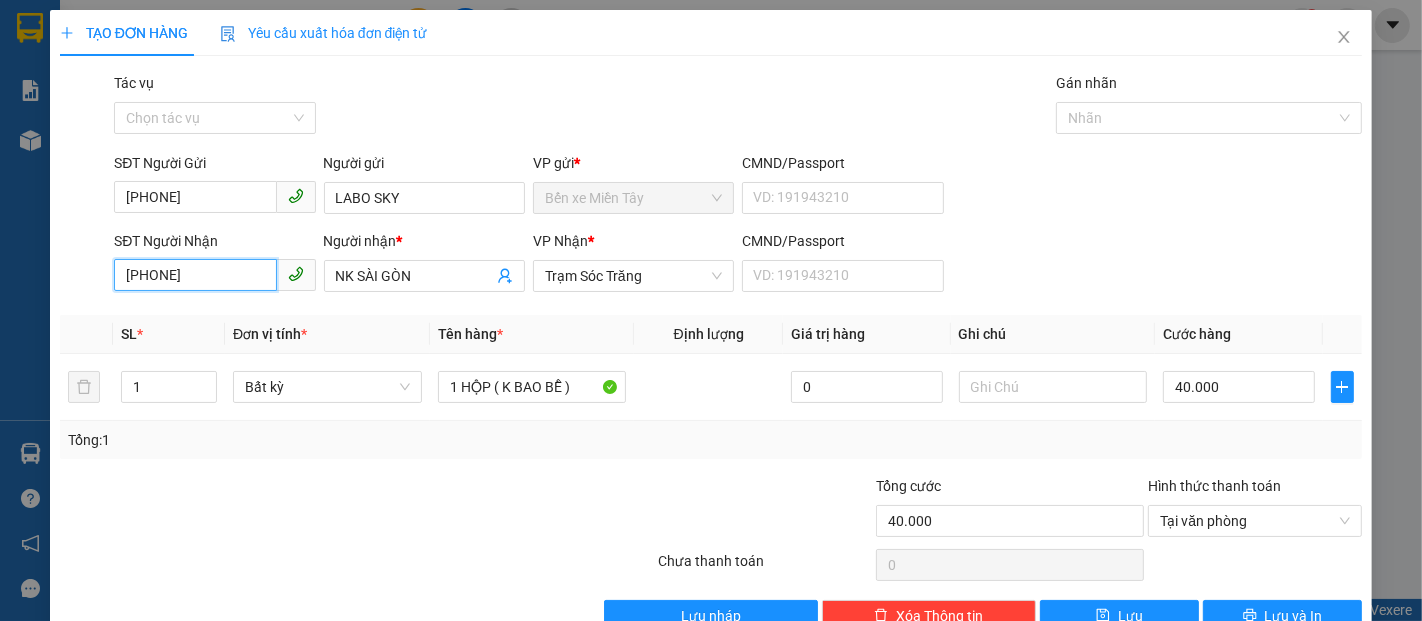 click on "0888481132" at bounding box center (195, 275) 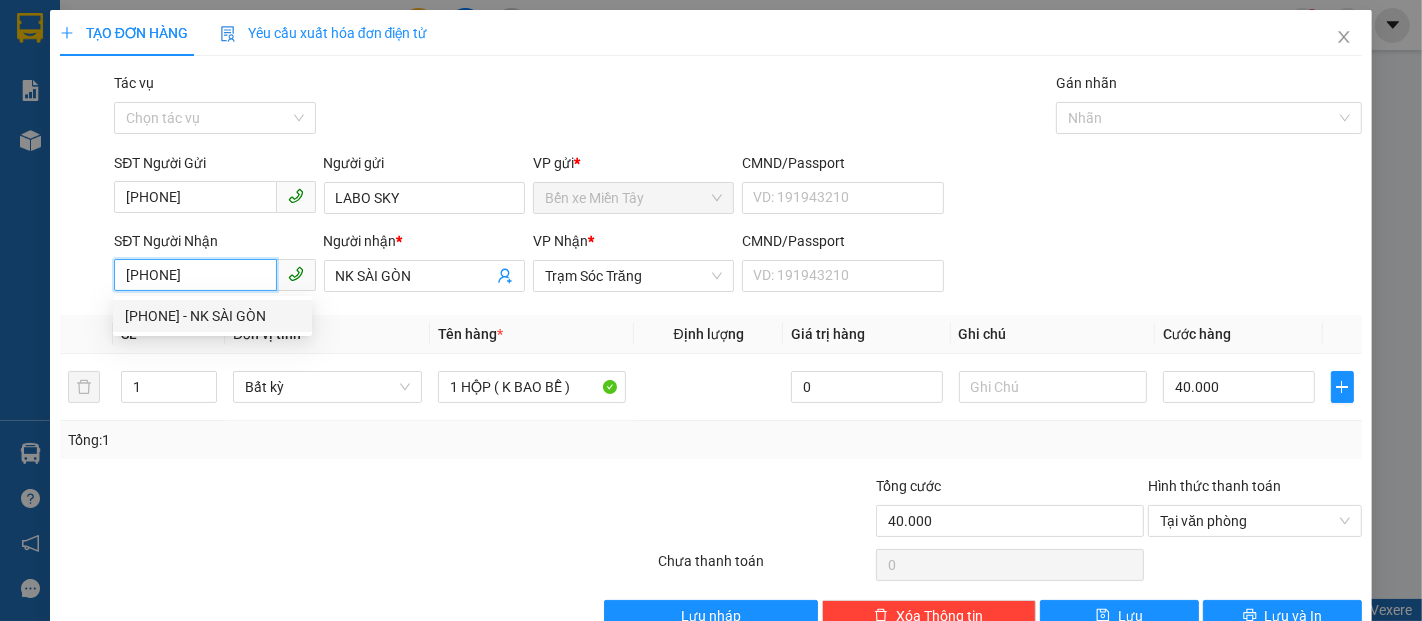 click on "0888481132" at bounding box center [195, 275] 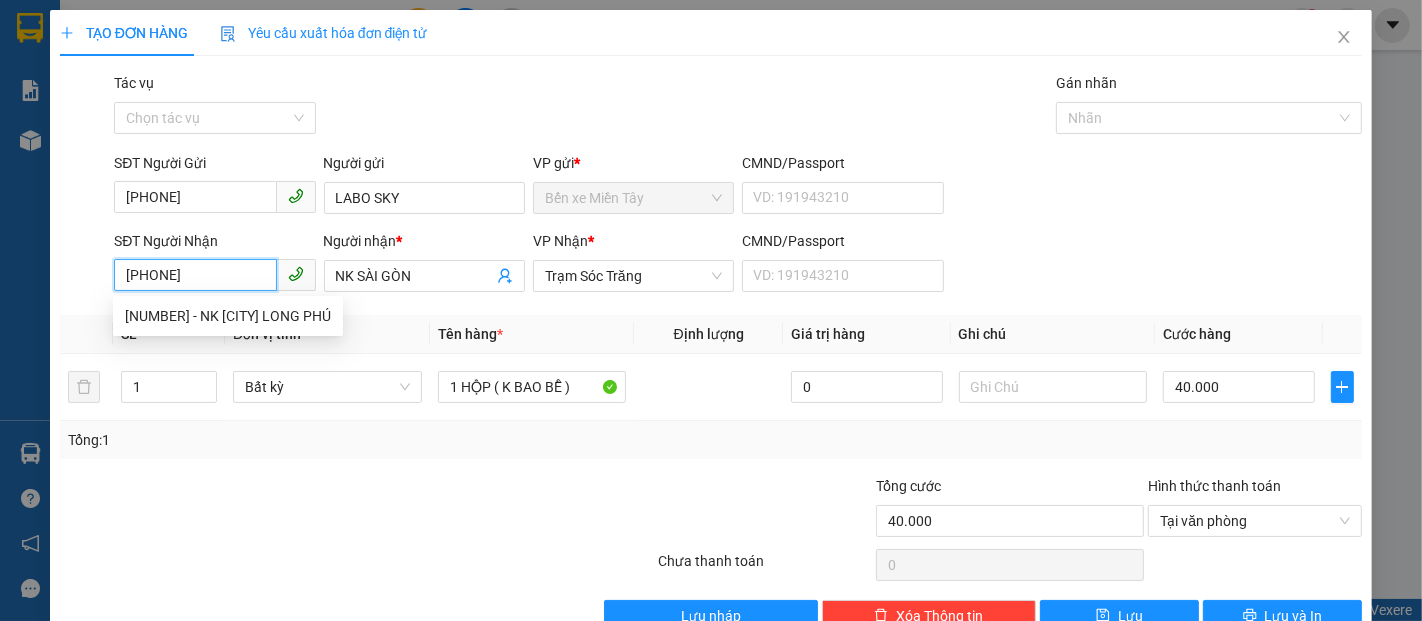 type on "[PHONE]" 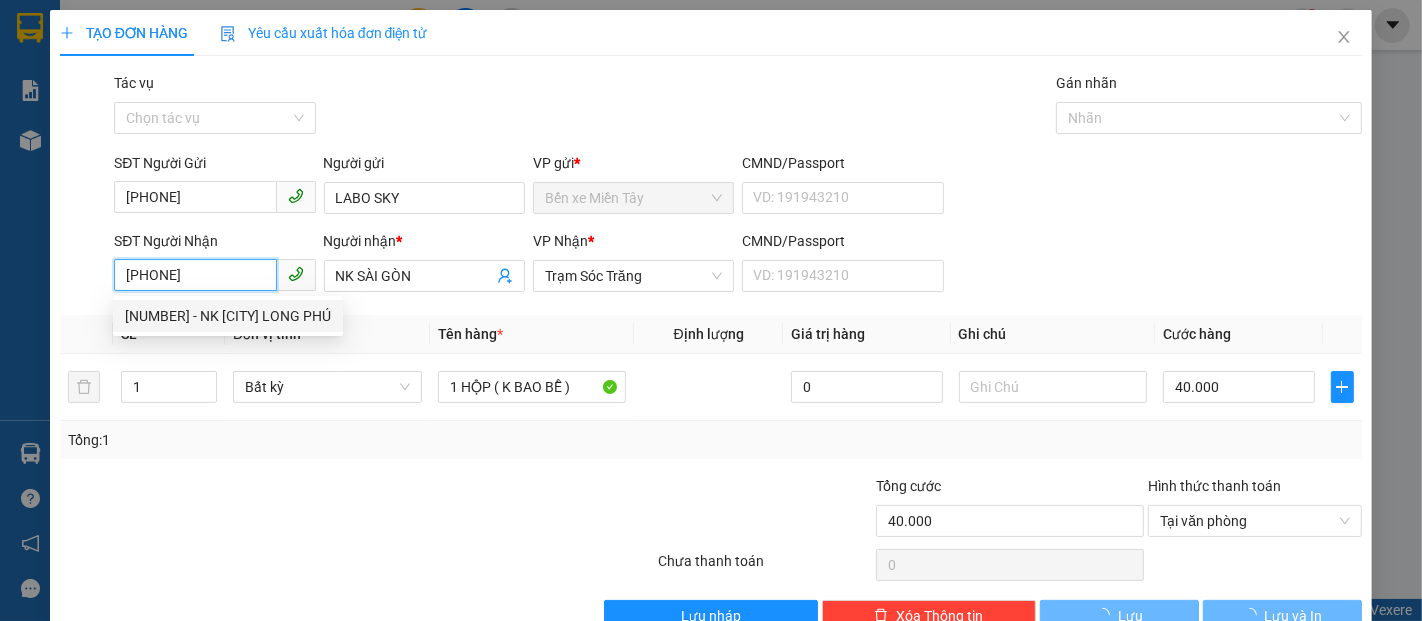 click on "02996516123 - NK SÀI GÒN LONG PHÚ" at bounding box center (228, 316) 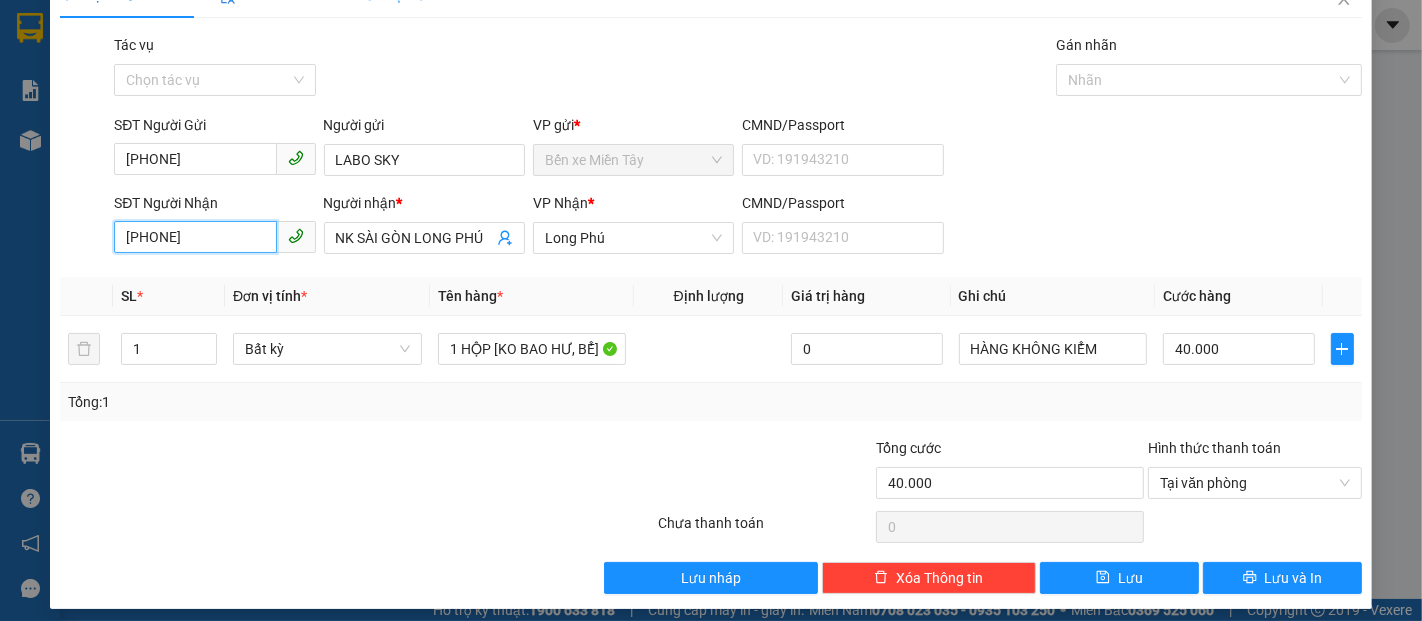 scroll, scrollTop: 48, scrollLeft: 0, axis: vertical 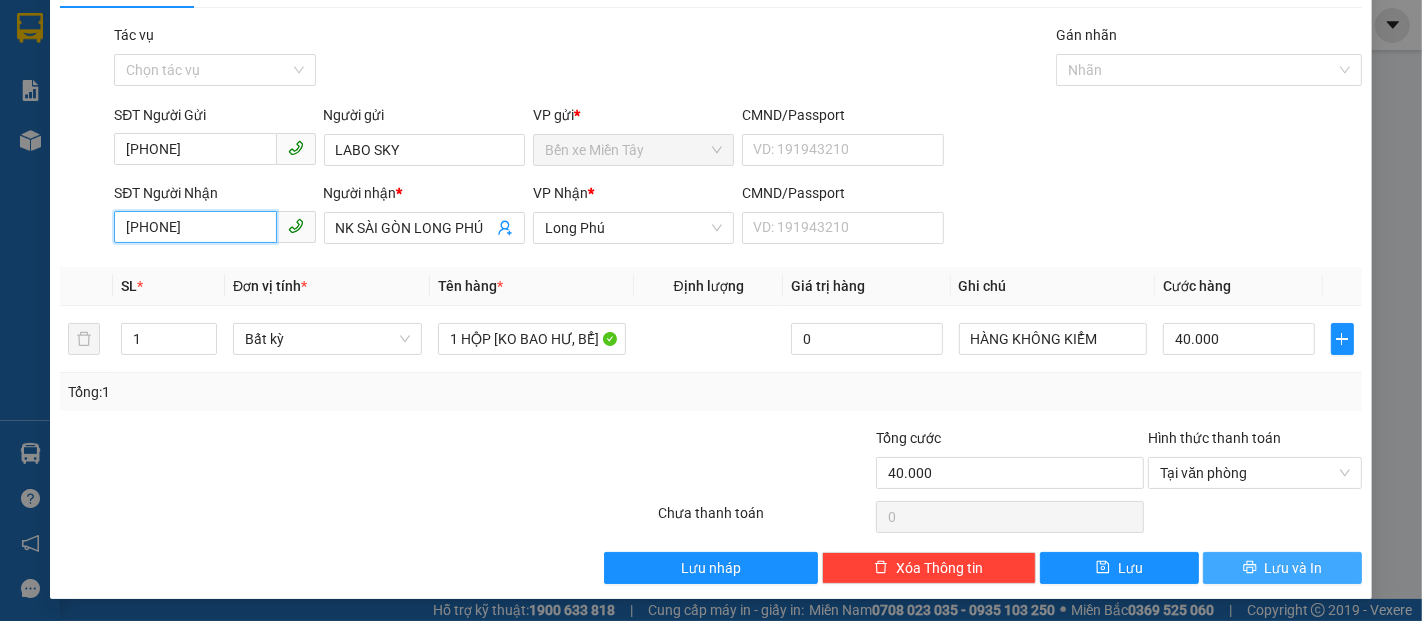 type on "[PHONE]" 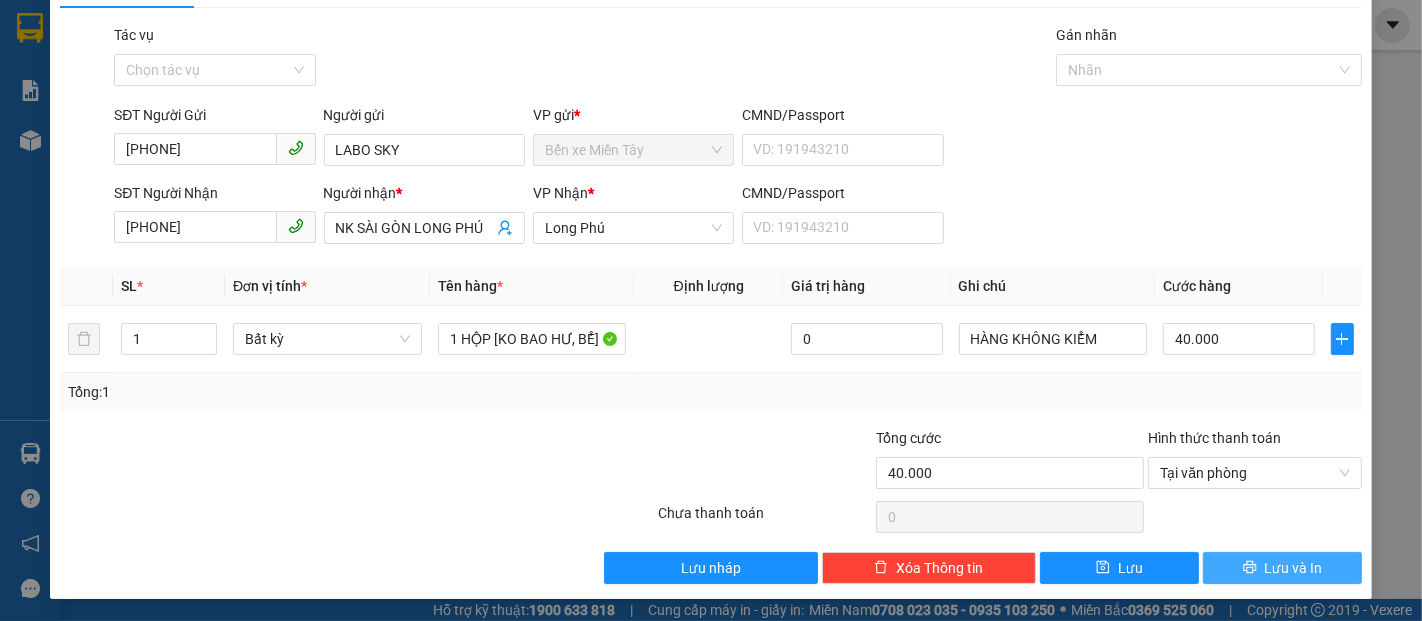 click on "Lưu và In" at bounding box center [1294, 568] 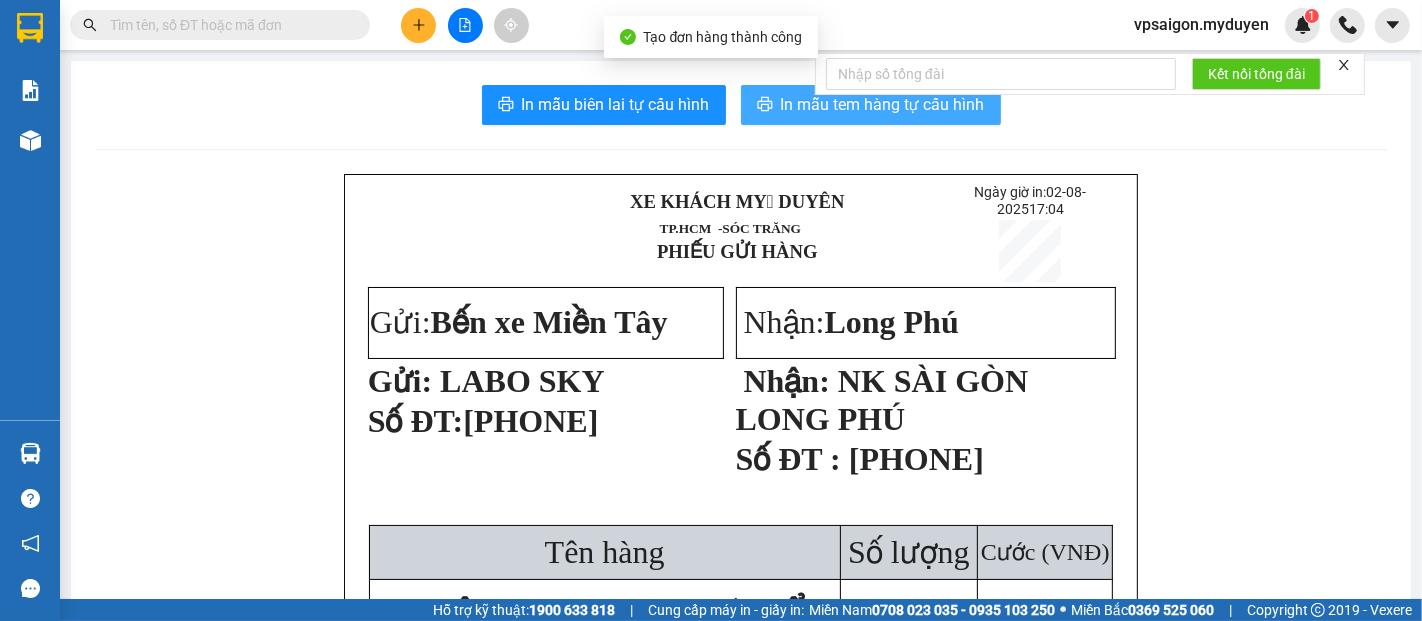 click on "In mẫu tem hàng tự cấu hình" at bounding box center [883, 104] 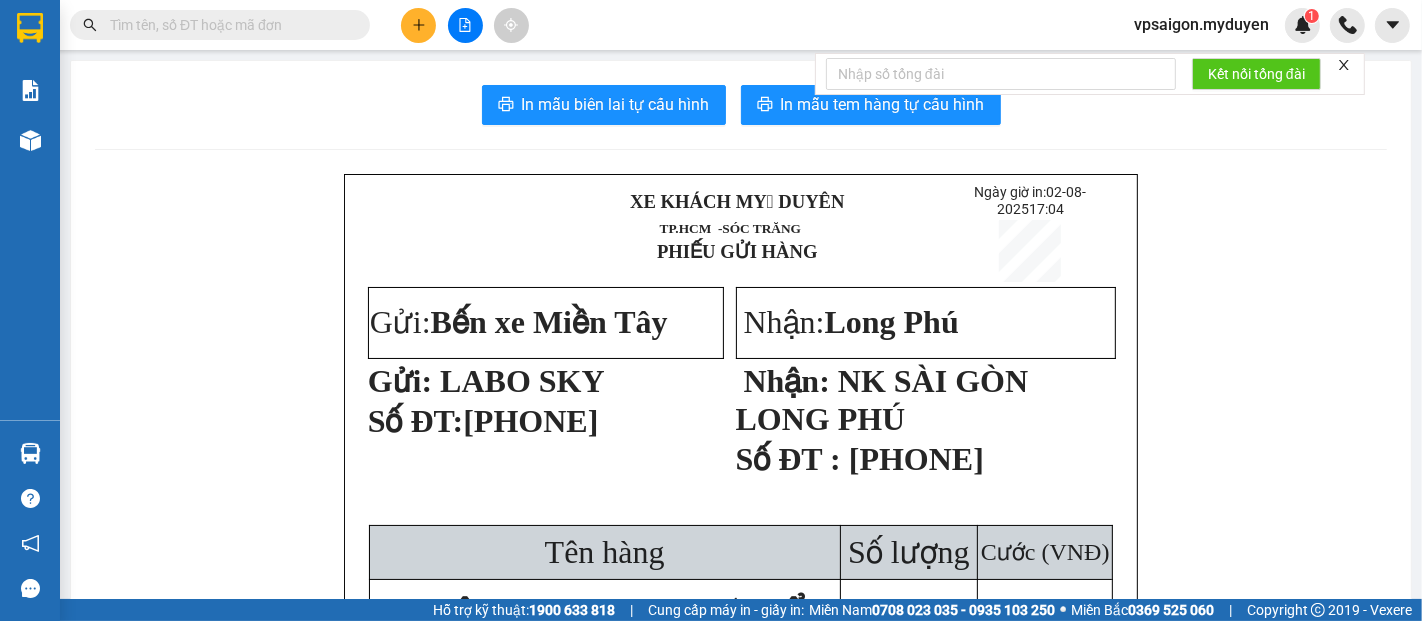 click 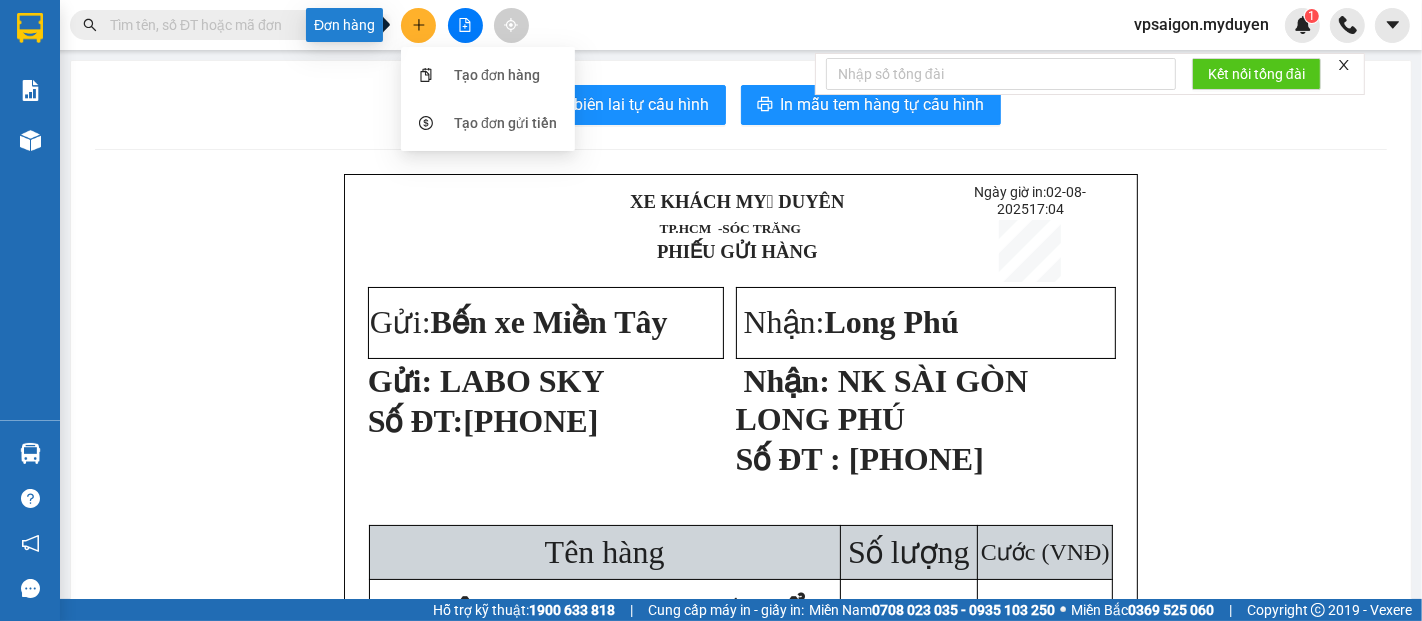 click 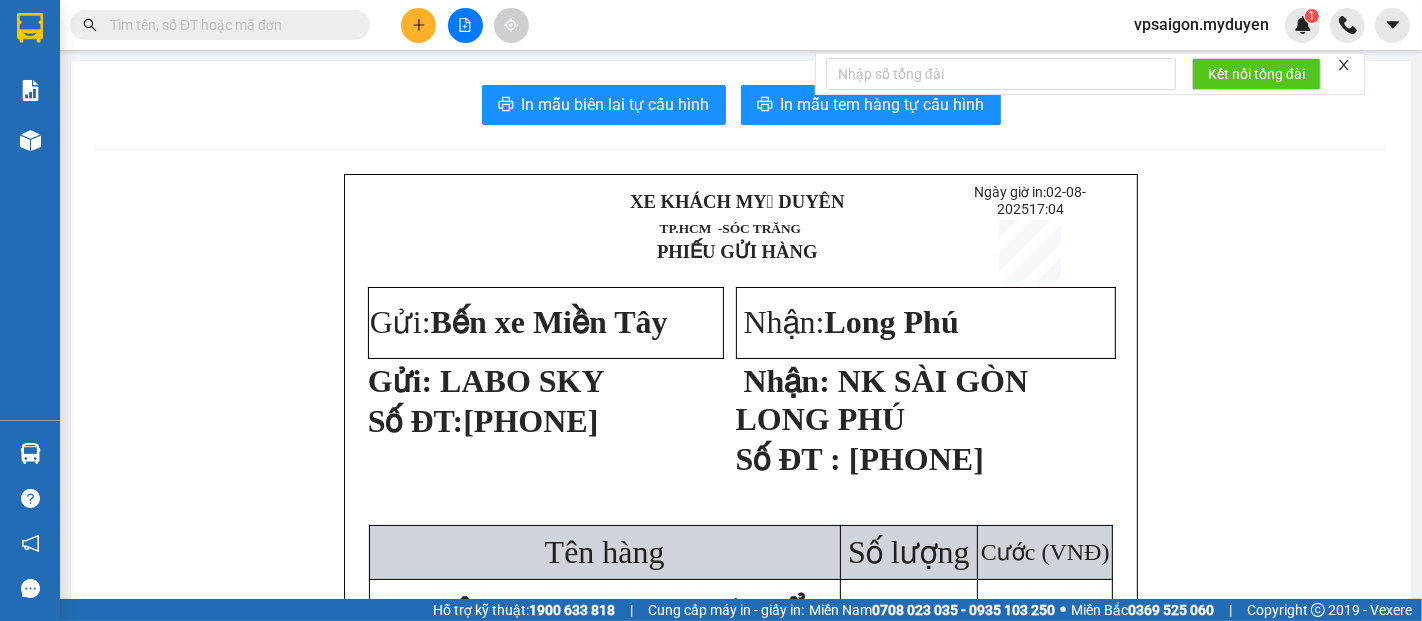 click at bounding box center (418, 25) 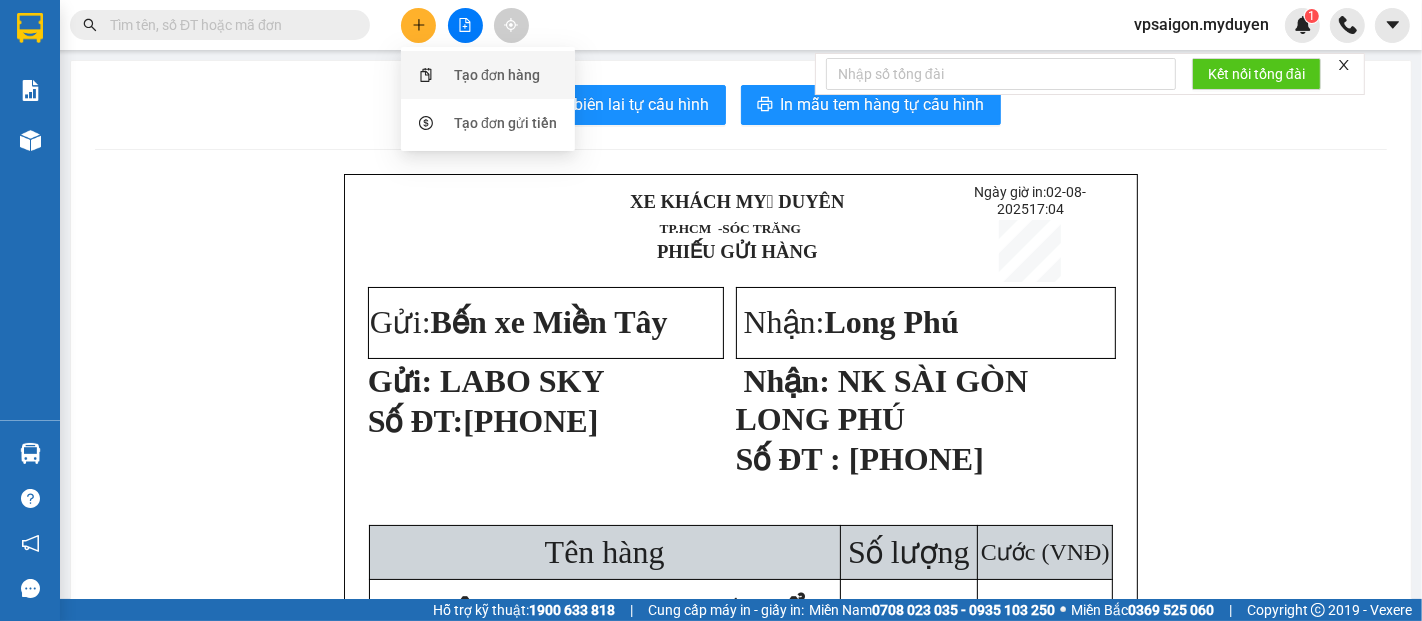 click on "Tạo đơn hàng" at bounding box center [497, 75] 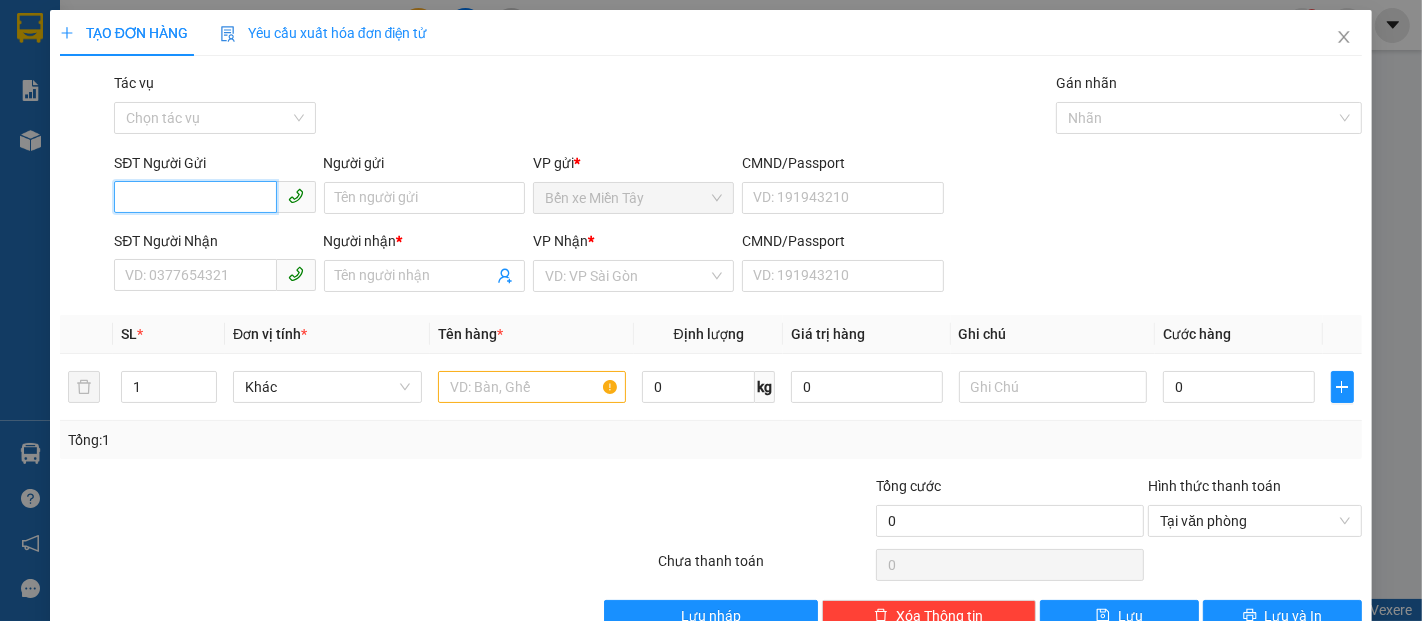 click on "SĐT Người Gửi" at bounding box center (195, 197) 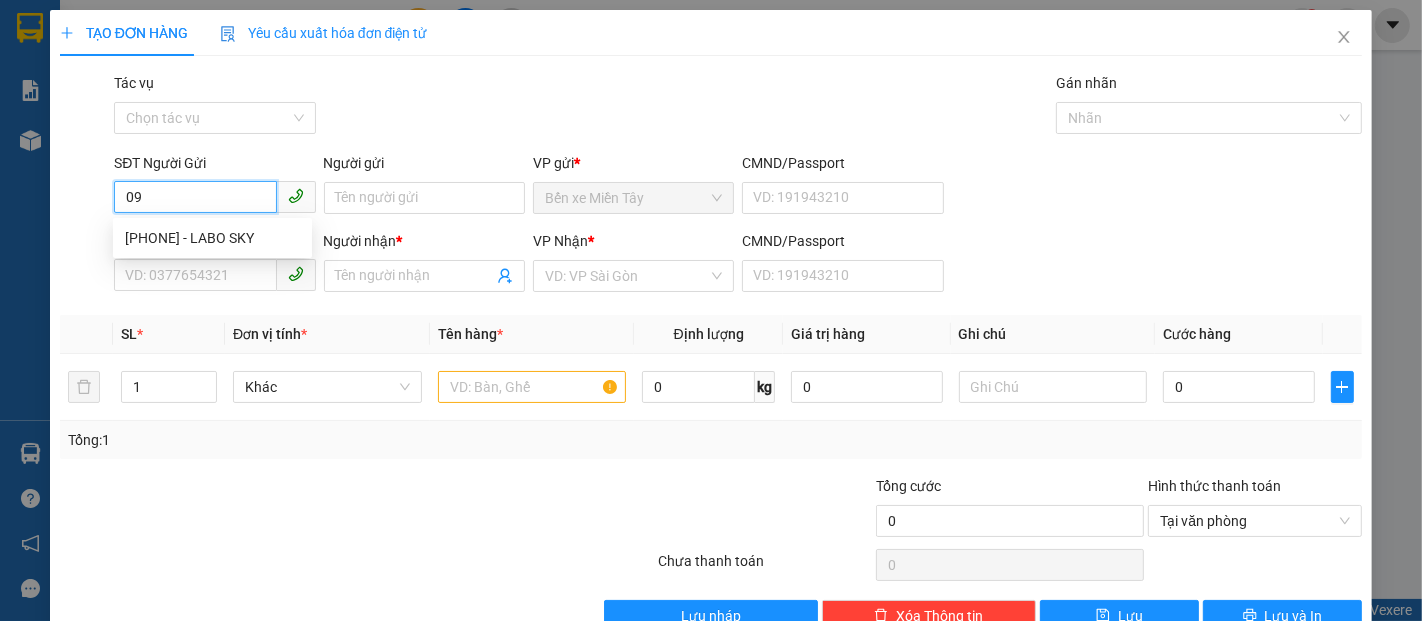 type on "0" 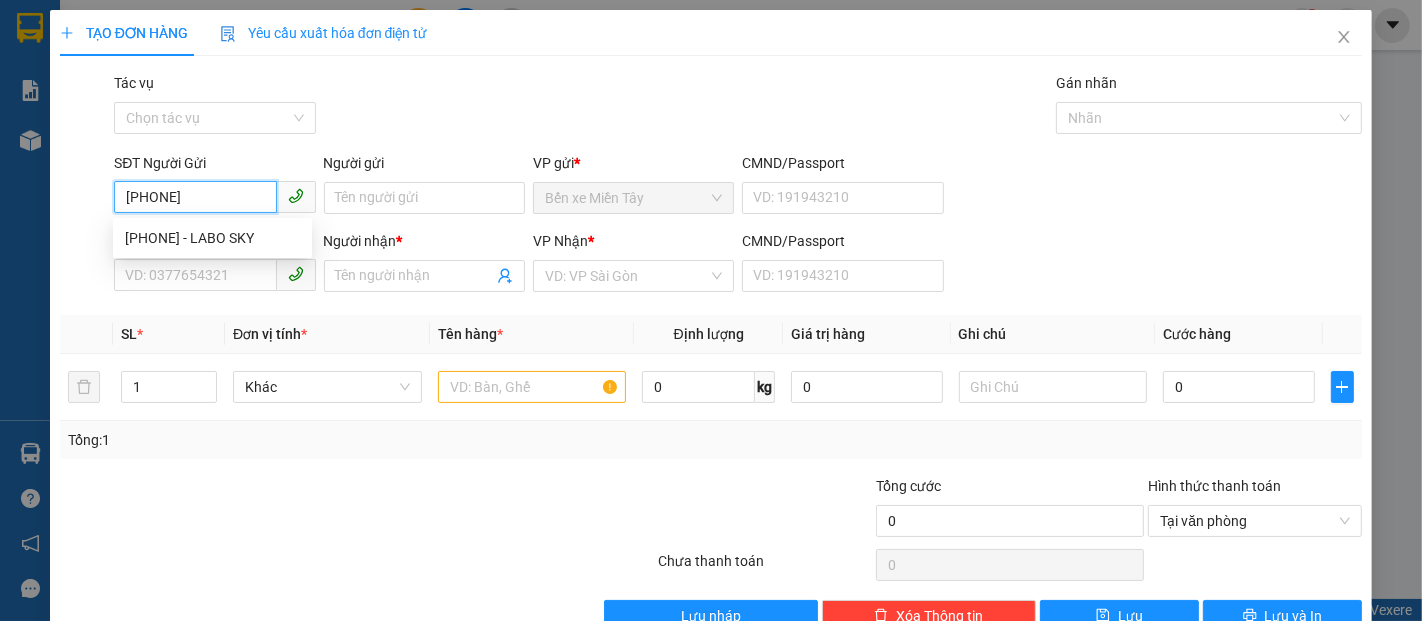 type on "0967904890" 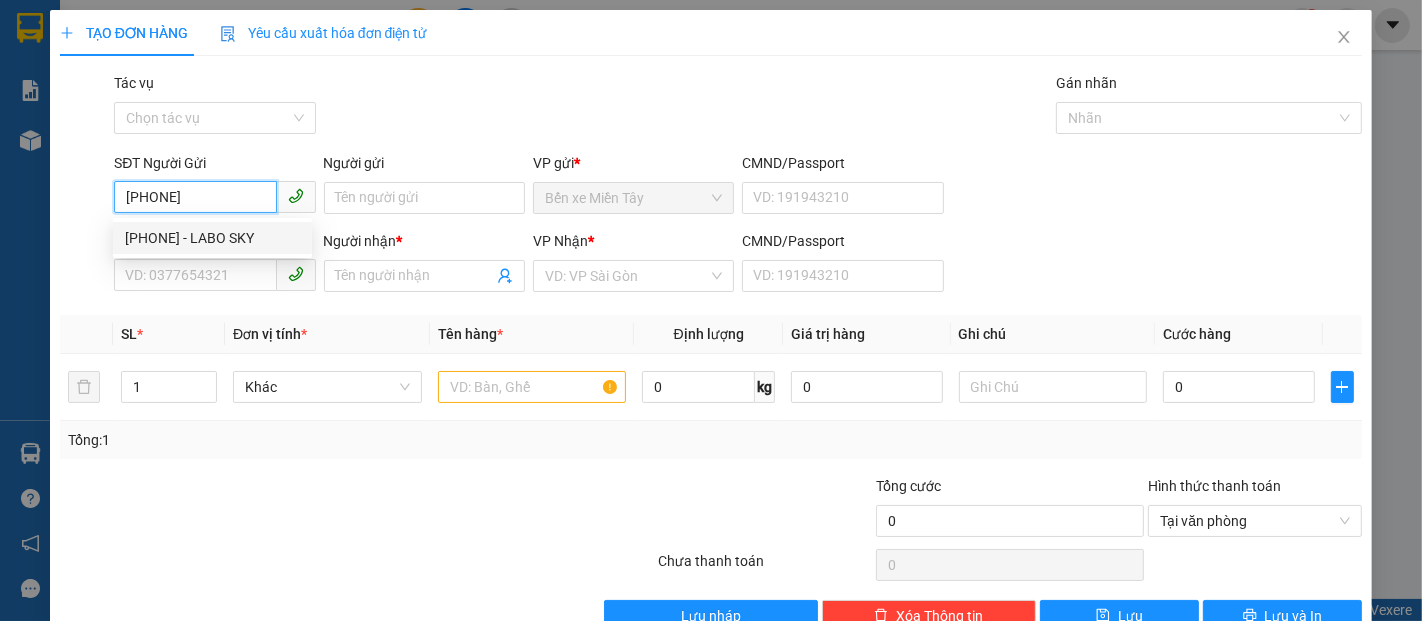 click on "0967904890 - LABO SKY" at bounding box center [212, 238] 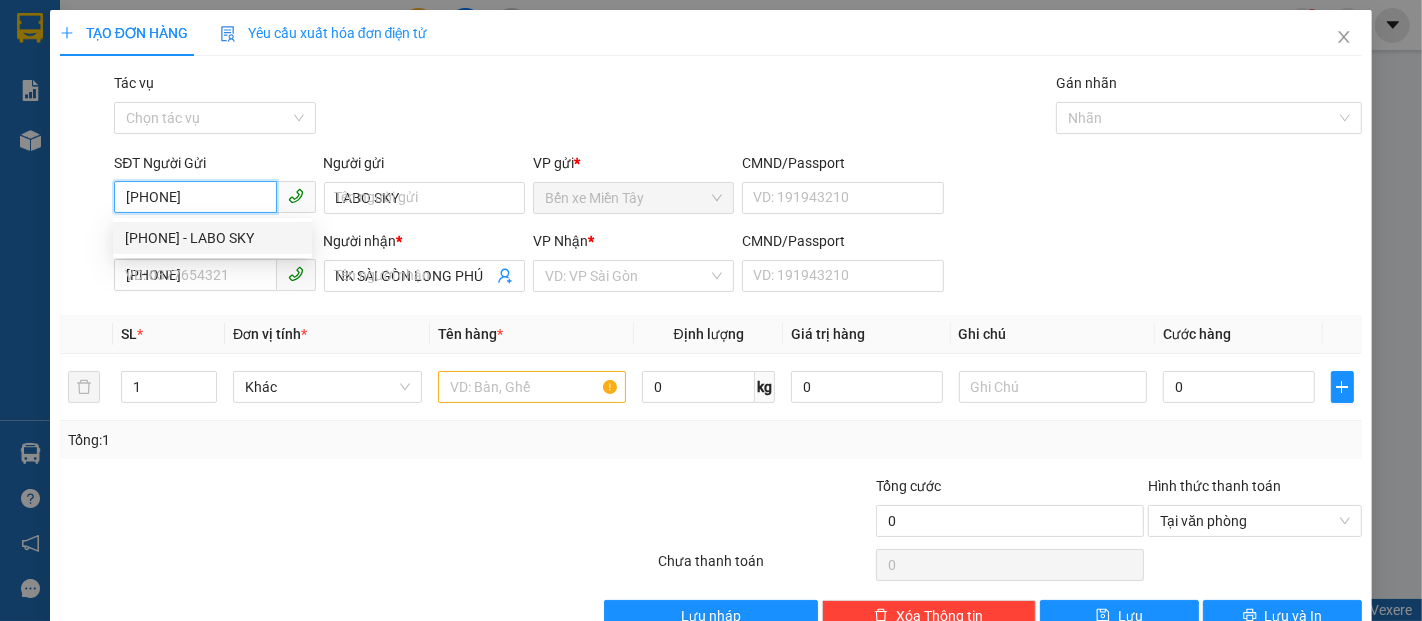 type on "40.000" 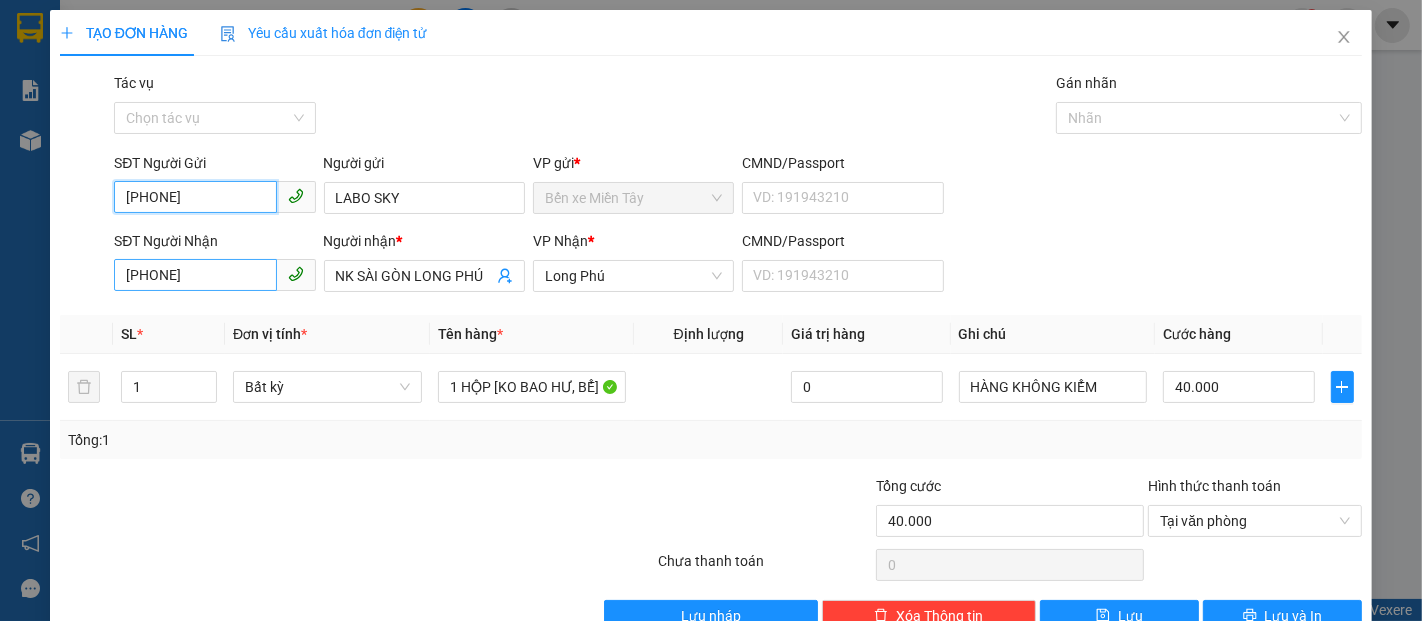 type on "0967904890" 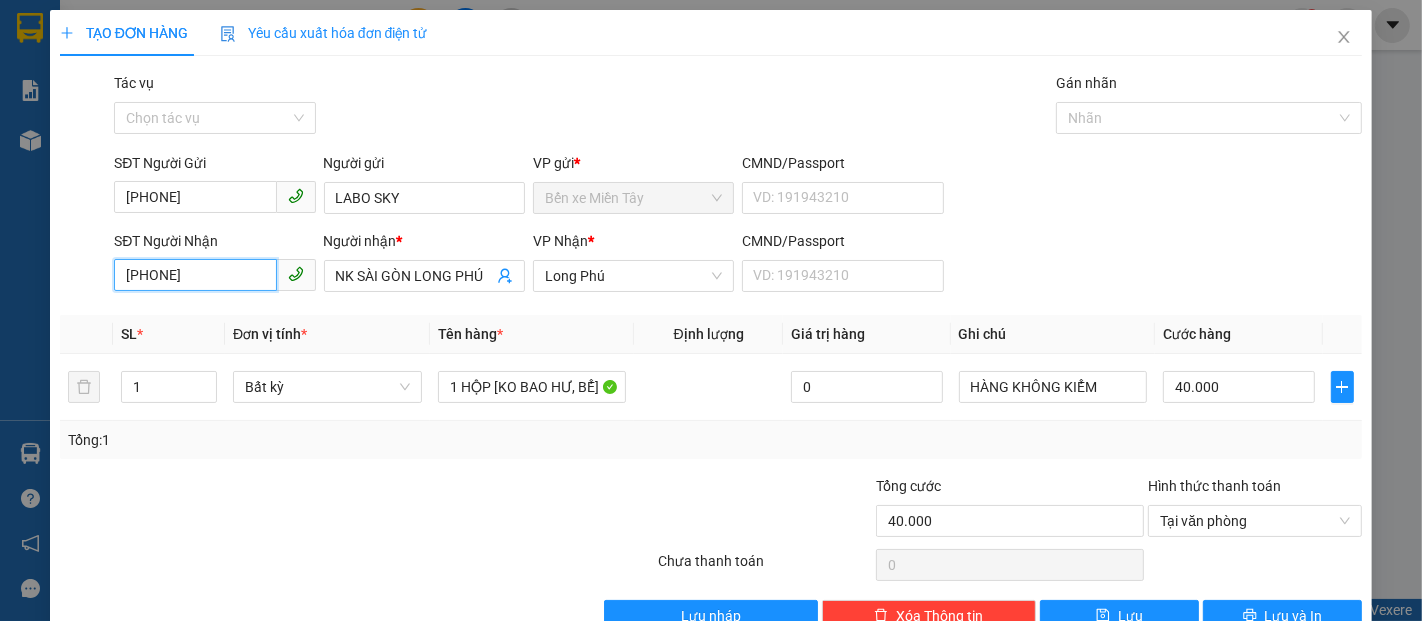 click on "02996516123" at bounding box center (195, 275) 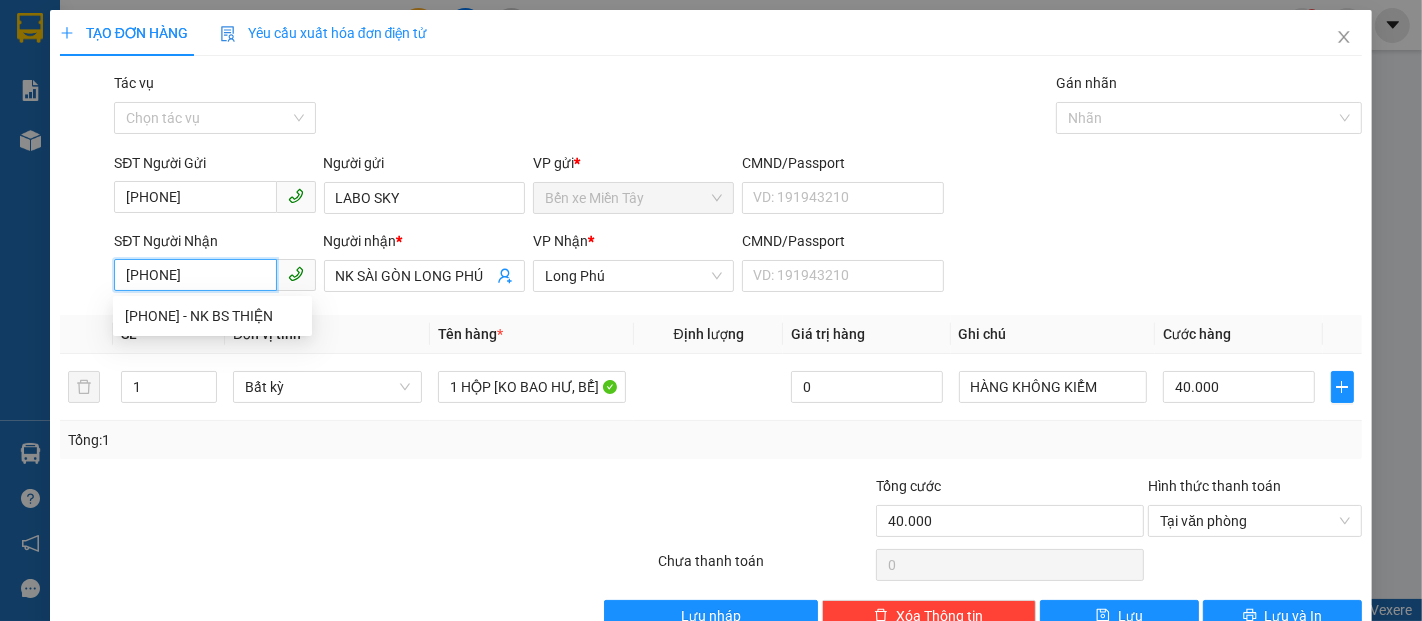 type on "0355879709" 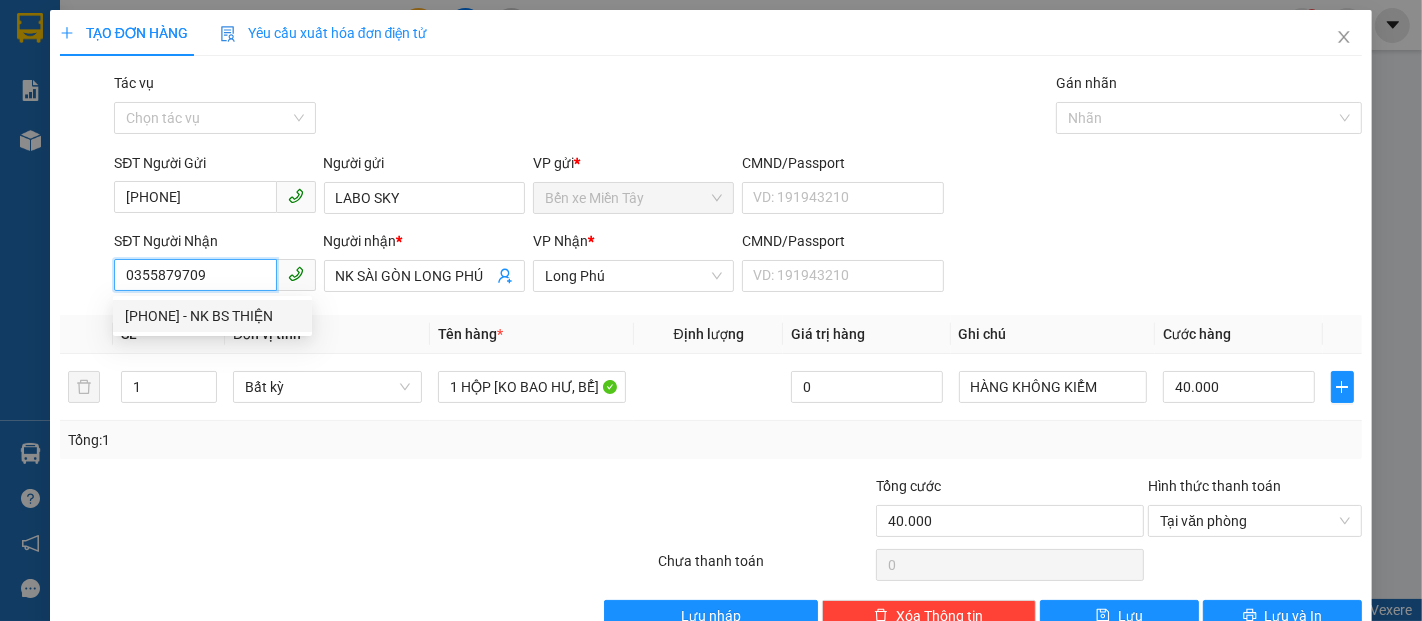 click on "0355879709 - NK BS THIỆN" at bounding box center [212, 316] 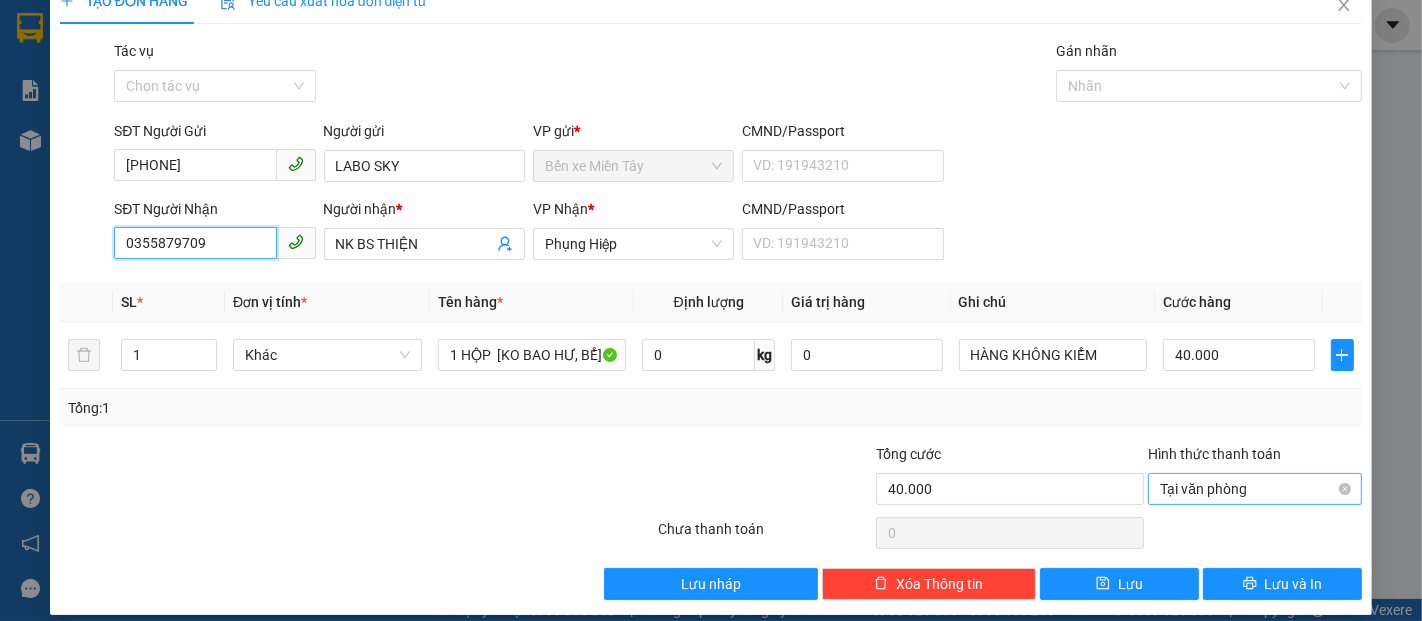 scroll, scrollTop: 48, scrollLeft: 0, axis: vertical 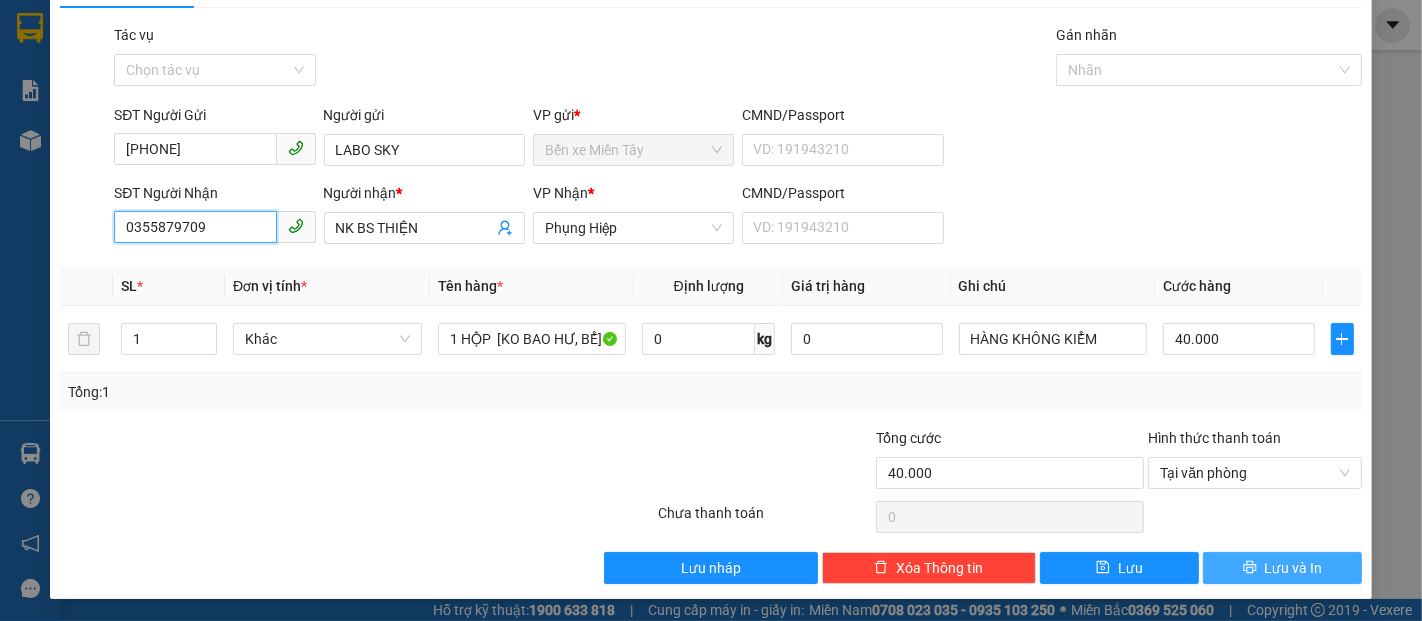 type on "0355879709" 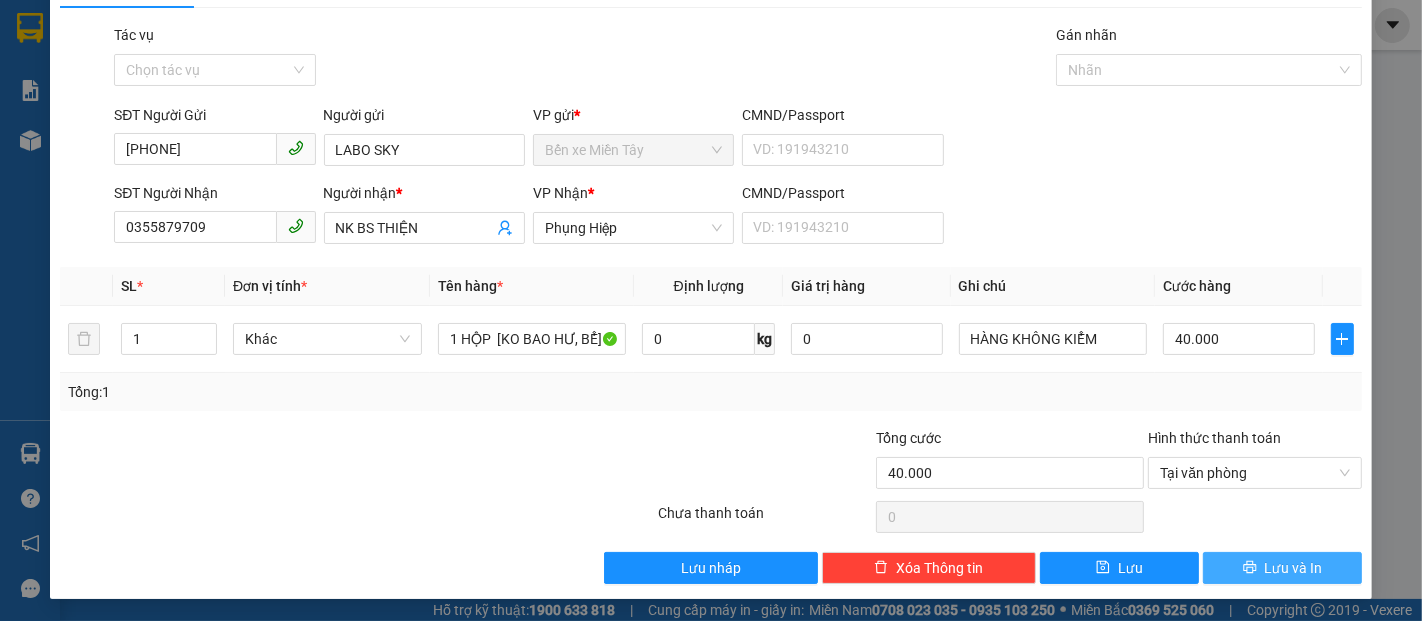 click on "Lưu và In" at bounding box center (1294, 568) 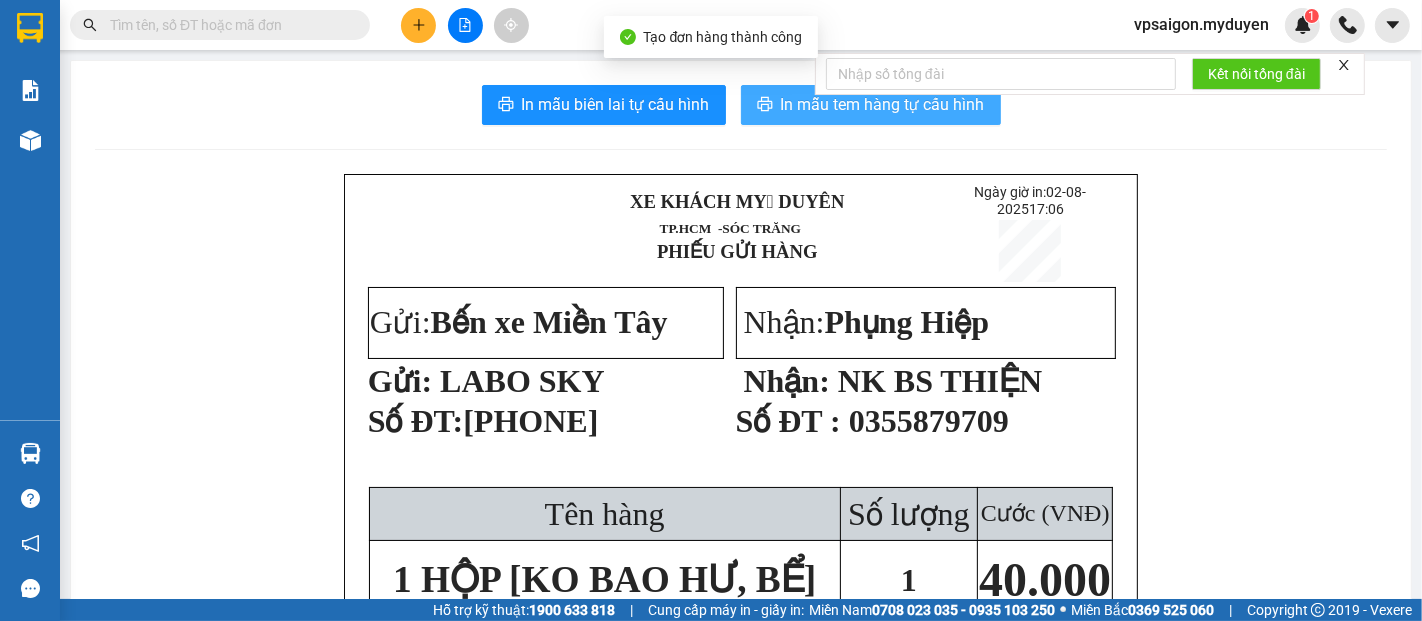 click on "In mẫu tem hàng tự cấu hình" at bounding box center (883, 104) 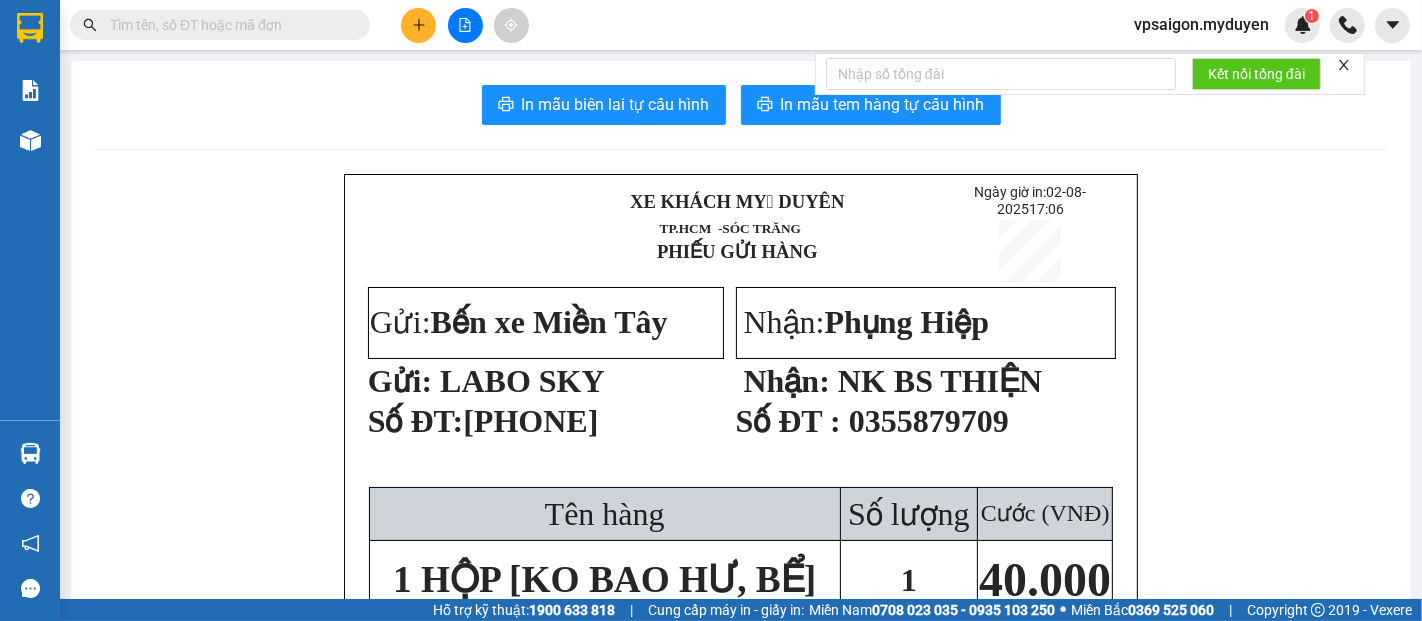 click 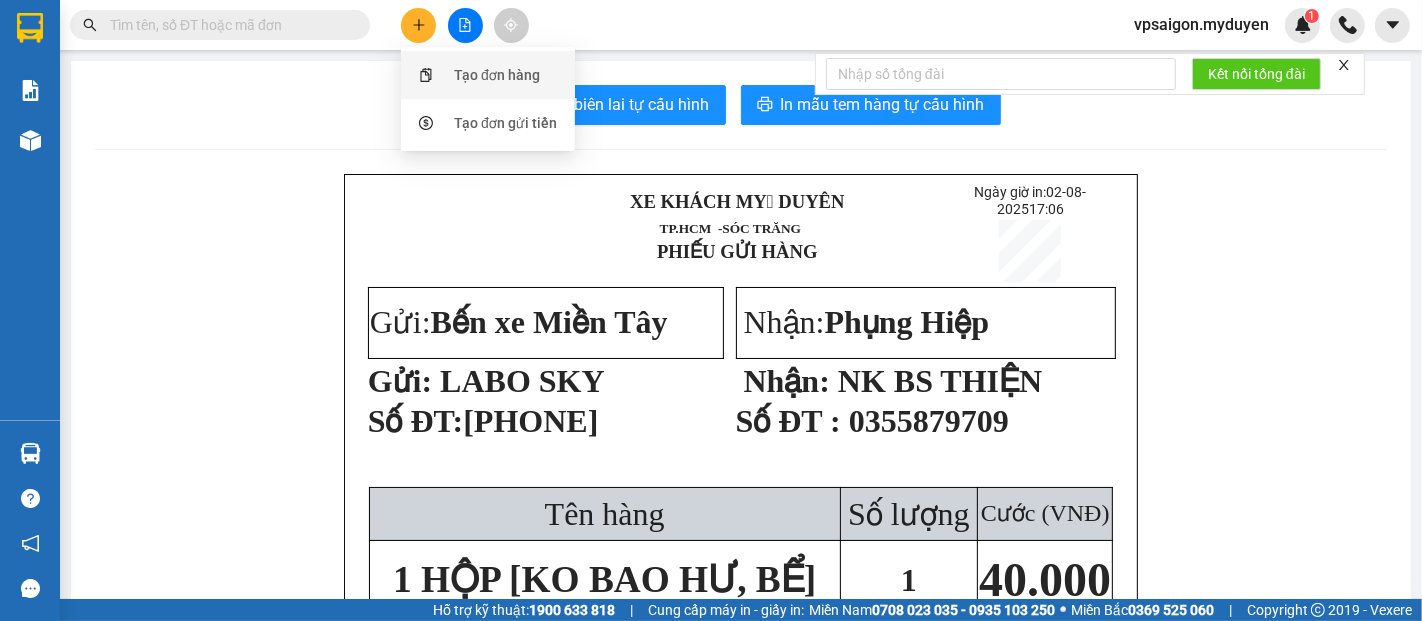 click on "Tạo đơn hàng" at bounding box center [497, 75] 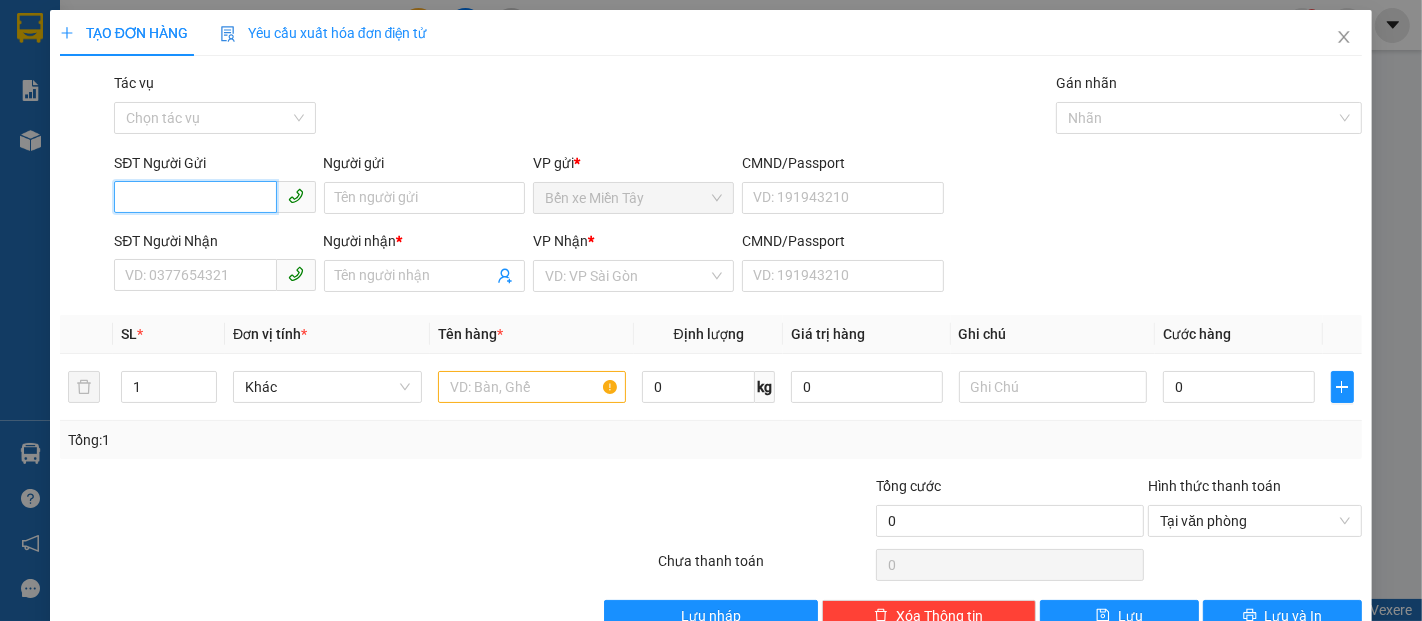 click on "SĐT Người Gửi" at bounding box center (195, 197) 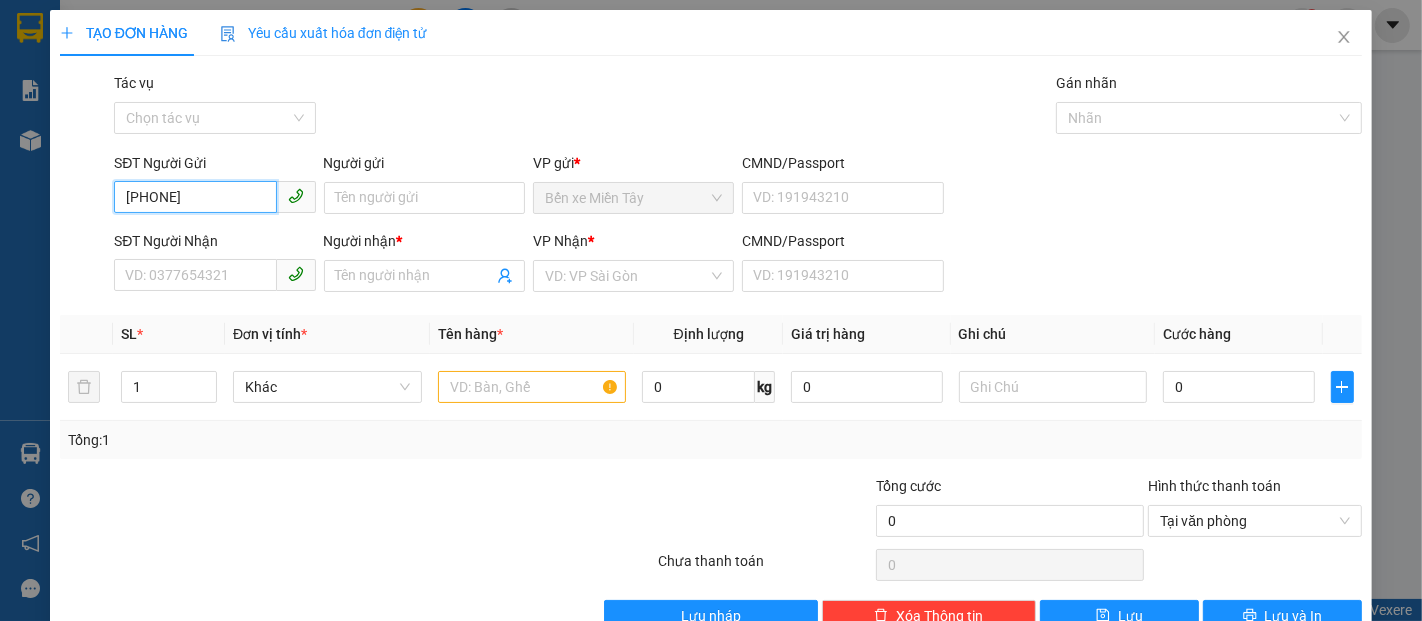 type on "0967904890" 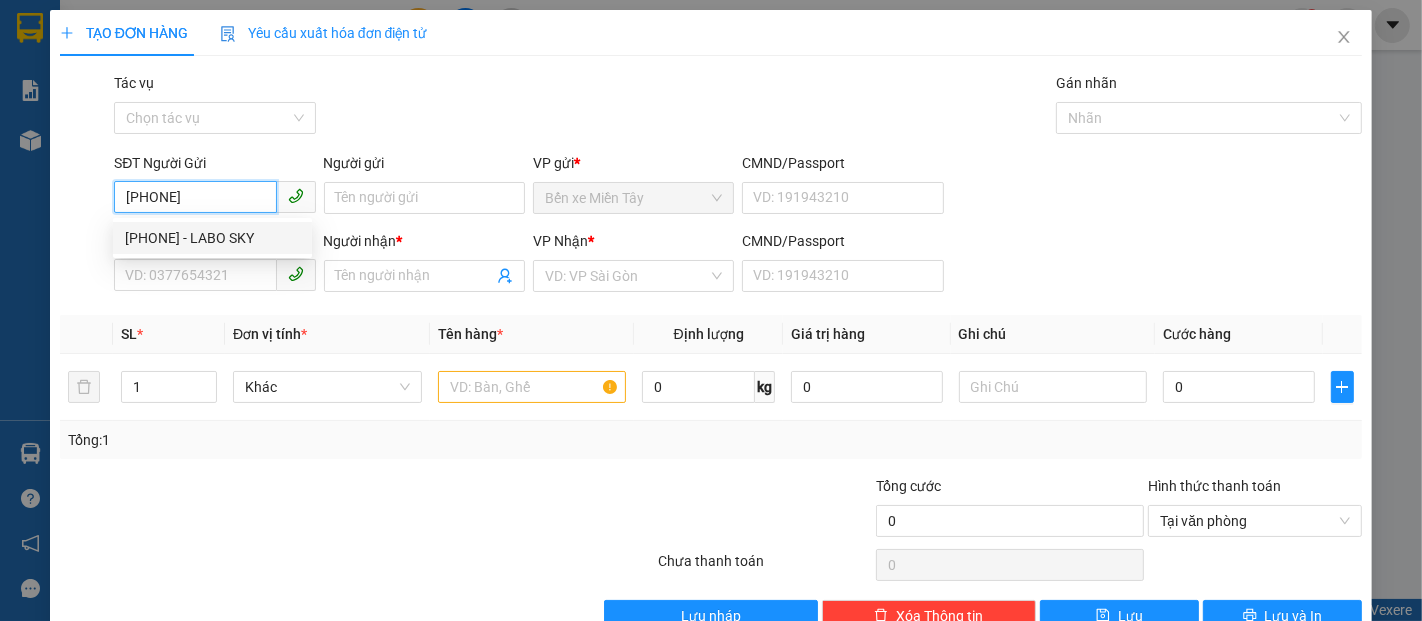 click on "0967904890 - LABO SKY" at bounding box center (212, 238) 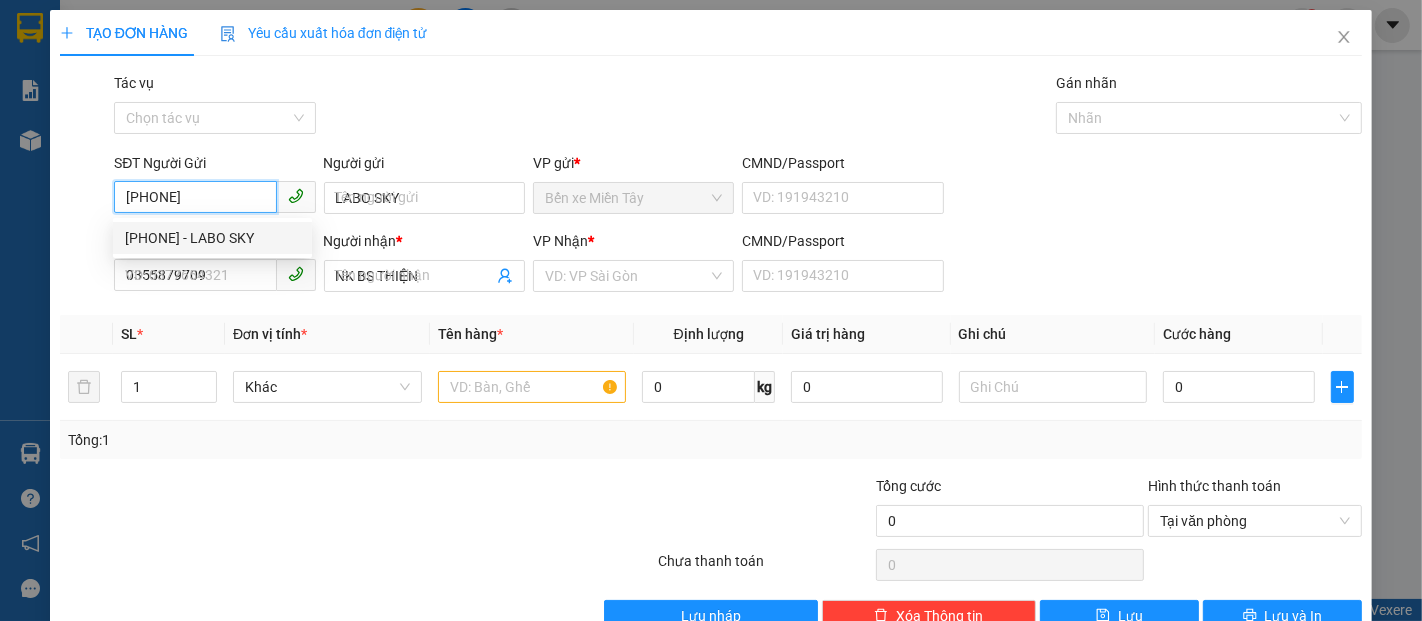 type on "40.000" 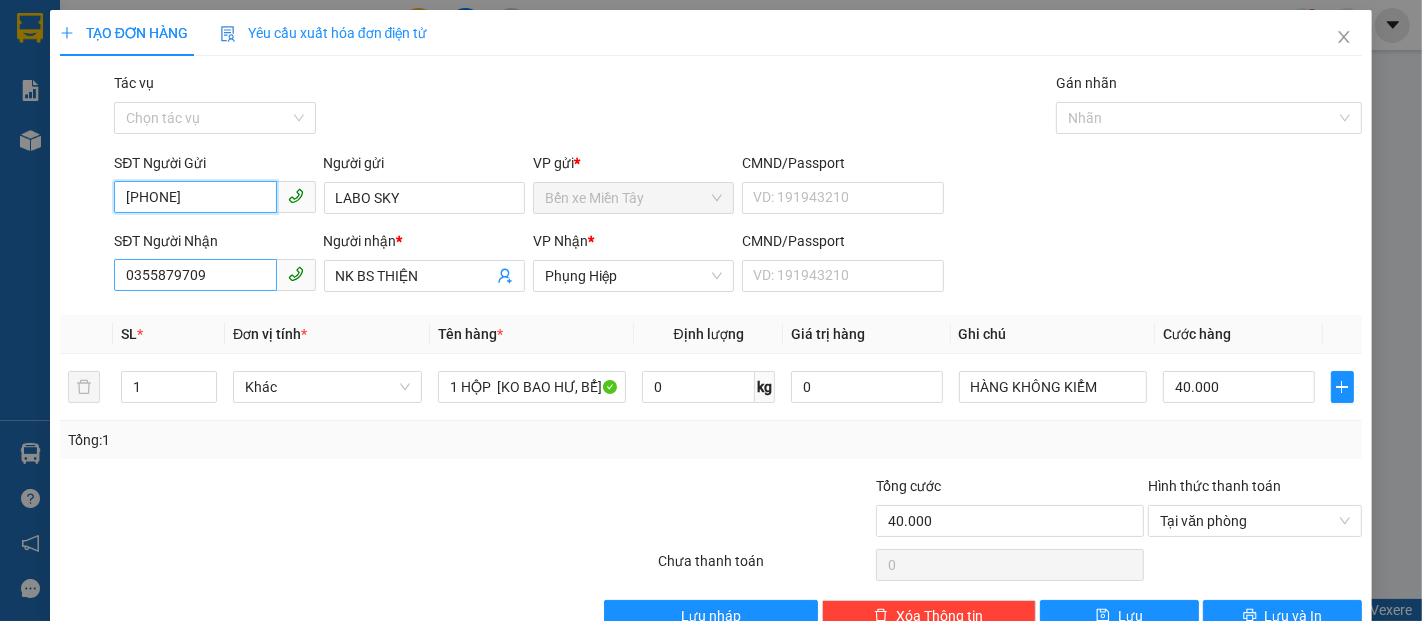 type on "0967904890" 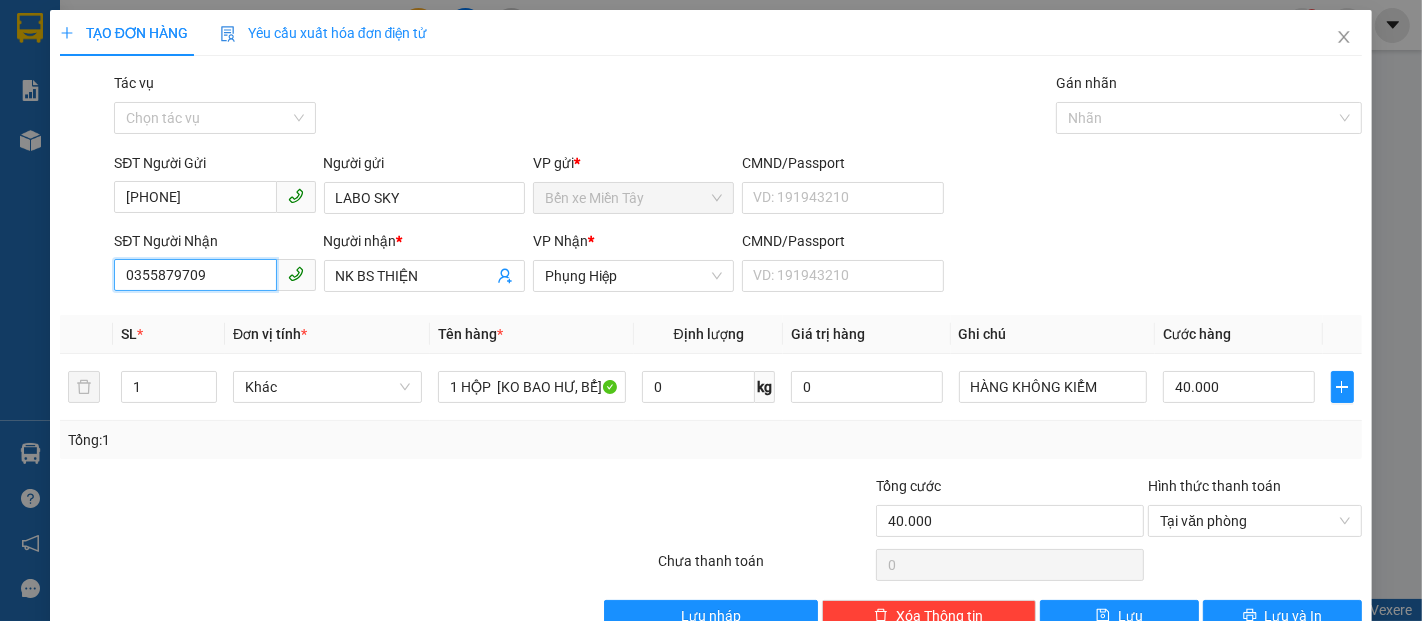 click on "0355879709" at bounding box center [195, 275] 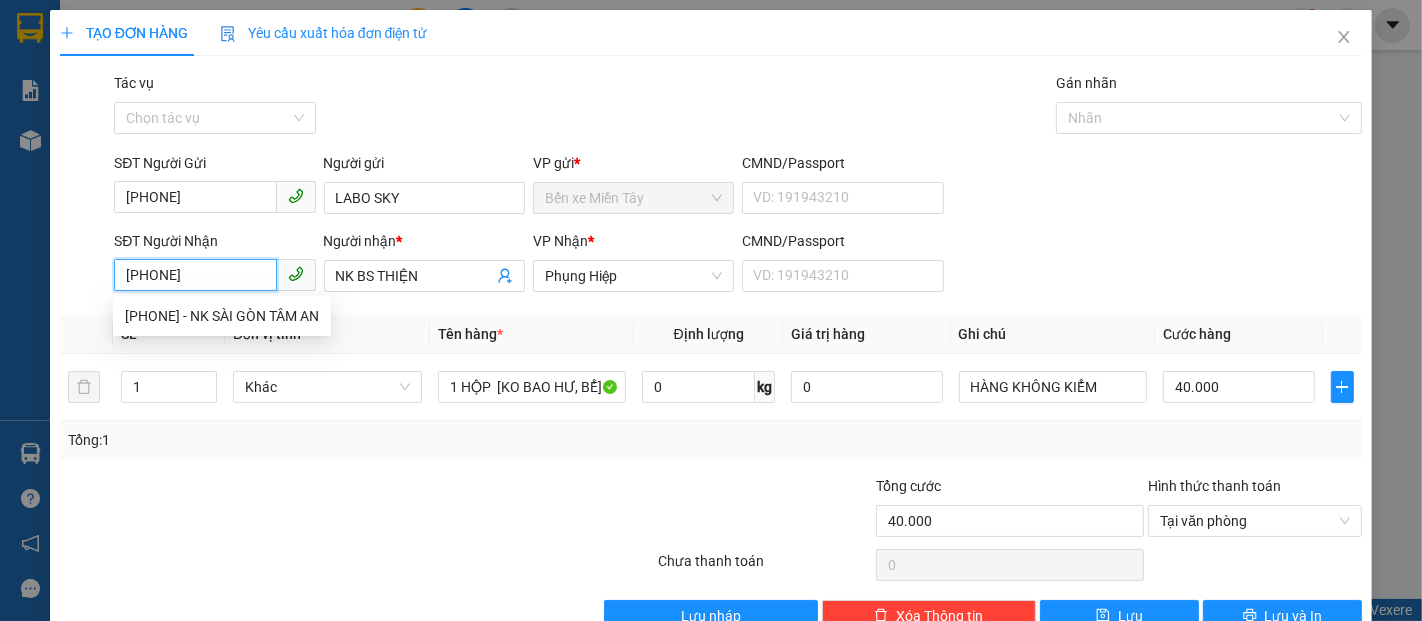 type on "0393509009" 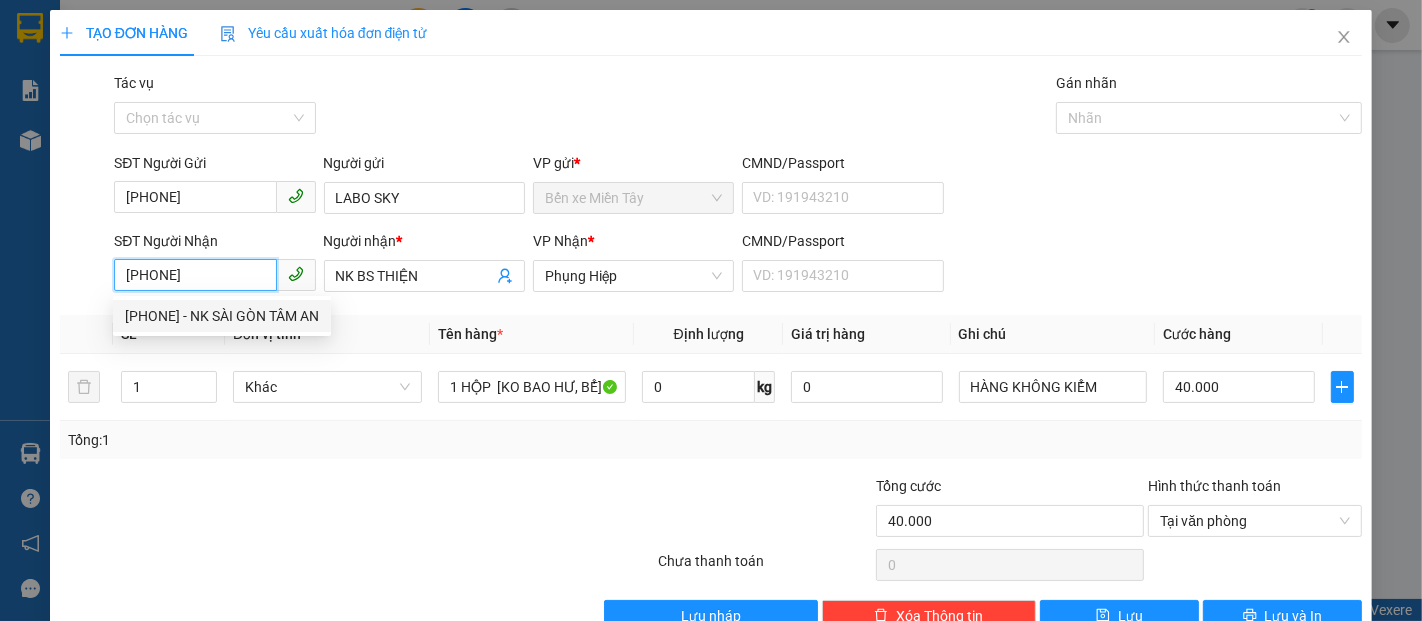 click on "0393509009 - NK SÀI GÒN TÂM AN" at bounding box center [222, 316] 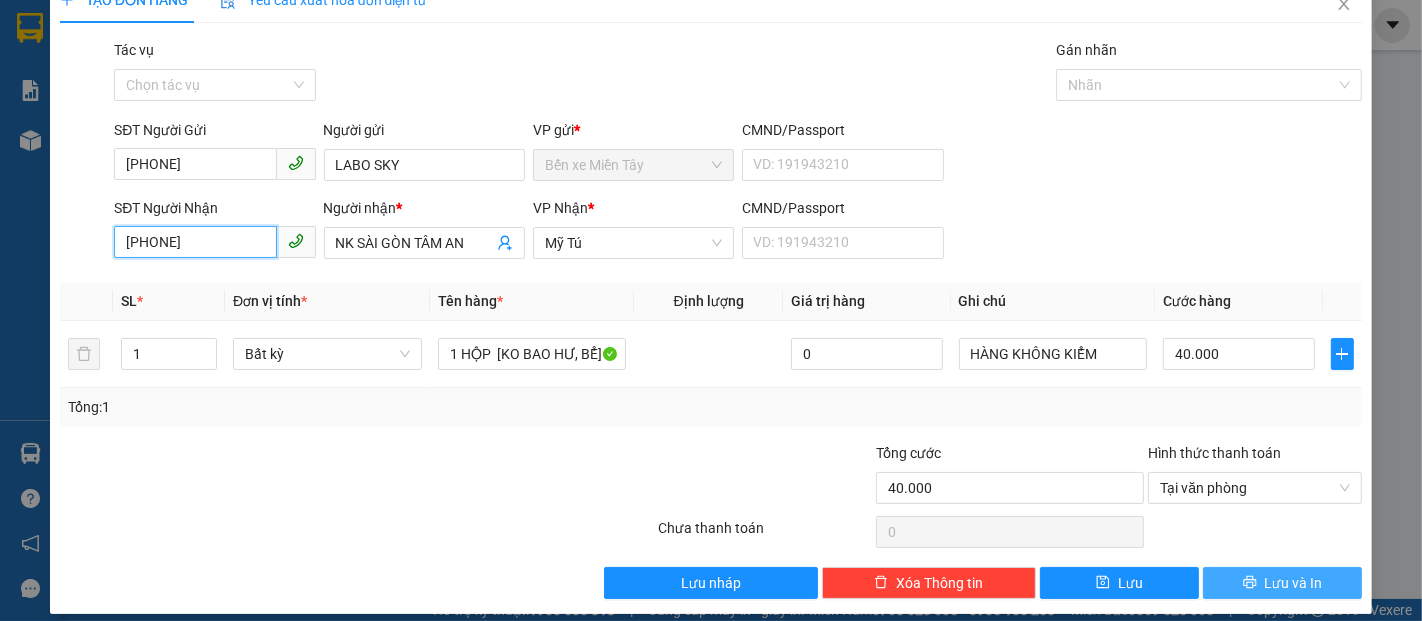 scroll, scrollTop: 48, scrollLeft: 0, axis: vertical 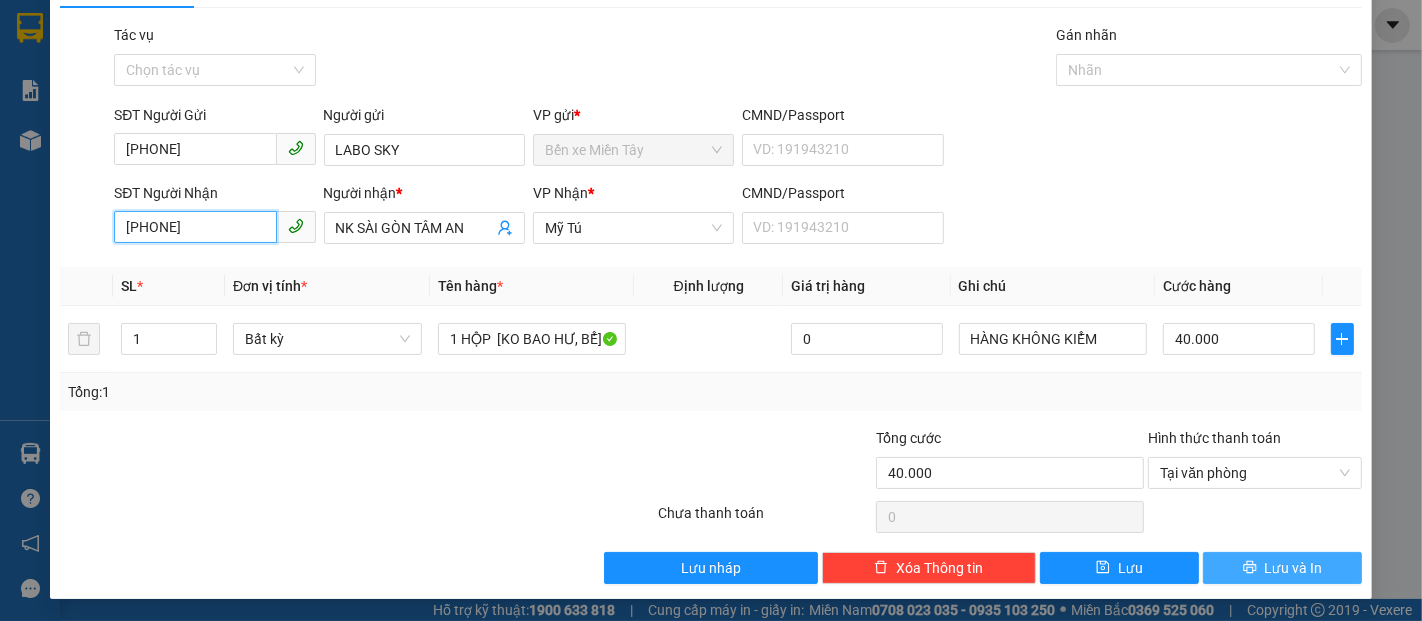 type on "0393509009" 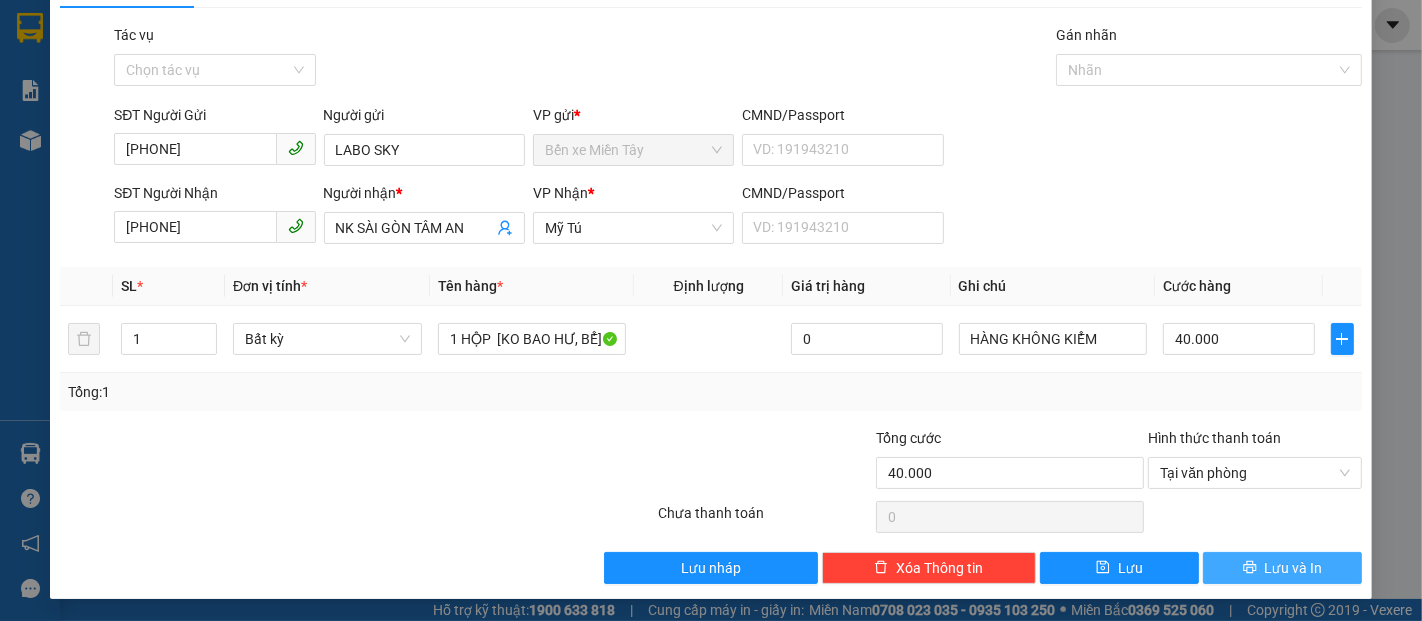 click on "Lưu và In" at bounding box center (1294, 568) 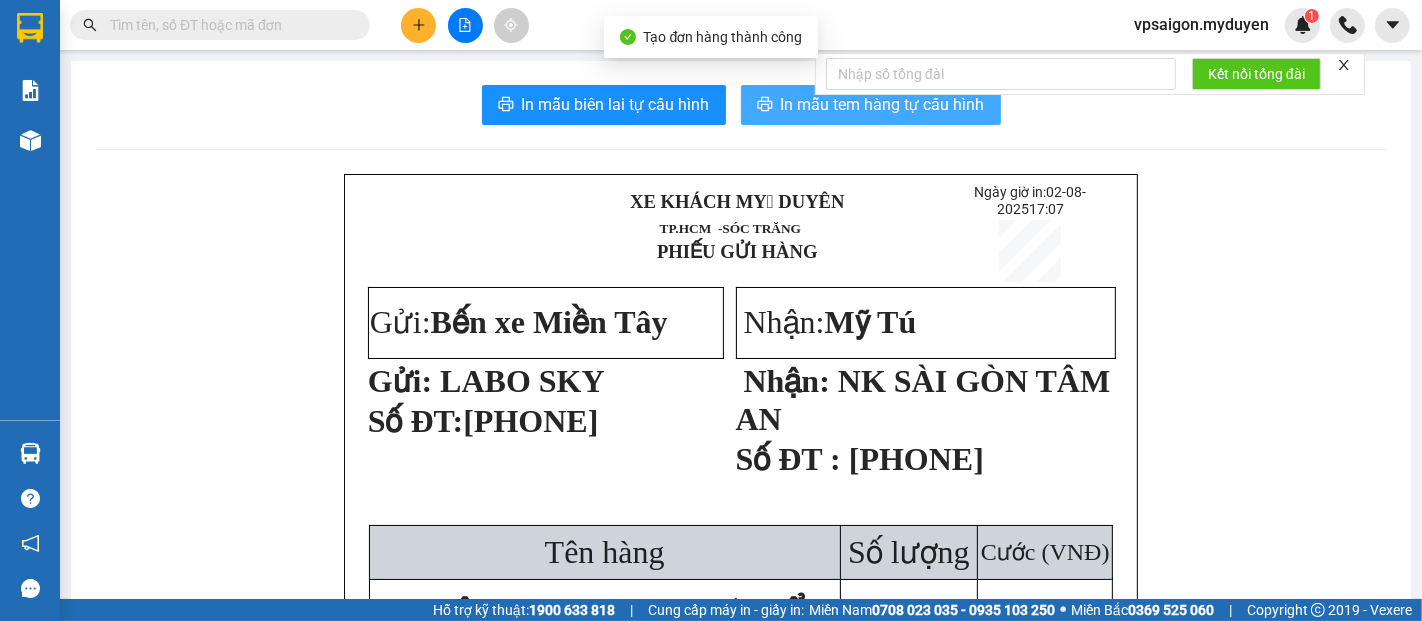click on "In mẫu tem hàng tự cấu hình" at bounding box center (883, 104) 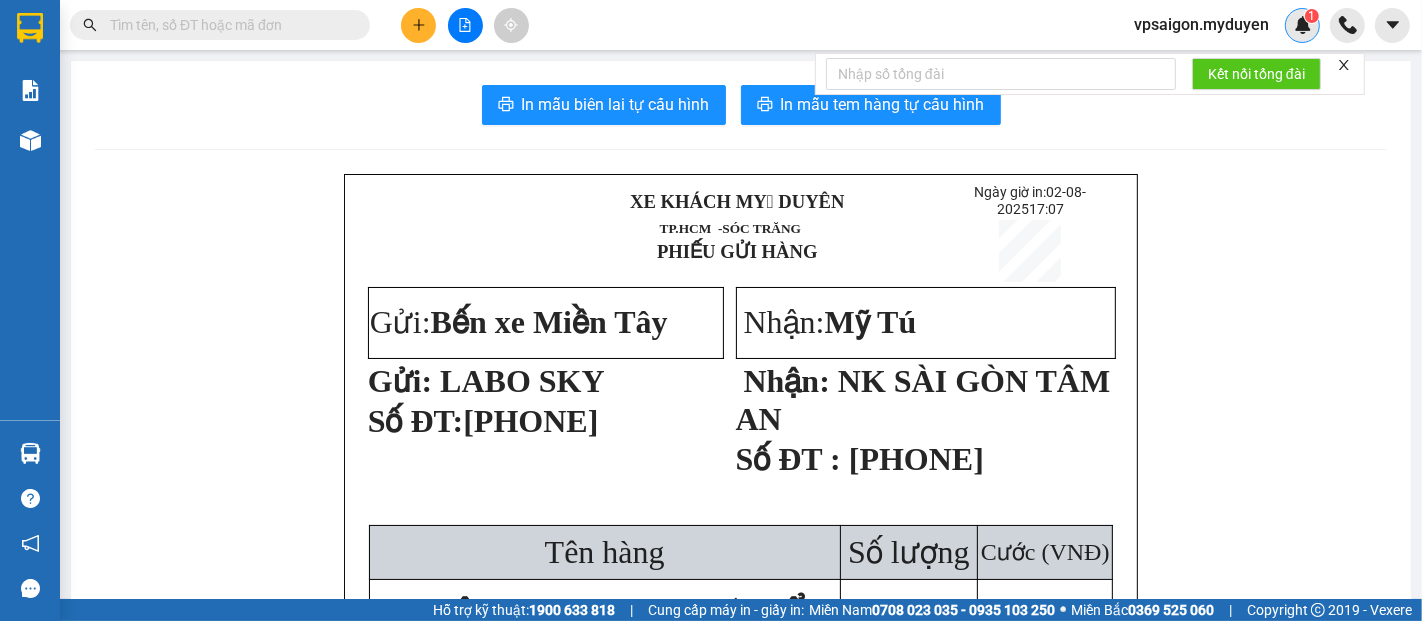click on "1" at bounding box center (1302, 25) 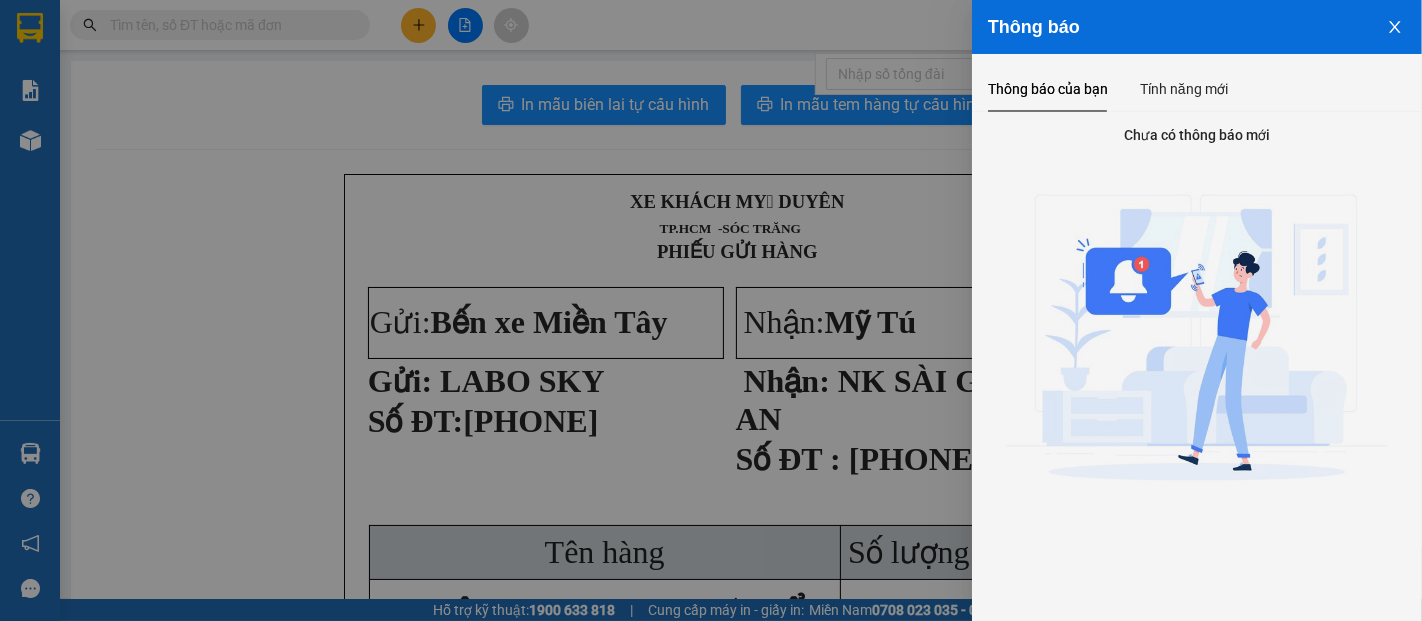 click 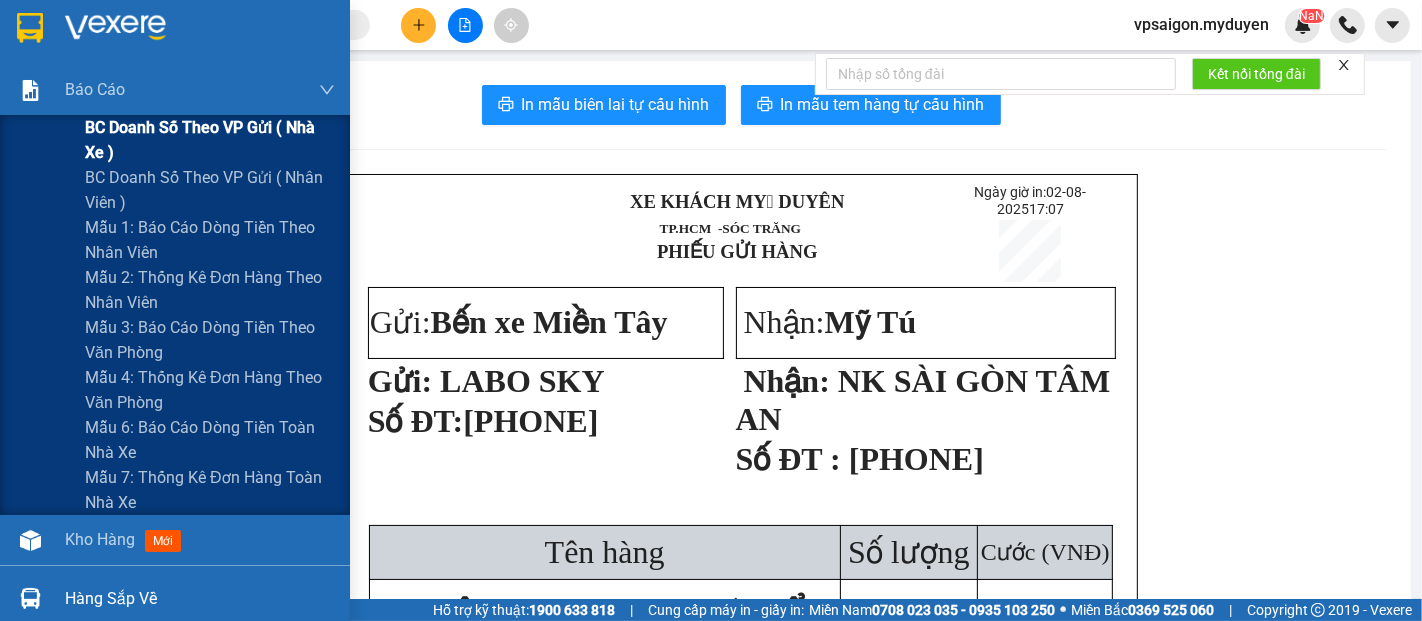 click on "BC doanh số theo VP gửi ( nhà xe )" at bounding box center [175, 140] 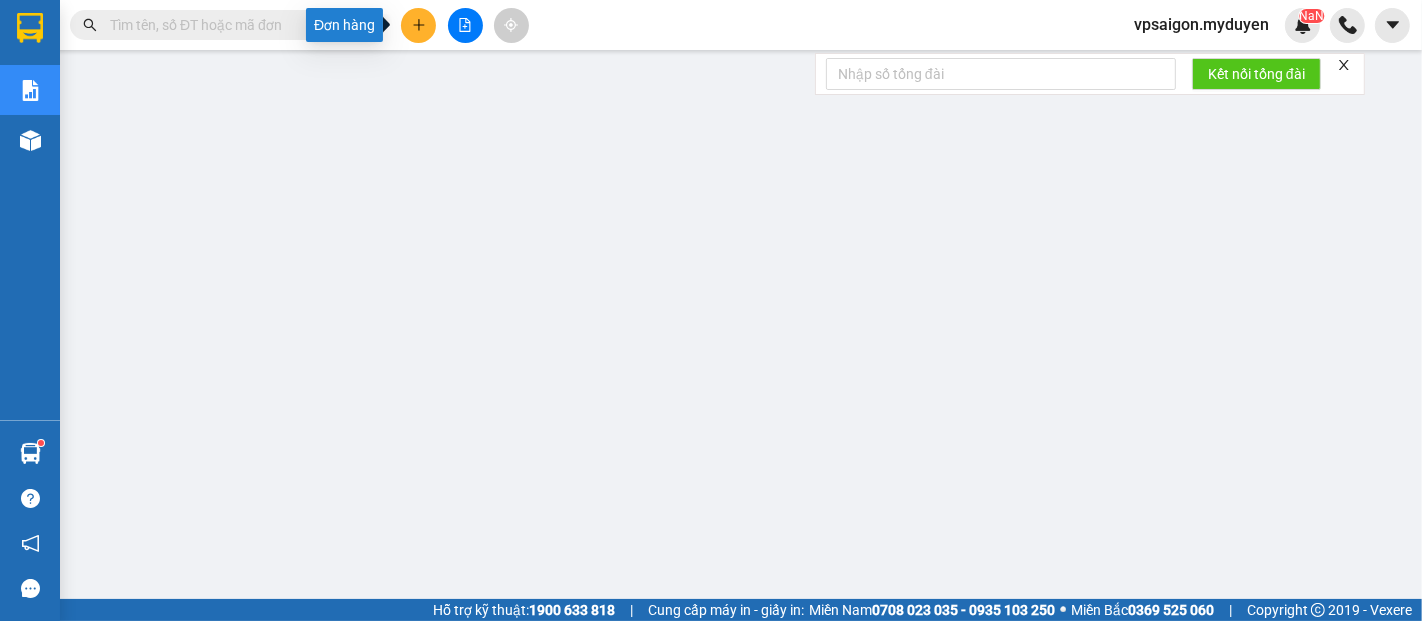 drag, startPoint x: 422, startPoint y: 27, endPoint x: 419, endPoint y: 54, distance: 27.166155 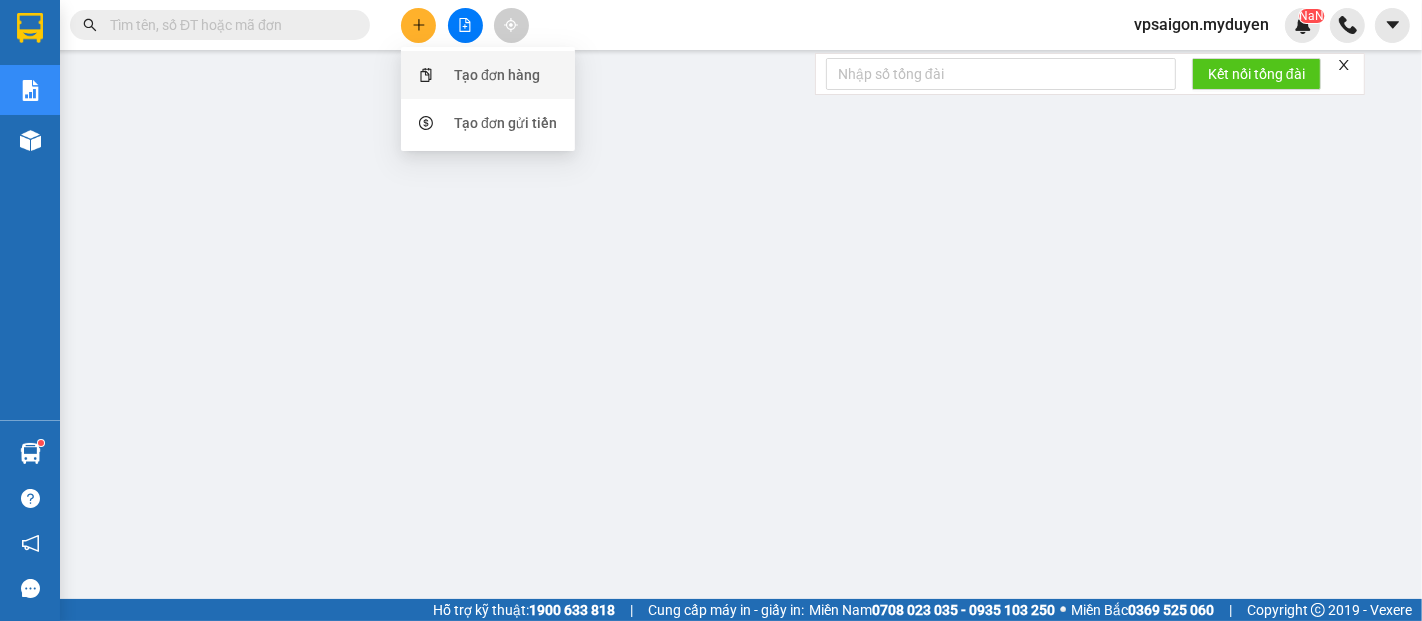 click on "Tạo đơn hàng" at bounding box center (488, 75) 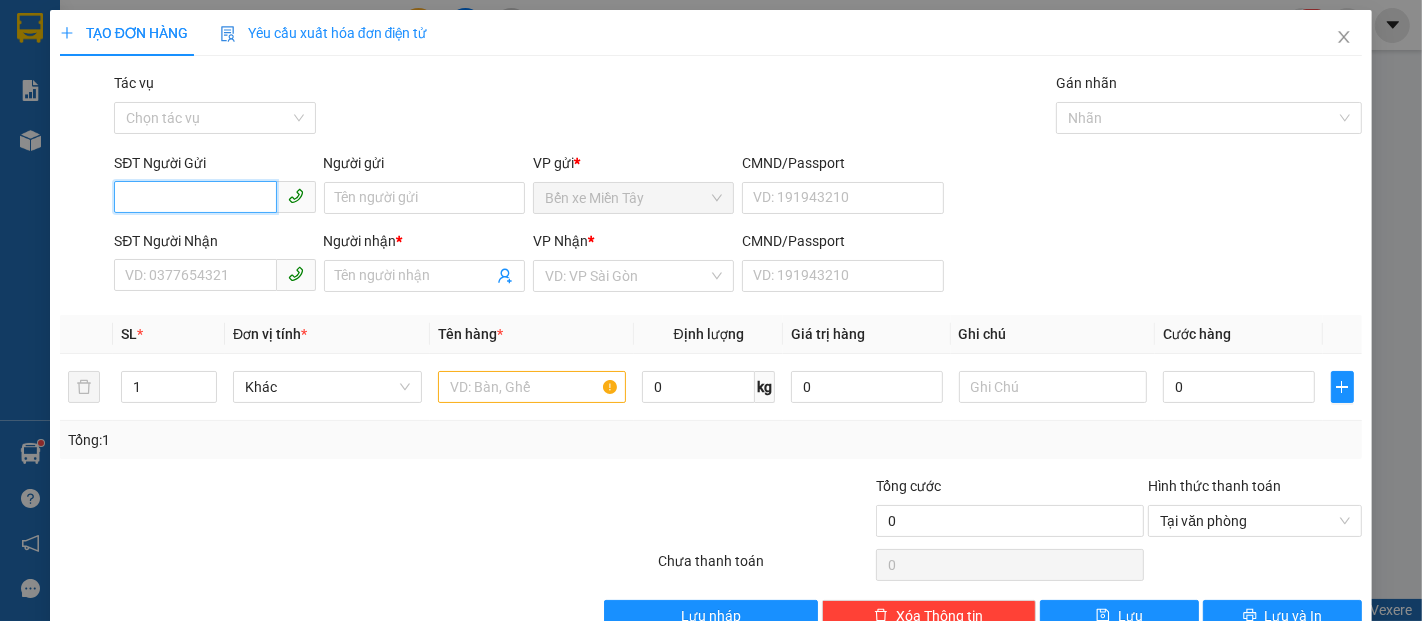 click on "SĐT Người Gửi" at bounding box center (195, 197) 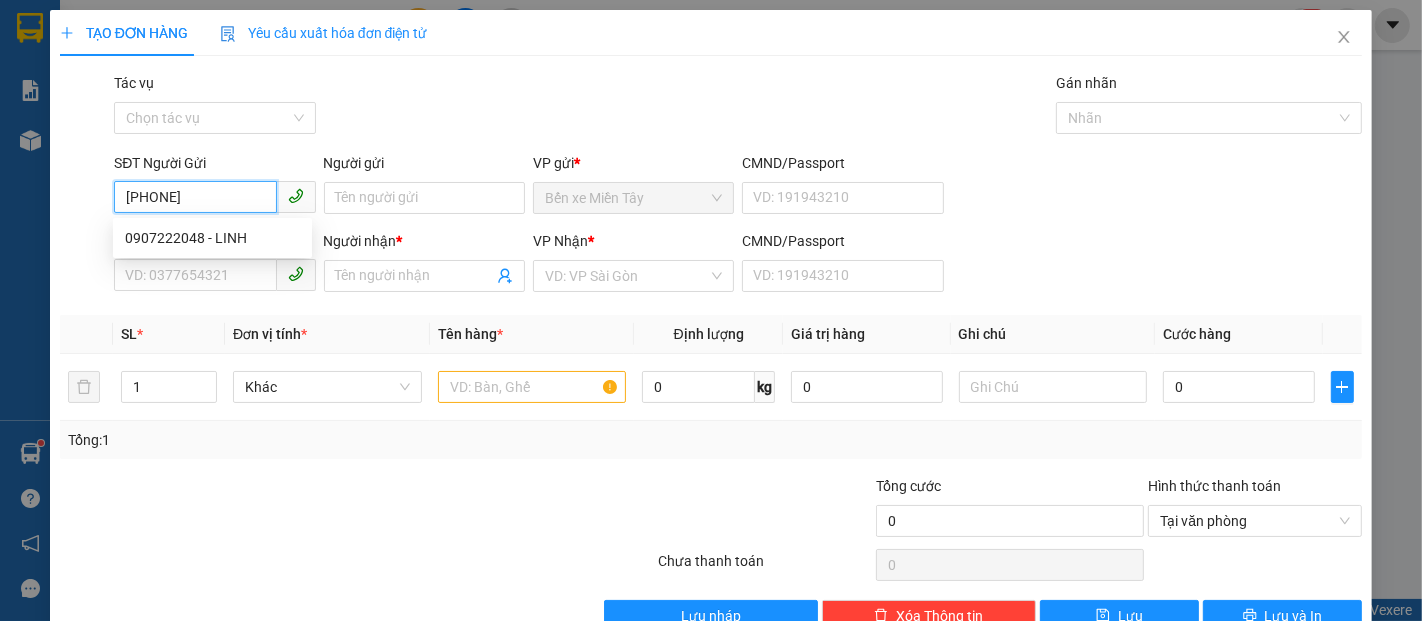type on "0907222048" 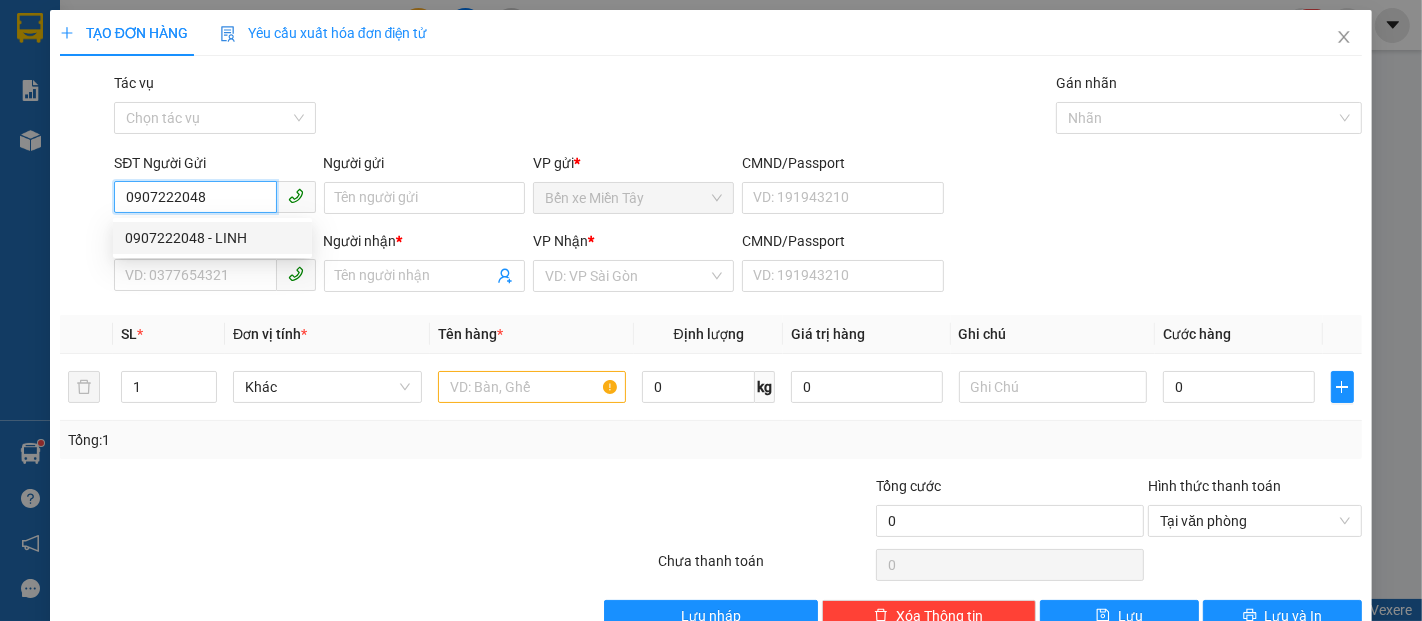 click on "0907222048 - LINH" at bounding box center (212, 238) 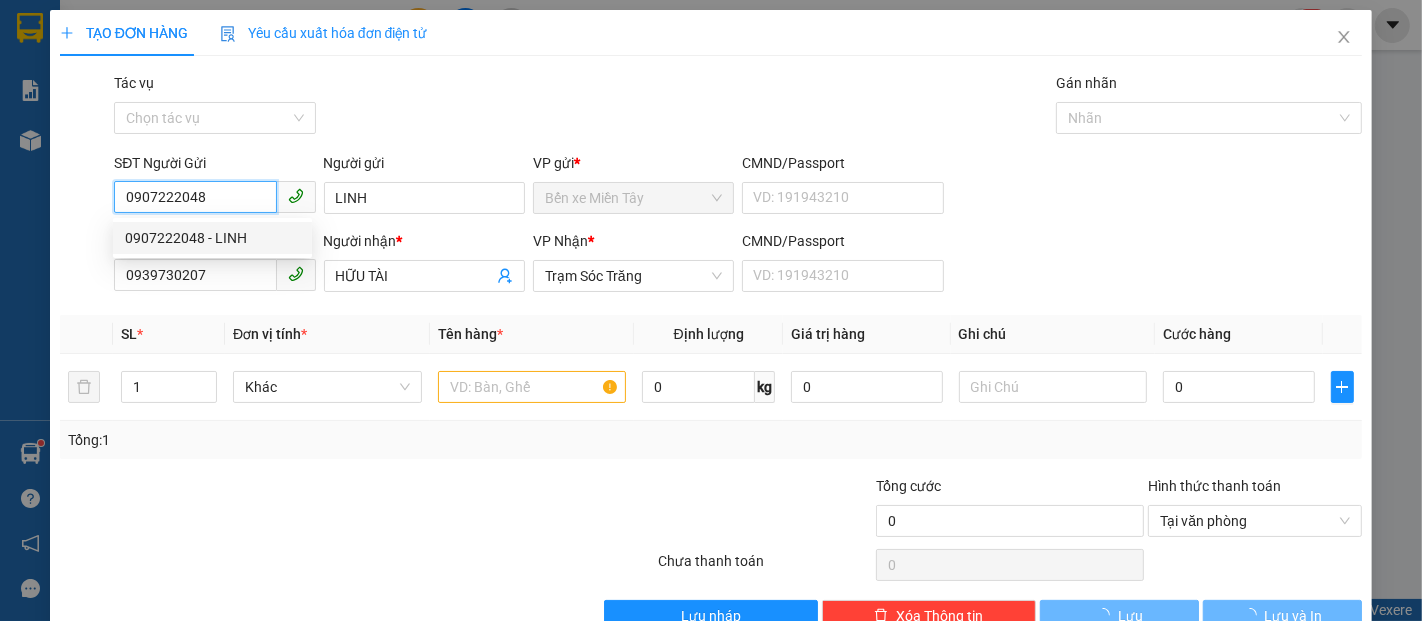 type on "50.000" 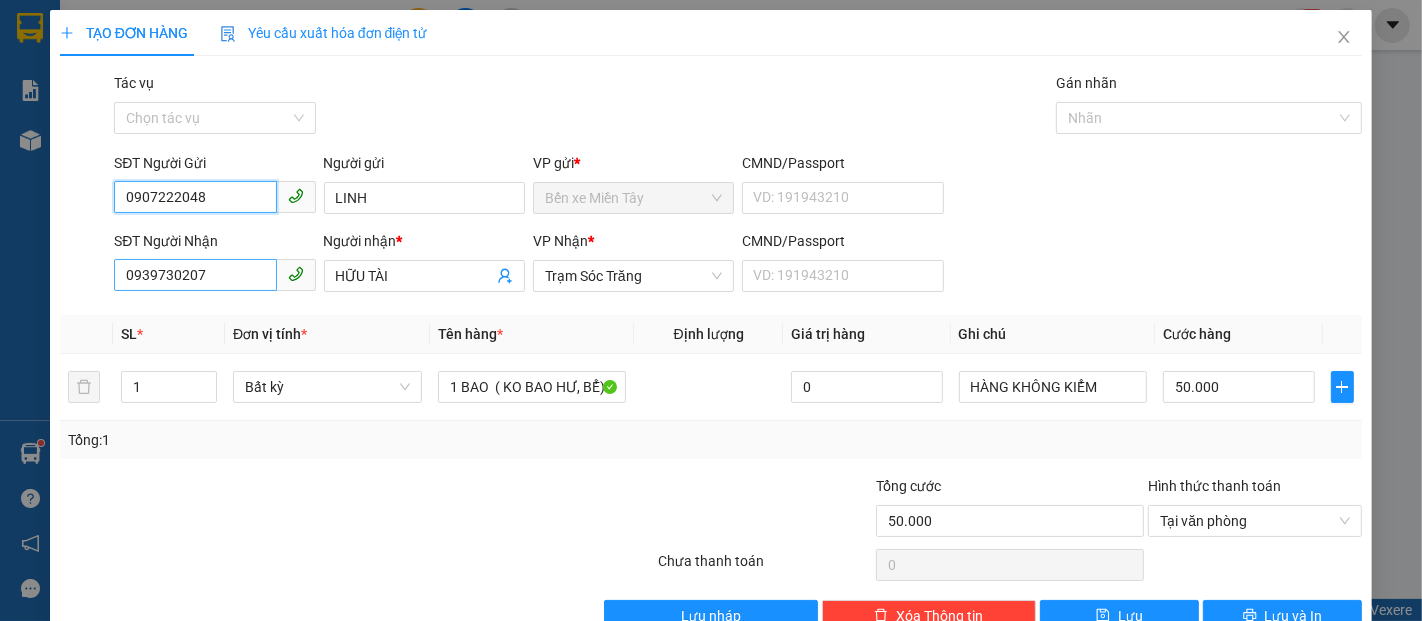 type on "0907222048" 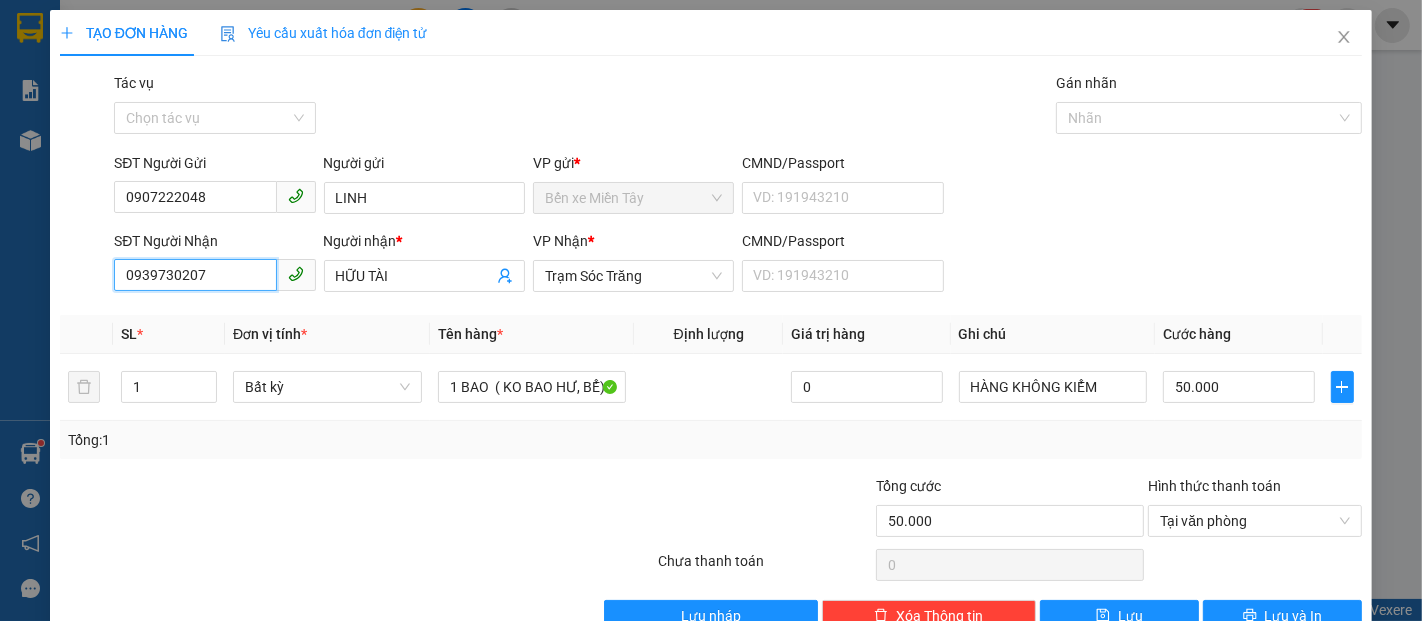 click on "0939730207" at bounding box center (195, 275) 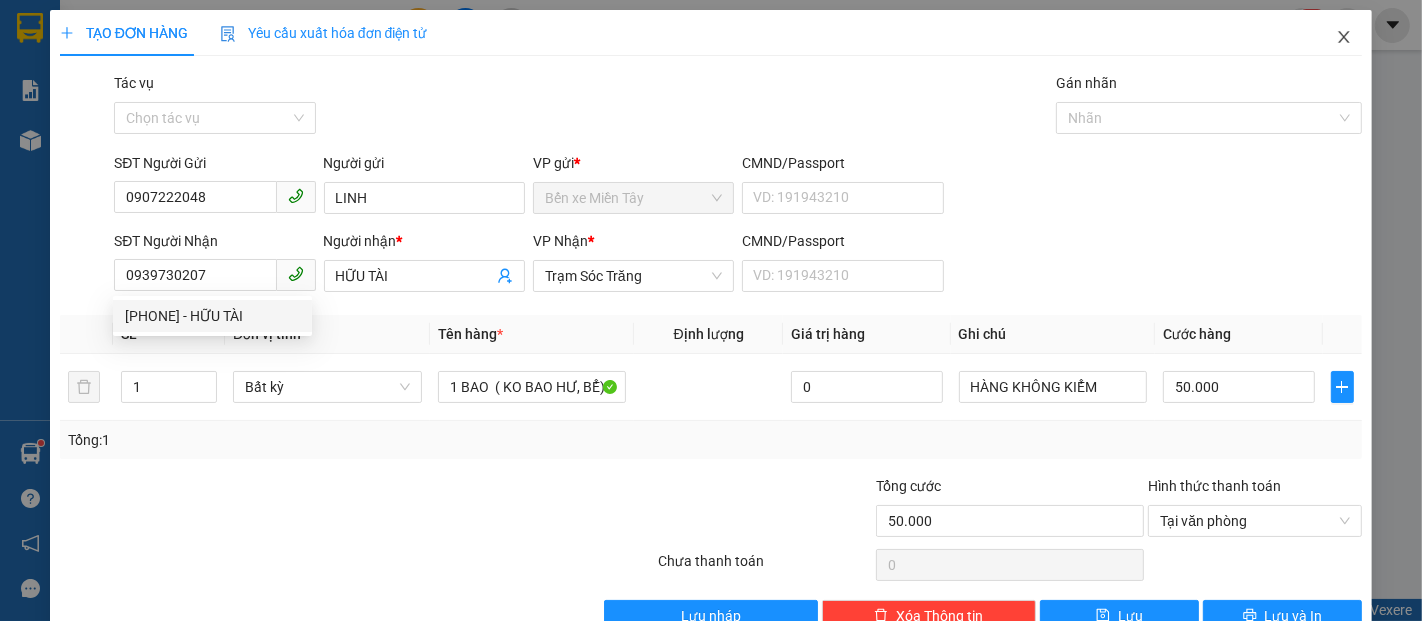 click at bounding box center [1344, 38] 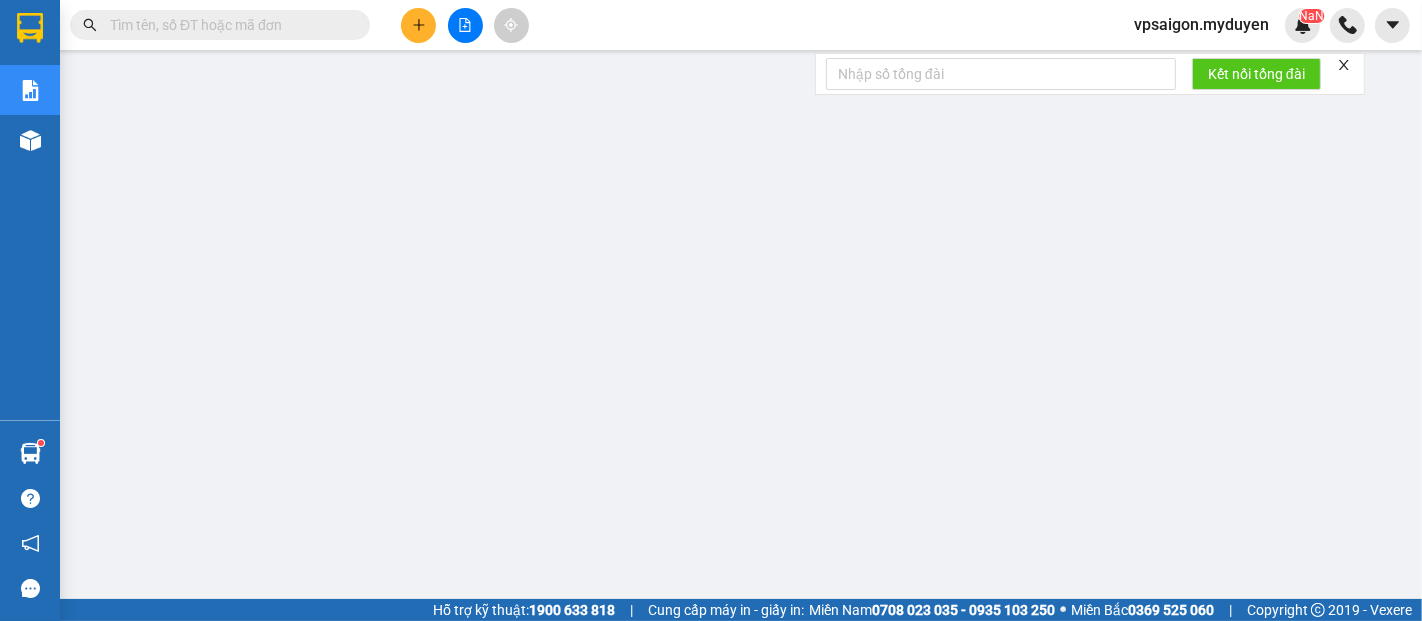 drag, startPoint x: 449, startPoint y: 59, endPoint x: 419, endPoint y: 25, distance: 45.343136 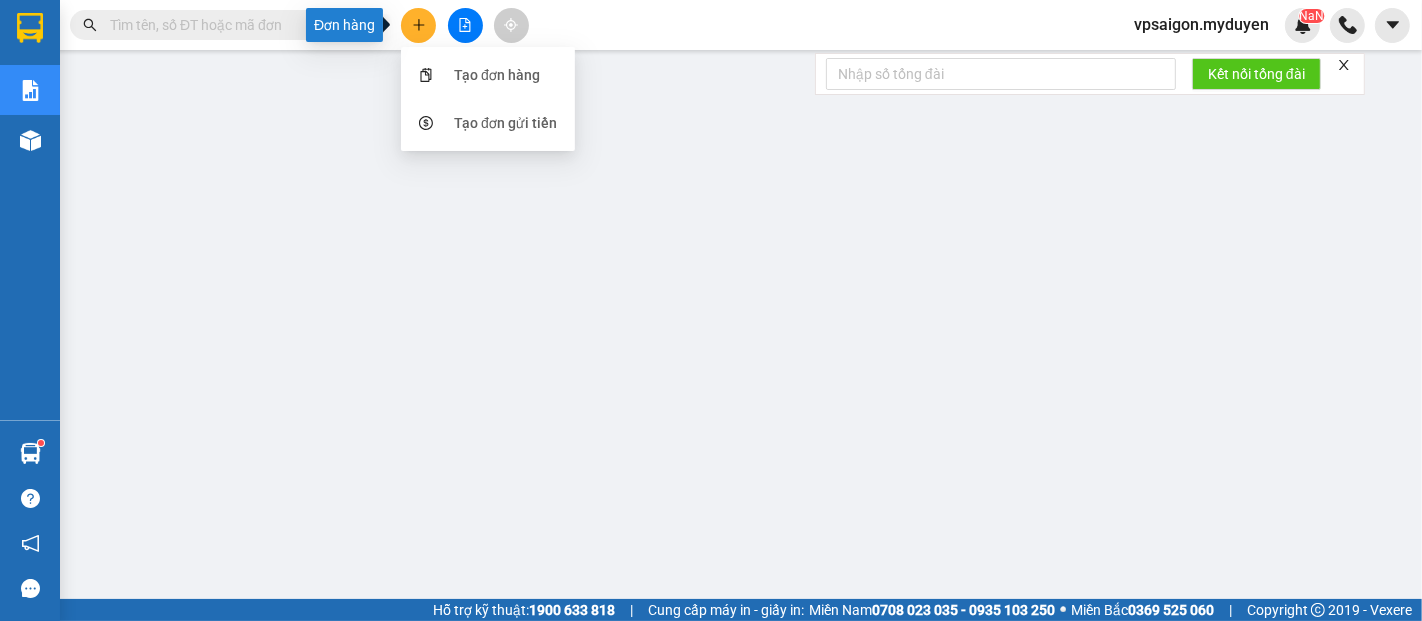 click 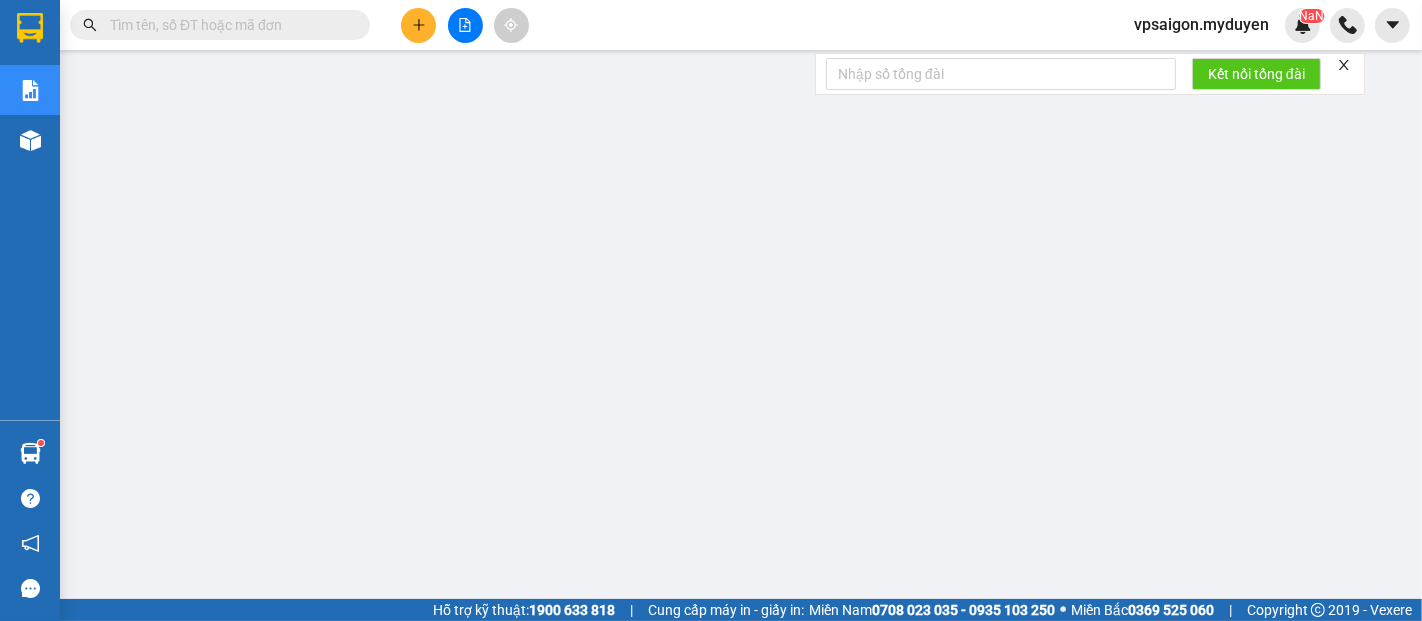 drag, startPoint x: 424, startPoint y: 31, endPoint x: 420, endPoint y: 46, distance: 15.524175 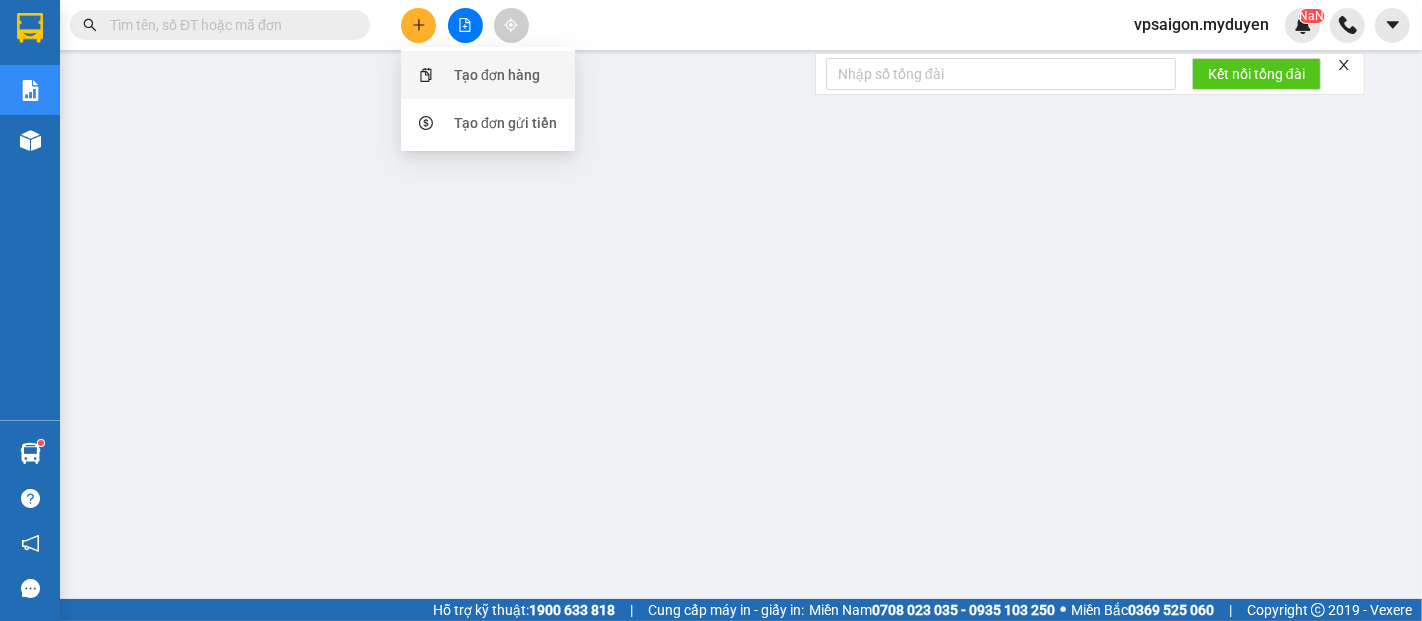 click on "Tạo đơn hàng" at bounding box center (497, 75) 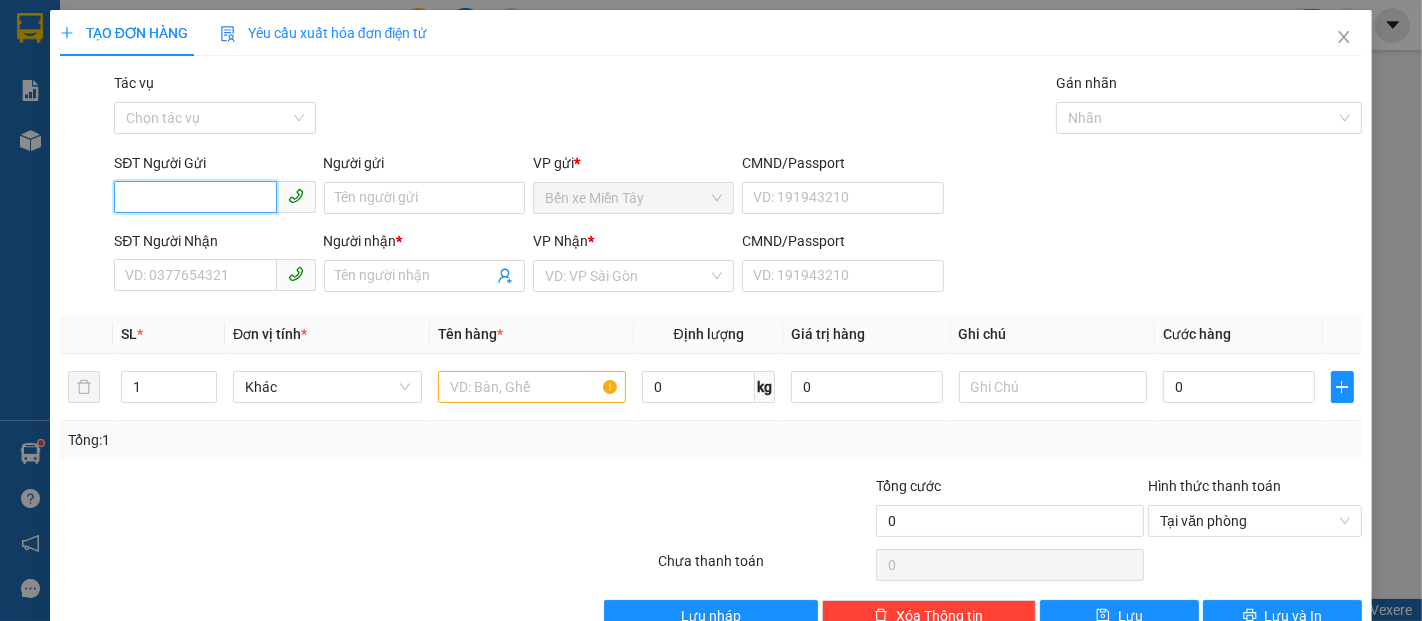 click on "SĐT Người Gửi" at bounding box center (195, 197) 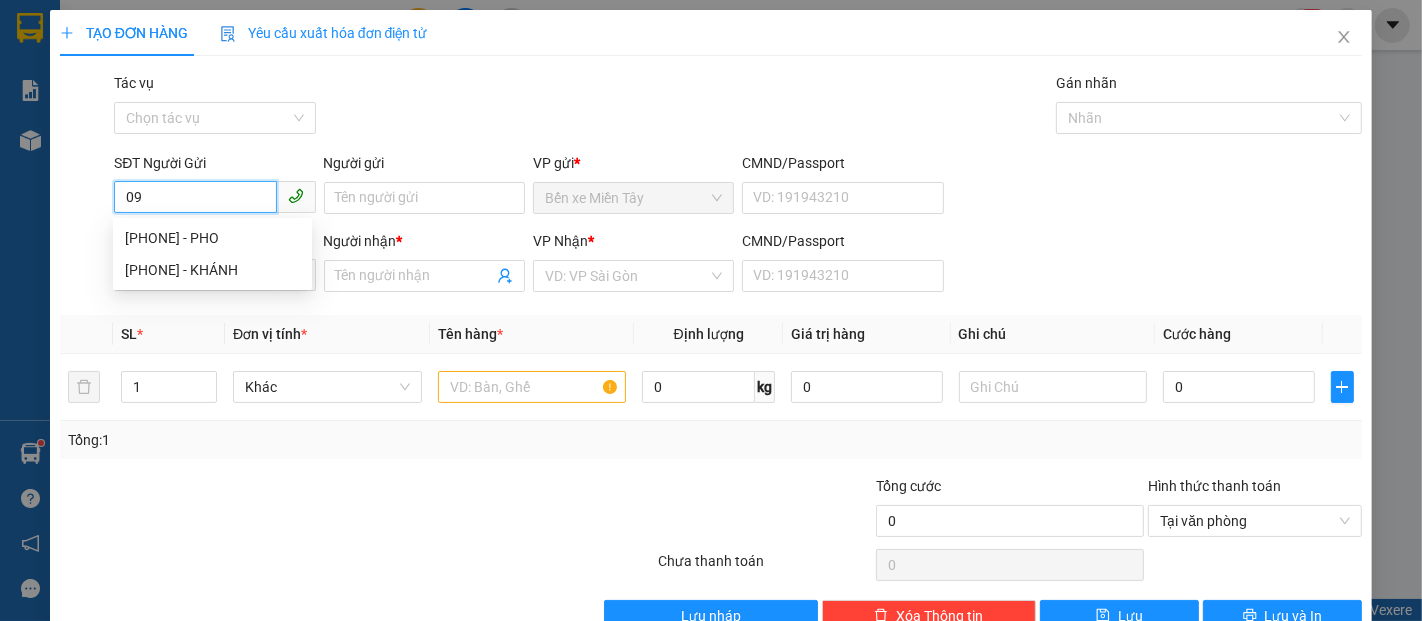 type on "0" 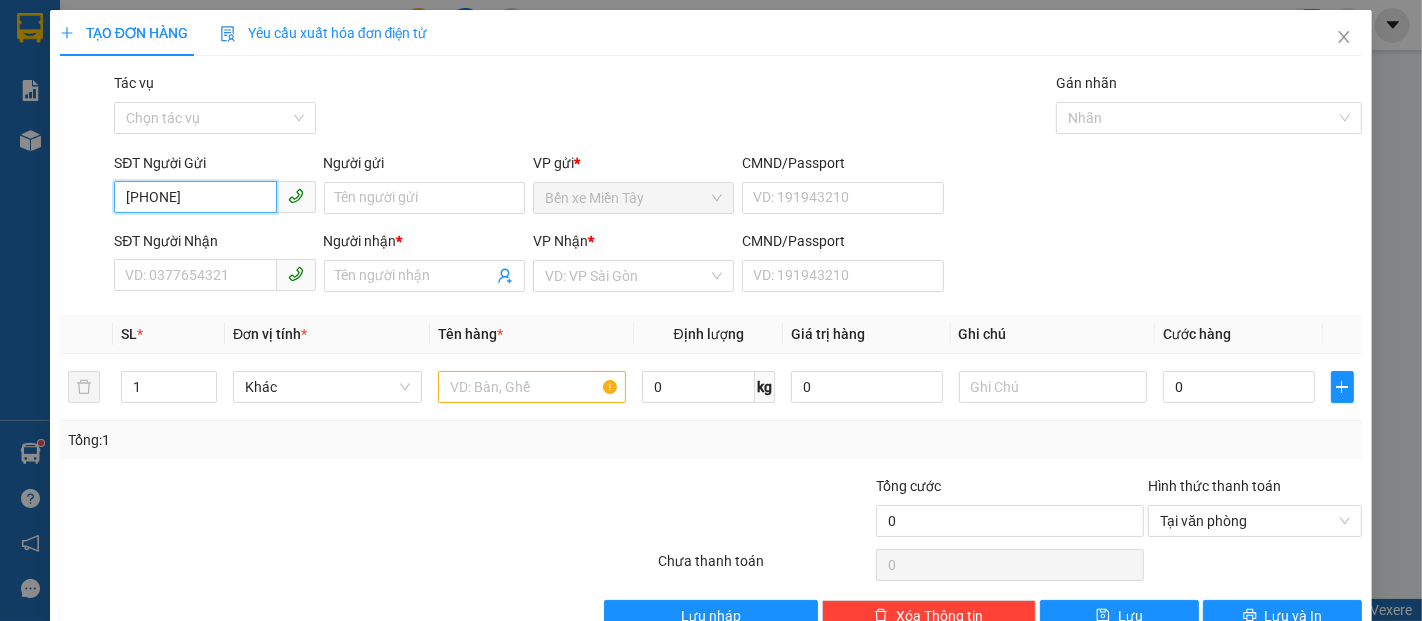 type on "0933131349" 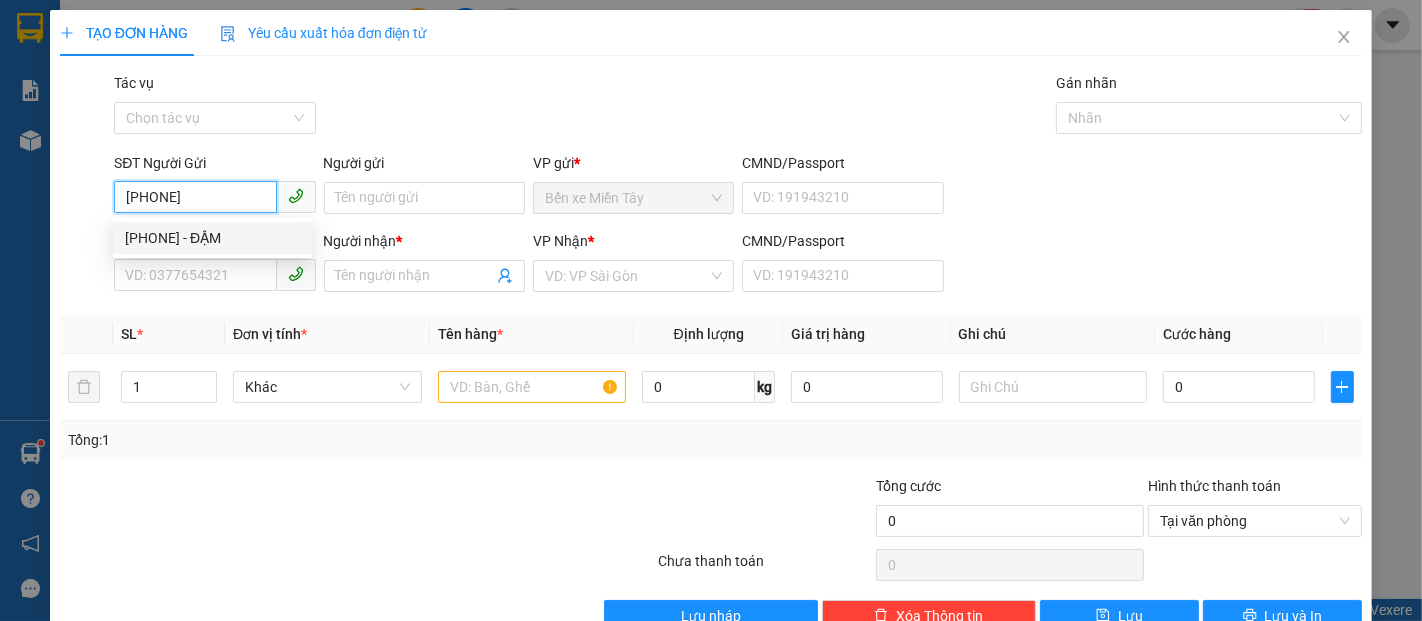 click on "0933131349 - ĐẬM" at bounding box center [212, 238] 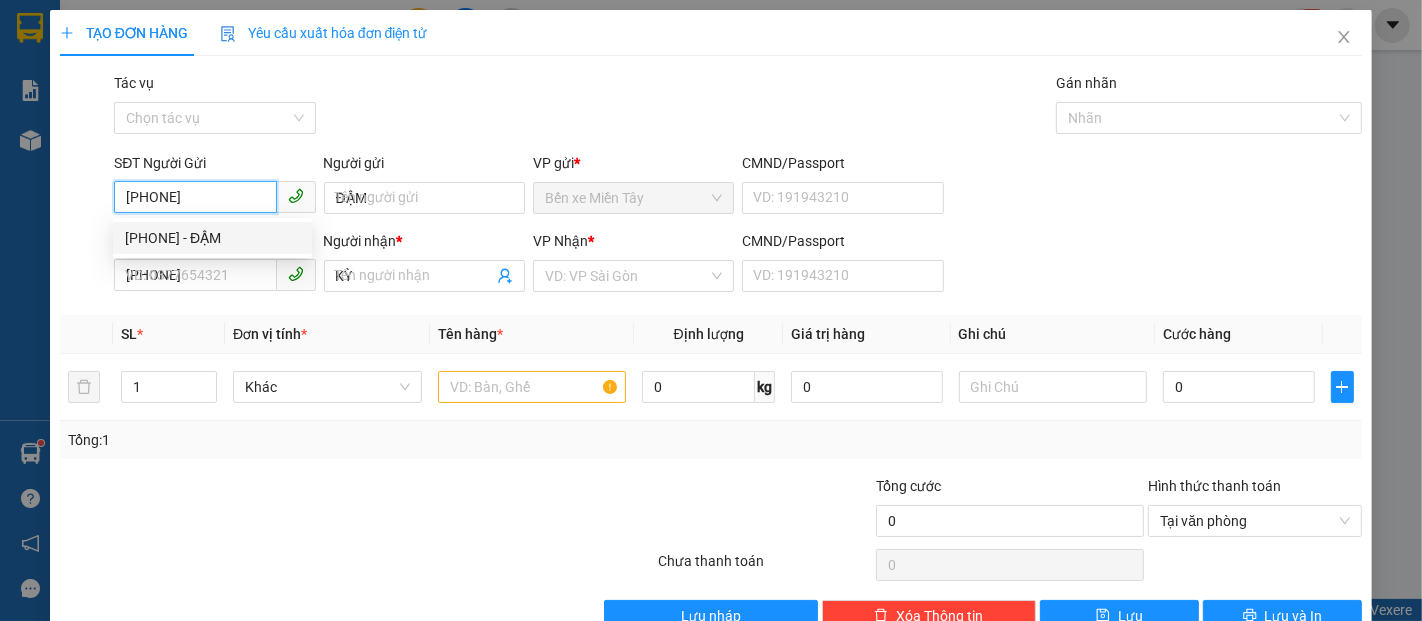 type on "40.000" 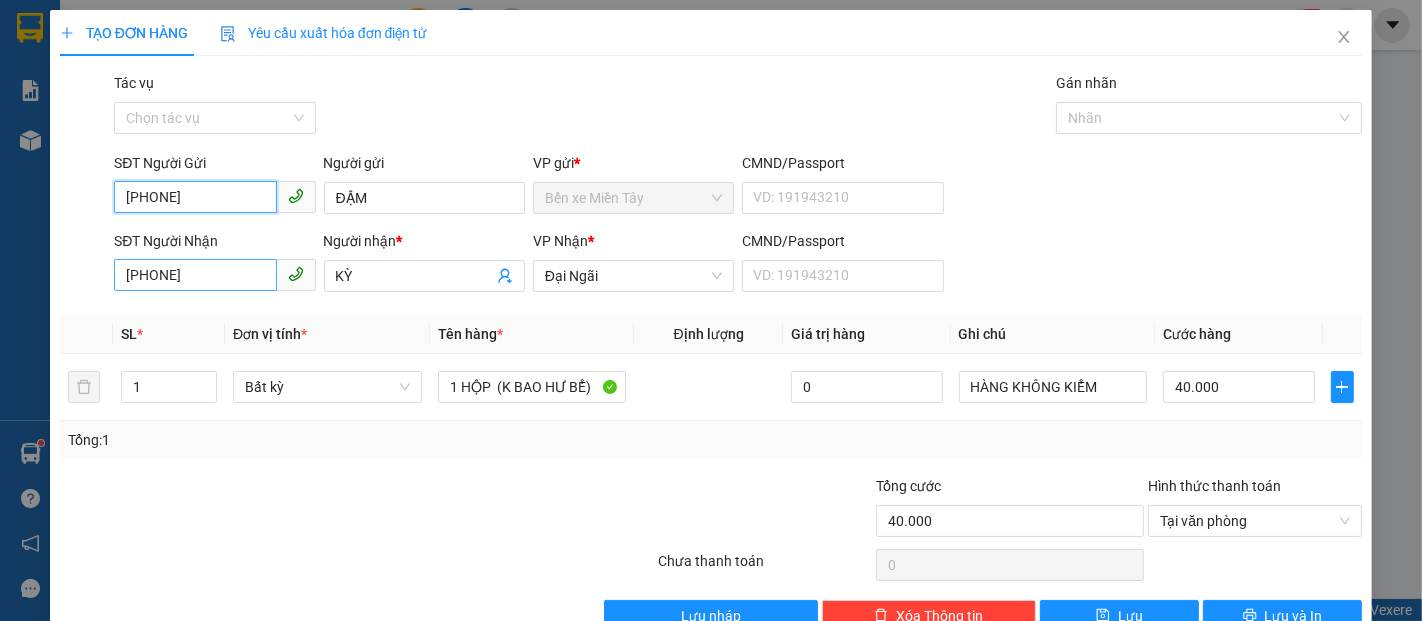 type on "0933131349" 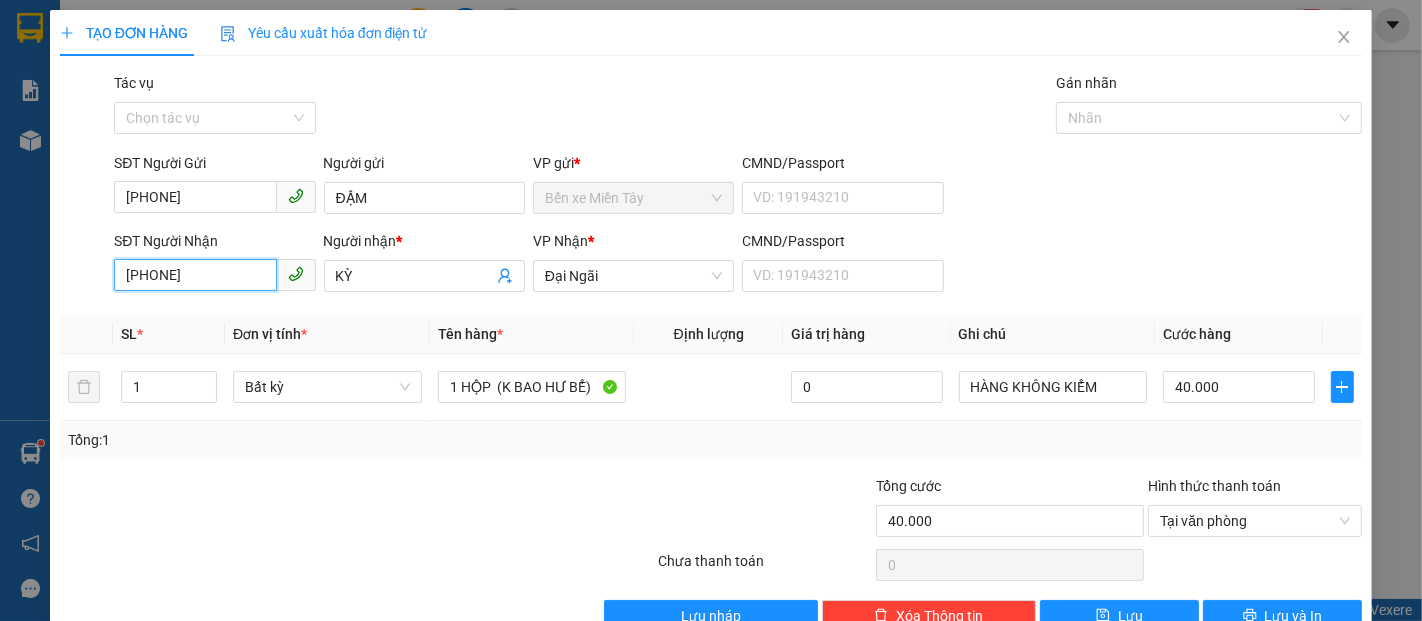 drag, startPoint x: 233, startPoint y: 283, endPoint x: 0, endPoint y: 283, distance: 233 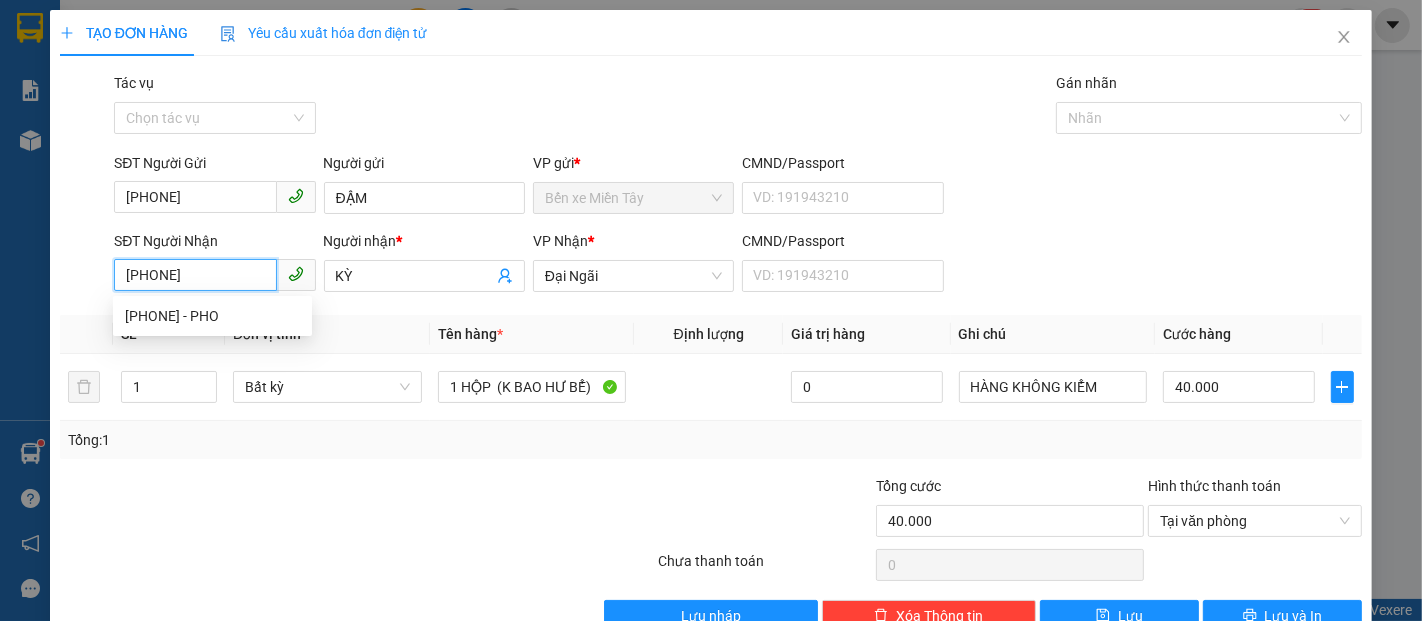 type on "0988992493" 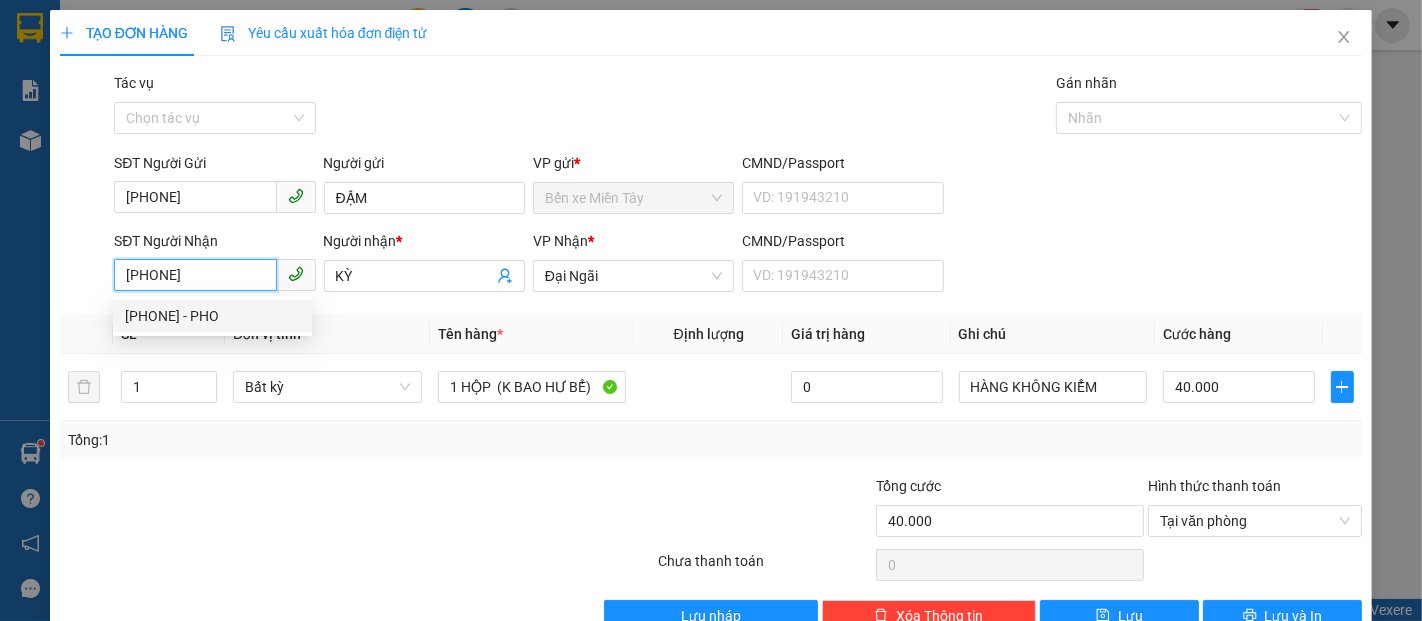 click on "0988992493 - PHO" at bounding box center [212, 316] 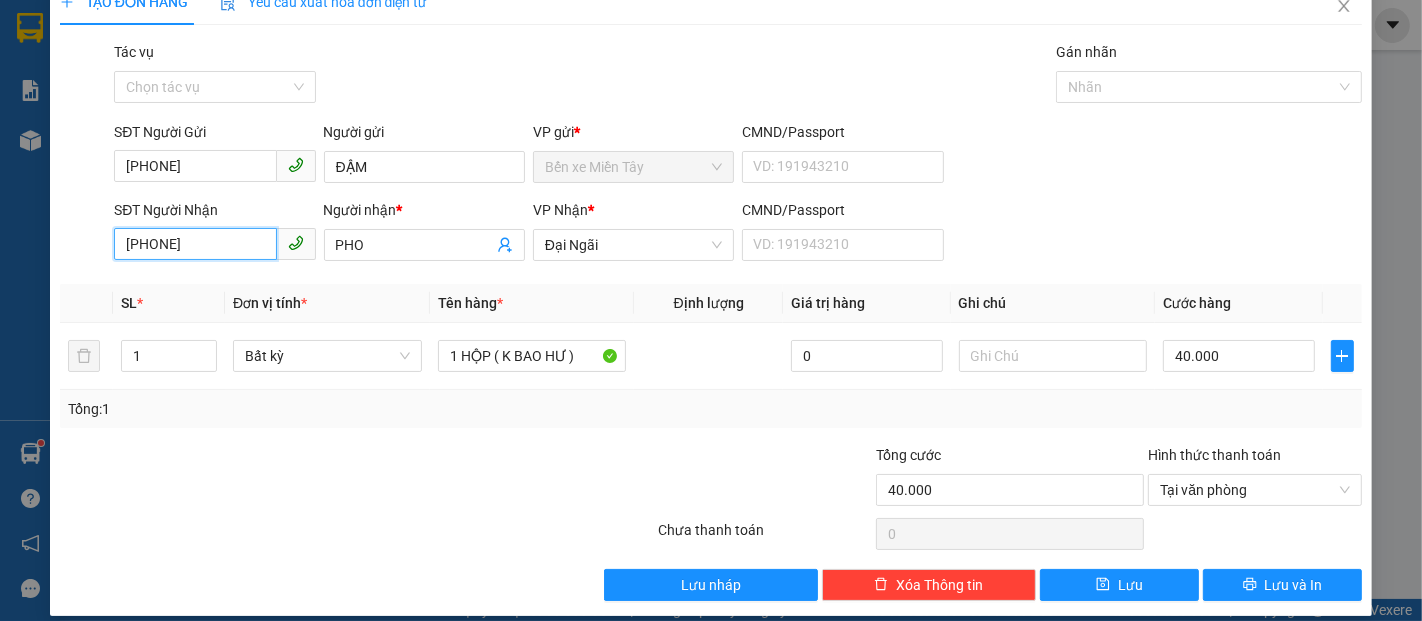 scroll, scrollTop: 48, scrollLeft: 0, axis: vertical 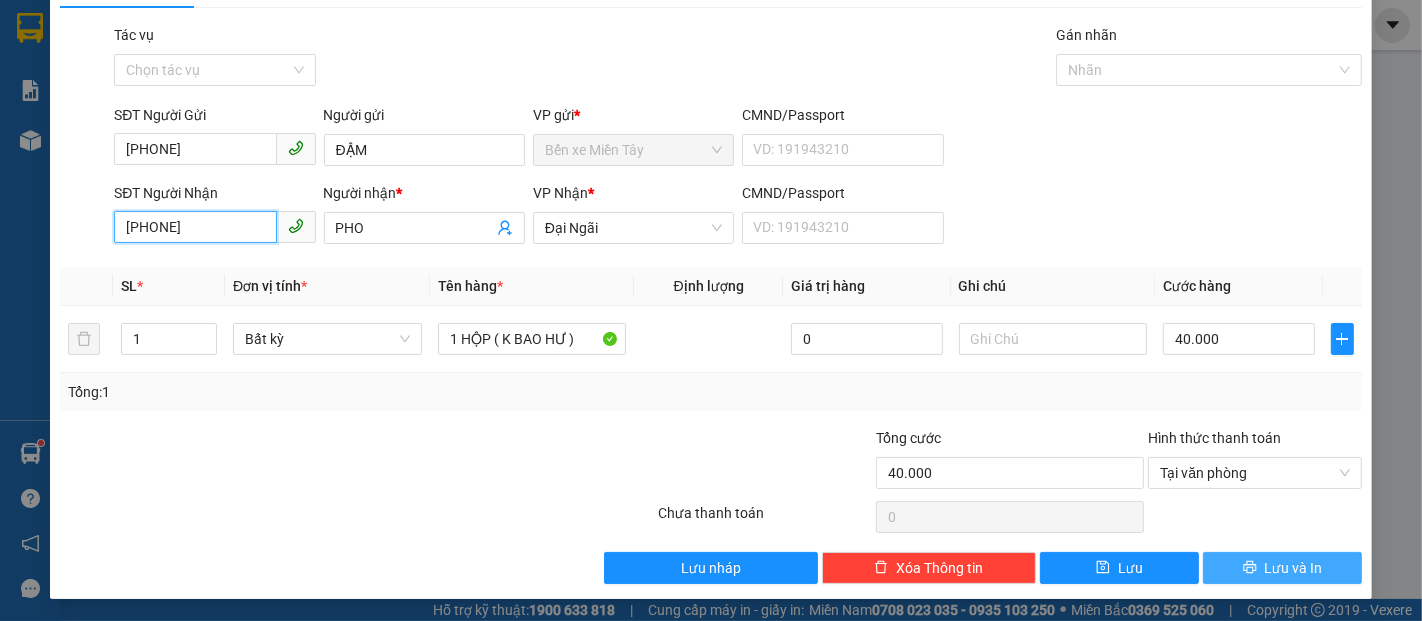 type on "0988992493" 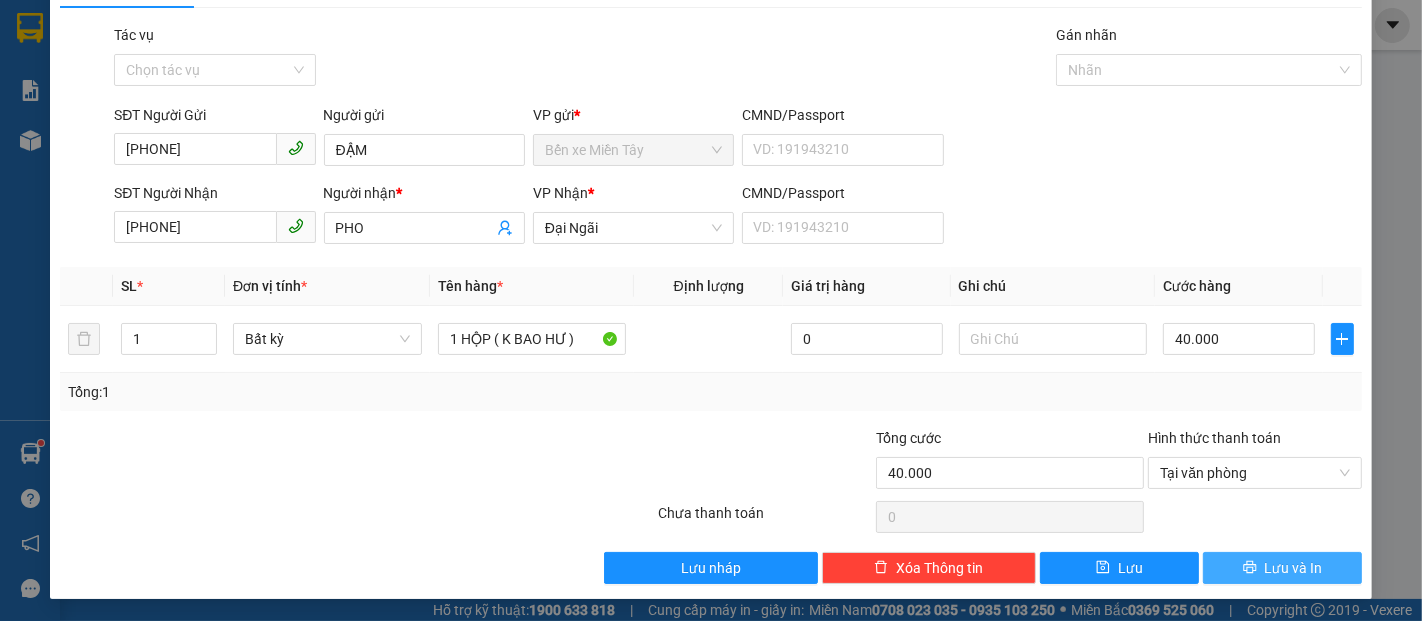 click on "Lưu và In" at bounding box center [1282, 568] 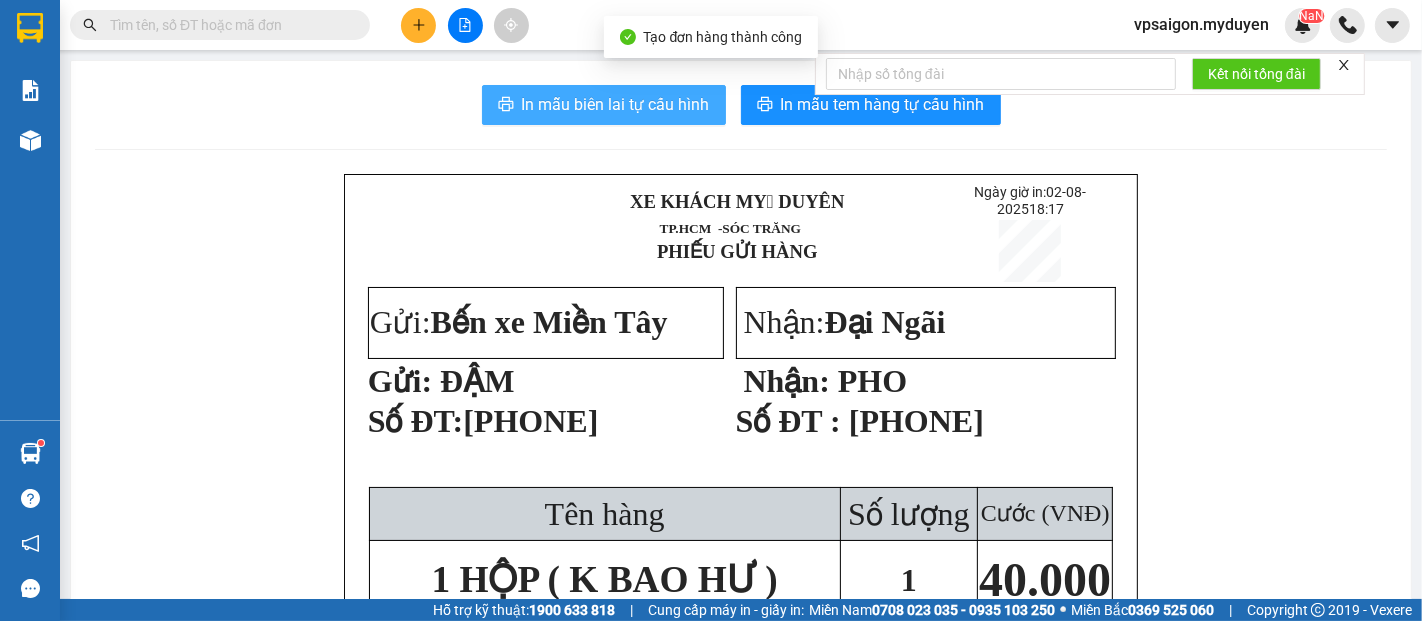 click on "In mẫu biên lai tự cấu hình" at bounding box center (616, 104) 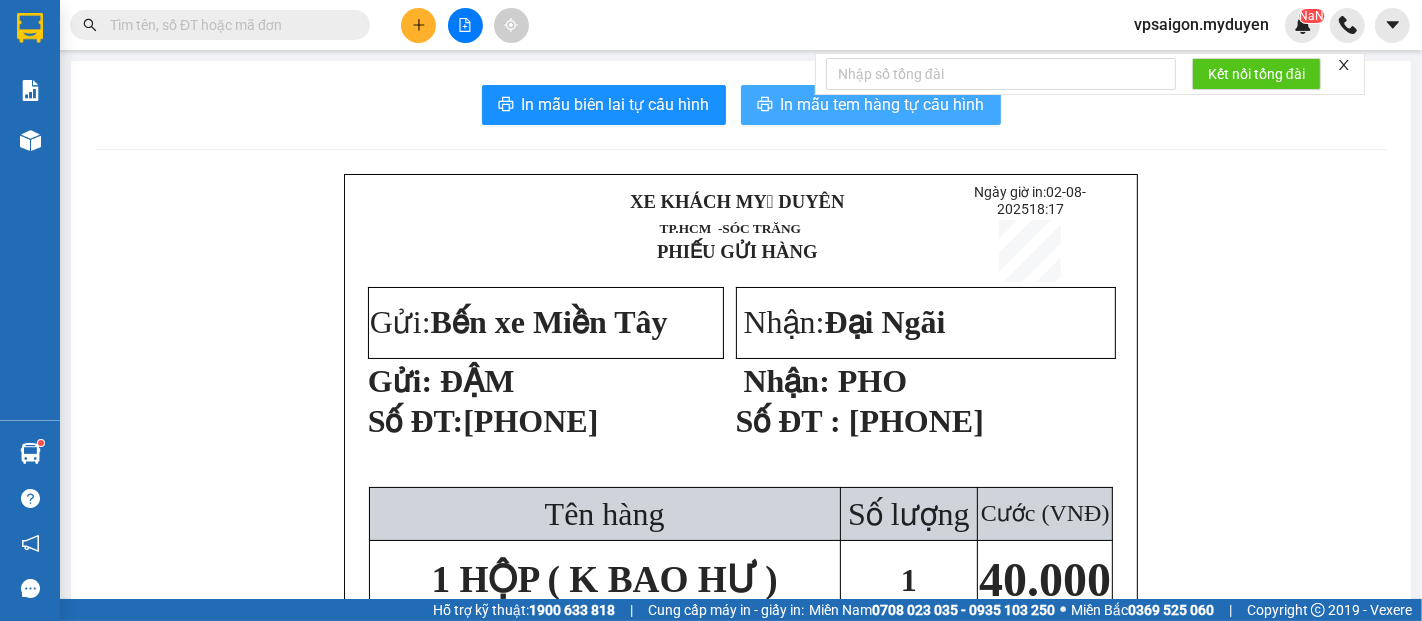 click 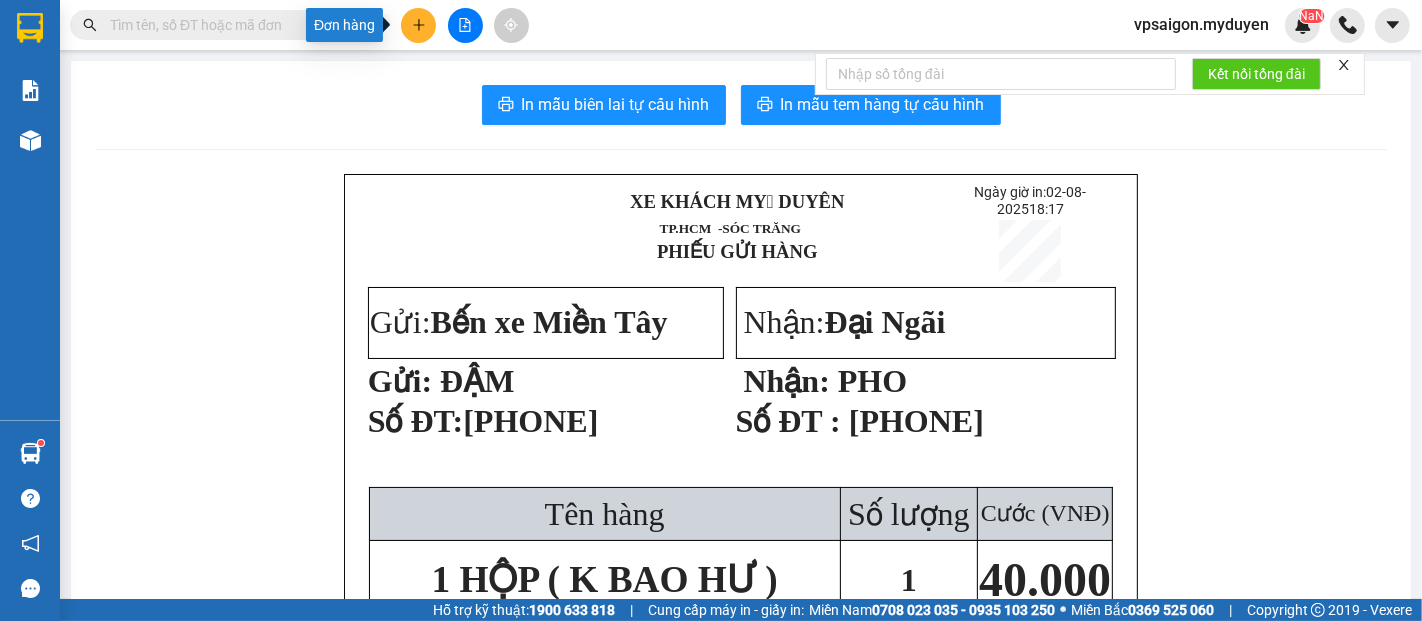 click at bounding box center (418, 25) 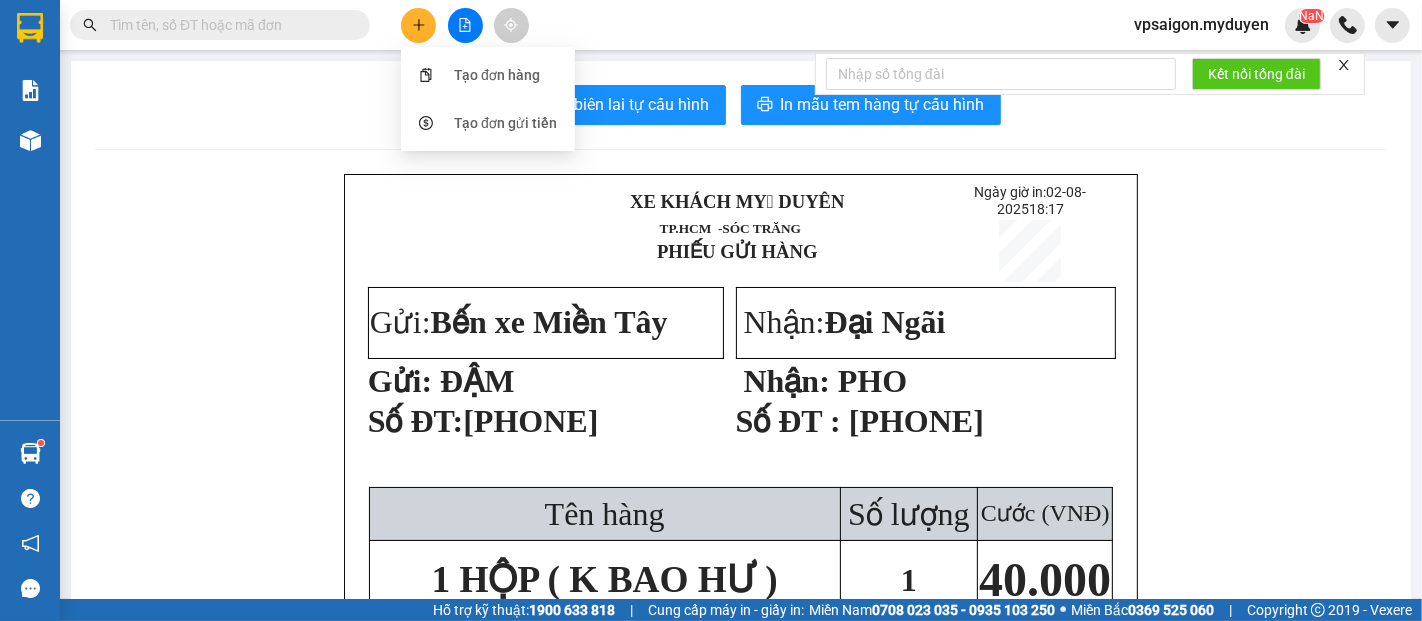 drag, startPoint x: 1218, startPoint y: 159, endPoint x: 1118, endPoint y: 173, distance: 100.97524 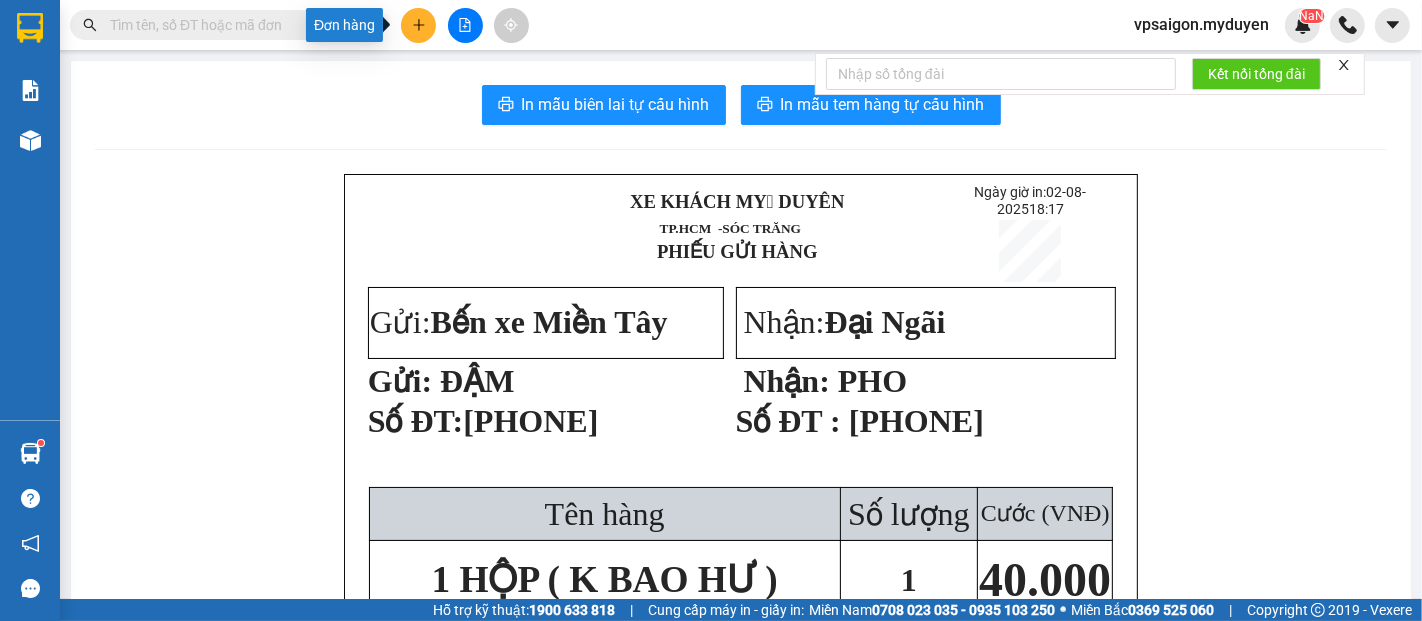 click at bounding box center [418, 25] 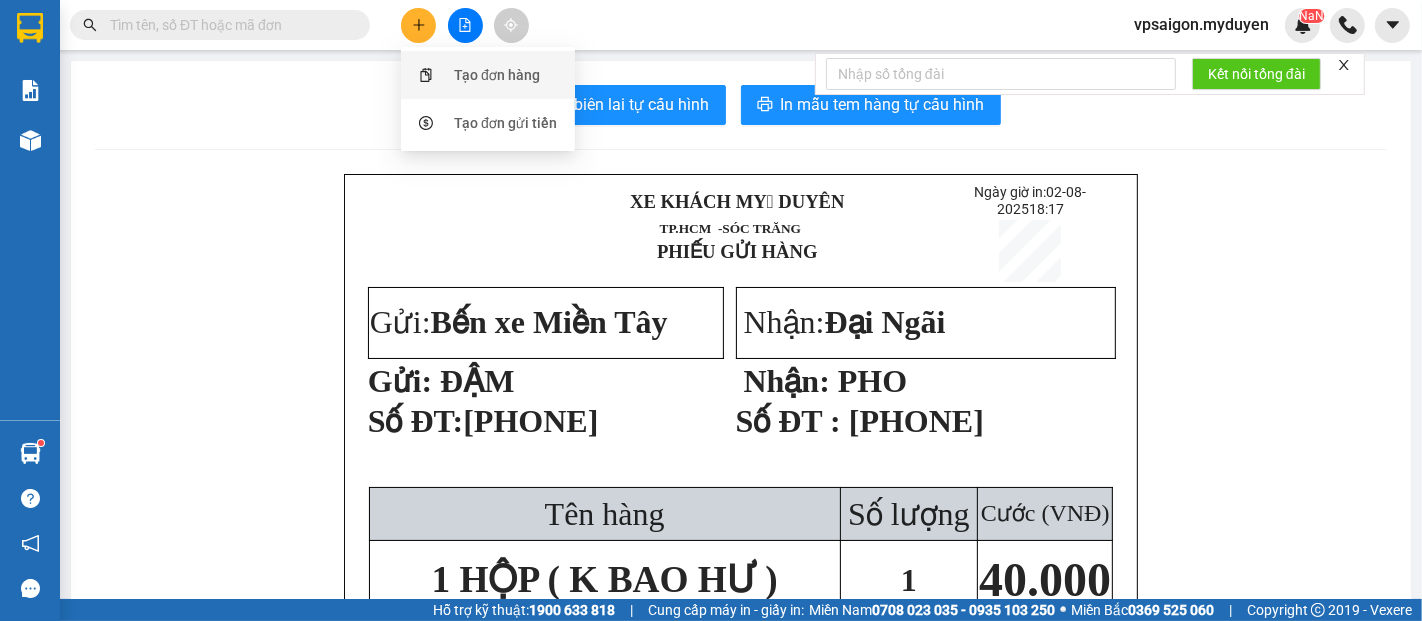 click on "Tạo đơn hàng" at bounding box center (497, 75) 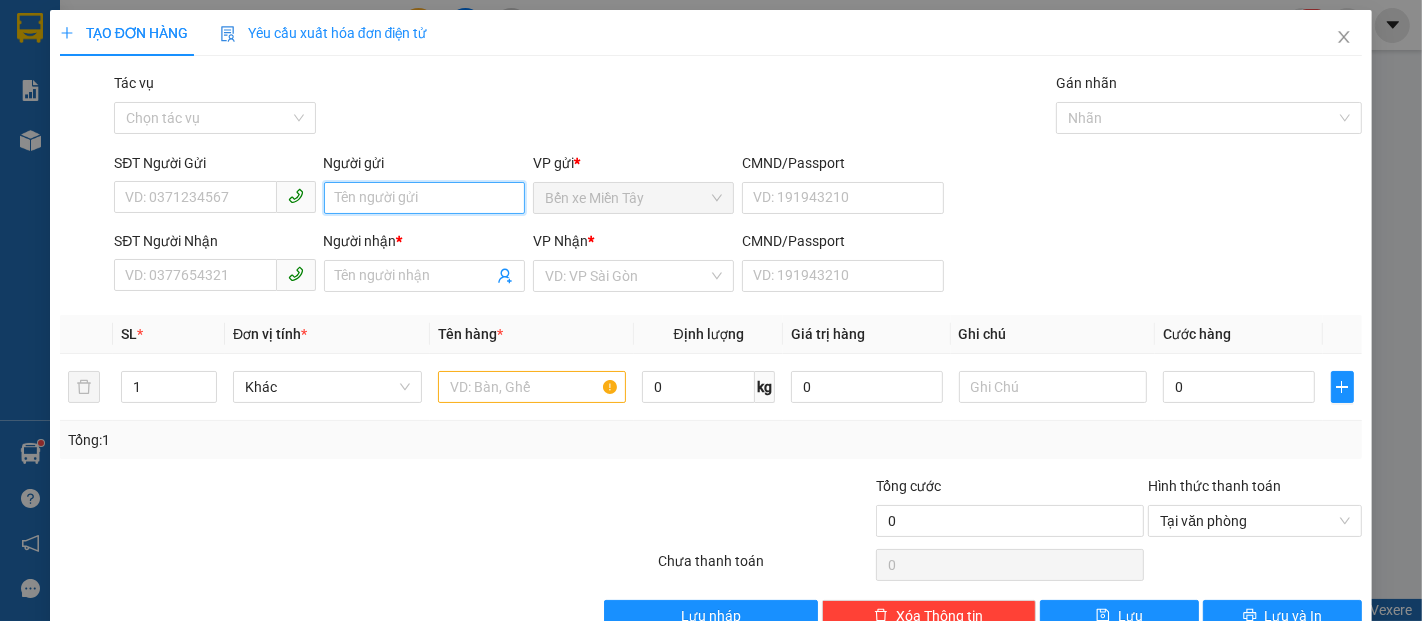 click on "Người gửi" at bounding box center (424, 198) 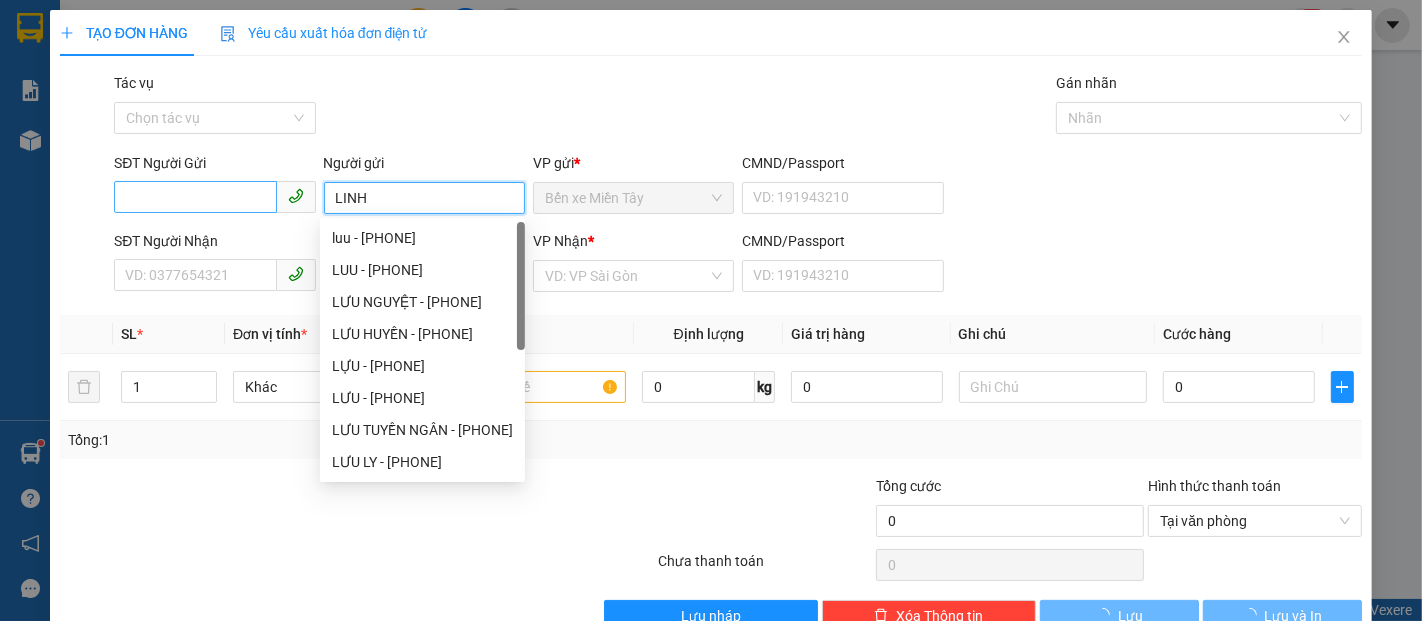 type on "LINH" 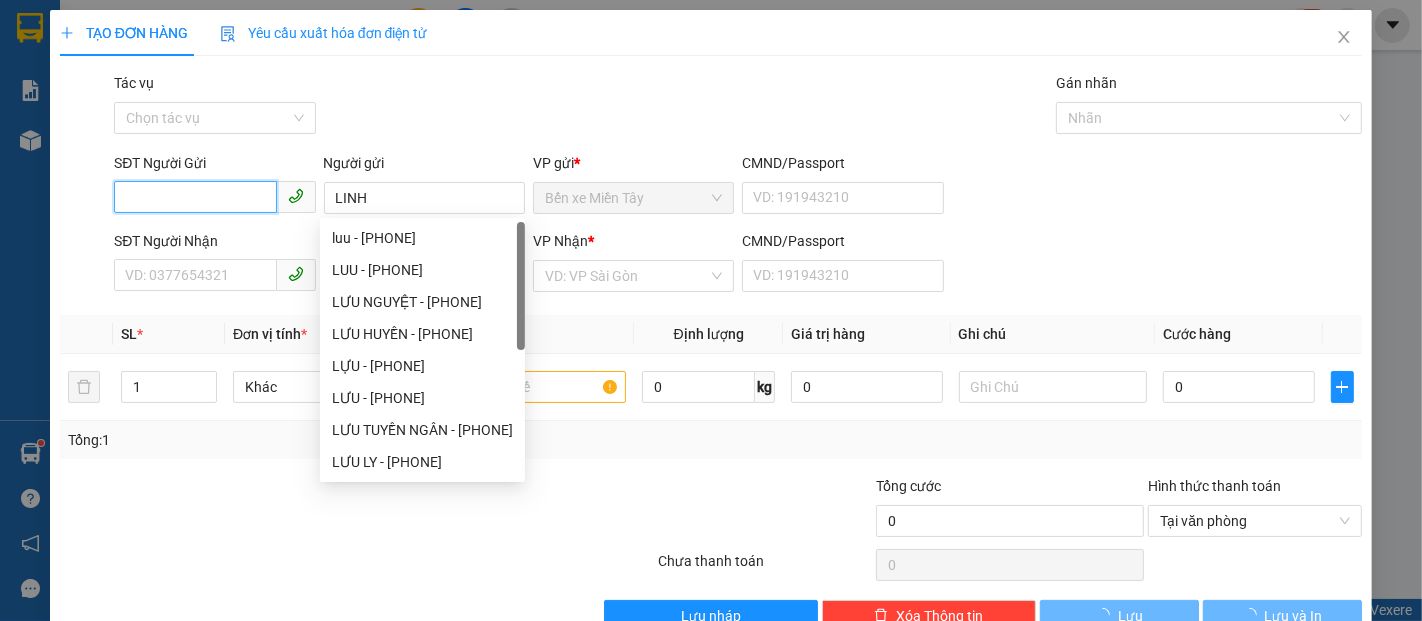 drag, startPoint x: 113, startPoint y: 198, endPoint x: 151, endPoint y: 205, distance: 38.63936 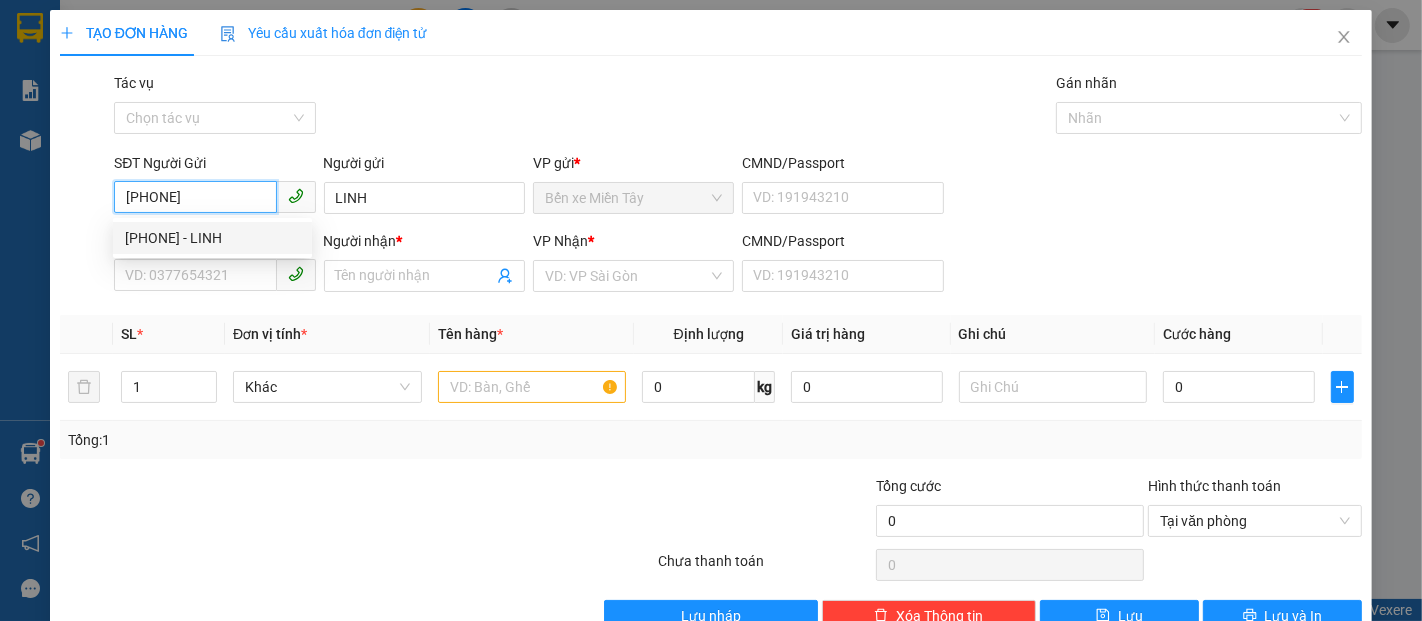click on "0398214298 - LINH" at bounding box center (212, 238) 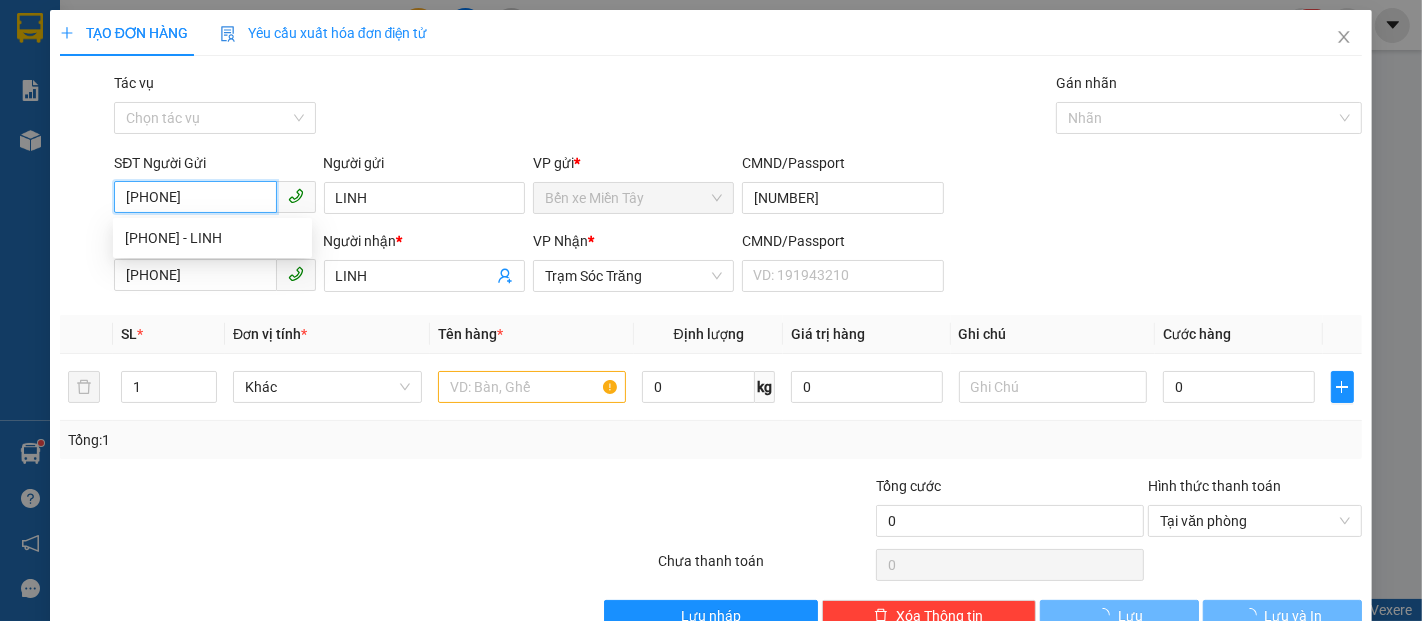 type on "40.000" 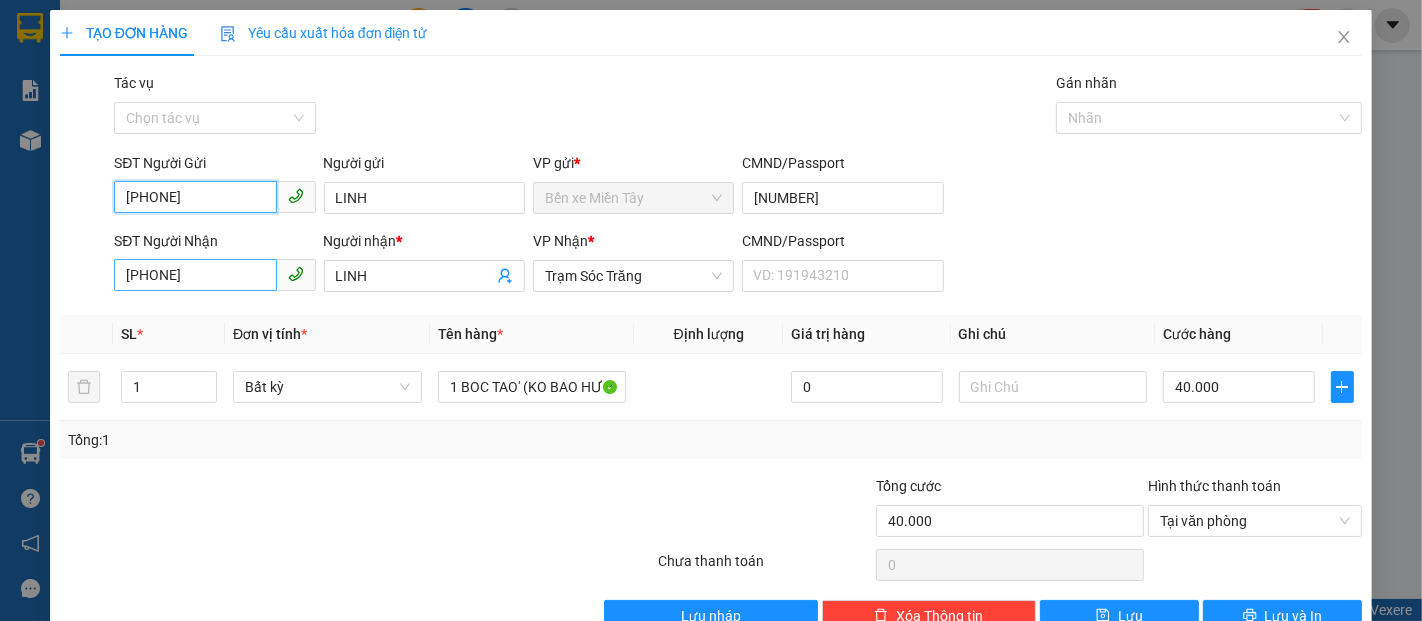 type on "0398214298" 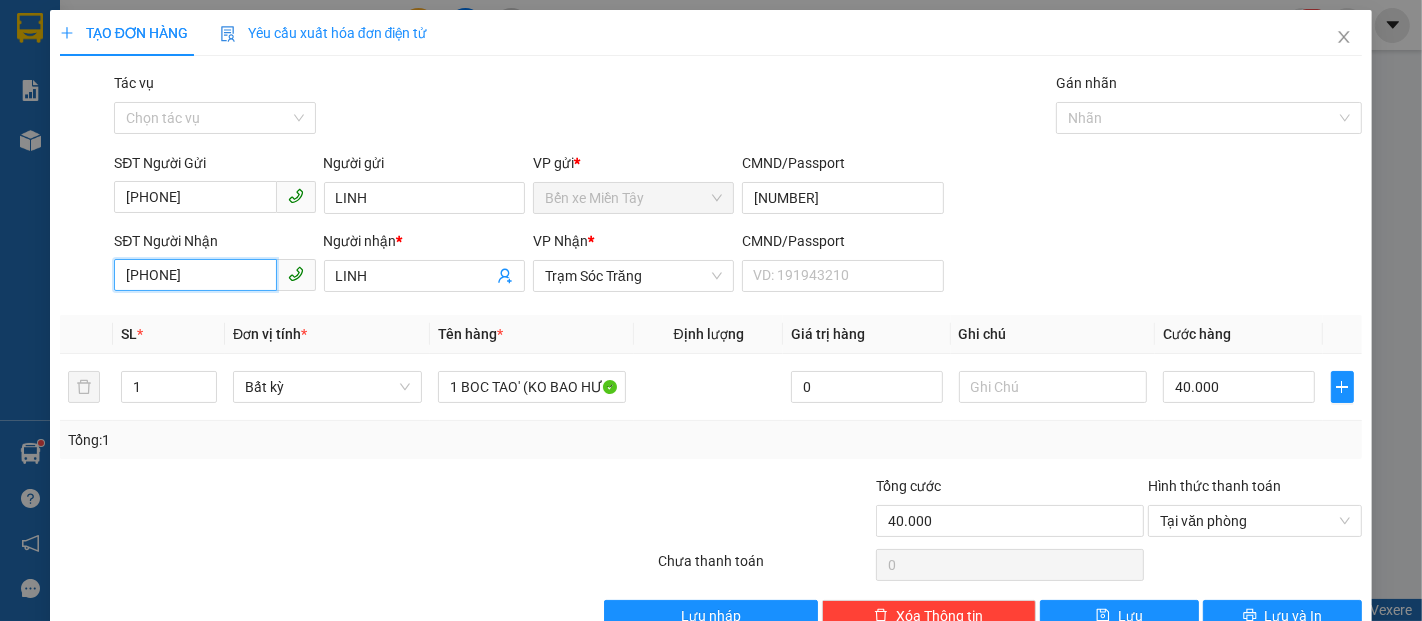 drag, startPoint x: 232, startPoint y: 283, endPoint x: 0, endPoint y: 283, distance: 232 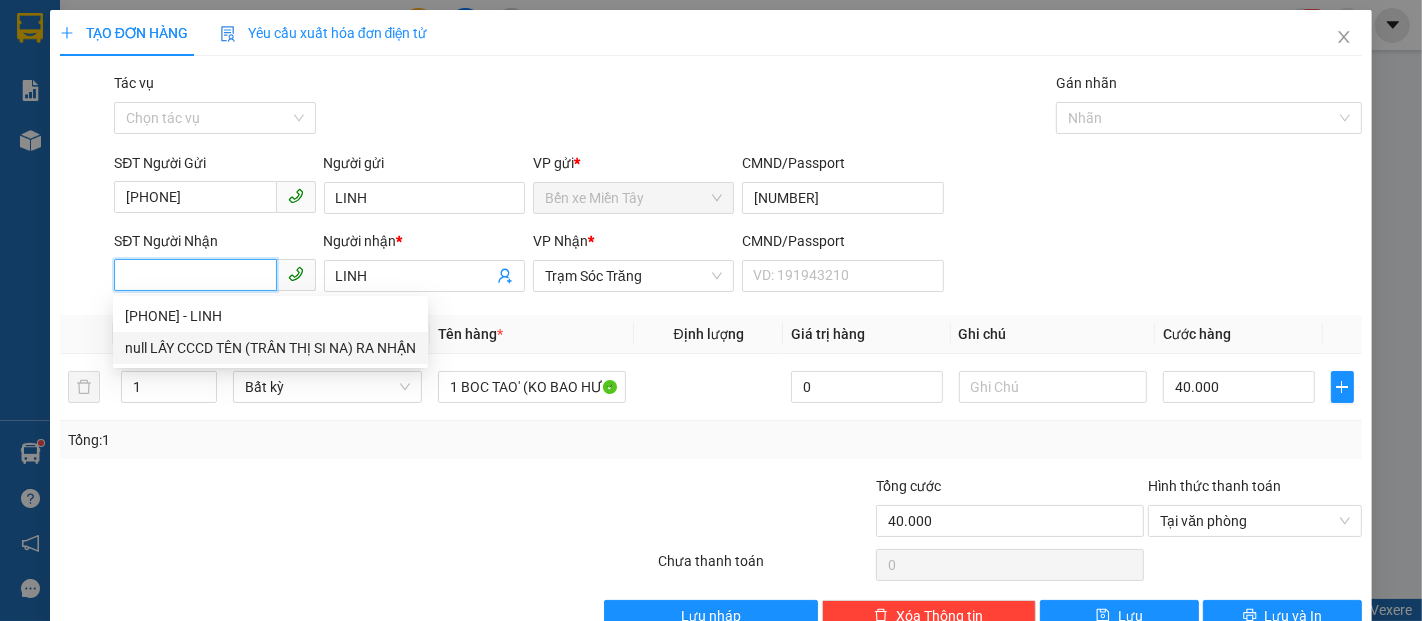 click on "null  LẤY CCCD TÊN (TRẦN THỊ SI NA) RA NHẬN" at bounding box center [270, 348] 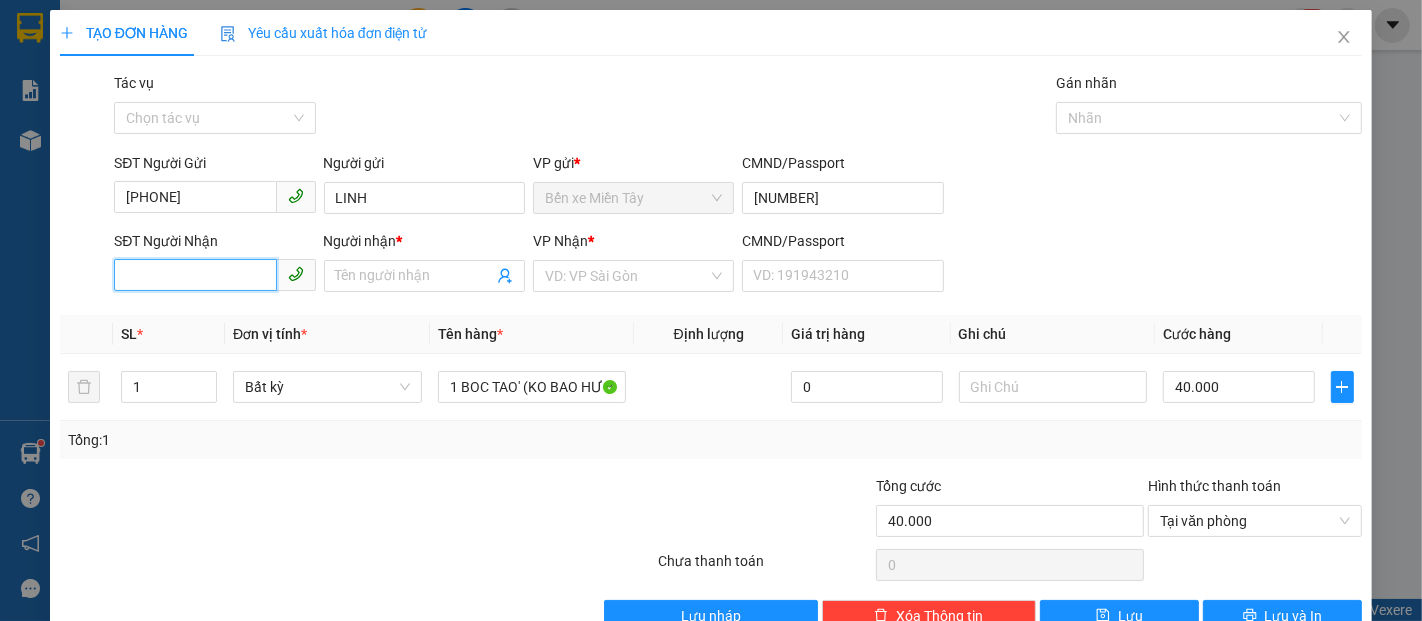 click on "SĐT Người Nhận" at bounding box center [195, 275] 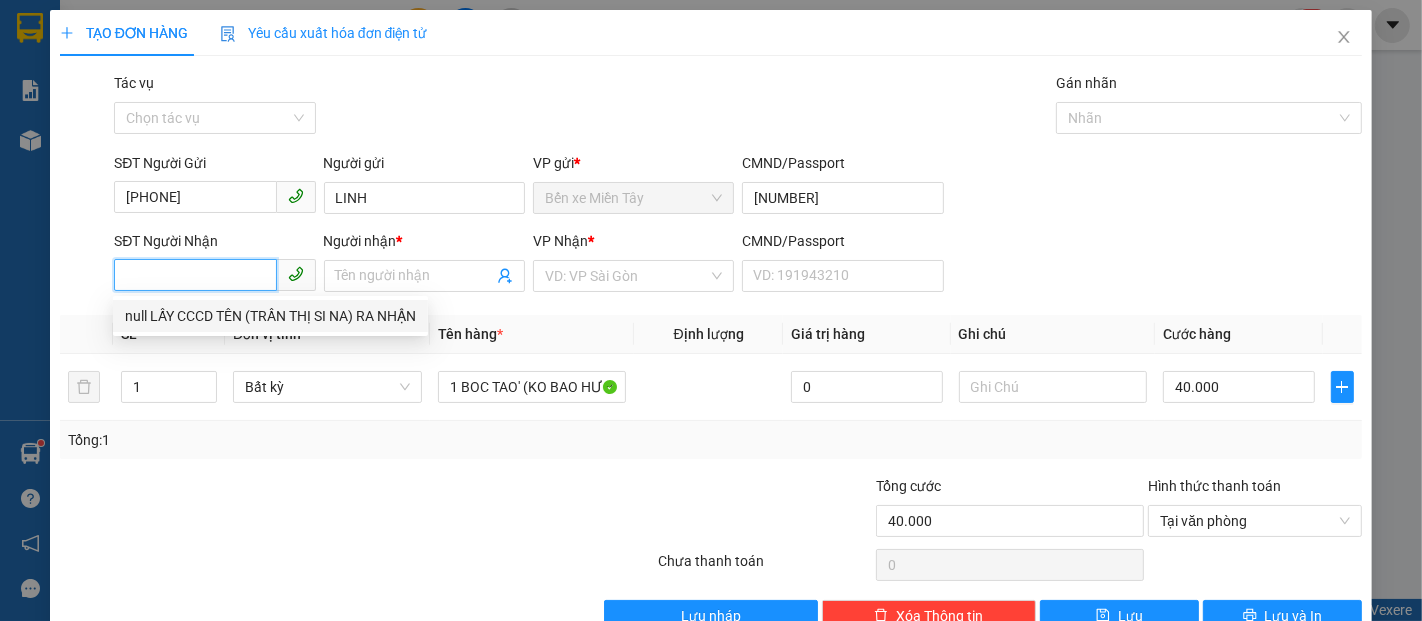 click on "null  LẤY CCCD TÊN (TRẦN THỊ SI NA) RA NHẬN" at bounding box center (270, 316) 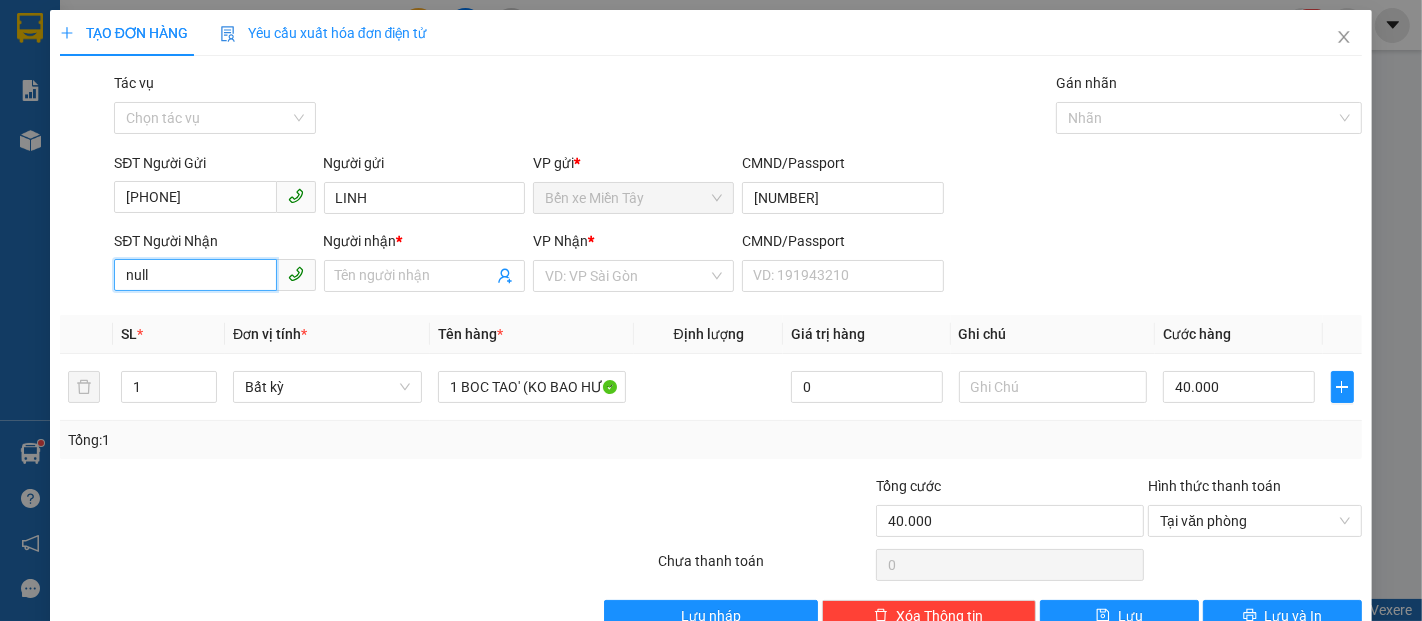 click on "null" at bounding box center [195, 275] 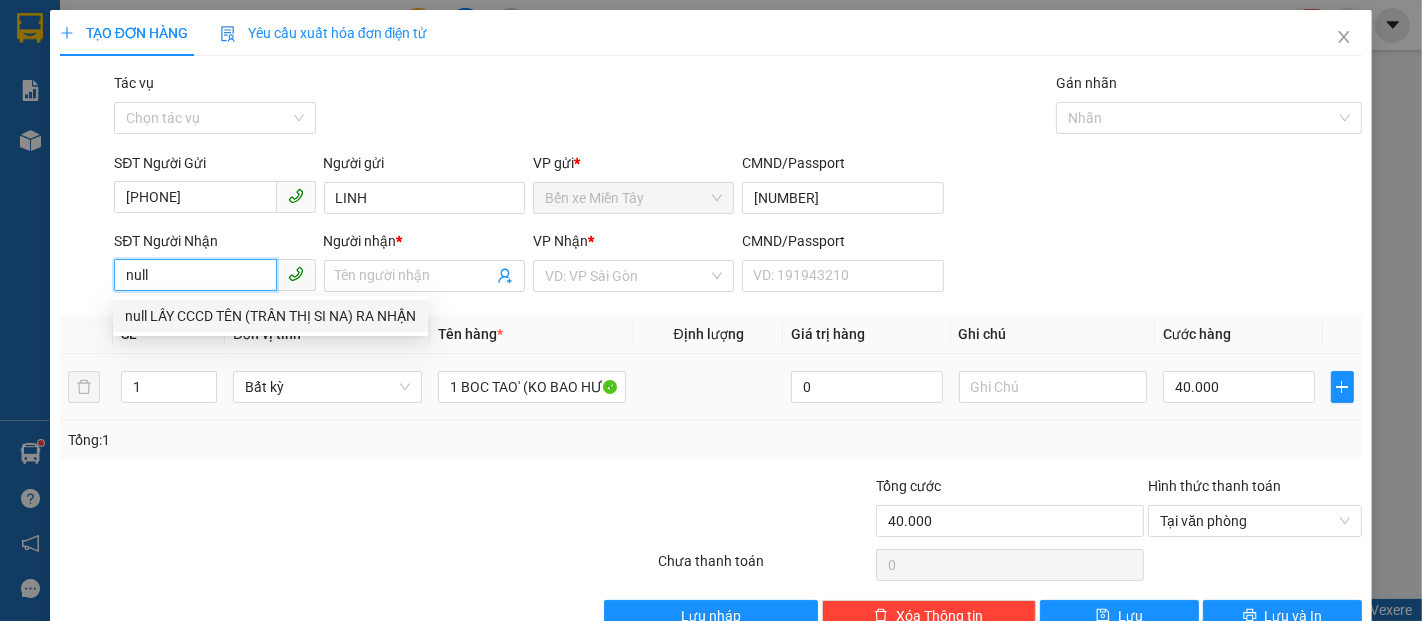 drag, startPoint x: 120, startPoint y: 315, endPoint x: 419, endPoint y: 347, distance: 300.7075 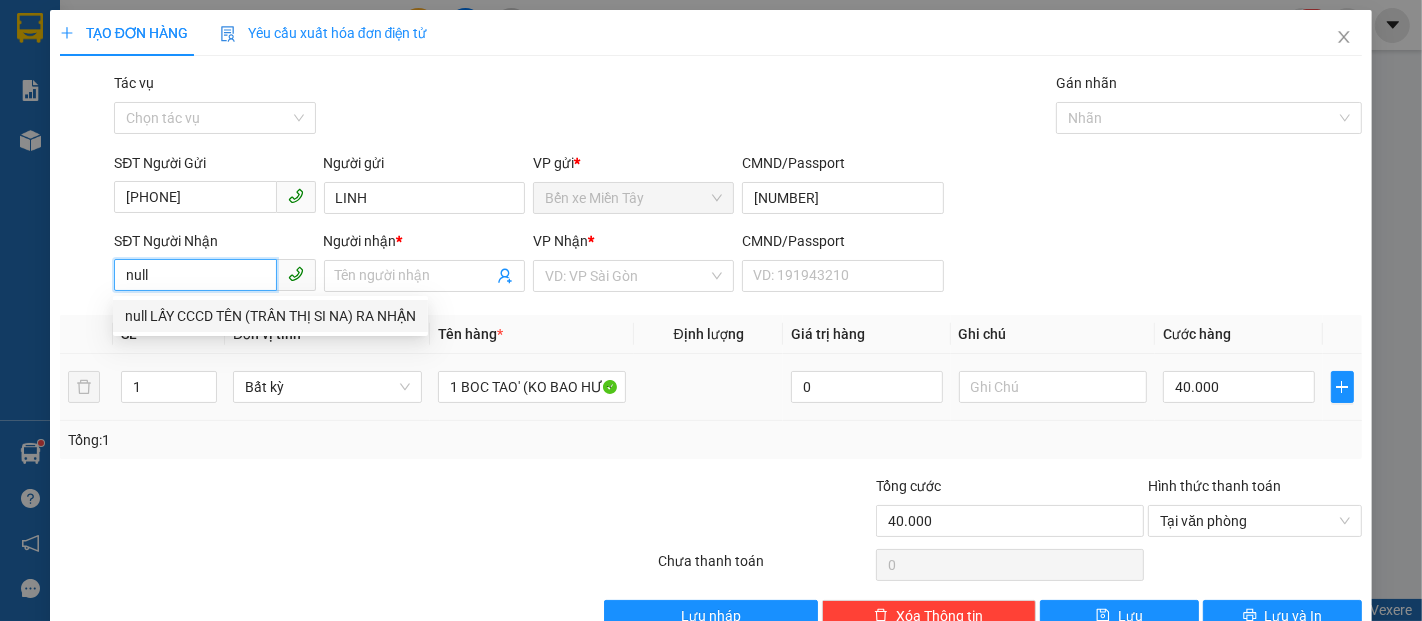 click on "Kết quả tìm kiếm ( 1120 )  Bộ lọc  Mã ĐH Trạng thái Món hàng Tổng cước Chưa cước Nhãn Người gửi VP Gửi Người nhận VP Nhận TRẠM SÓC TRĂNG2507250015 18:17 - 25/07 Trên xe   51B-150.18 02:00  -   26/07 1 KIỆN TIVI  (KO BAO HƯ BỂ) SL:  1 80.000 0815085714 KIỆT Trạm Sóc Trăng 0916913949 LÂM Bến xe Miền Tây TRẠM SÓC TRĂNG2507220003 08:19 - 22/07 Trên xe   50H-883.57 08:30  -   22/07 1 BỌC ĐEN THUỐC SL:  1 30.000 0988957443 A TÔN Trạm Sóc Trăng 0349993375 LÂM THANH Bến xe Miền Tây TRẠM SÓC TRĂNG2507210007 09:08 - 21/07 Trên xe   50H-077.02 09:00  -   21/07 1 KIỆN TIVI  (KO BAO HƯ BỂ) SL:  1 80.000 0815085714 KIỆT Trạm Sóc Trăng 0916913949 LÂM Bến xe Miền Tây TRẠM SÓC TRĂNG2507180010 14:39 - 18/07 Trên xe   51B-139.63 15:31  -   18/07 1 KIỆN TIVI  (KO BAO HƯ BỂ) SL:  1 80.000 0815085714 KIỆT Trạm Sóc Trăng 0916913949 LÂM Bến xe Miền Tây TRẠM SÓC TRĂNG2507110019 18:53 - 11/07 Trên xe" at bounding box center [711, 310] 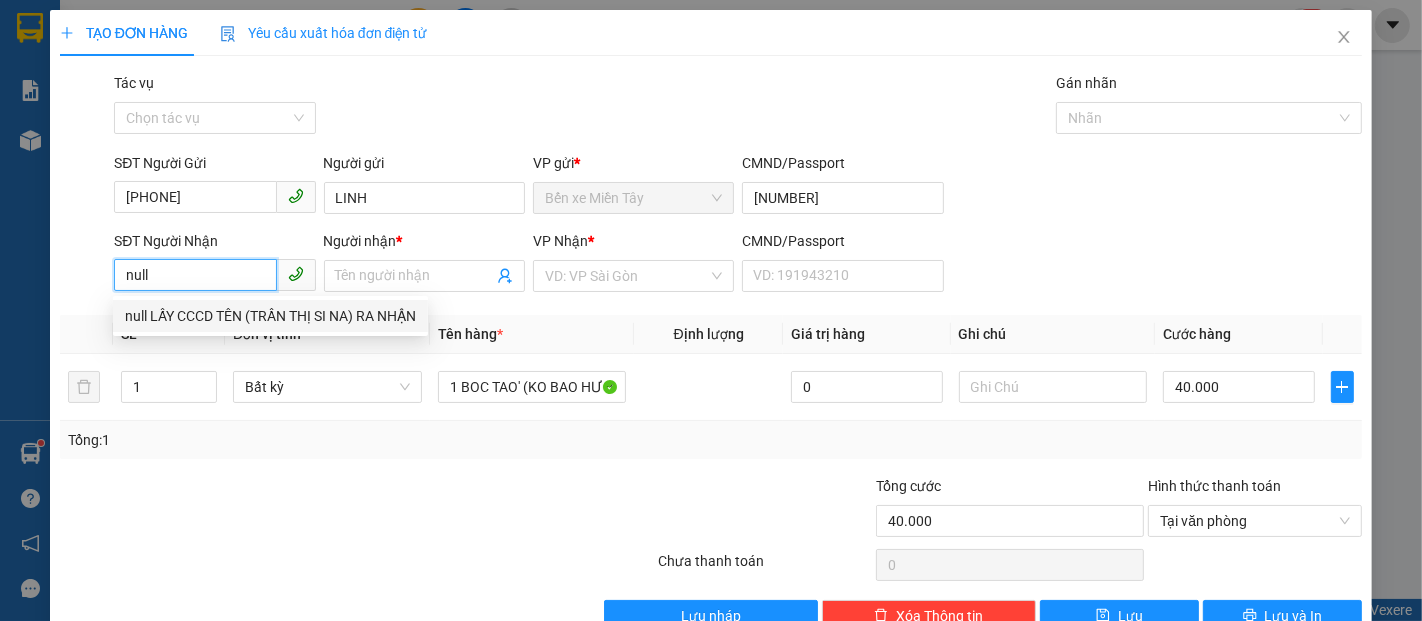drag, startPoint x: 126, startPoint y: 315, endPoint x: 419, endPoint y: 325, distance: 293.1706 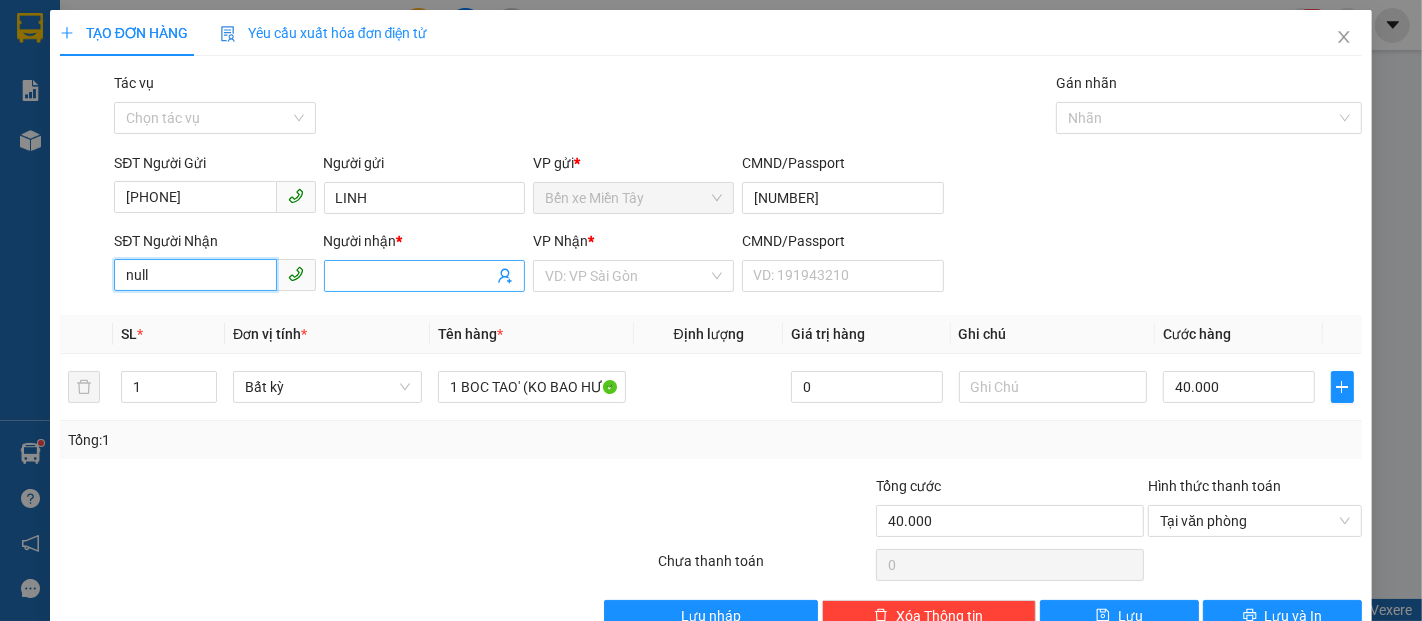 type on "null" 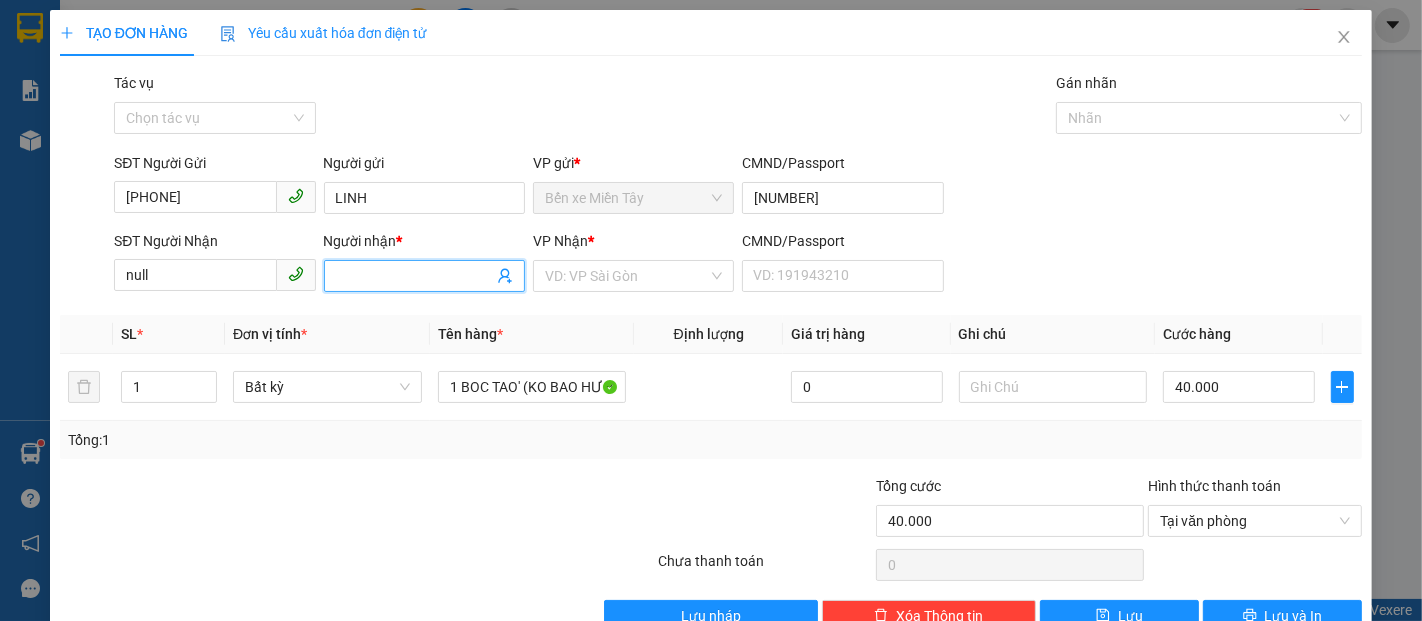click on "Người nhận  *" at bounding box center [414, 276] 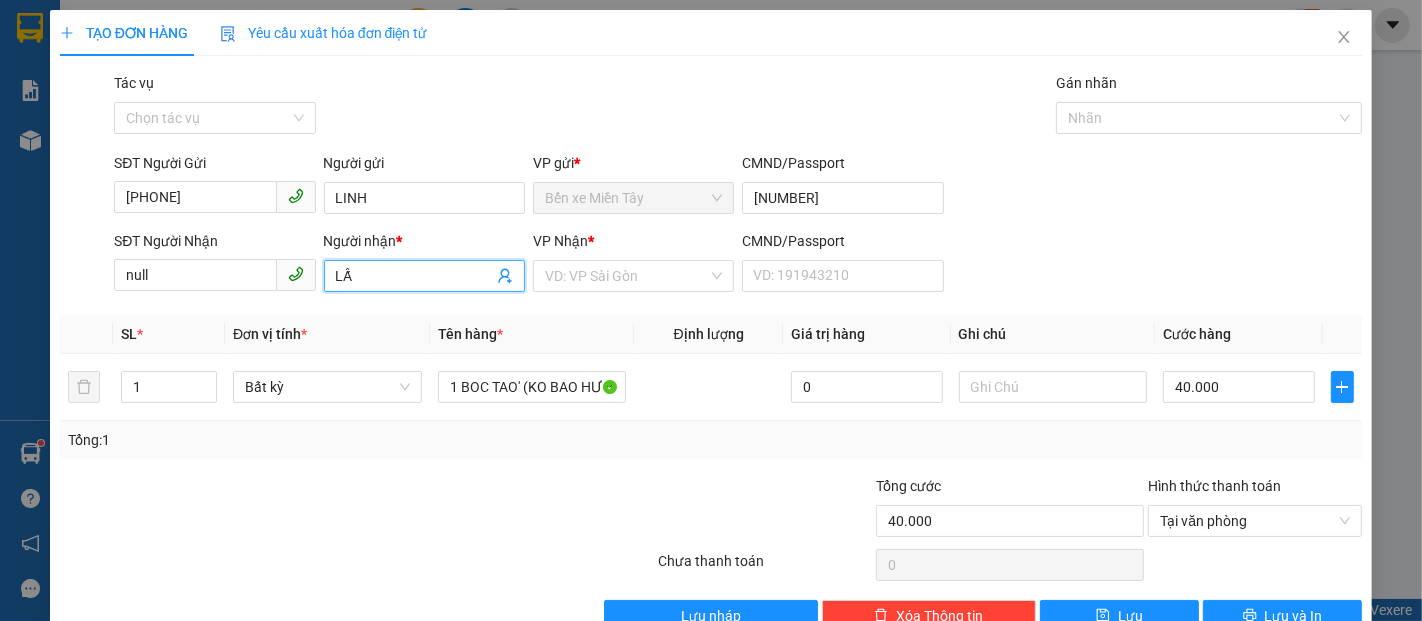type on "L" 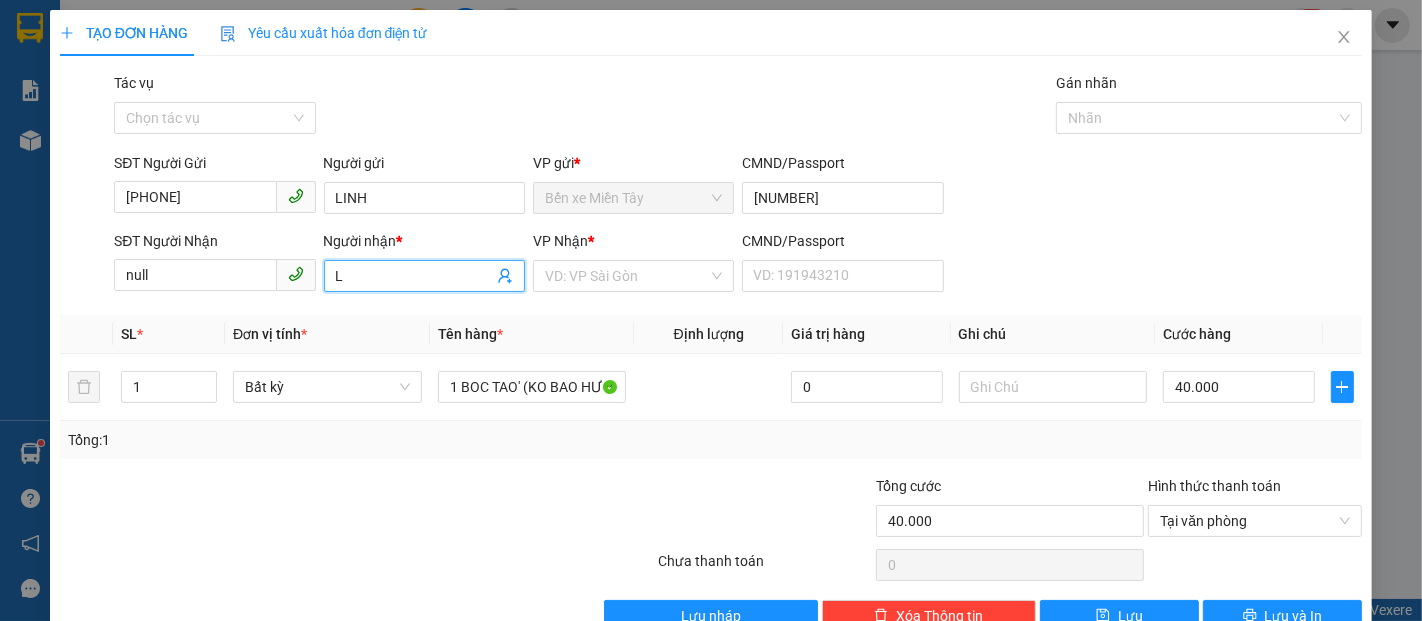 type 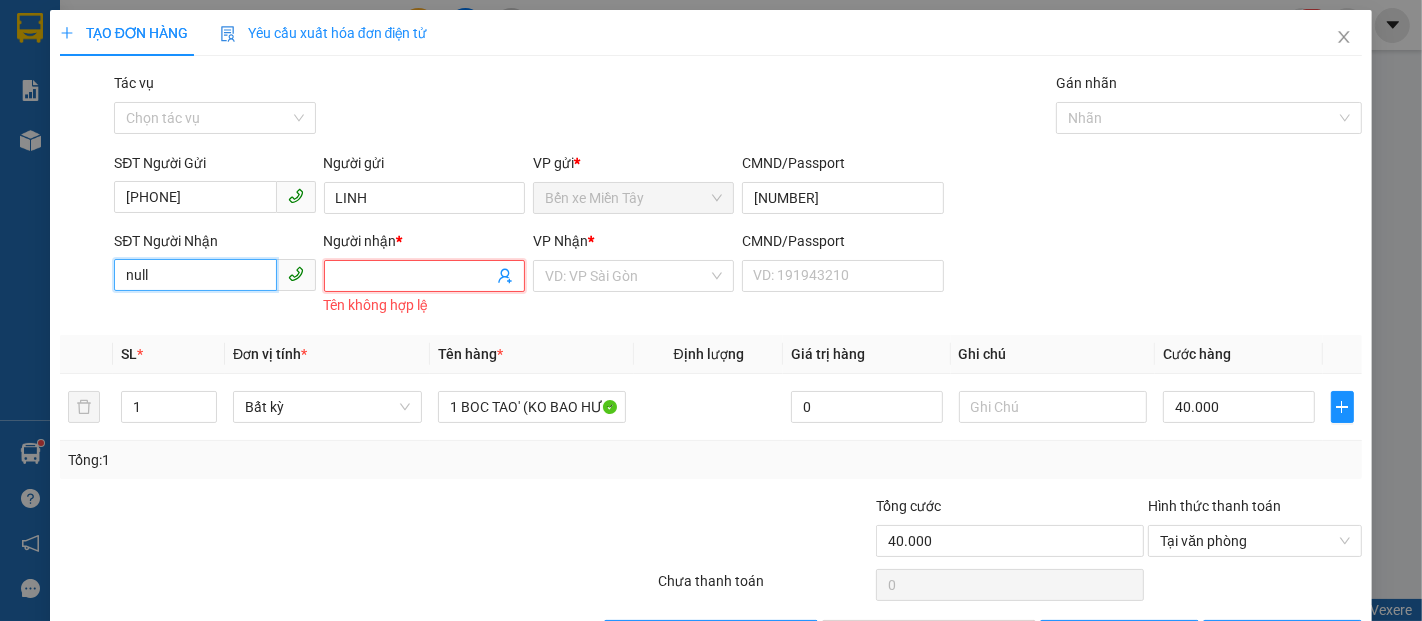 click on "null" at bounding box center [195, 275] 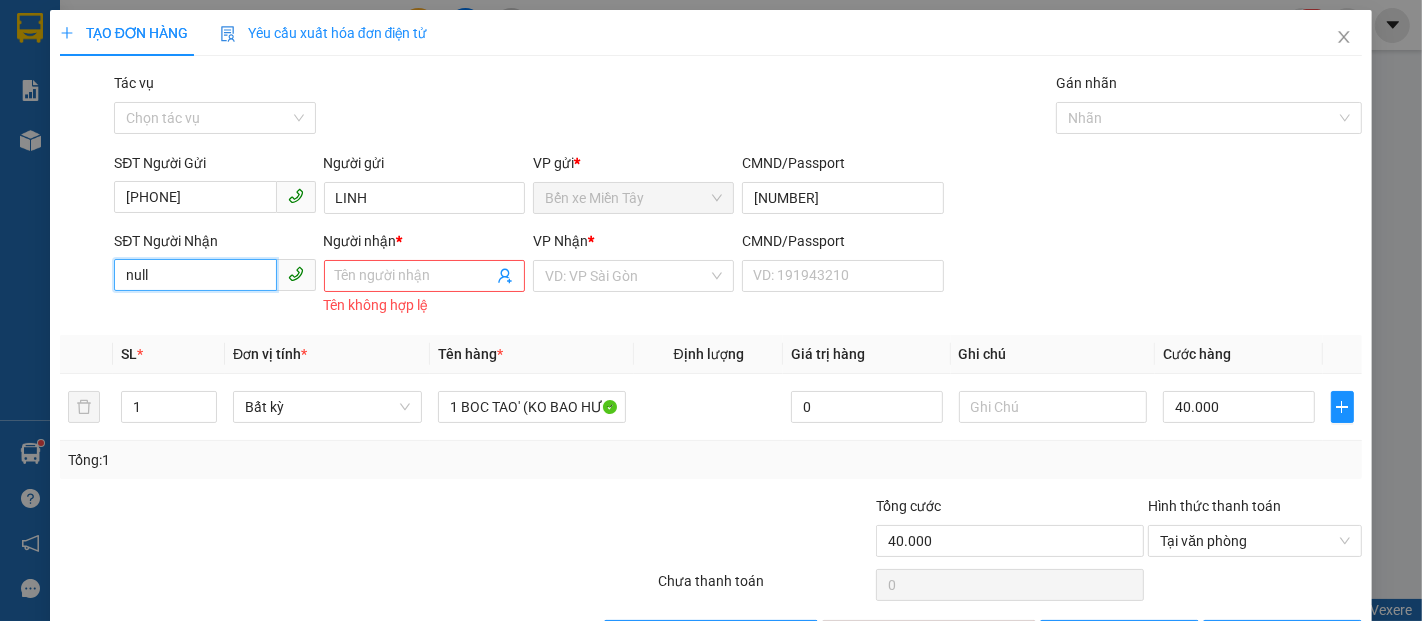 click on "null" at bounding box center [195, 275] 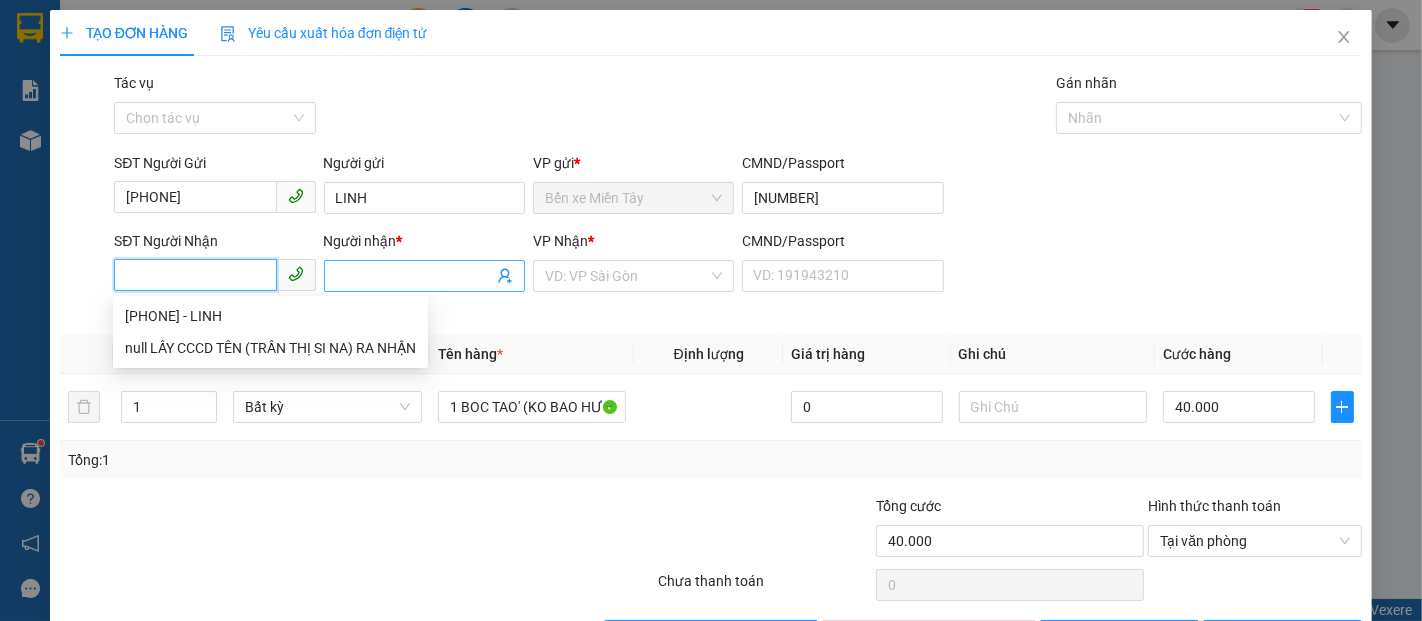 type 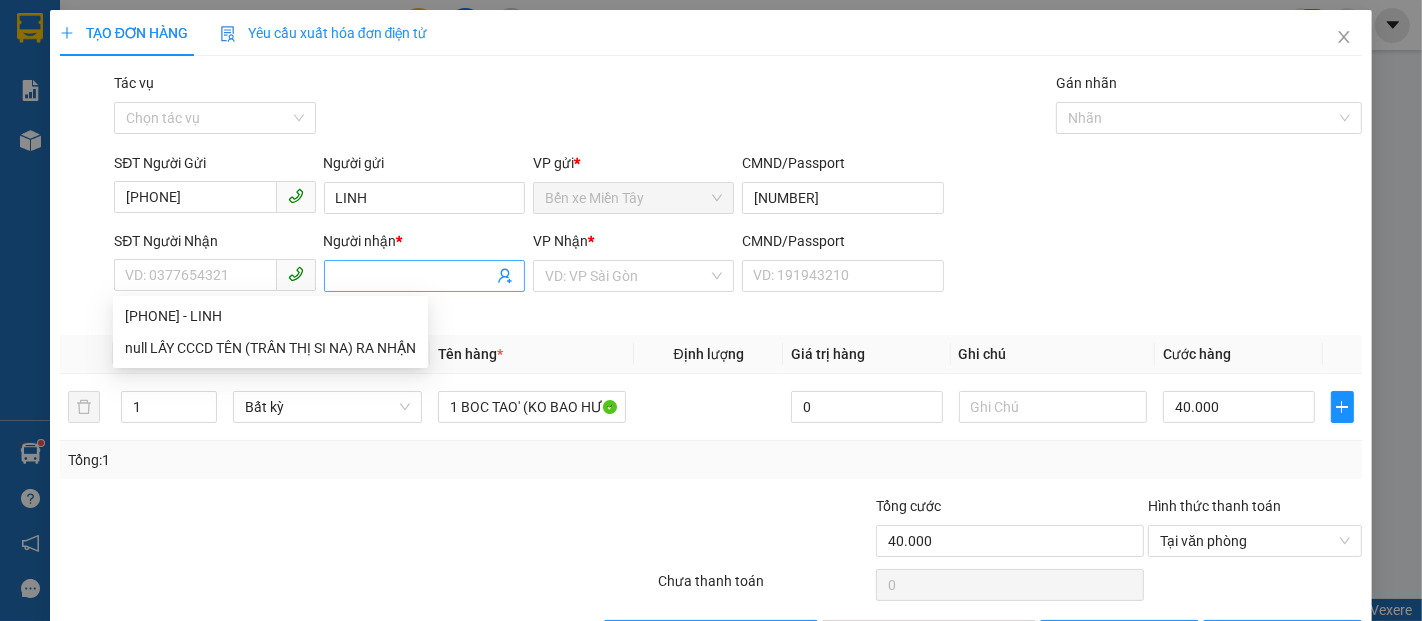 click on "Người nhận  *" at bounding box center [414, 276] 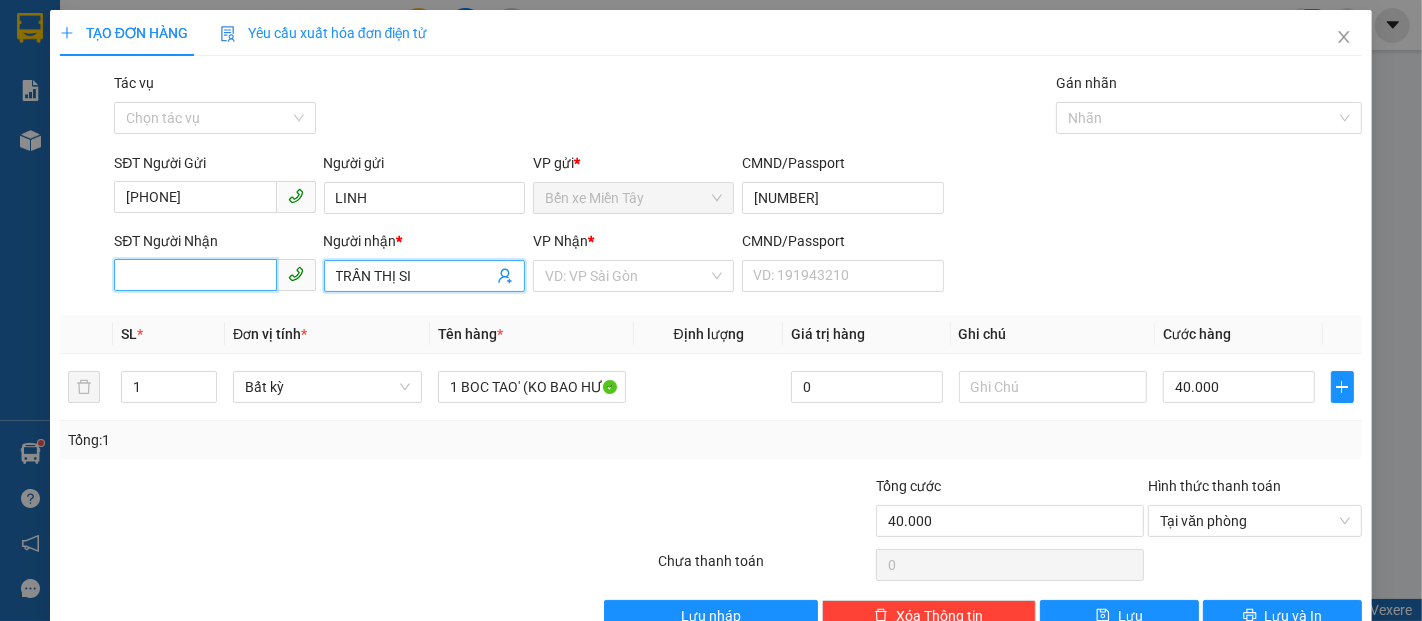 click on "SĐT Người Nhận" at bounding box center [195, 275] 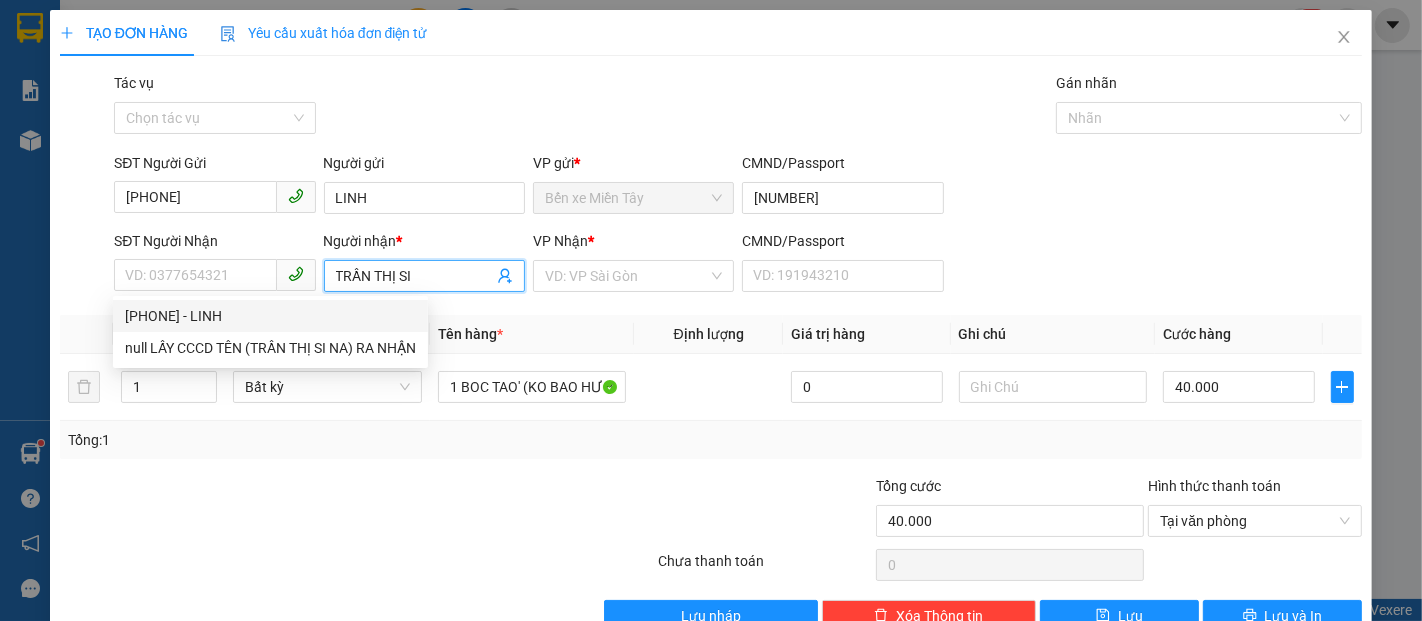click on "TRẦN THỊ SI" at bounding box center [414, 276] 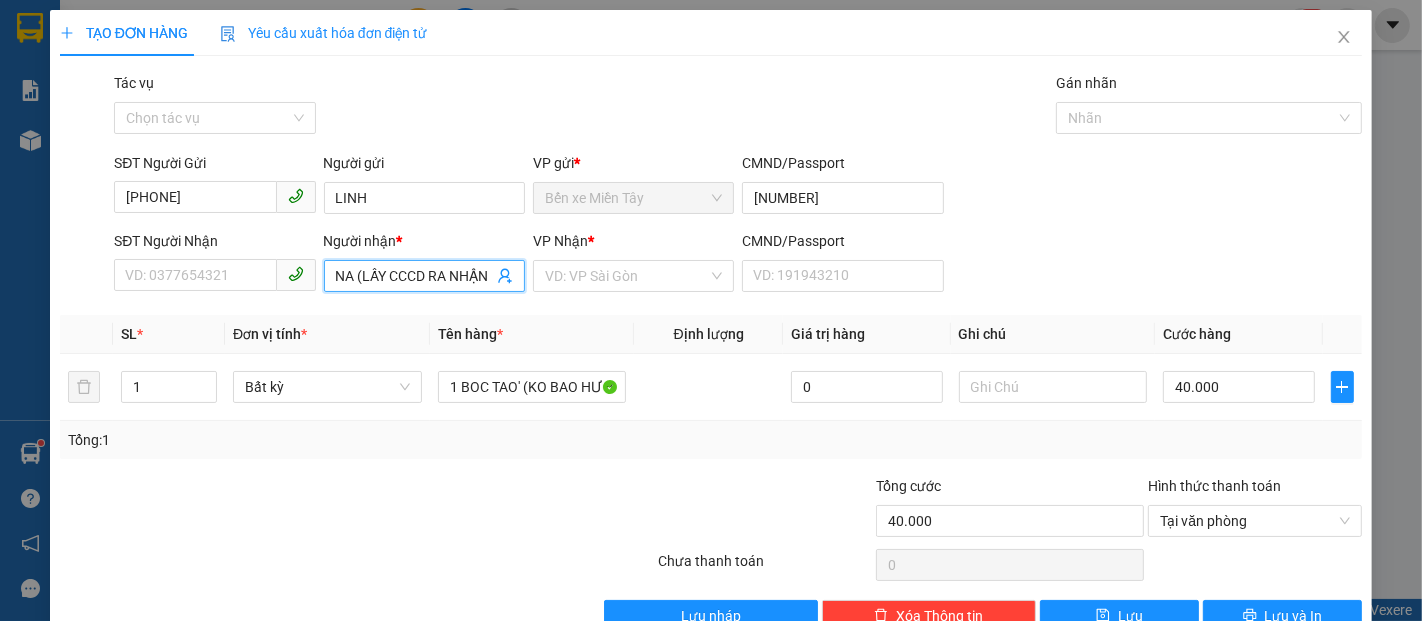 scroll, scrollTop: 0, scrollLeft: 90, axis: horizontal 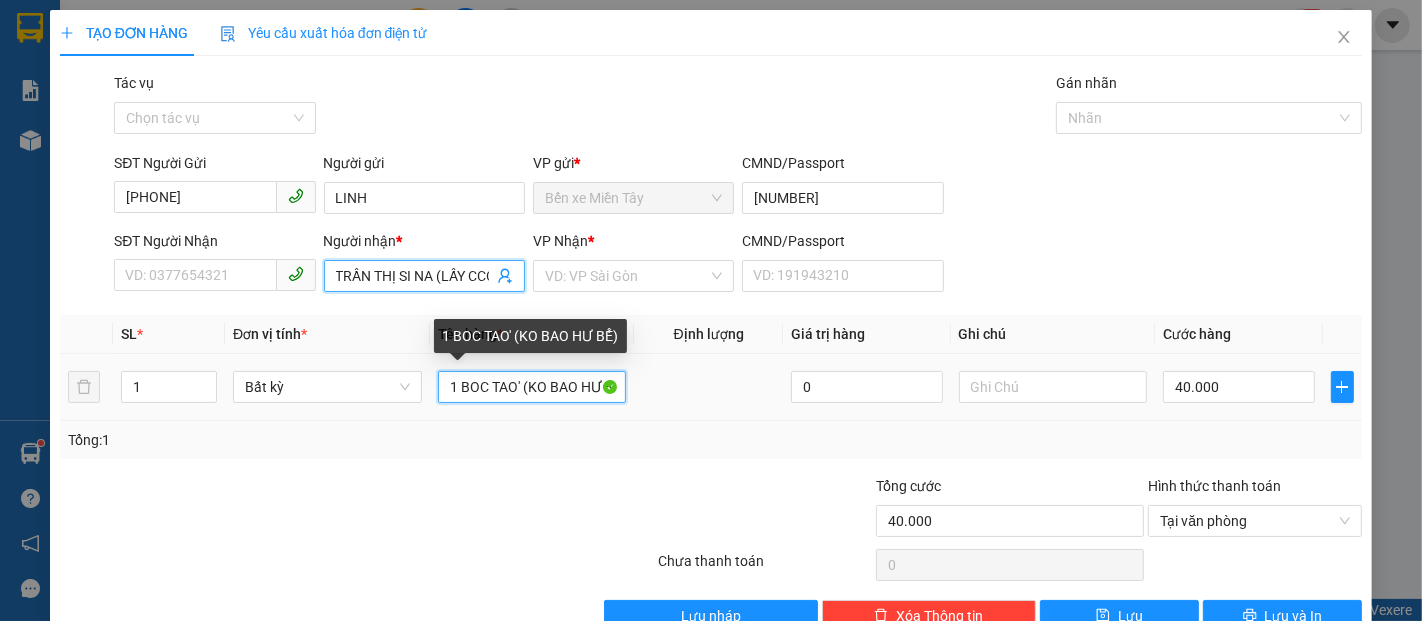 click on "1 BOC TAO' (KO BAO HƯ BỂ)" at bounding box center [532, 387] 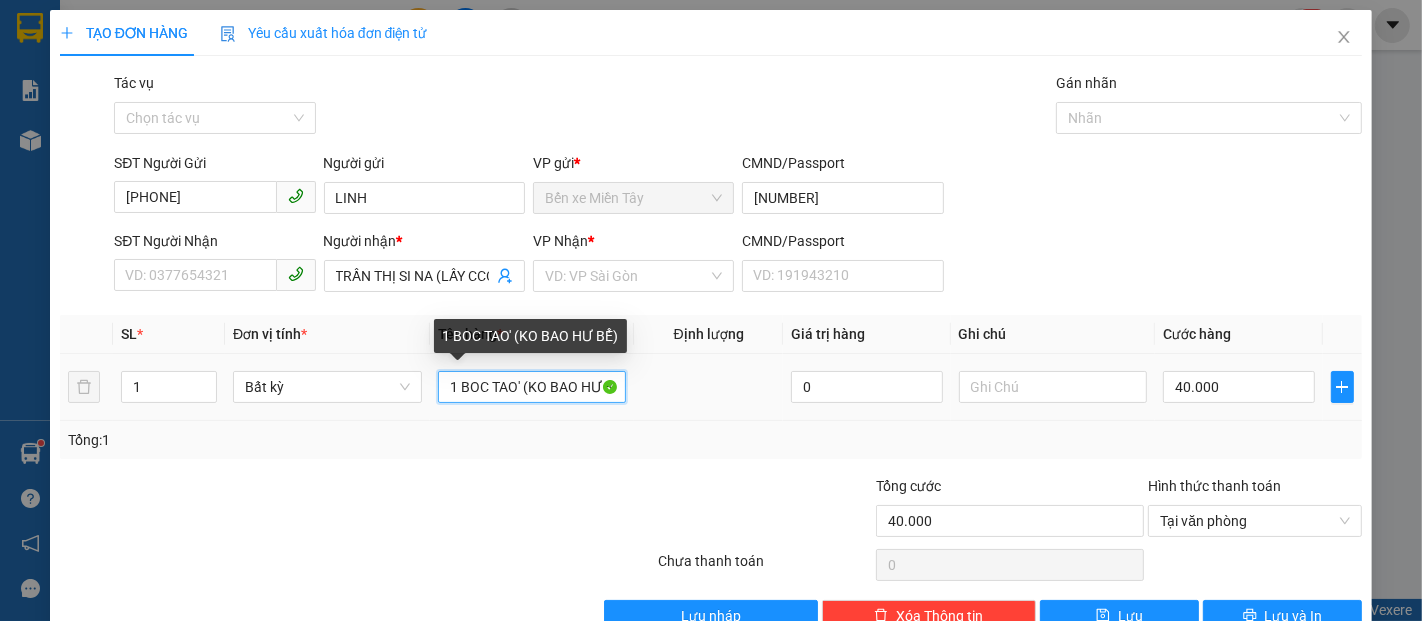 click on "1 BOC TAO' (KO BAO HƯ BỂ)" at bounding box center (532, 387) 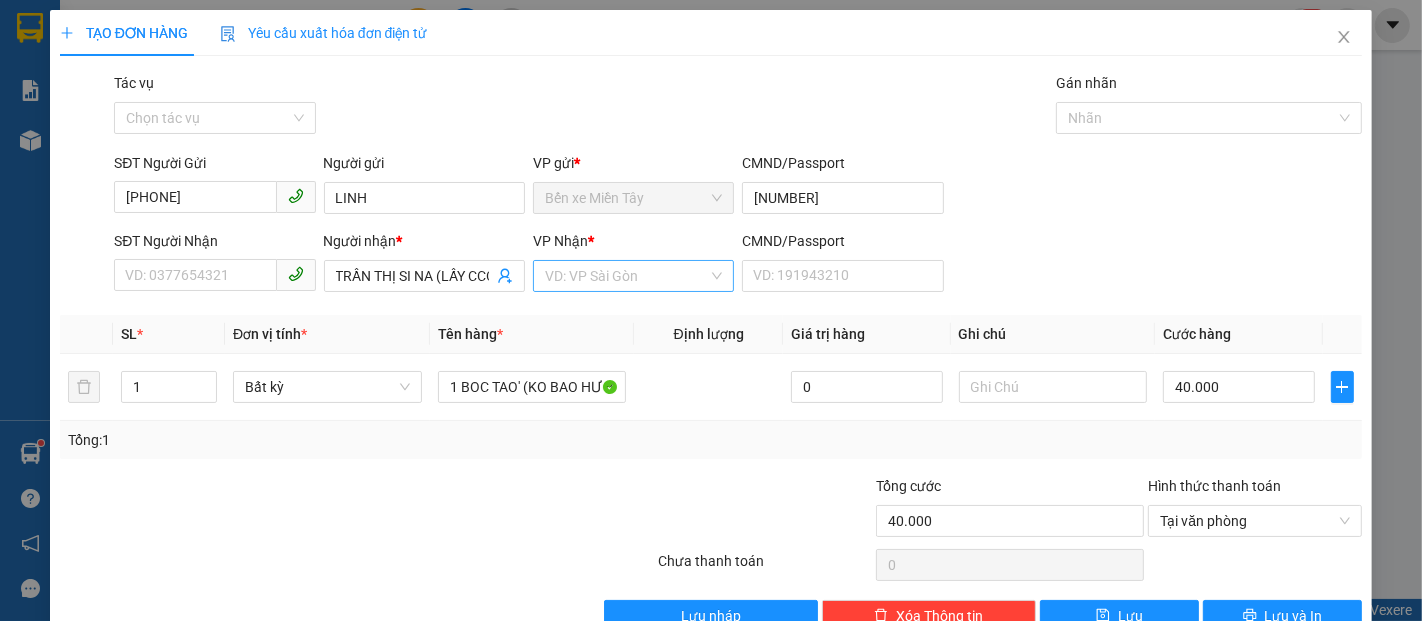 click at bounding box center [626, 276] 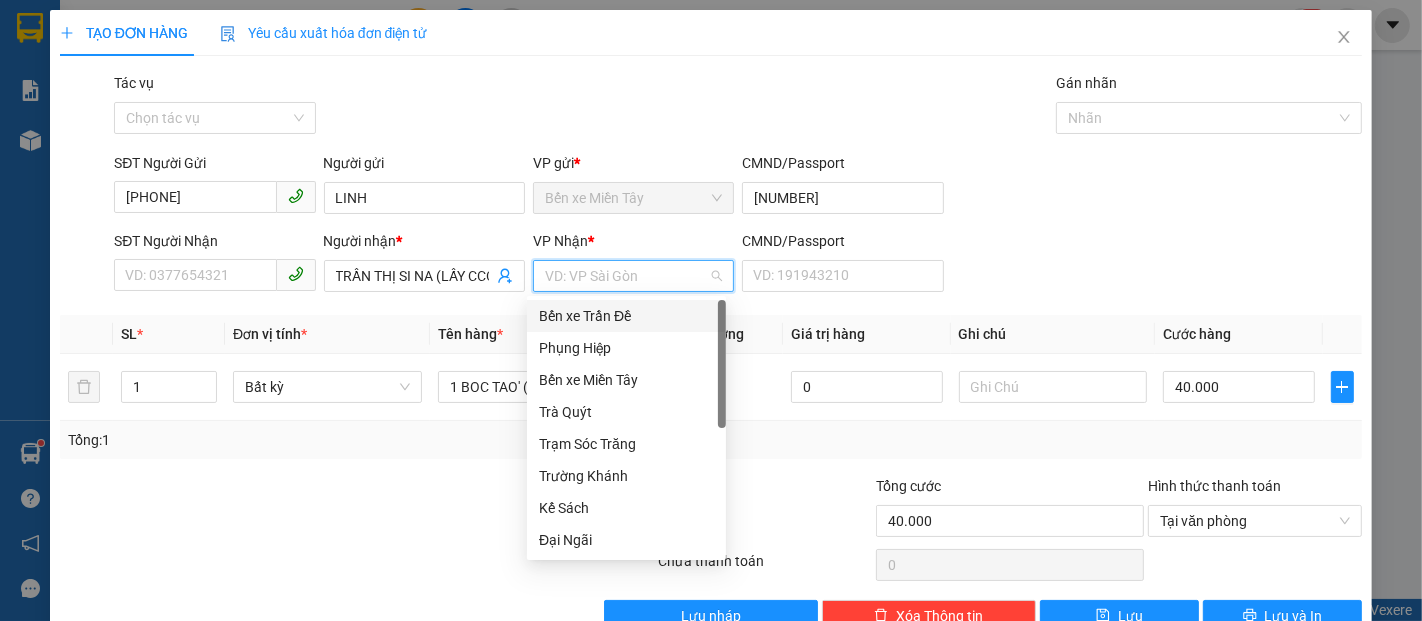 type on "S" 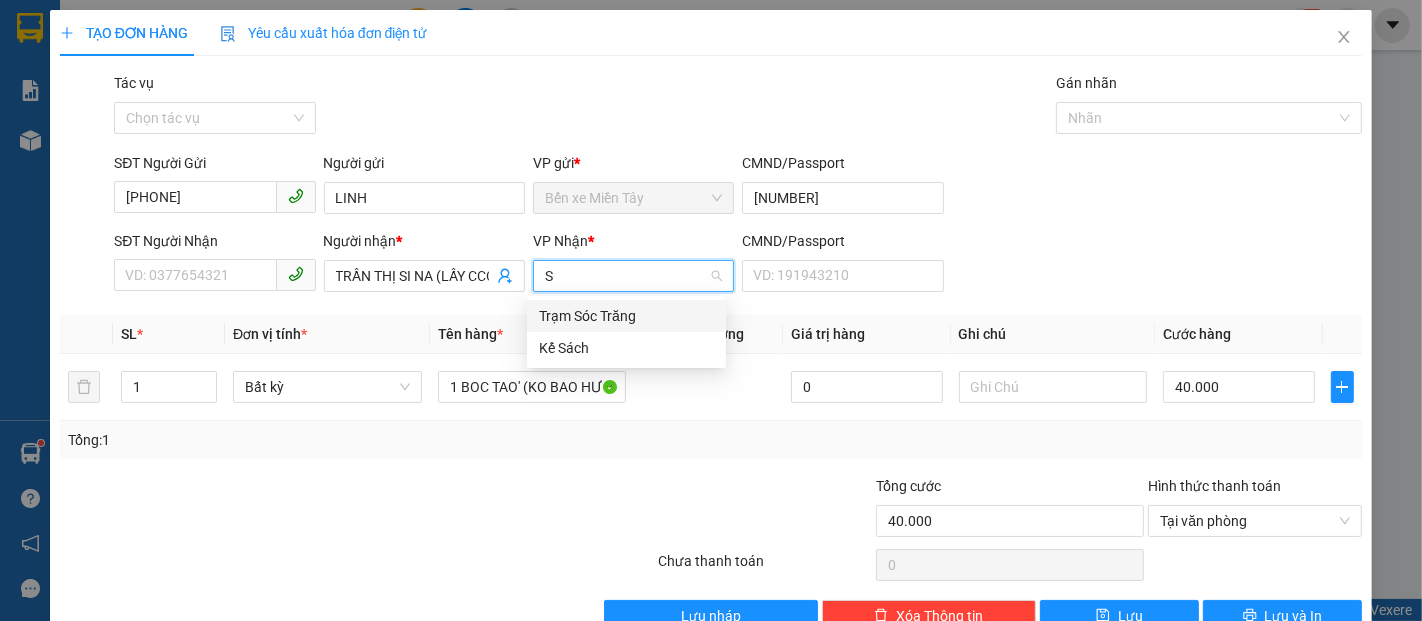 click on "Trạm Sóc Trăng" at bounding box center (626, 316) 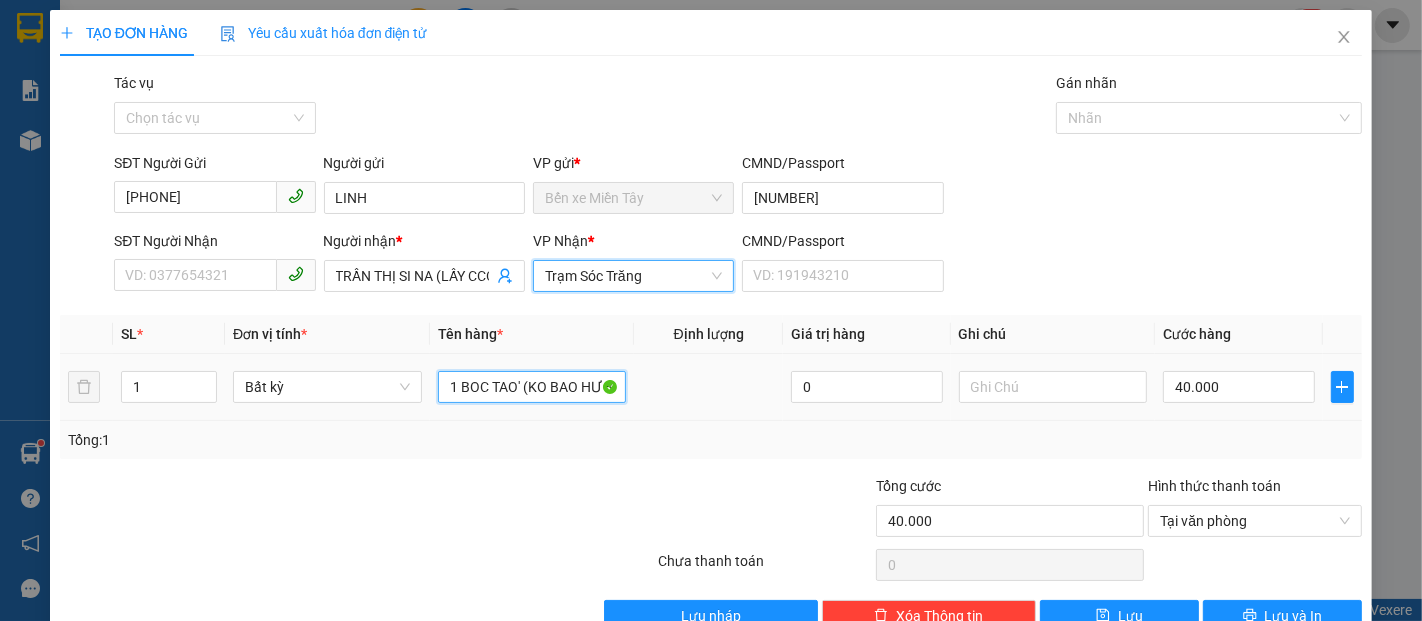 click on "1 BOC TAO' (KO BAO HƯ BỂ)" at bounding box center [532, 387] 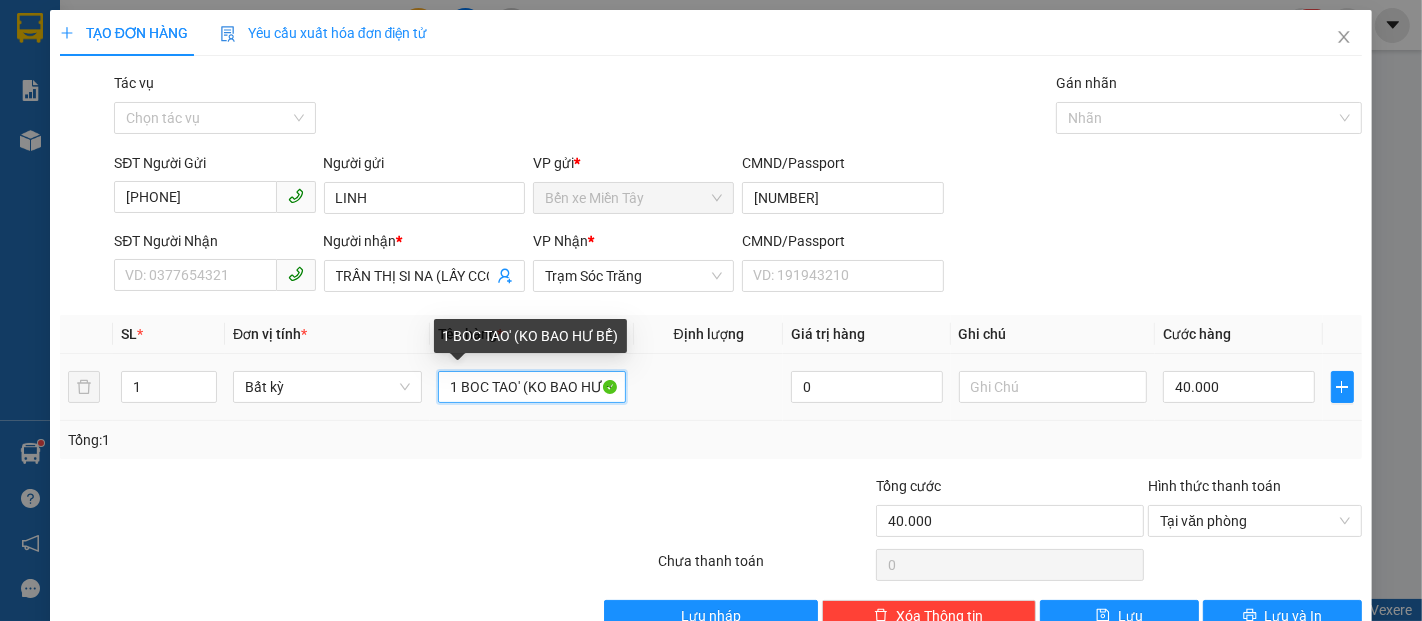 click on "1 BOC TAO' (KO BAO HƯ BỂ)" at bounding box center [532, 387] 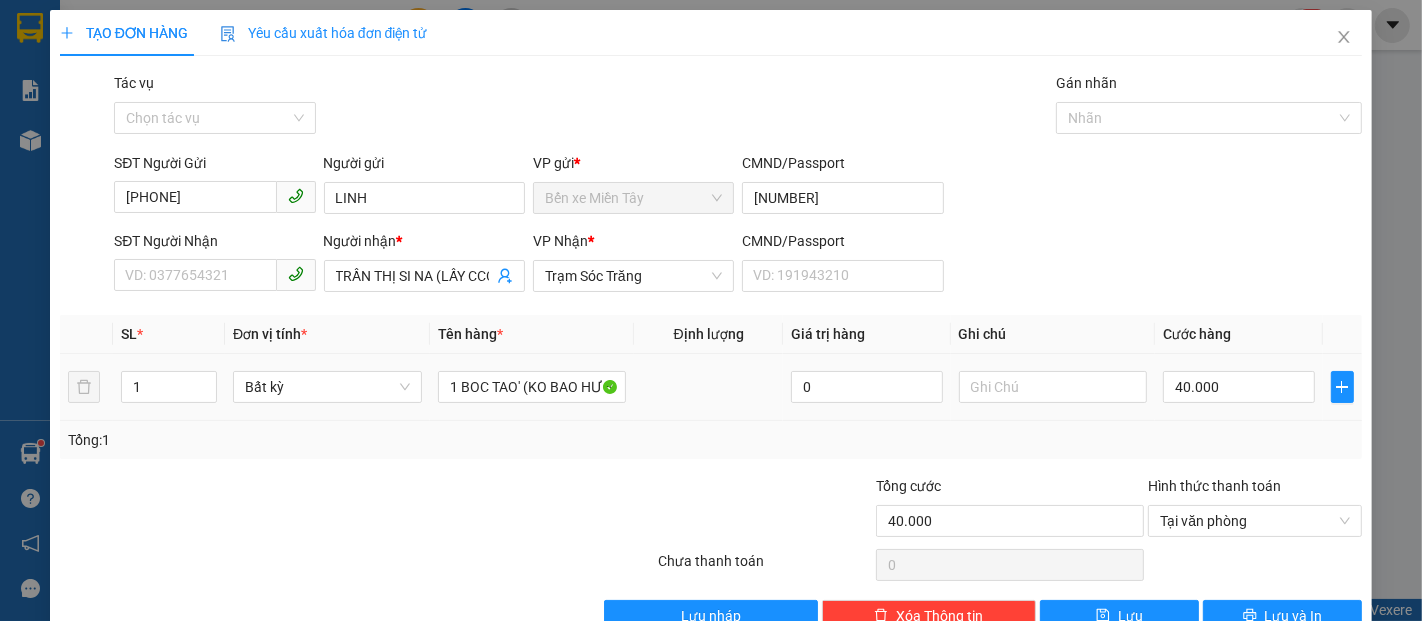 click on "1 BOC TAO' (KO BAO HƯ BỂ)" at bounding box center [532, 387] 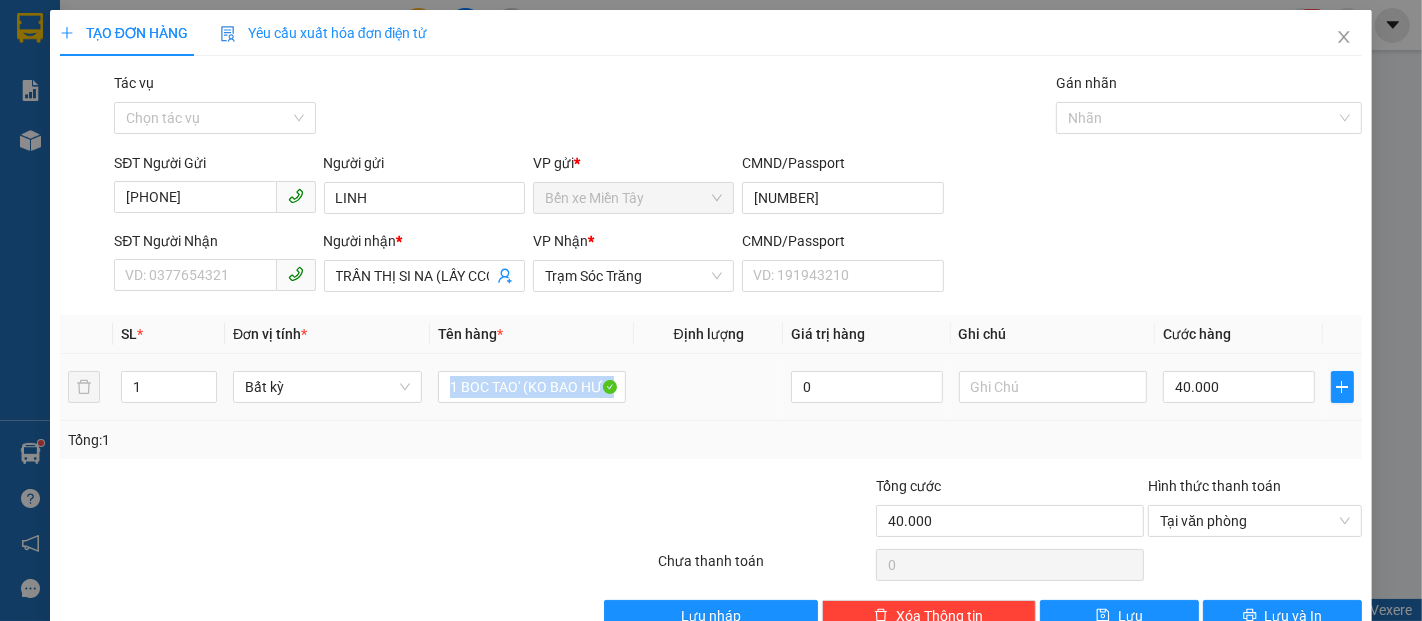 click on "1 BOC TAO' (KO BAO HƯ BỂ)" at bounding box center (532, 387) 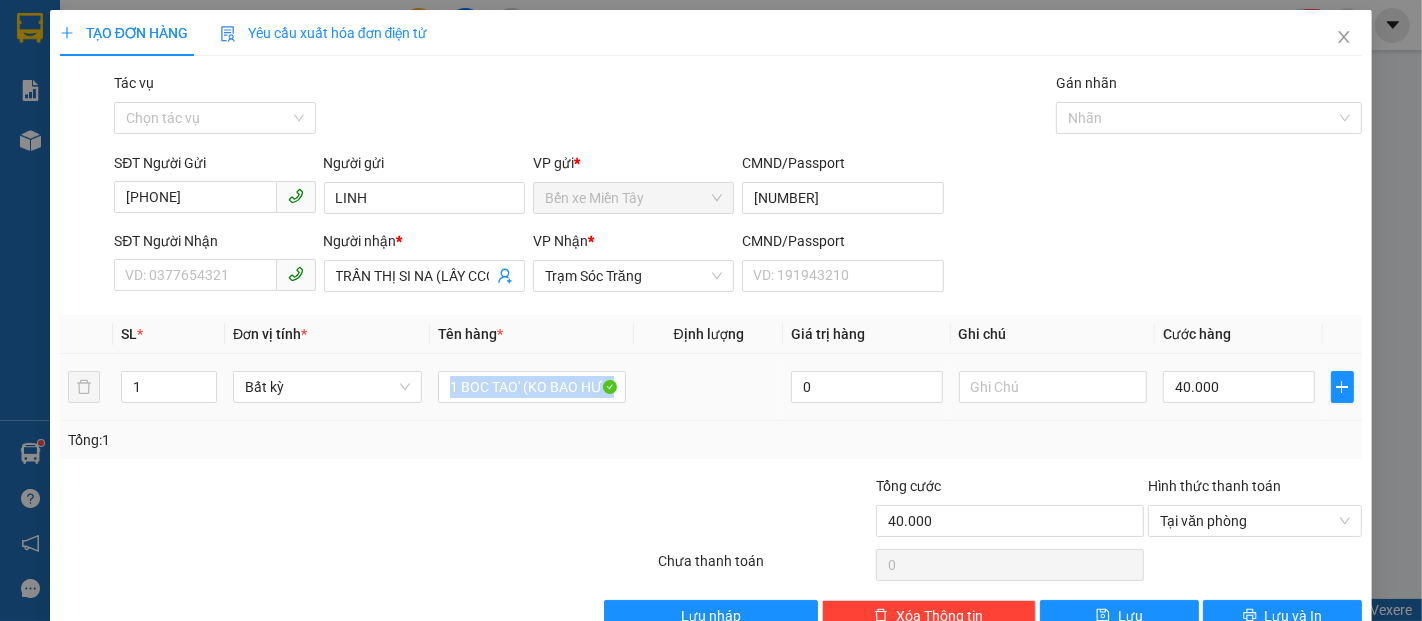 drag, startPoint x: 618, startPoint y: 420, endPoint x: 570, endPoint y: 415, distance: 48.259712 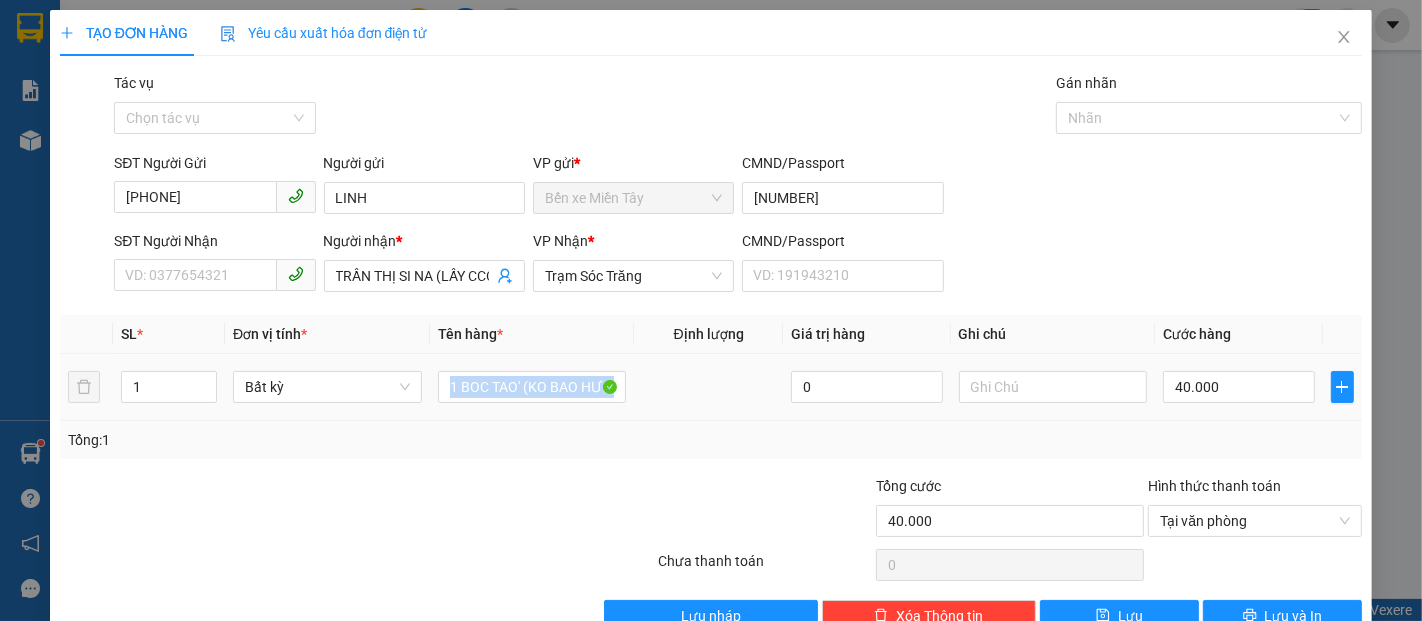click on "SL  * Đơn vị tính  * Tên hàng  * Định lượng Giá trị hàng Ghi chú Cước hàng                   1 Bất kỳ 1 BOC TAO' (KO BAO HƯ BỂ) 0 40.000 Tổng:  1" at bounding box center (711, 387) 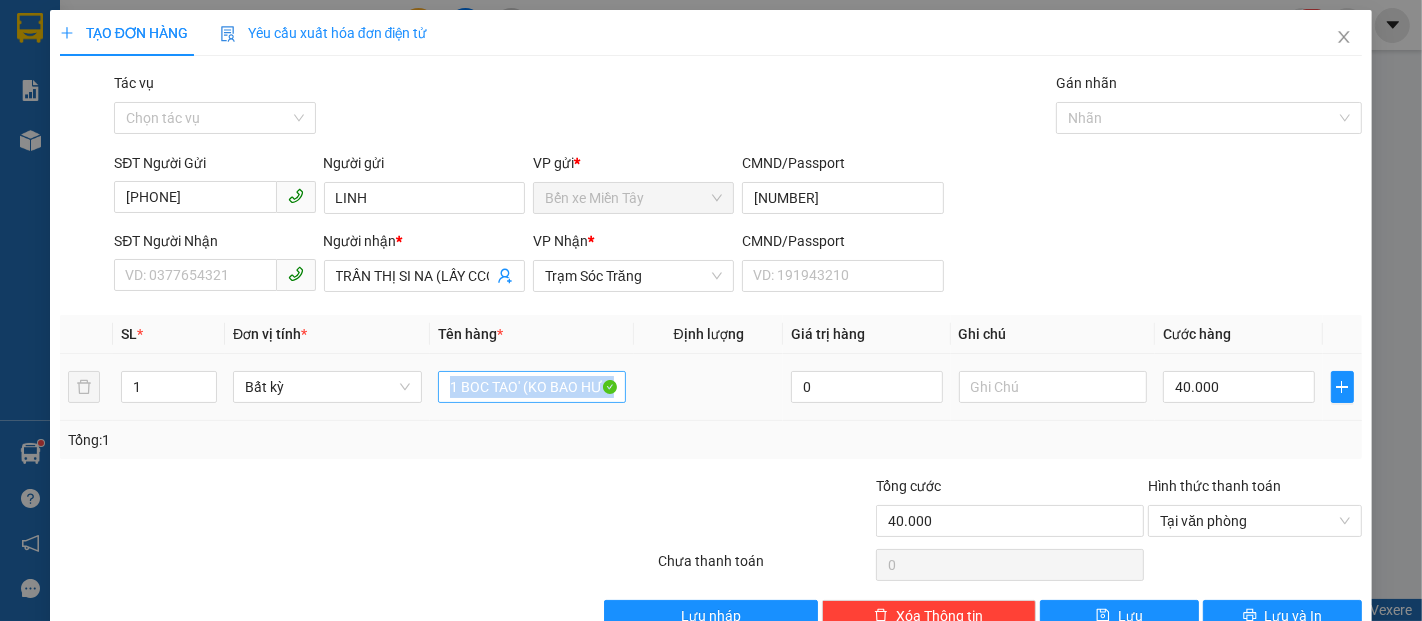 click on "1 BOC TAO' (KO BAO HƯ BỂ)" at bounding box center [532, 387] 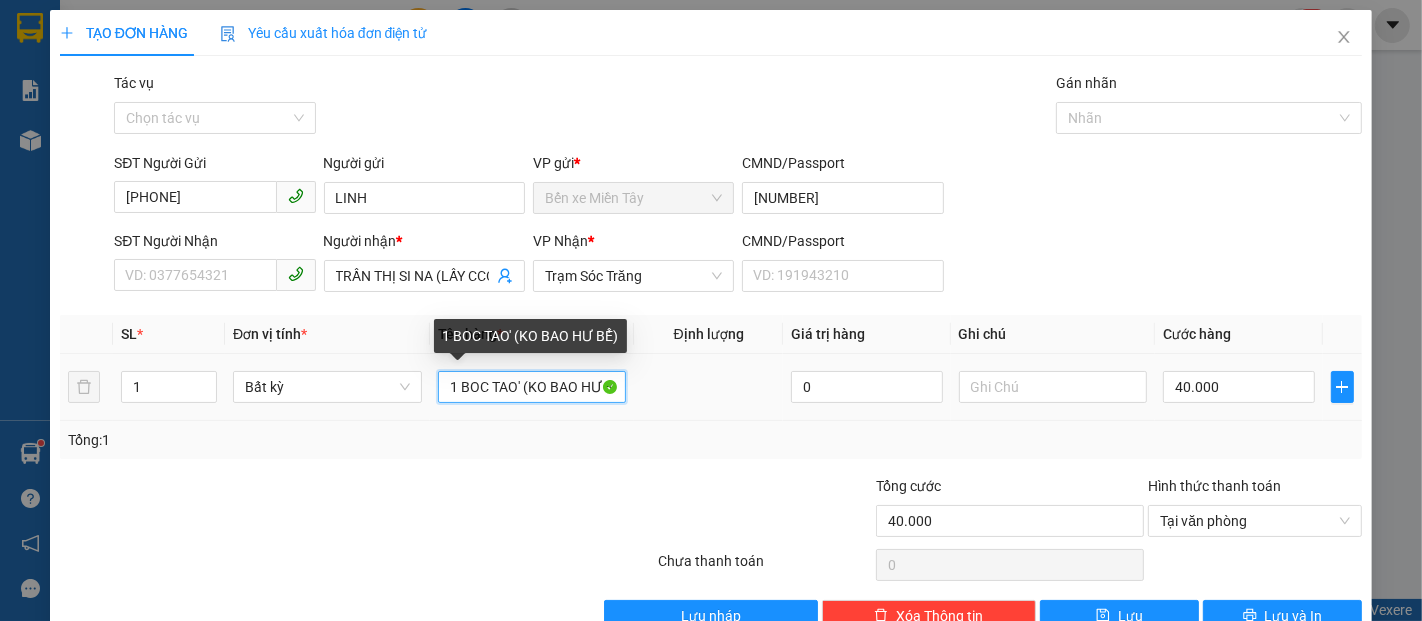 click on "1 BOC TAO' (KO BAO HƯ BỂ)" at bounding box center (532, 387) 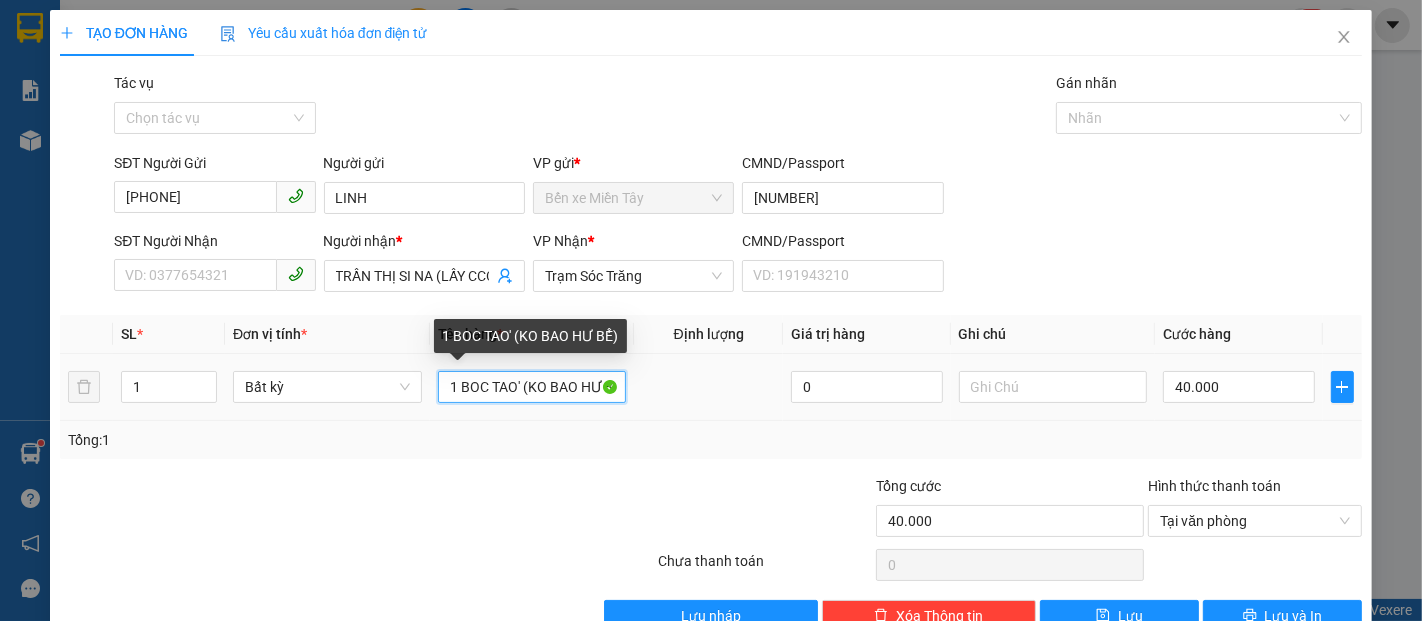 click on "1 BOC TAO' (KO BAO HƯ BỂ)" at bounding box center (532, 387) 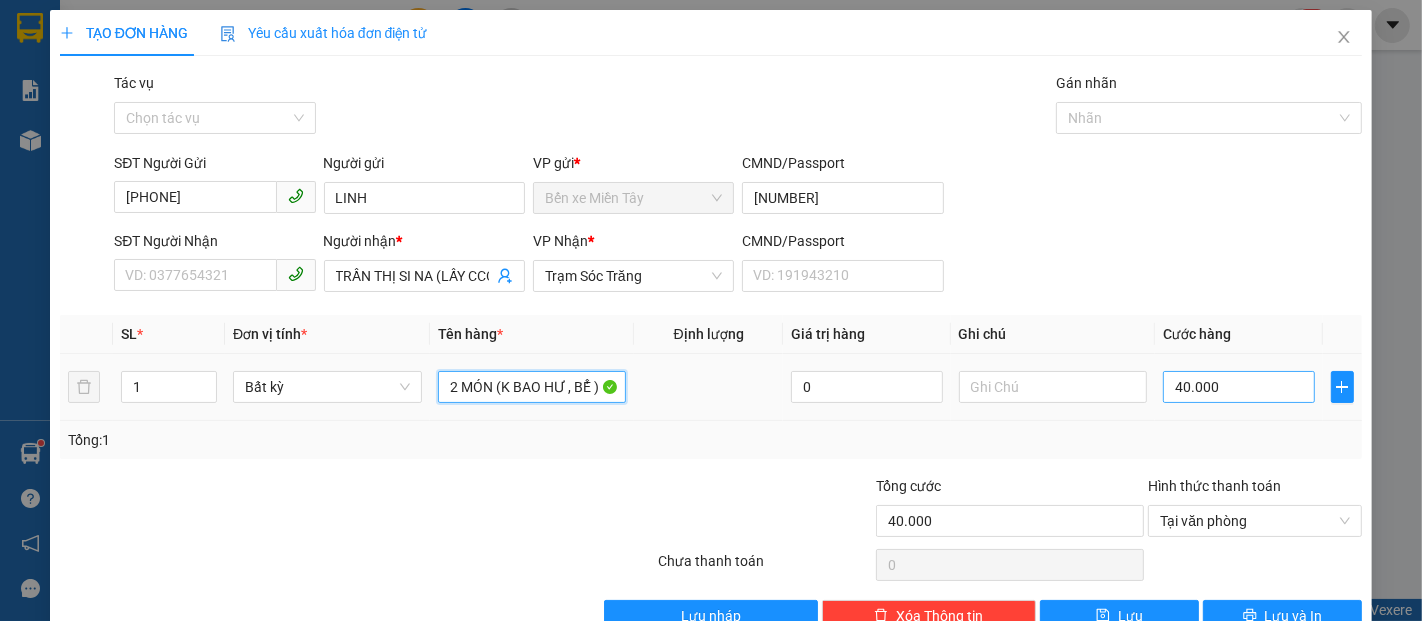 type on "2 MÓN (K BAO HƯ , BỂ )" 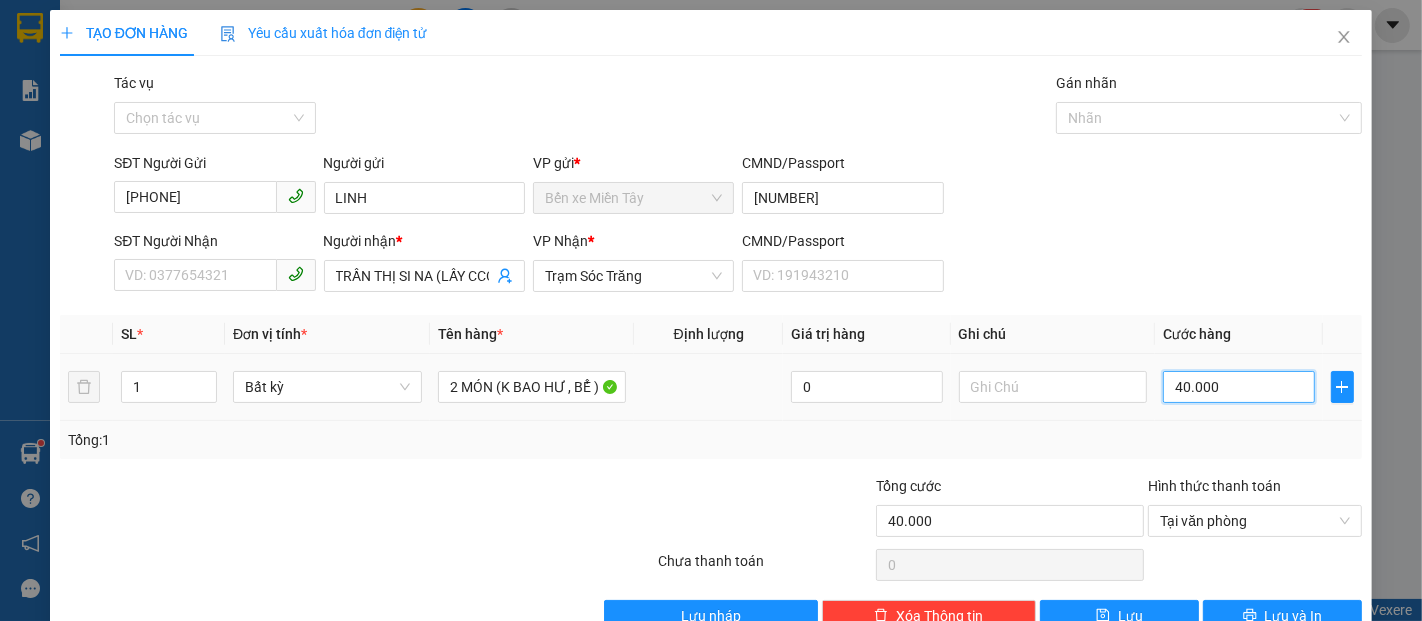 click on "40.000" at bounding box center [1238, 387] 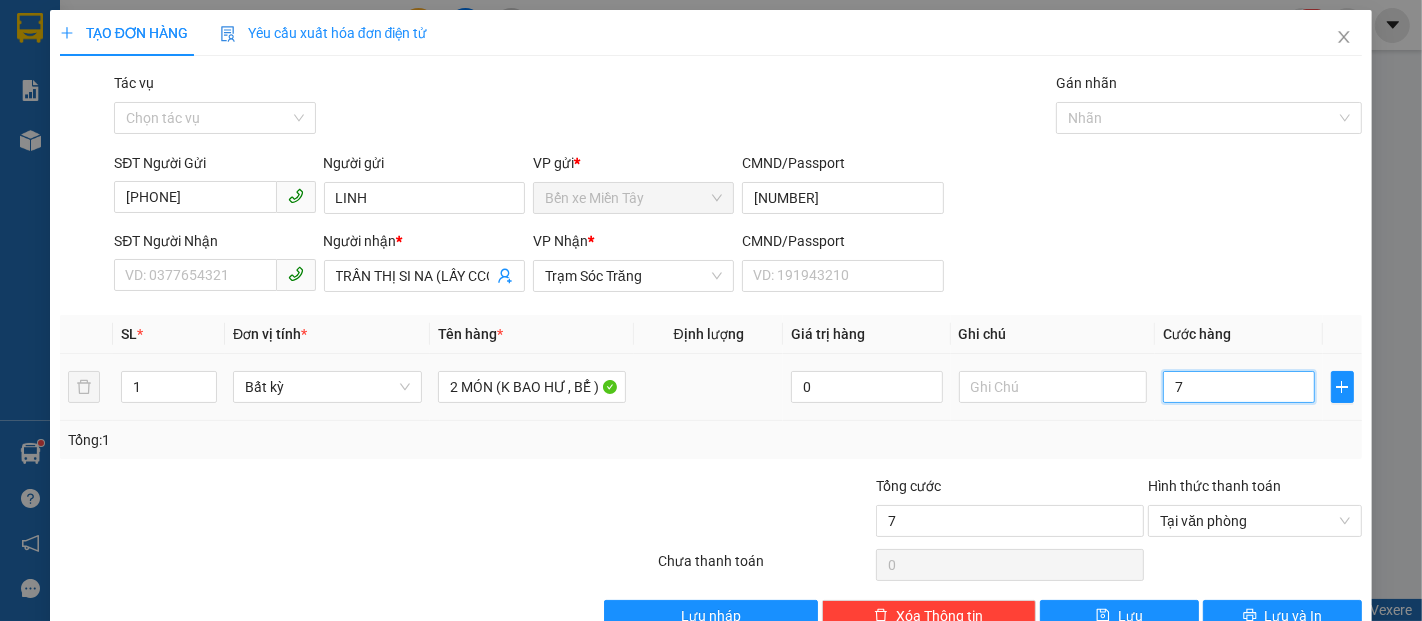 type on "70" 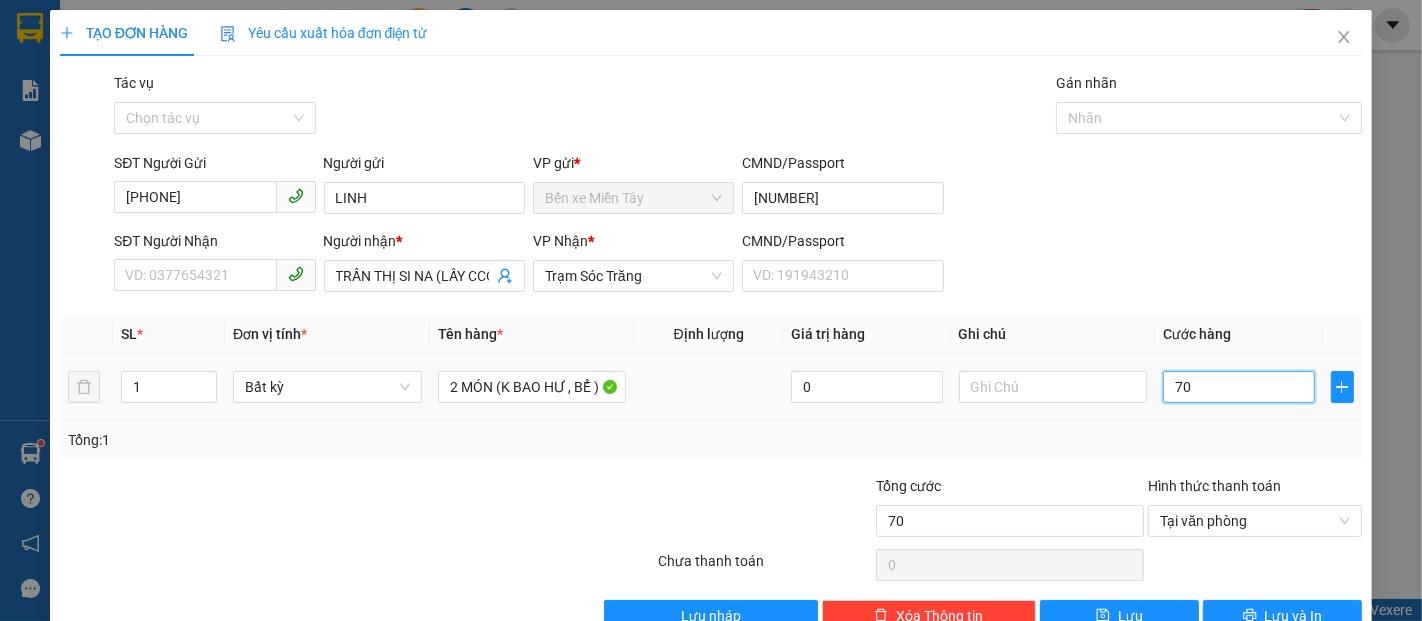 type on "70" 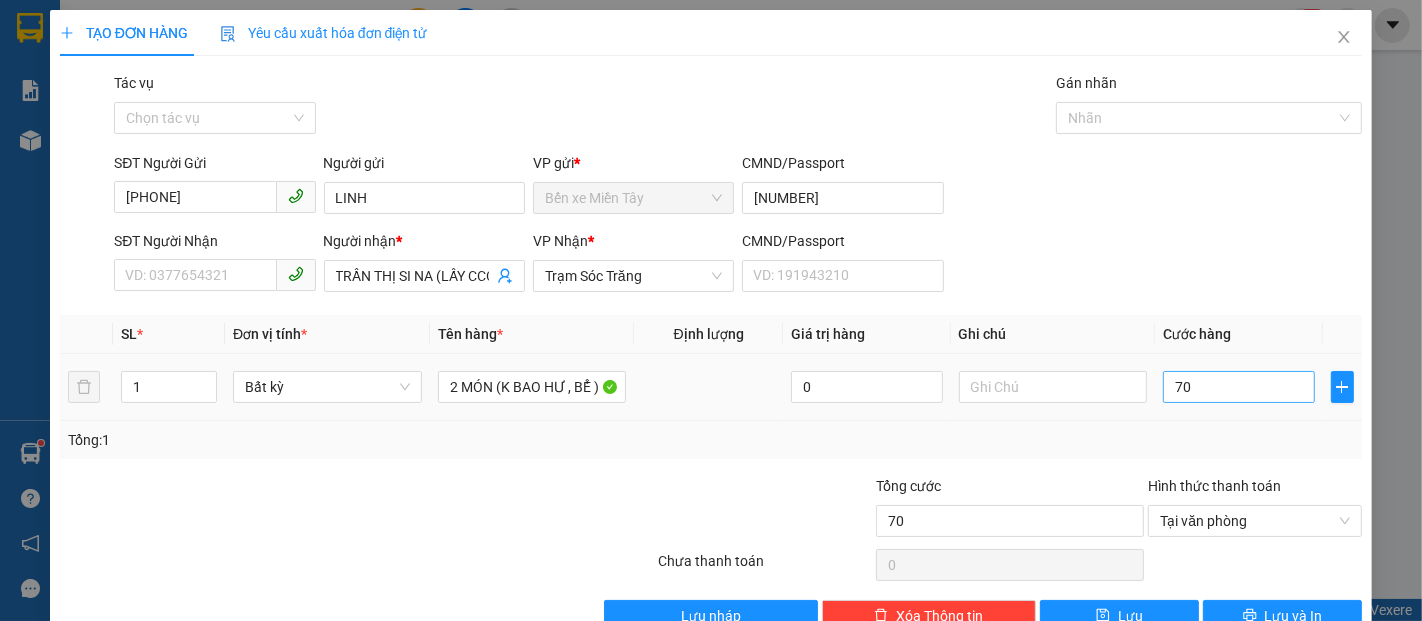 type on "70.000" 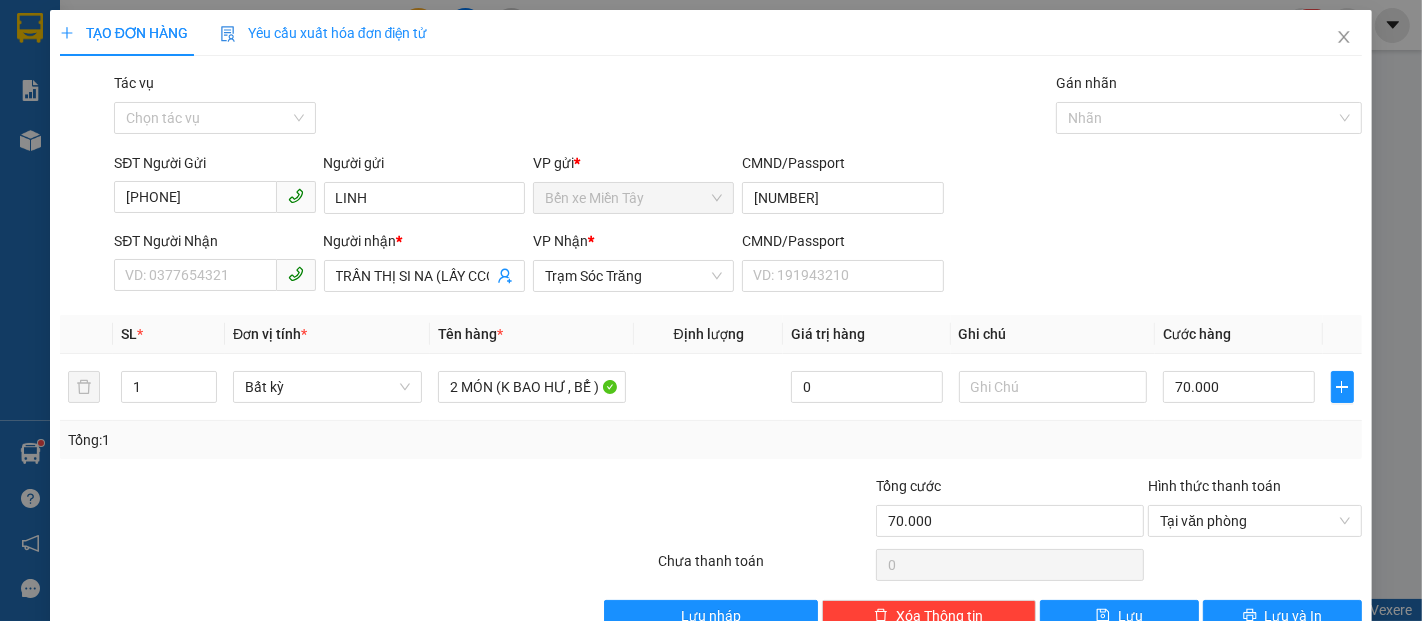 click on "Tổng:  1" at bounding box center [711, 440] 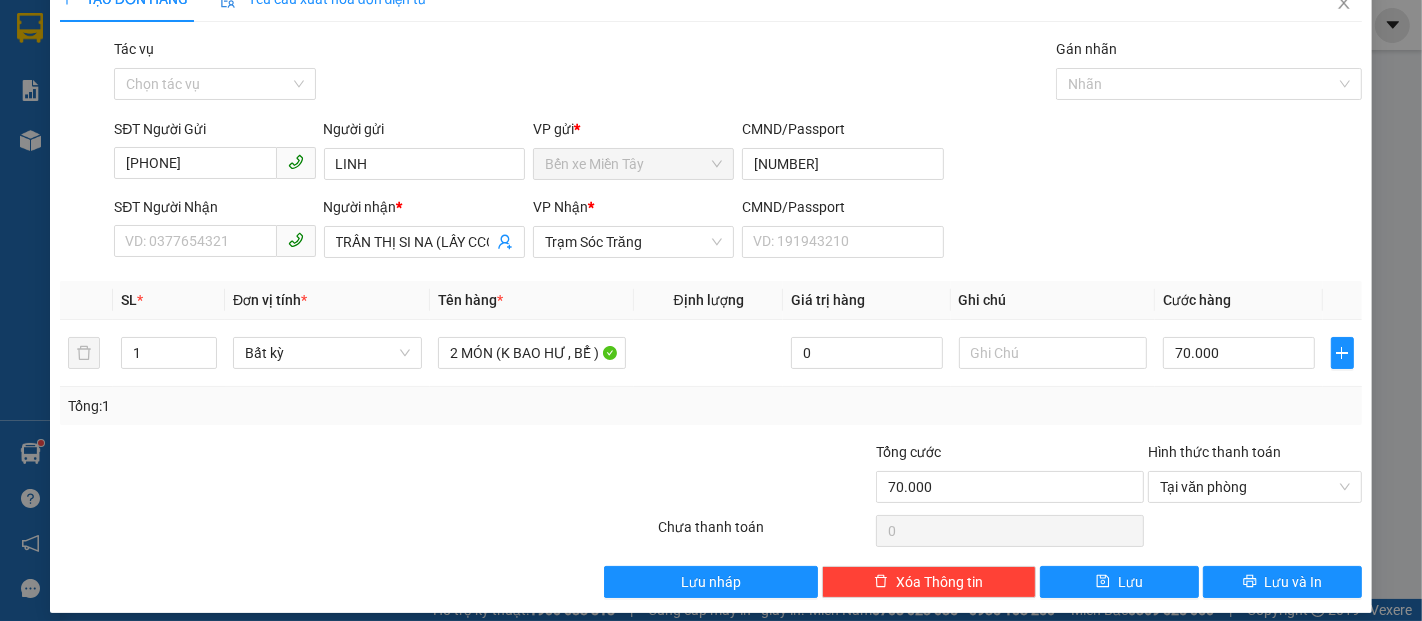 scroll, scrollTop: 48, scrollLeft: 0, axis: vertical 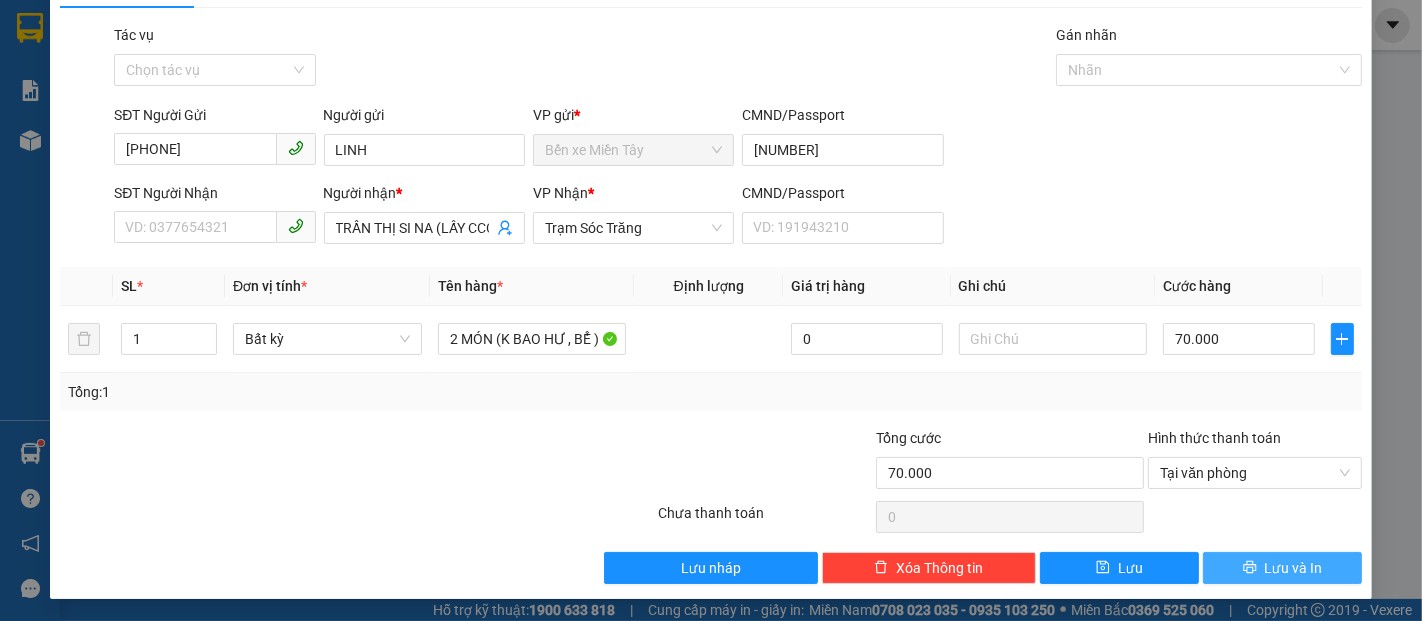 click on "Lưu và In" at bounding box center [1282, 568] 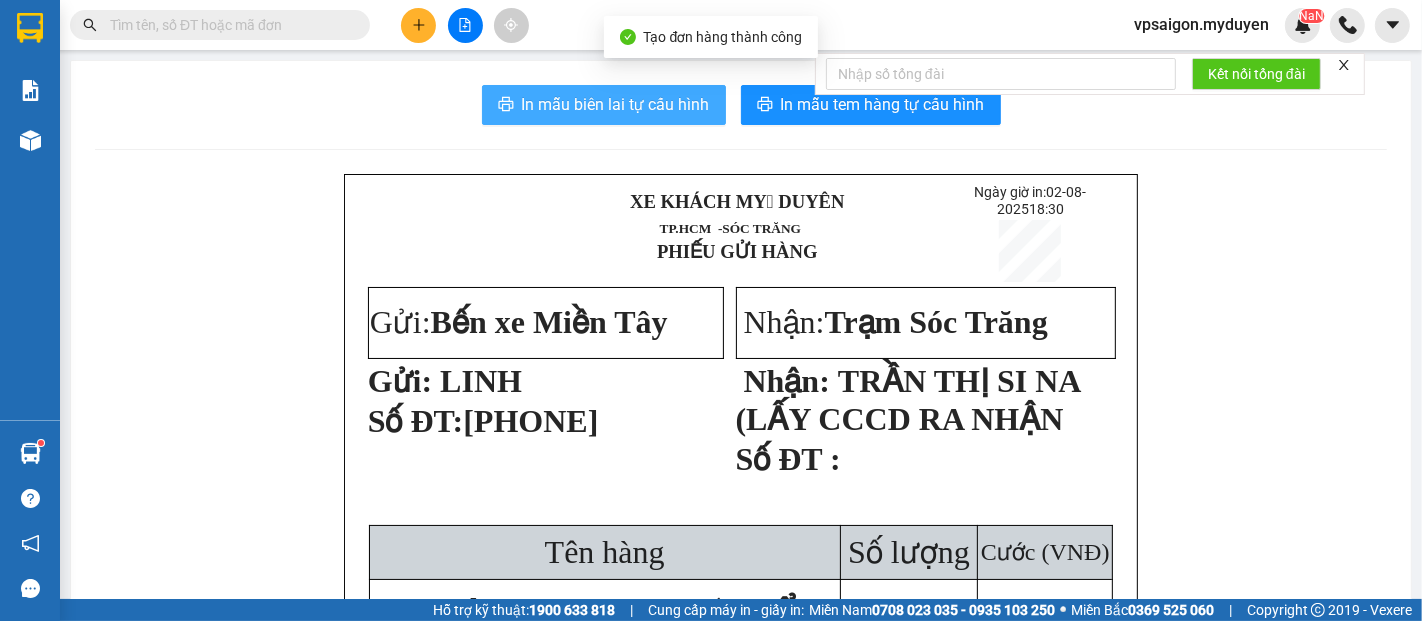 click on "In mẫu biên lai tự cấu hình" at bounding box center [616, 104] 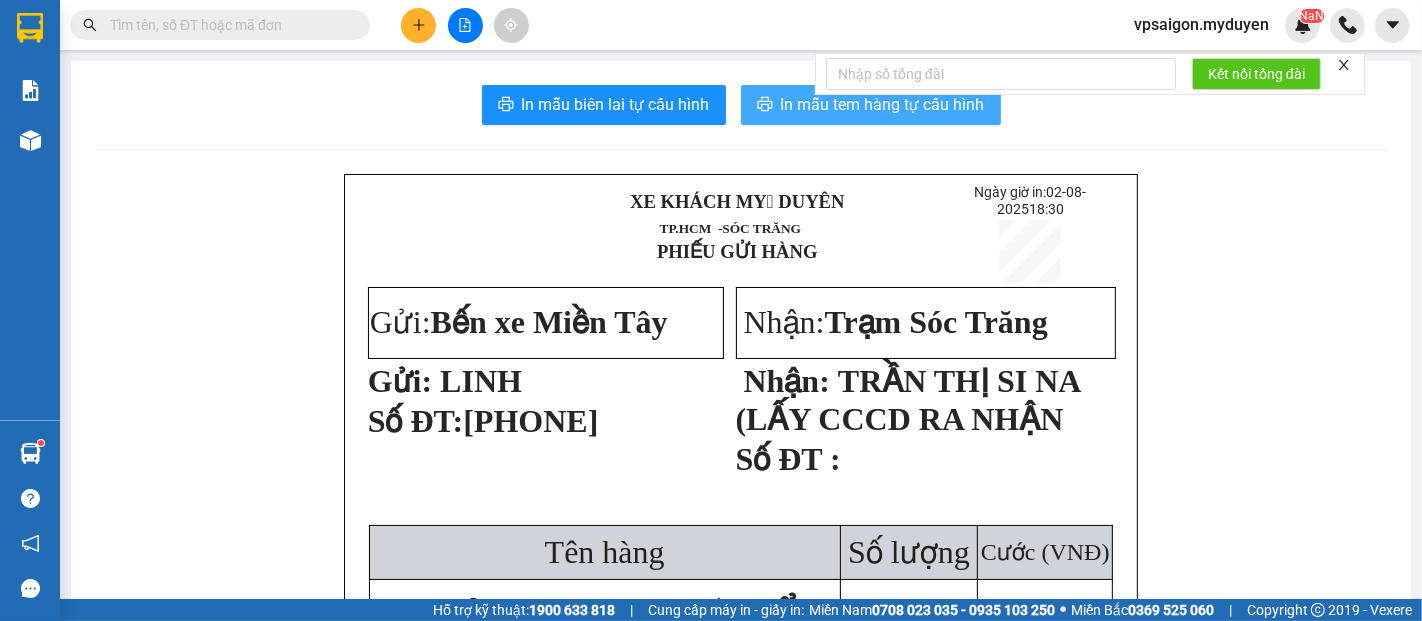 click on "In mẫu tem hàng tự cấu hình" at bounding box center (871, 105) 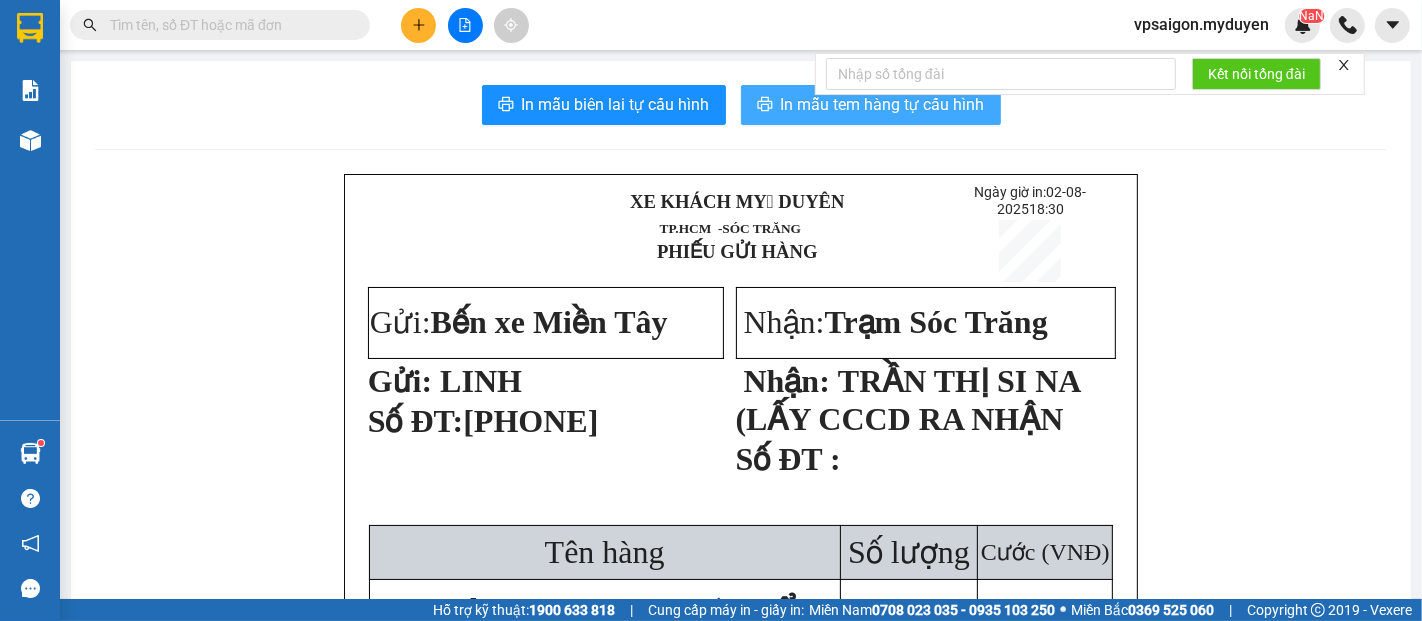 click on "In mẫu tem hàng tự cấu hình" at bounding box center [871, 105] 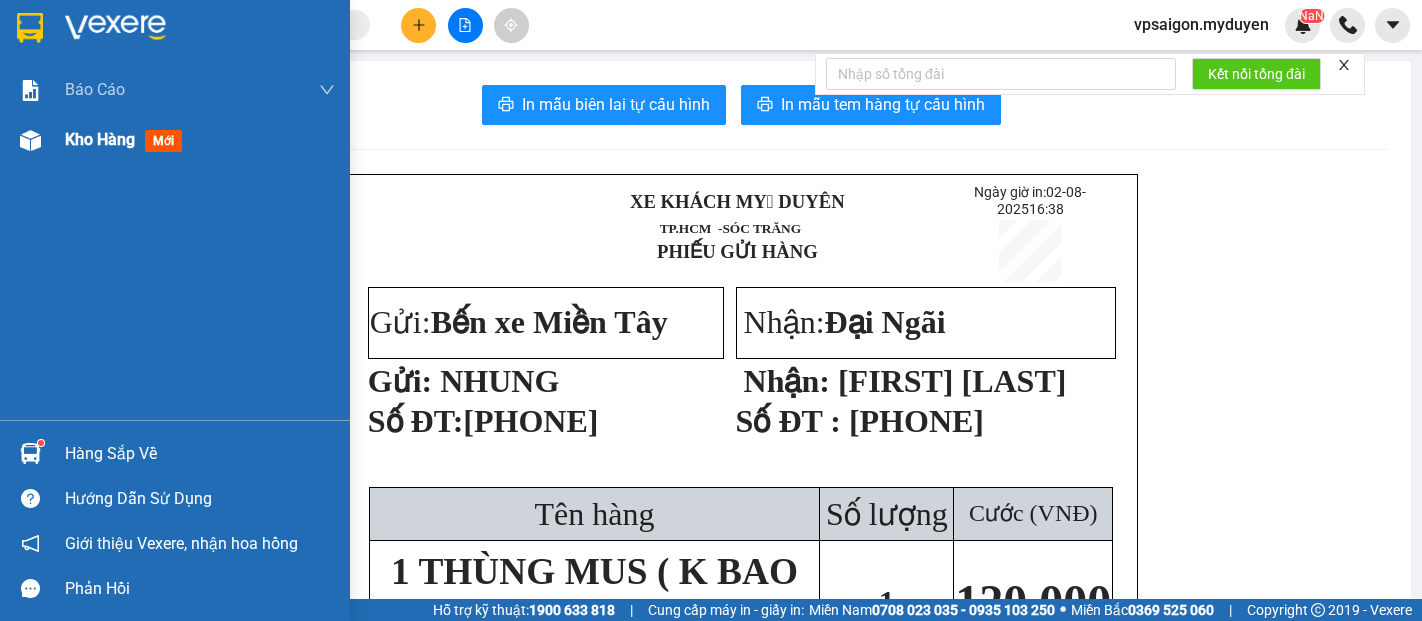 scroll, scrollTop: 0, scrollLeft: 0, axis: both 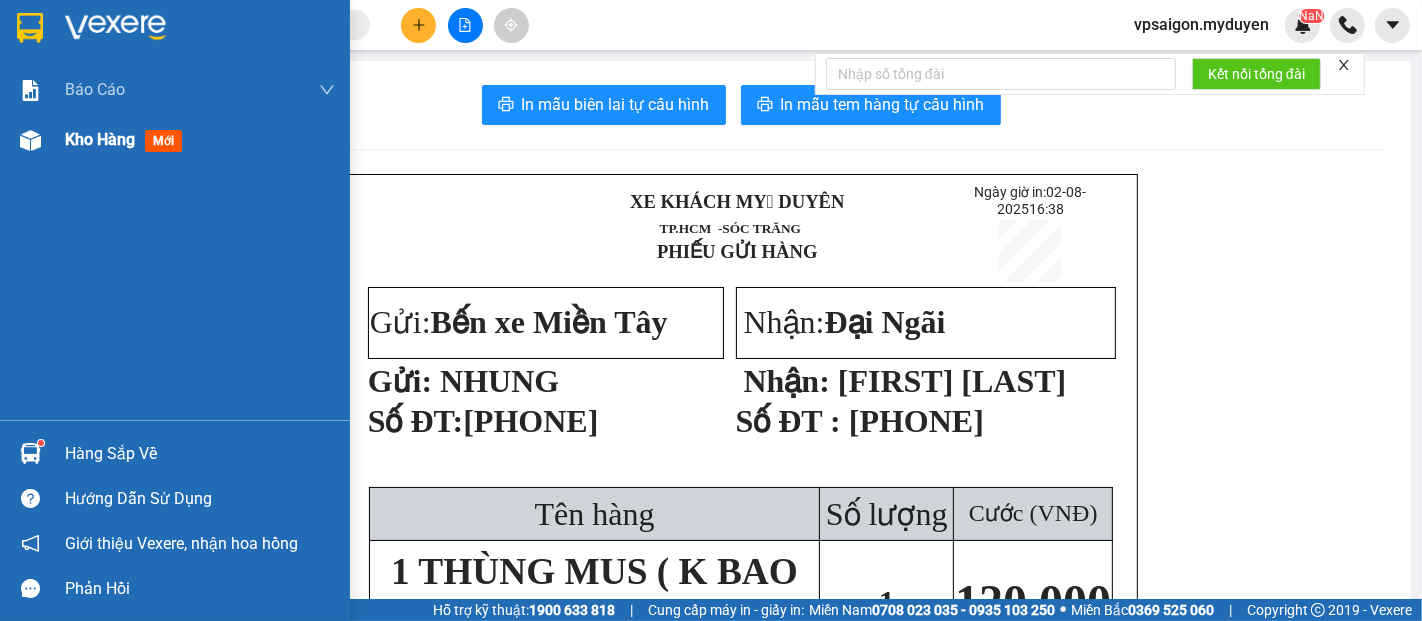 click on "Kho hàng mới" at bounding box center (175, 140) 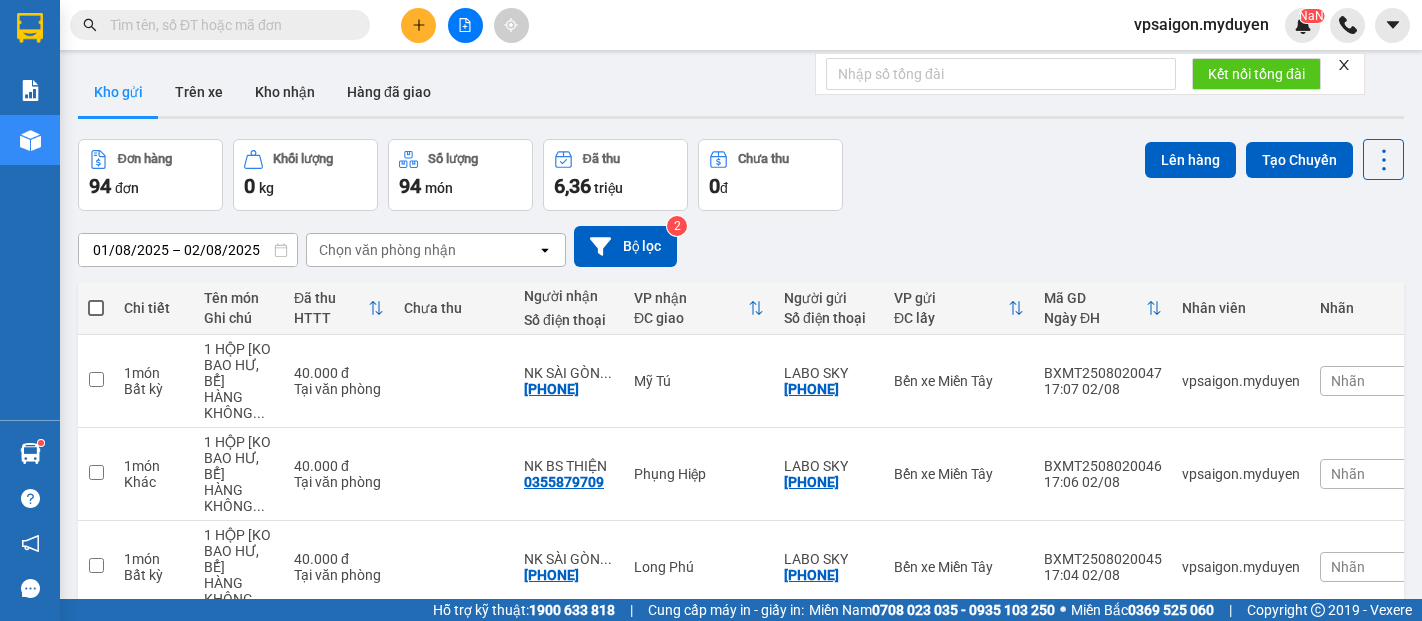 scroll, scrollTop: 0, scrollLeft: 0, axis: both 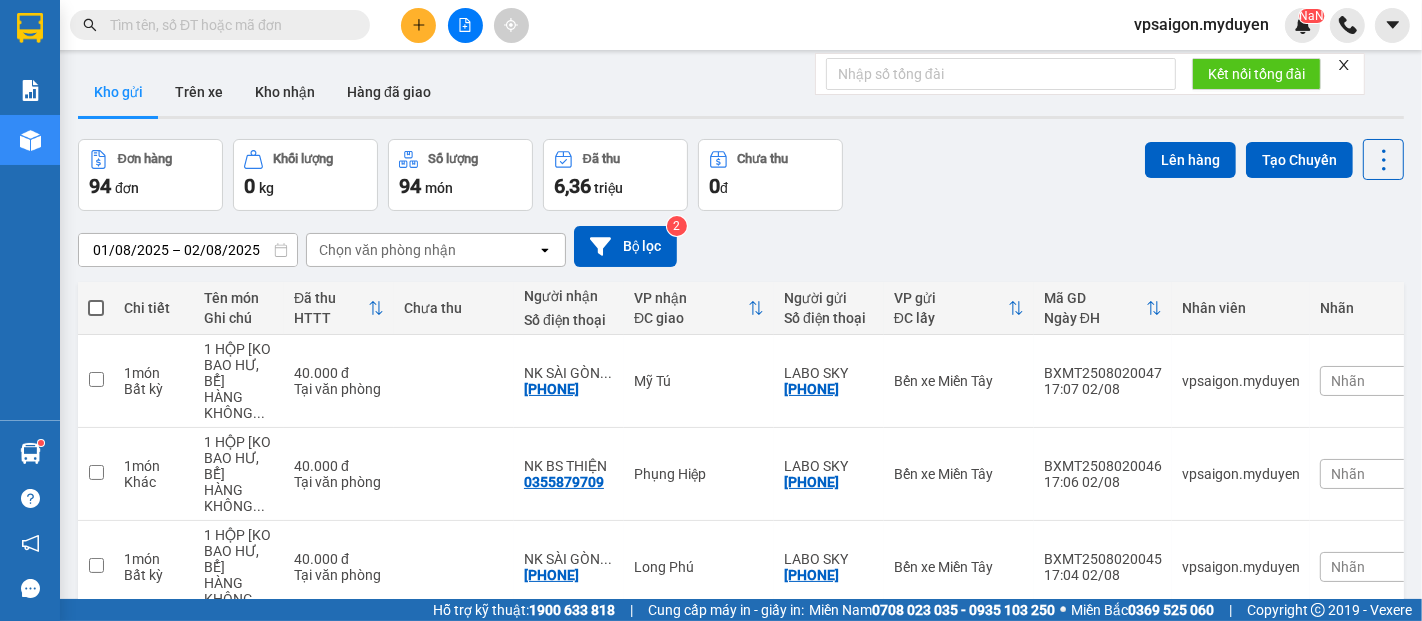 drag, startPoint x: 416, startPoint y: 27, endPoint x: 443, endPoint y: 36, distance: 28.460499 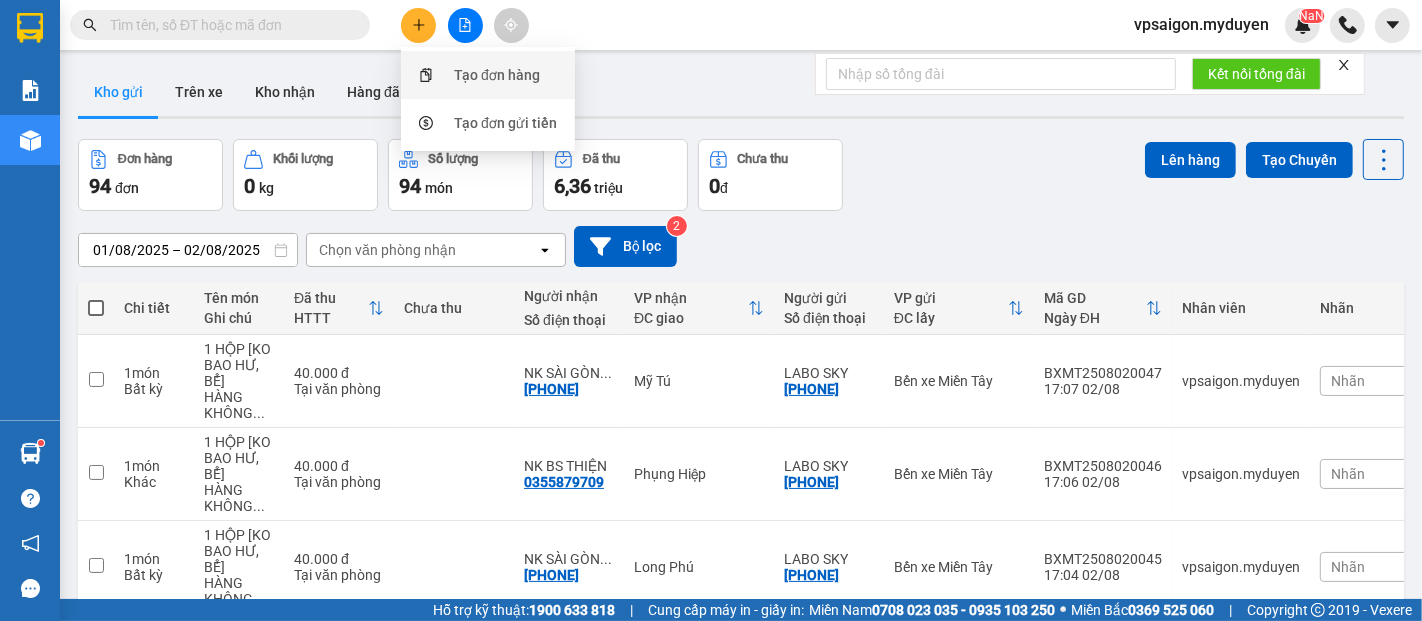 click on "Tạo đơn hàng" at bounding box center [488, 75] 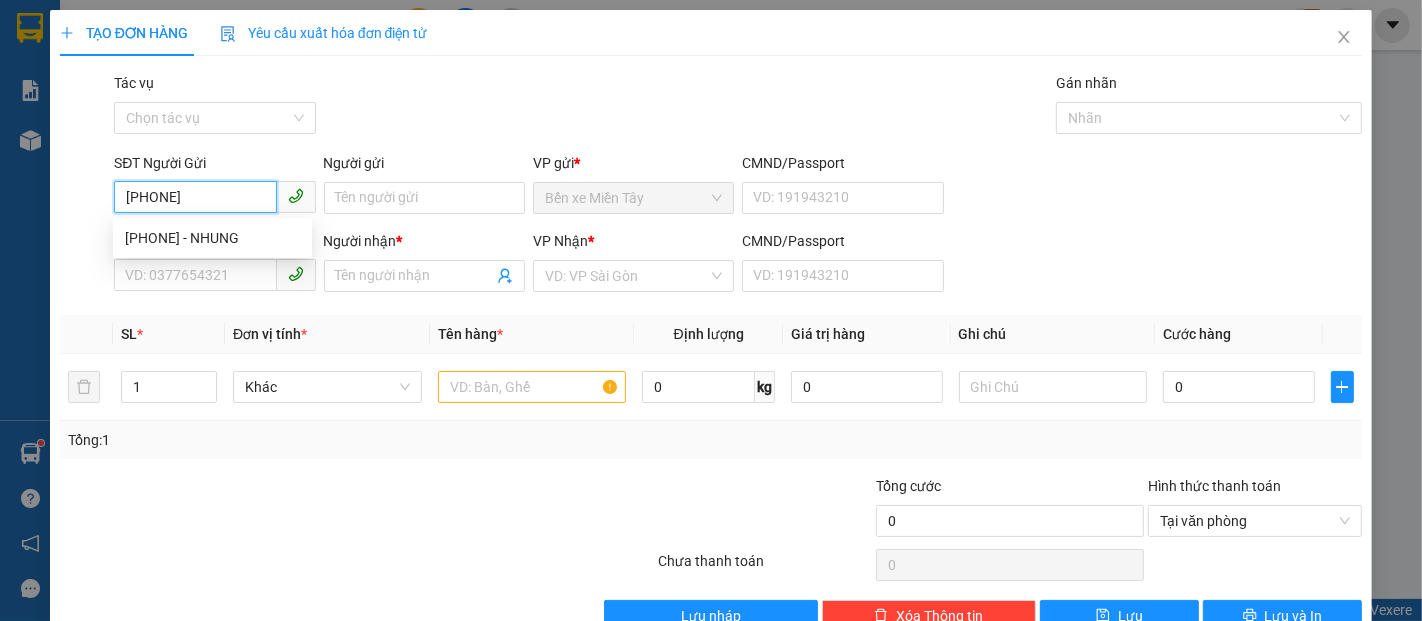 type on "[PHONE]" 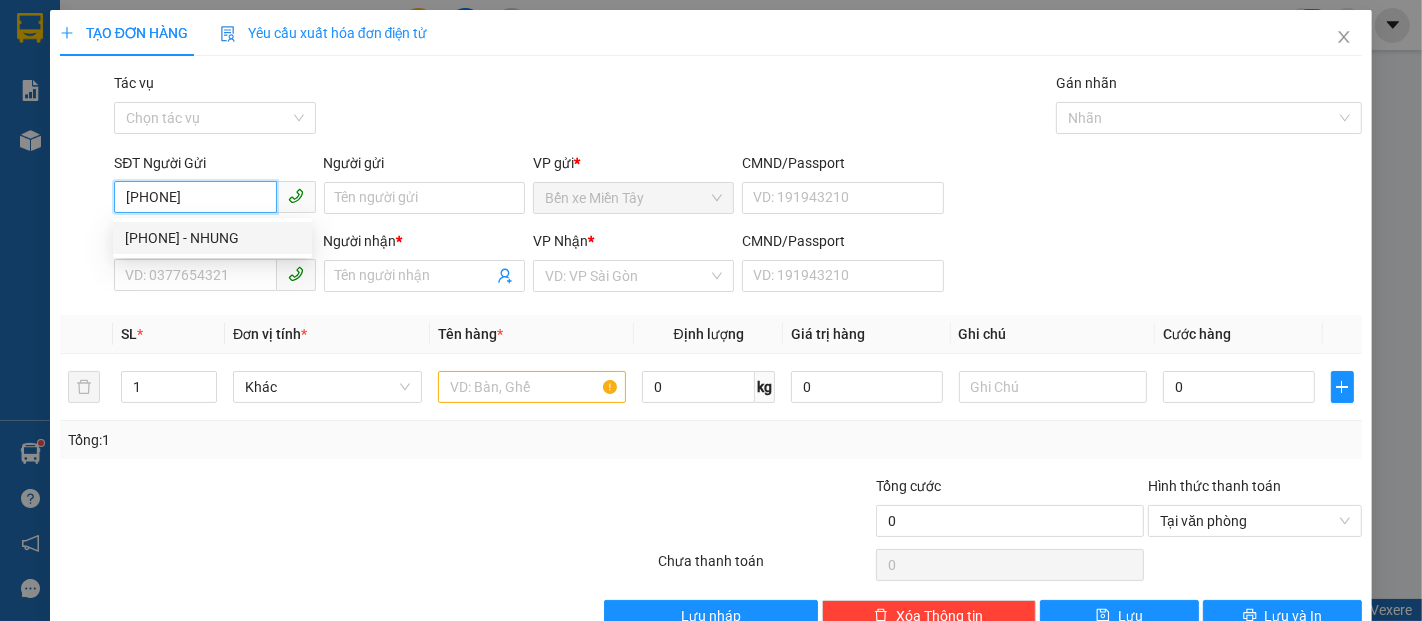 click on "[PHONE] - NHUNG" at bounding box center (212, 238) 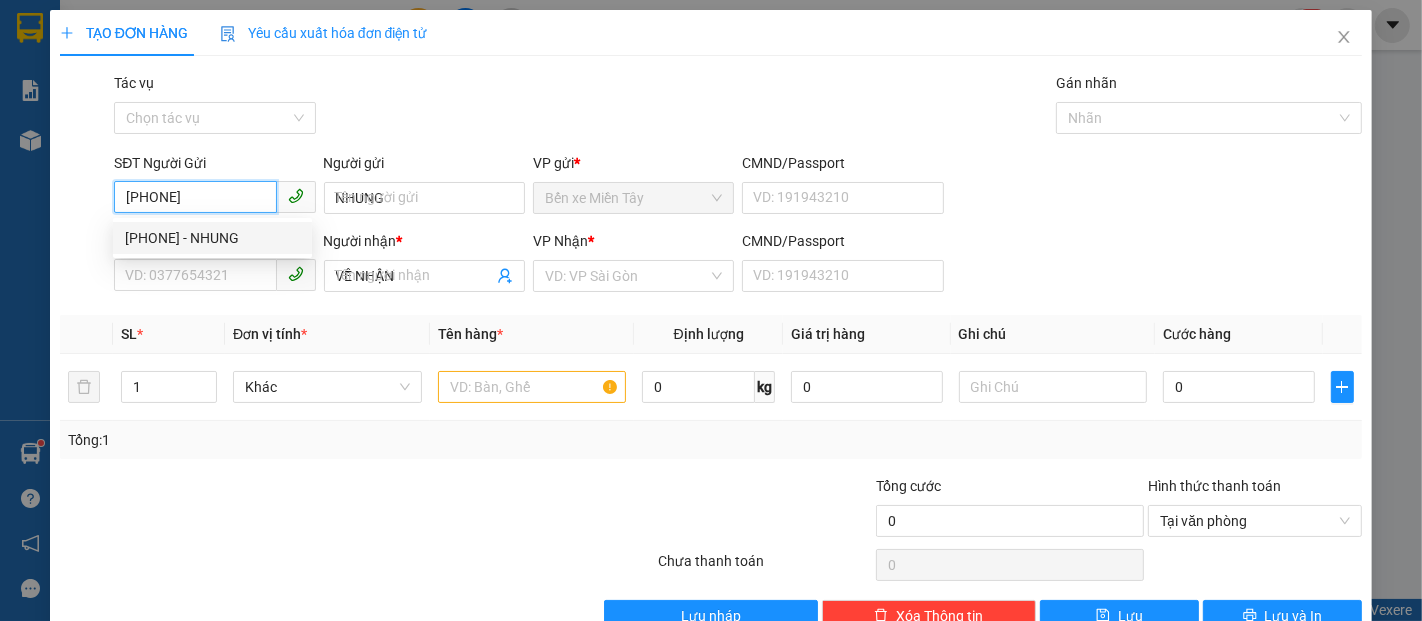 type on "180.000" 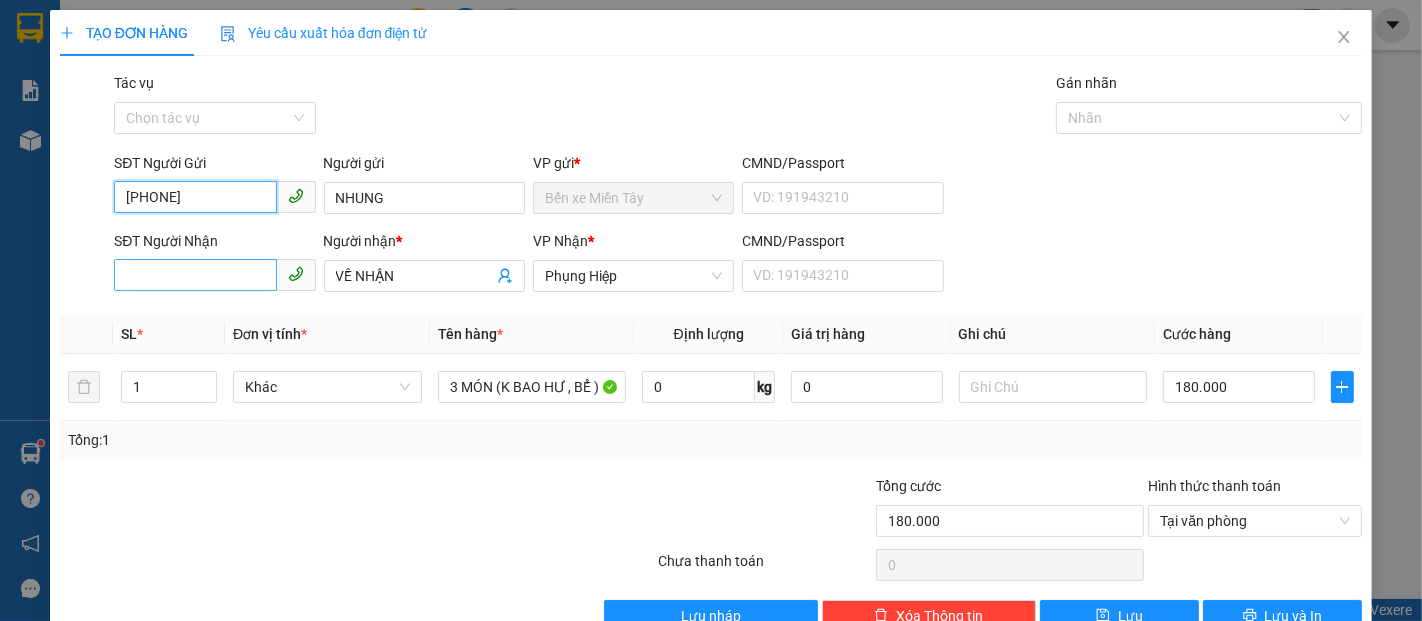 type on "[PHONE]" 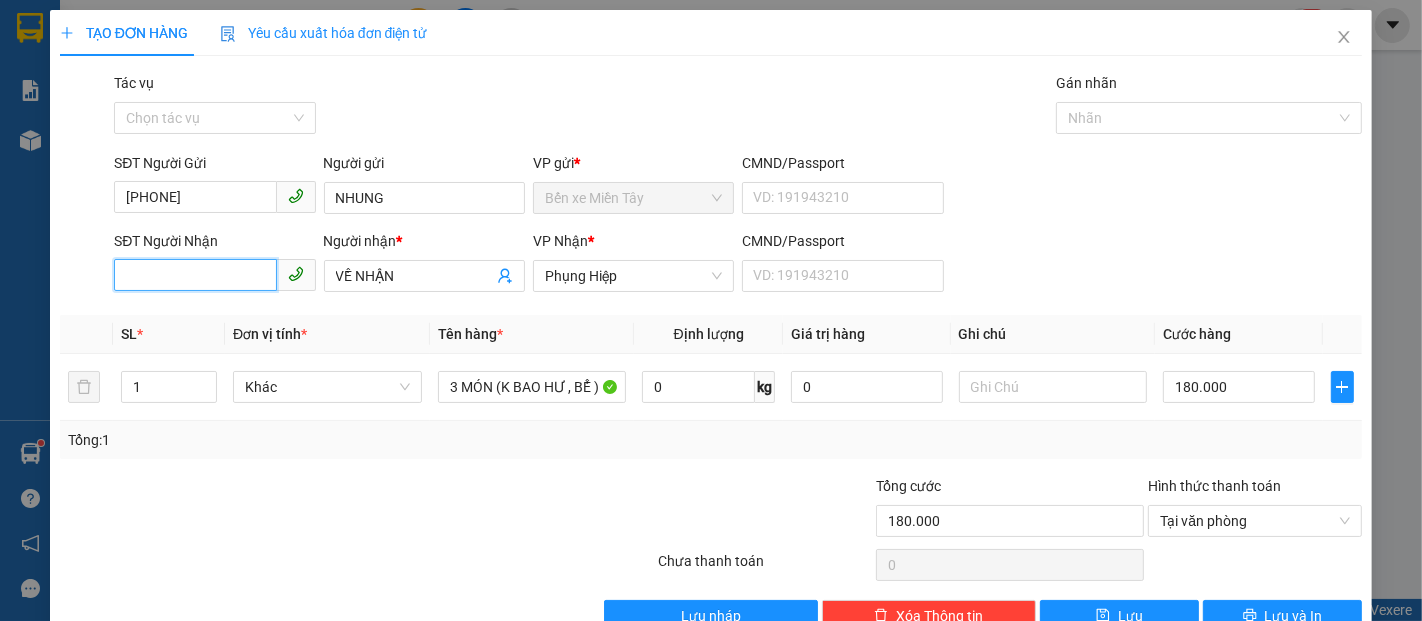 click on "SĐT Người Nhận" at bounding box center (195, 275) 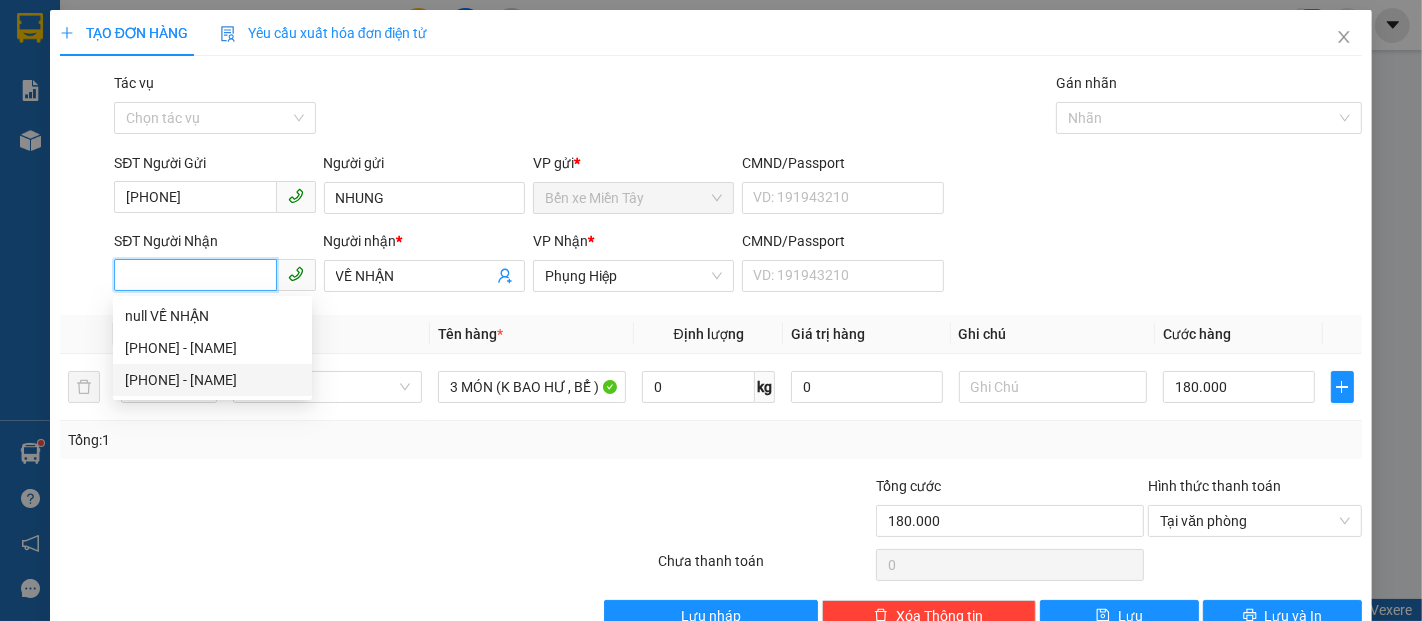 click on "0327567928 - QUỲNH" at bounding box center (212, 380) 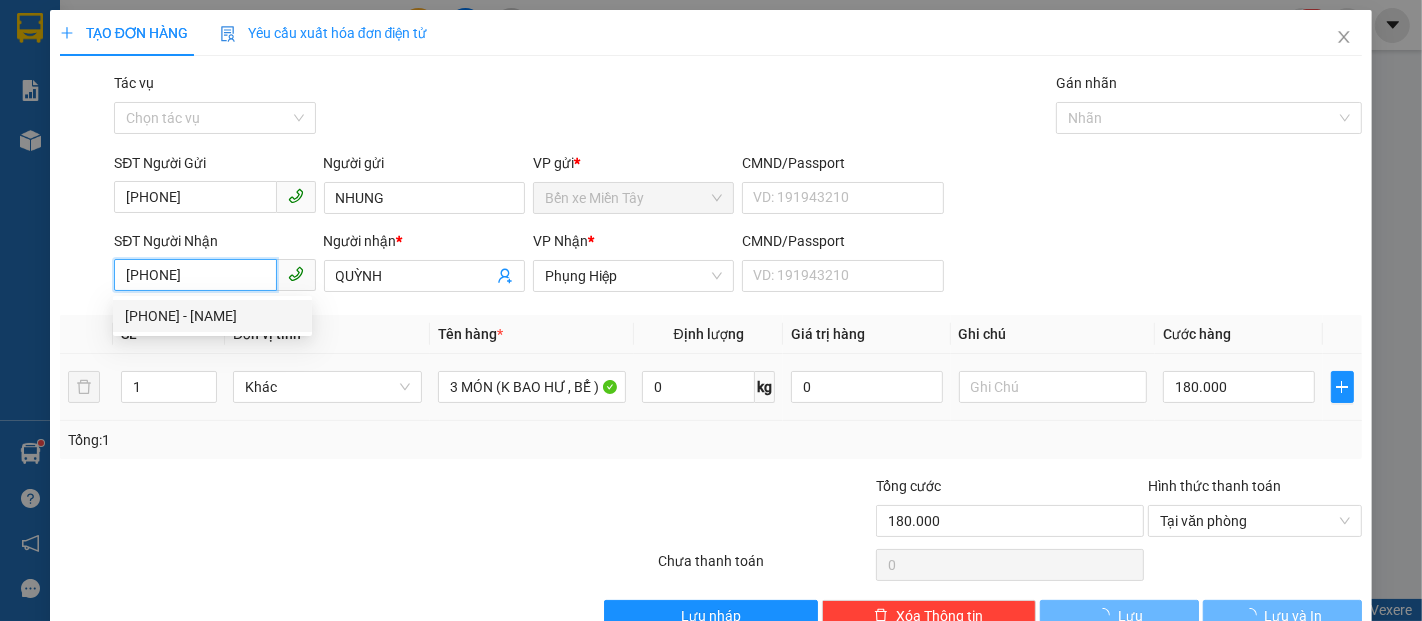 type on "30.000" 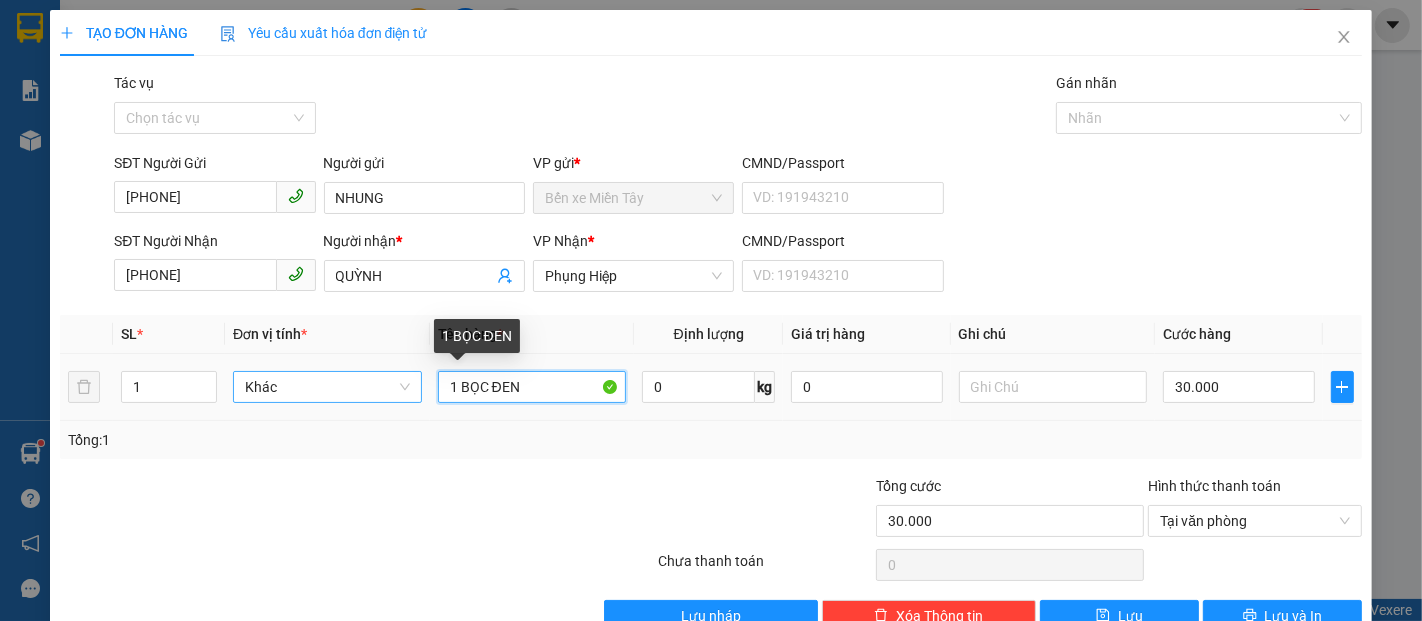 drag, startPoint x: 526, startPoint y: 387, endPoint x: 275, endPoint y: 390, distance: 251.01793 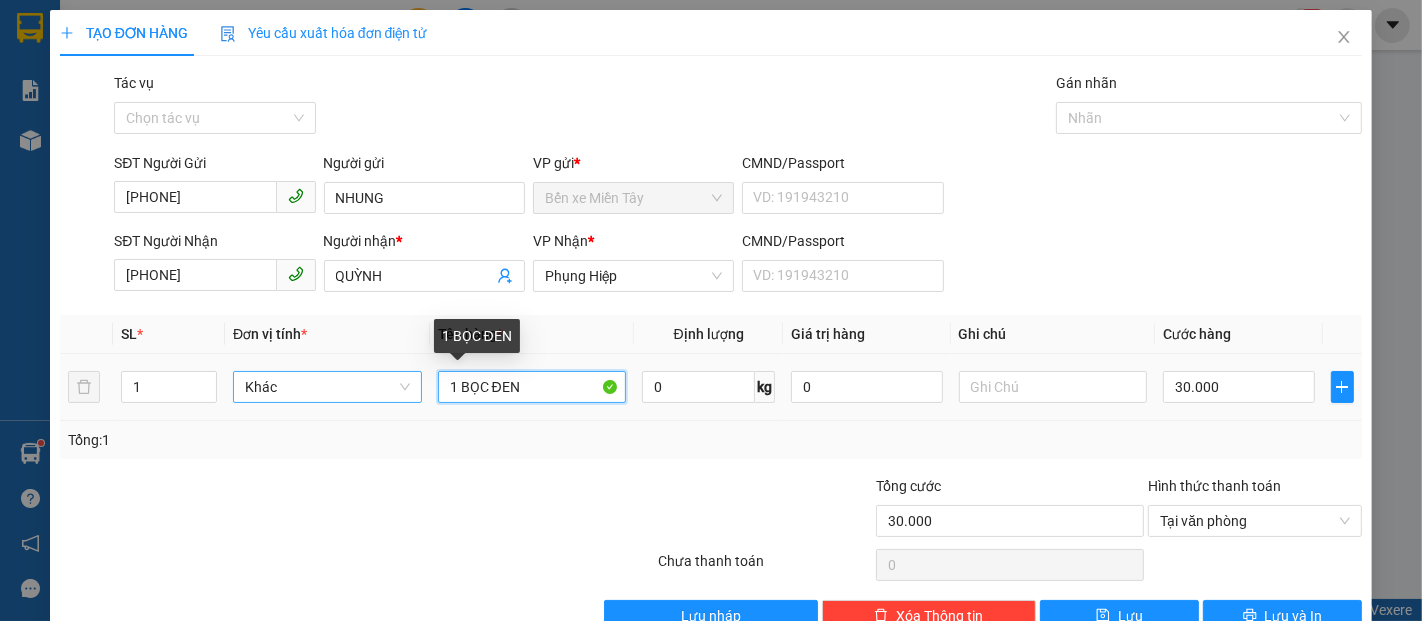 click on "1 Khác 1 BỌC ĐEN 0 kg 0 30.000" at bounding box center (711, 387) 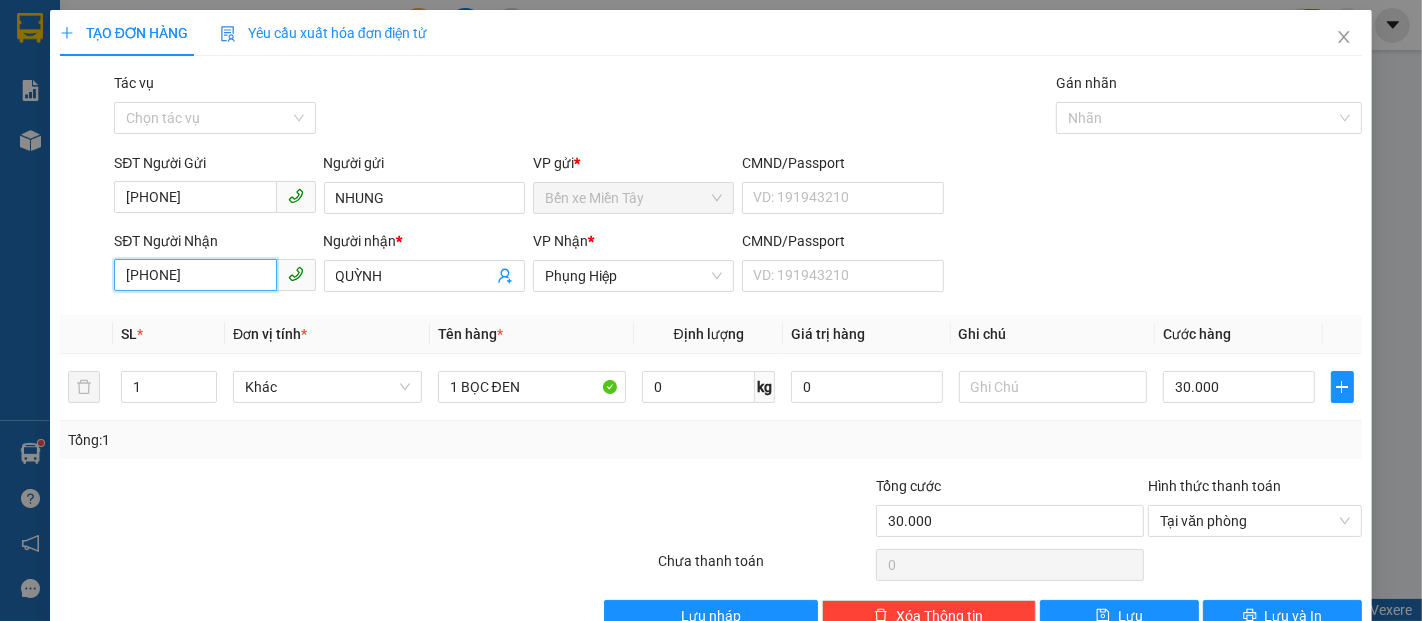 drag, startPoint x: 216, startPoint y: 281, endPoint x: 10, endPoint y: 277, distance: 206.03883 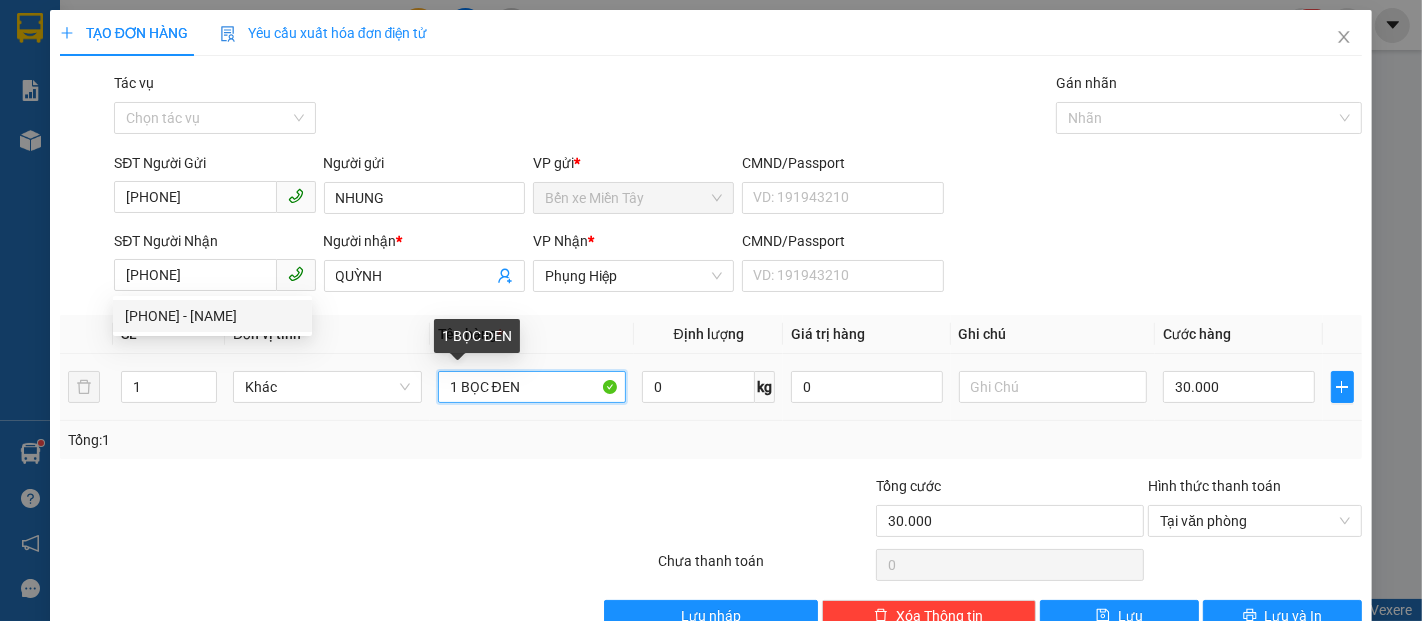 drag, startPoint x: 523, startPoint y: 378, endPoint x: 278, endPoint y: 423, distance: 249.09837 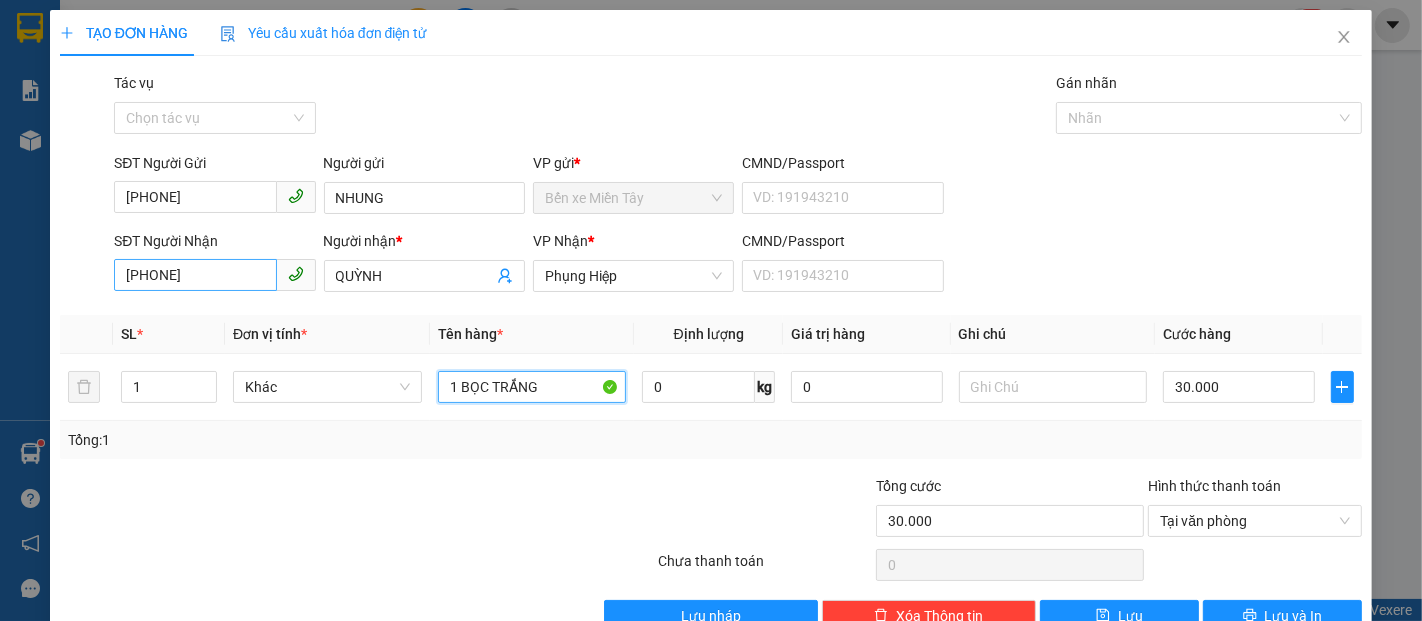 type on "1 BỌC TRẮNG" 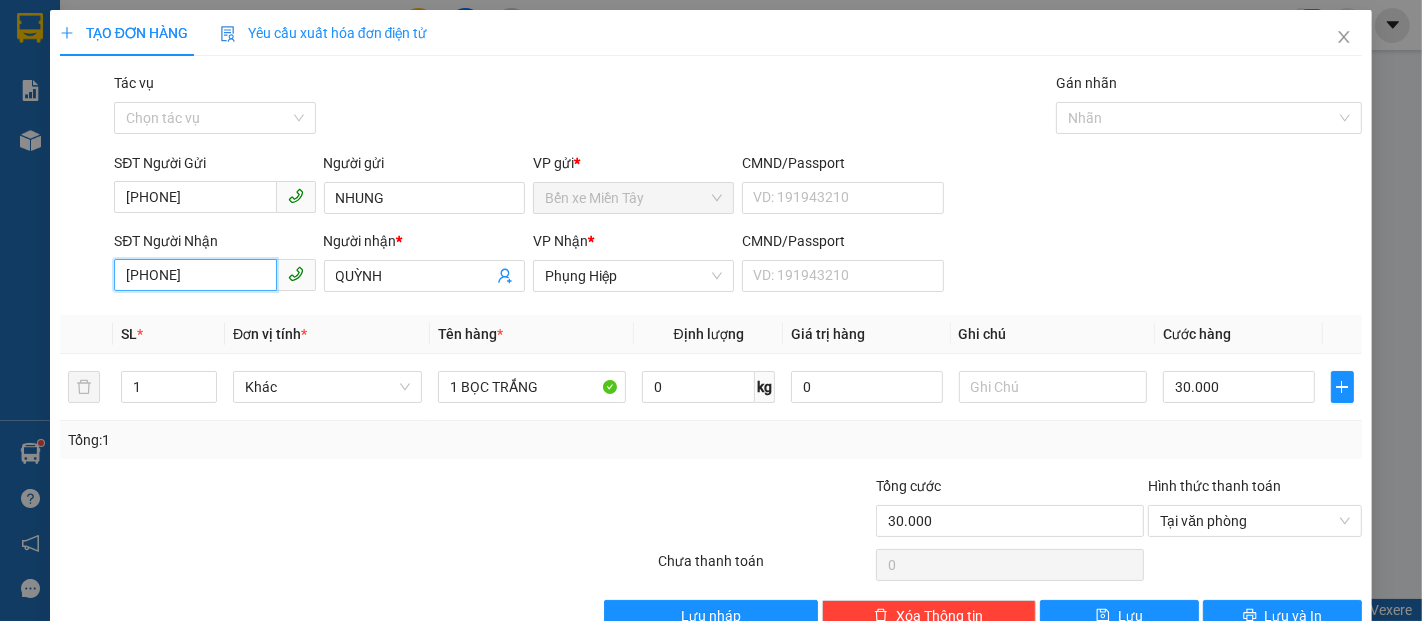 drag, startPoint x: 236, startPoint y: 273, endPoint x: 0, endPoint y: 273, distance: 236 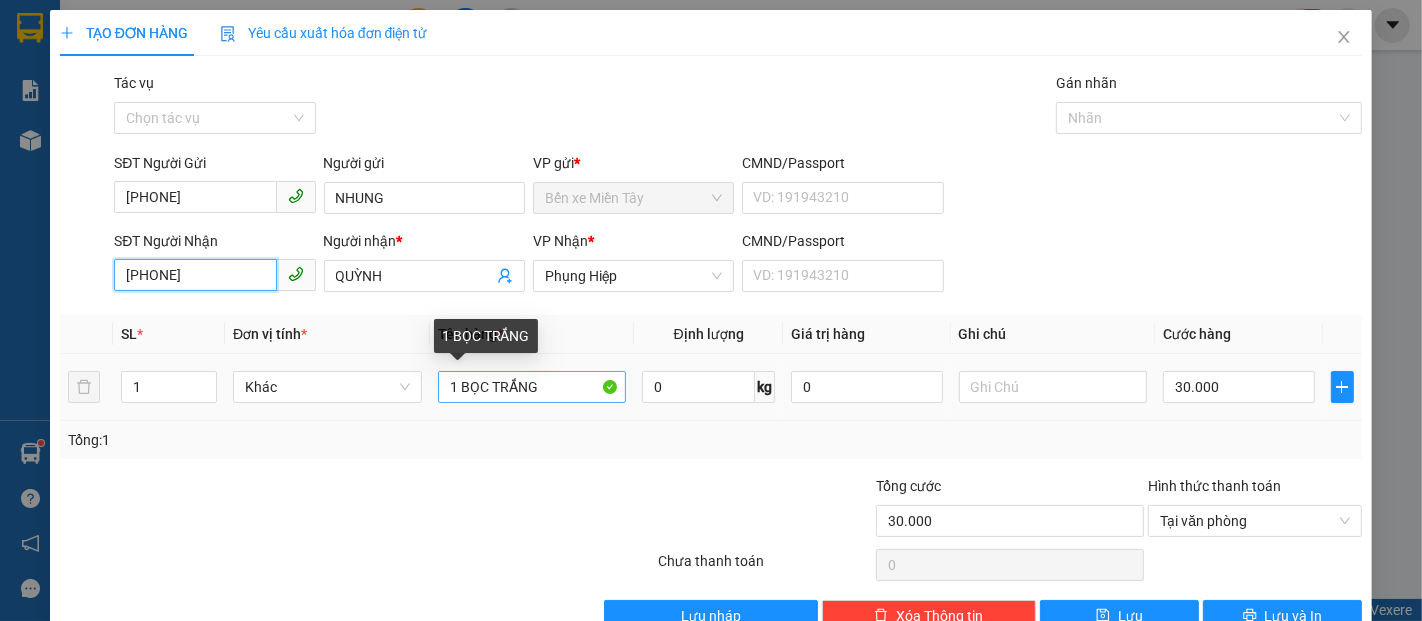 type on "09372444933" 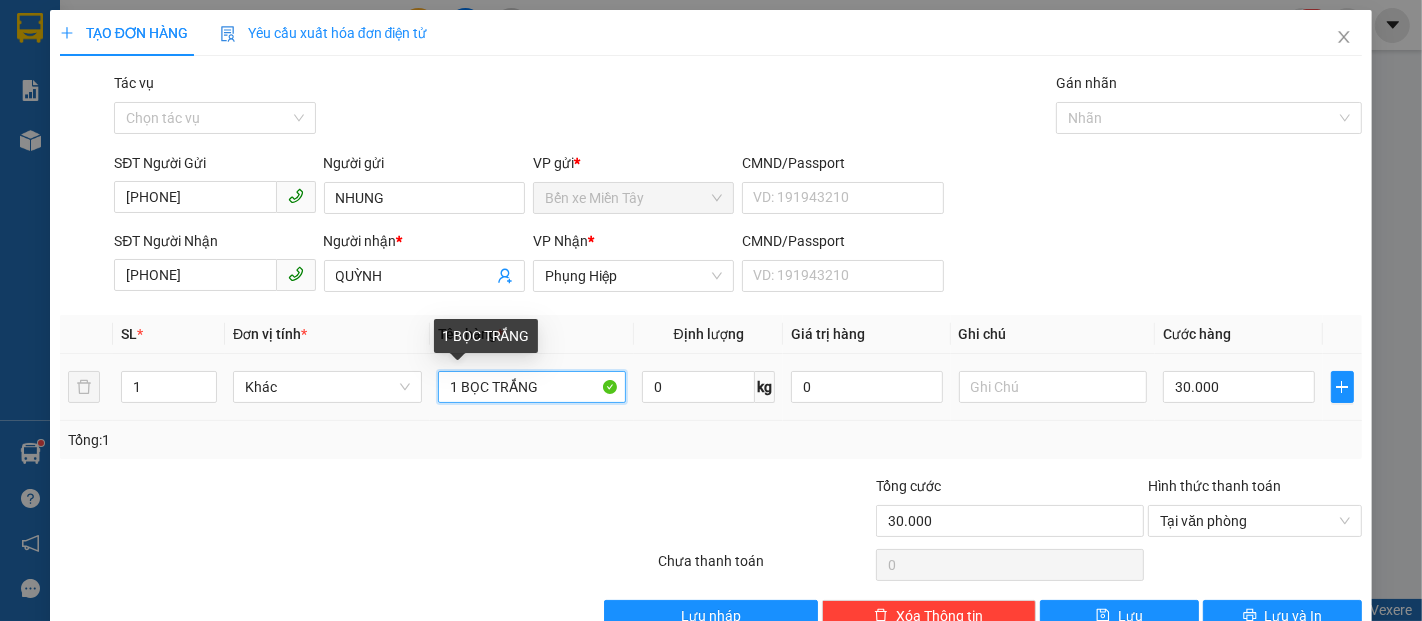 click on "1 BỌC TRẮNG" at bounding box center [532, 387] 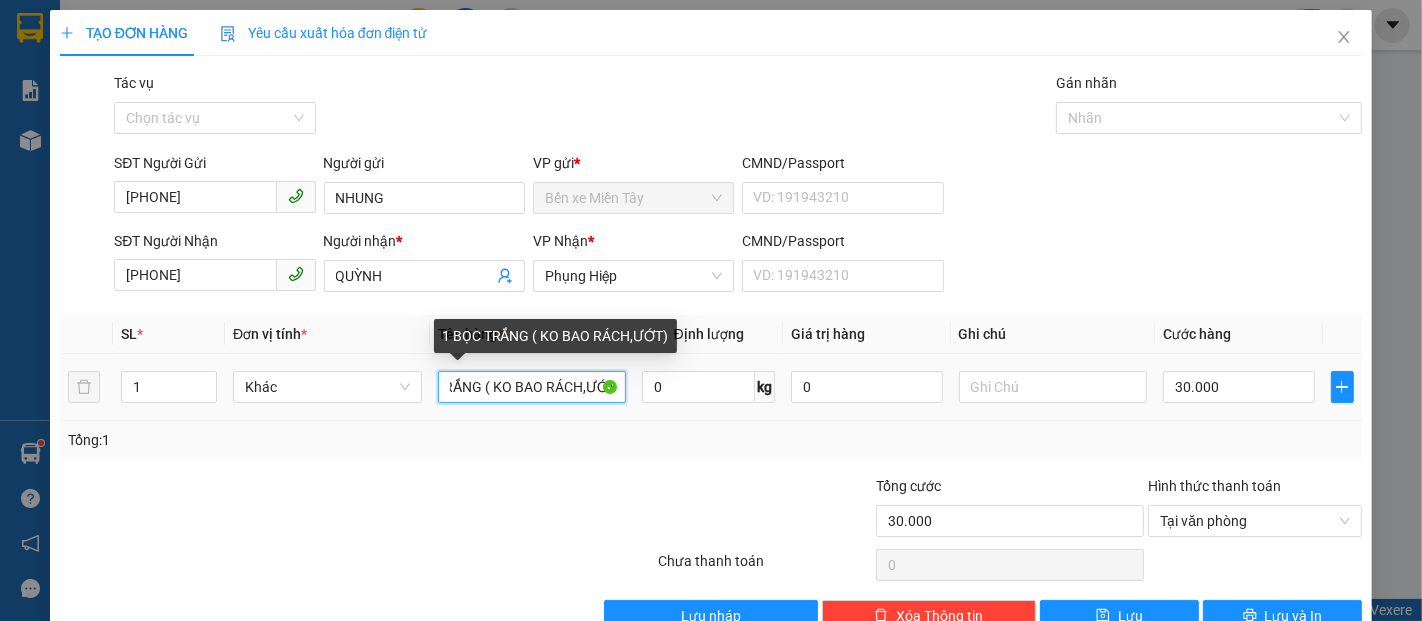 scroll, scrollTop: 0, scrollLeft: 60, axis: horizontal 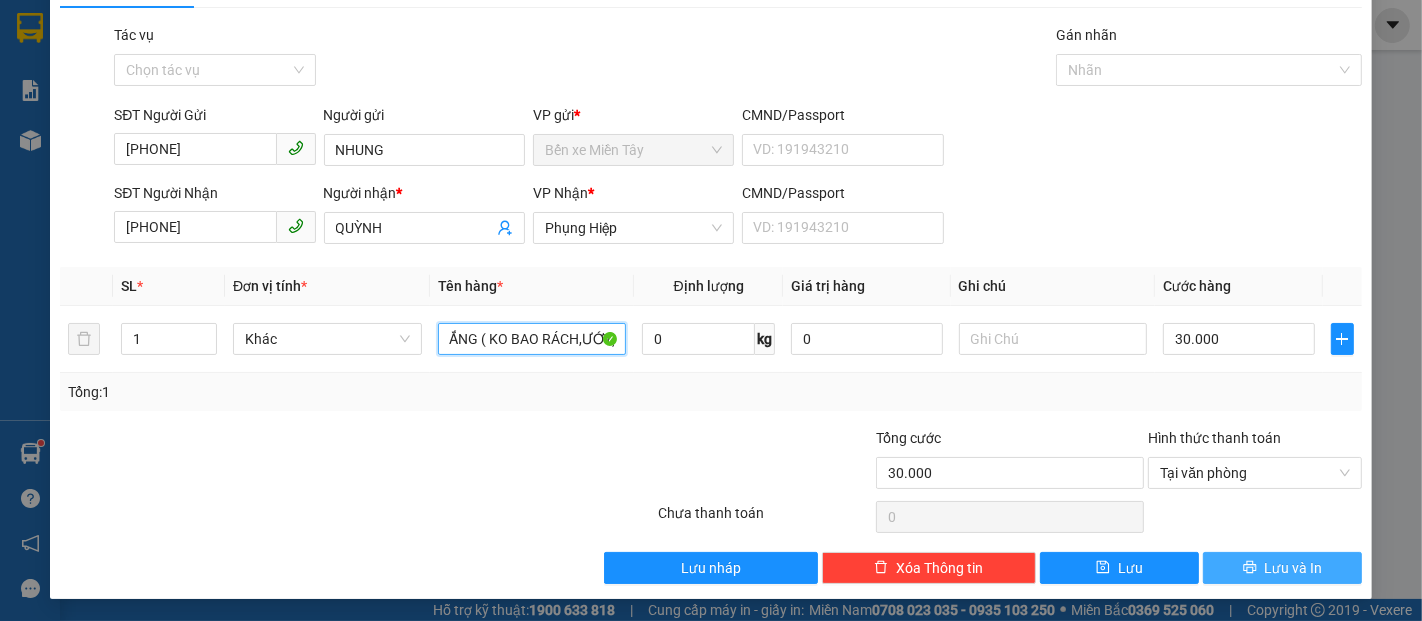 type on "1 BỌC TRẮNG ( KO BAO RÁCH,ƯỚT)" 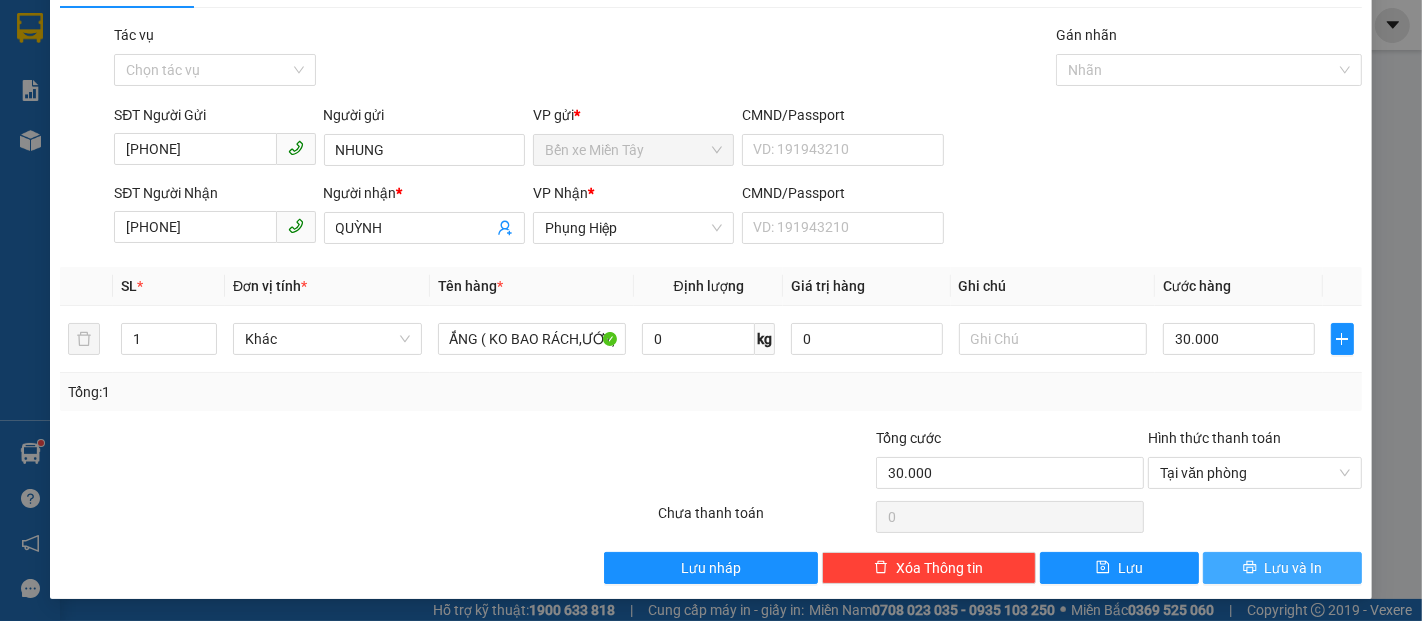 click on "Lưu và In" at bounding box center [1294, 568] 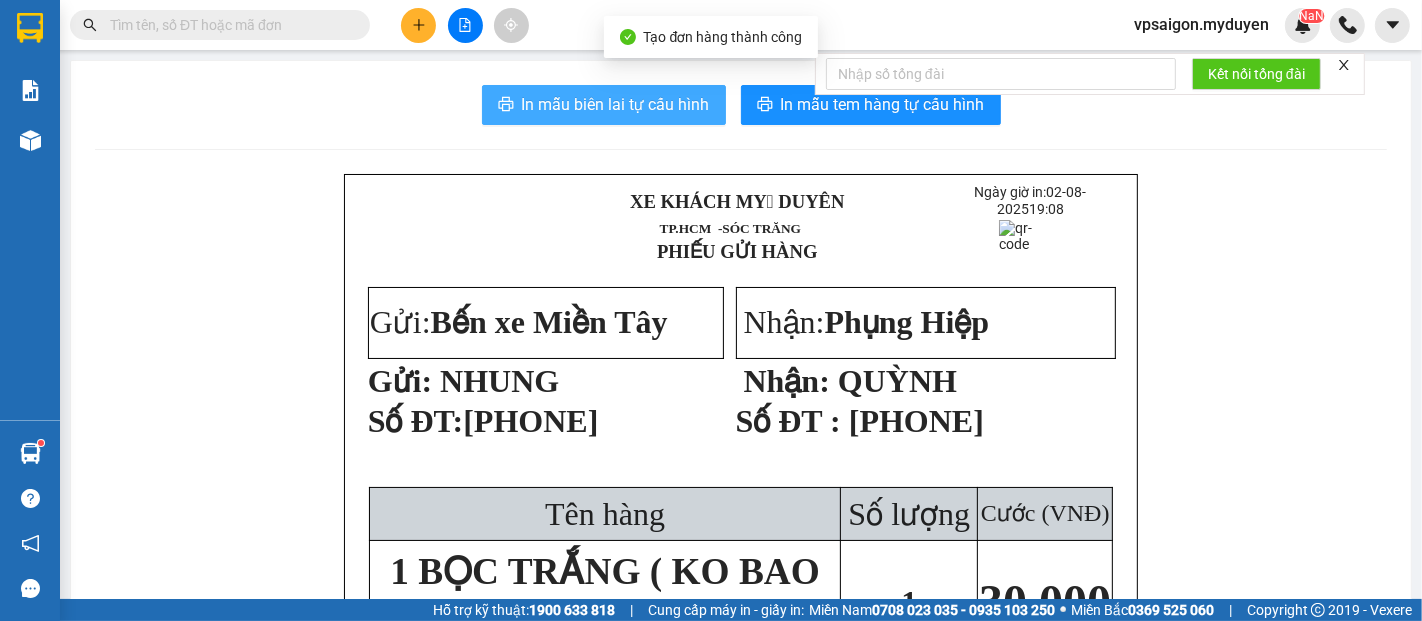 click on "In mẫu biên lai tự cấu hình" at bounding box center [616, 104] 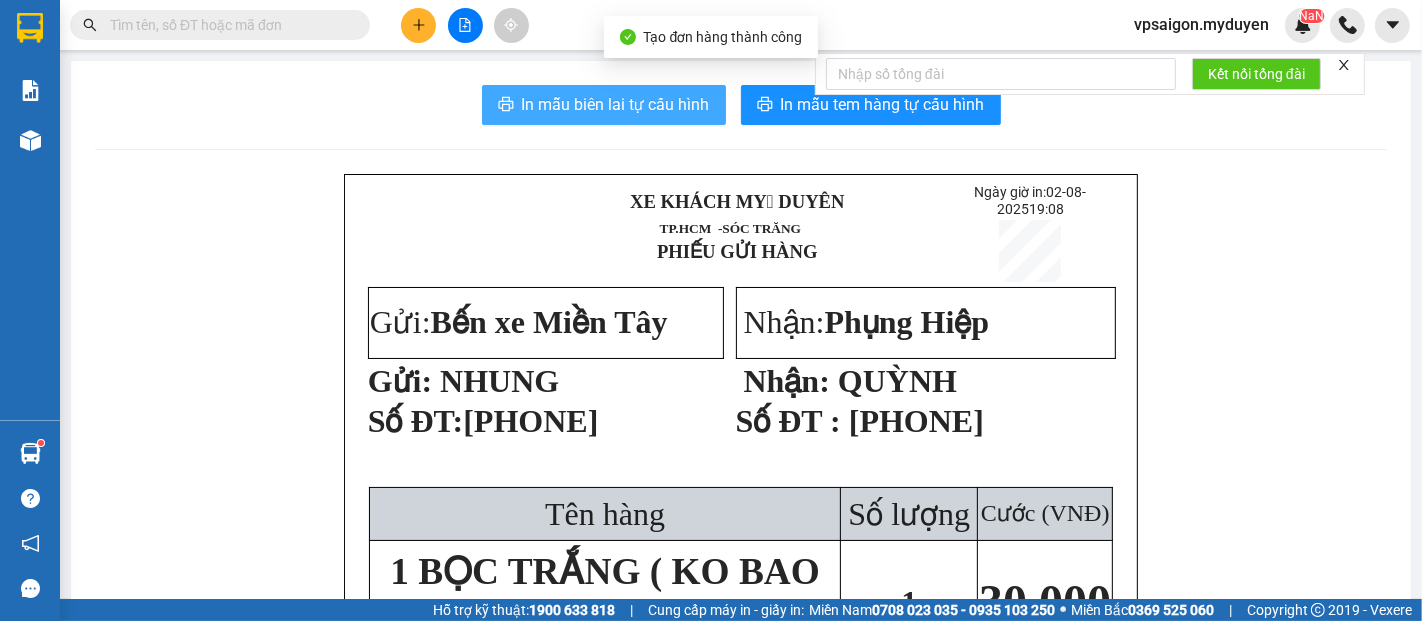 scroll, scrollTop: 0, scrollLeft: 0, axis: both 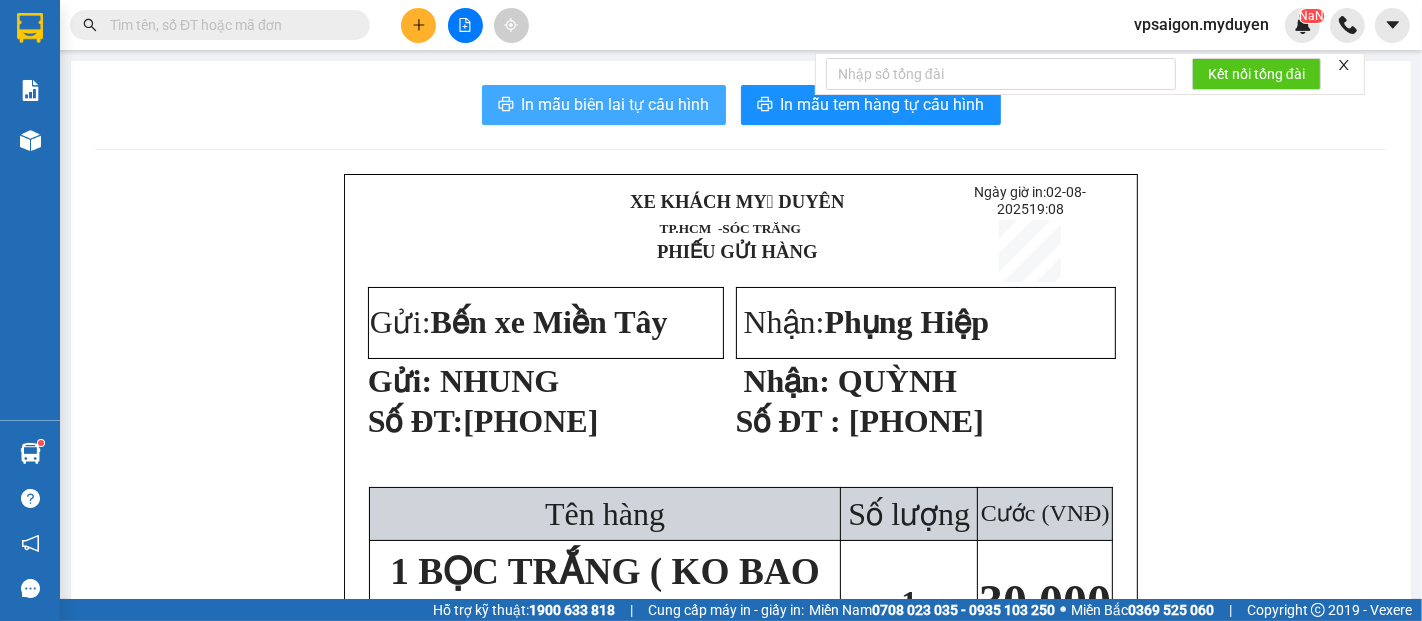 click on "In mẫu tem hàng tự cấu hình" at bounding box center (883, 104) 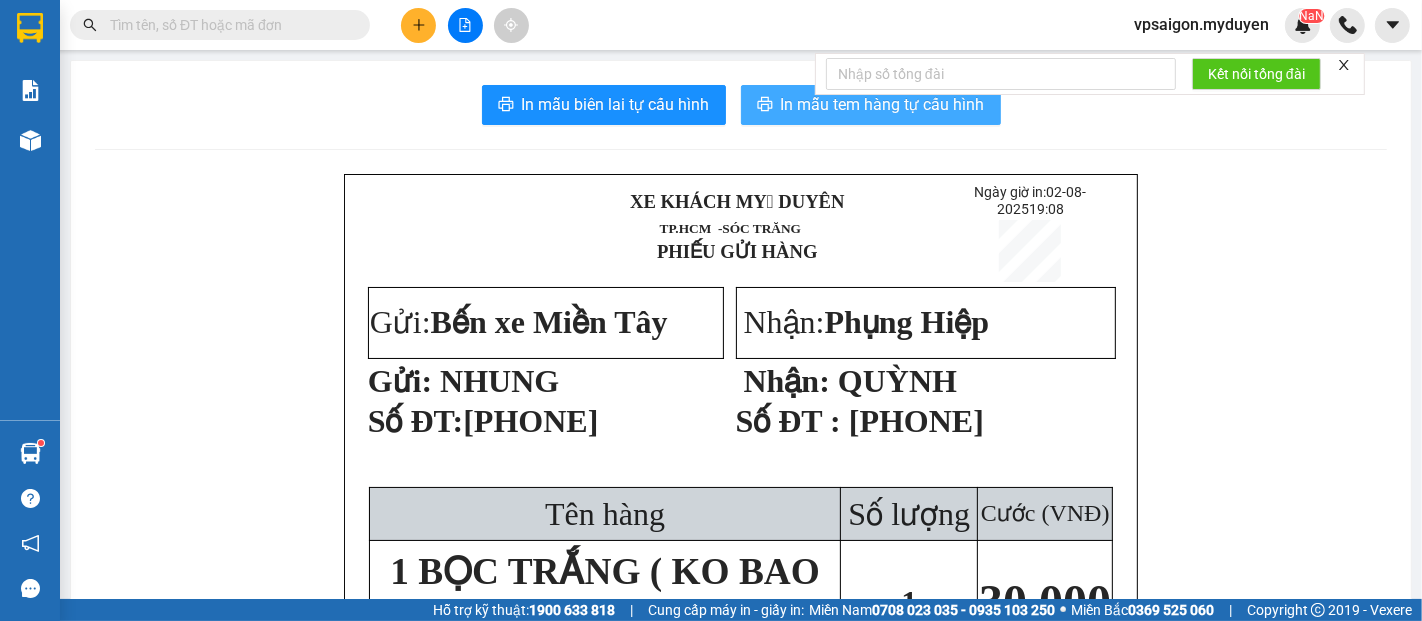 scroll, scrollTop: 0, scrollLeft: 0, axis: both 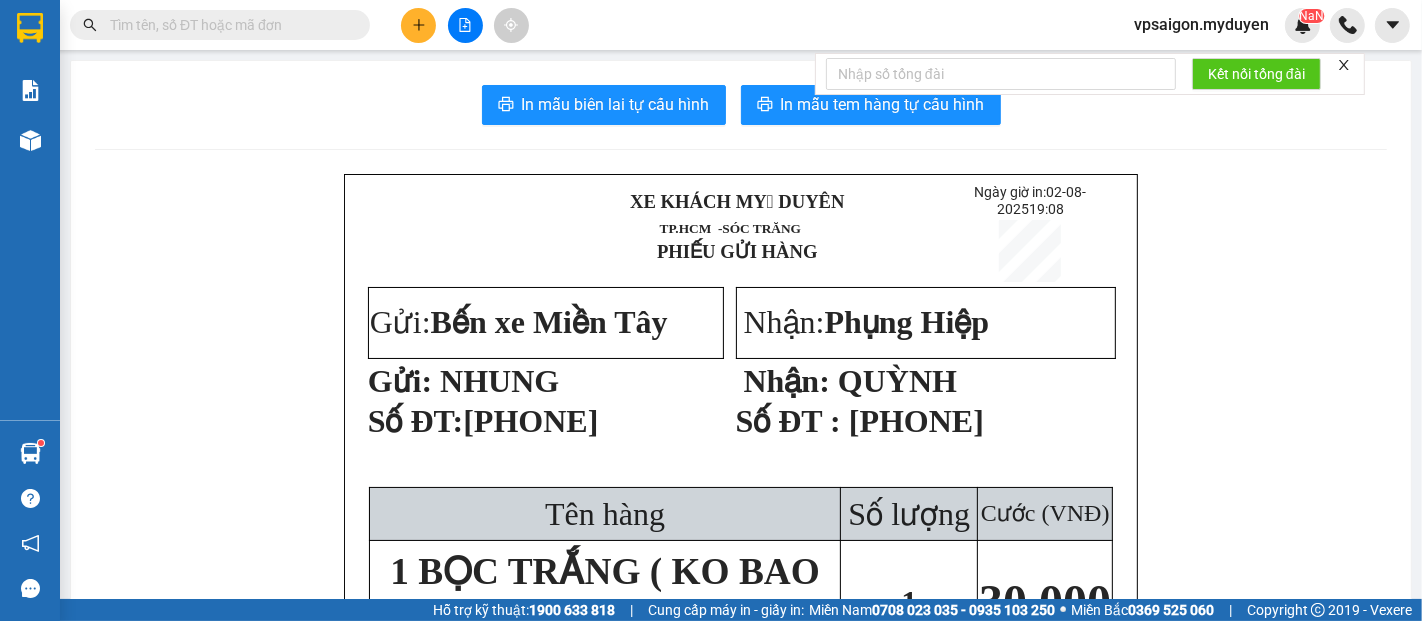 click at bounding box center [465, 25] 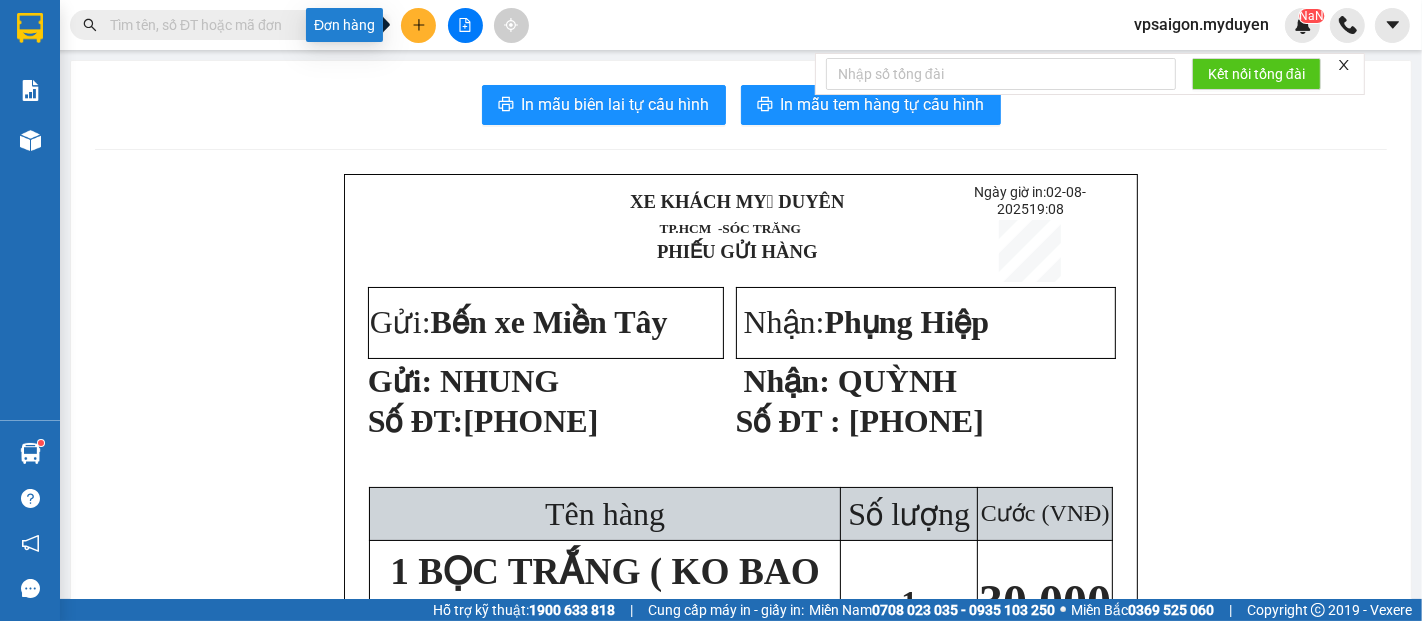 click 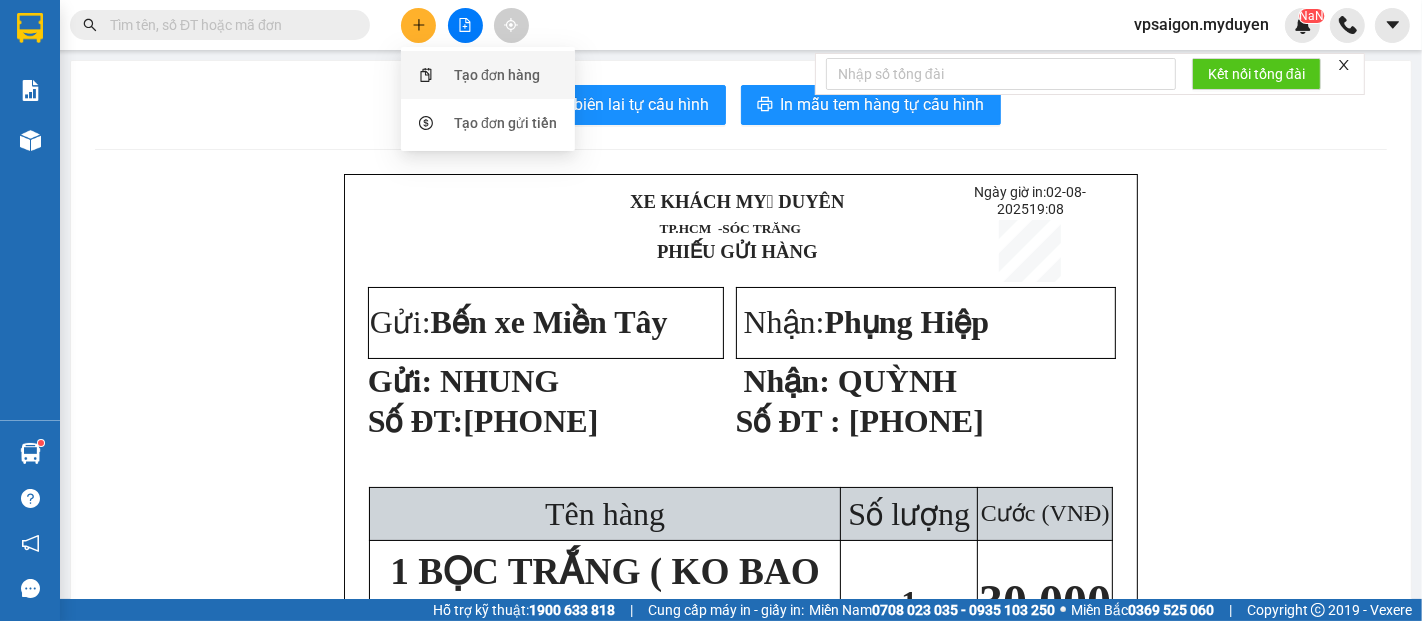 click on "Tạo đơn hàng" at bounding box center (497, 75) 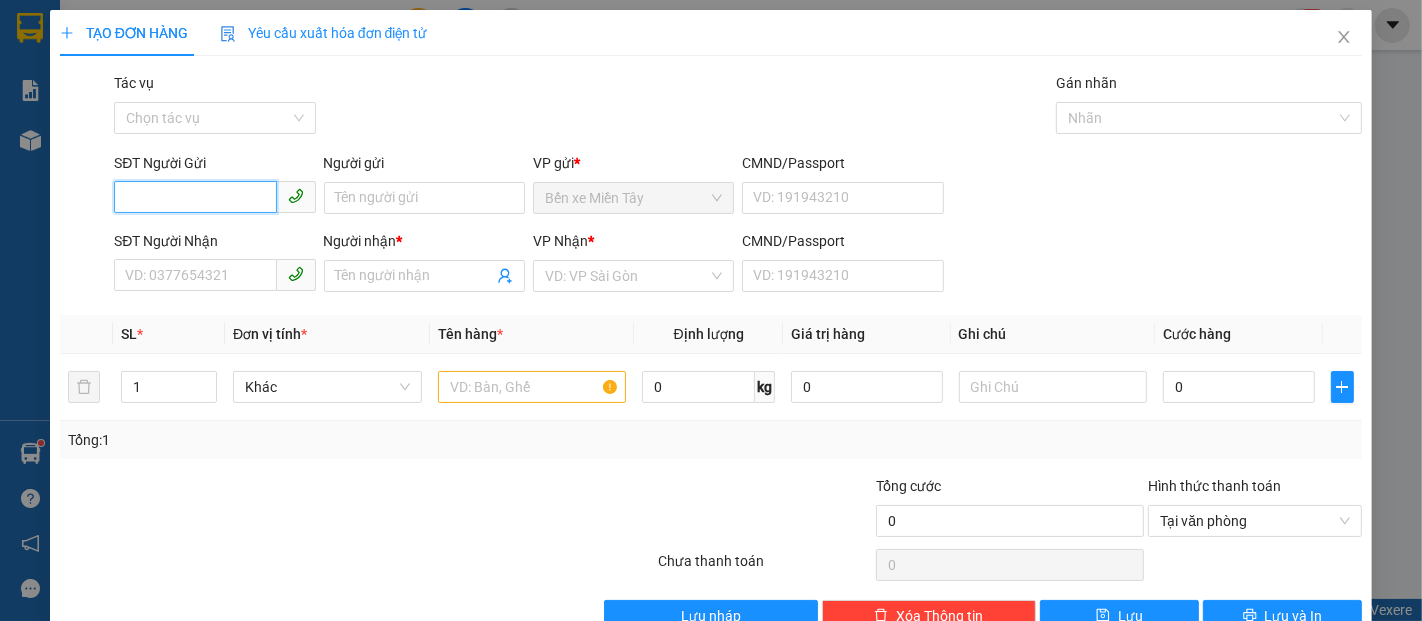 click on "SĐT Người Gửi" at bounding box center [195, 197] 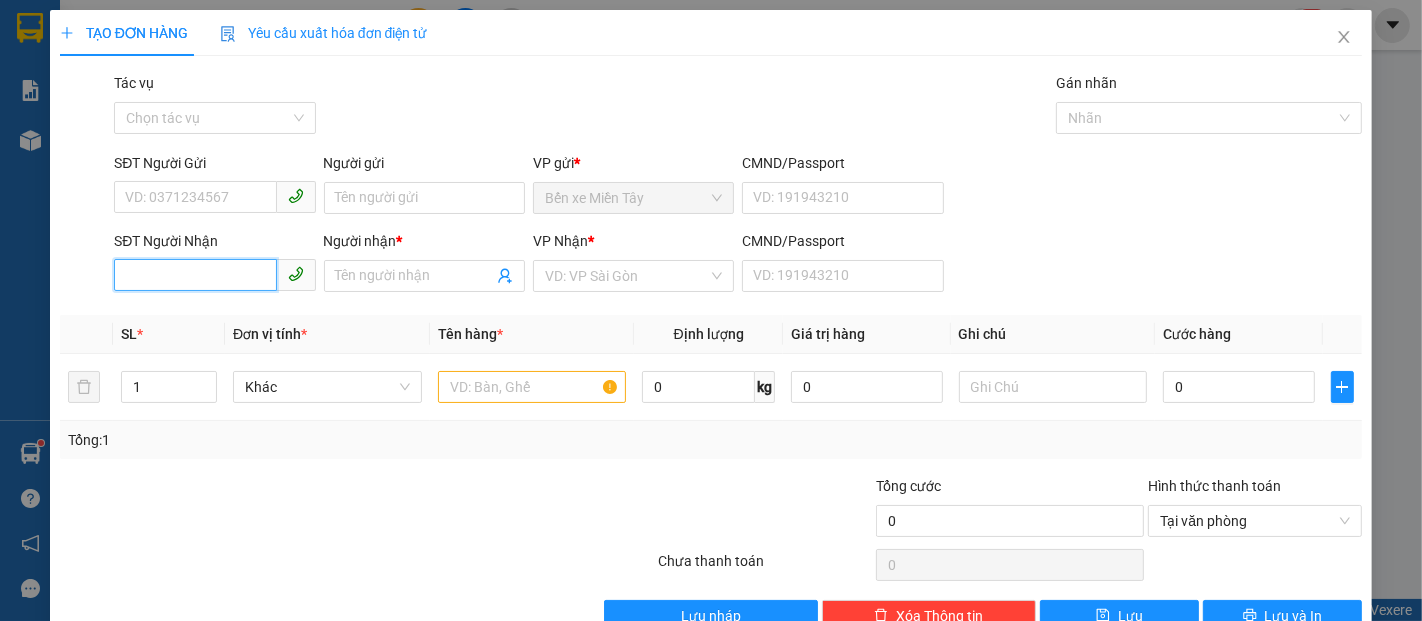 click on "SĐT Người Nhận" at bounding box center (195, 275) 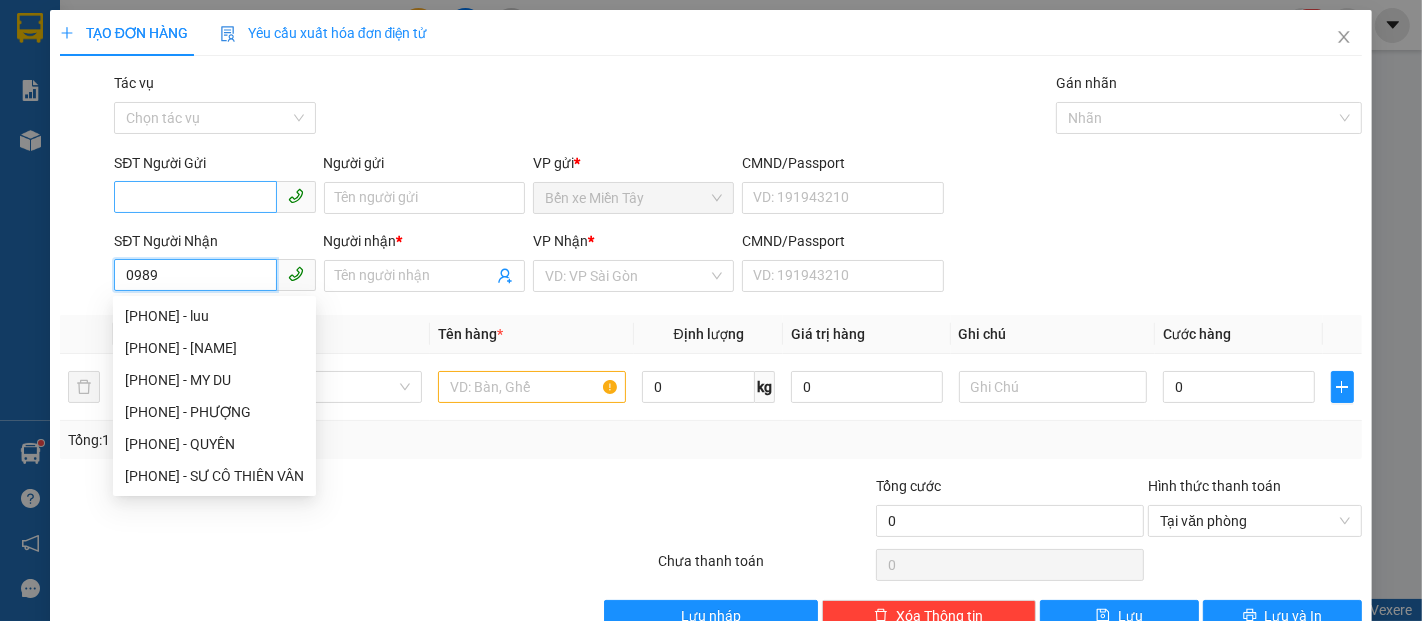 type on "0989" 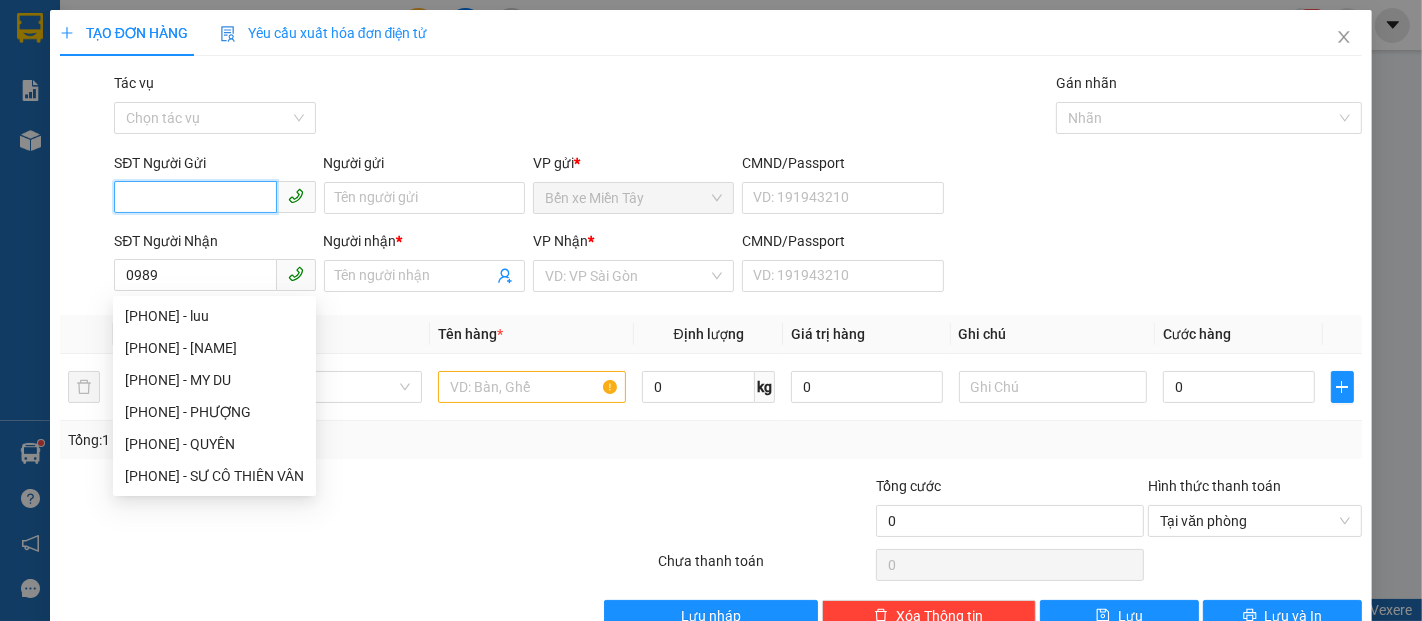 click on "SĐT Người Gửi" at bounding box center [195, 197] 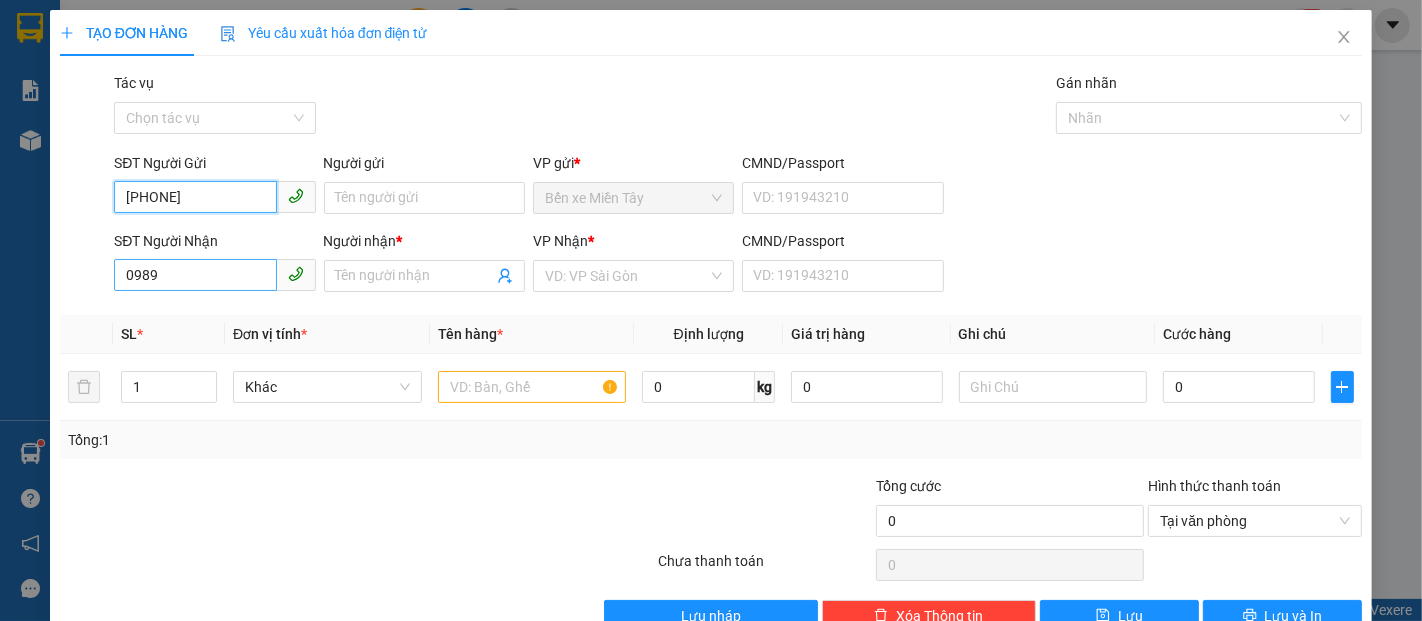 type on "0962255627" 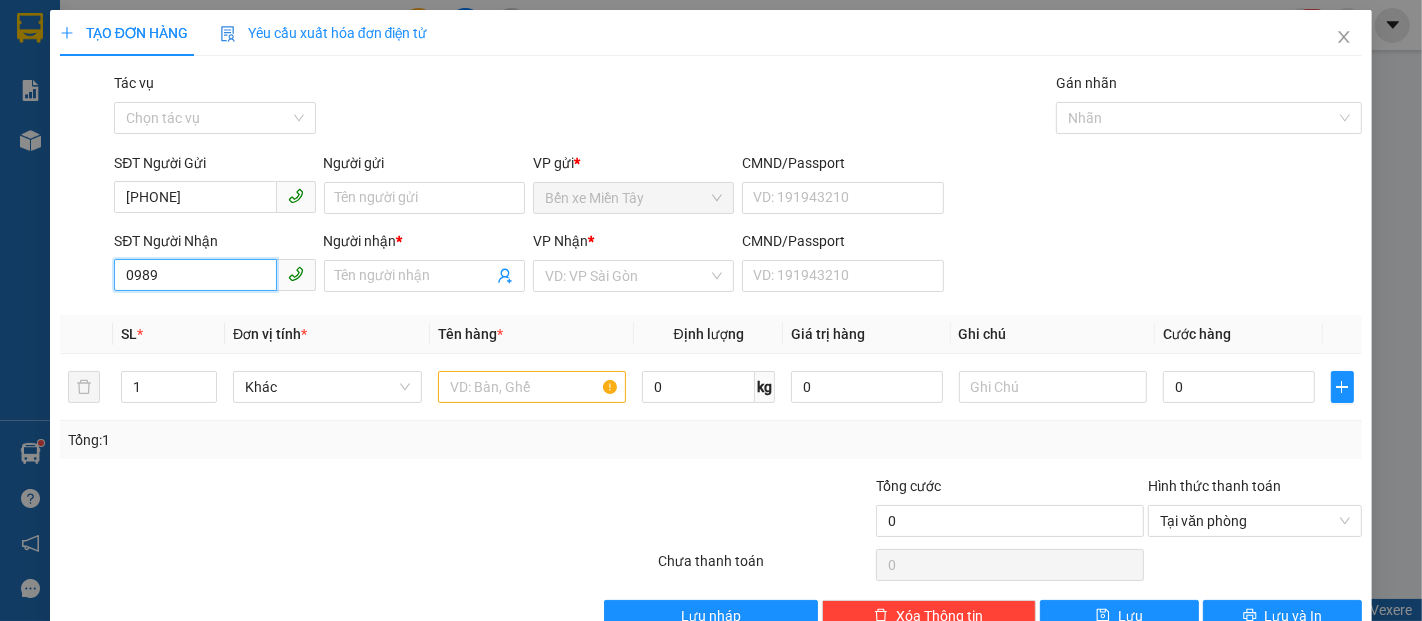 click on "0989" at bounding box center [195, 275] 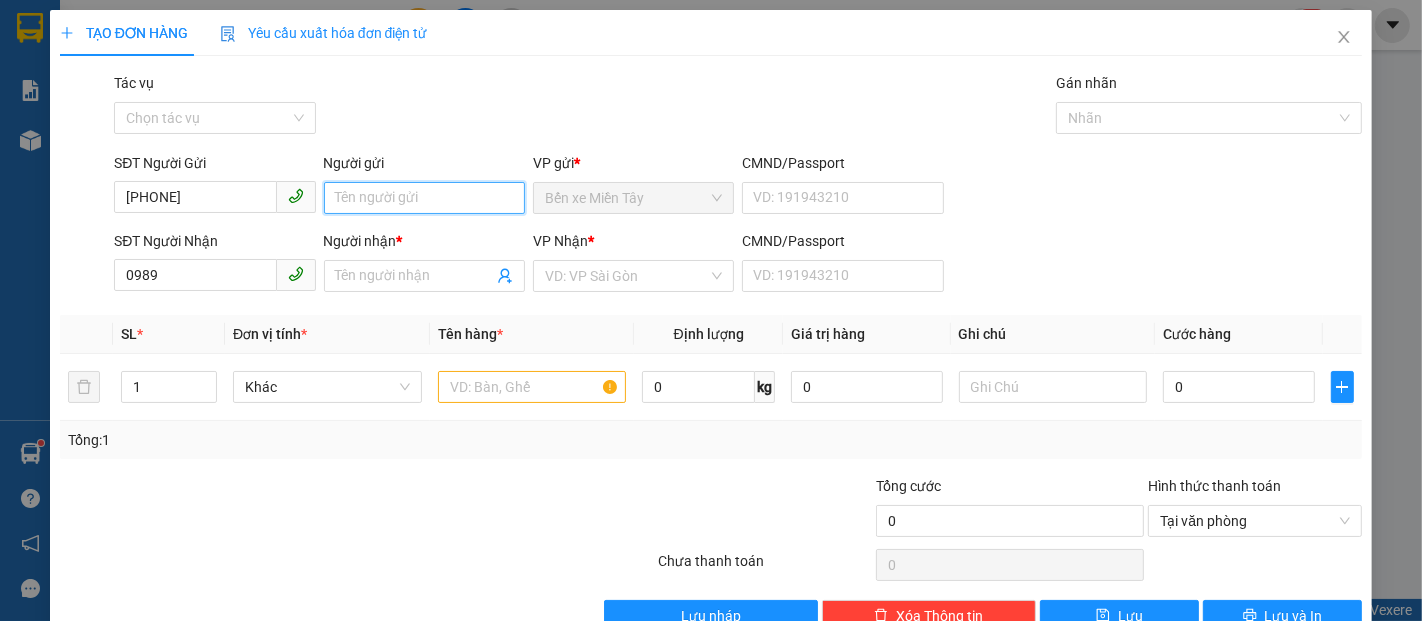 click on "Người gửi" at bounding box center [424, 198] 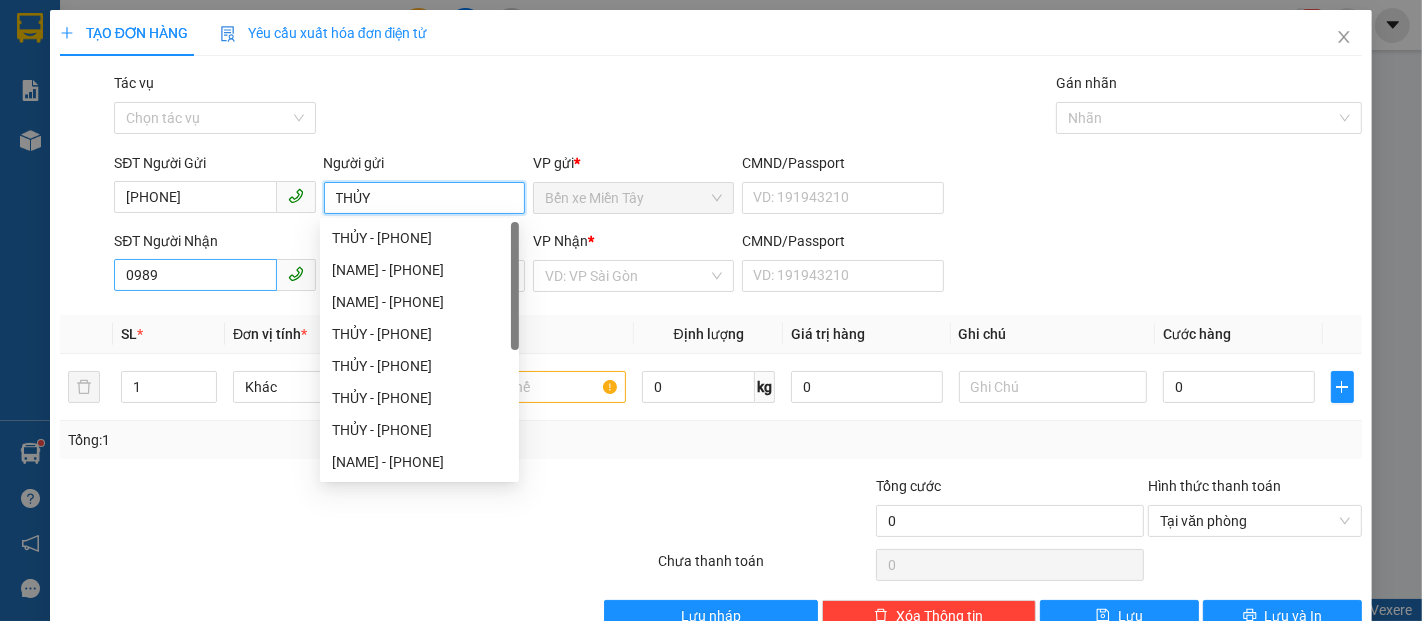 type on "THỦY" 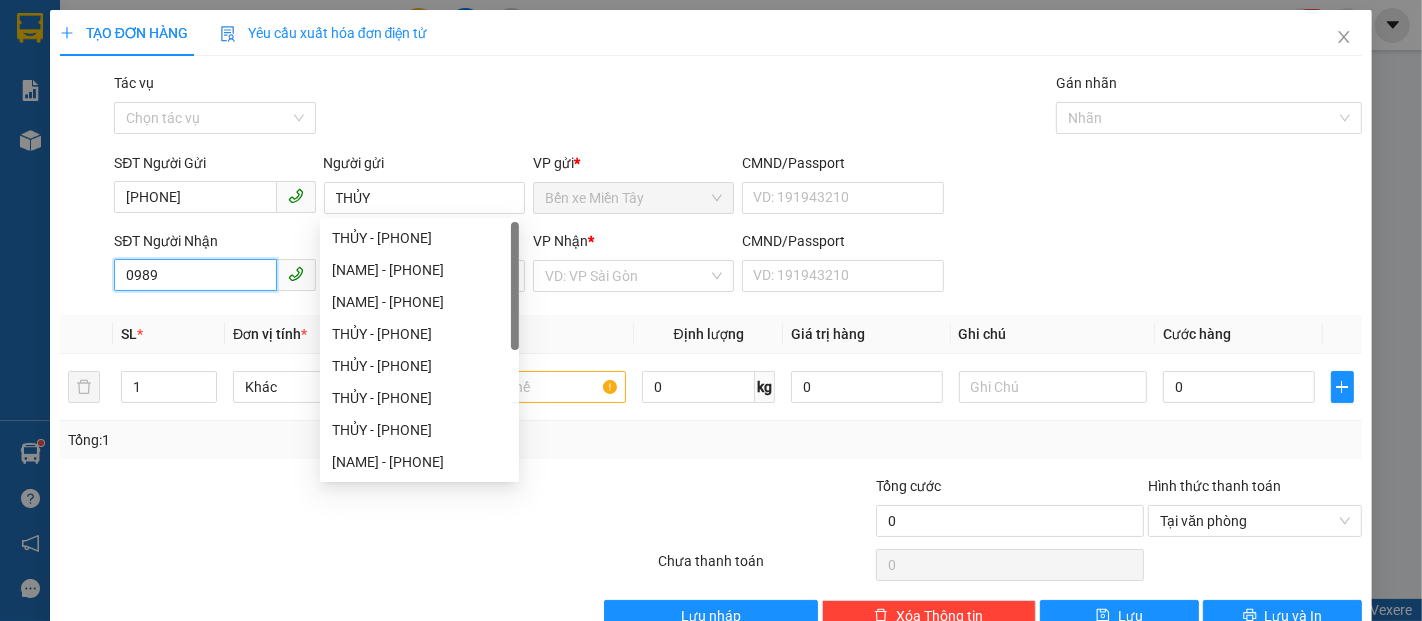 drag, startPoint x: 199, startPoint y: 270, endPoint x: 181, endPoint y: 253, distance: 24.758837 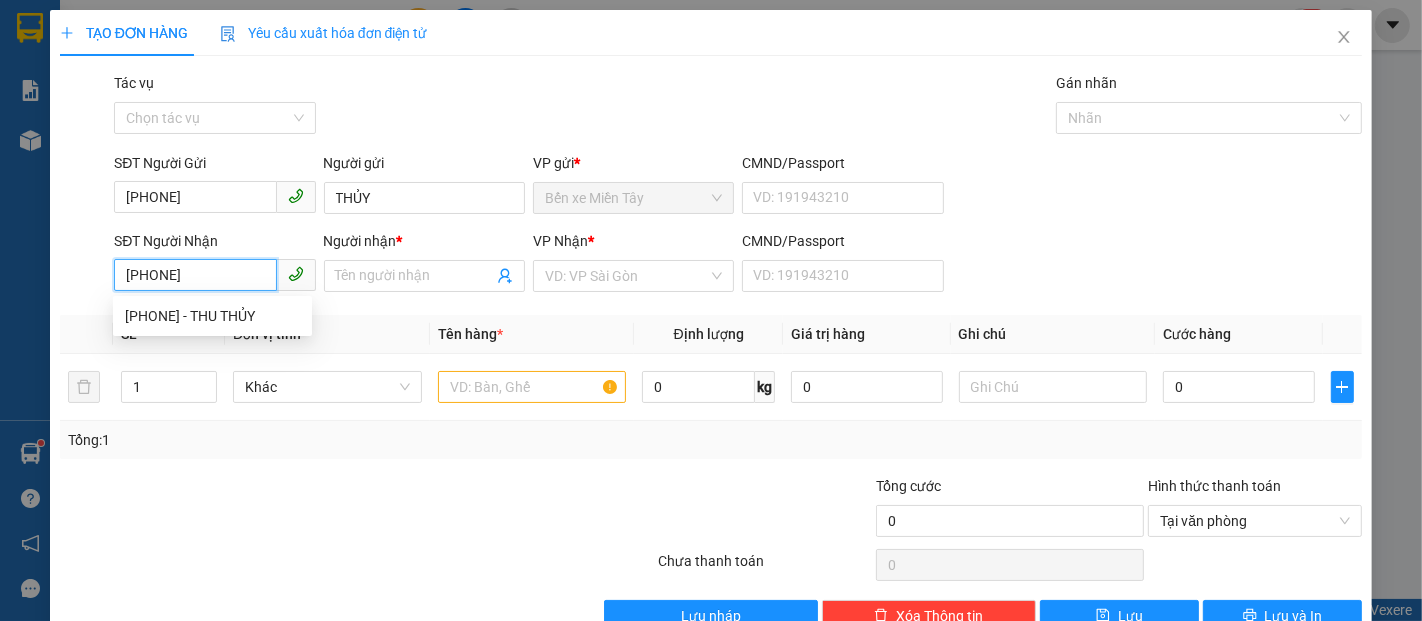 type on "0989121130" 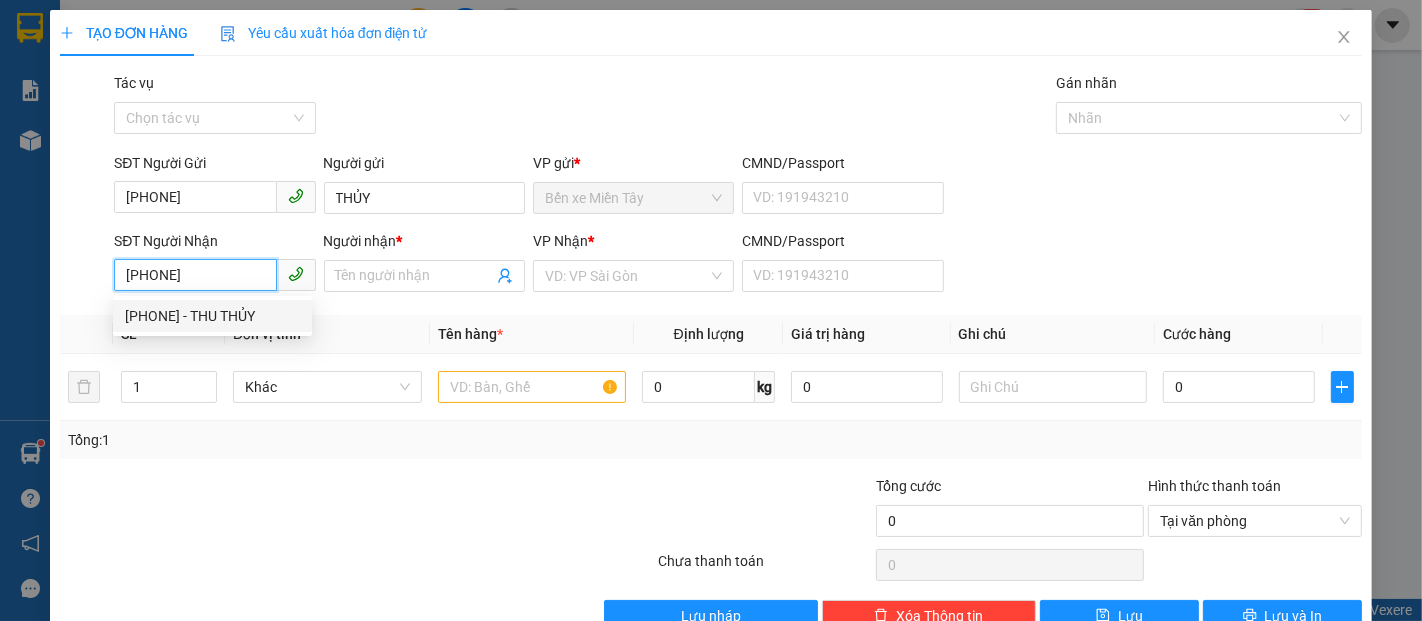 click on "0989121130 - THU THỦY" at bounding box center (212, 316) 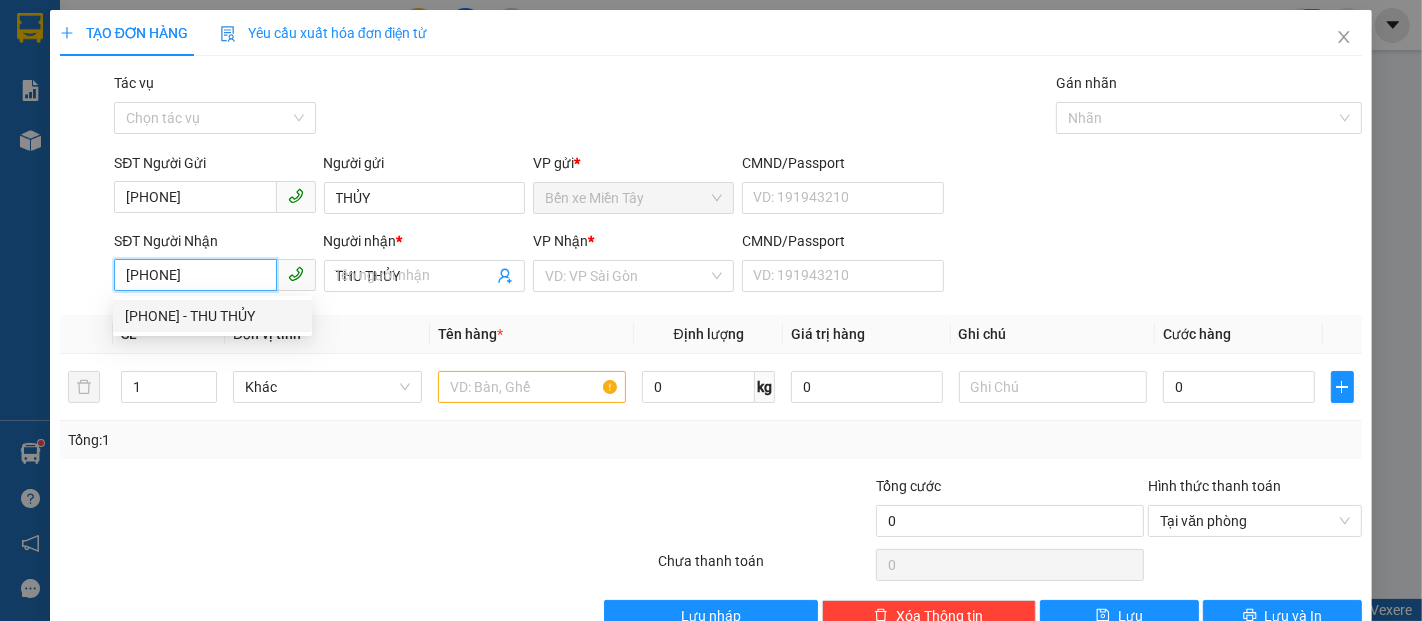 type on "40.000" 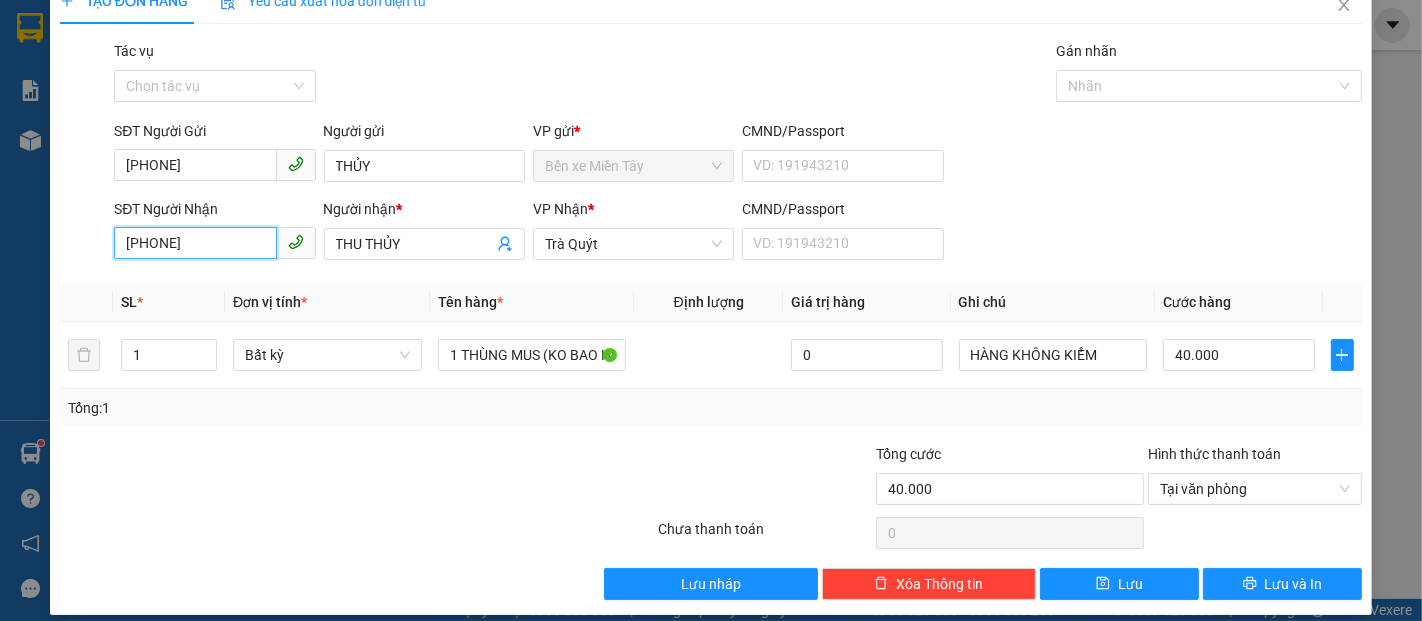 scroll, scrollTop: 48, scrollLeft: 0, axis: vertical 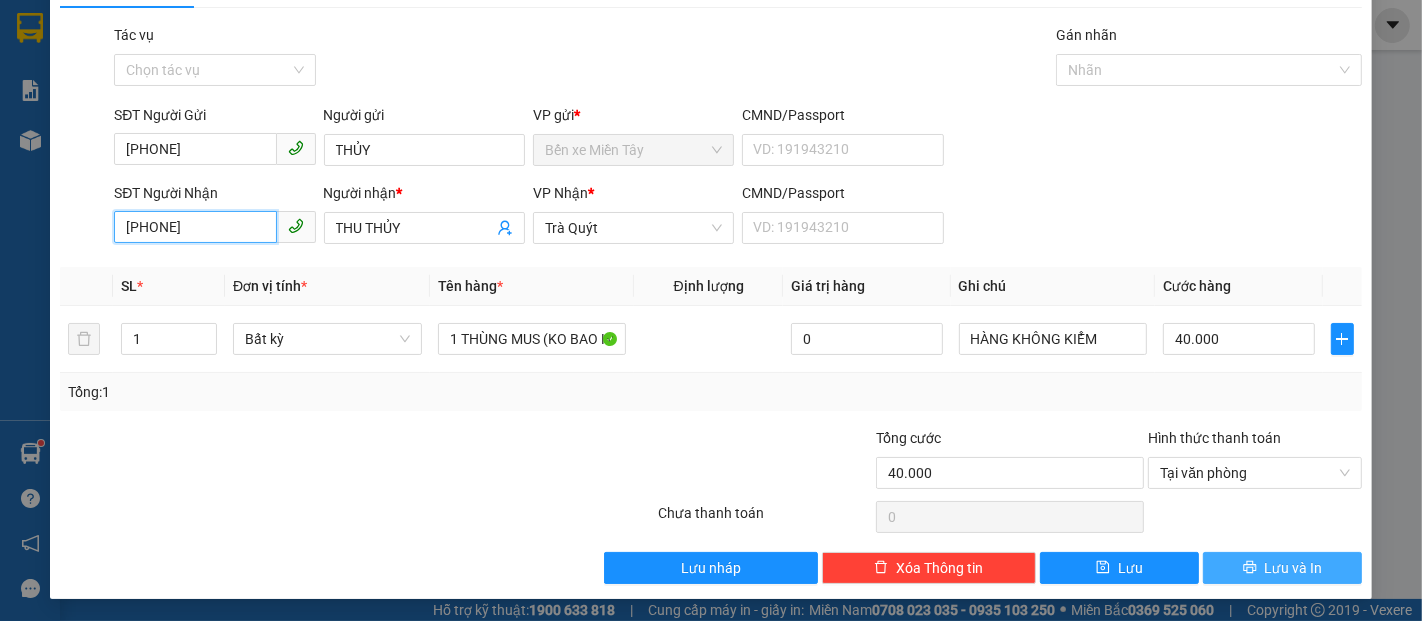 type on "0989121130" 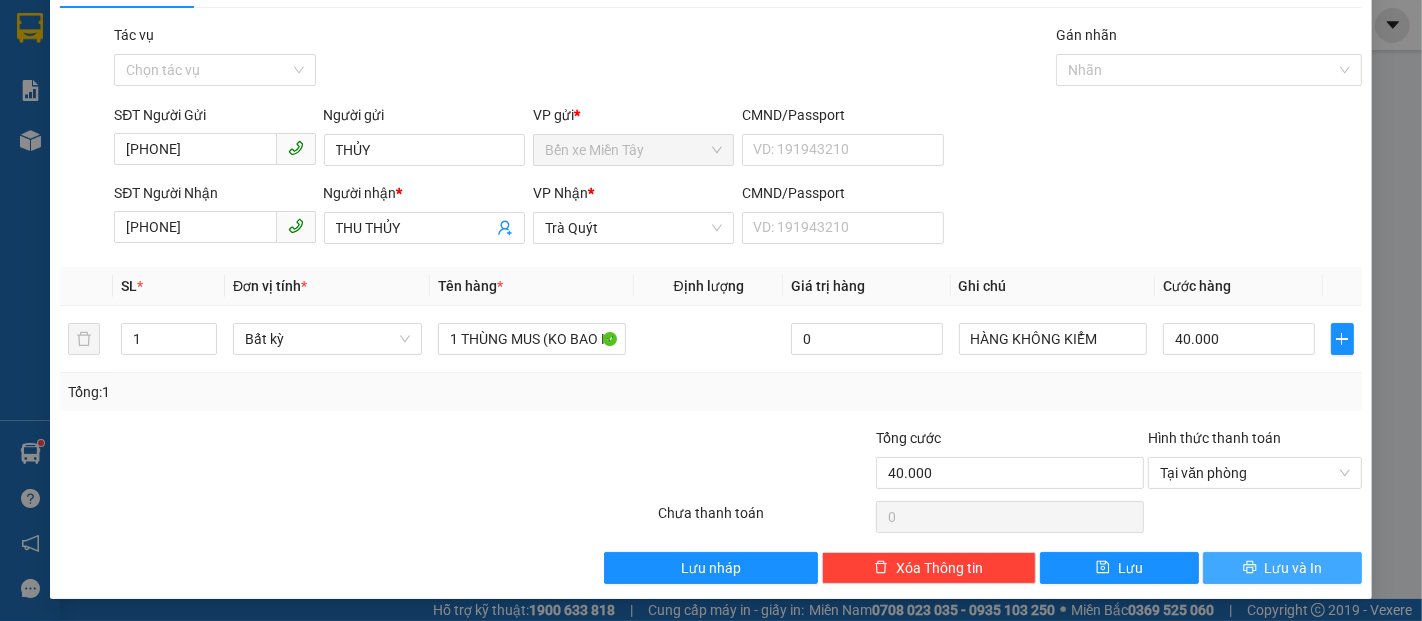 click on "Lưu và In" at bounding box center (1294, 568) 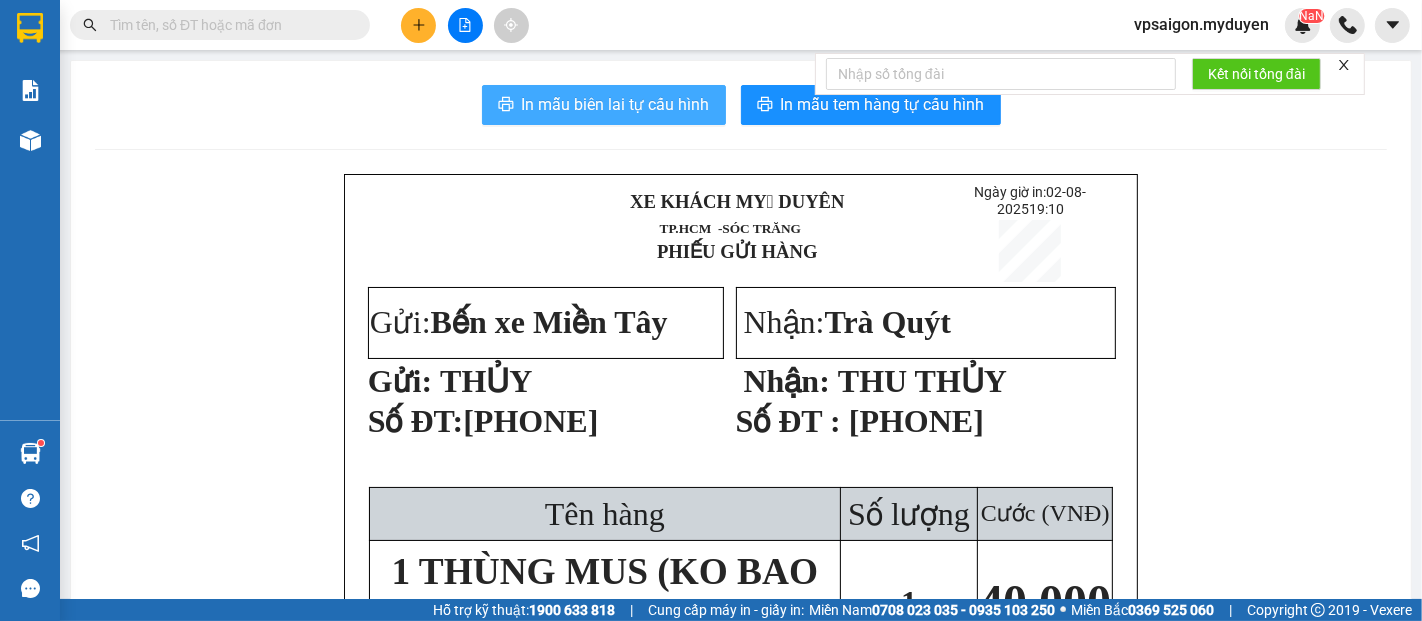click on "In mẫu biên lai tự cấu hình" at bounding box center [616, 104] 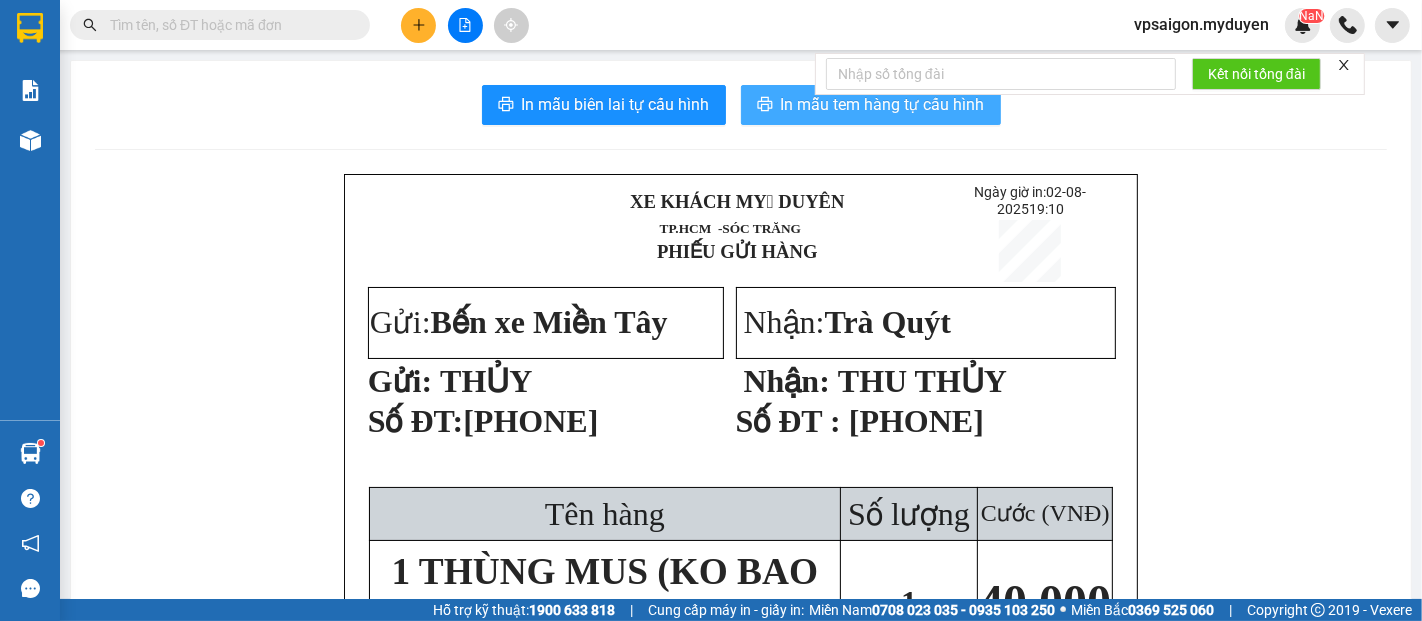 click on "In mẫu tem hàng tự cấu hình" at bounding box center [883, 104] 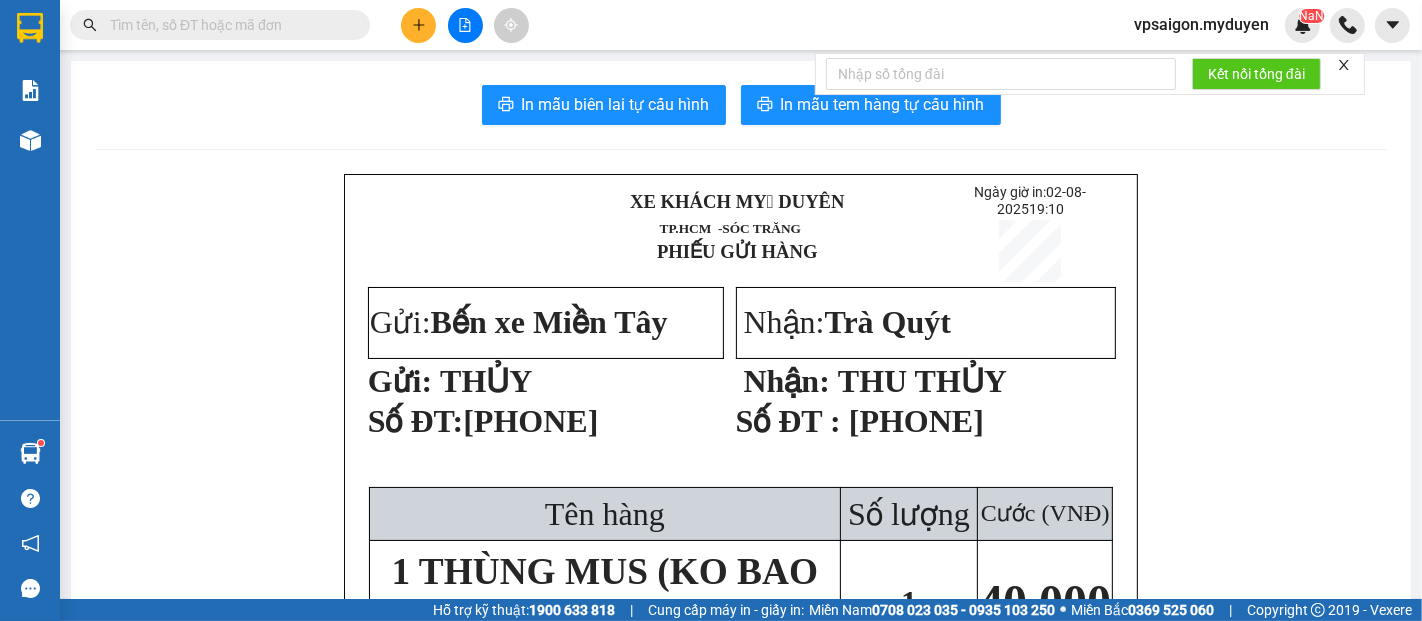 drag, startPoint x: 937, startPoint y: 558, endPoint x: 1389, endPoint y: 664, distance: 464.26285 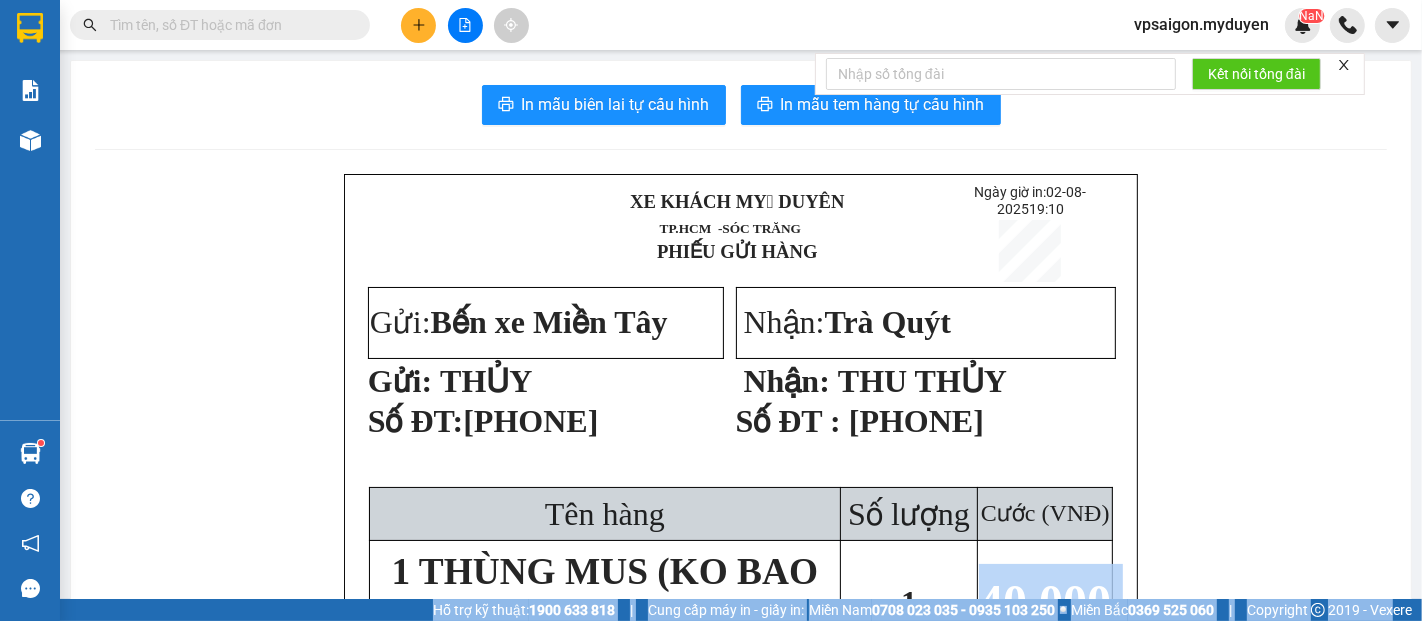 scroll, scrollTop: 160, scrollLeft: 0, axis: vertical 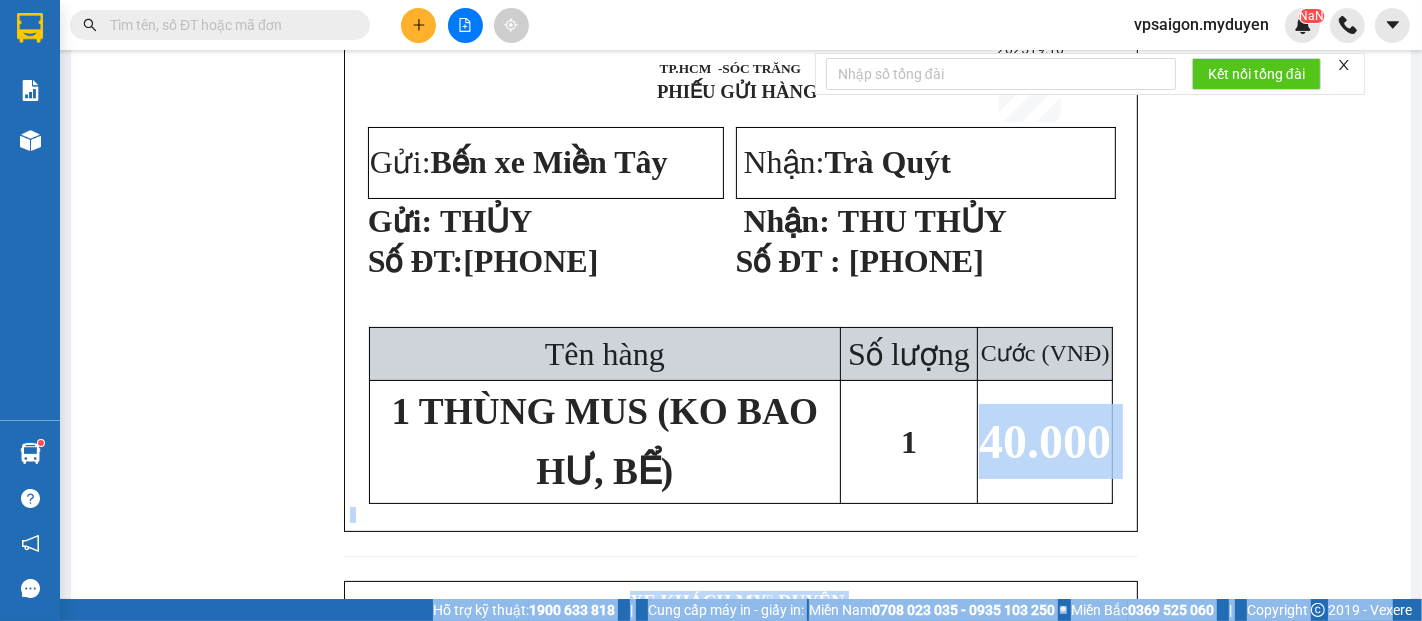 click at bounding box center [418, 25] 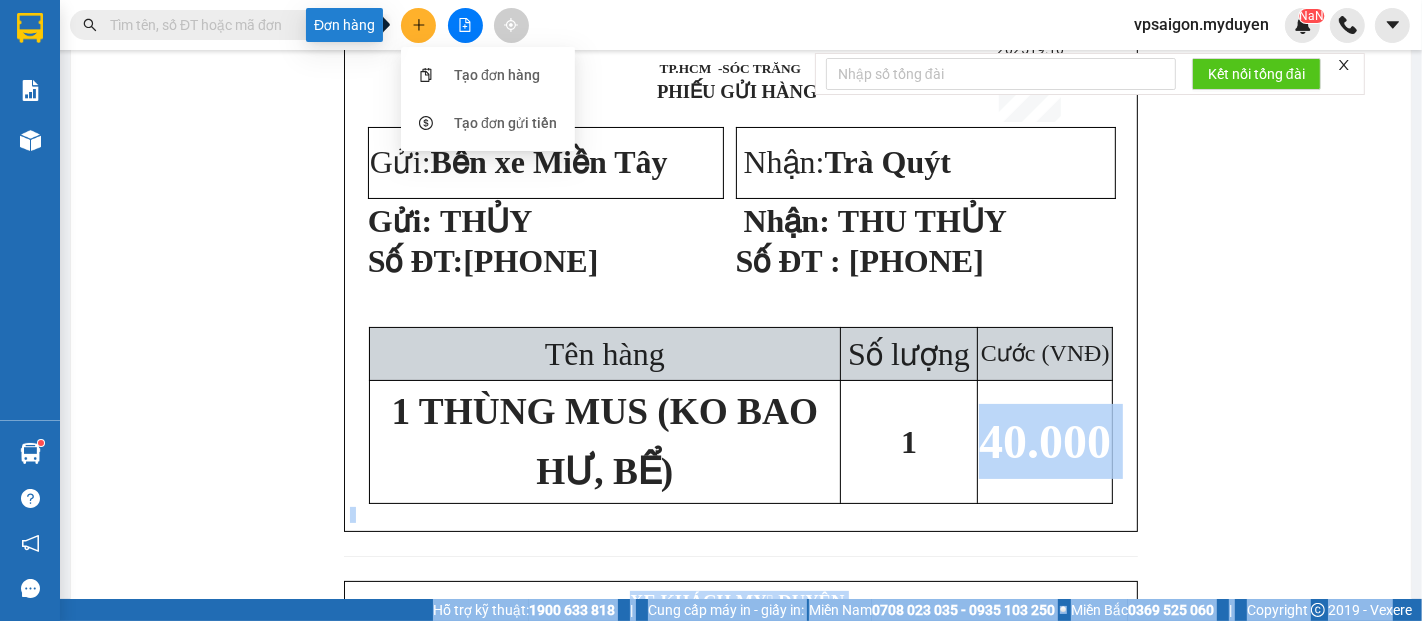 click 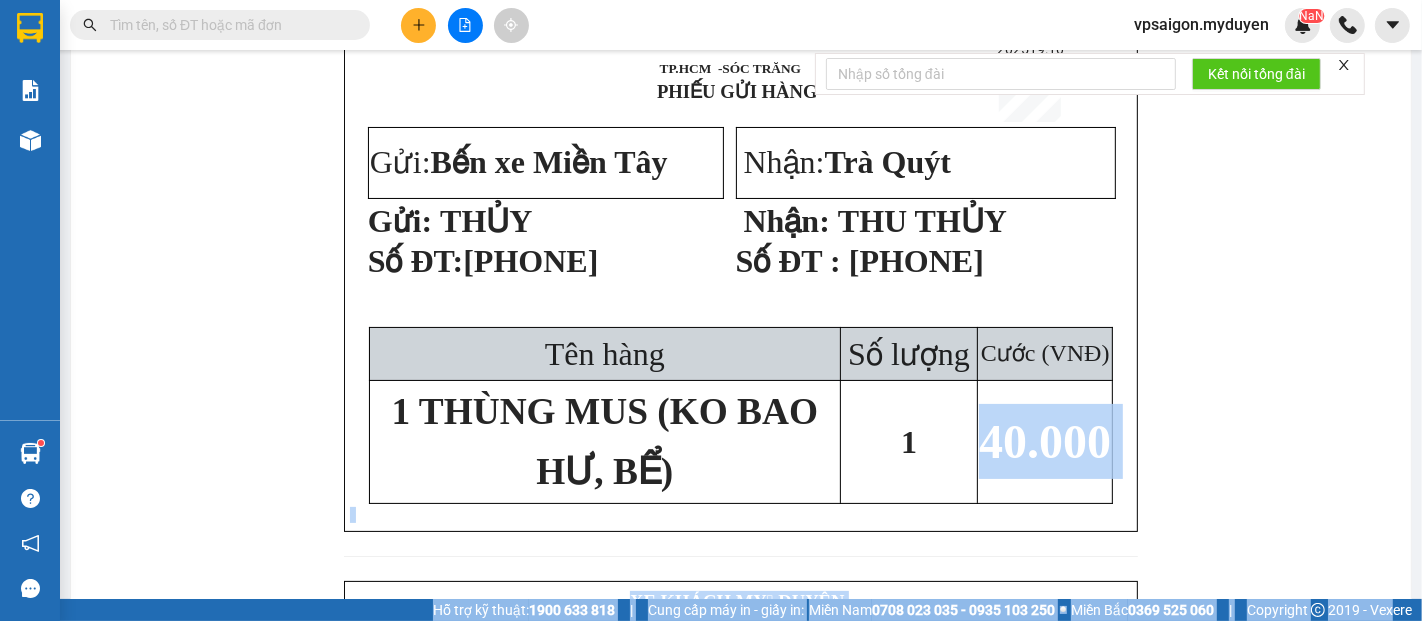 click 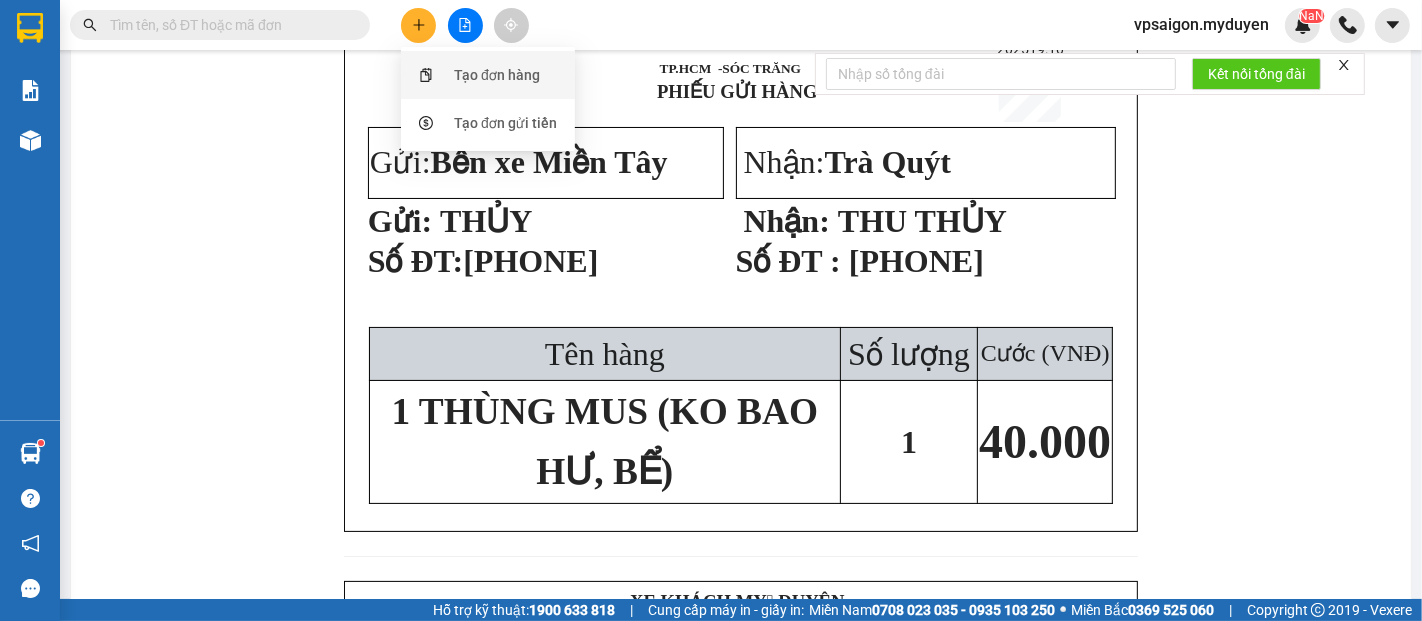 click on "Tạo đơn hàng" at bounding box center (488, 75) 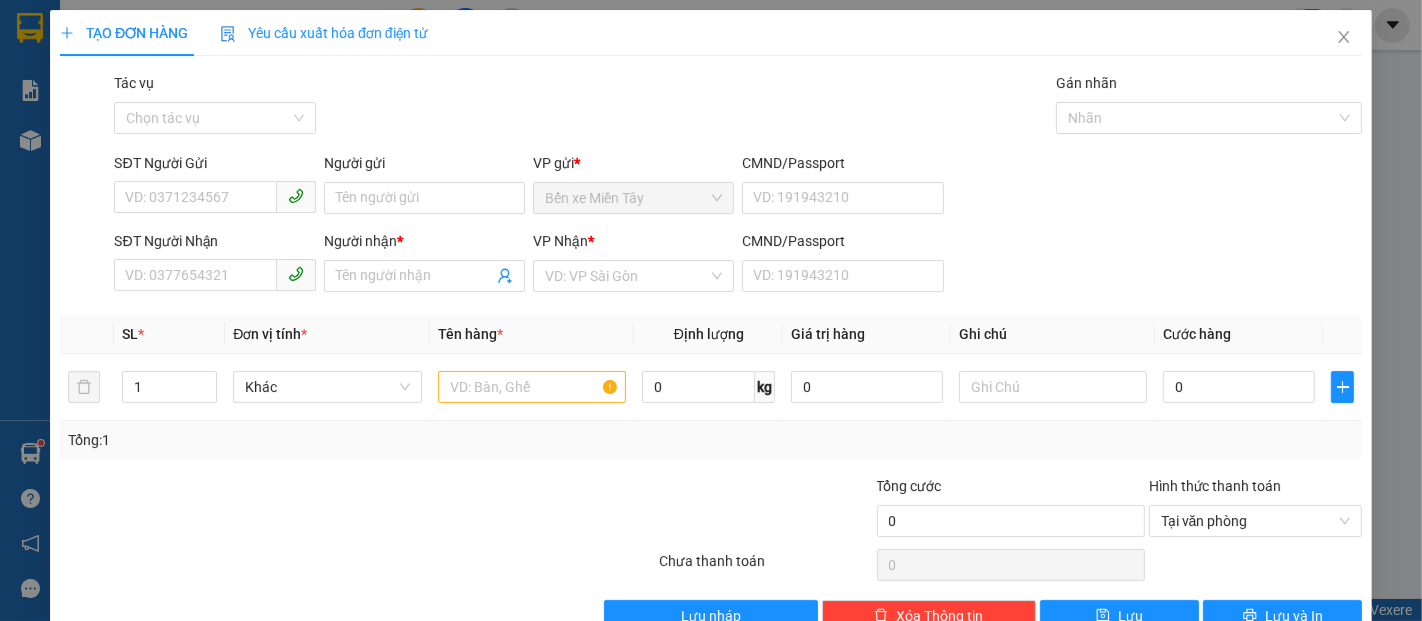 scroll, scrollTop: 0, scrollLeft: 0, axis: both 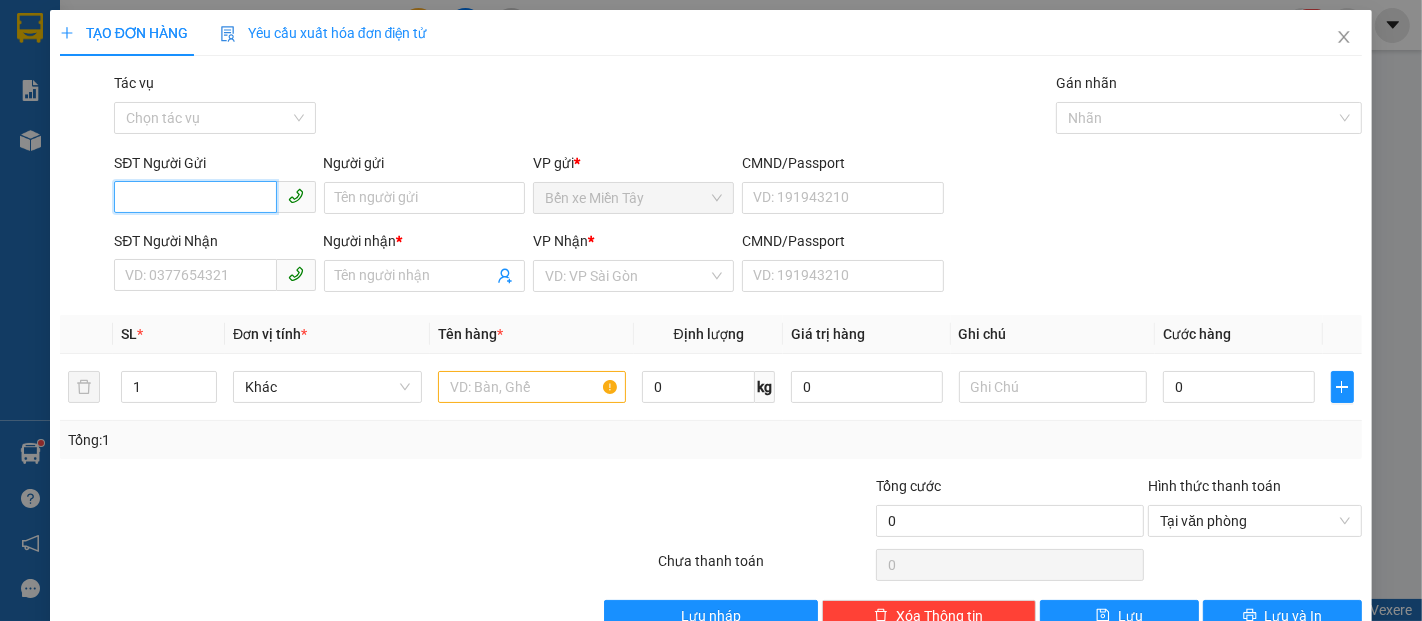 click on "SĐT Người Gửi" at bounding box center (195, 197) 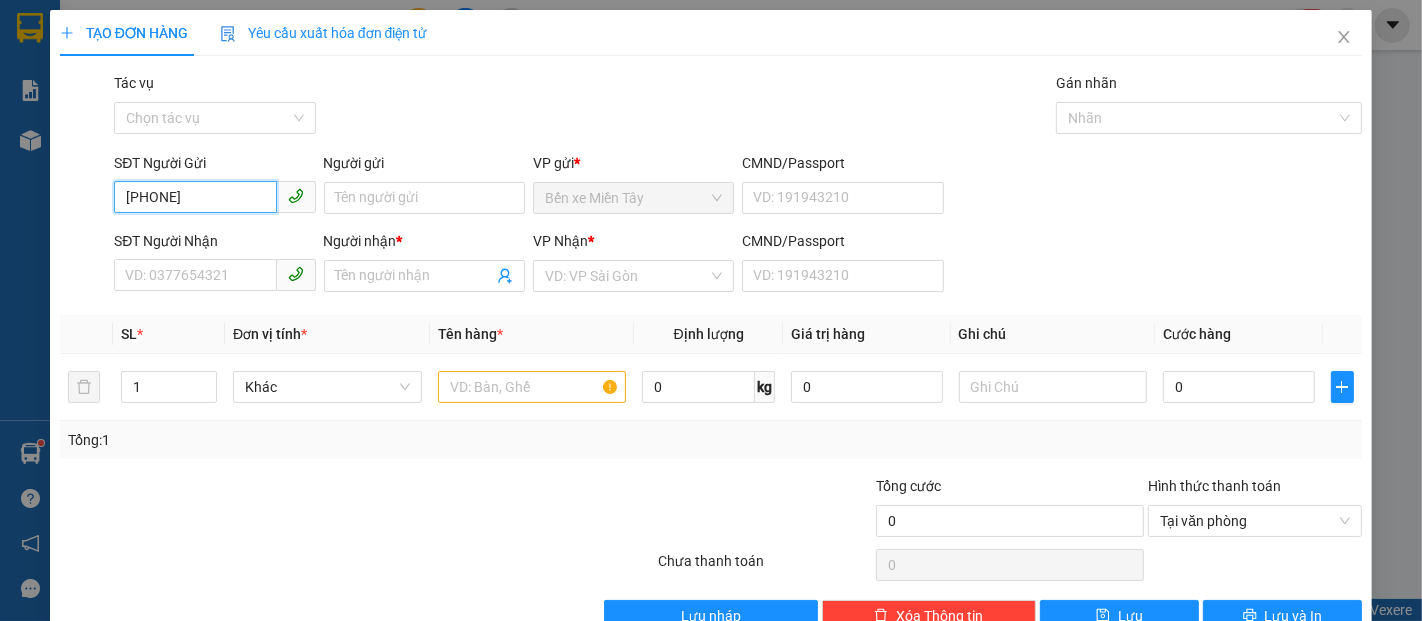 click on "0987737631" at bounding box center (195, 197) 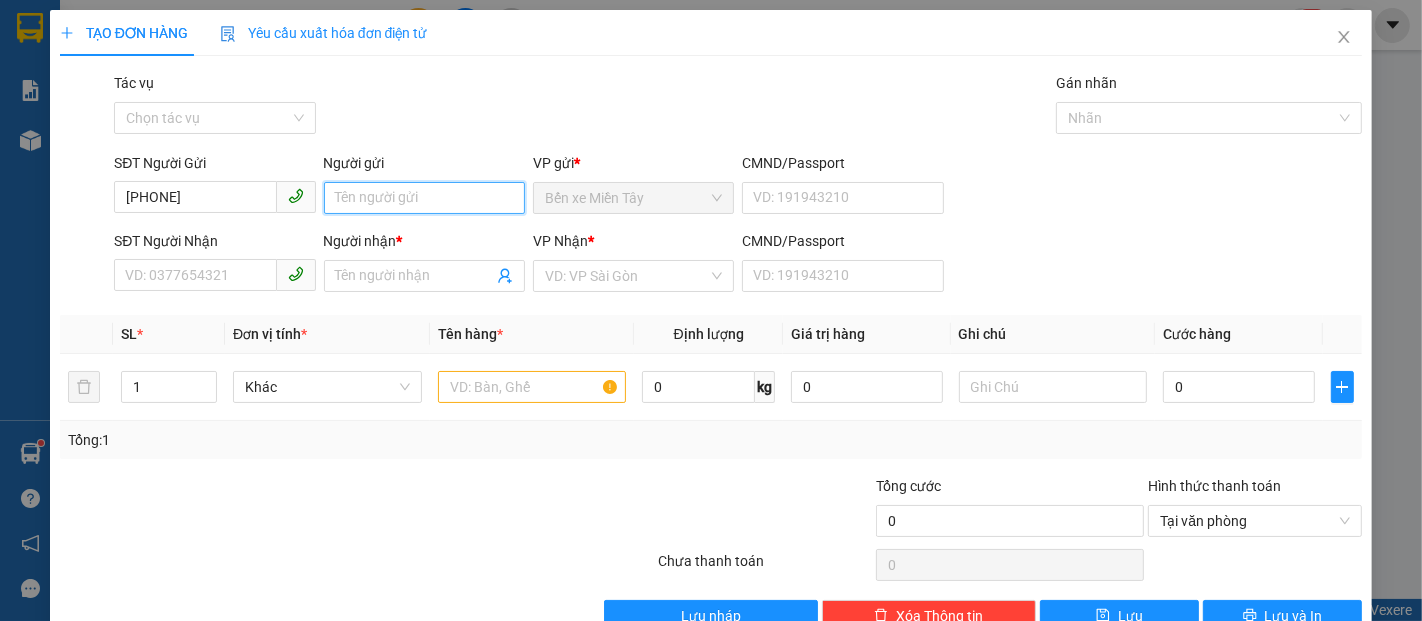 click on "Người gửi" at bounding box center [424, 198] 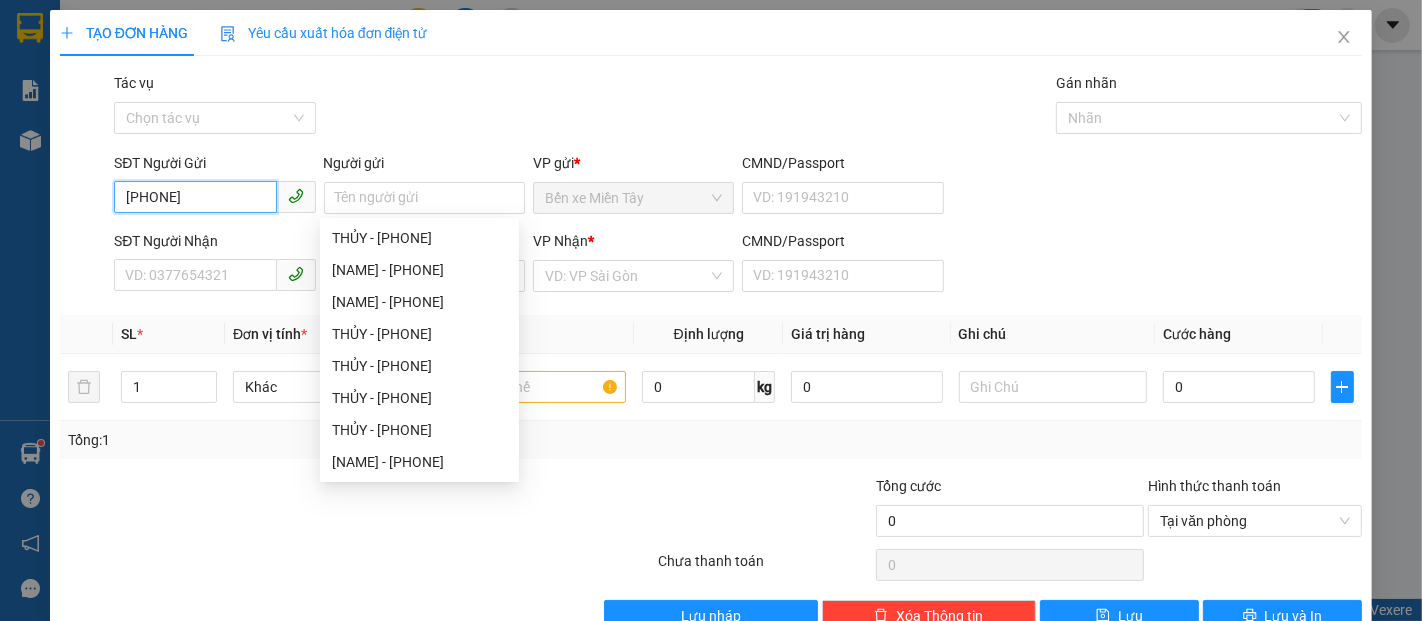 drag, startPoint x: 224, startPoint y: 199, endPoint x: 0, endPoint y: 182, distance: 224.64417 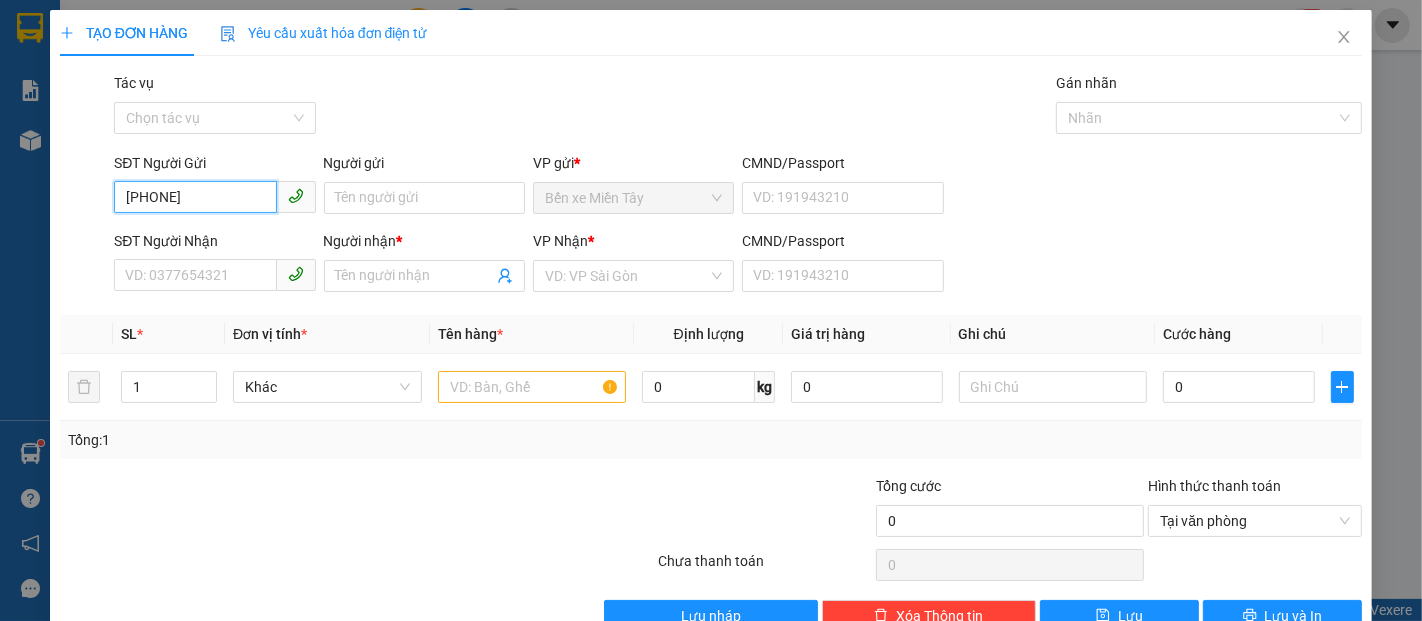 click on "0987737631" at bounding box center (195, 197) 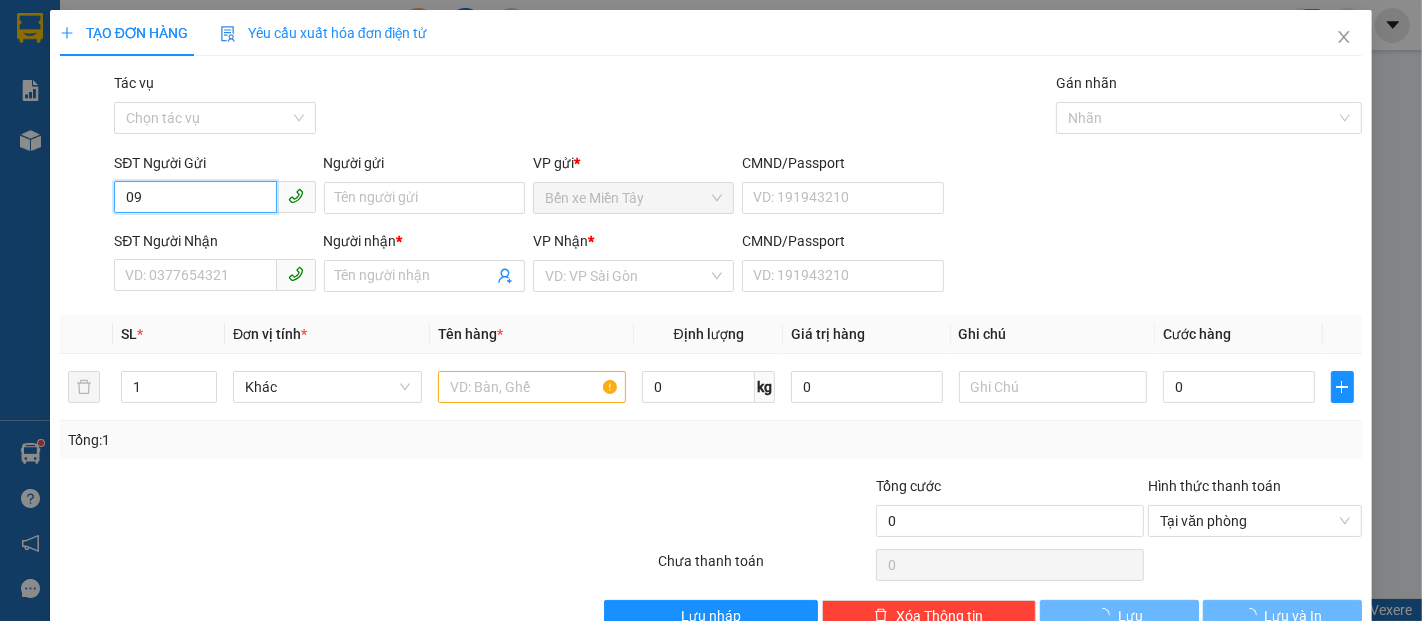 type on "0" 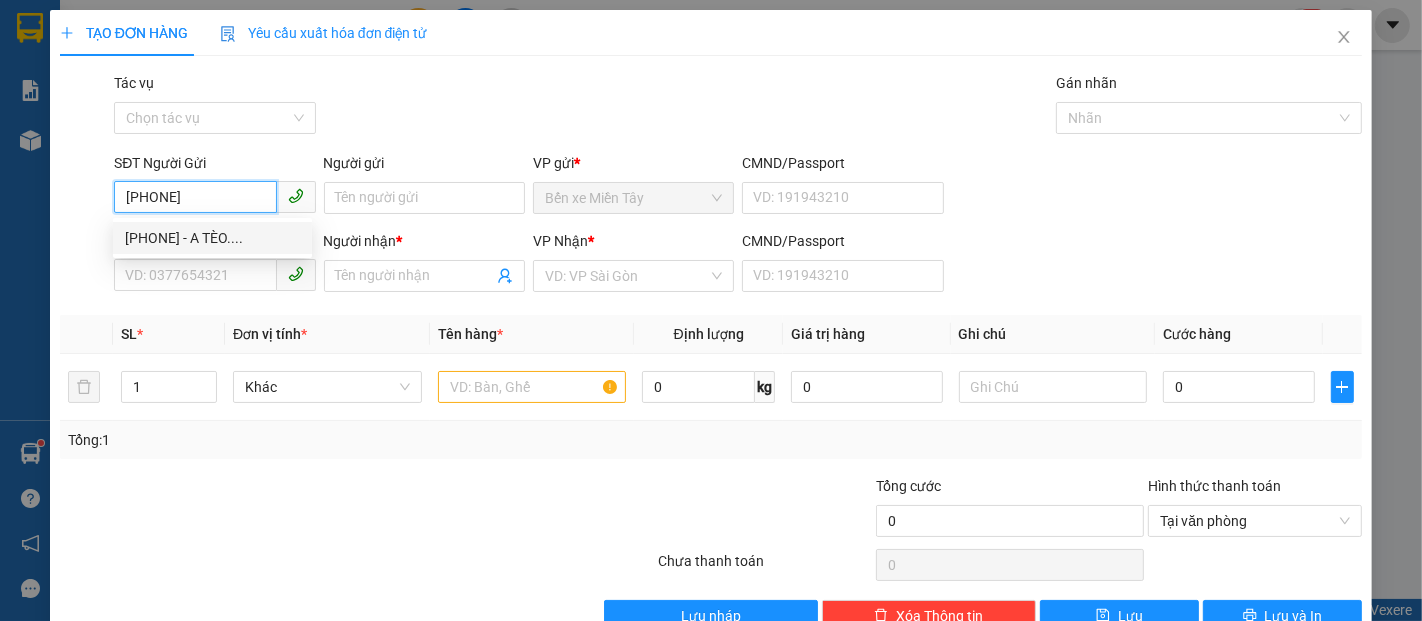 click on "0919131444 - A TÈO...." at bounding box center [212, 238] 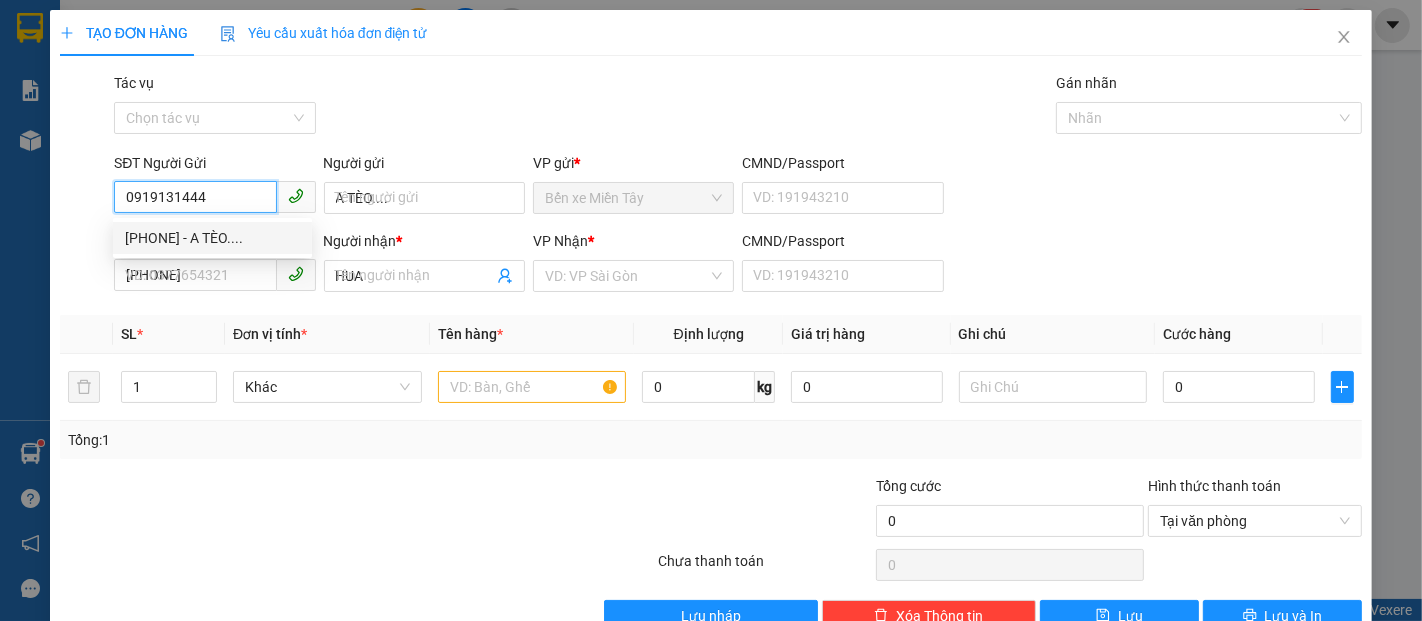 type on "70.000" 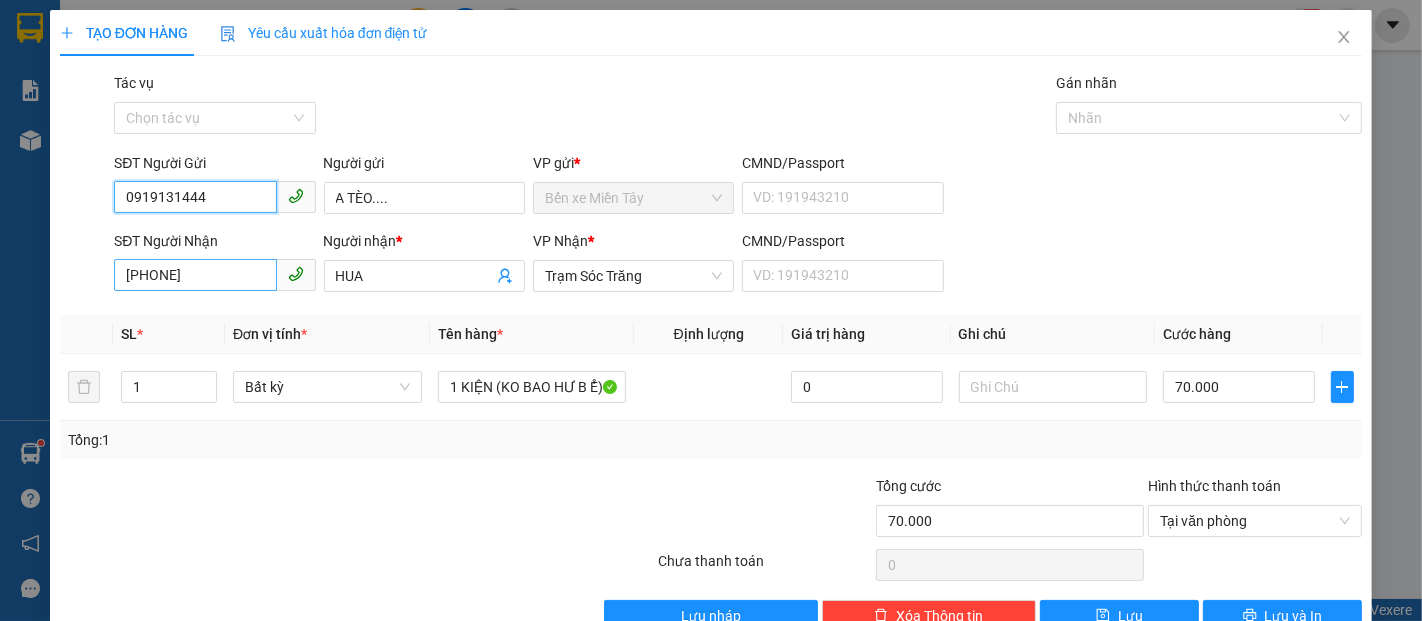 type on "0919131444" 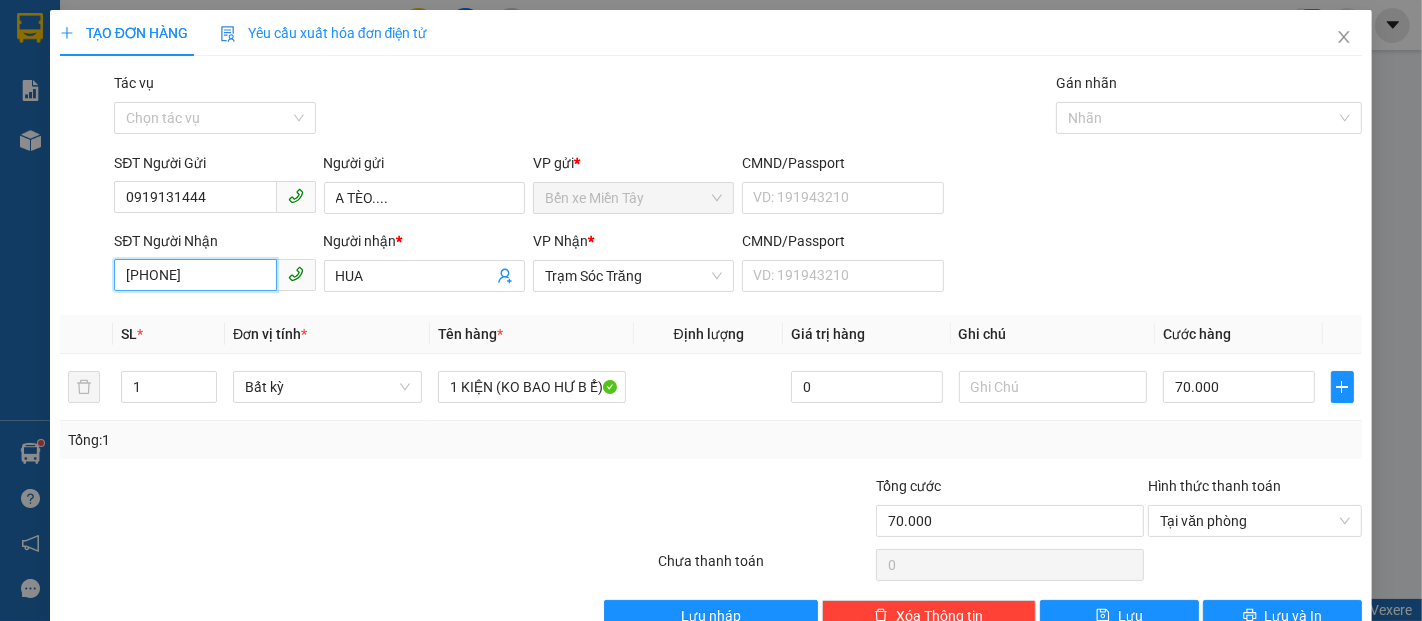 drag, startPoint x: 232, startPoint y: 281, endPoint x: 0, endPoint y: 350, distance: 242.04338 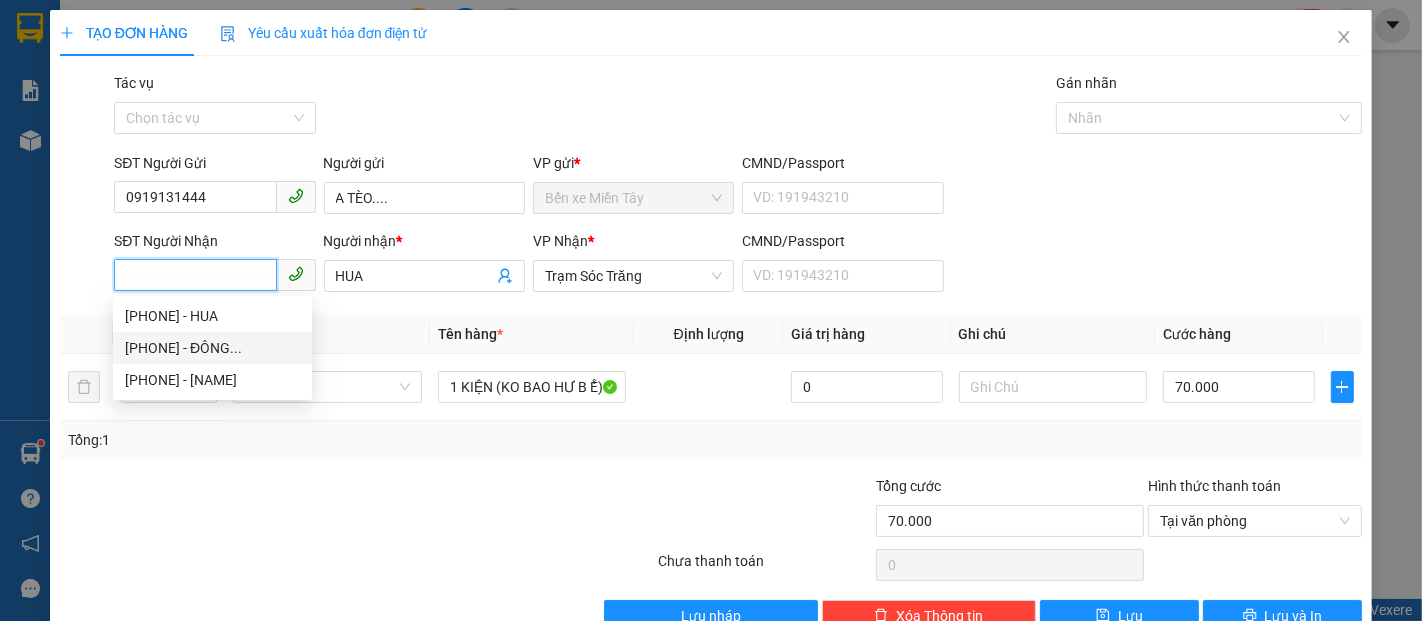 click on "0987737631 - ĐÔNG..." at bounding box center [212, 348] 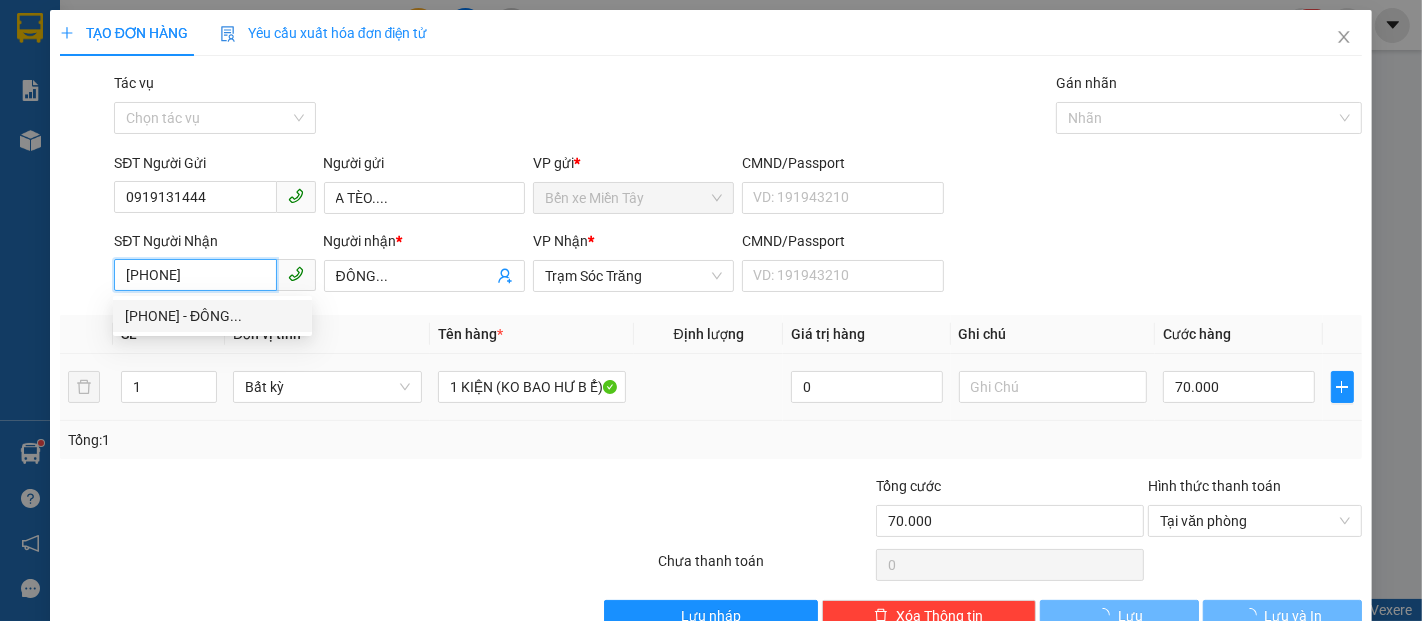 type on "100.000" 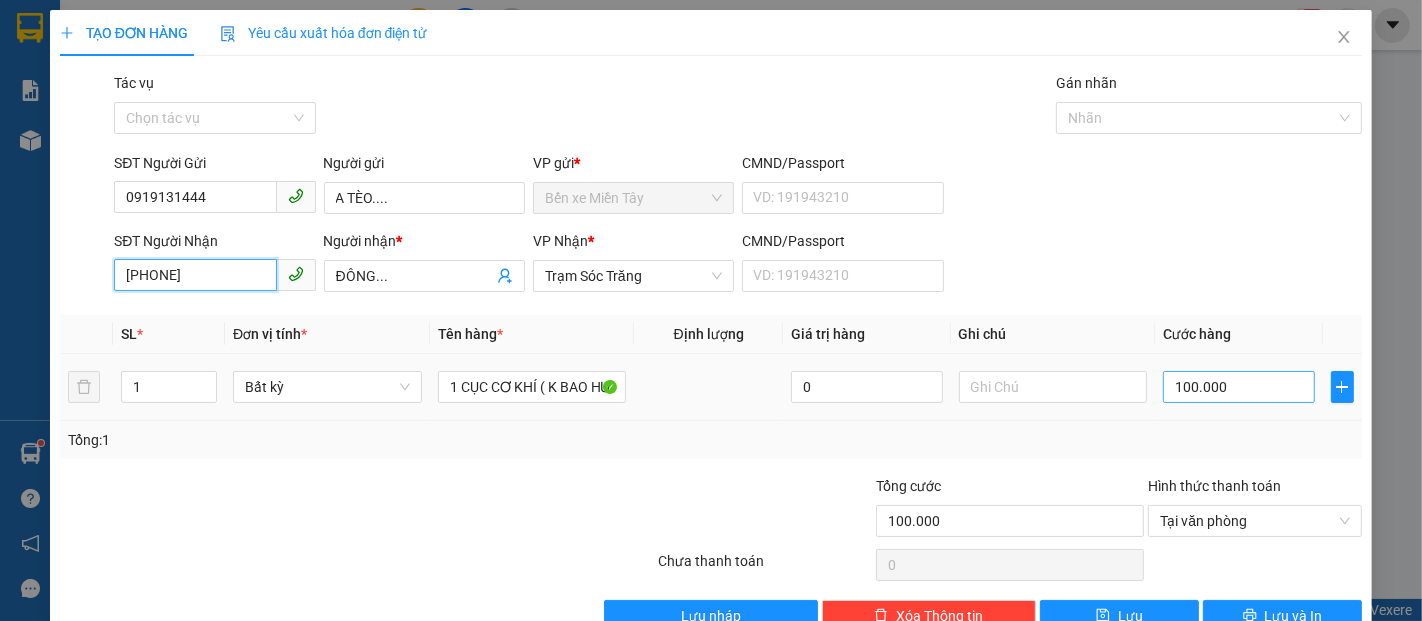type on "0987737631" 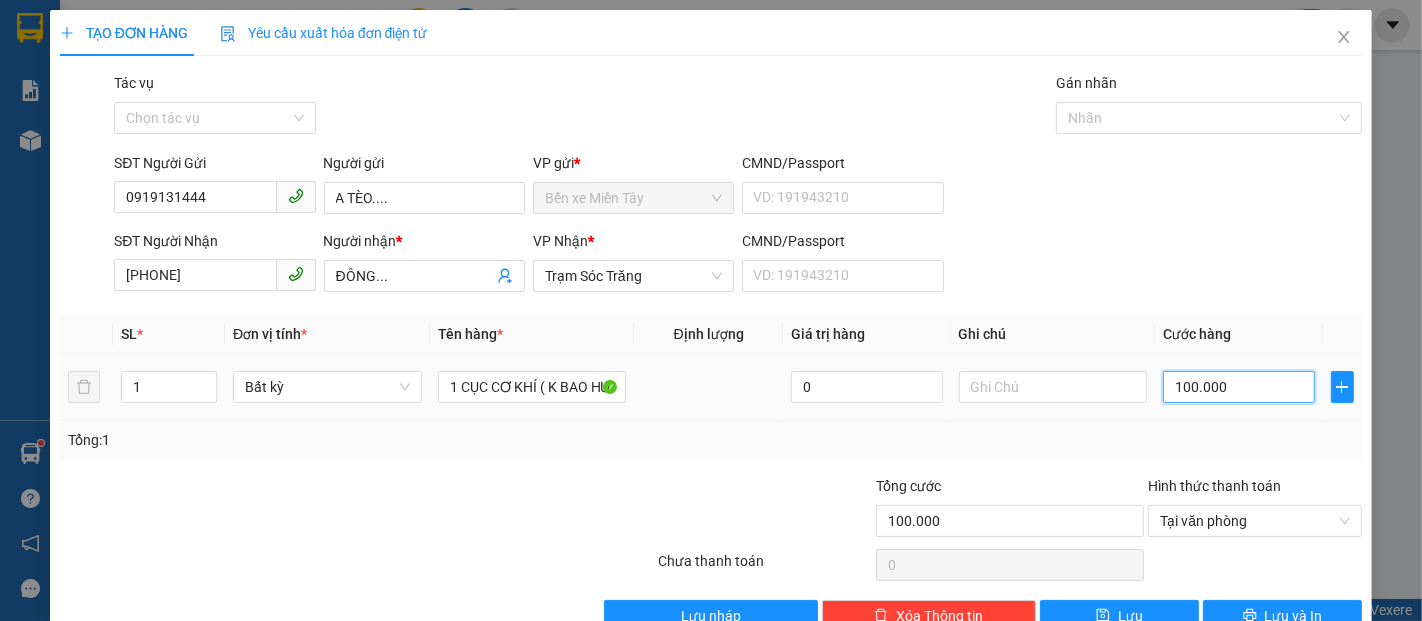 click on "100.000" at bounding box center (1238, 387) 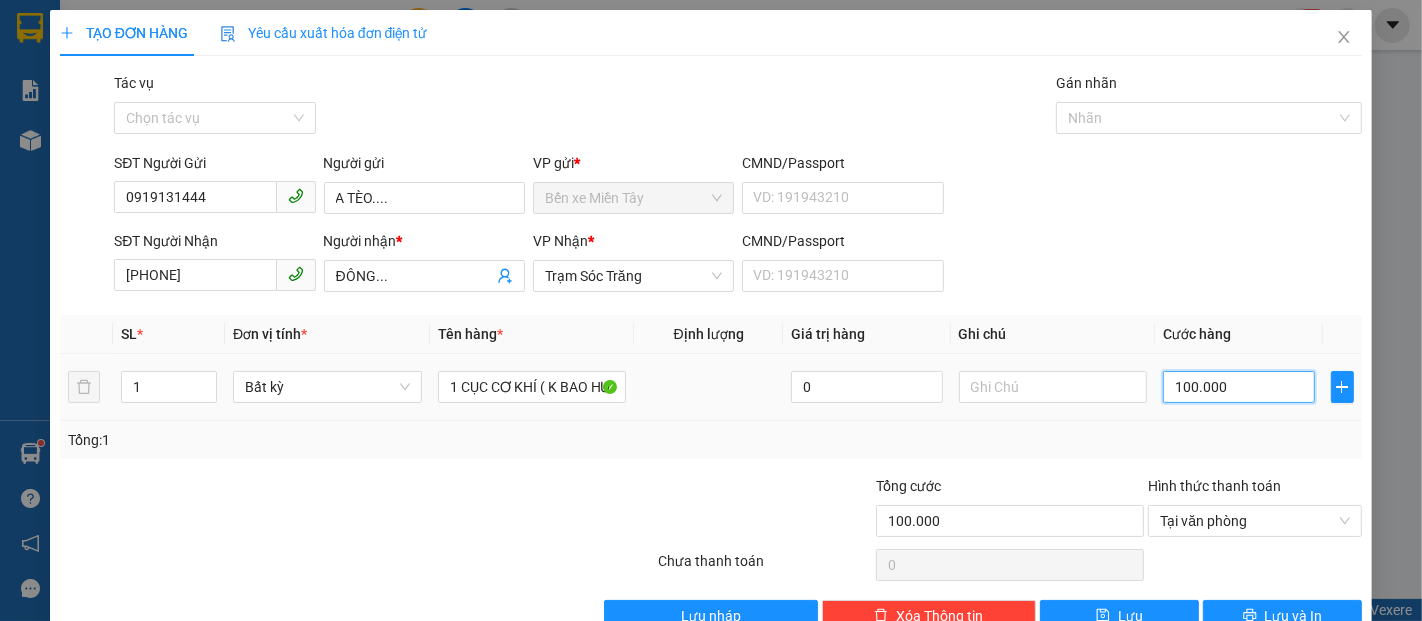 click on "100.000" at bounding box center [1238, 387] 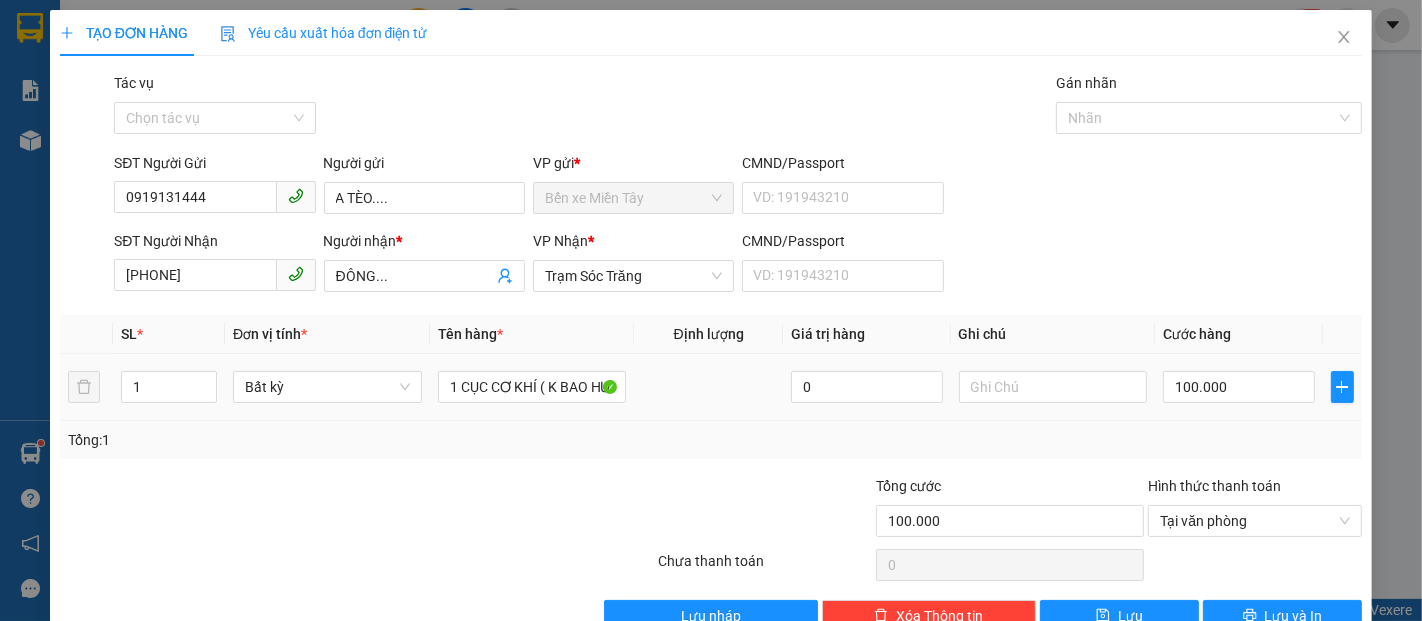 click on "100.000" at bounding box center (1238, 387) 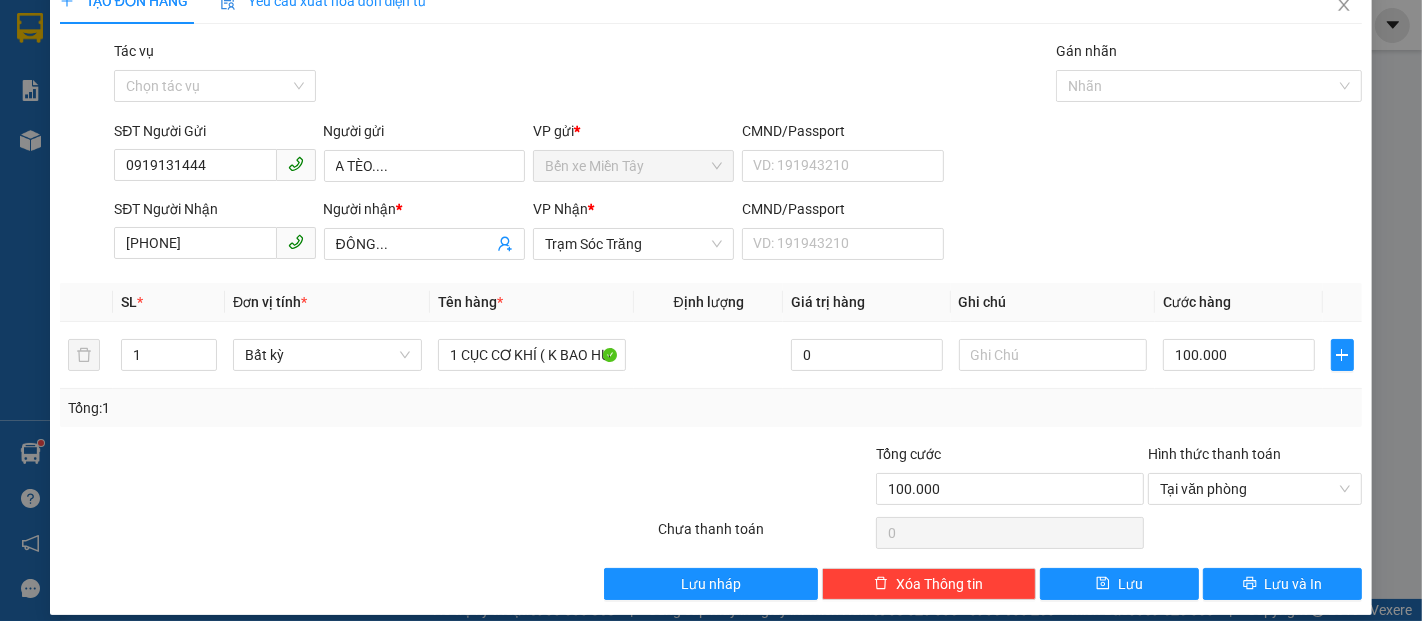 scroll, scrollTop: 48, scrollLeft: 0, axis: vertical 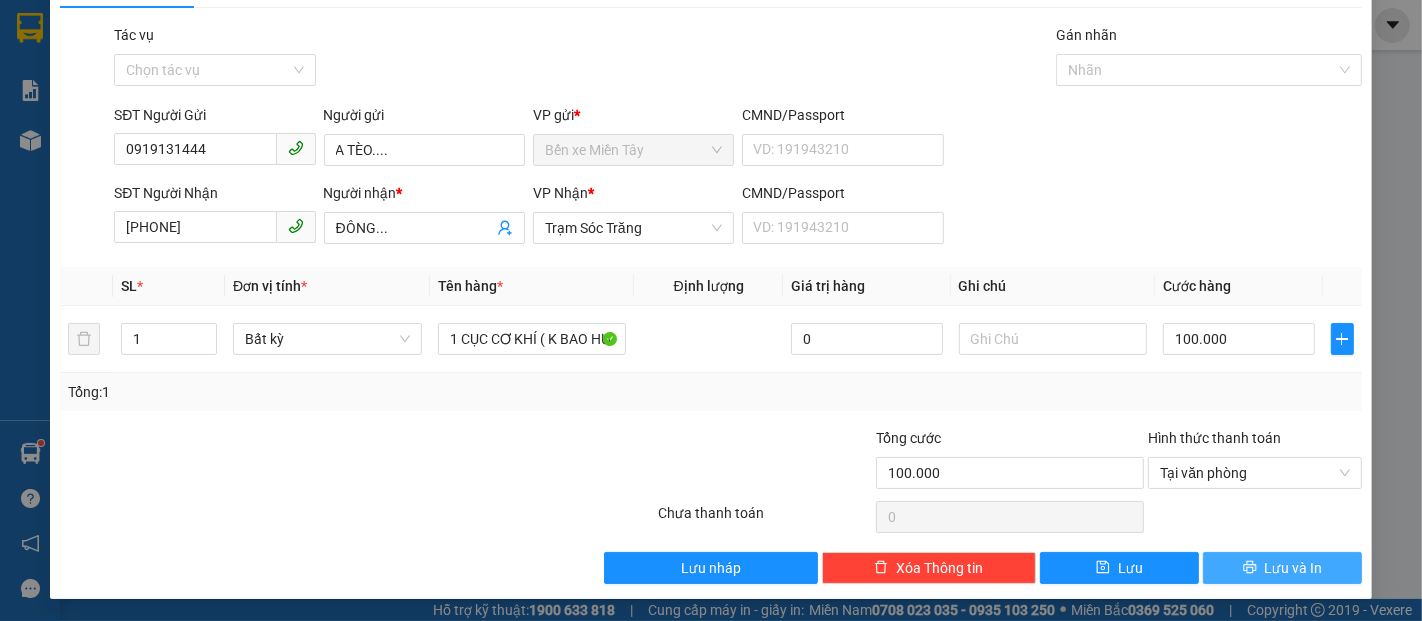 click on "Lưu và In" at bounding box center [1294, 568] 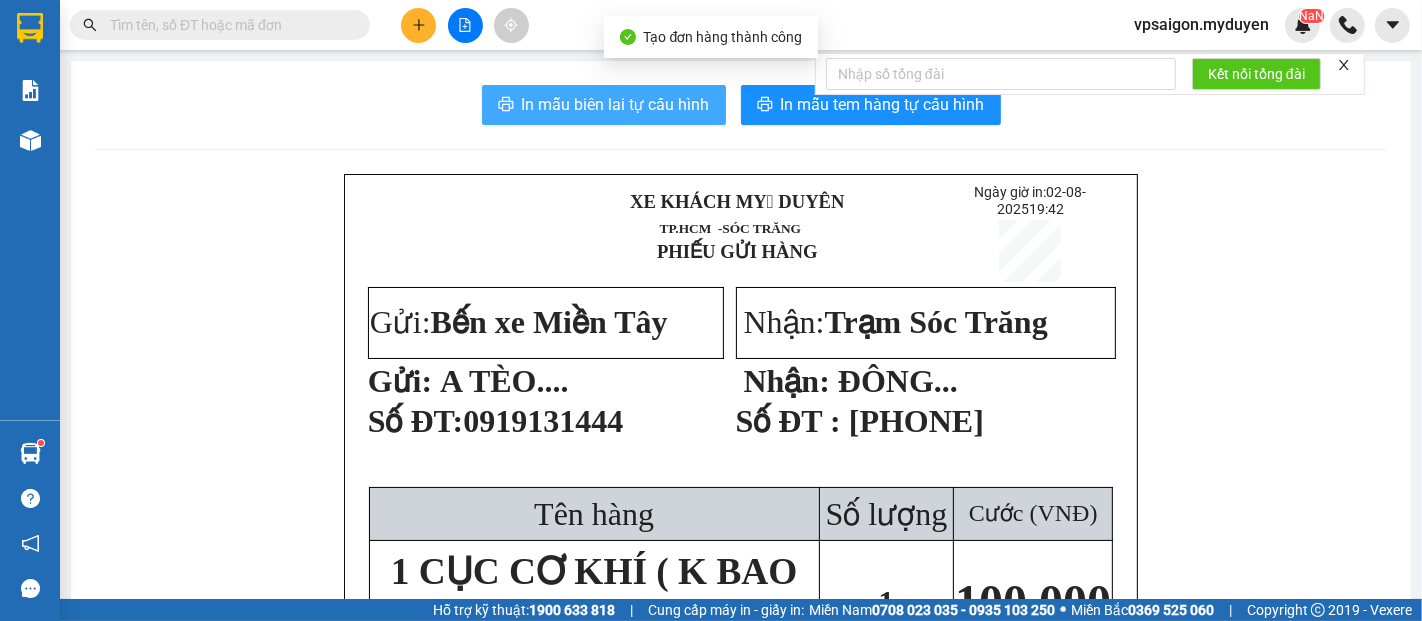 click on "In mẫu biên lai tự cấu hình" at bounding box center (616, 104) 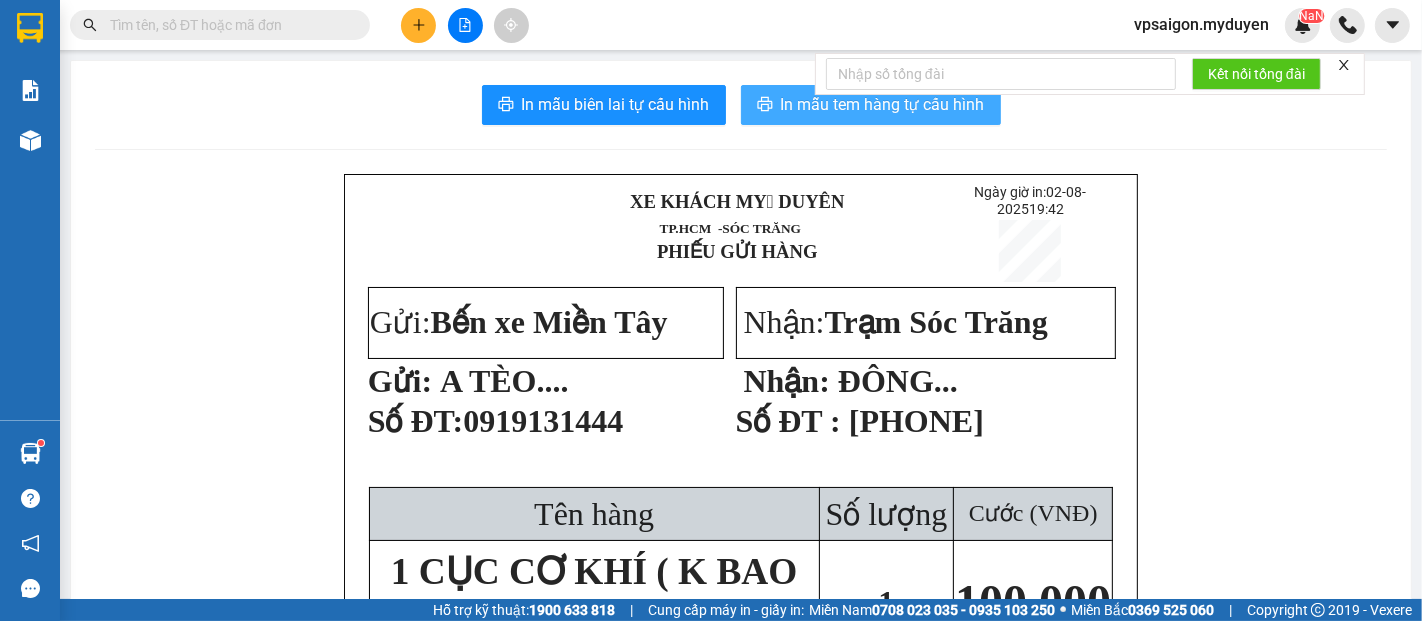 drag, startPoint x: 803, startPoint y: 101, endPoint x: 825, endPoint y: 101, distance: 22 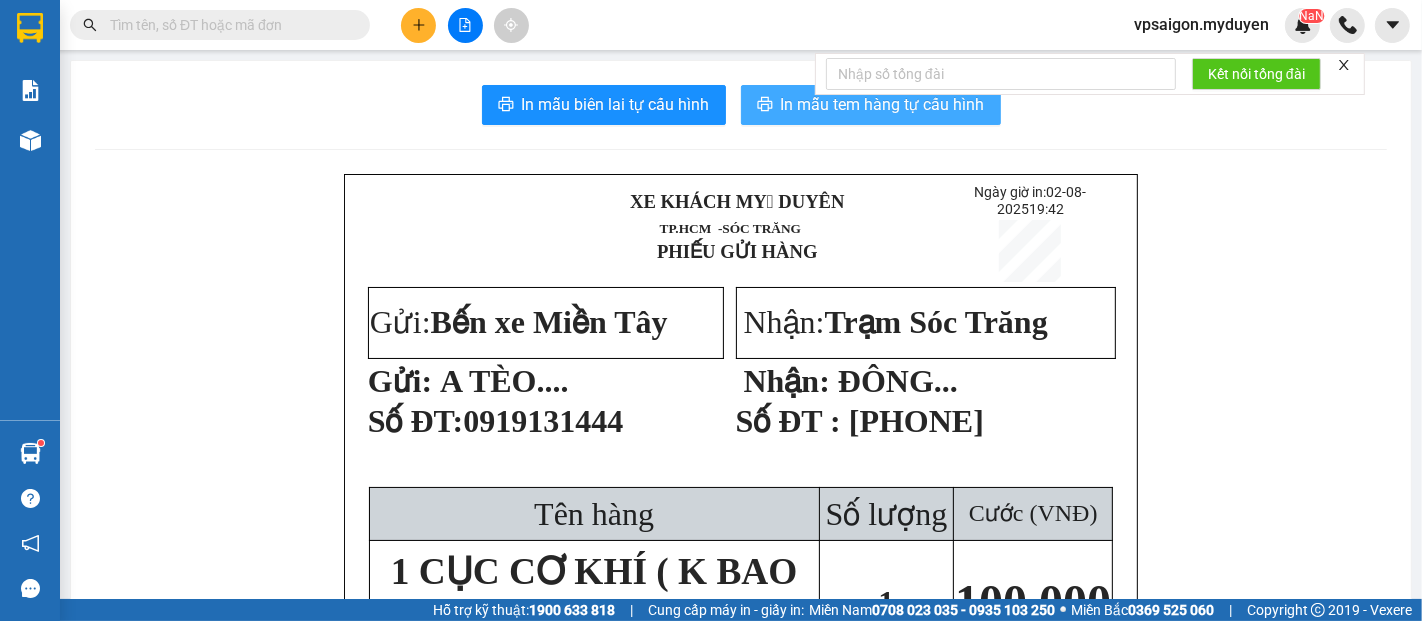 scroll, scrollTop: 0, scrollLeft: 0, axis: both 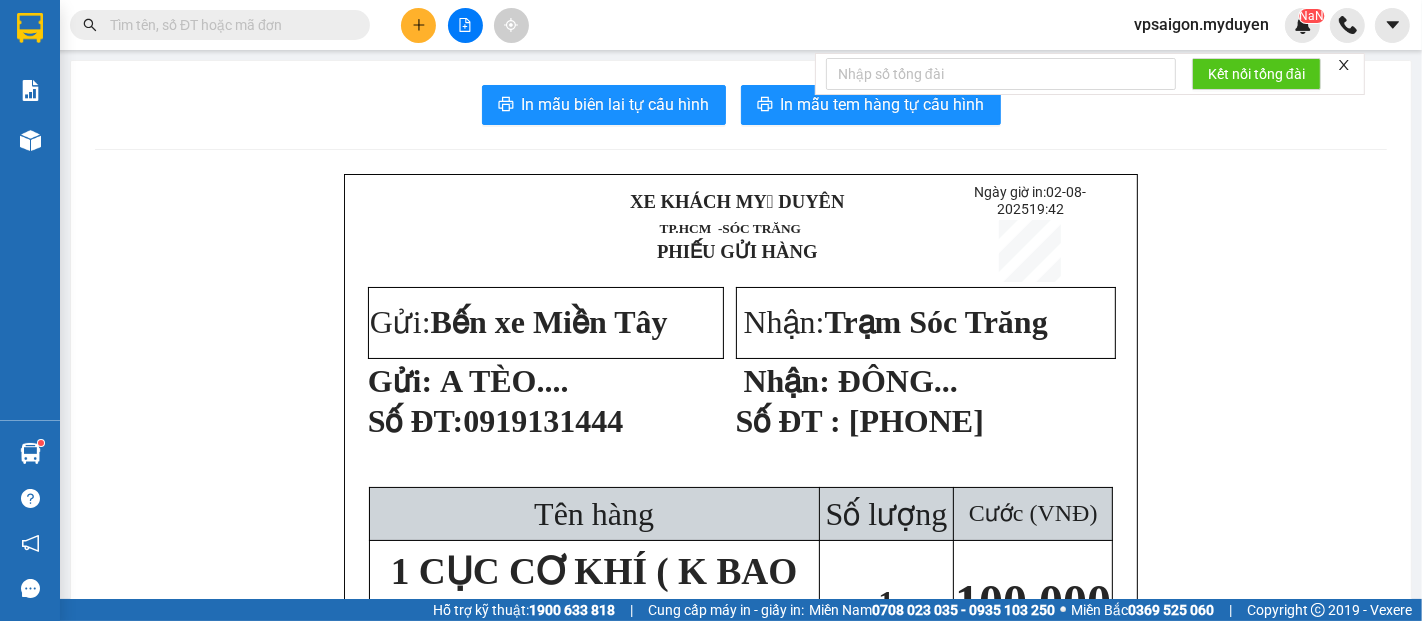 click at bounding box center (418, 25) 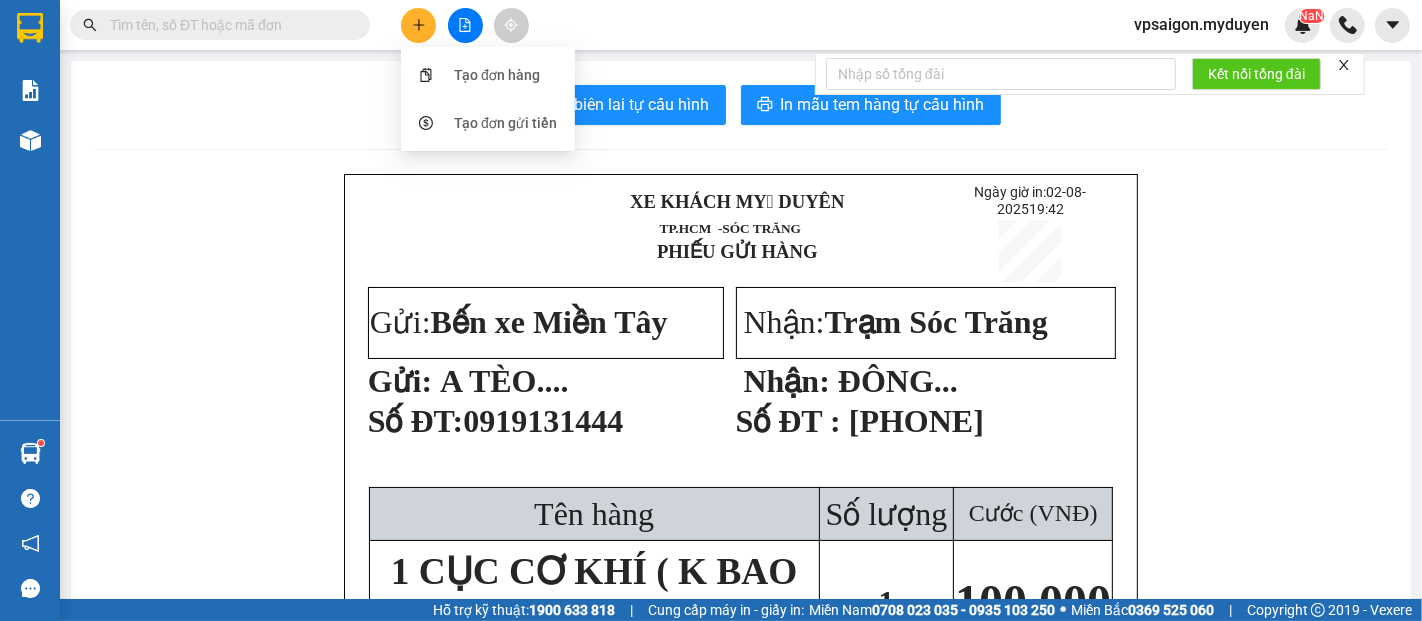 click at bounding box center [418, 25] 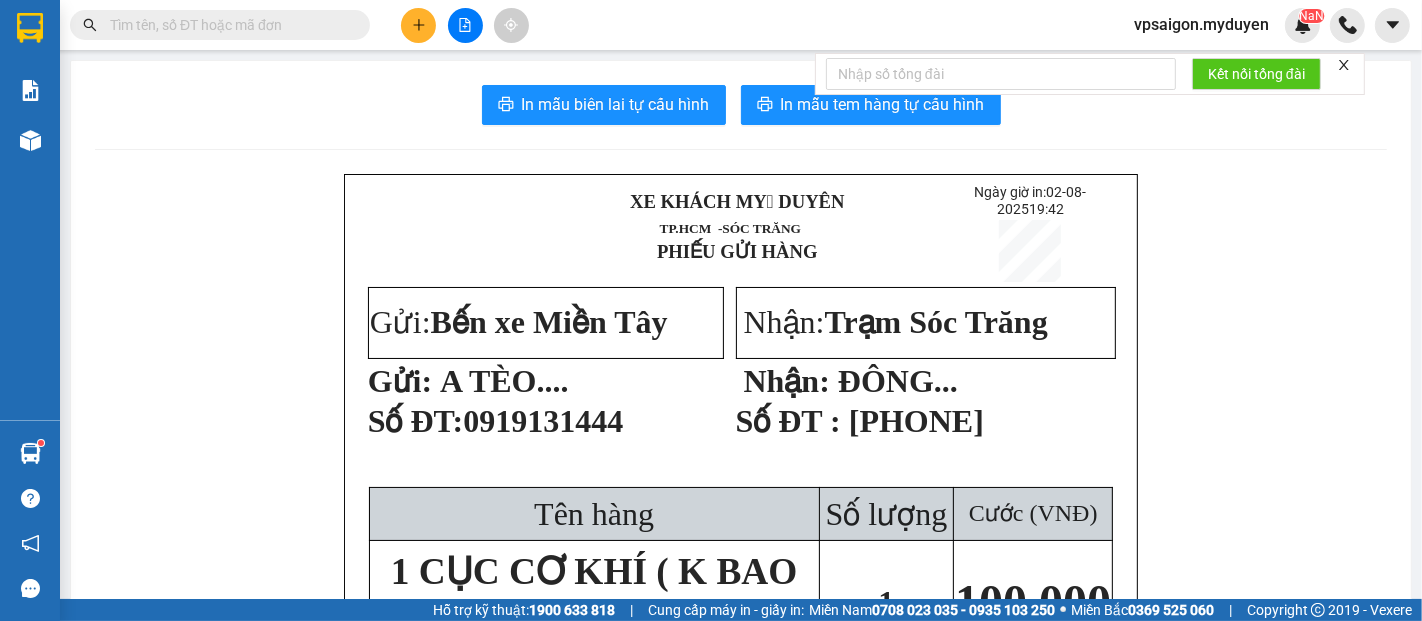 click at bounding box center [418, 25] 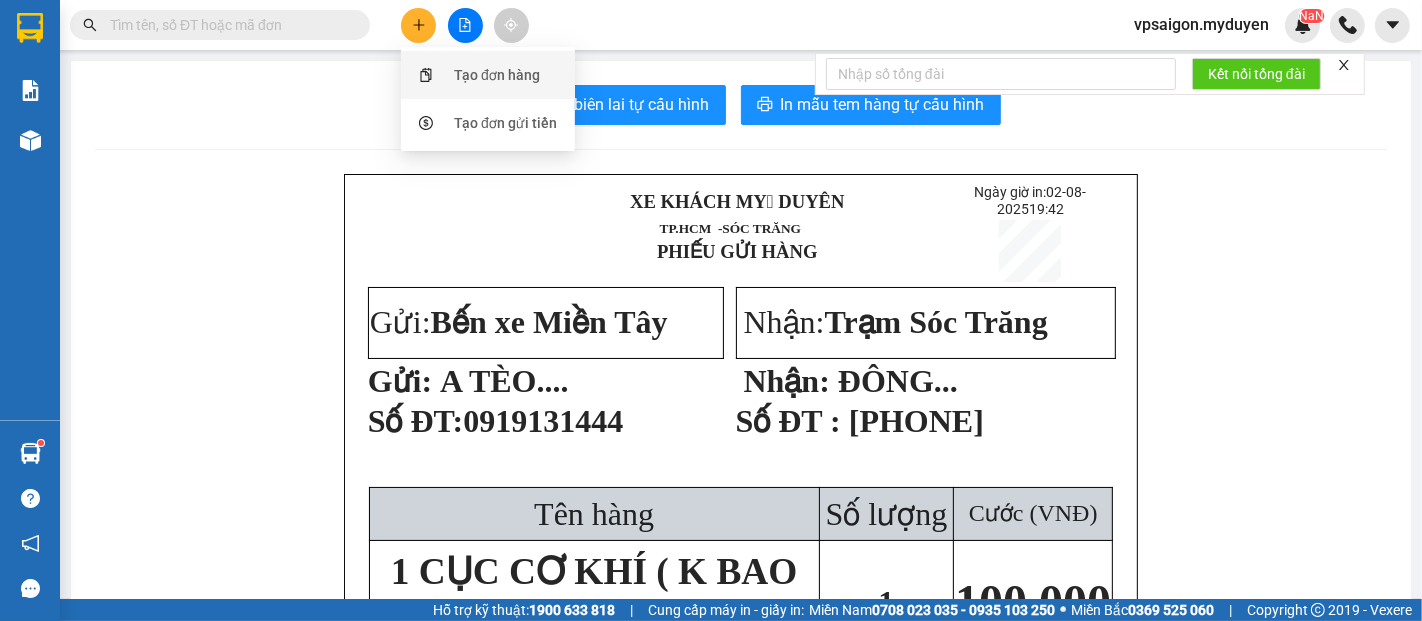 click on "Tạo đơn hàng" at bounding box center (497, 75) 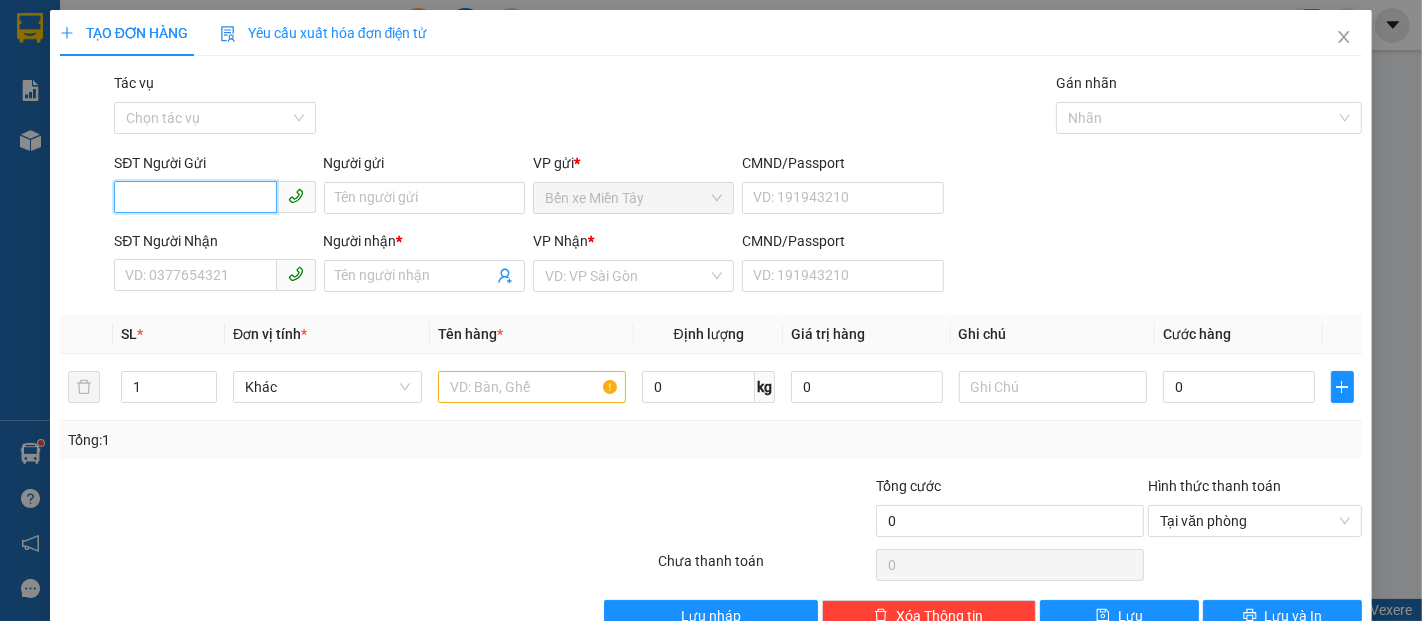 click on "SĐT Người Gửi" at bounding box center (195, 197) 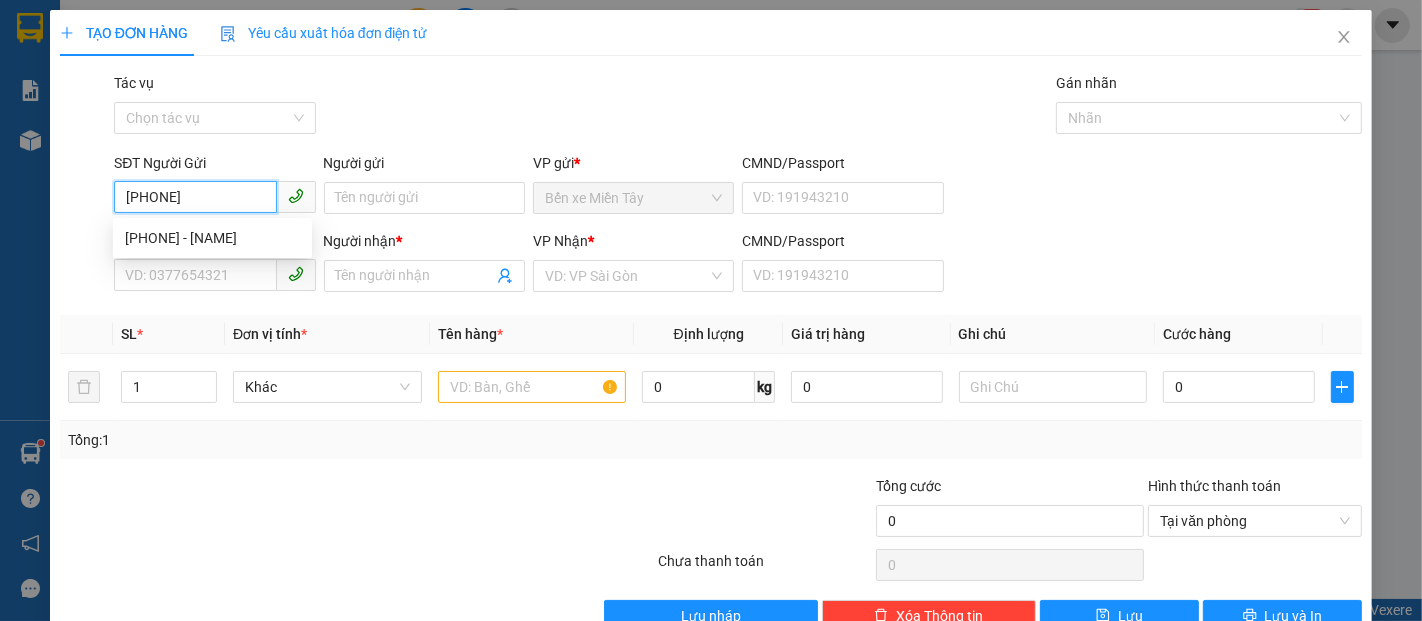 type on "0707756799" 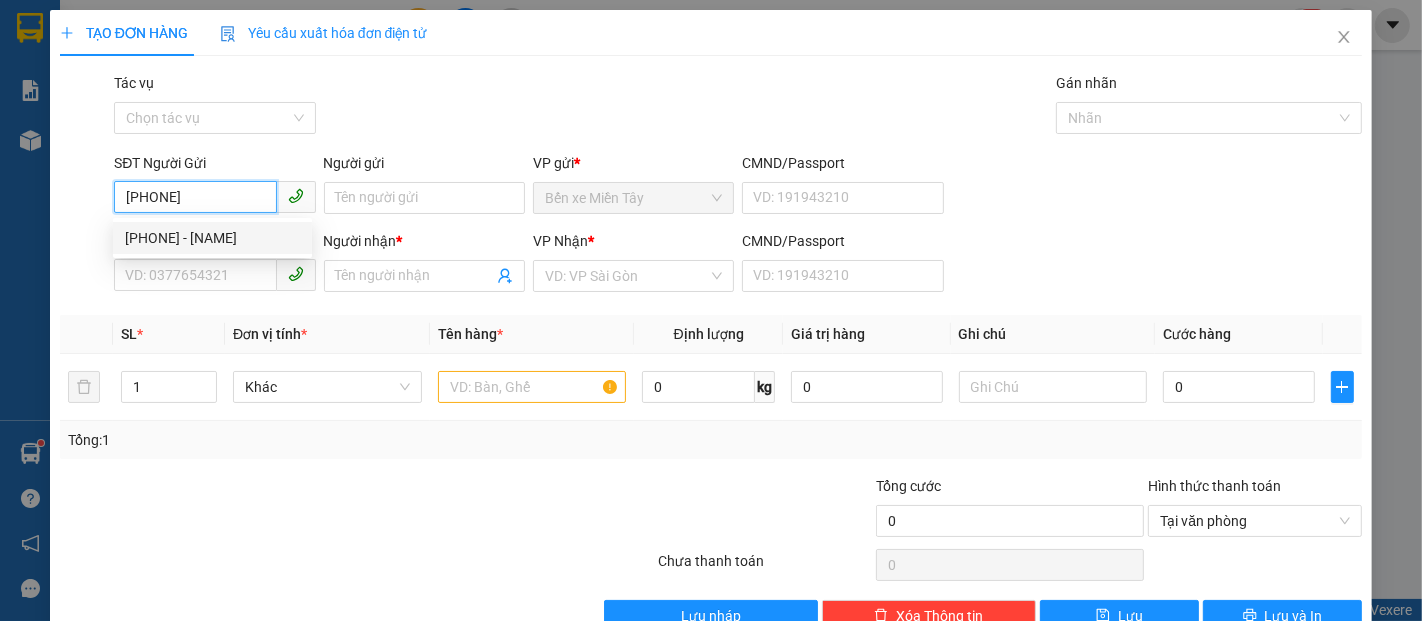 click on "0707756799 - HUỆ" at bounding box center (212, 238) 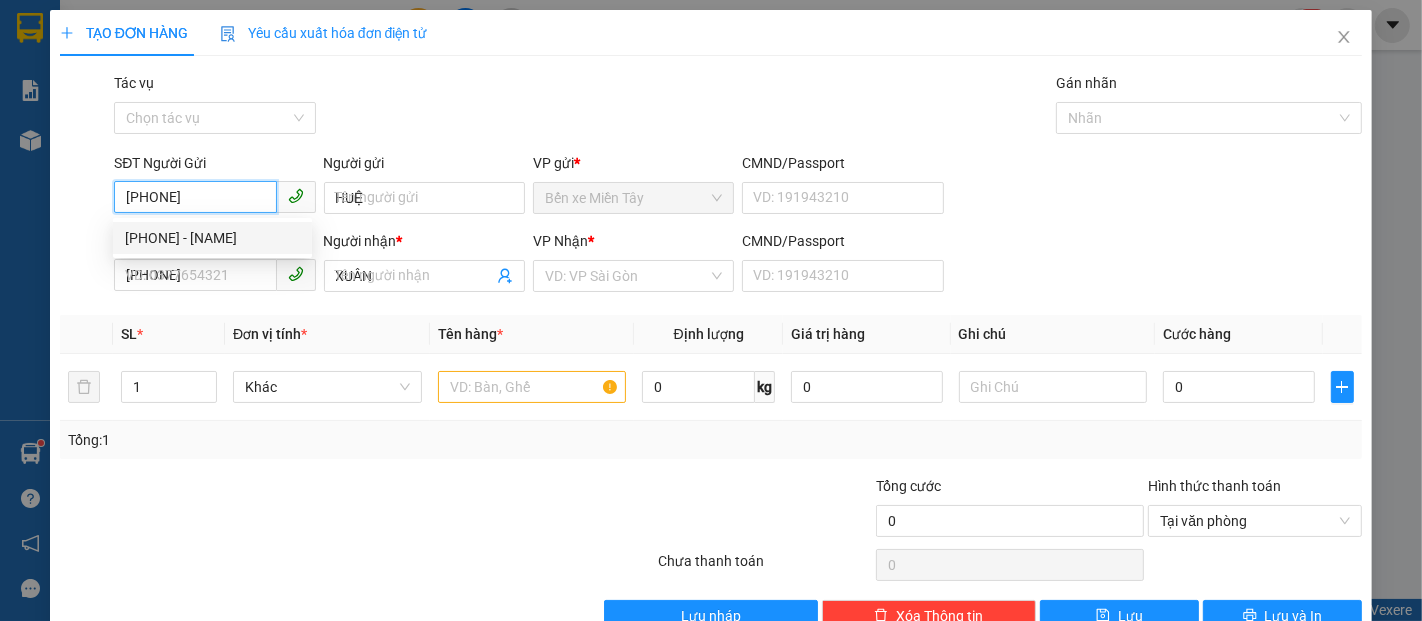 type on "100.000" 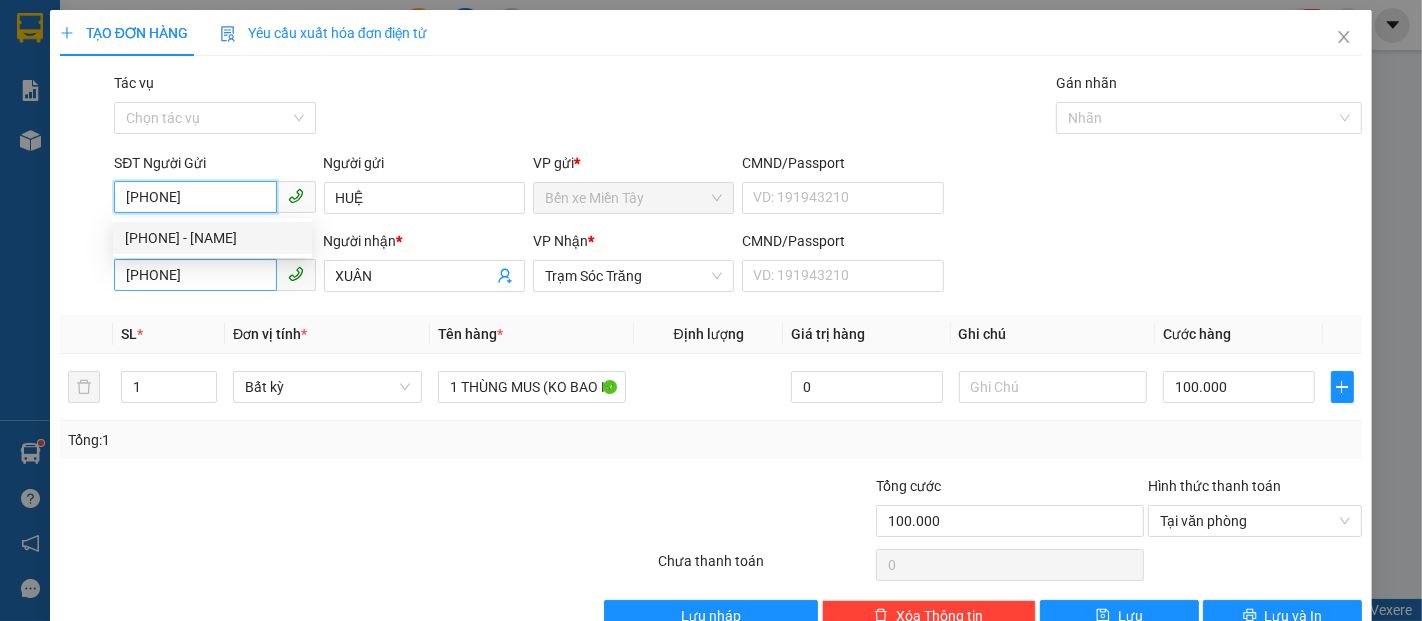 type on "0707756799" 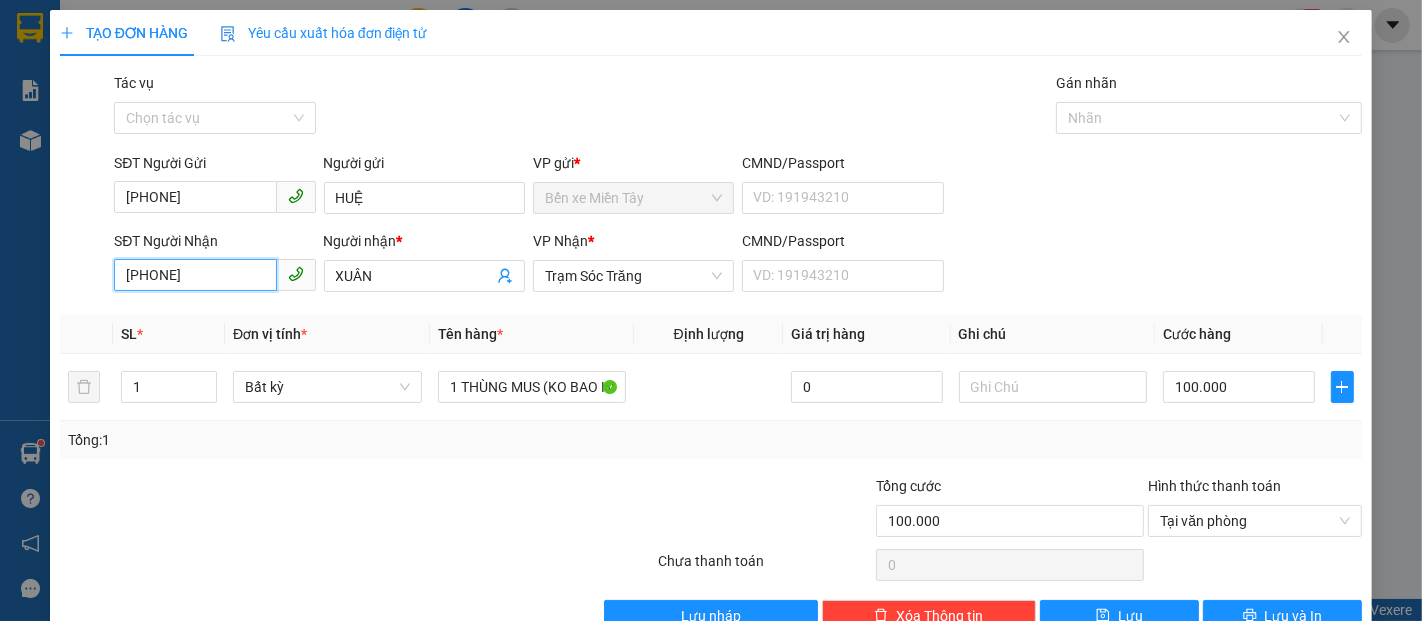 drag, startPoint x: 195, startPoint y: 281, endPoint x: 92, endPoint y: 286, distance: 103.121284 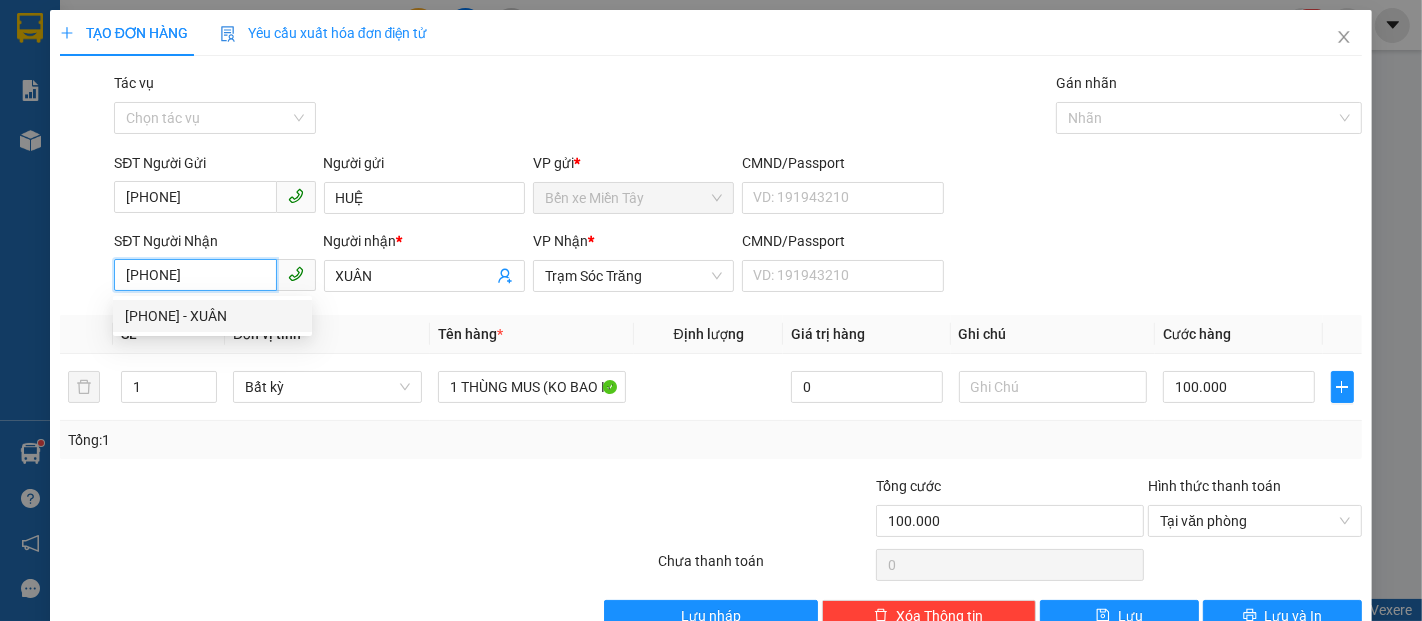 click on "0342024751" at bounding box center (195, 275) 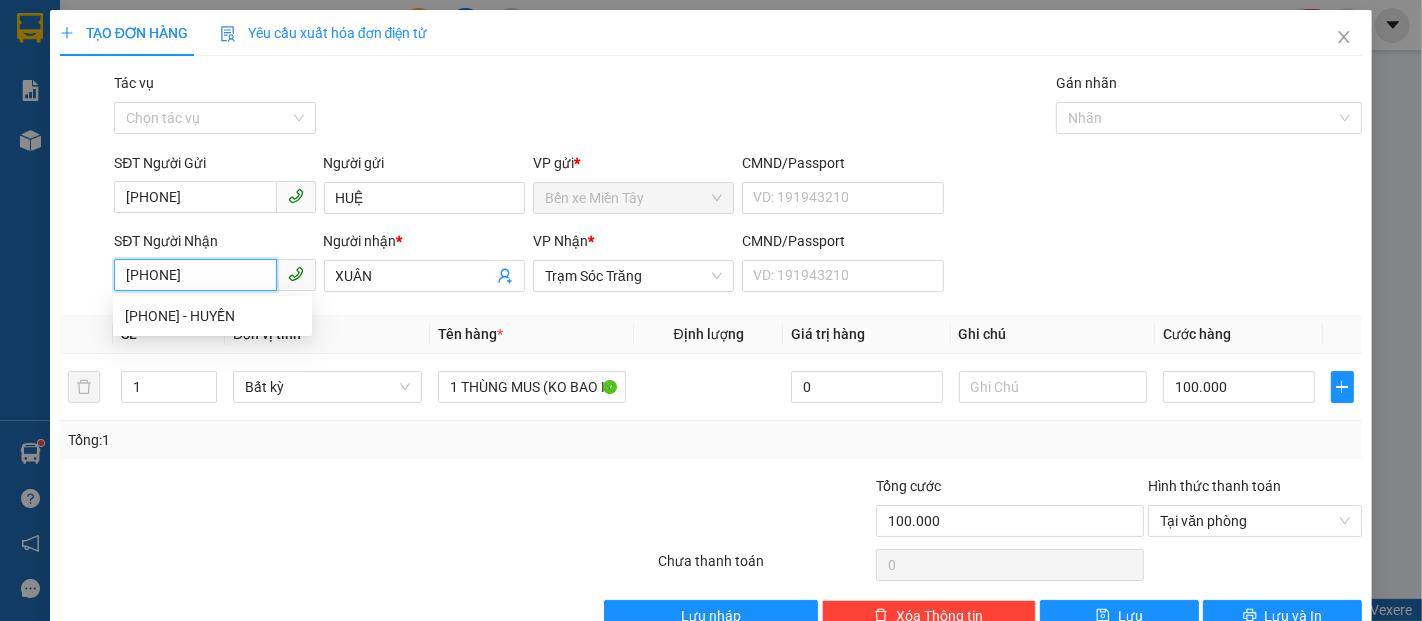 type on "0329135441" 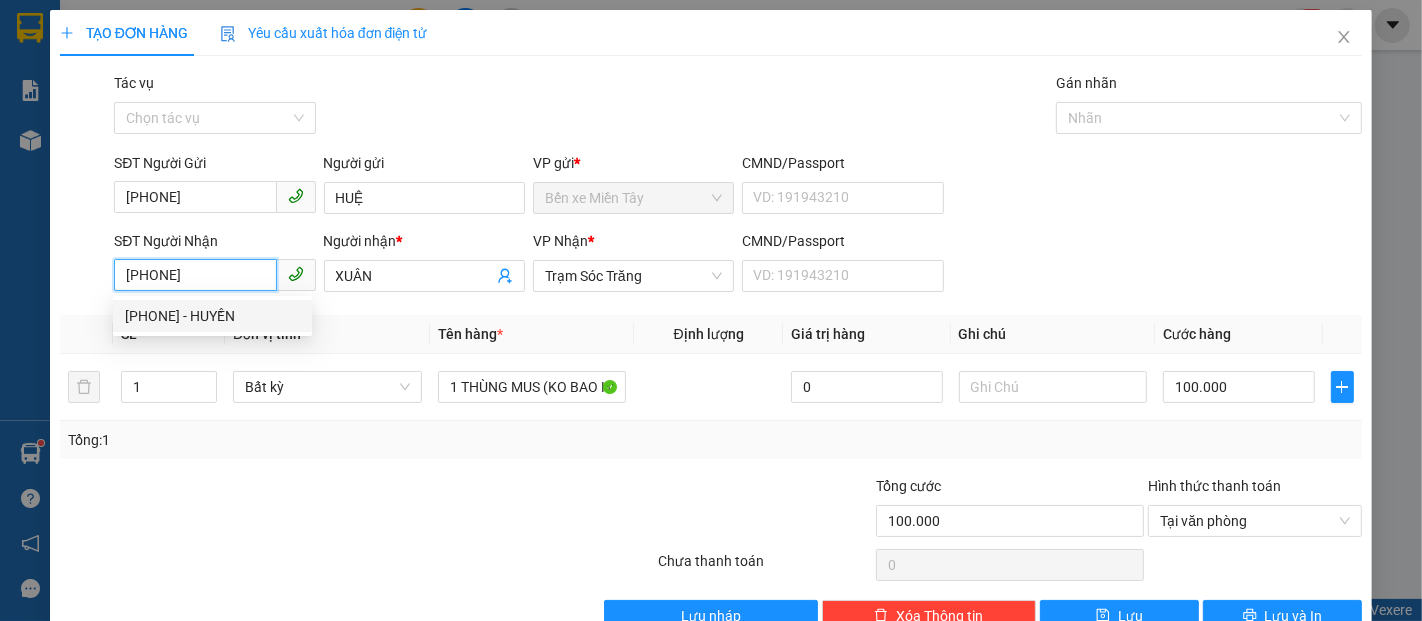 click on "0329135441 - HUYỀN" at bounding box center (212, 316) 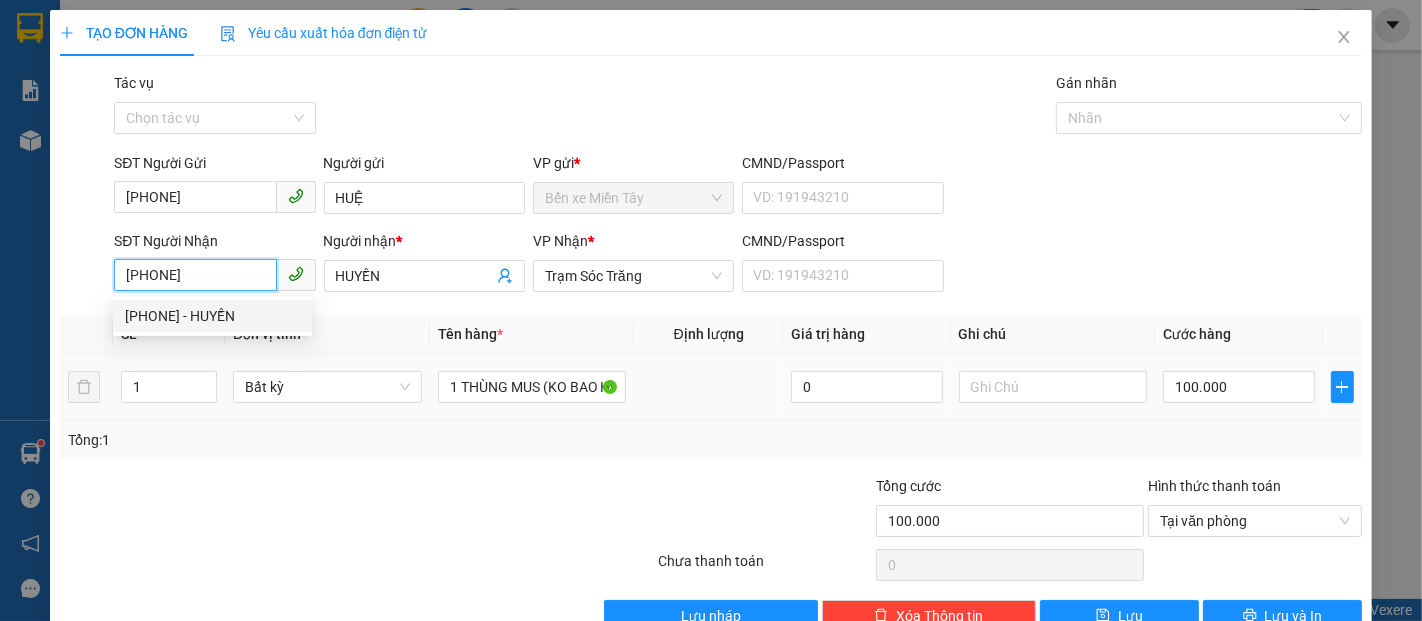 type on "70.000" 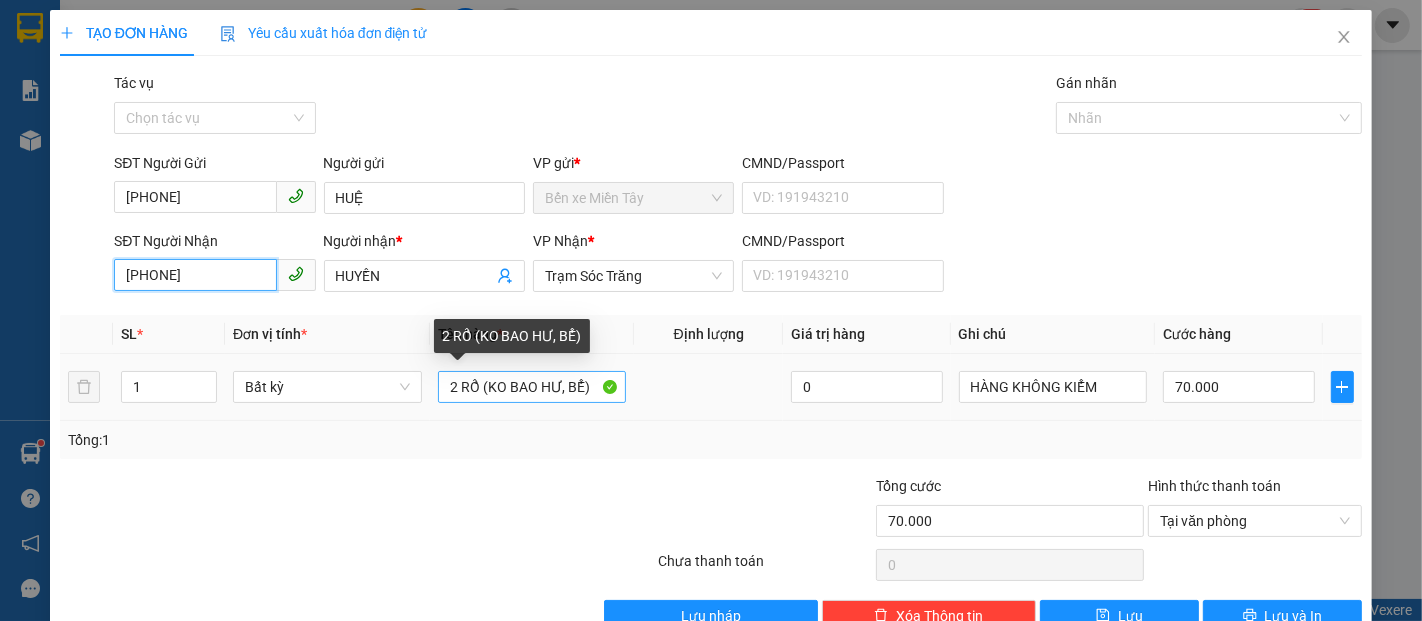 type on "0329135441" 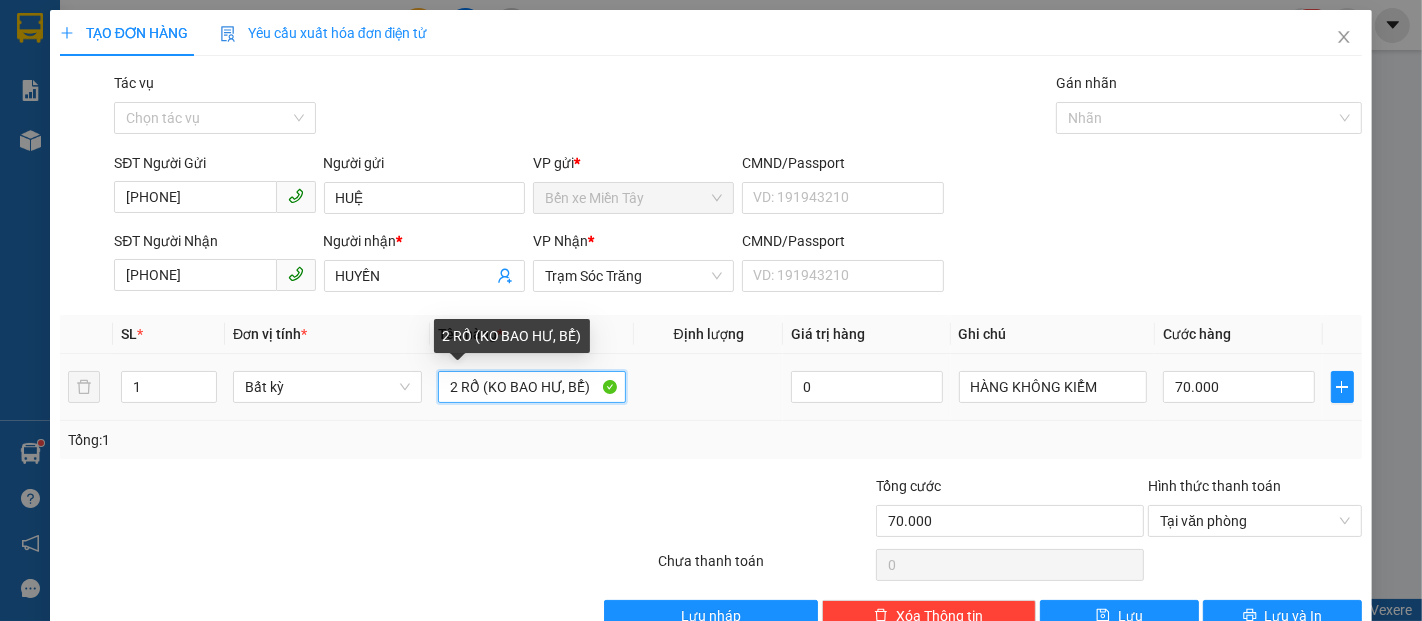 drag, startPoint x: 476, startPoint y: 390, endPoint x: 367, endPoint y: 414, distance: 111.61093 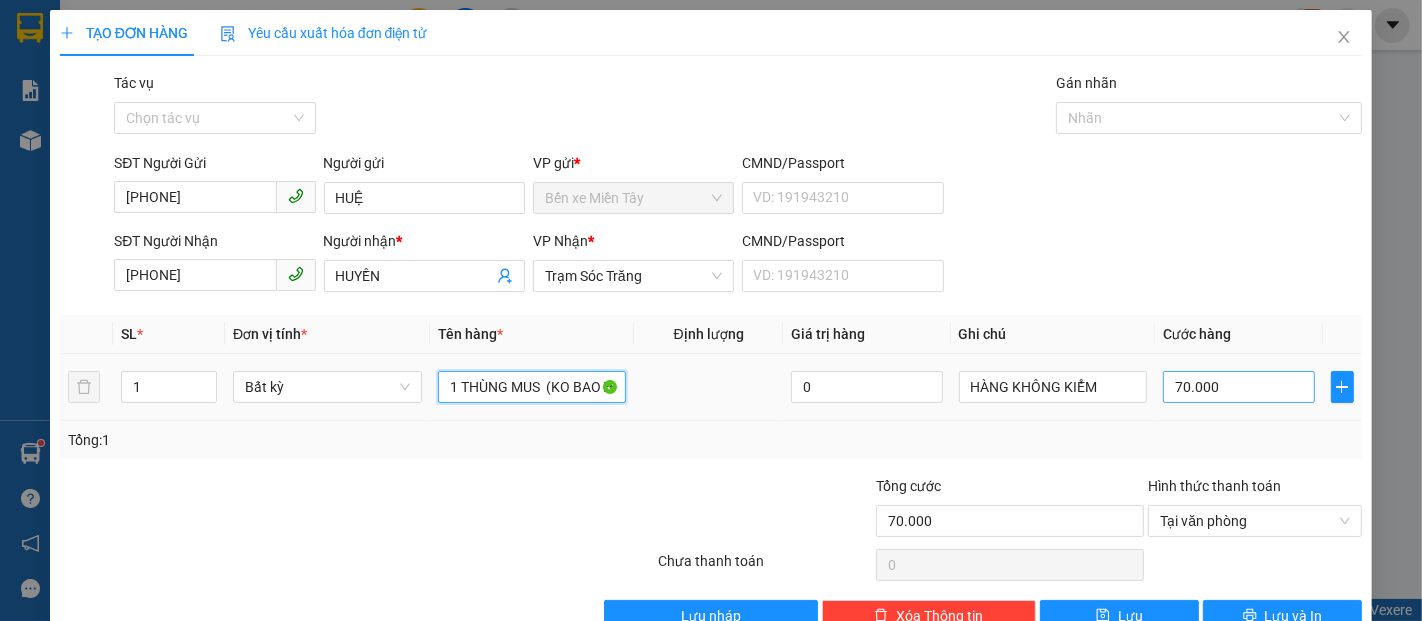 type on "1 THÙNG MUS  (KO BAO HƯ, BỂ)" 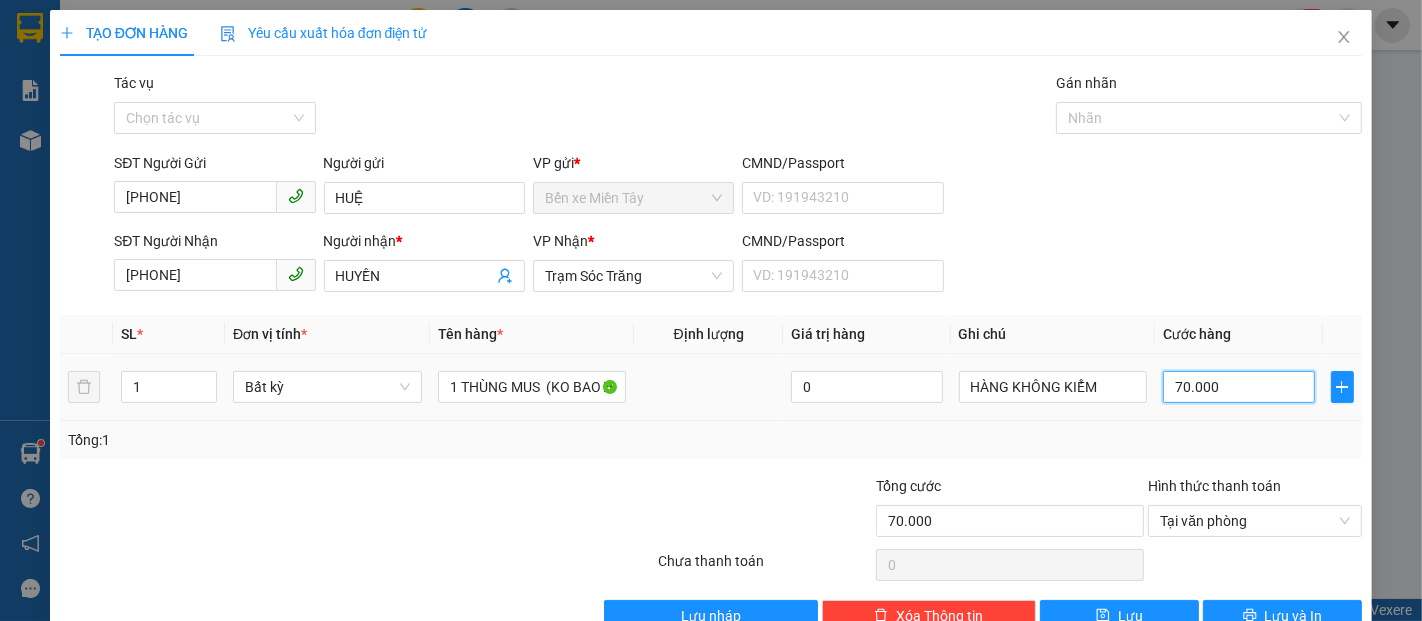 click on "70.000" at bounding box center [1238, 387] 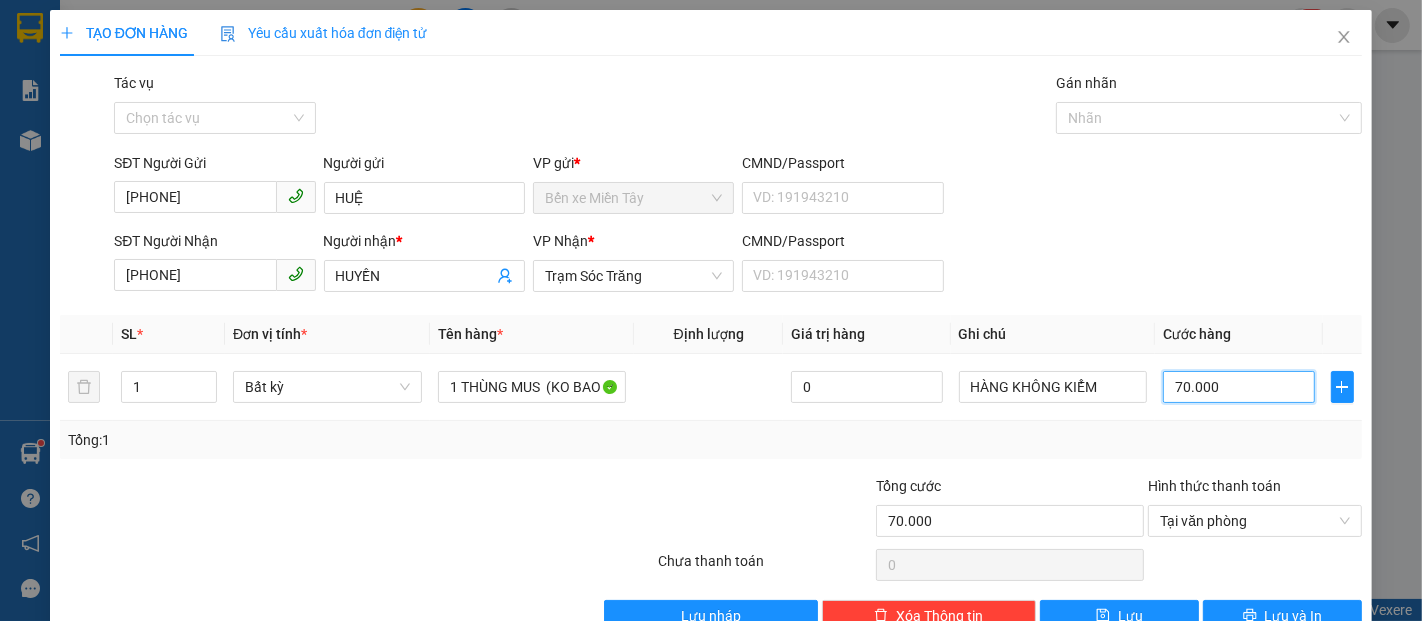 type on "1" 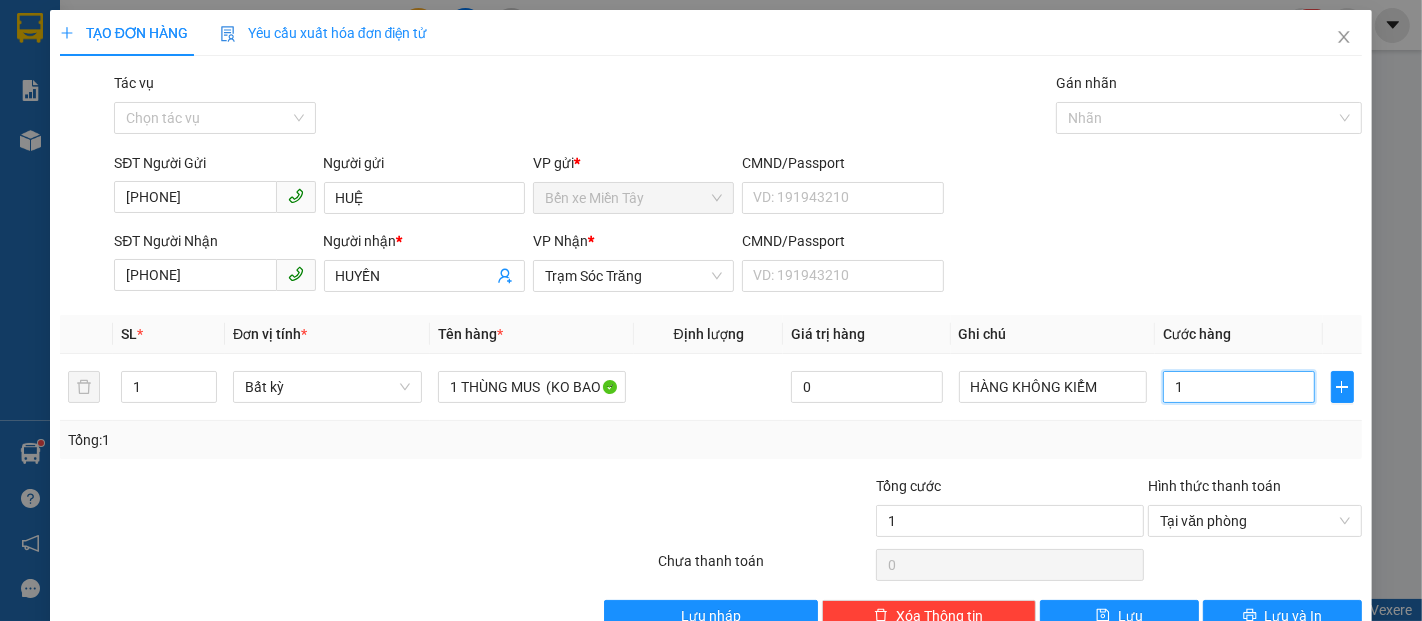 type on "12" 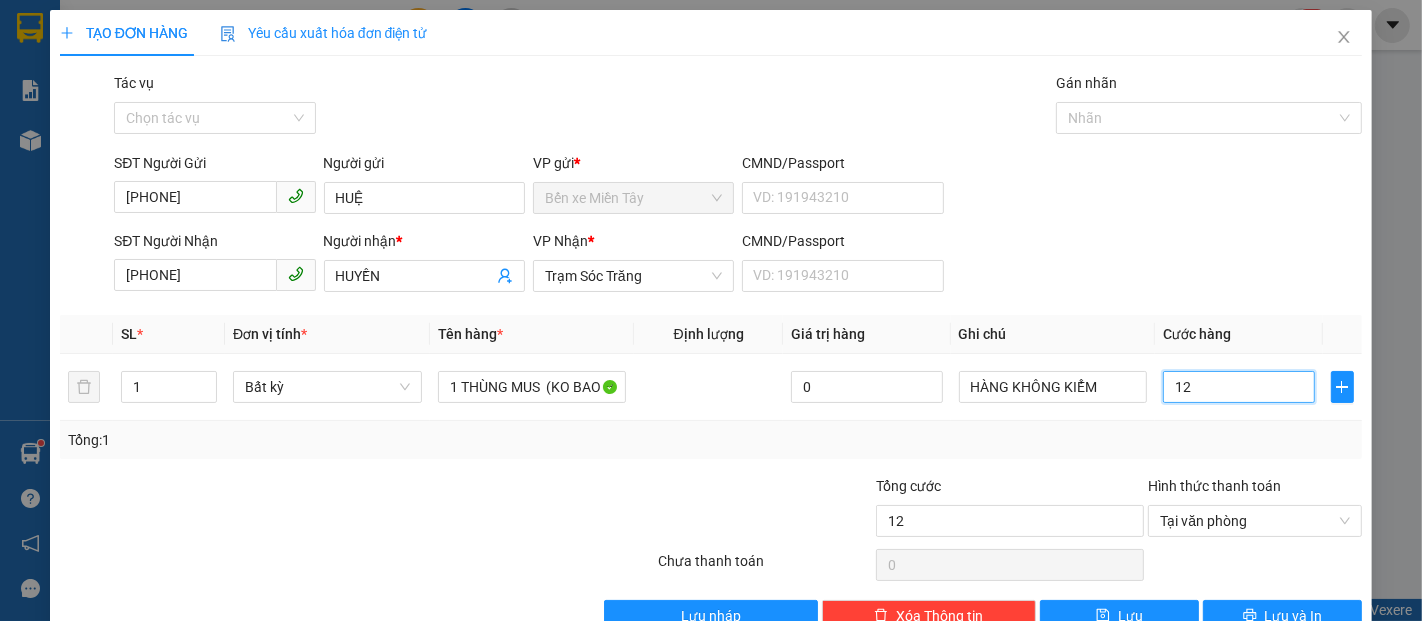 type on "120" 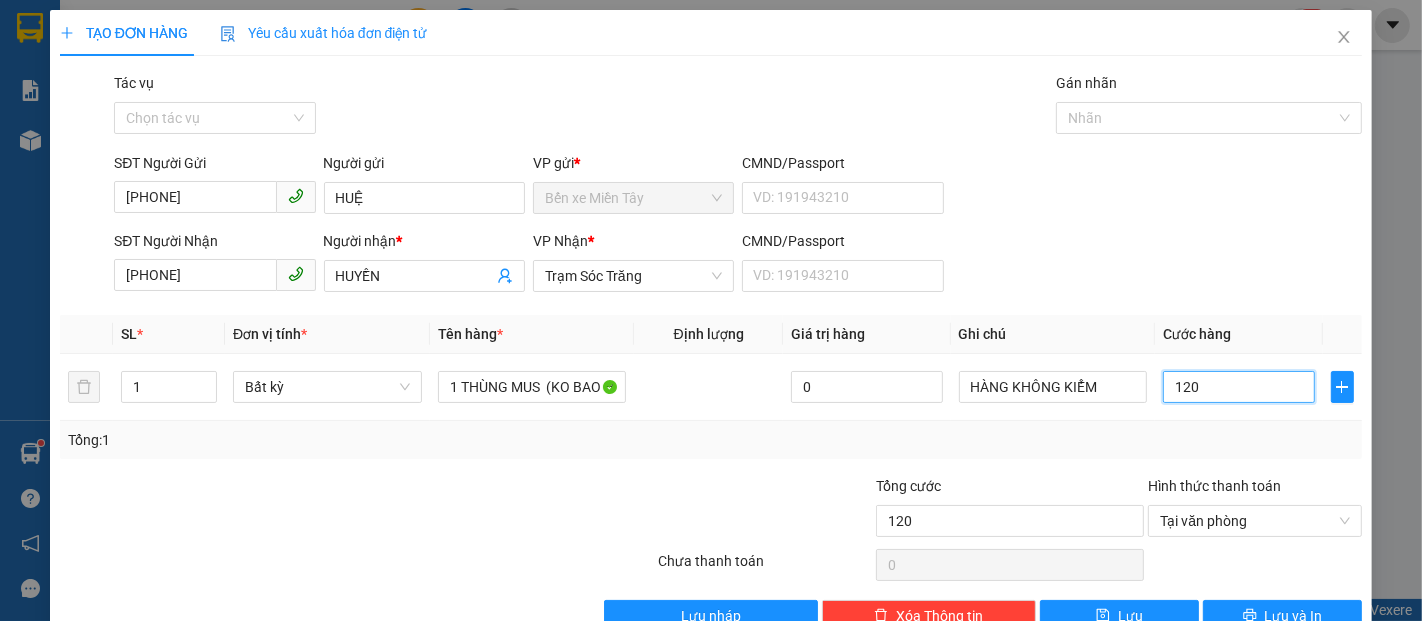 type on "120" 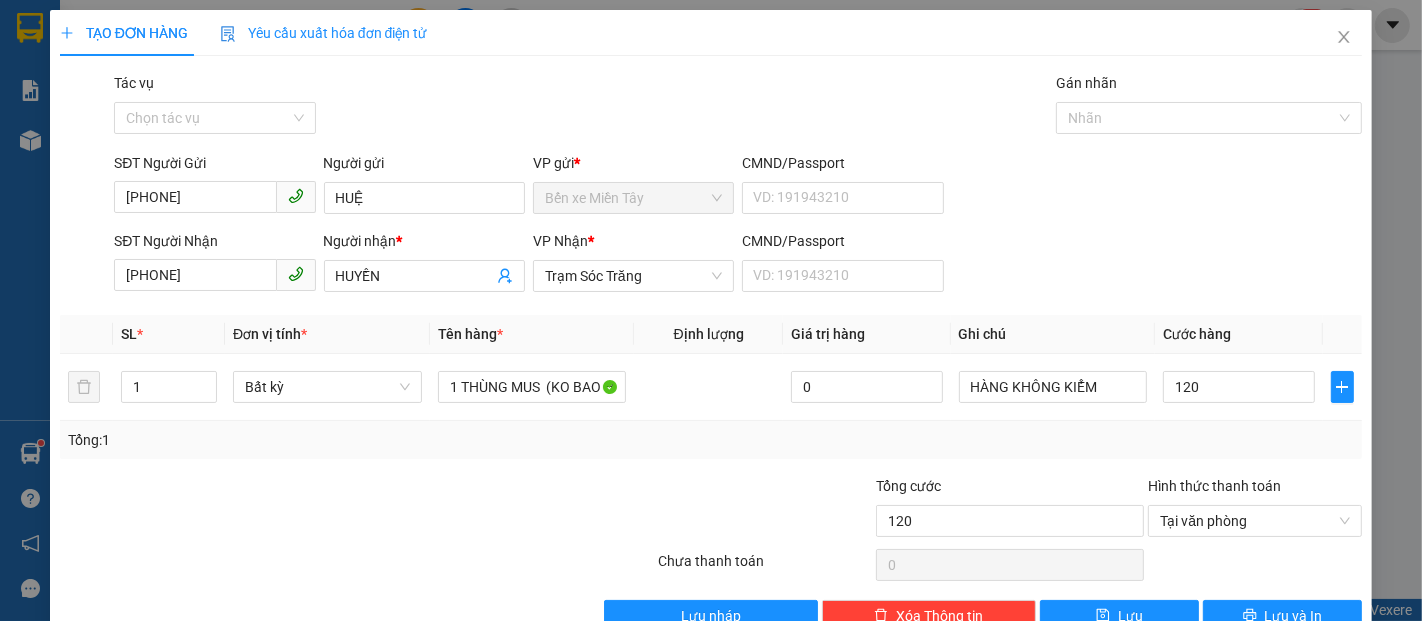 type on "120.000" 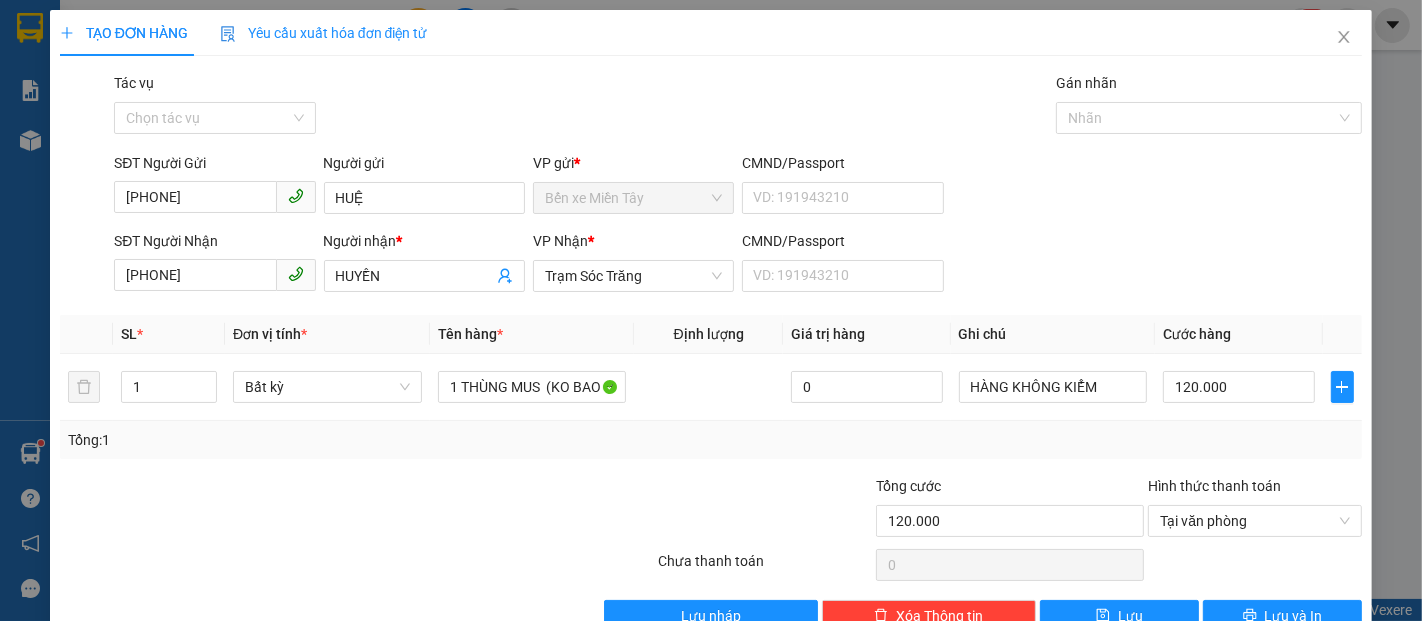 click on "Cước hàng" at bounding box center [1238, 334] 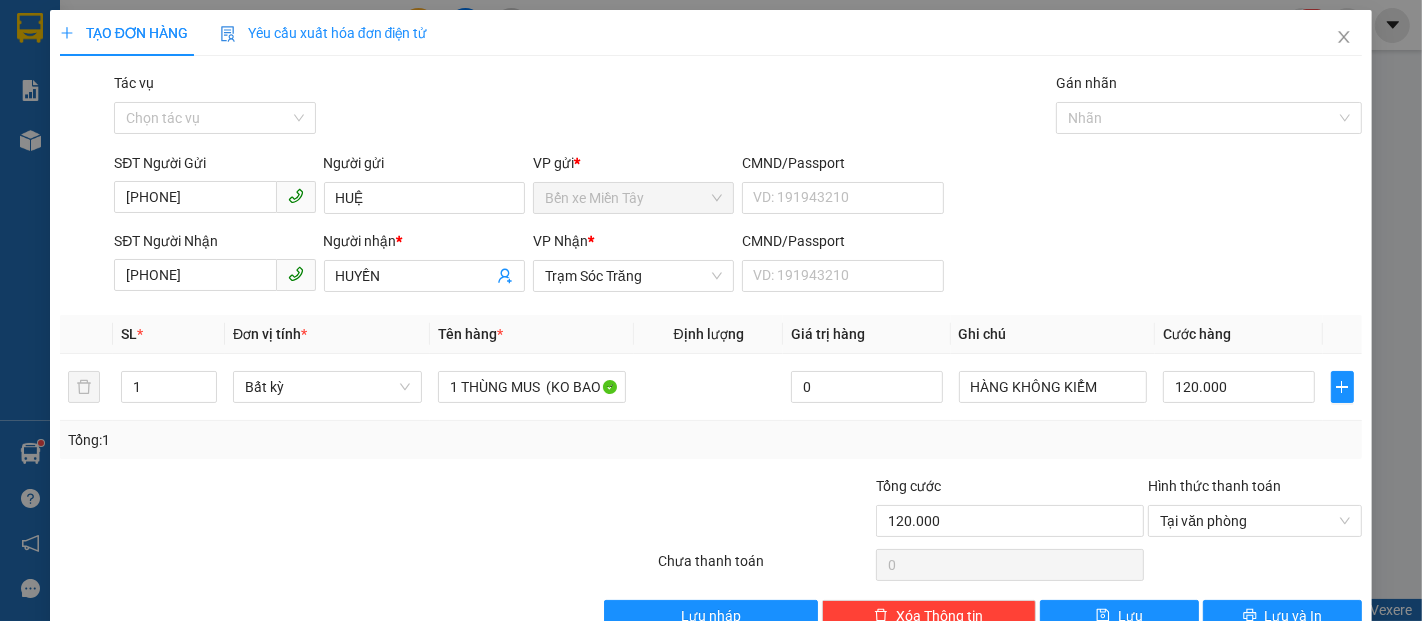 scroll, scrollTop: 48, scrollLeft: 0, axis: vertical 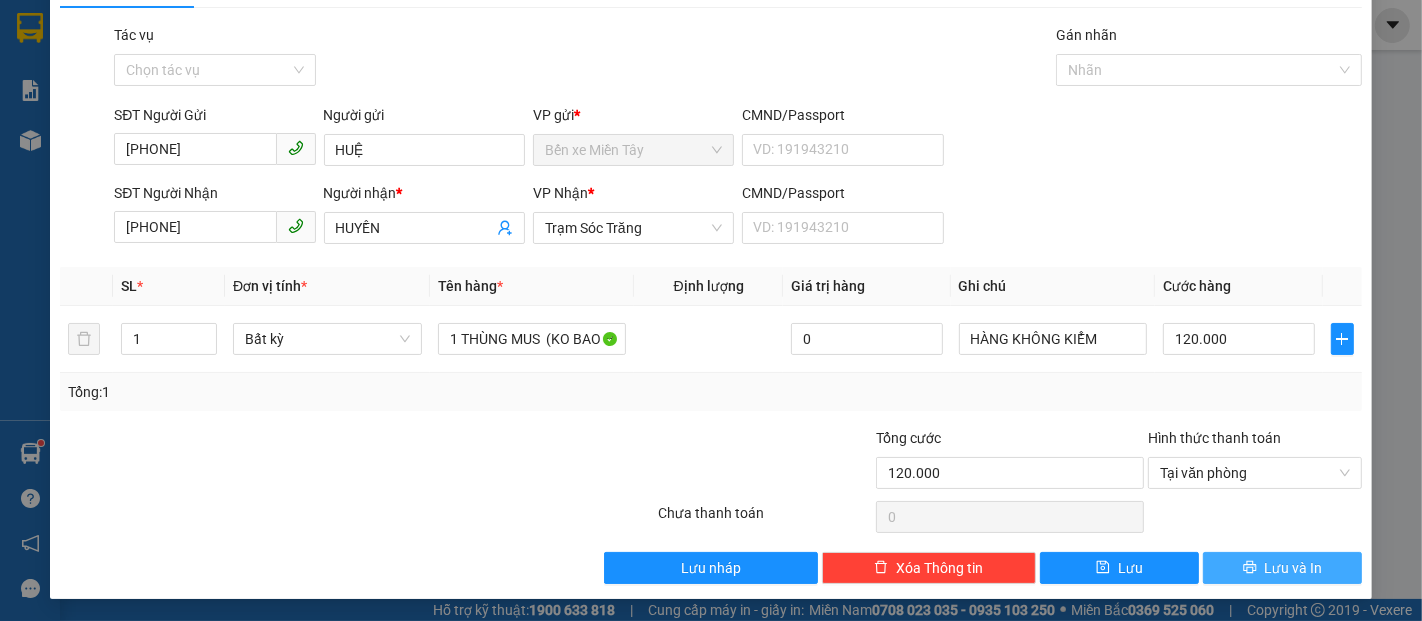 click on "Lưu và In" at bounding box center (1294, 568) 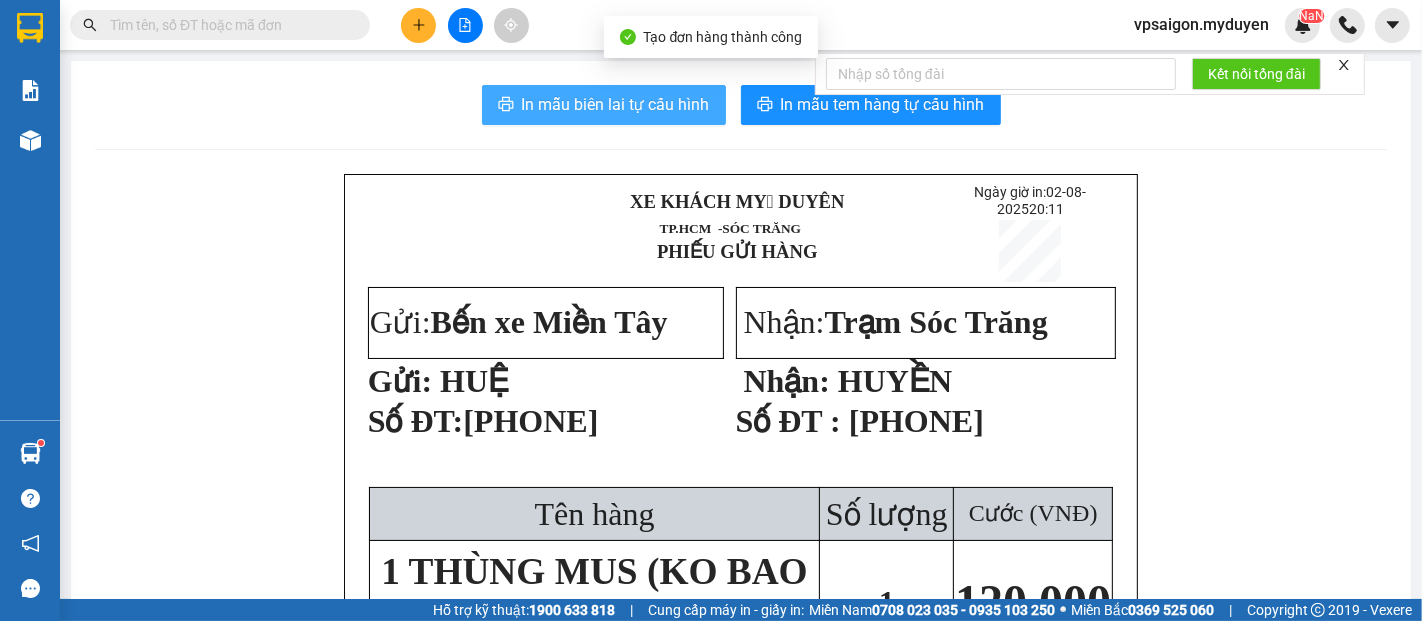 click on "In mẫu biên lai tự cấu hình" at bounding box center [616, 104] 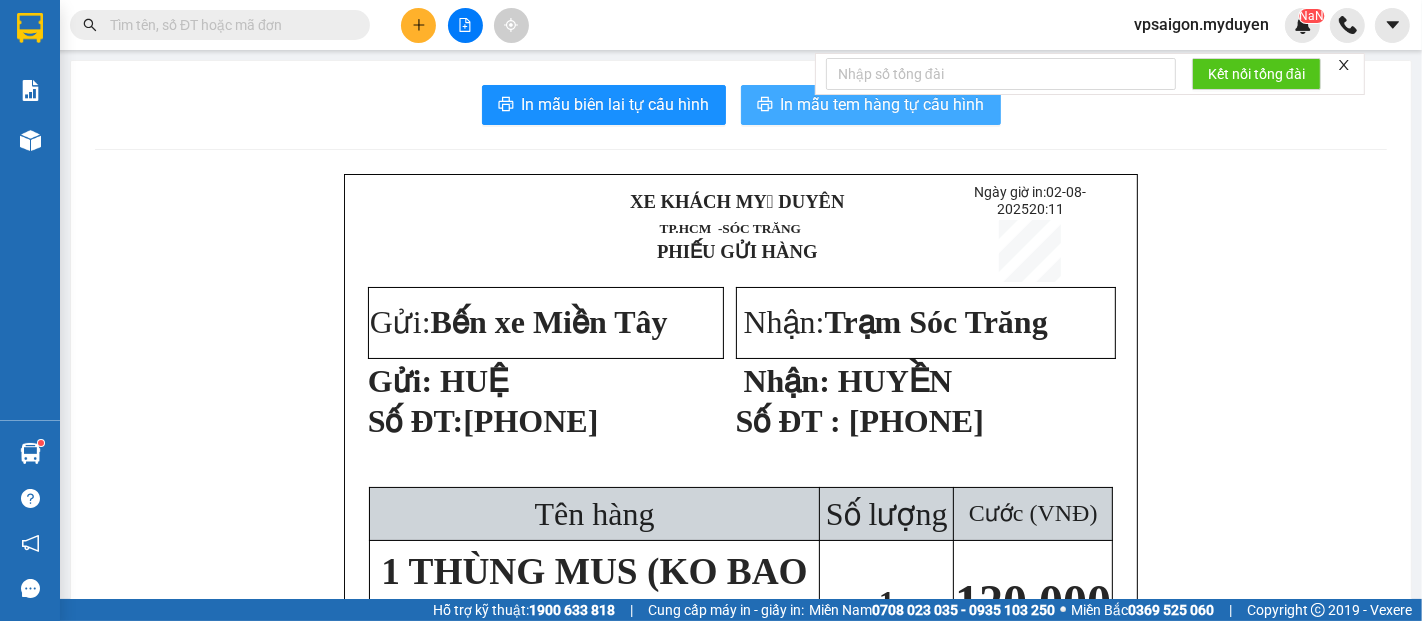 click on "In mẫu tem hàng tự cấu hình" at bounding box center (883, 104) 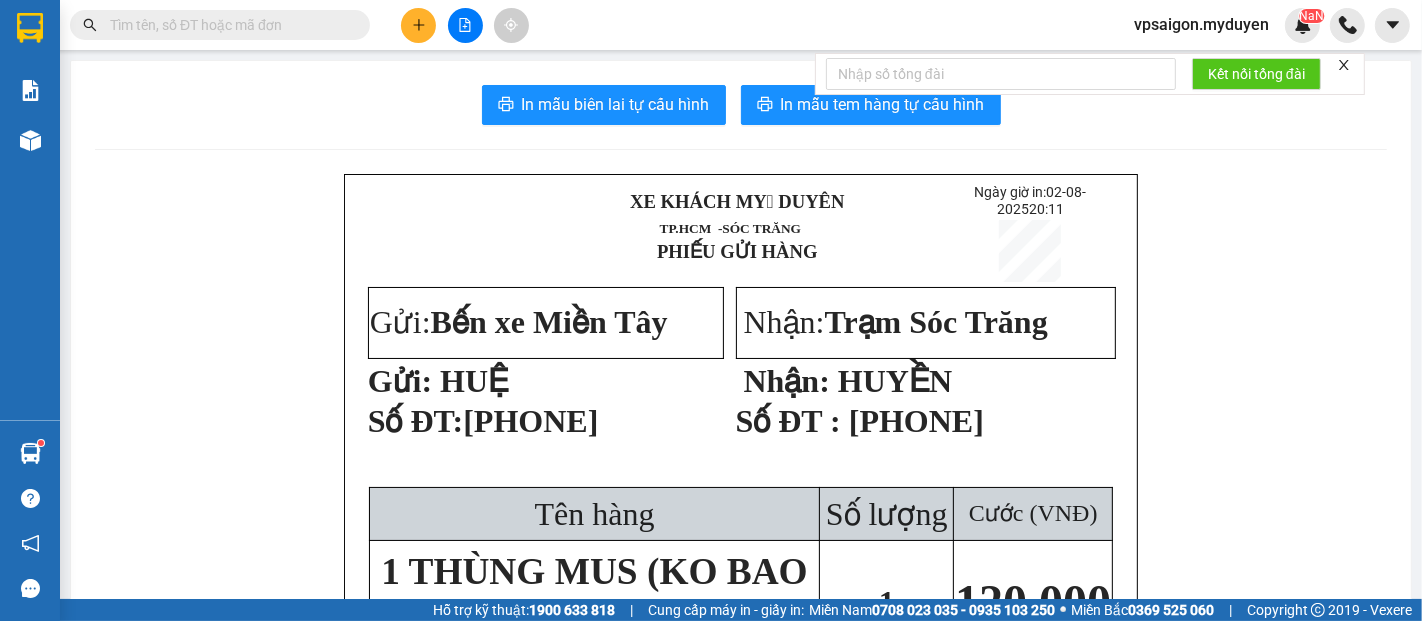 scroll, scrollTop: 738, scrollLeft: 105, axis: both 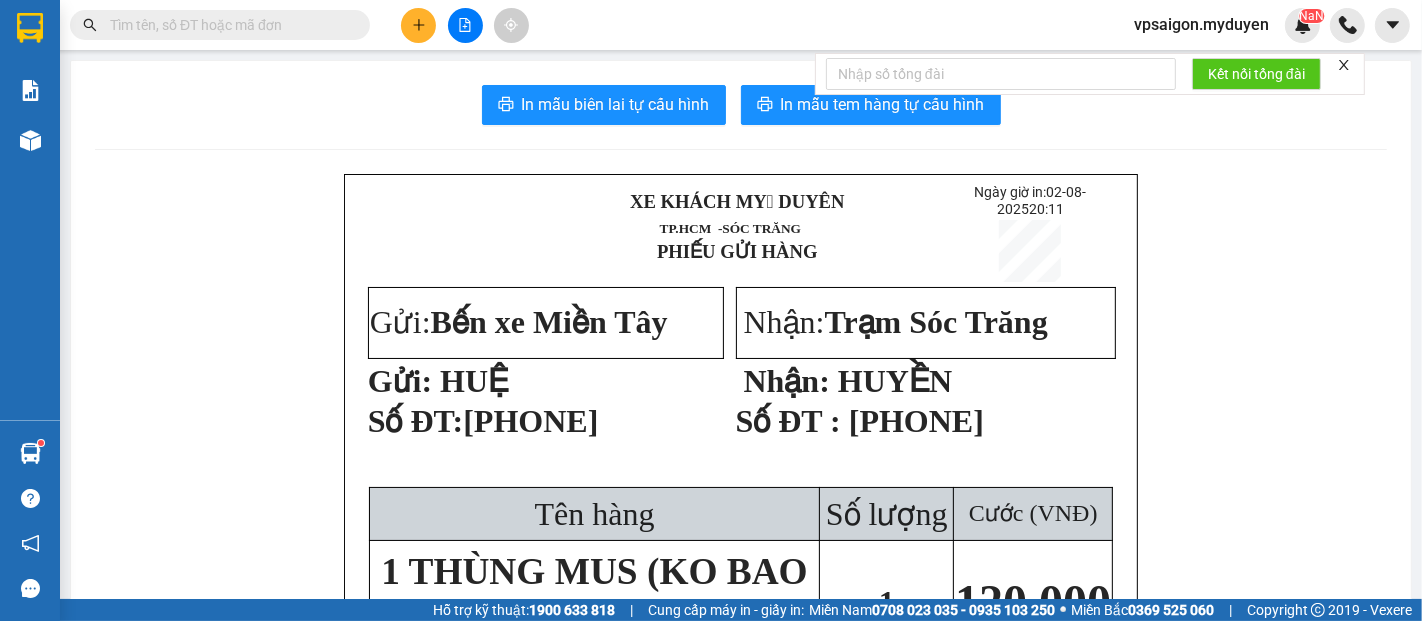click at bounding box center [418, 25] 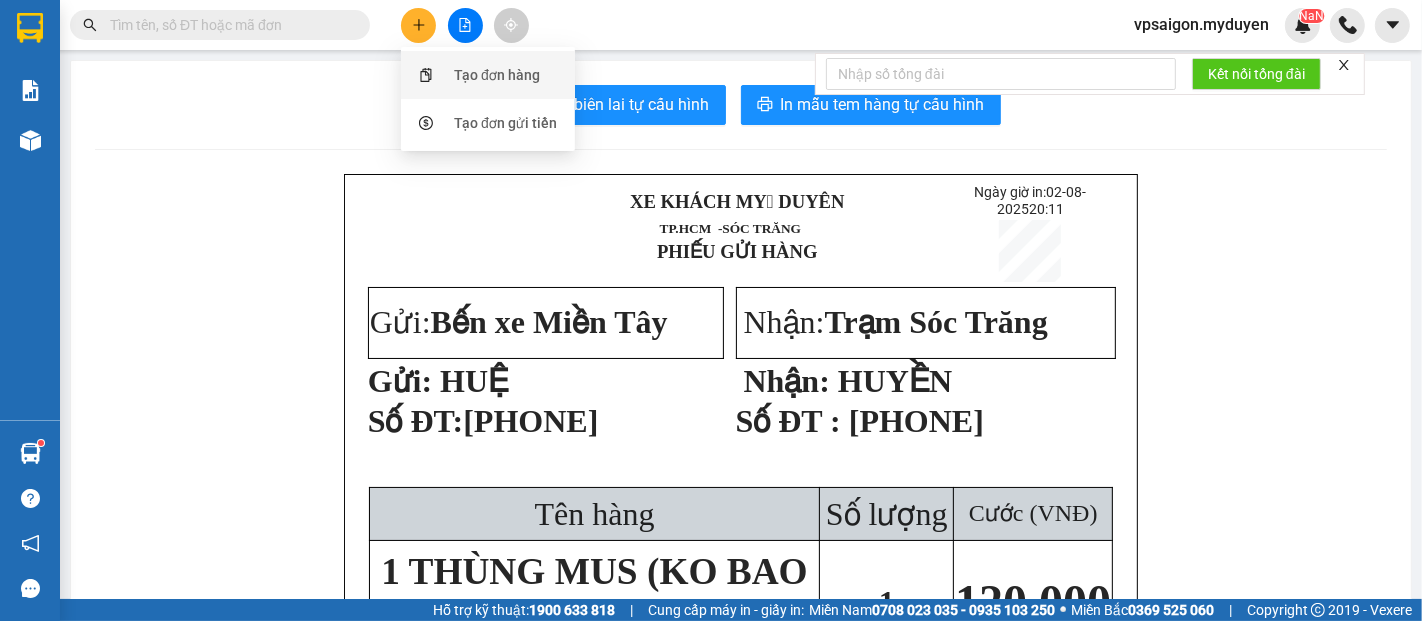 click on "Tạo đơn hàng" at bounding box center (488, 75) 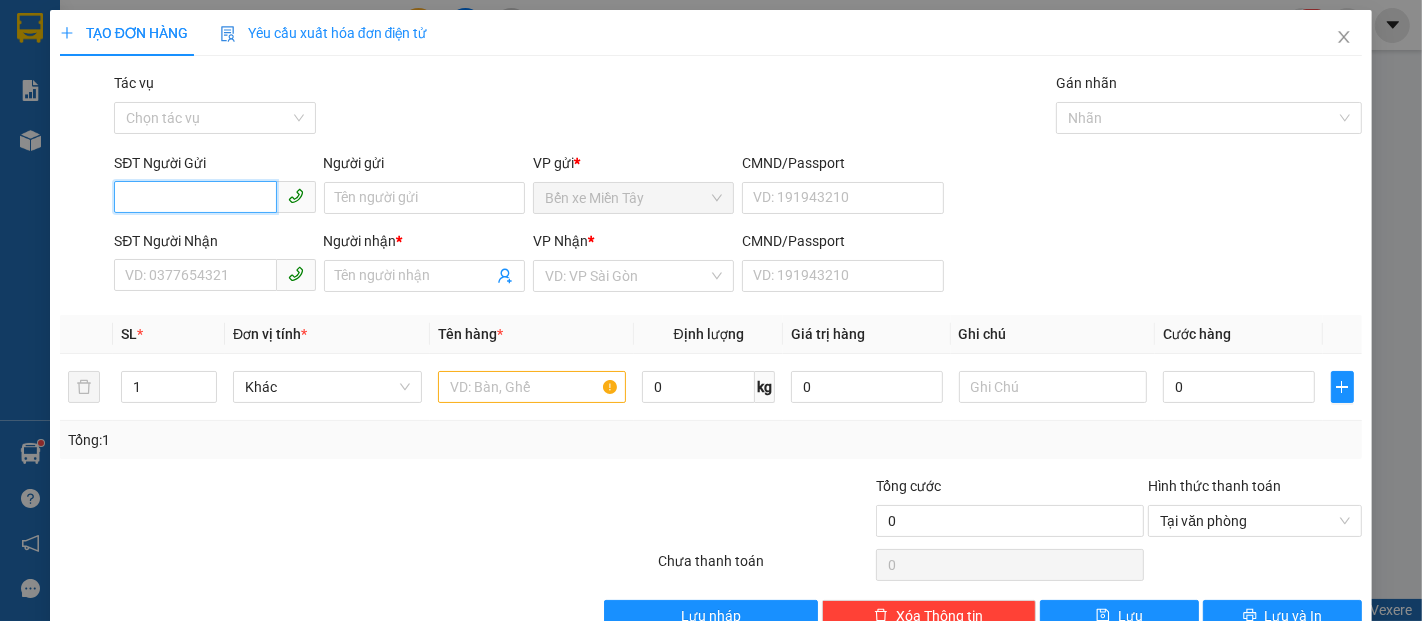 click on "SĐT Người Gửi" at bounding box center [195, 197] 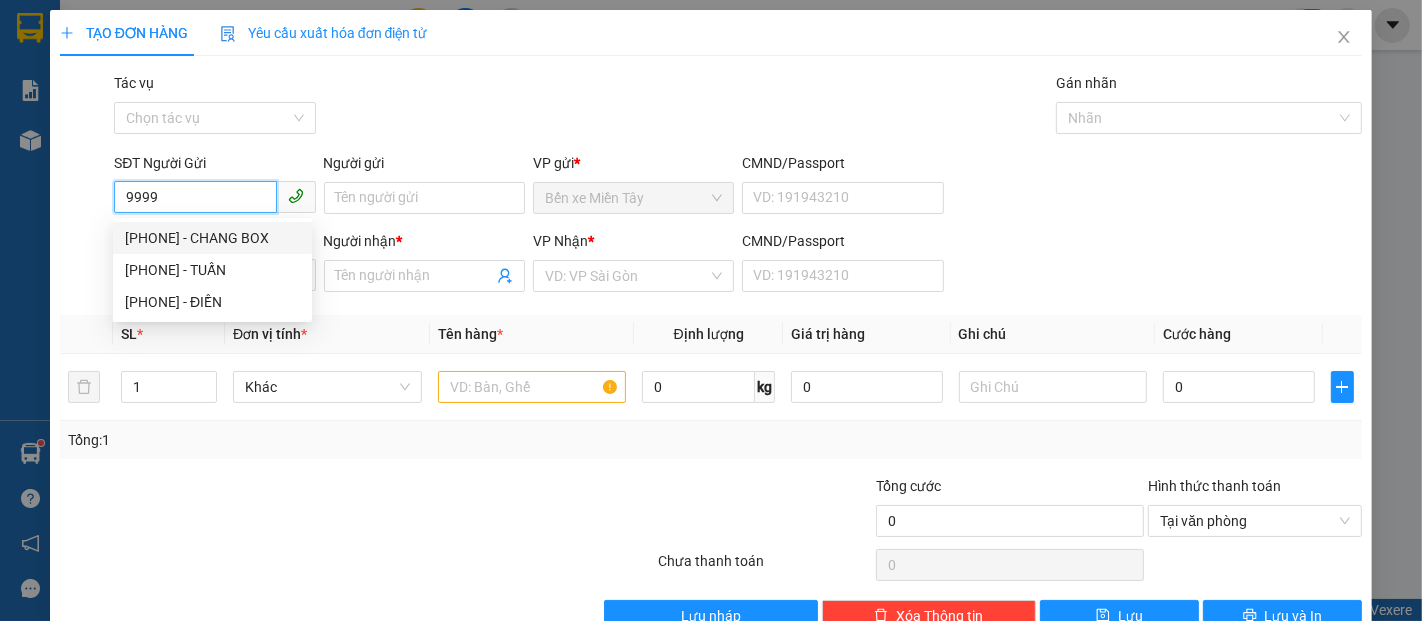click on "9999" at bounding box center [195, 197] 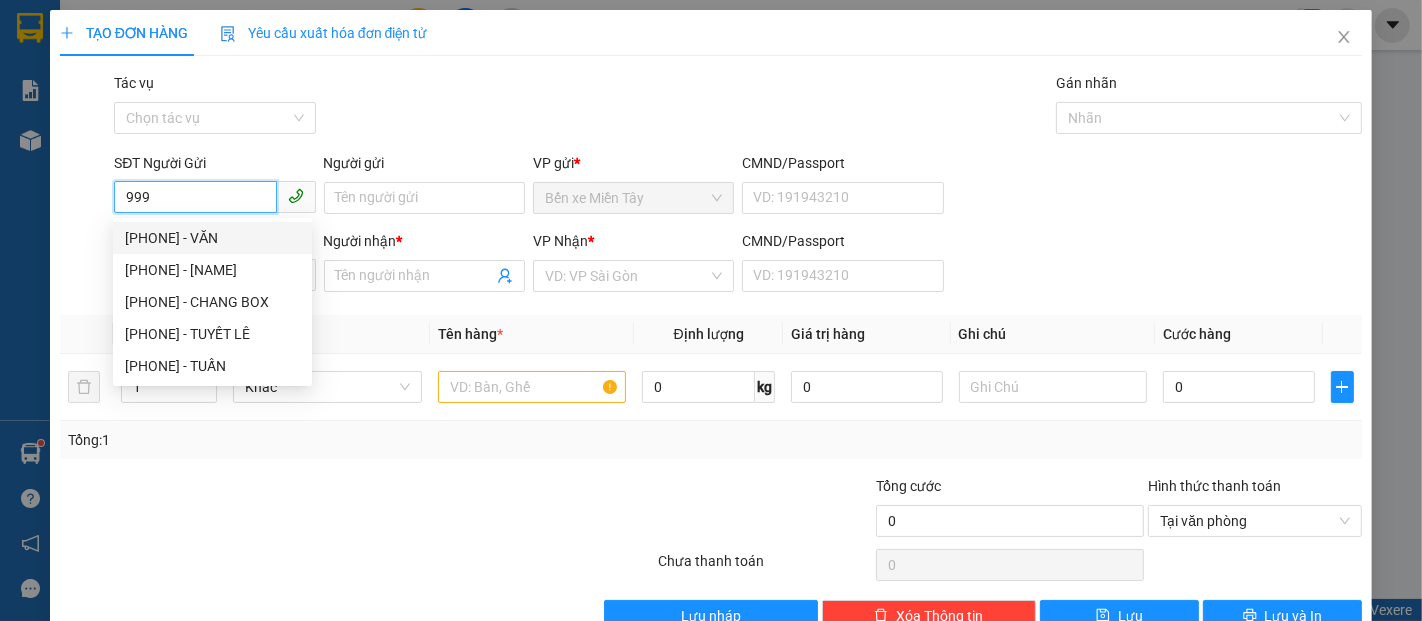 click on "999" at bounding box center (195, 197) 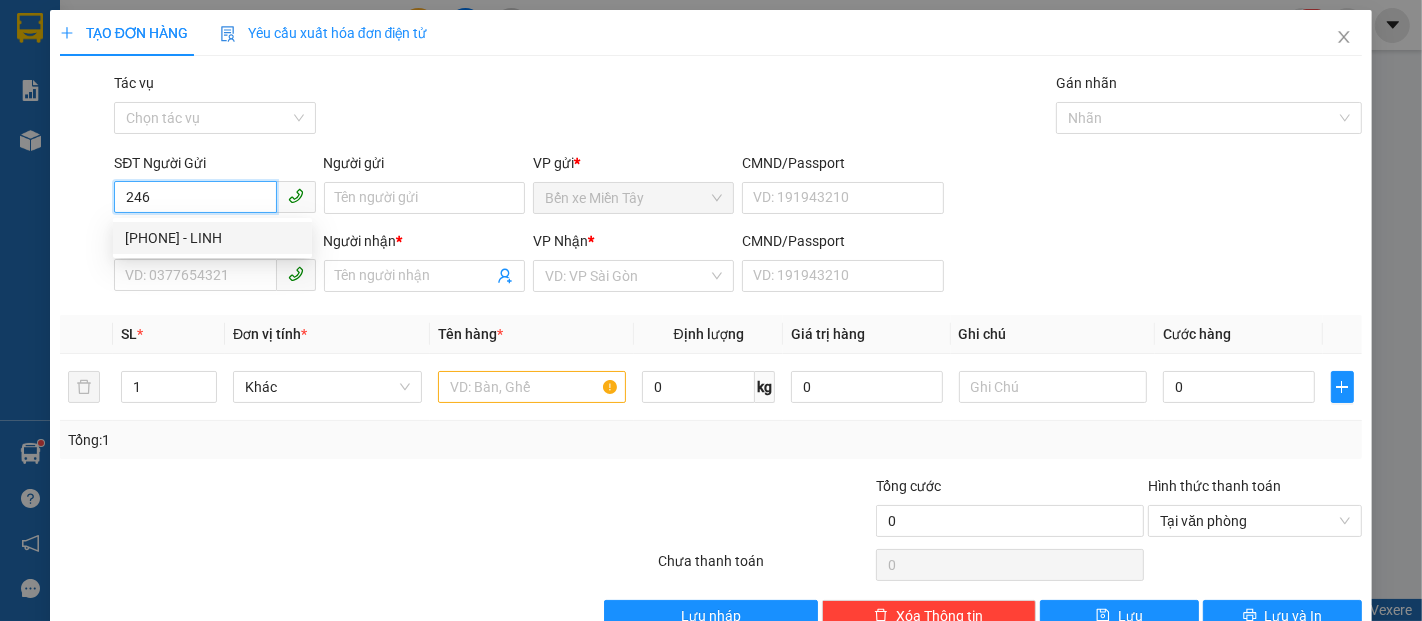 click on "0777700246 - LINH" at bounding box center (212, 238) 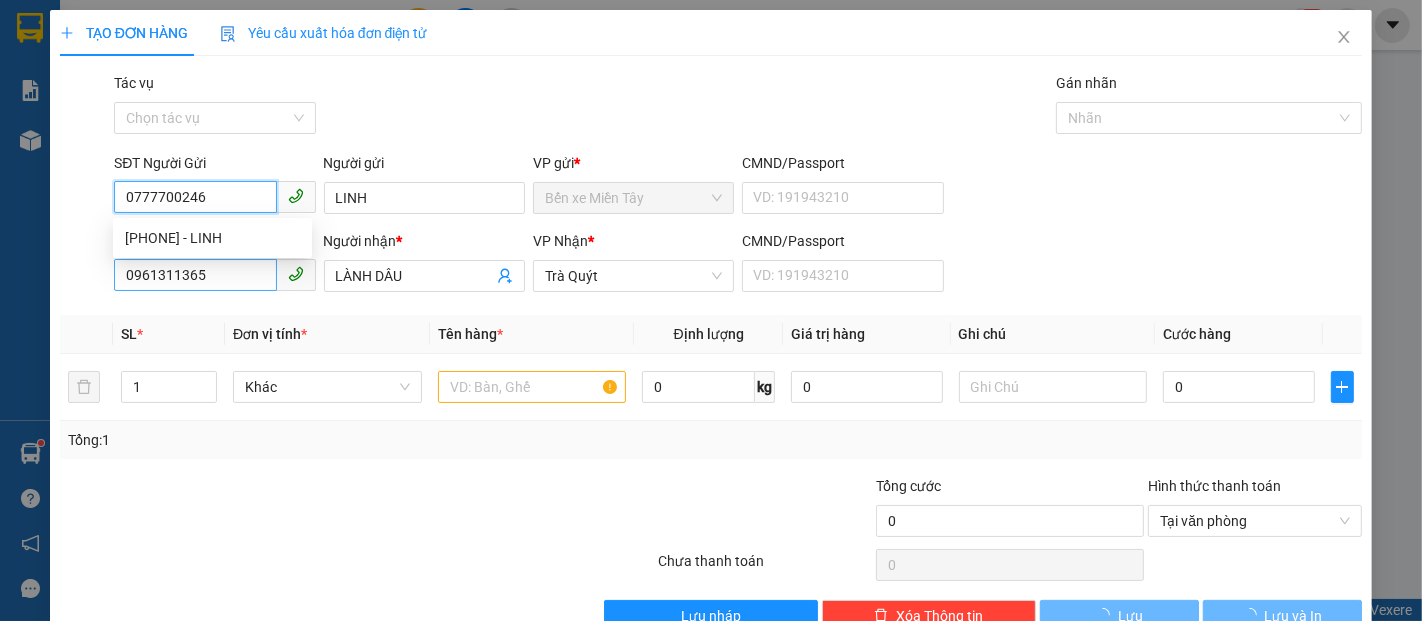 type on "40.000" 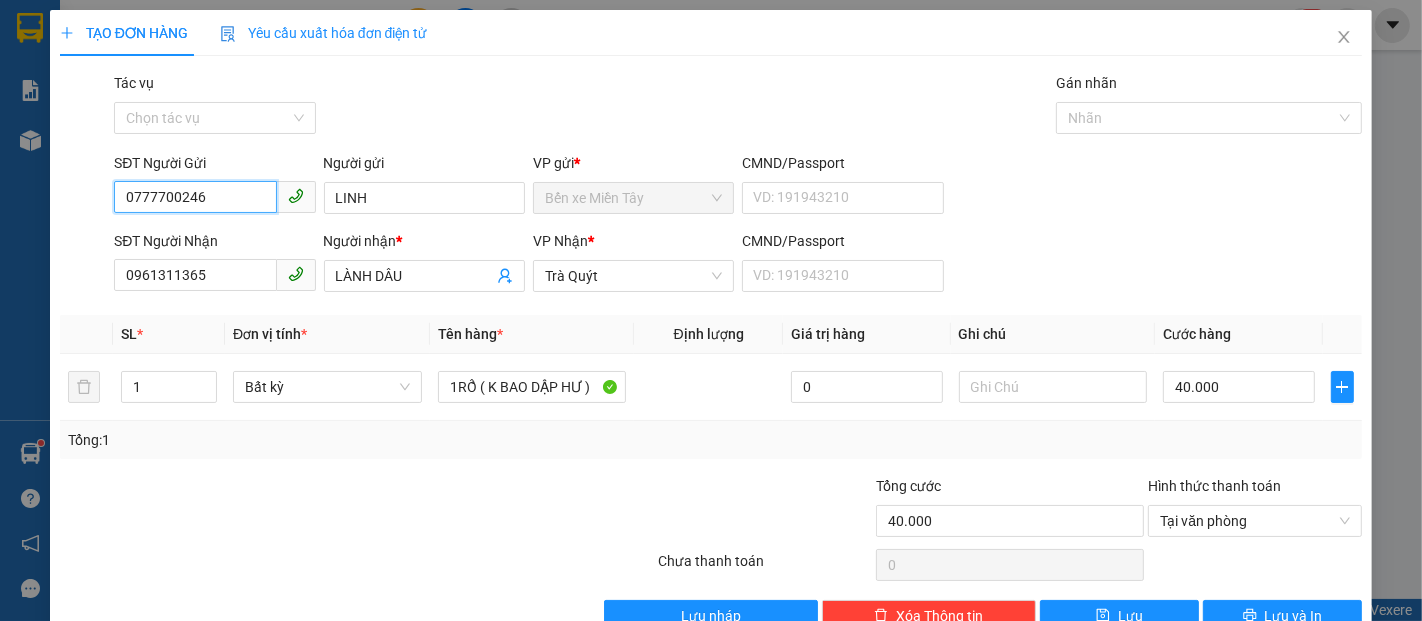 type on "0777700246" 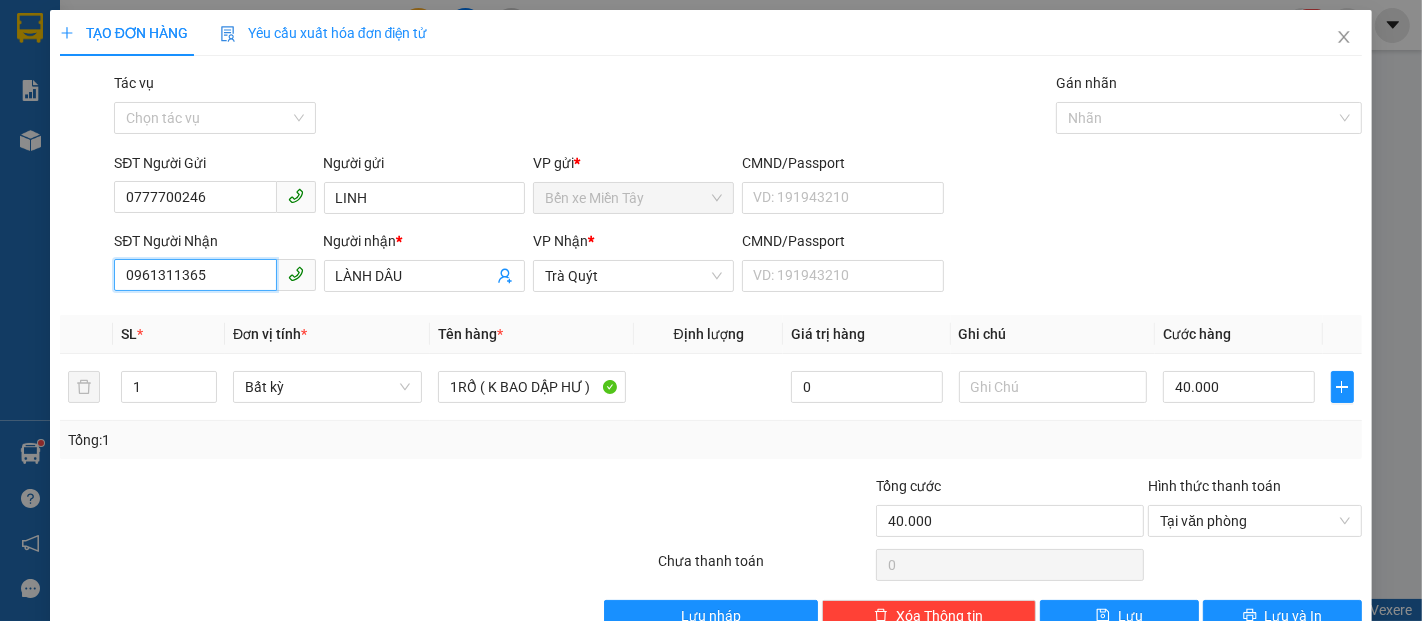 drag, startPoint x: 0, startPoint y: 286, endPoint x: 0, endPoint y: 261, distance: 25 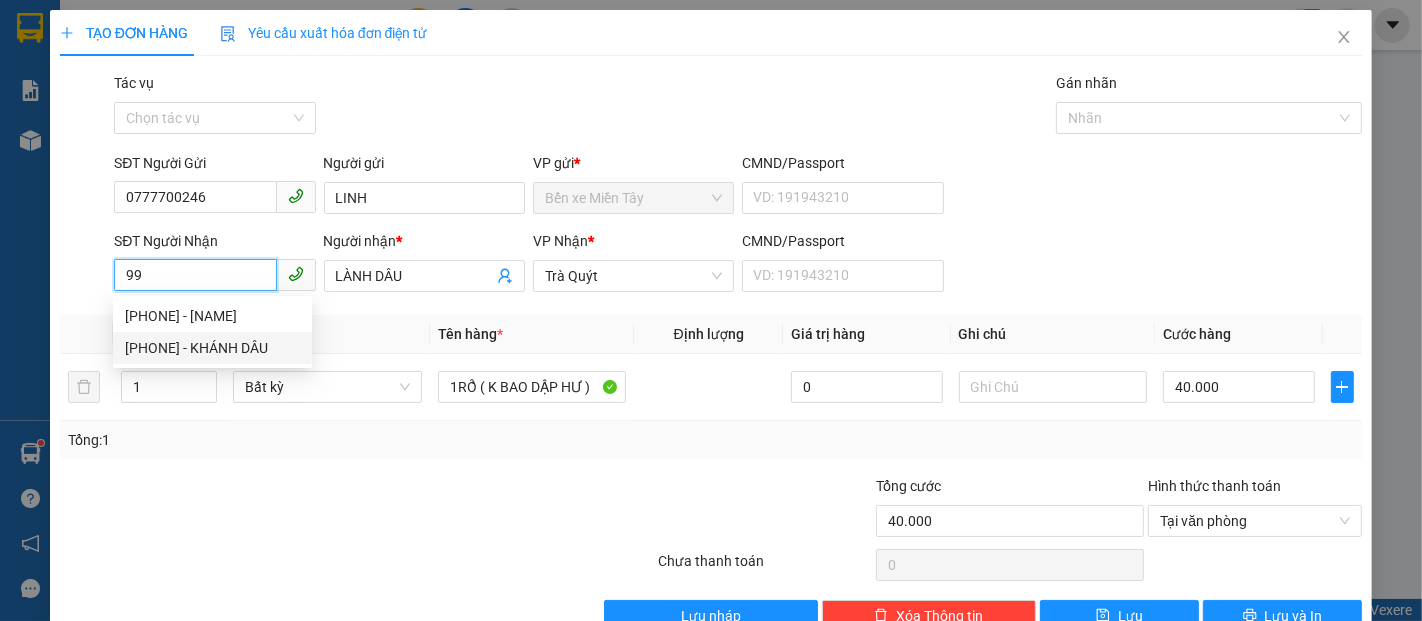 click on "0932936999 - KHÁNH DÂU" at bounding box center (212, 348) 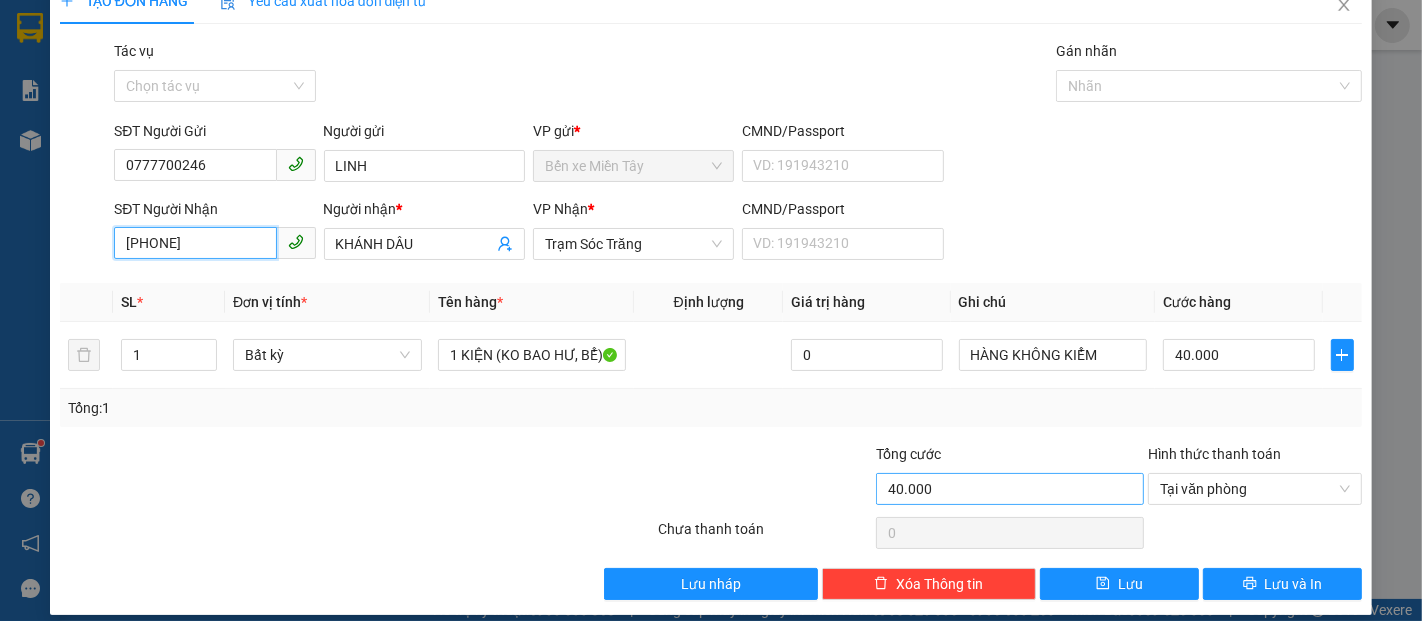 scroll, scrollTop: 48, scrollLeft: 0, axis: vertical 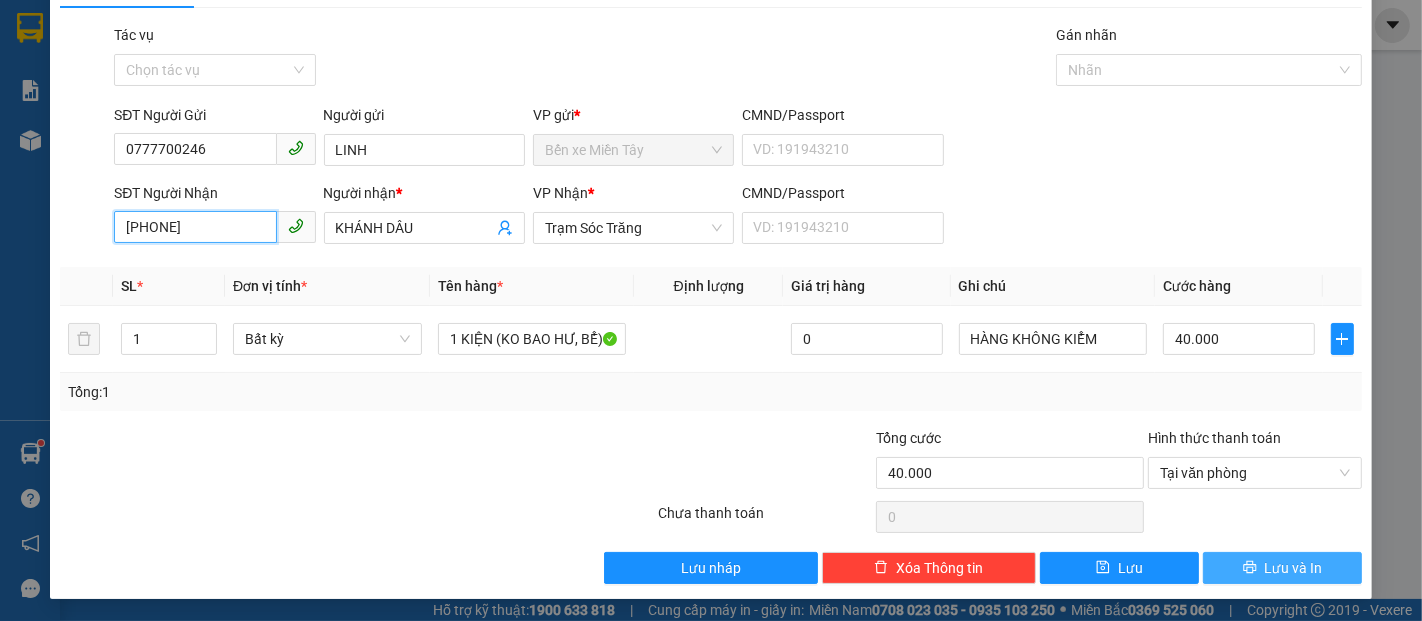 type on "[PHONE]" 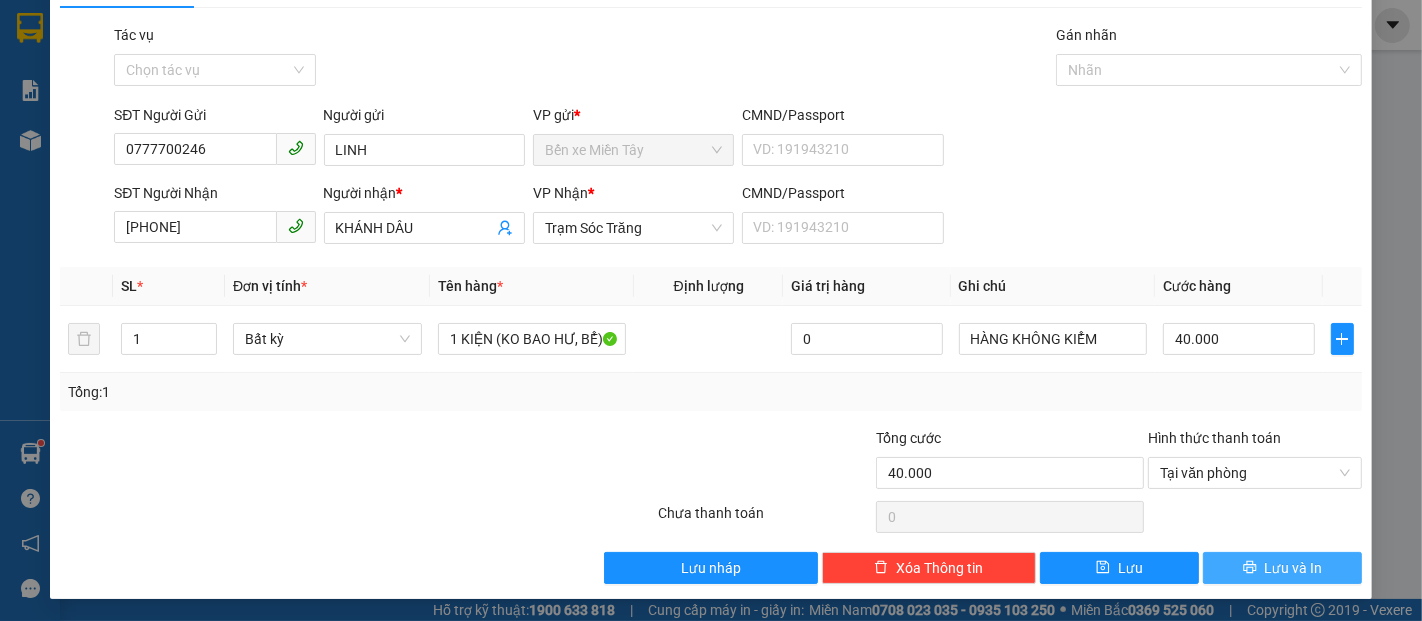 click on "Lưu và In" at bounding box center [1294, 568] 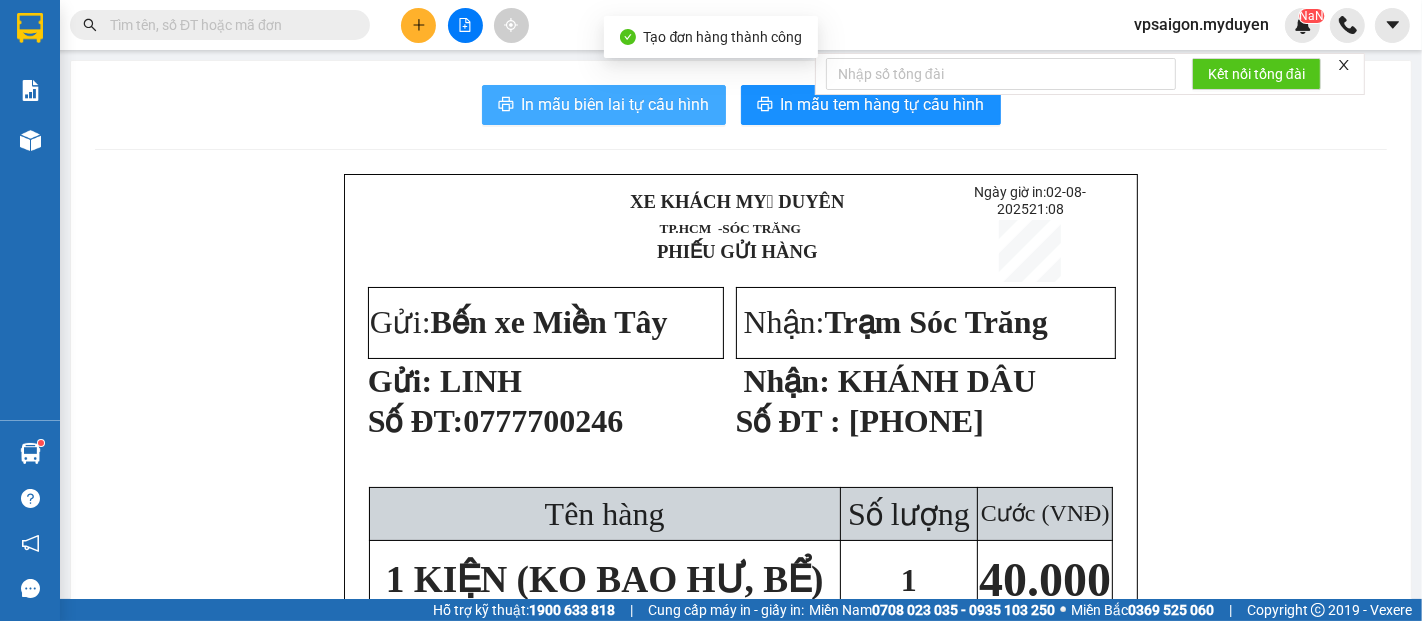 click on "In mẫu biên lai tự cấu hình" at bounding box center (616, 104) 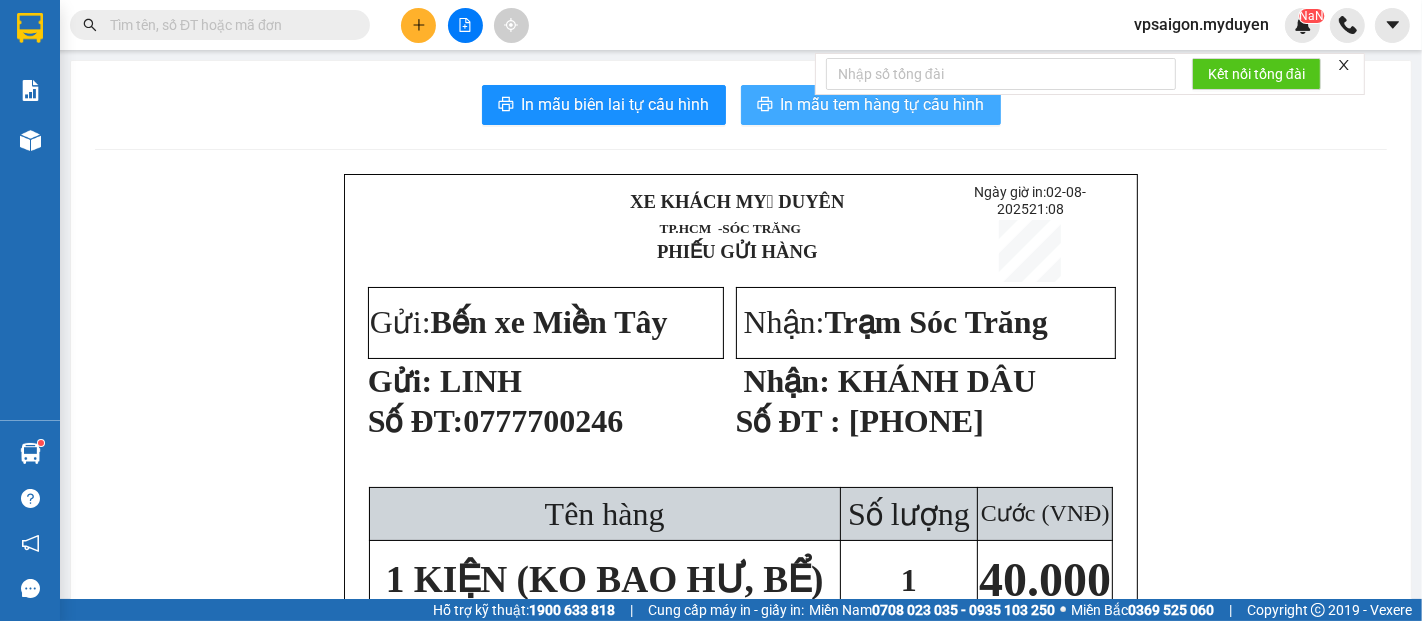 click on "In mẫu tem hàng tự cấu hình" at bounding box center (883, 104) 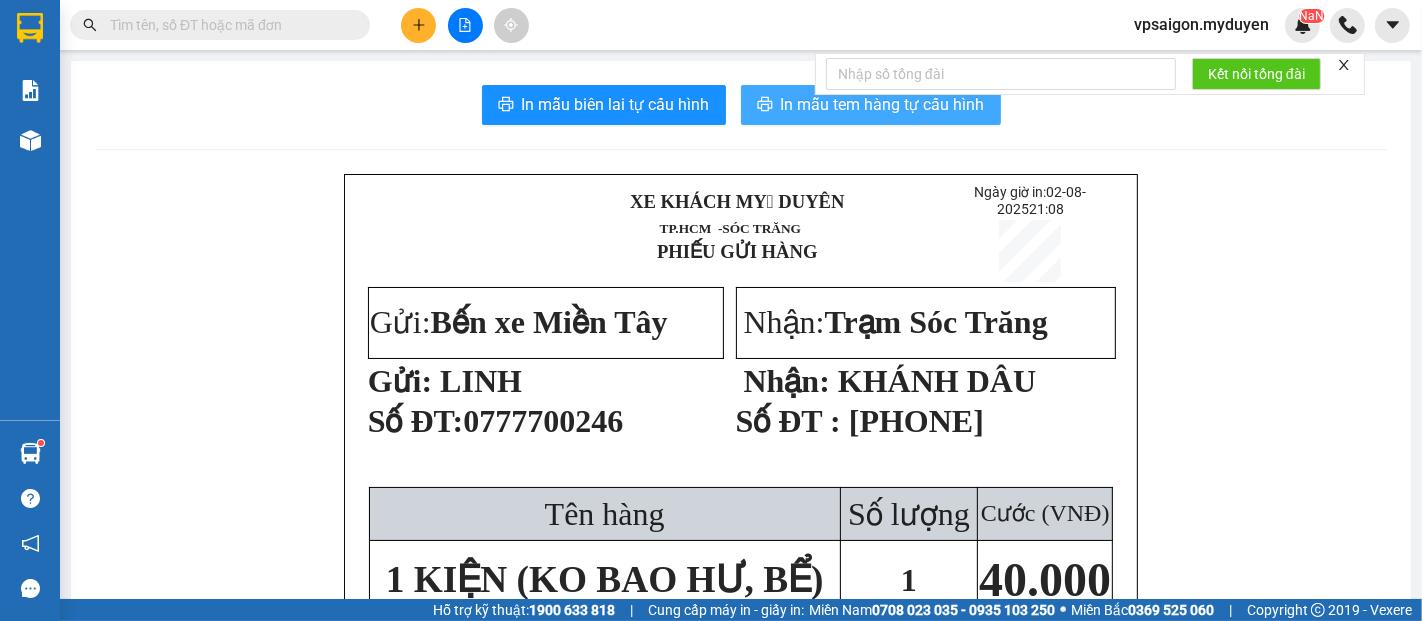 scroll, scrollTop: 0, scrollLeft: 0, axis: both 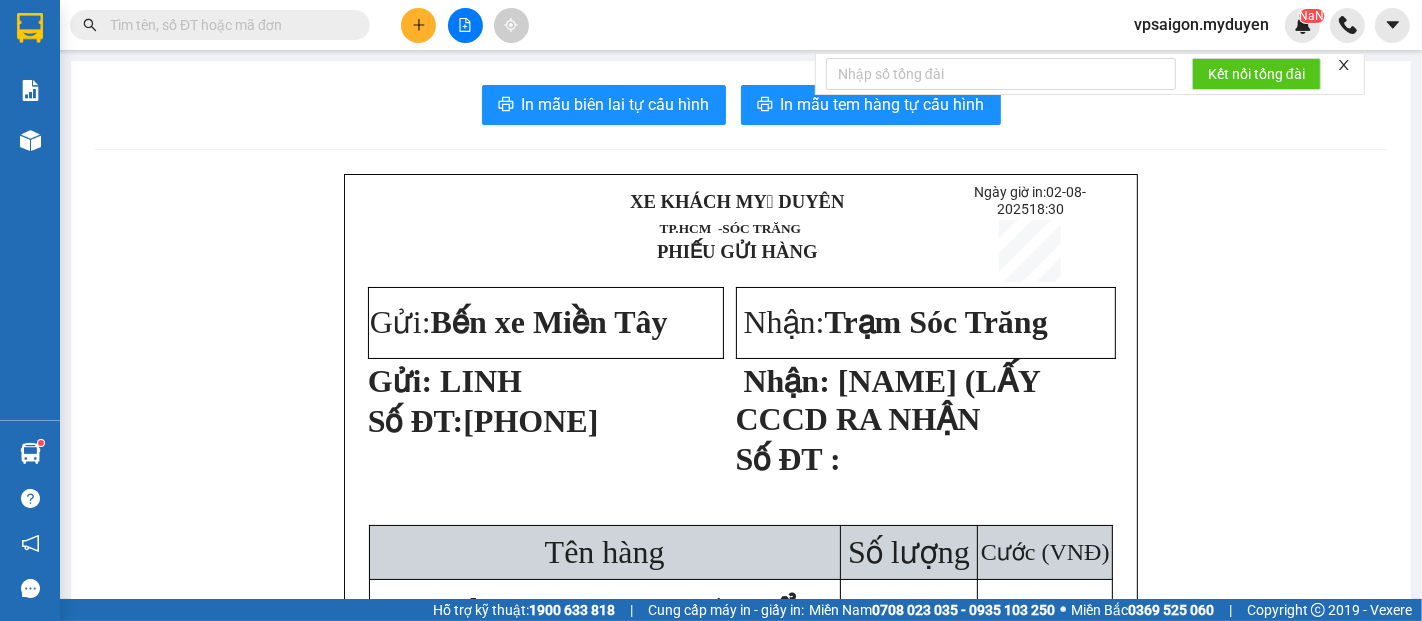 click at bounding box center [228, 25] 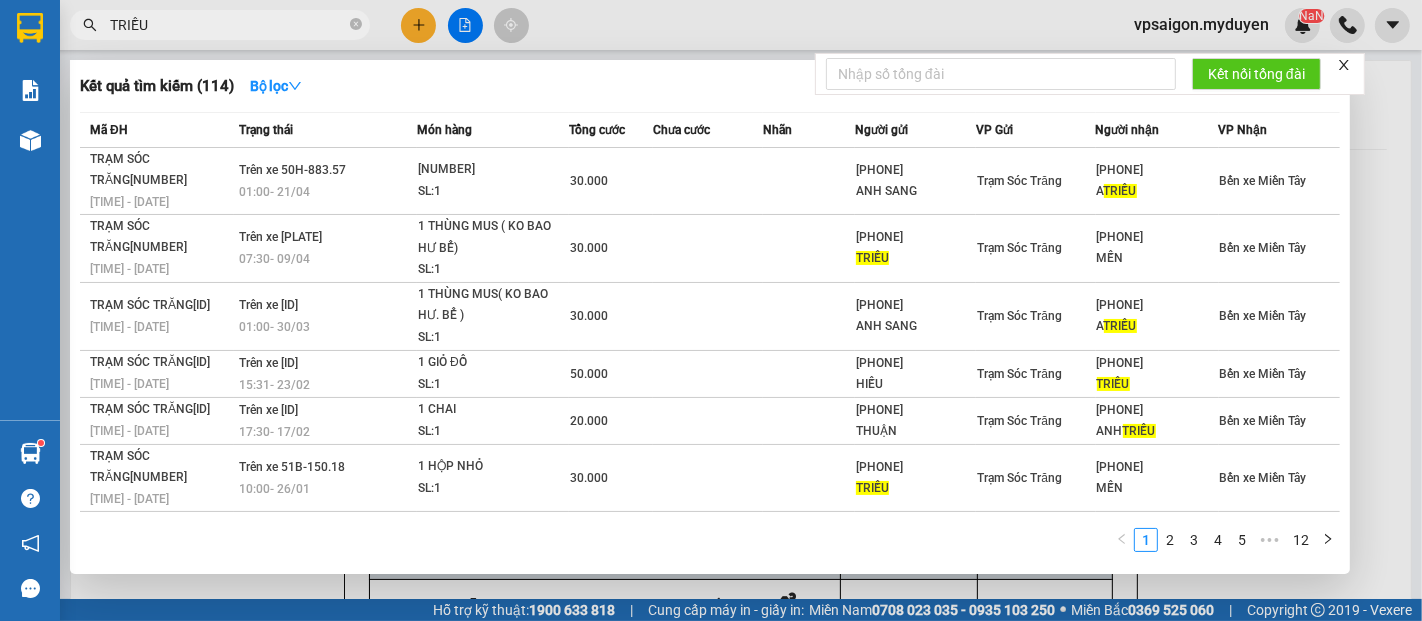 click on "SĐT Người Gửi [PHONE] Người gửi [NAME]. VP gửi  * Bến xe Miền Tây CMND/Passport VD: [ID] SĐT Người Nhận [PHONE] A  [NAME] Bến xe Miền Tây TRẠM SÓC TRĂNG[ID] [TIME] - [DATE] Trên xe   [ID] [TIME]  -   [DATE] 1 THÙNG MUS ( KO BAO HƯ BỂ) SL:  1 30.000 [PHONE] [NAME] Trạm Sóc Trăng [PHONE] A  [NAME] Bến xe Miền Tây TRẠM SÓC TRĂNG[ID] [TIME] - [DATE] Trên xe   [ID] [TIME]  -   [DATE] 1 THÙNG MUS( KO BAO HƯ. BỂ ) SL:  1 30.000 [PHONE] ANH SANG Trạm Sóc Trăng [PHONE] A  [NAME] Bến xe Miền Tây TRẠM SÓC TRĂNG[ID] [TIME] - [DATE] Trên xe   [ID] [TIME]  -   [DATE] 1 THÙNG MUS( KO BAO HƯ. BỂ ) SL:  1 30.000 [PHONE] ANH SANG Trạm Sóc Trăng [PHONE] A  [NAME] Bến xe Miền Tây TRẠM SÓC TRĂNG[ID] [TIME] - [DATE]" at bounding box center (711, 310) 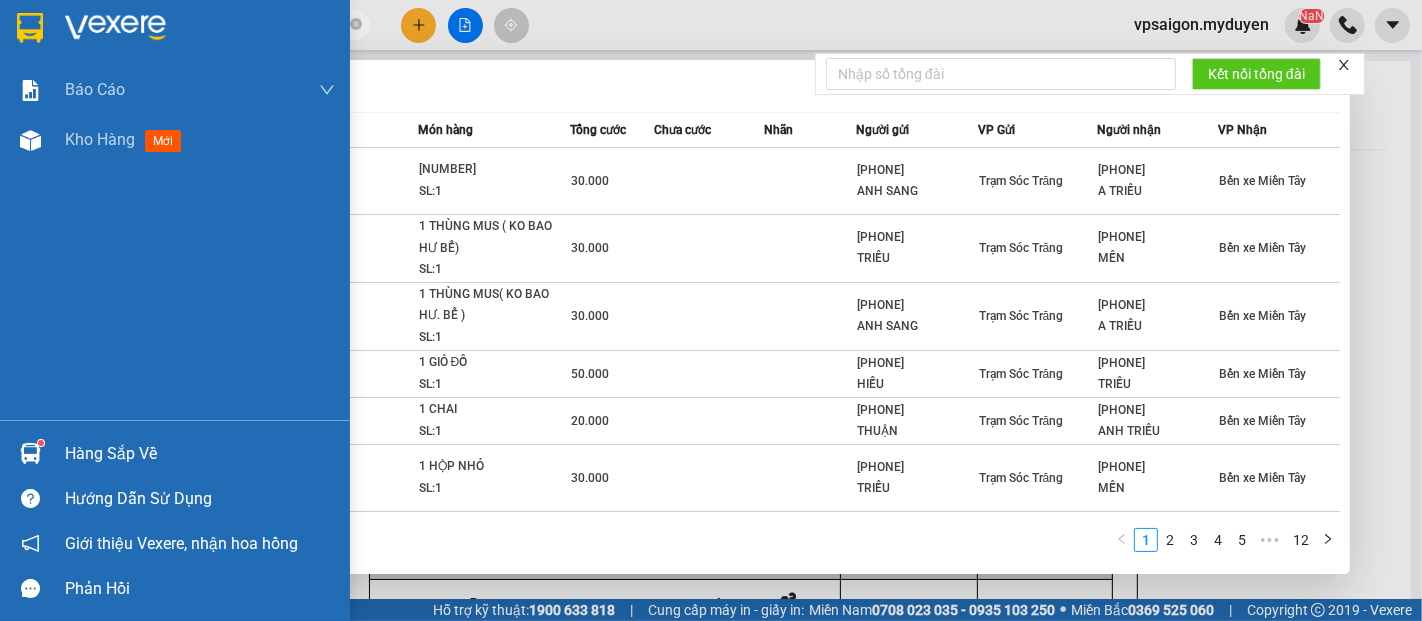 type on "THANH" 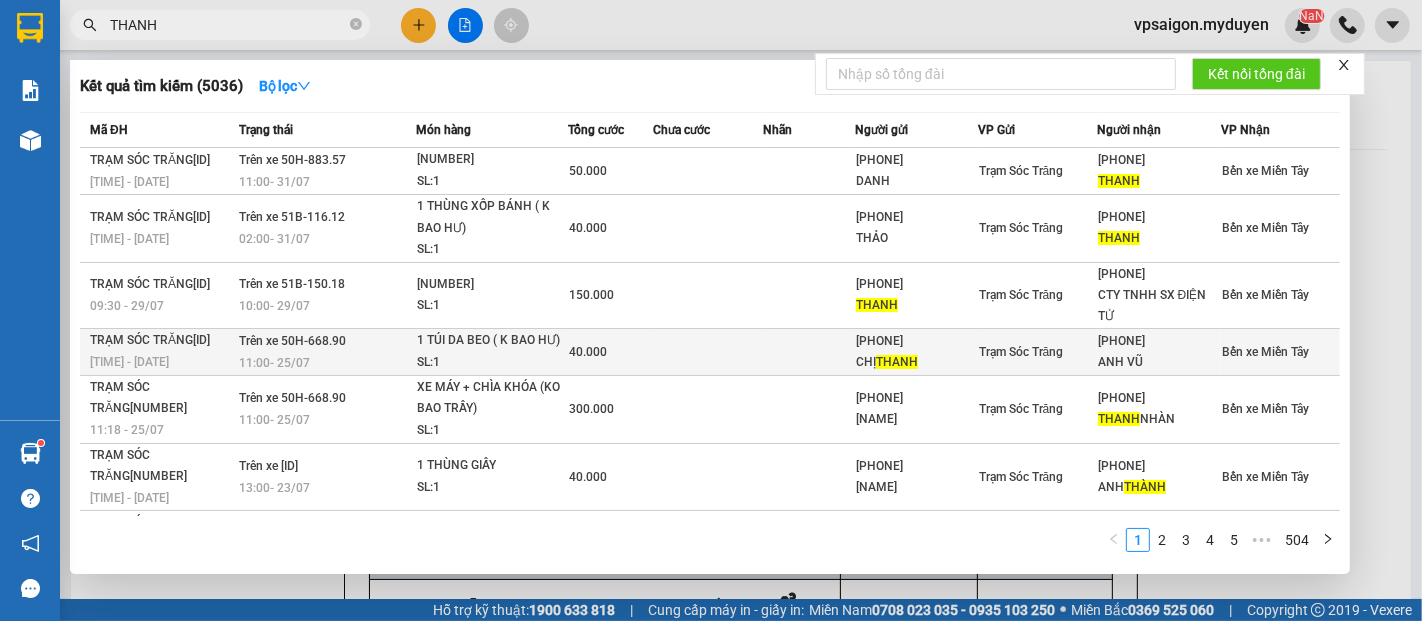 scroll, scrollTop: 304, scrollLeft: 0, axis: vertical 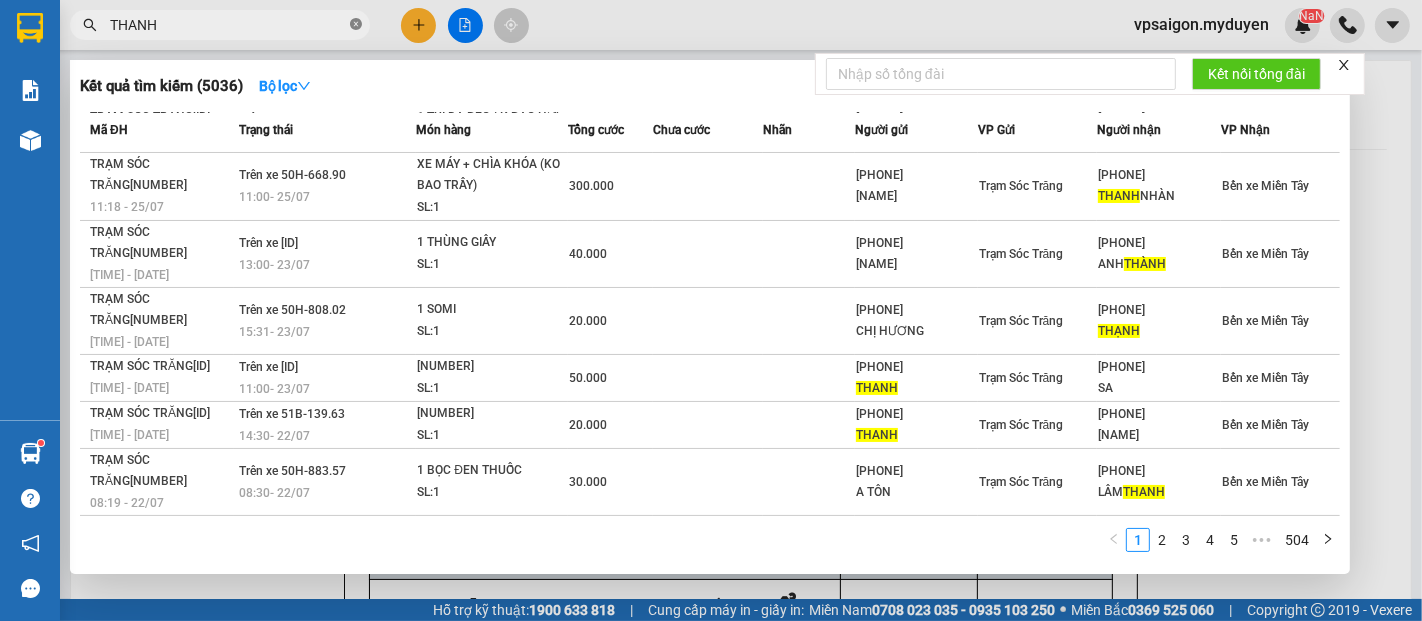 click 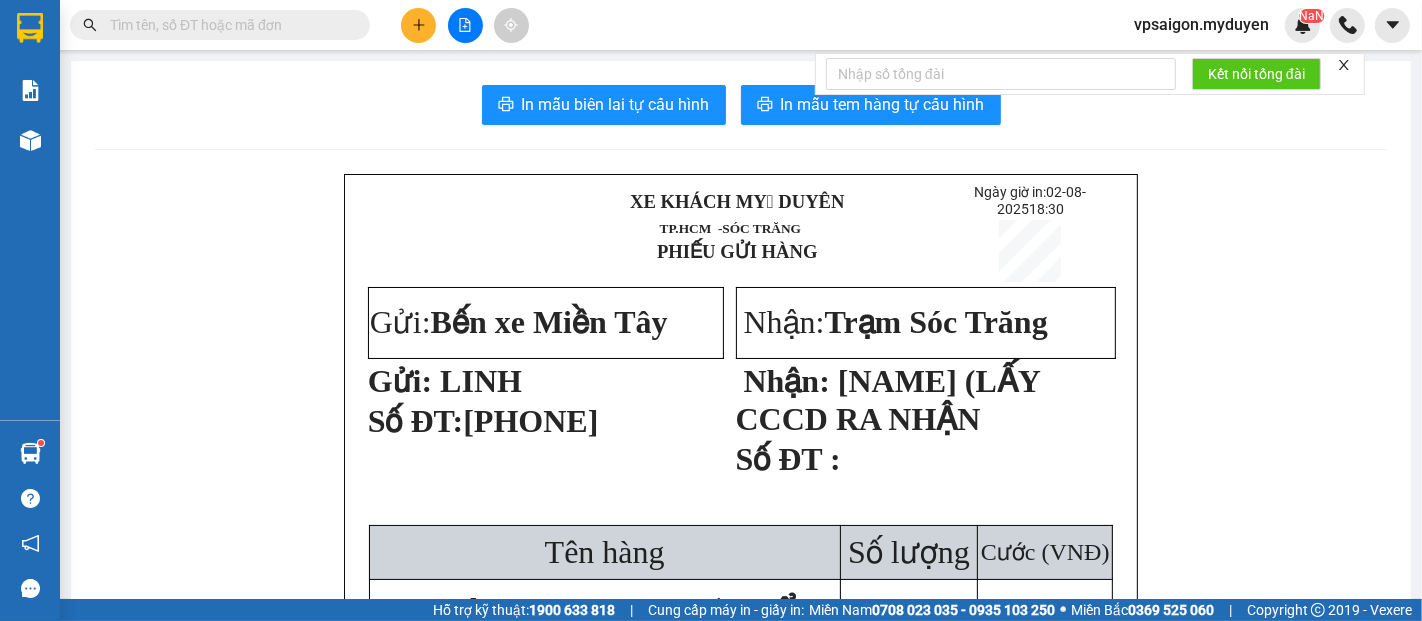 click at bounding box center [228, 25] 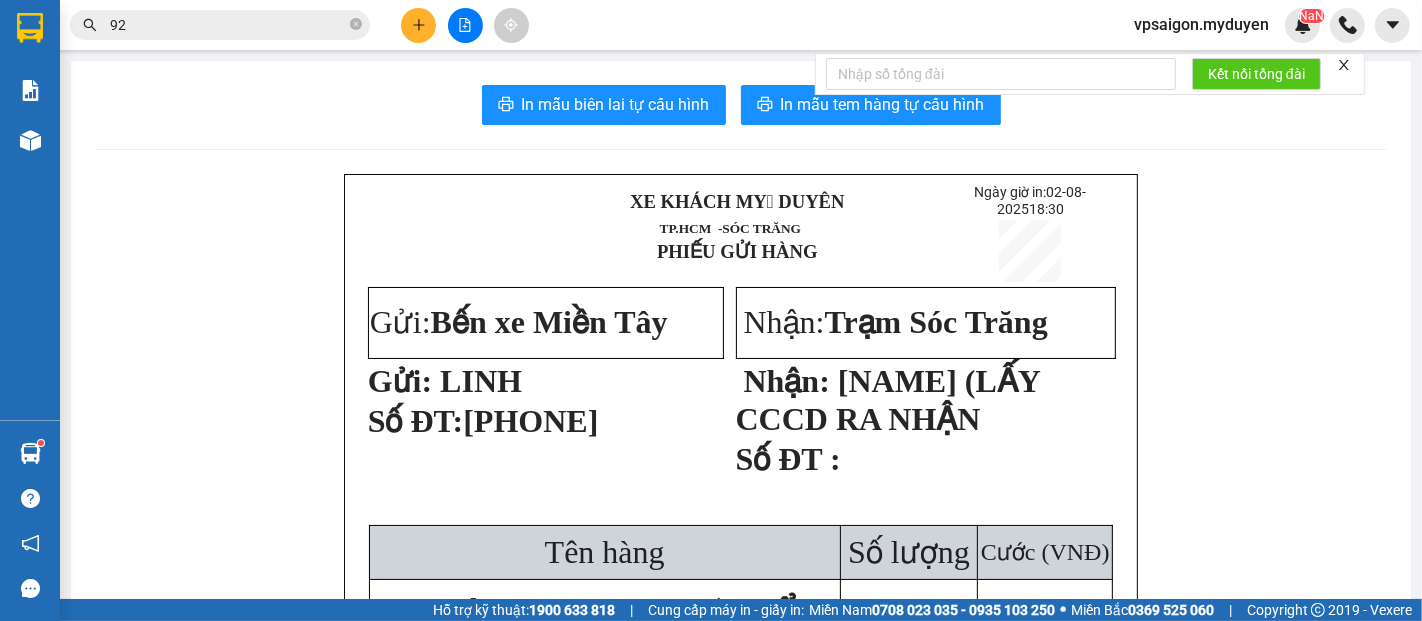 type on "924" 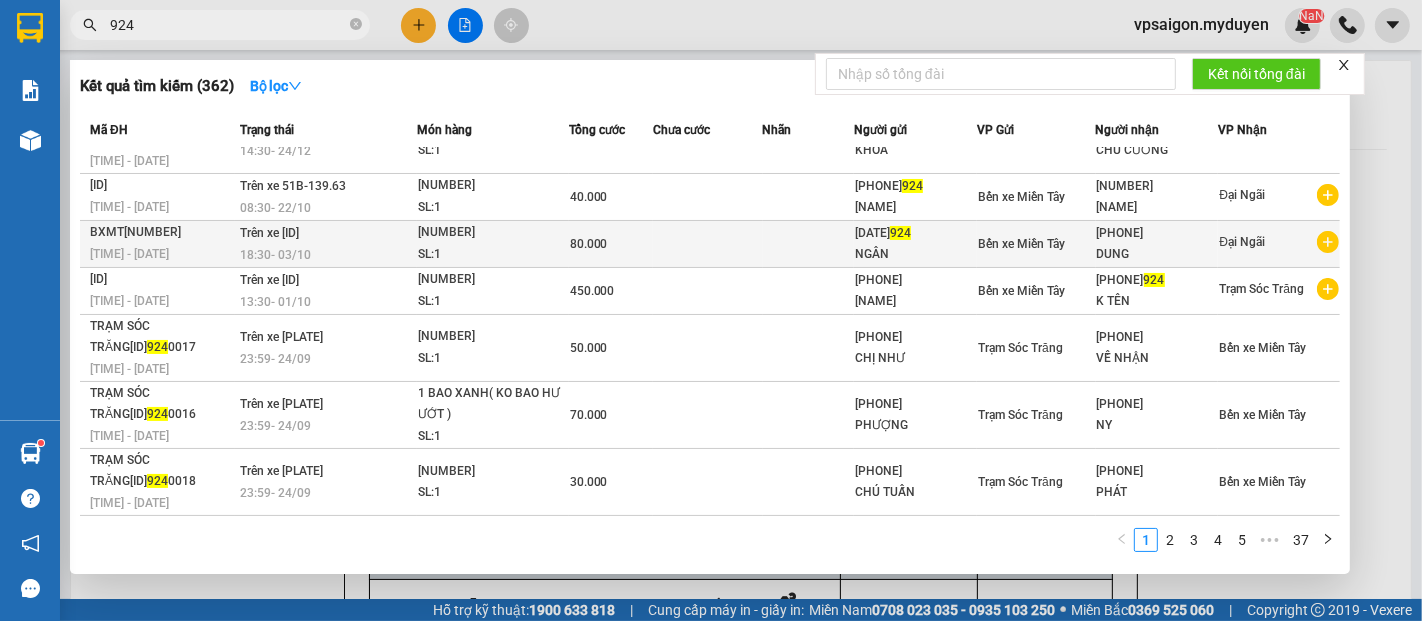scroll, scrollTop: 286, scrollLeft: 0, axis: vertical 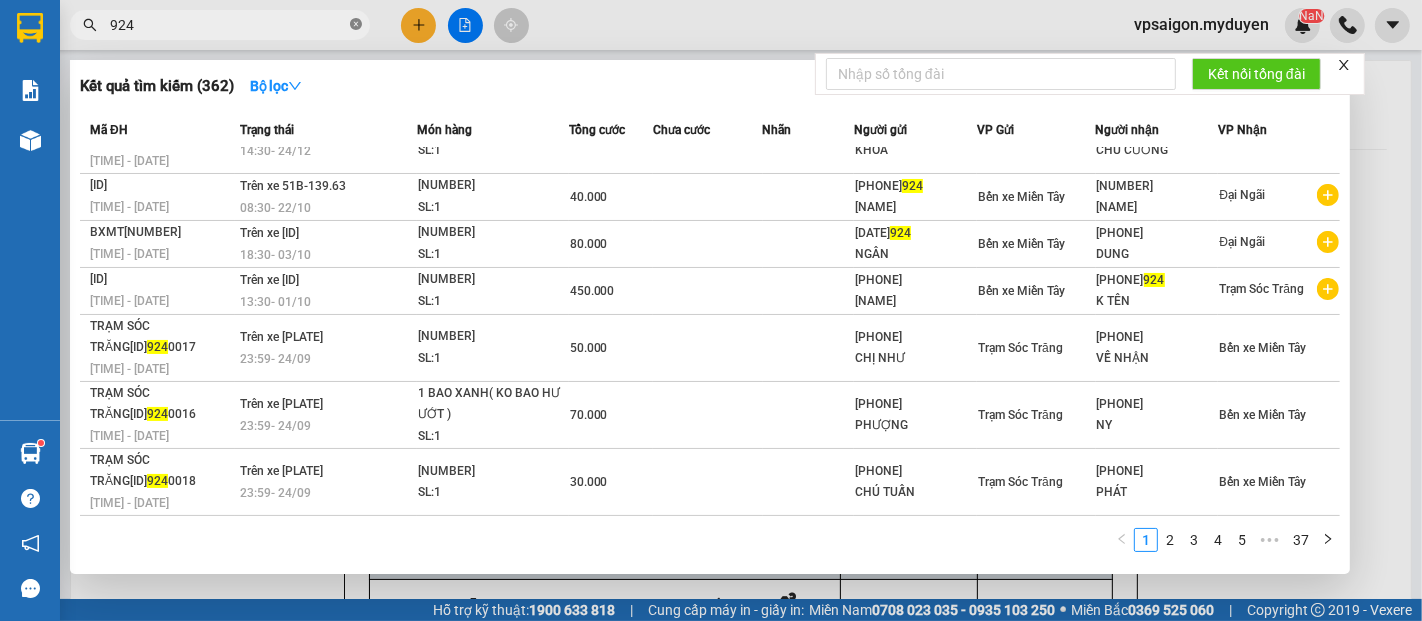 click 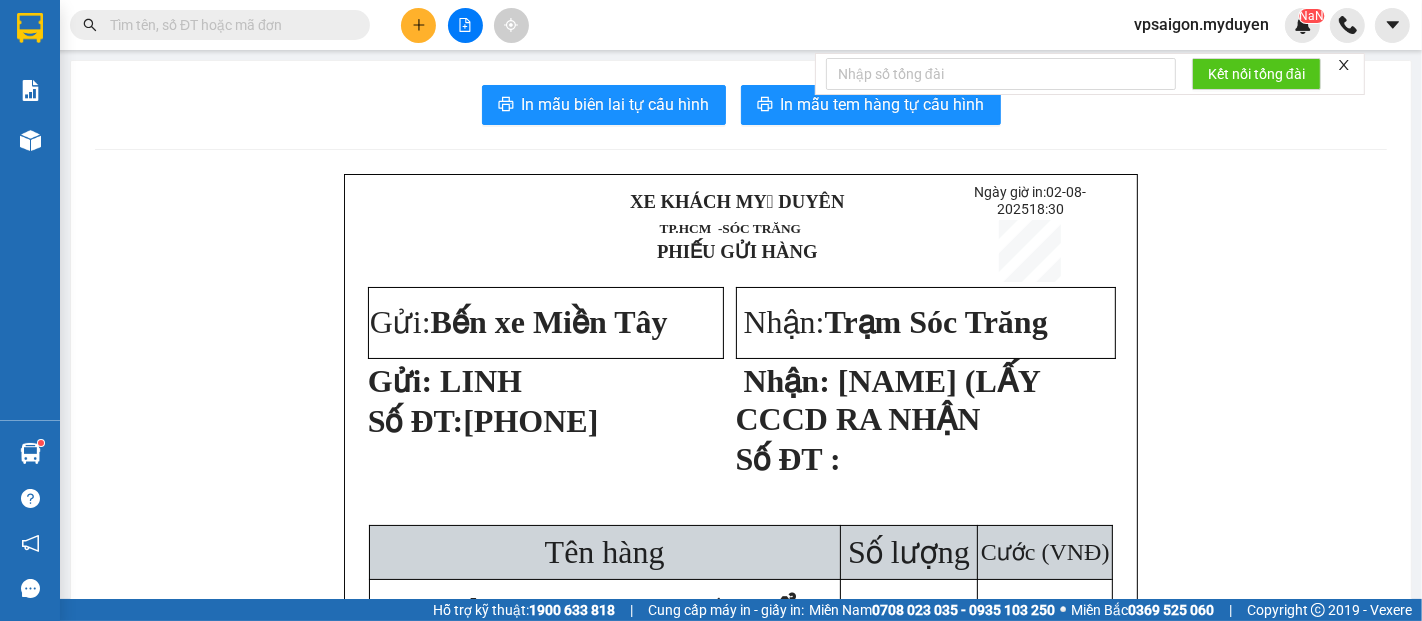 click at bounding box center [228, 25] 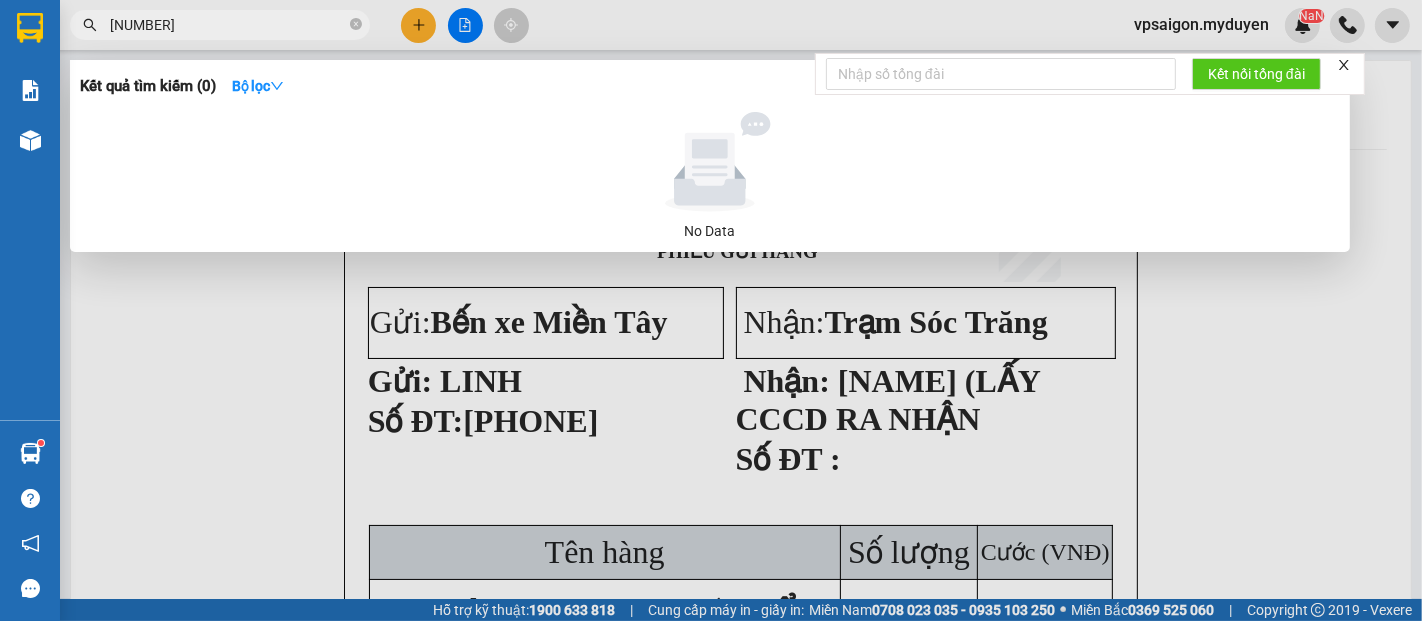 type on "[NUMBER]" 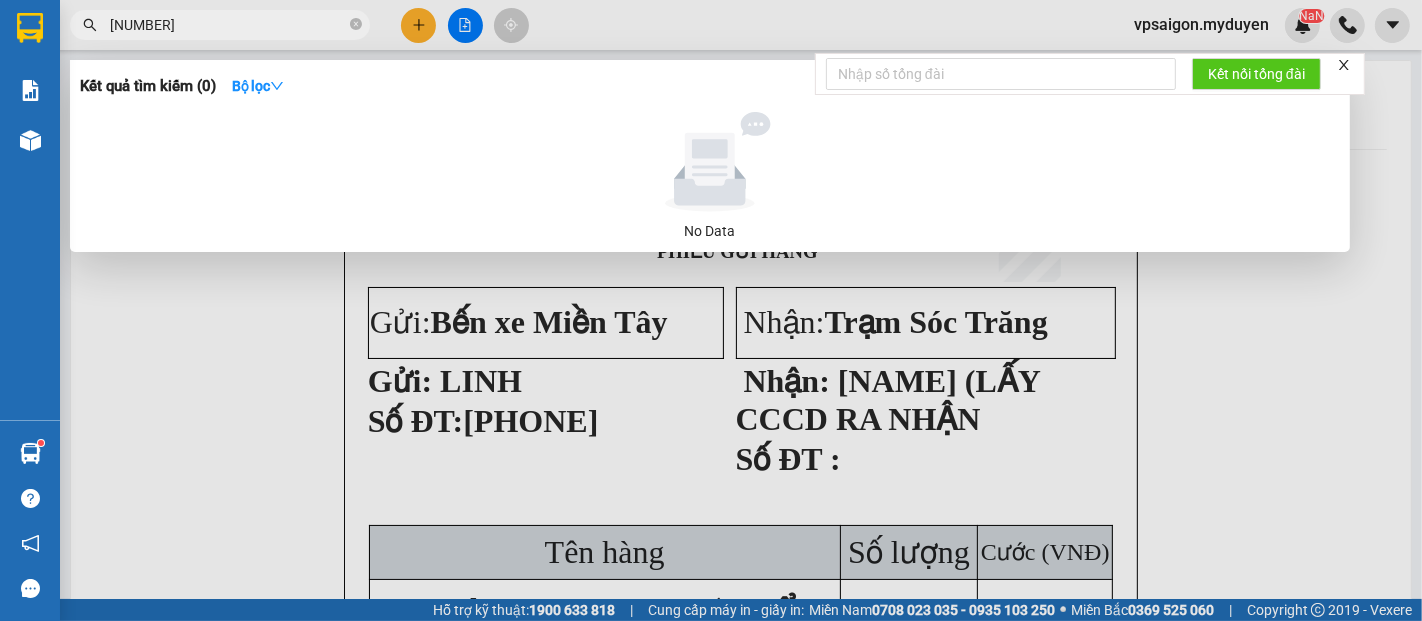 click at bounding box center (711, 310) 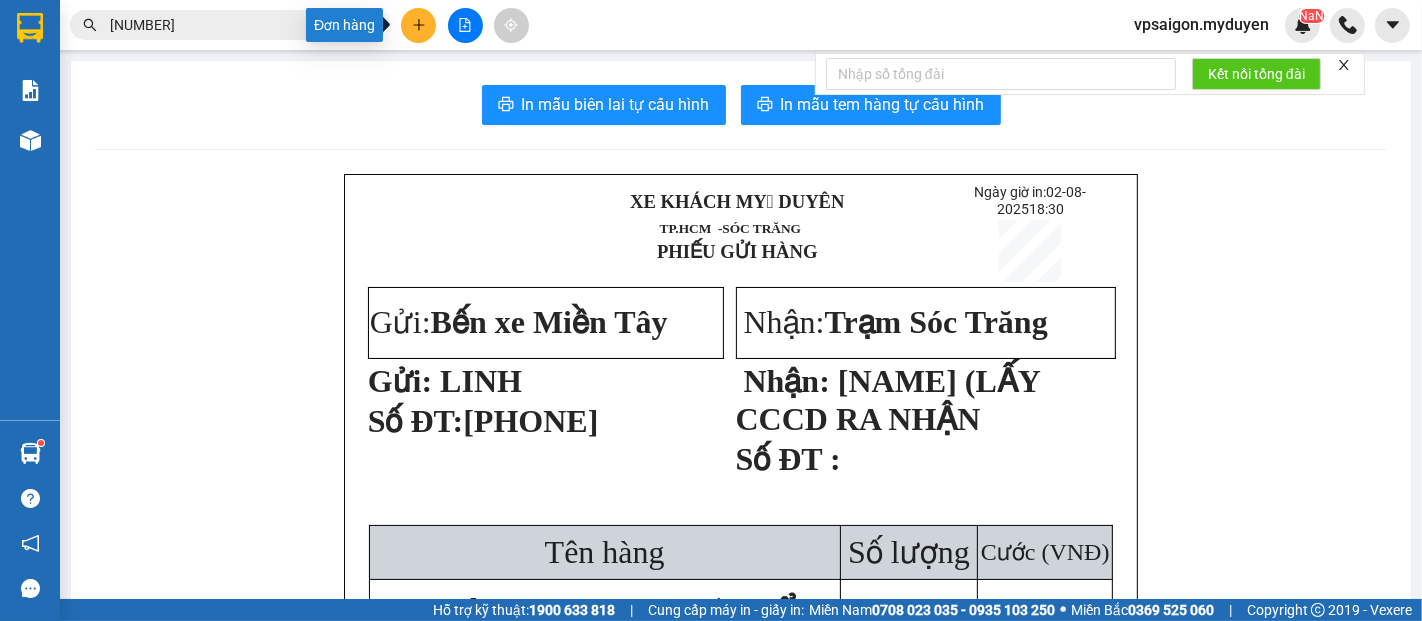 click 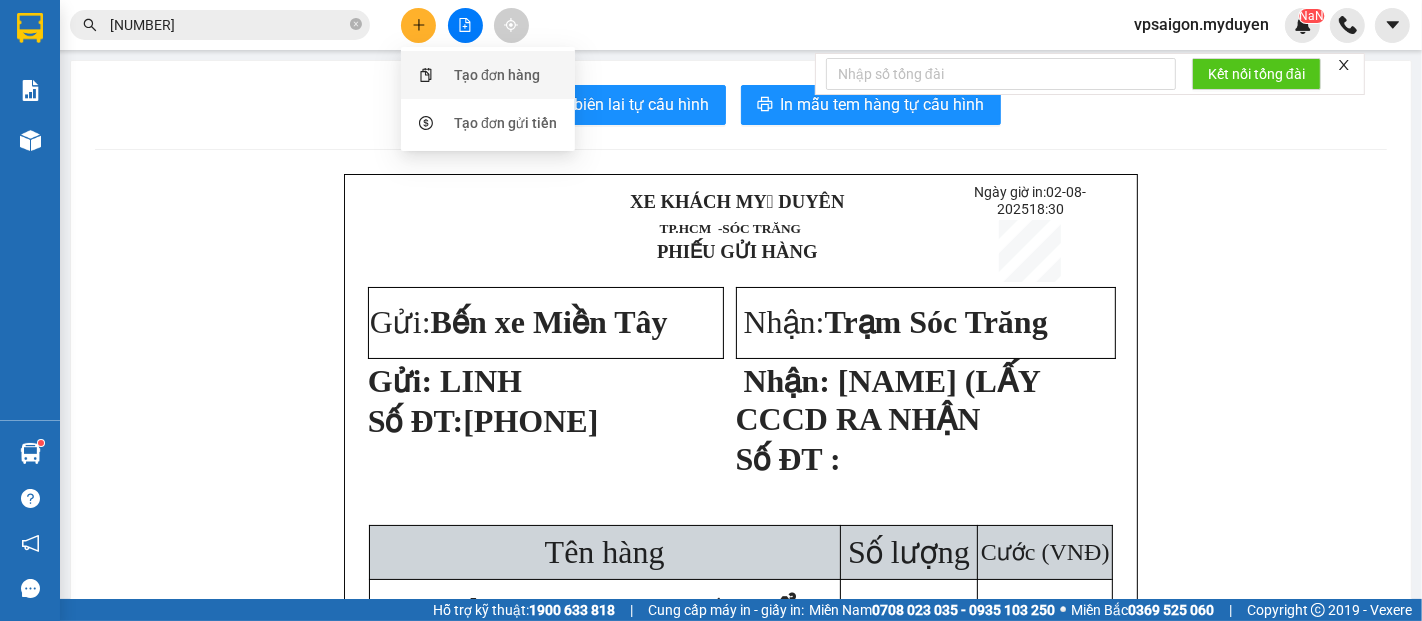 click on "Tạo đơn hàng" at bounding box center (497, 75) 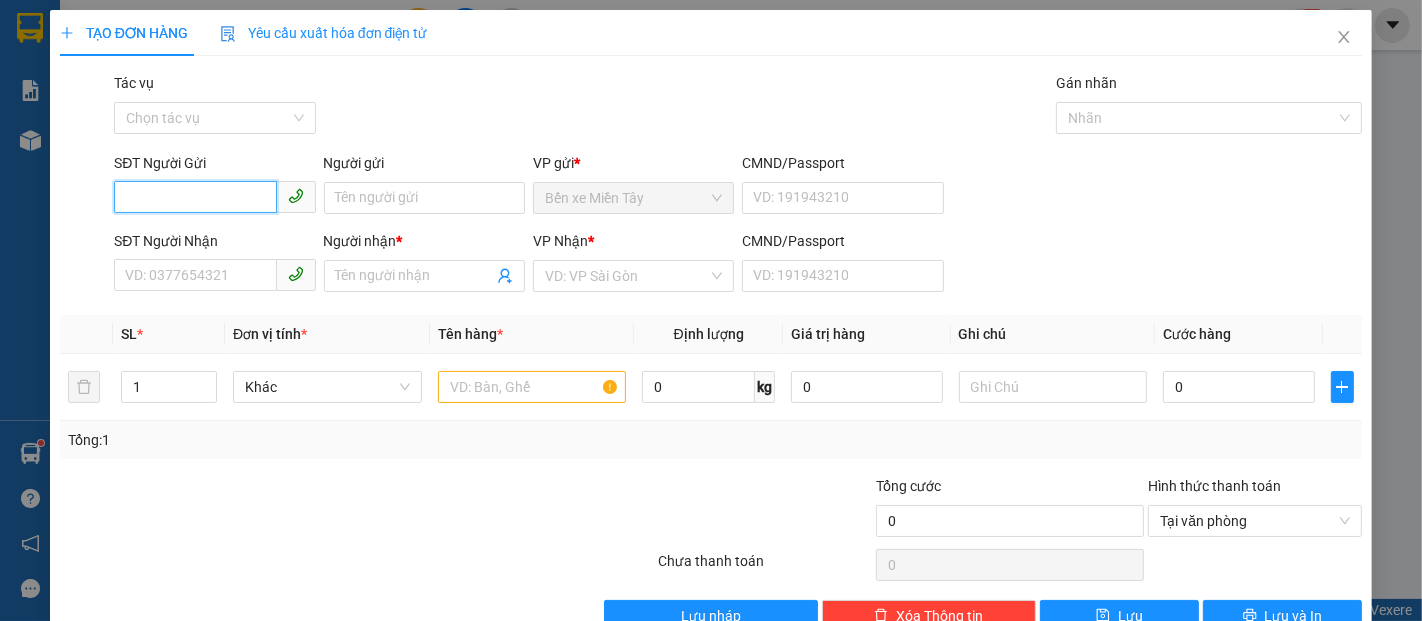 drag, startPoint x: 256, startPoint y: 208, endPoint x: 231, endPoint y: 203, distance: 25.495098 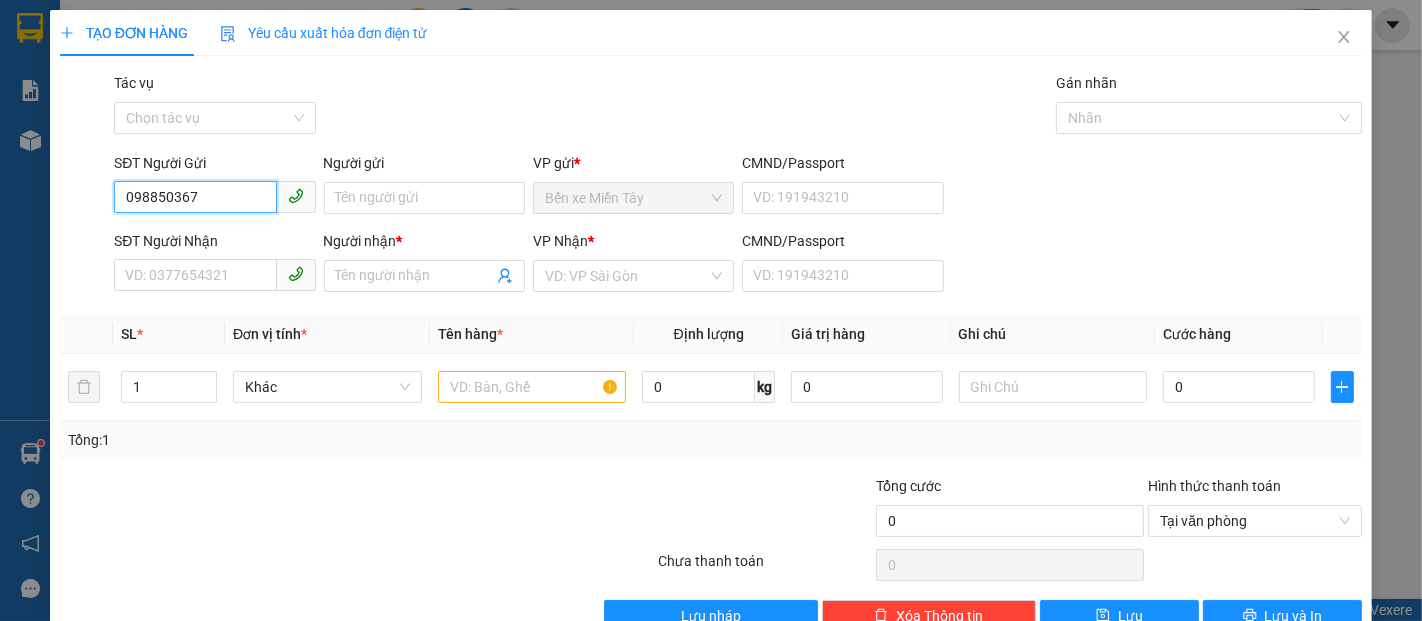 type on "0988503679" 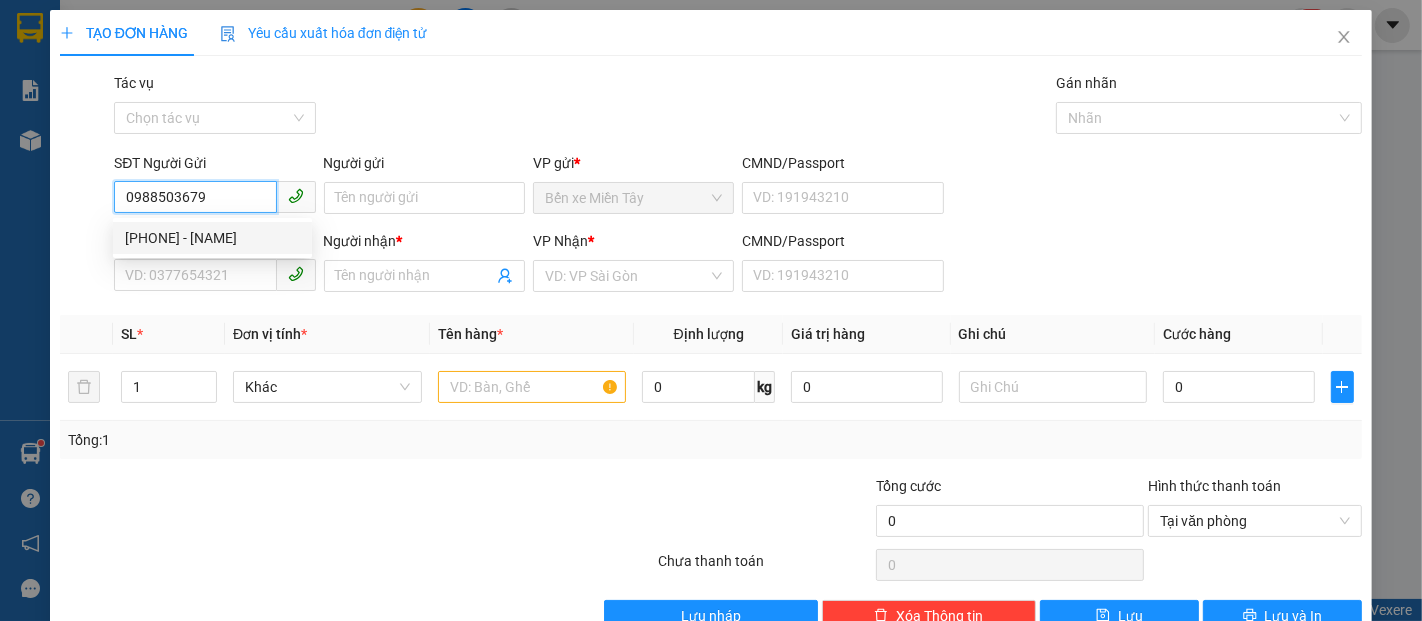 click on "[PHONE] - [NAME]" at bounding box center (212, 238) 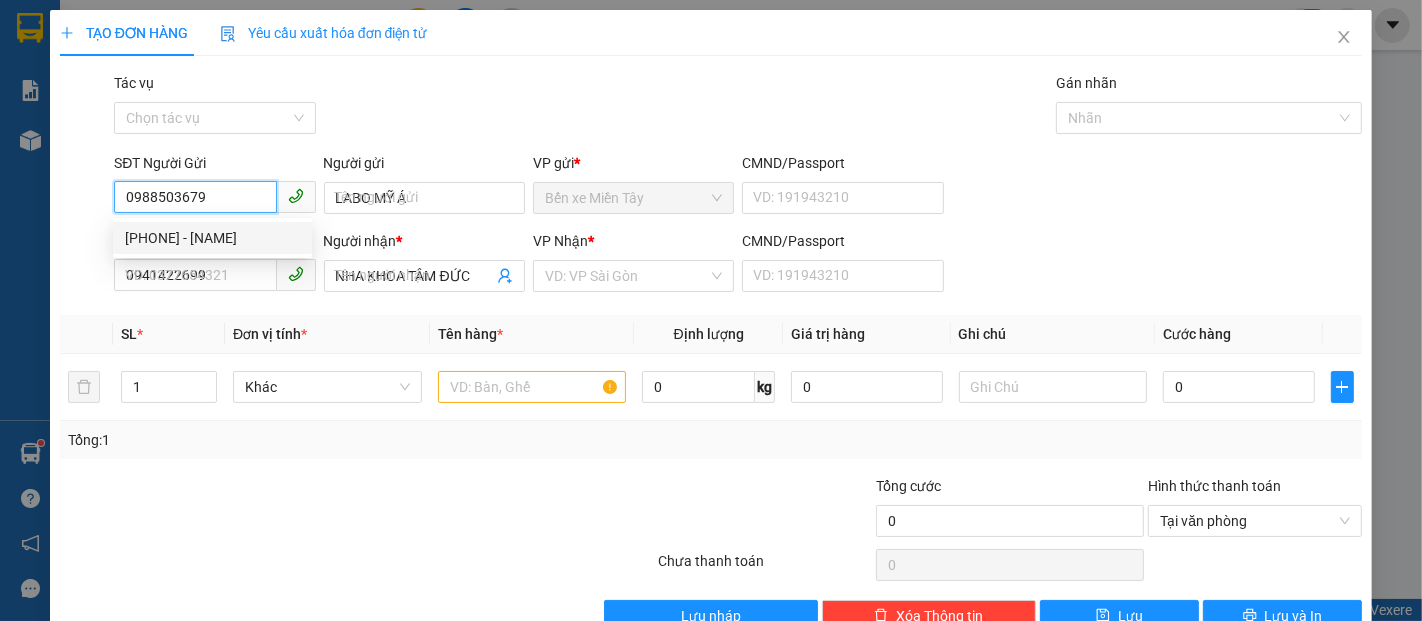 type on "40.000" 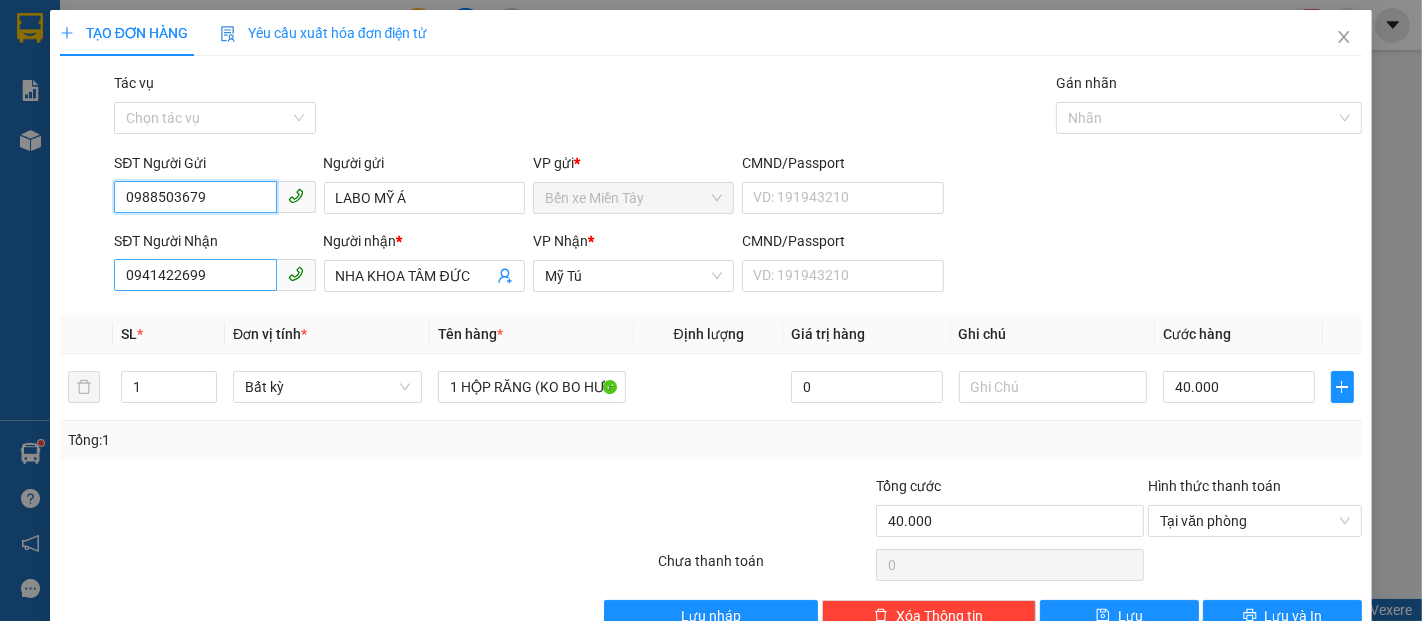 type on "0988503679" 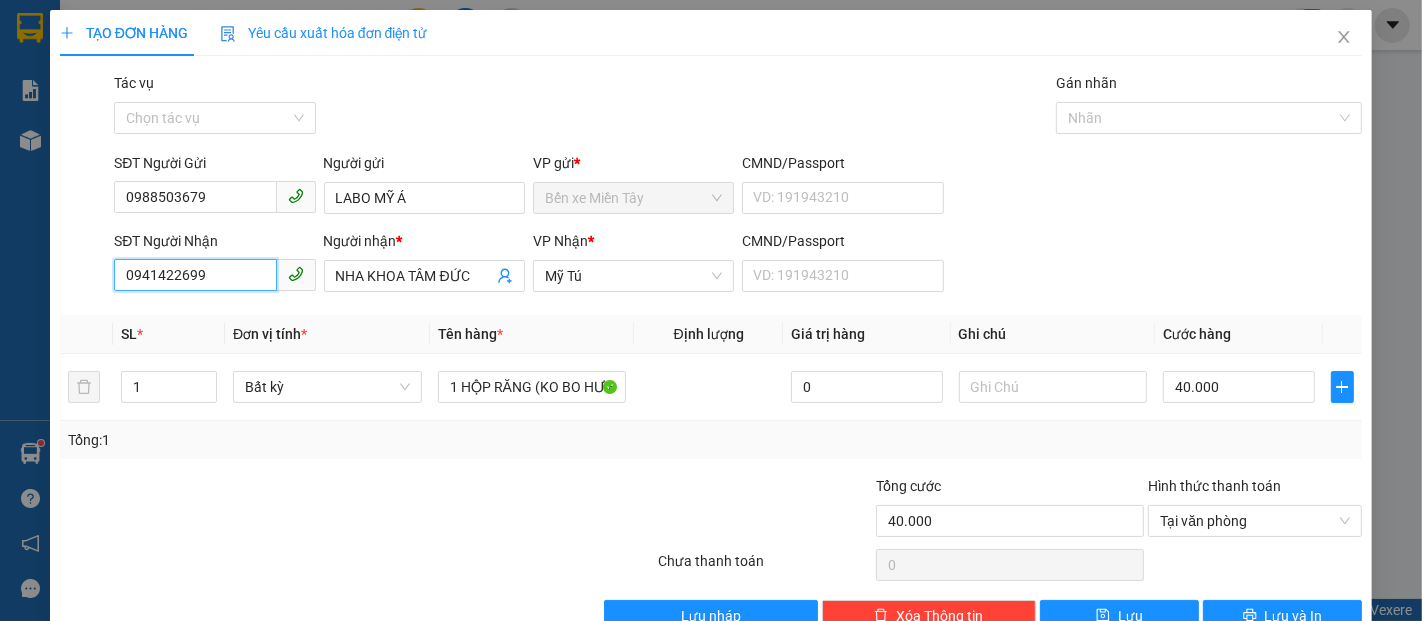 click on "0941422699" at bounding box center [195, 275] 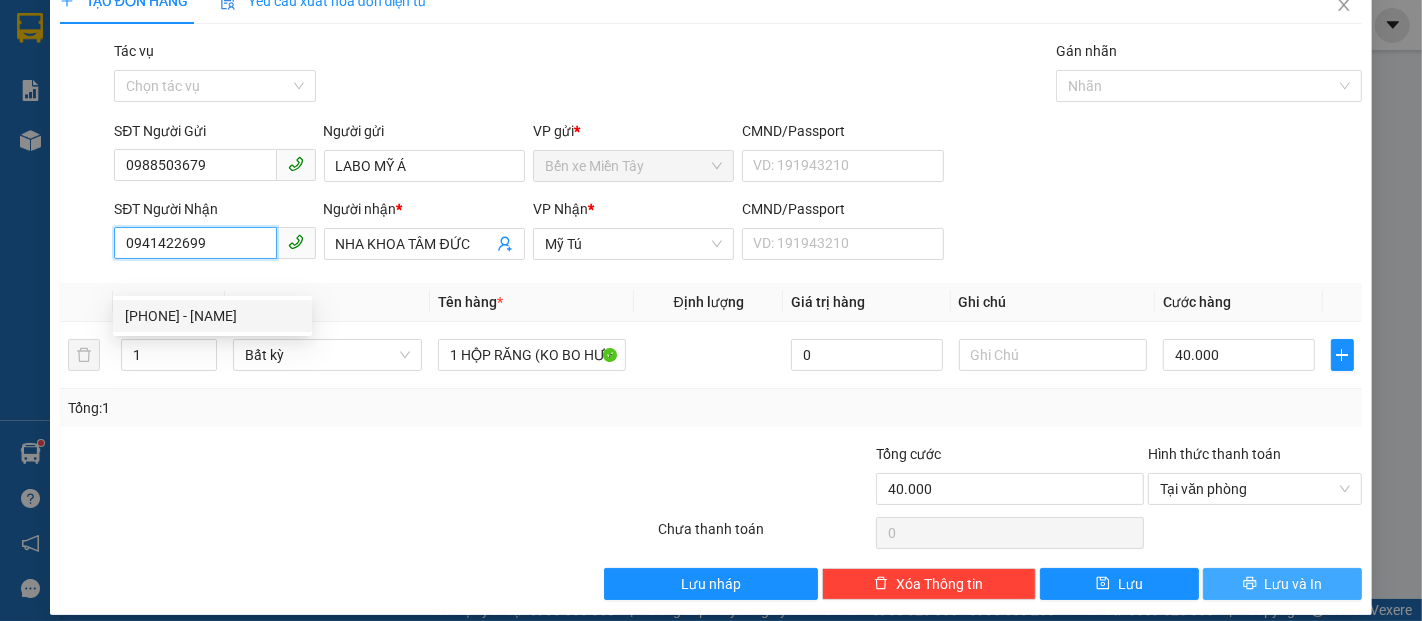 scroll, scrollTop: 48, scrollLeft: 0, axis: vertical 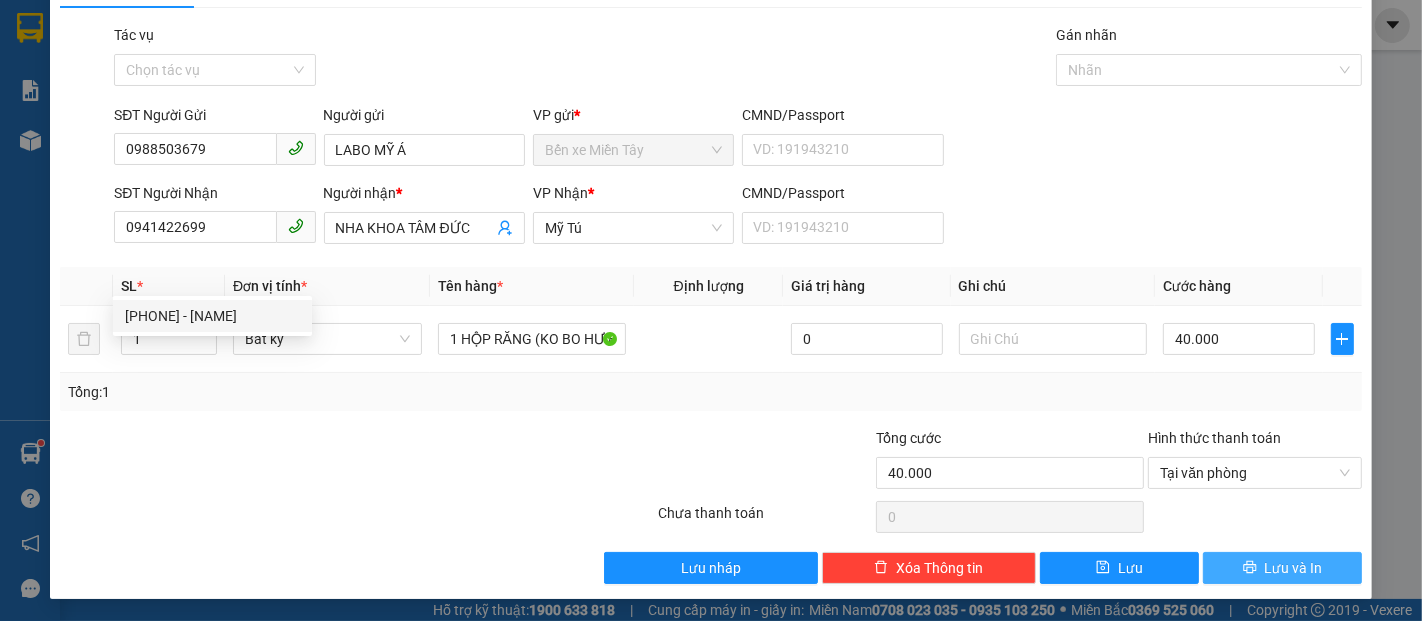 click on "Lưu và In" at bounding box center (1294, 568) 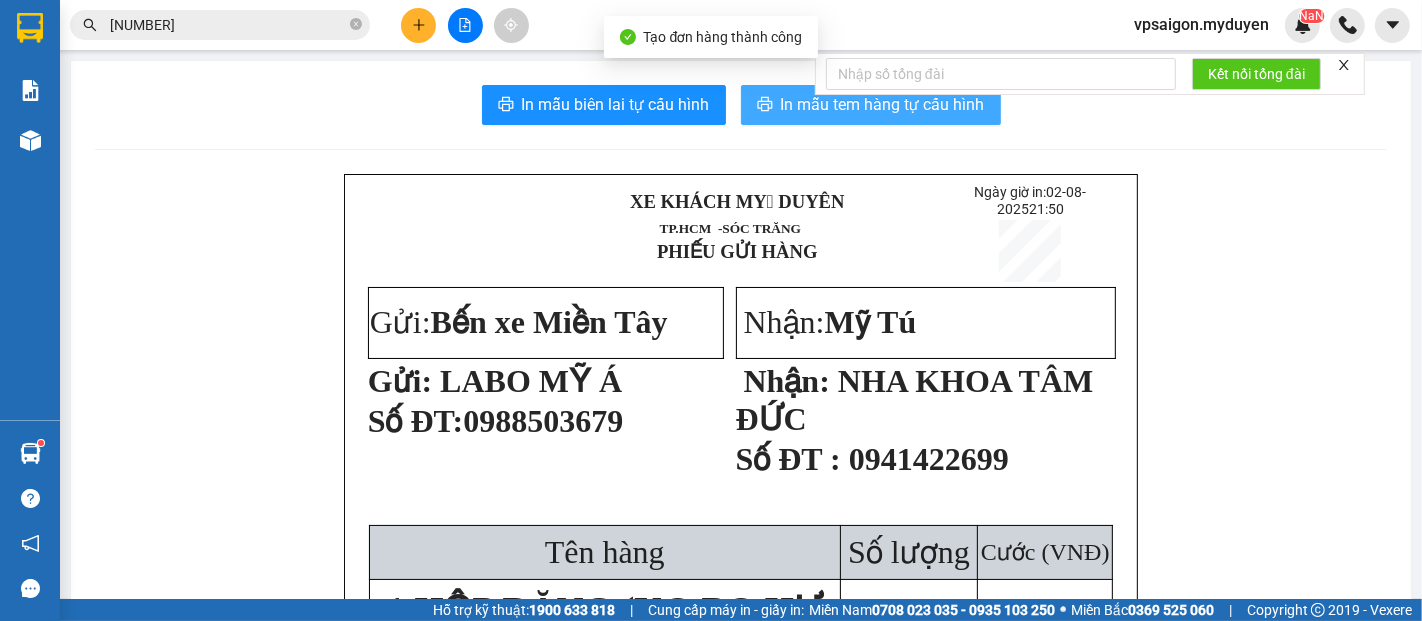 click on "In mẫu tem hàng tự cấu hình" at bounding box center (883, 104) 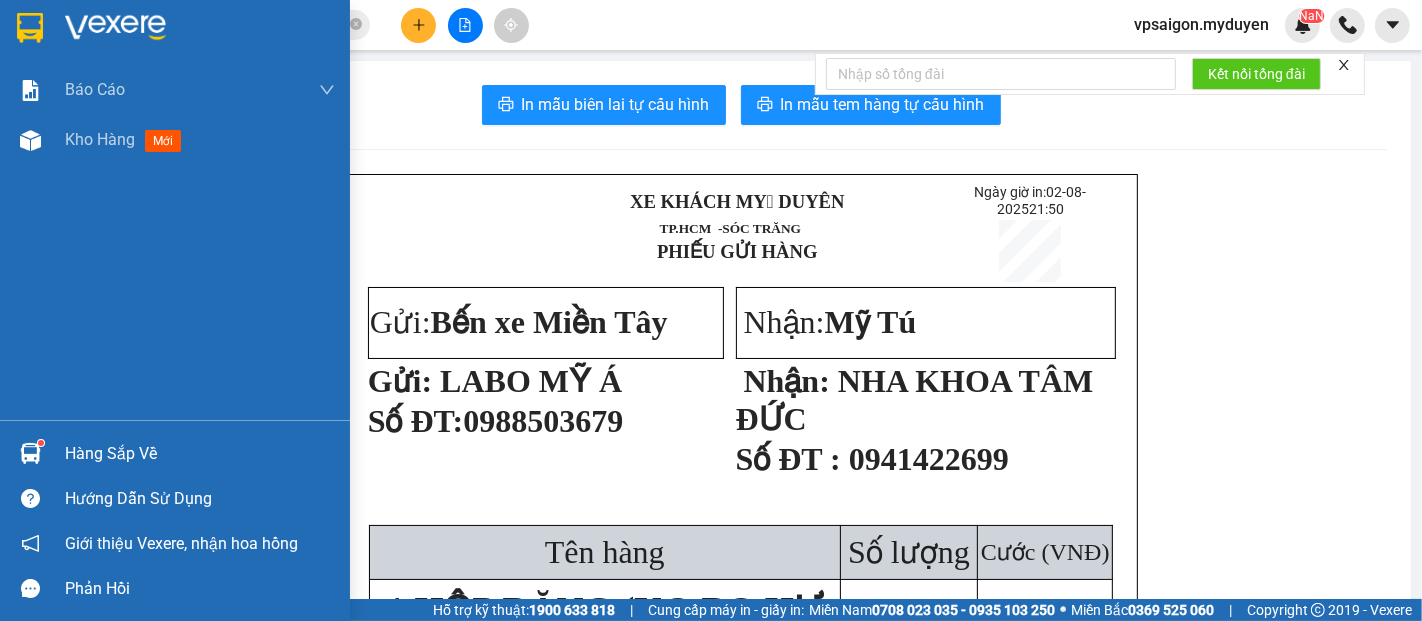 drag, startPoint x: 1031, startPoint y: 619, endPoint x: 36, endPoint y: 320, distance: 1038.9542 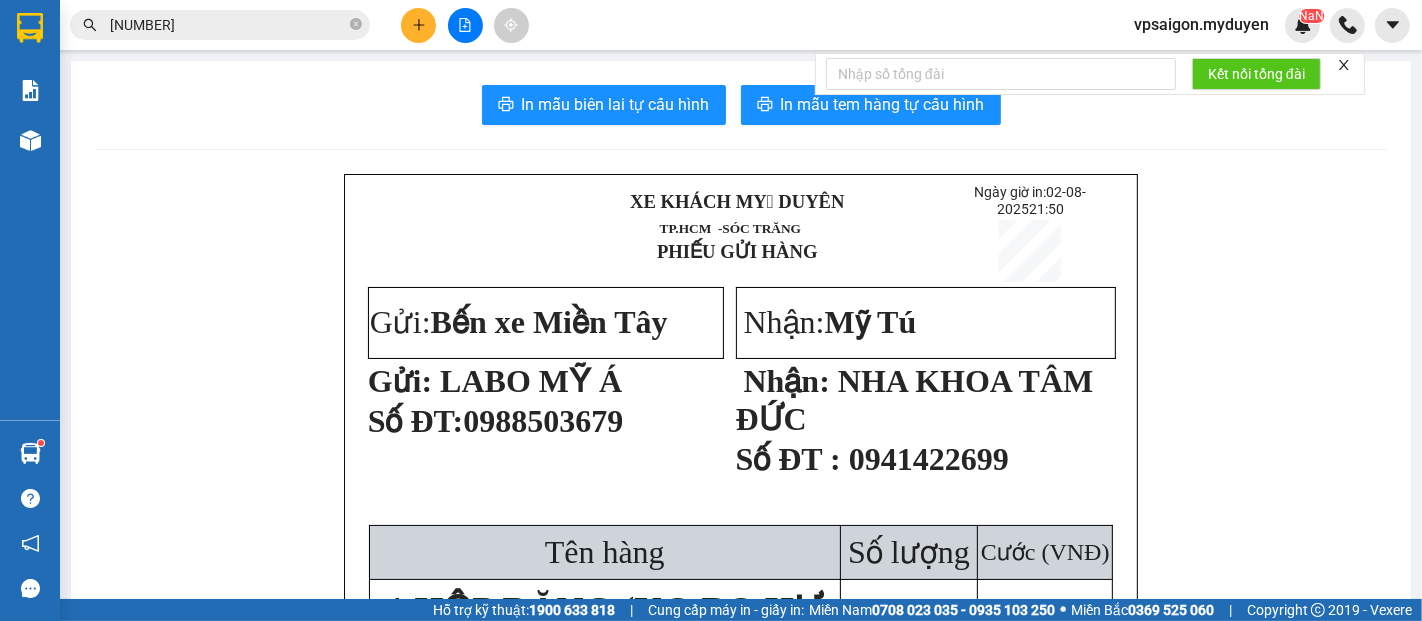 drag, startPoint x: 36, startPoint y: 320, endPoint x: 422, endPoint y: 37, distance: 478.62823 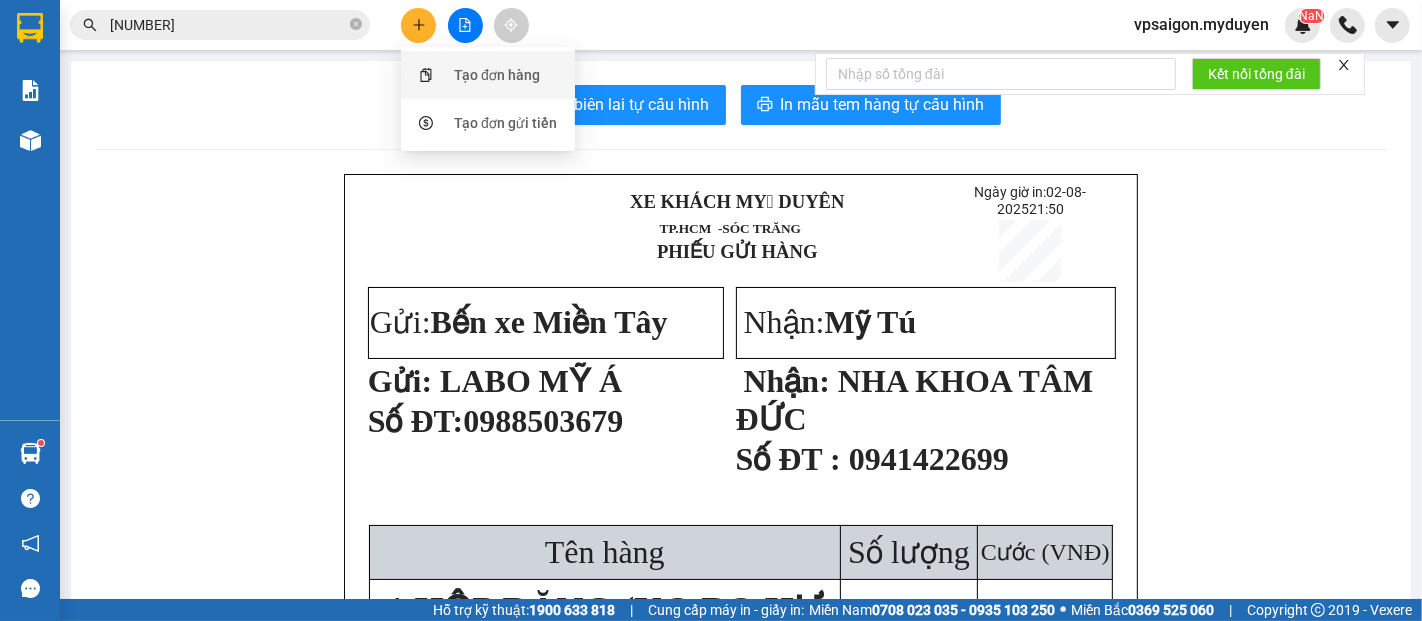 click on "Tạo đơn hàng" at bounding box center [497, 75] 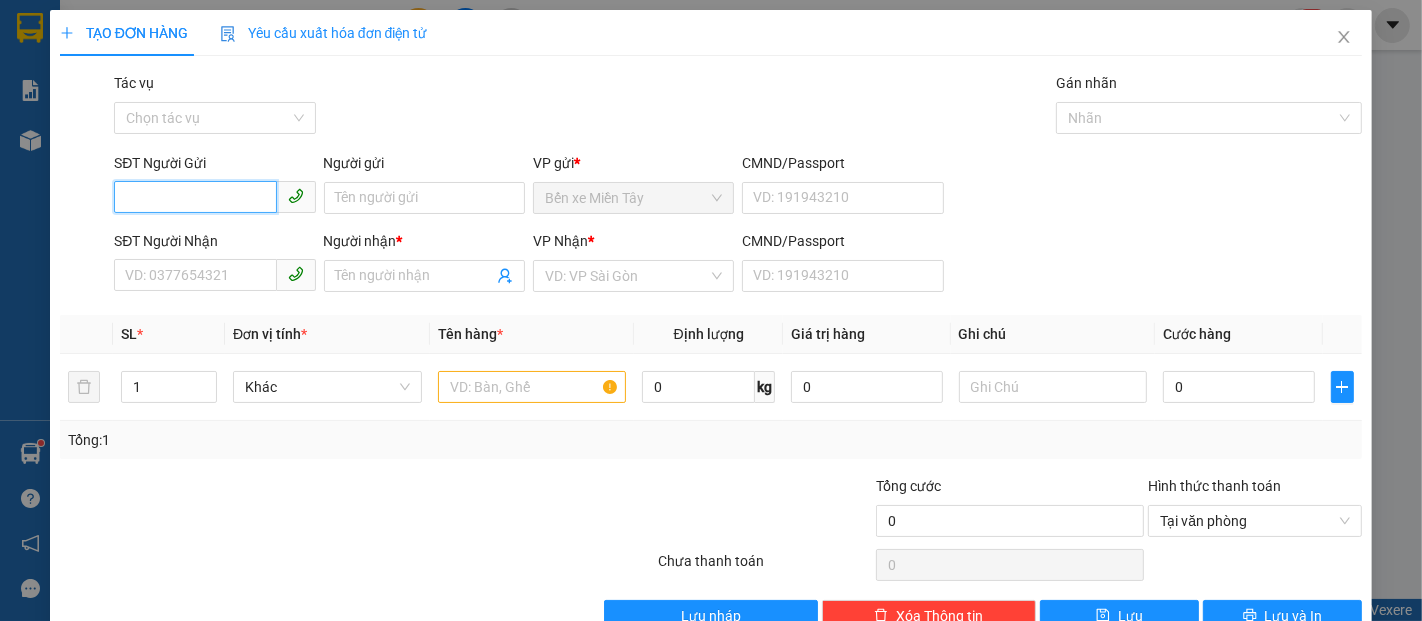 click on "SĐT Người Gửi" at bounding box center [195, 197] 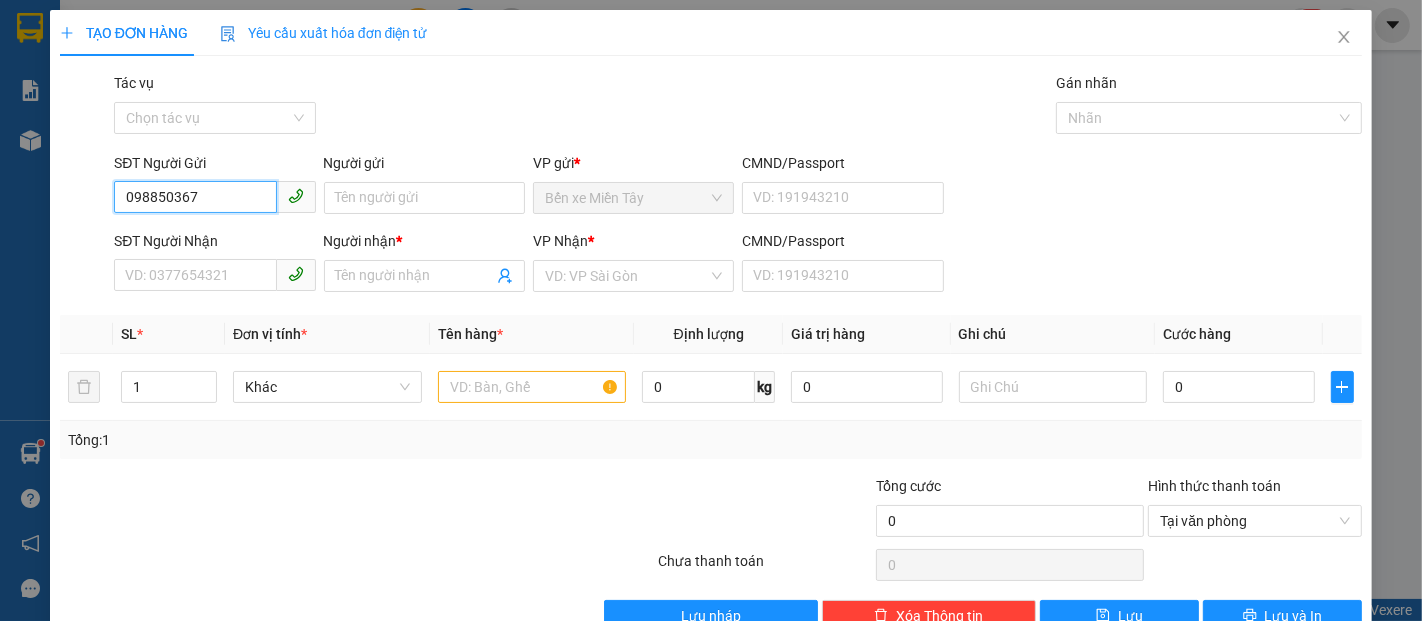 type on "0988503679" 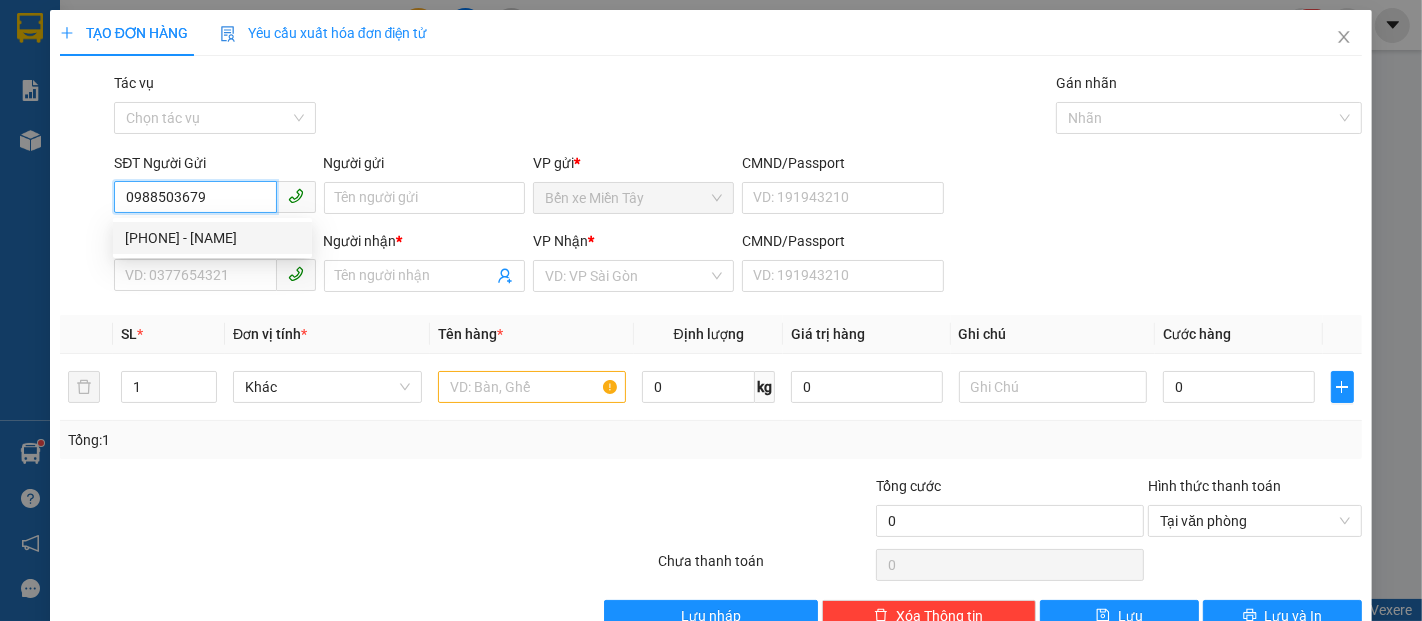 click on "[PHONE] - [NAME]" at bounding box center [212, 238] 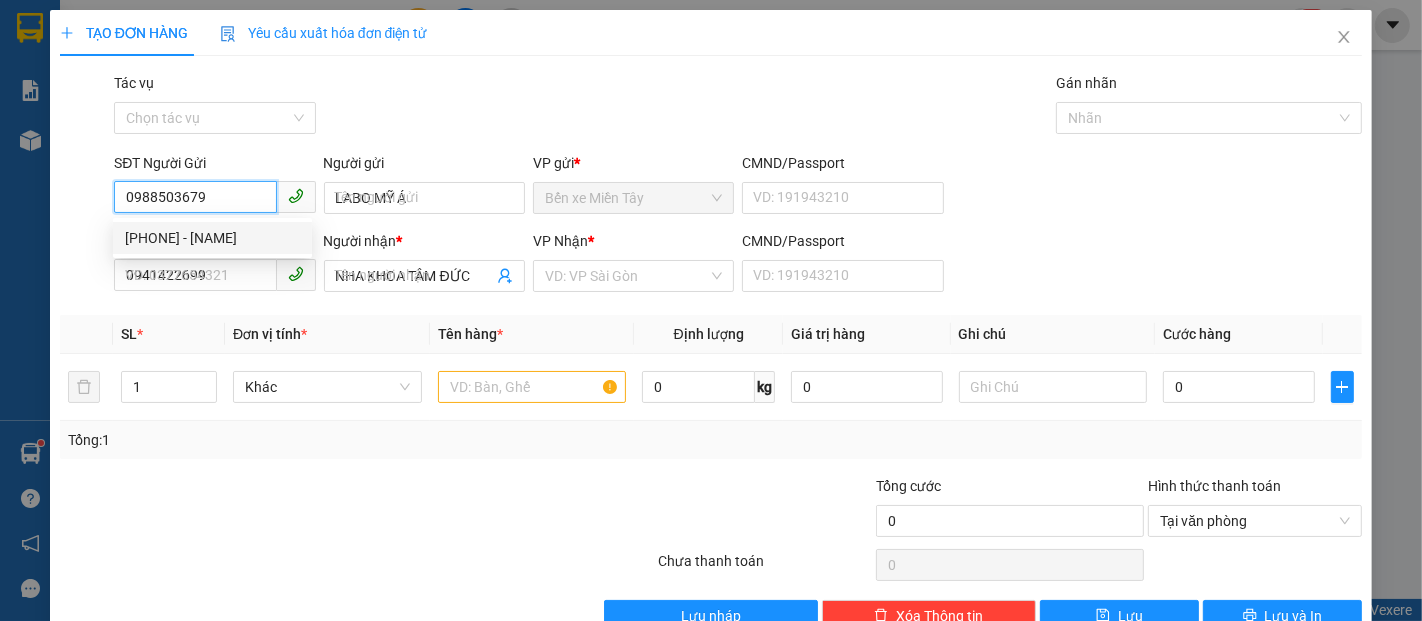 type on "40.000" 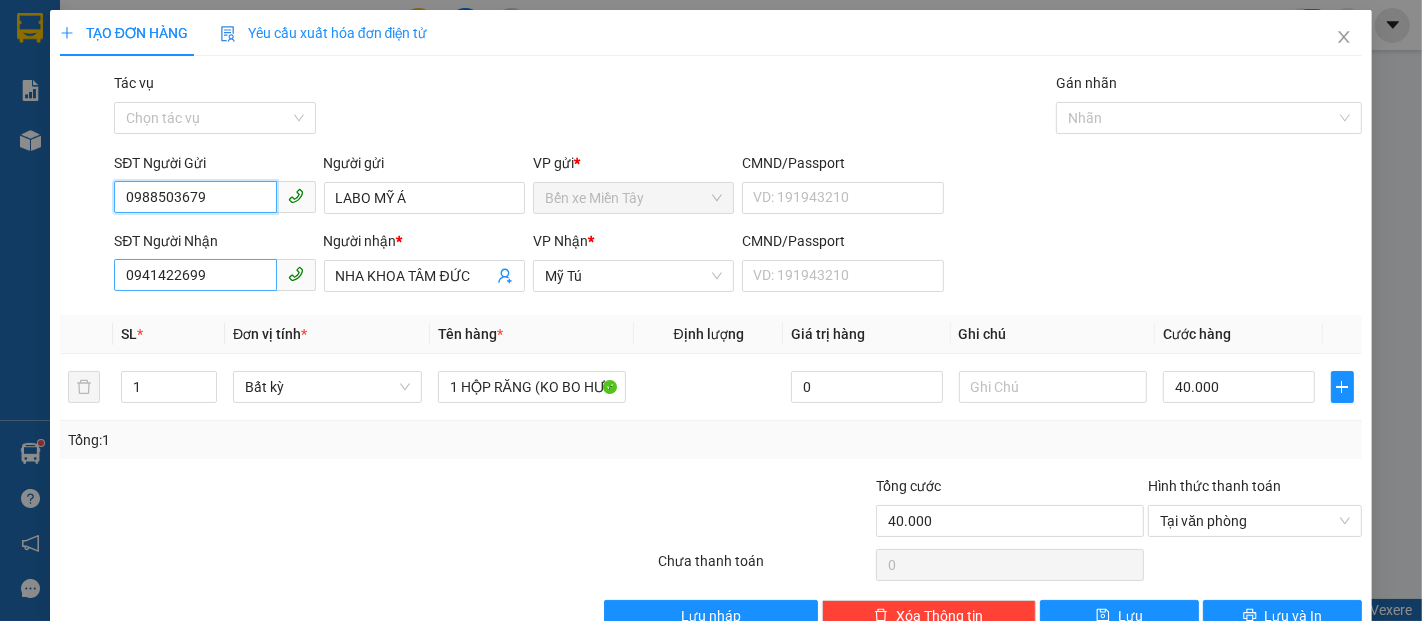type on "0988503679" 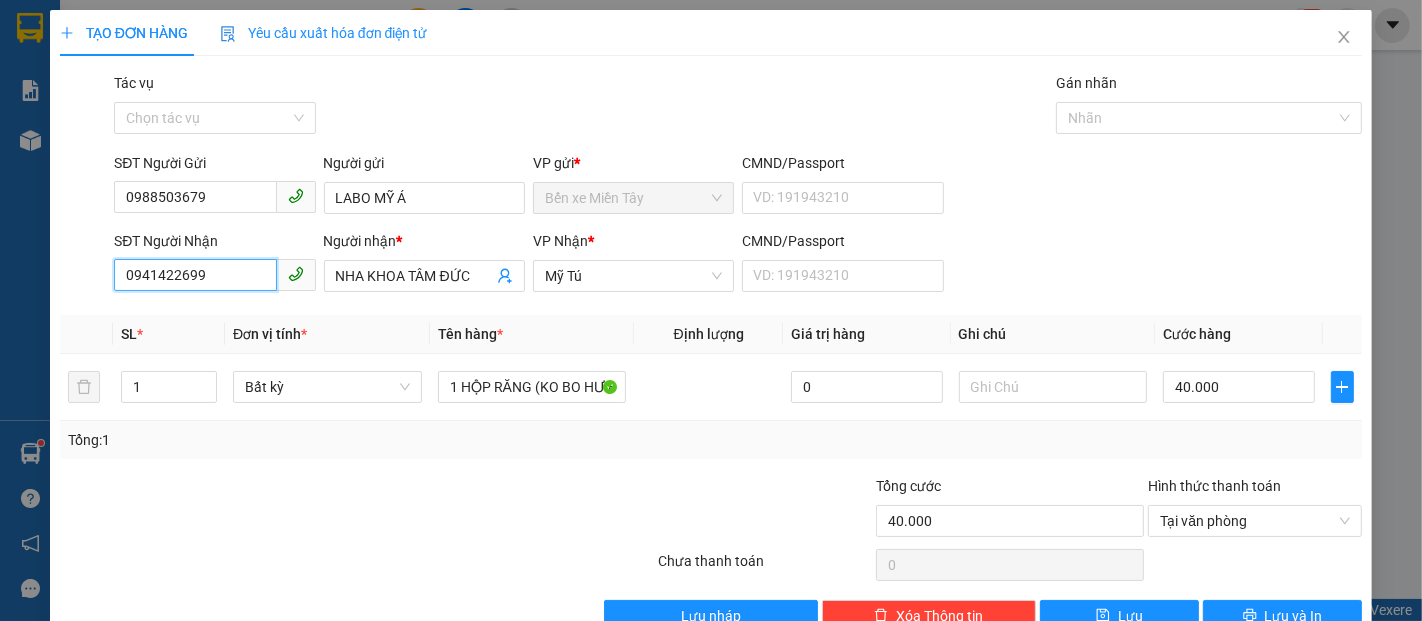 drag, startPoint x: 231, startPoint y: 274, endPoint x: 63, endPoint y: 303, distance: 170.4846 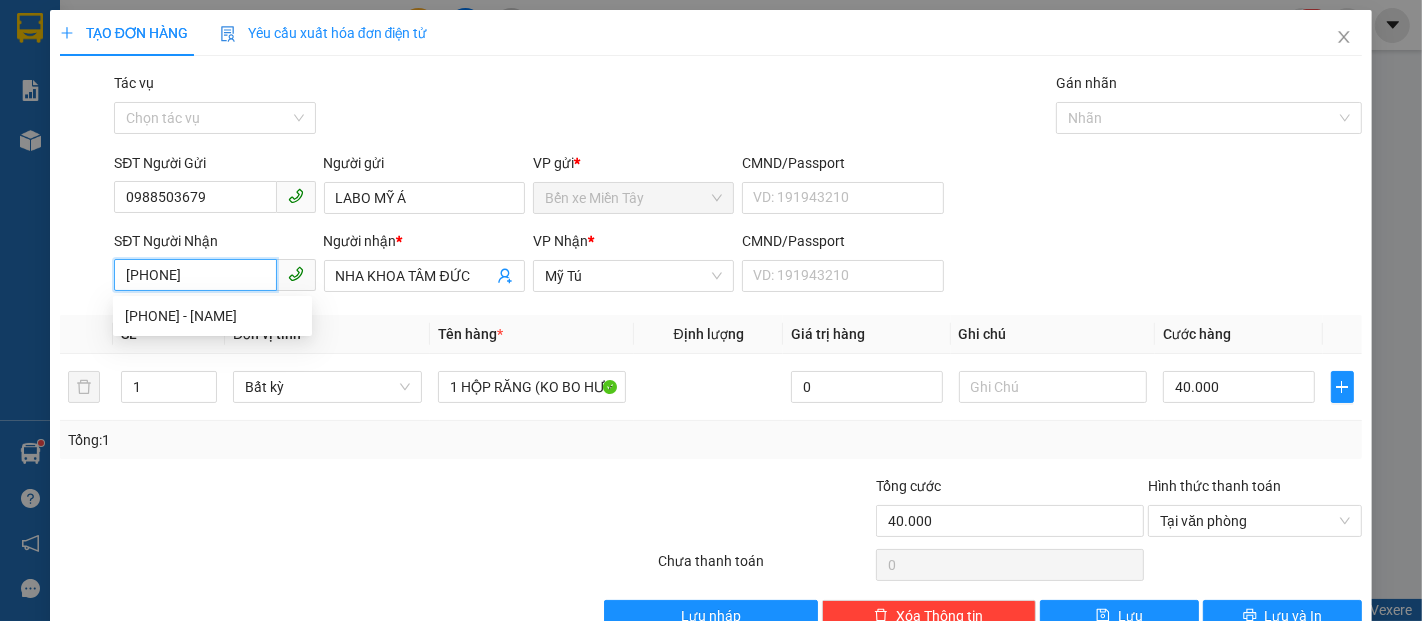 type on "[PHONE]" 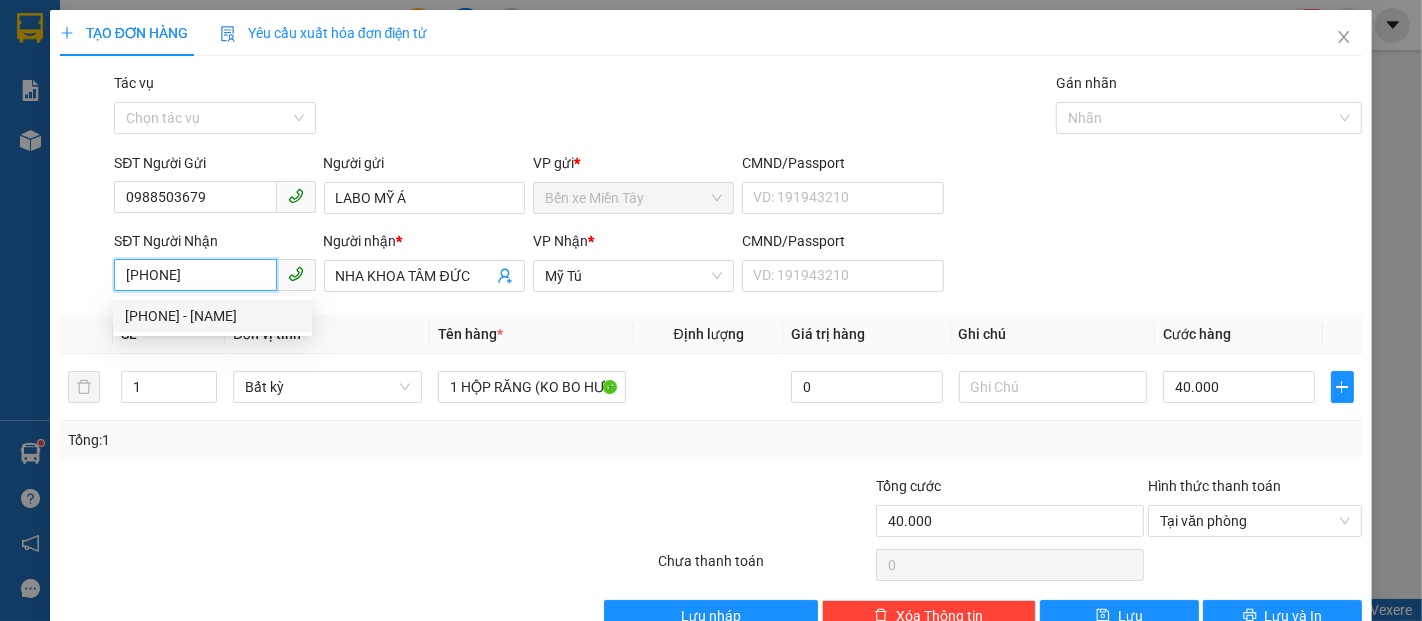 click on "[PHONE] - [NAME]" at bounding box center (212, 316) 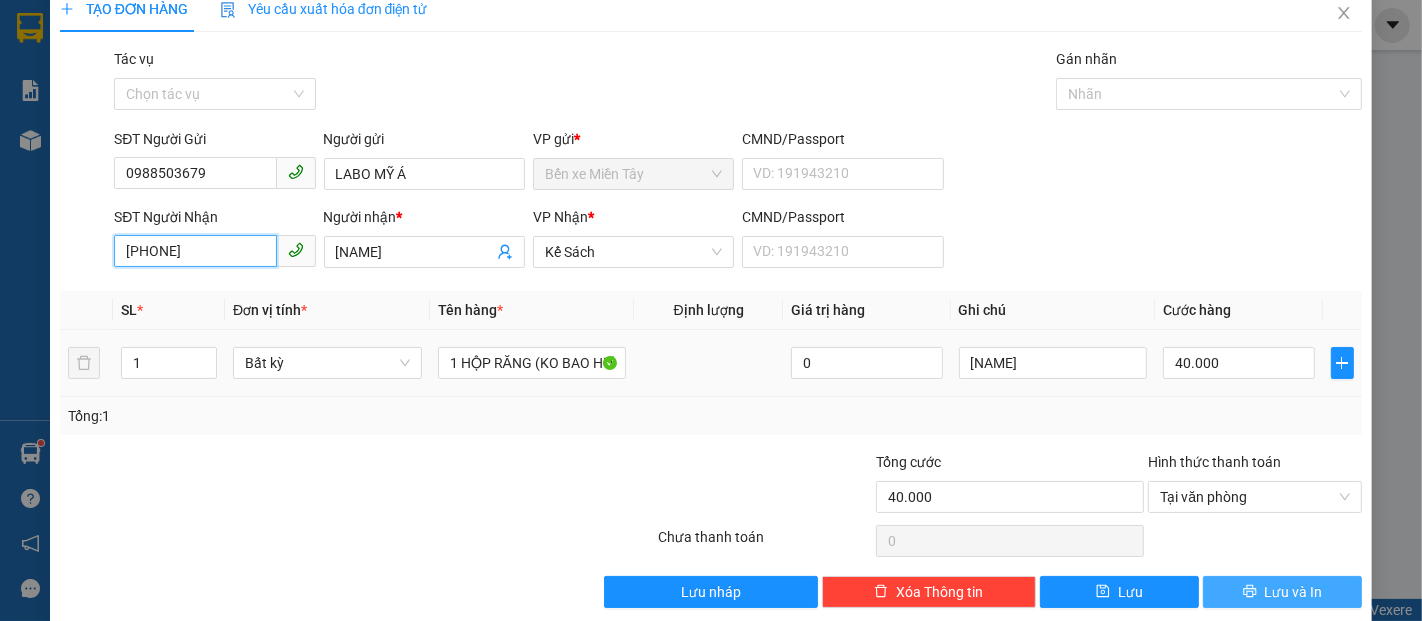 scroll, scrollTop: 48, scrollLeft: 0, axis: vertical 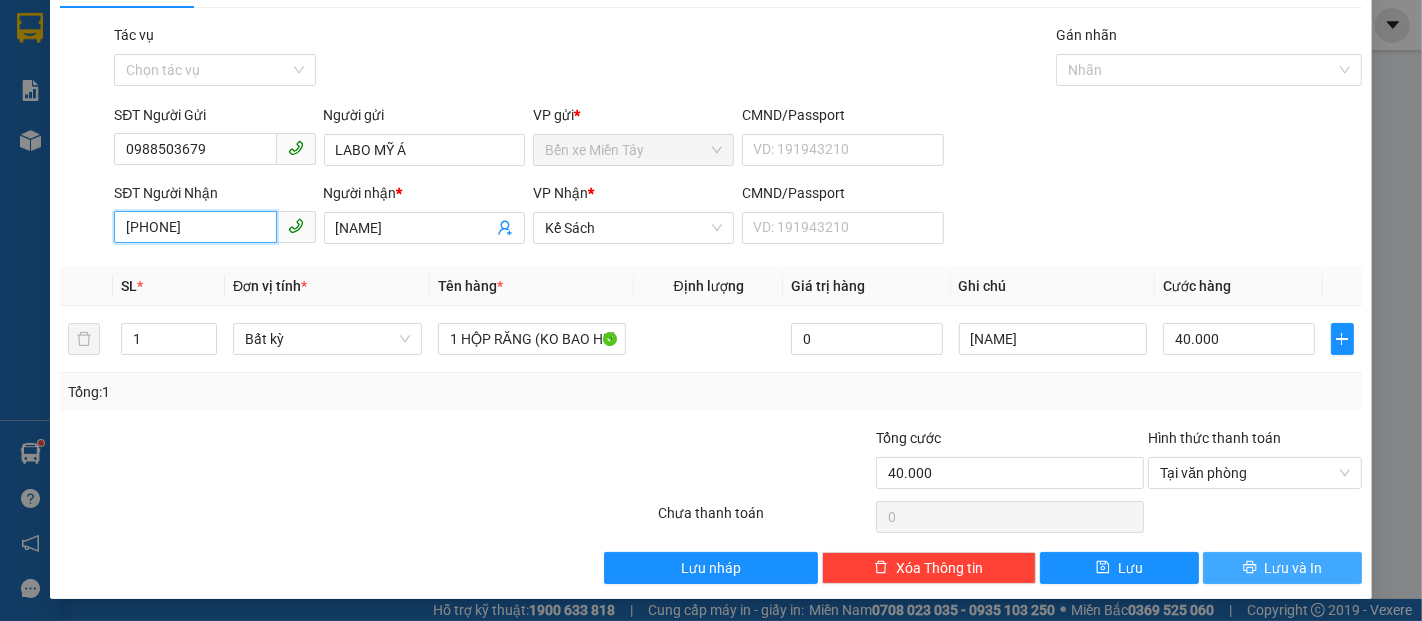 type on "[PHONE]" 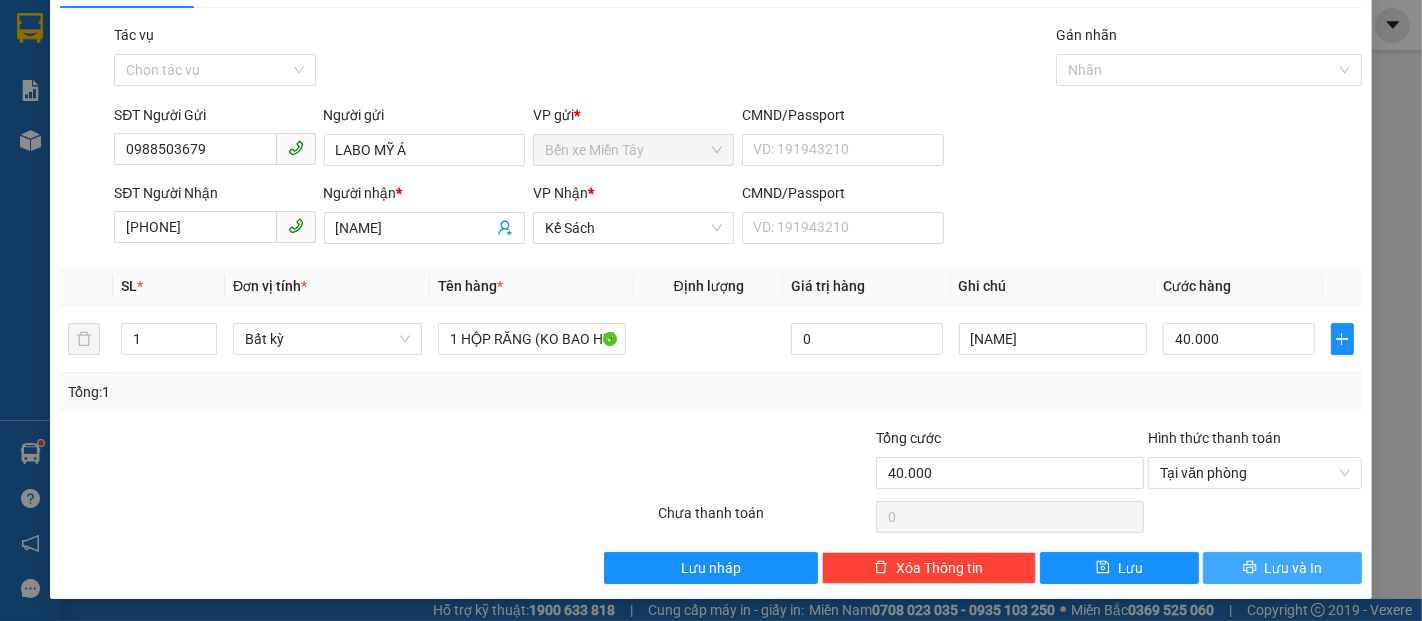 click on "Lưu và In" at bounding box center [1294, 568] 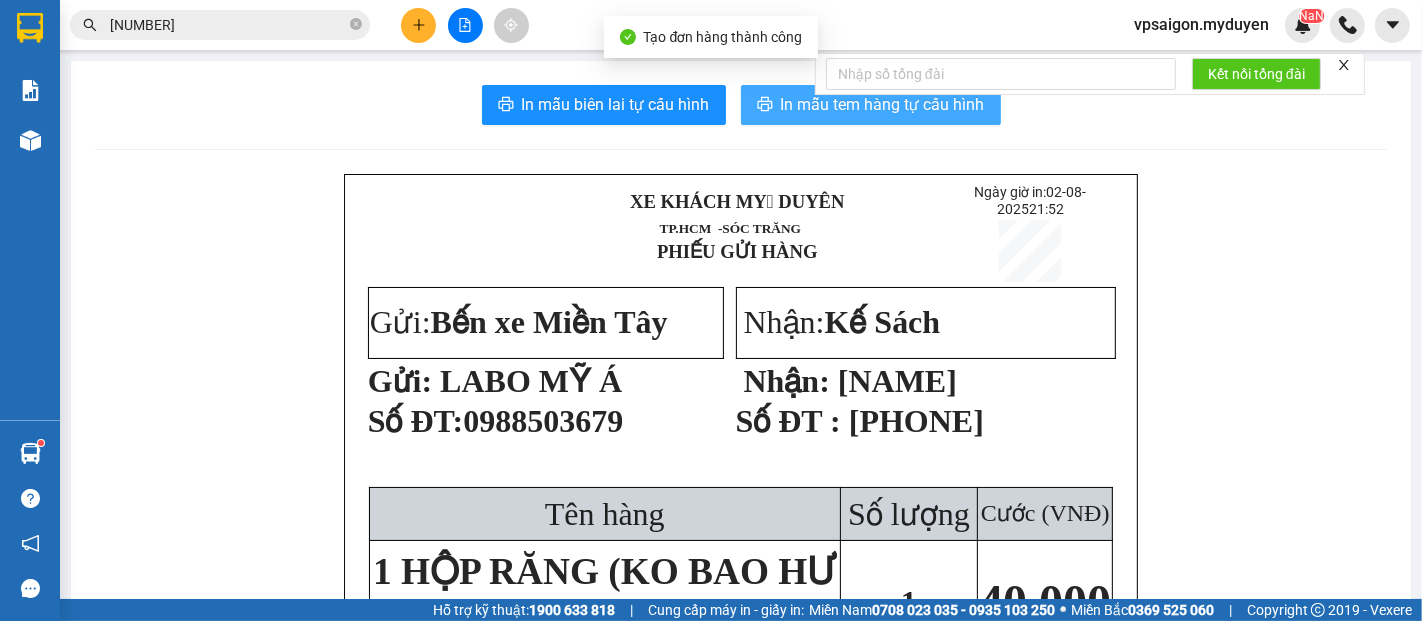 click on "In mẫu tem hàng tự cấu hình" at bounding box center (883, 104) 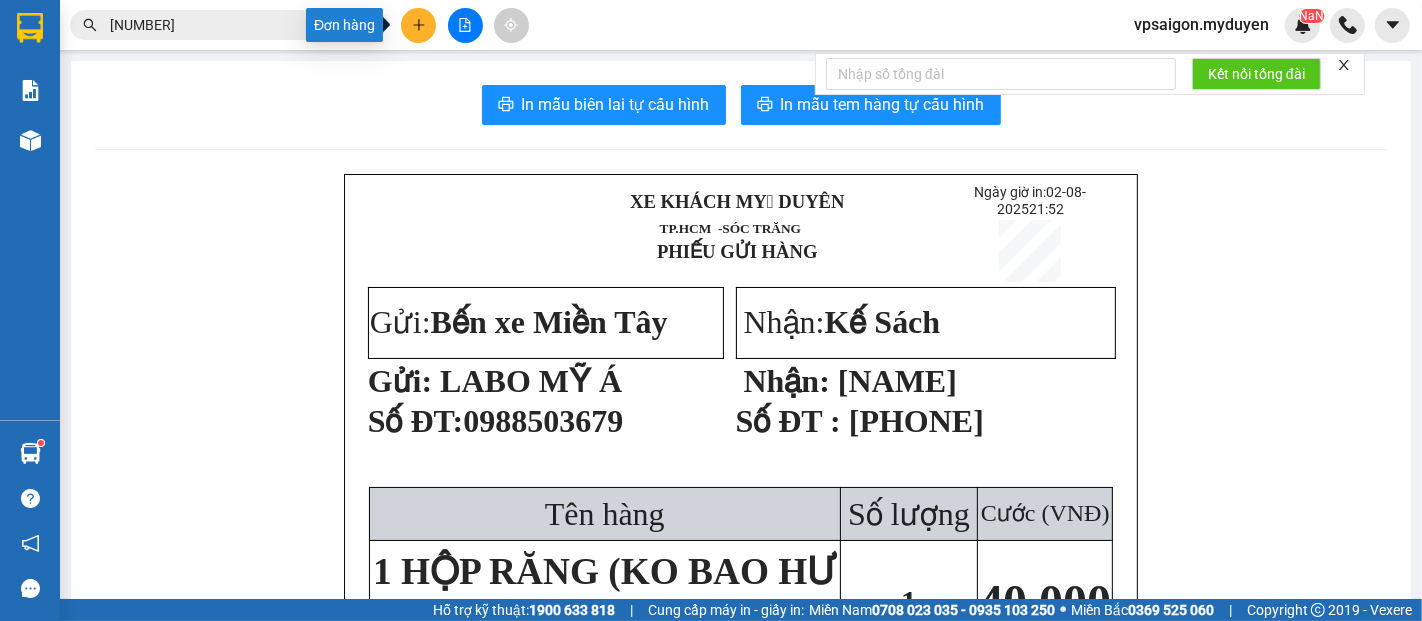 click at bounding box center (418, 25) 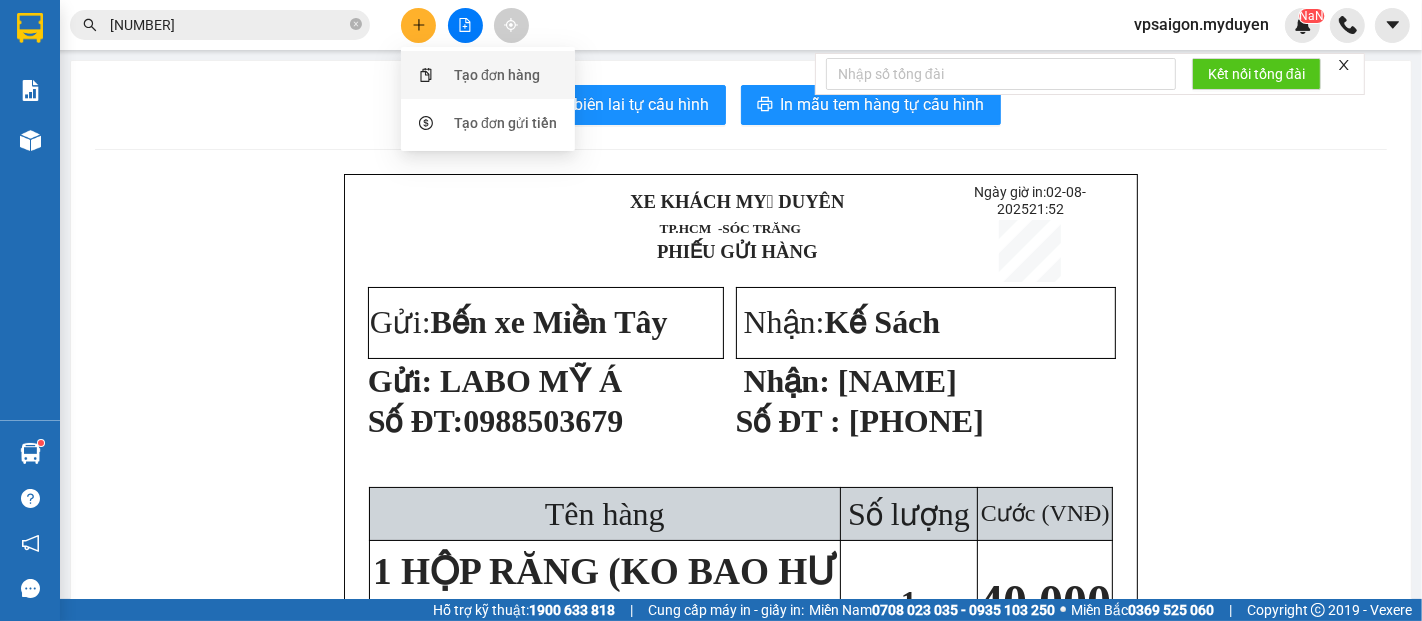 click on "Tạo đơn hàng" at bounding box center [497, 75] 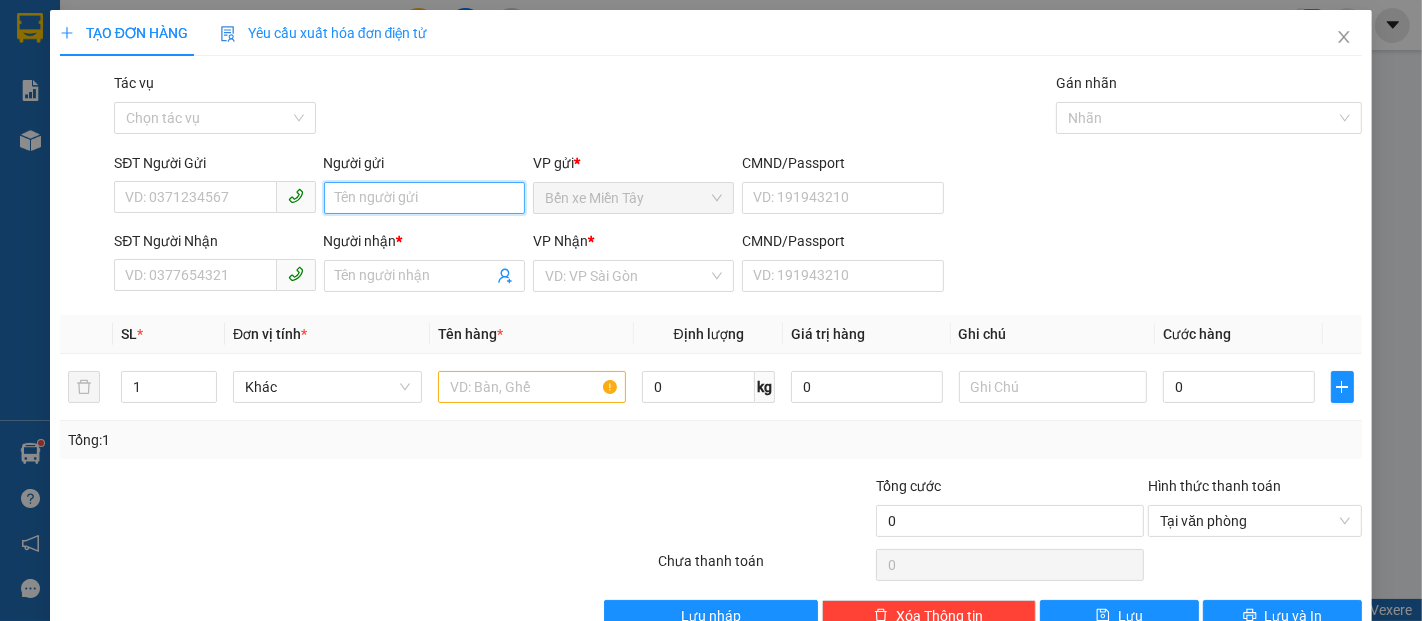 click on "Người gửi" at bounding box center (424, 198) 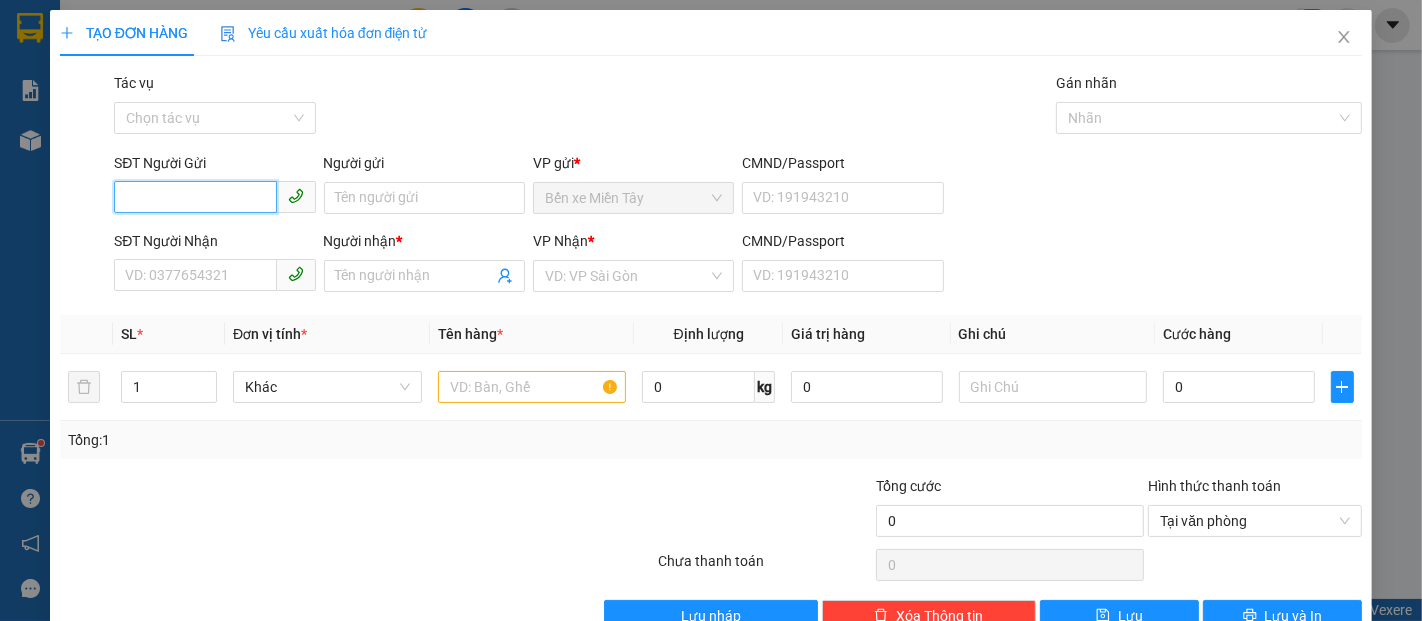 click on "SĐT Người Gửi" at bounding box center [195, 197] 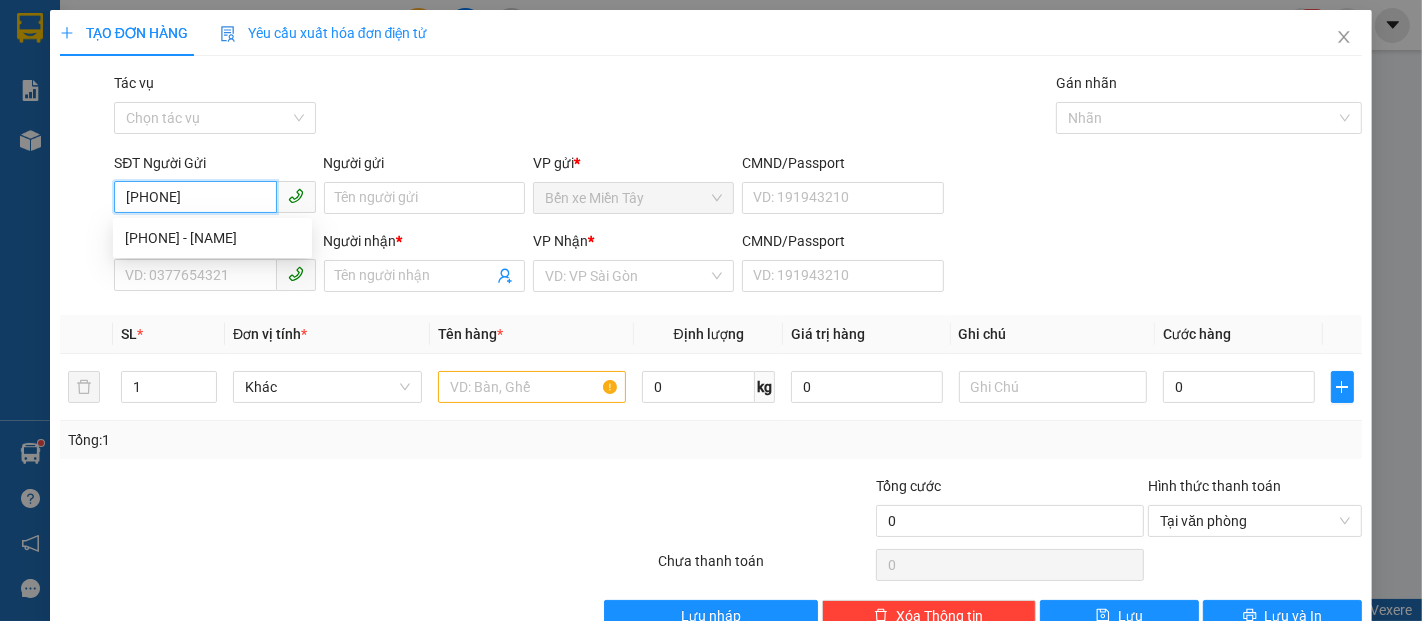 type on "0907084933" 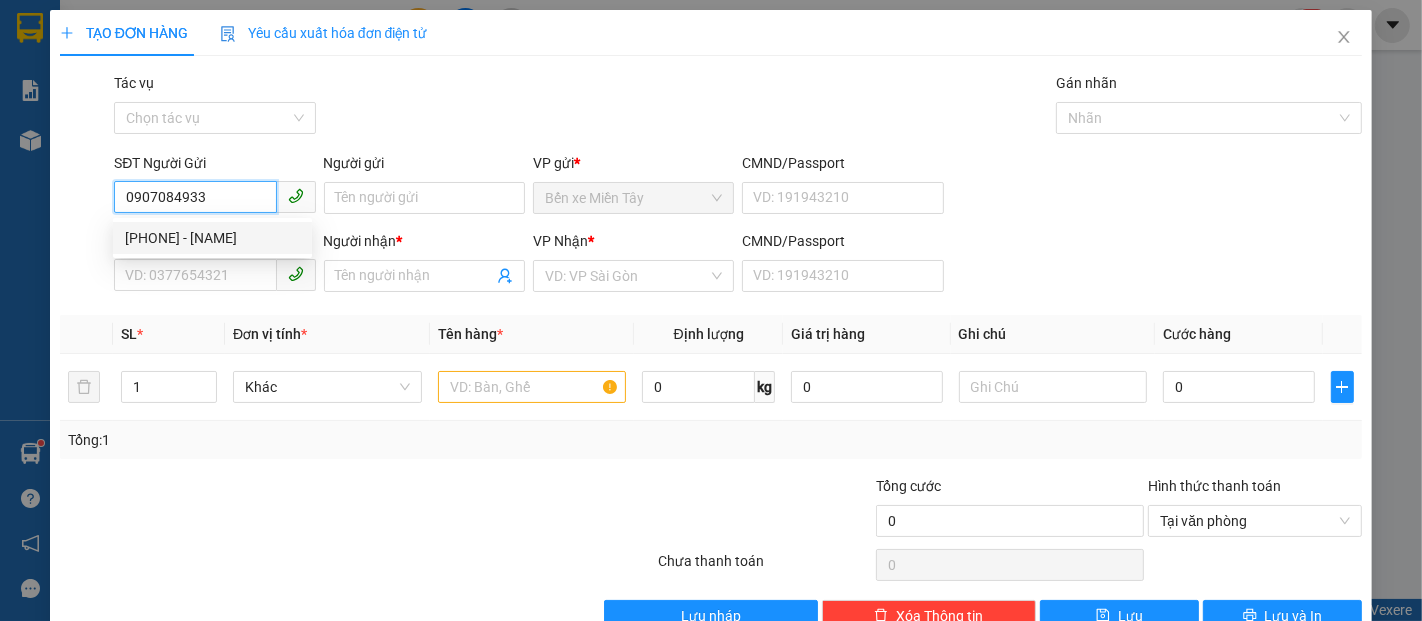 click on "[PHONE] - [NAME]" at bounding box center (212, 238) 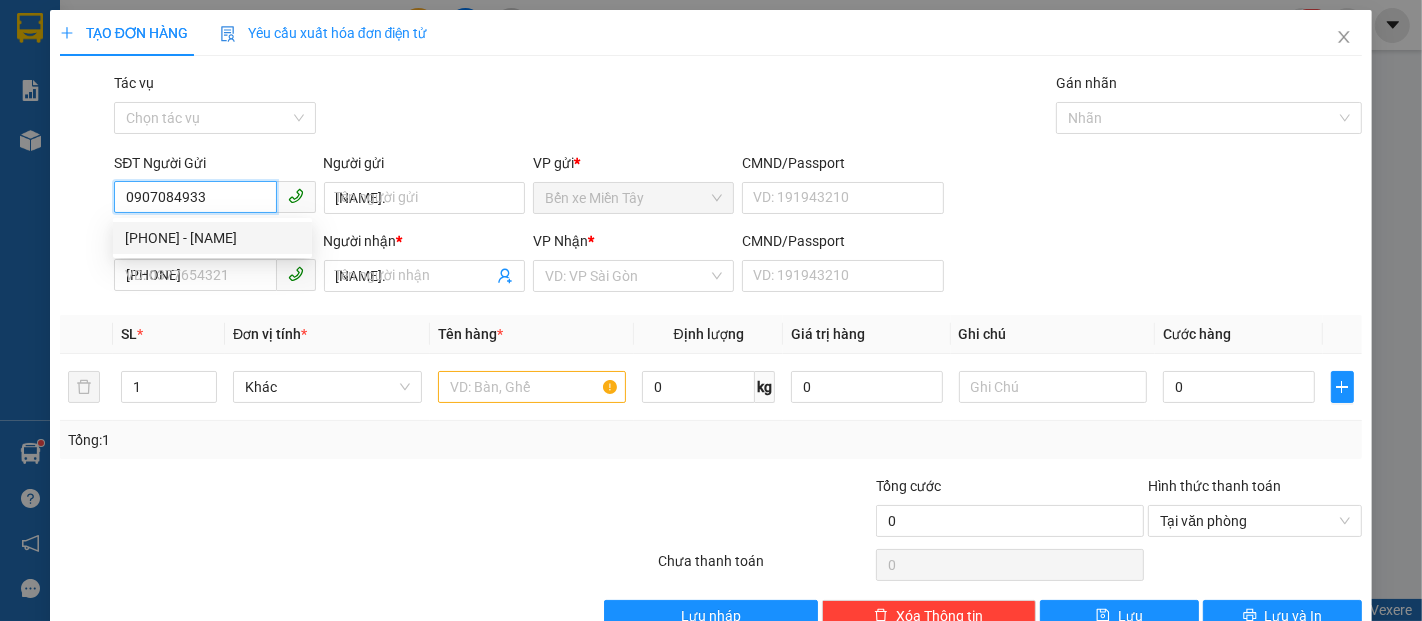 type on "60.000" 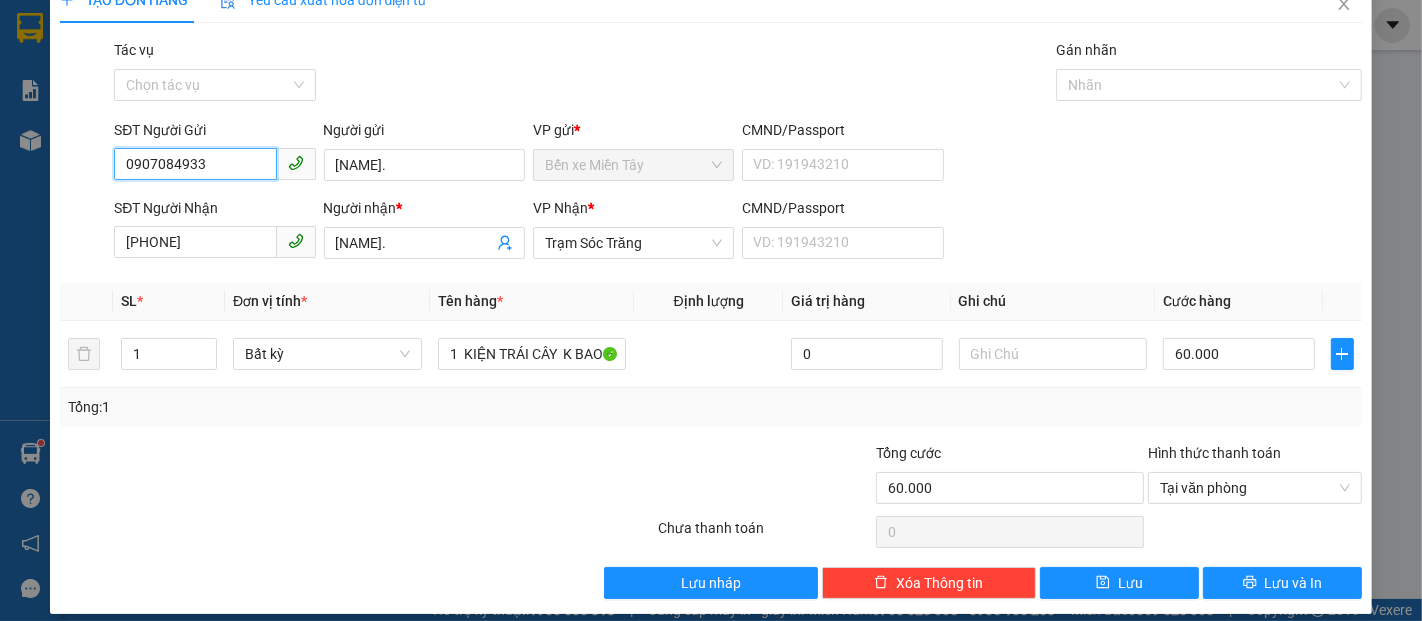 scroll, scrollTop: 48, scrollLeft: 0, axis: vertical 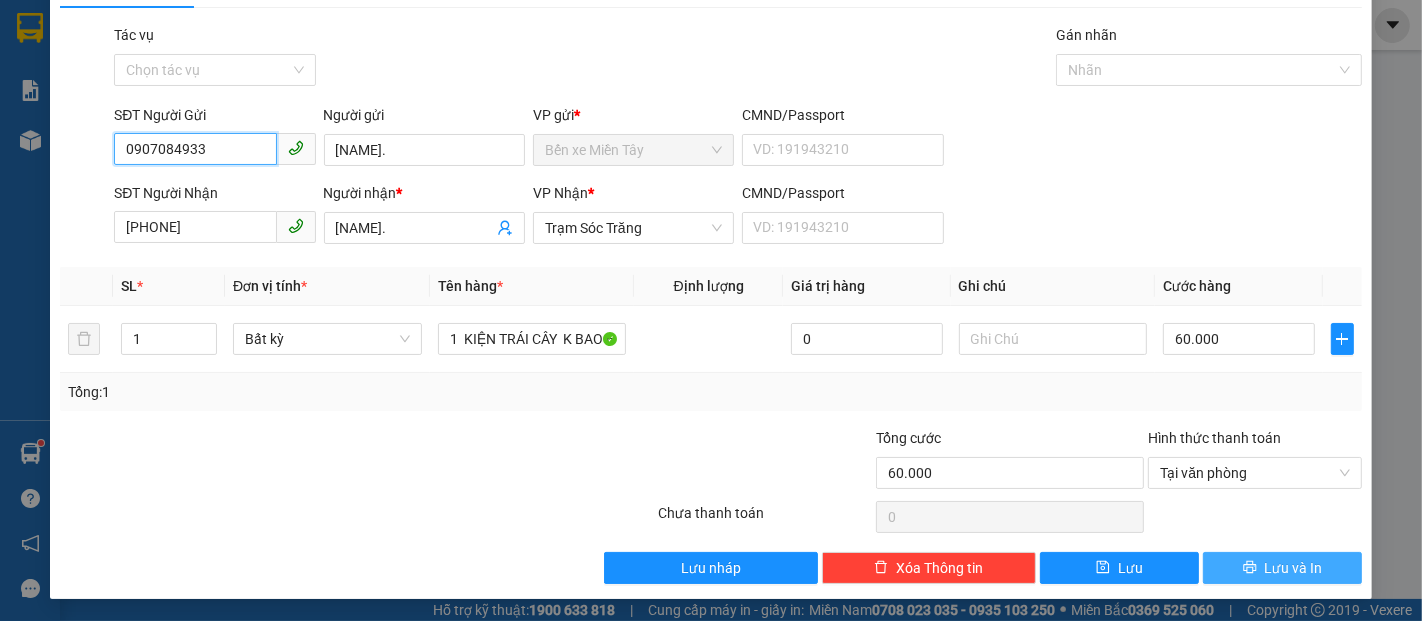 type on "0907084933" 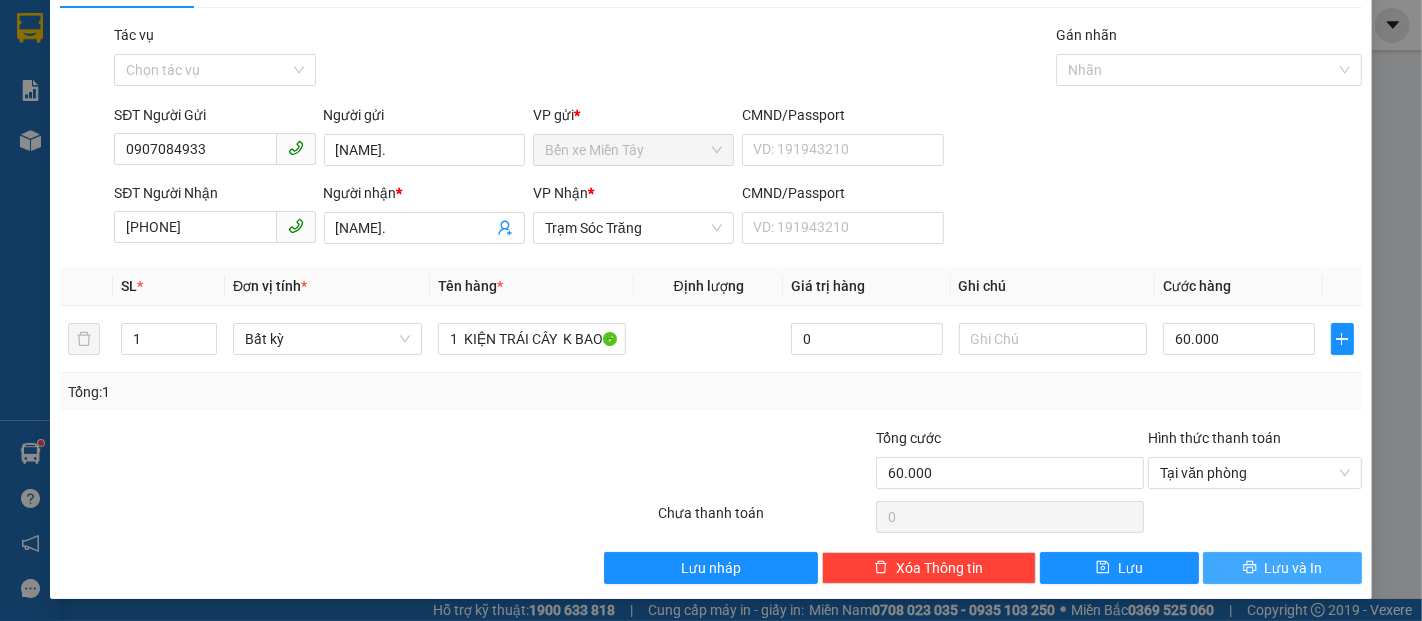 click on "Lưu và In" at bounding box center (1282, 568) 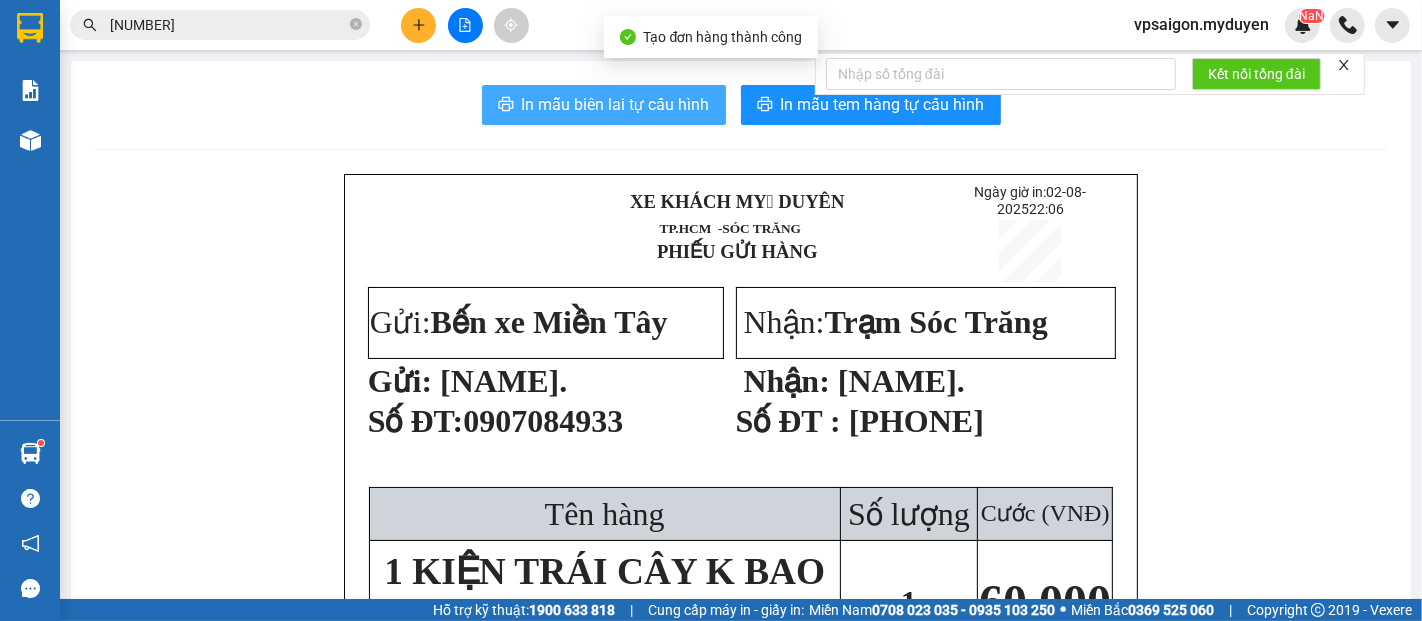 drag, startPoint x: 584, startPoint y: 91, endPoint x: 814, endPoint y: 170, distance: 243.18922 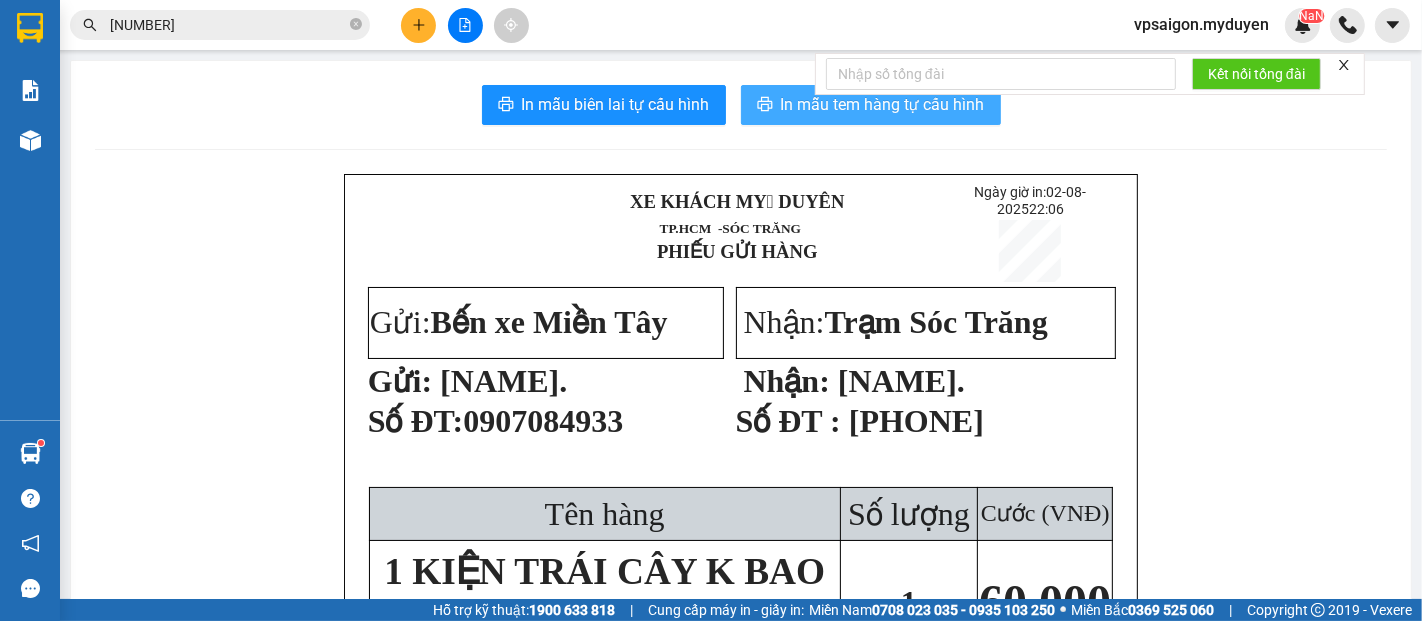 click 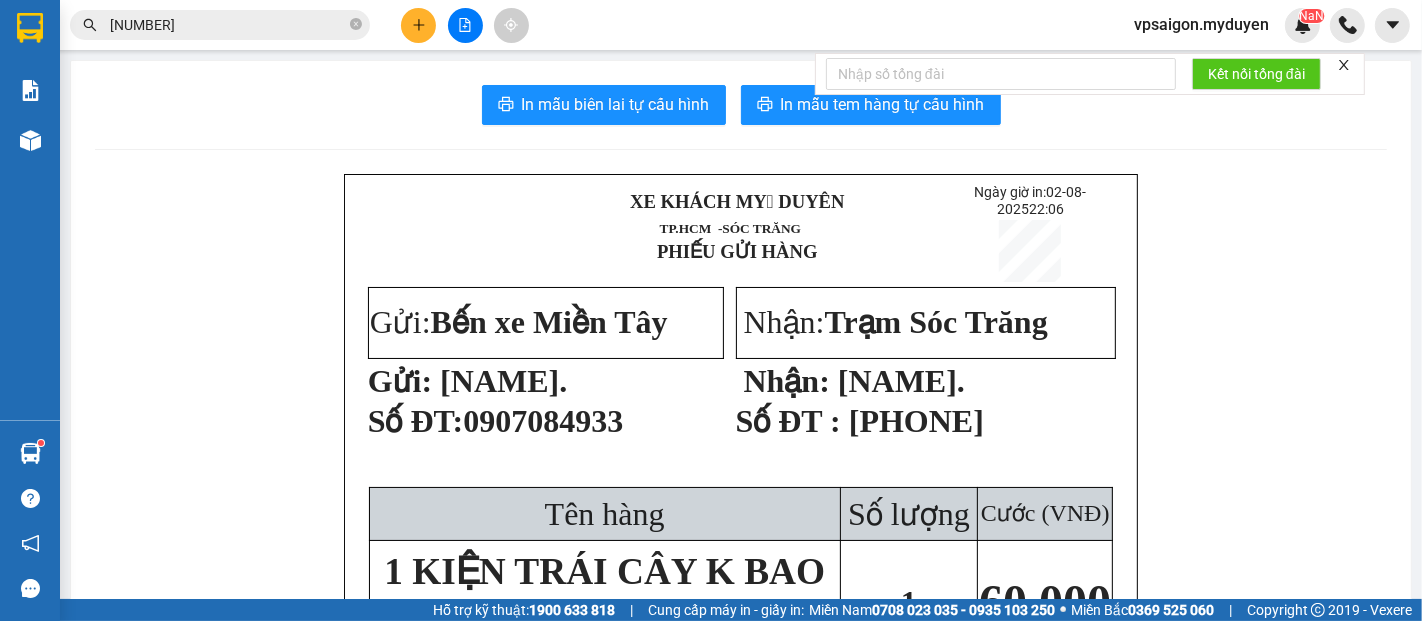 click at bounding box center (418, 25) 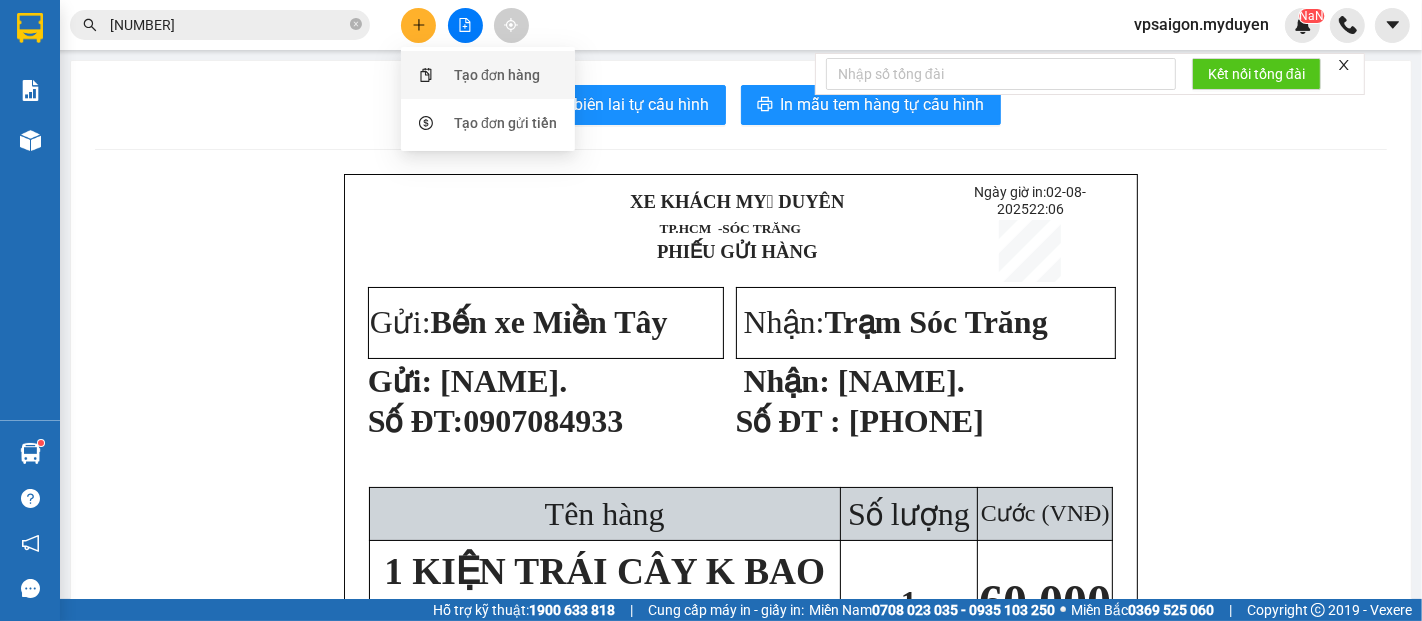 click on "Tạo đơn hàng" at bounding box center (488, 75) 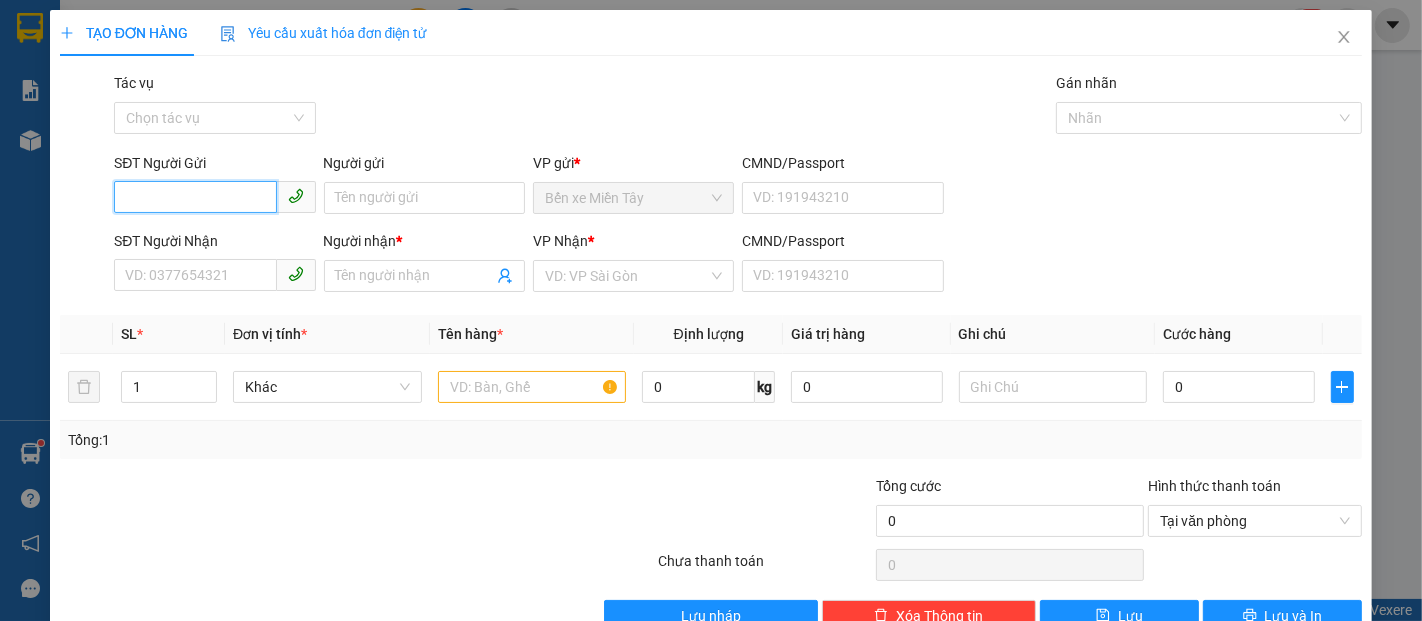 click at bounding box center [214, 198] 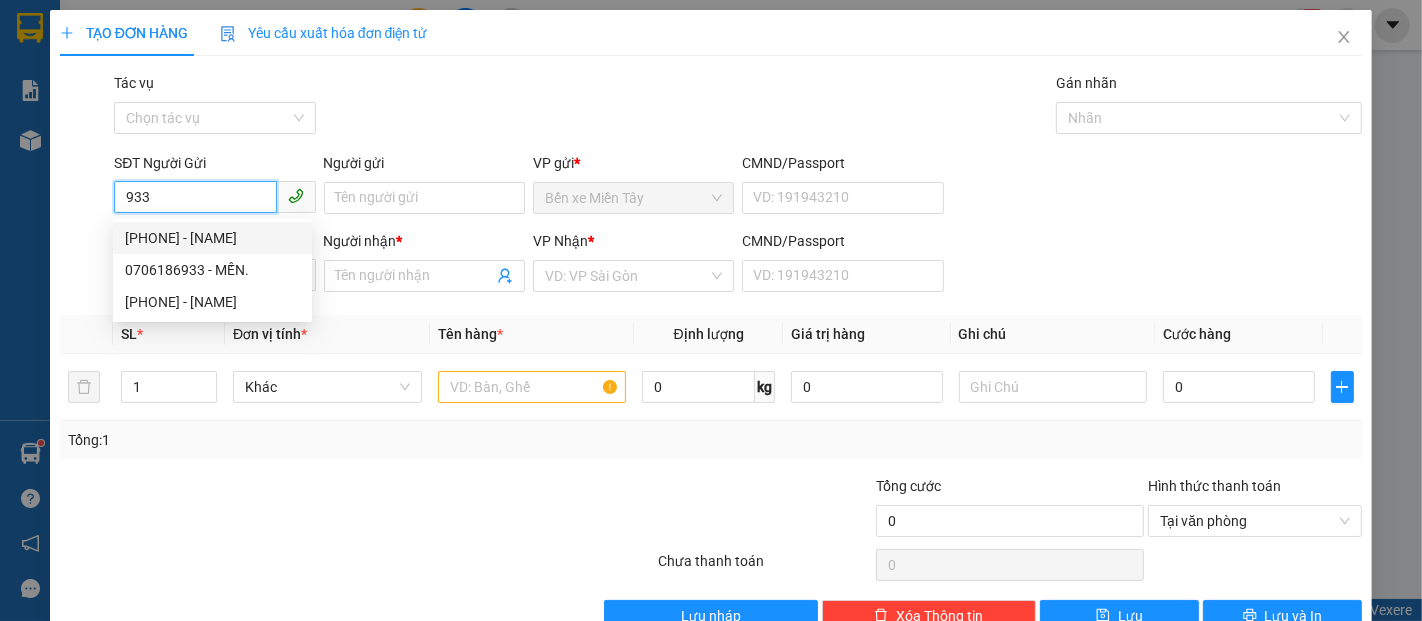 click on "[PHONE] - [NAME]" at bounding box center [212, 238] 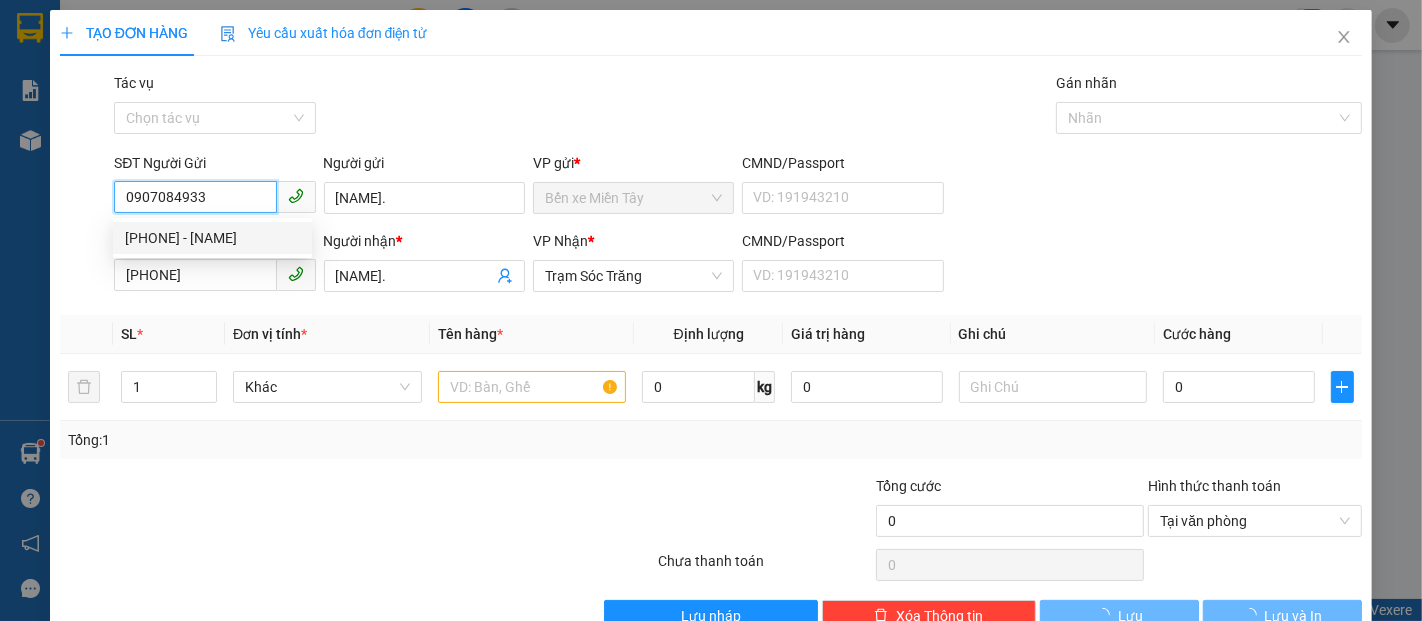 type on "60.000" 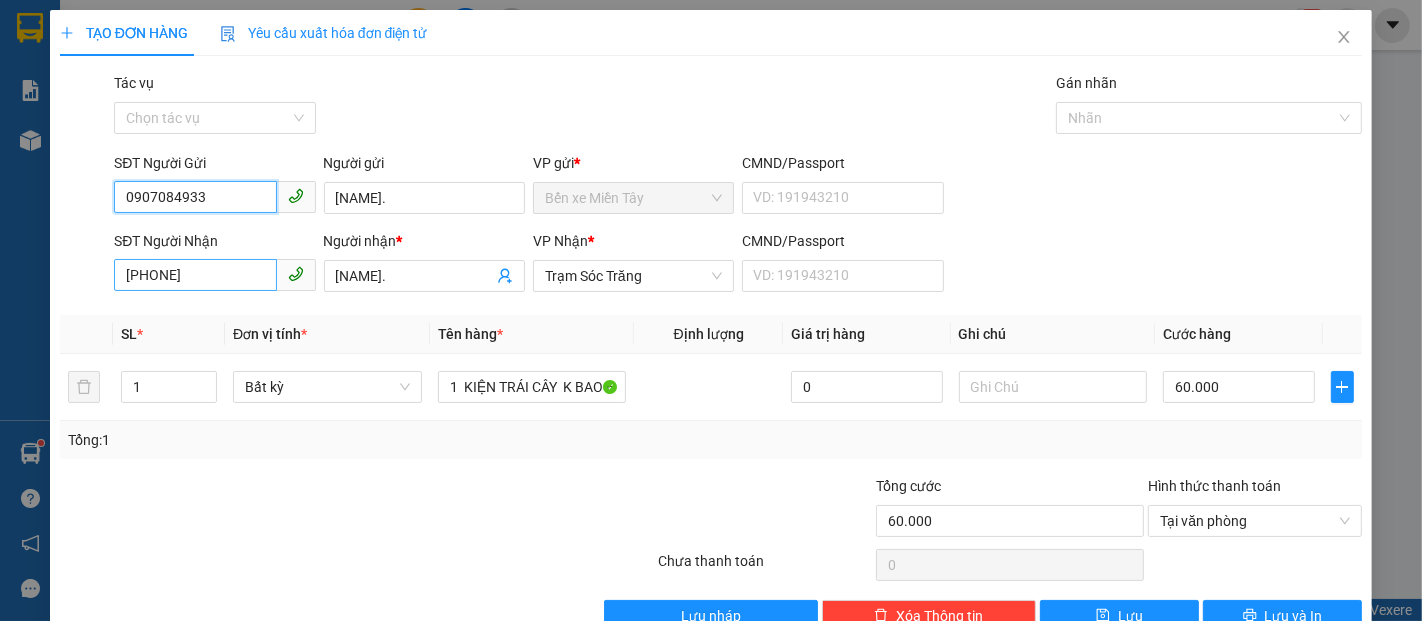 type on "0907084933" 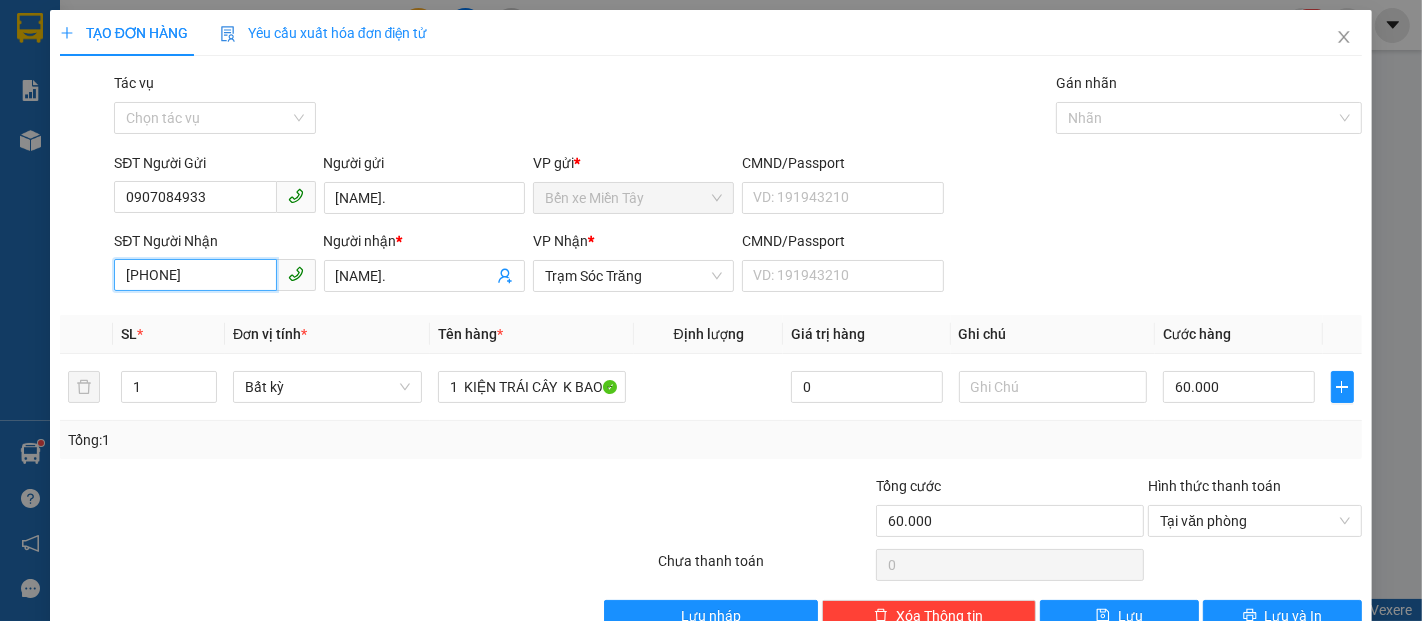 drag, startPoint x: 227, startPoint y: 272, endPoint x: 0, endPoint y: 350, distance: 240.02708 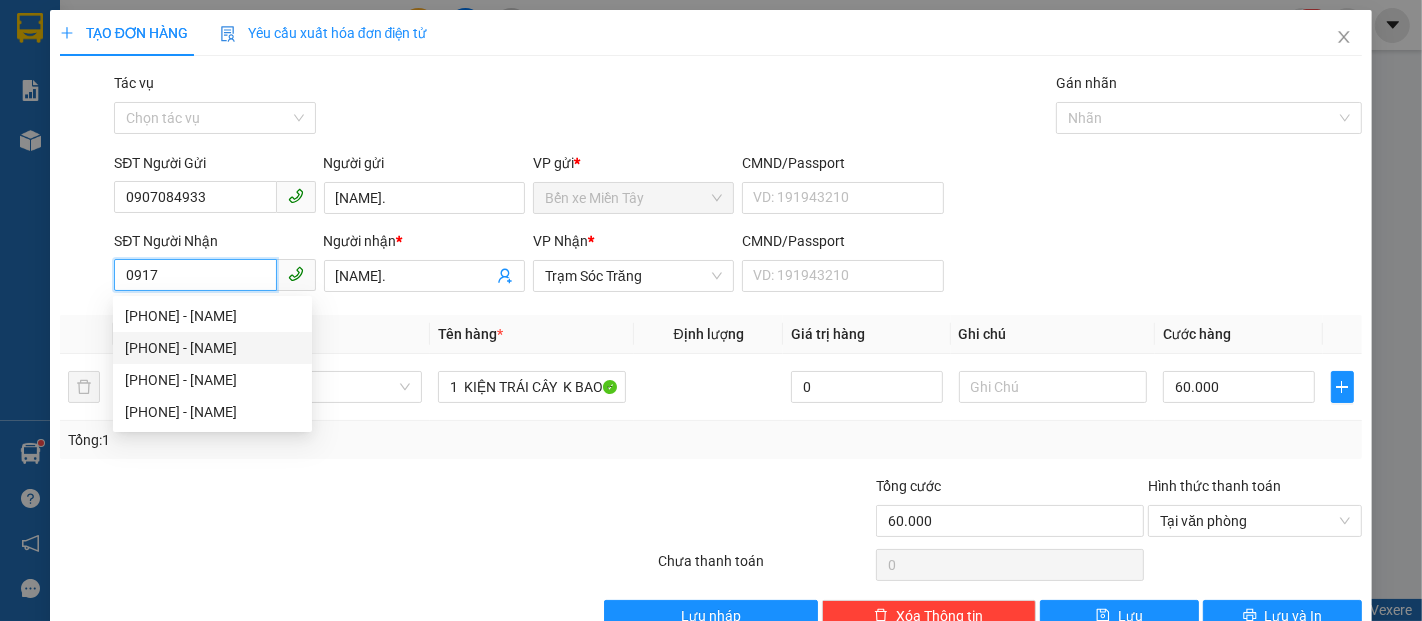 click on "[PHONE] - [NAME]" at bounding box center [212, 348] 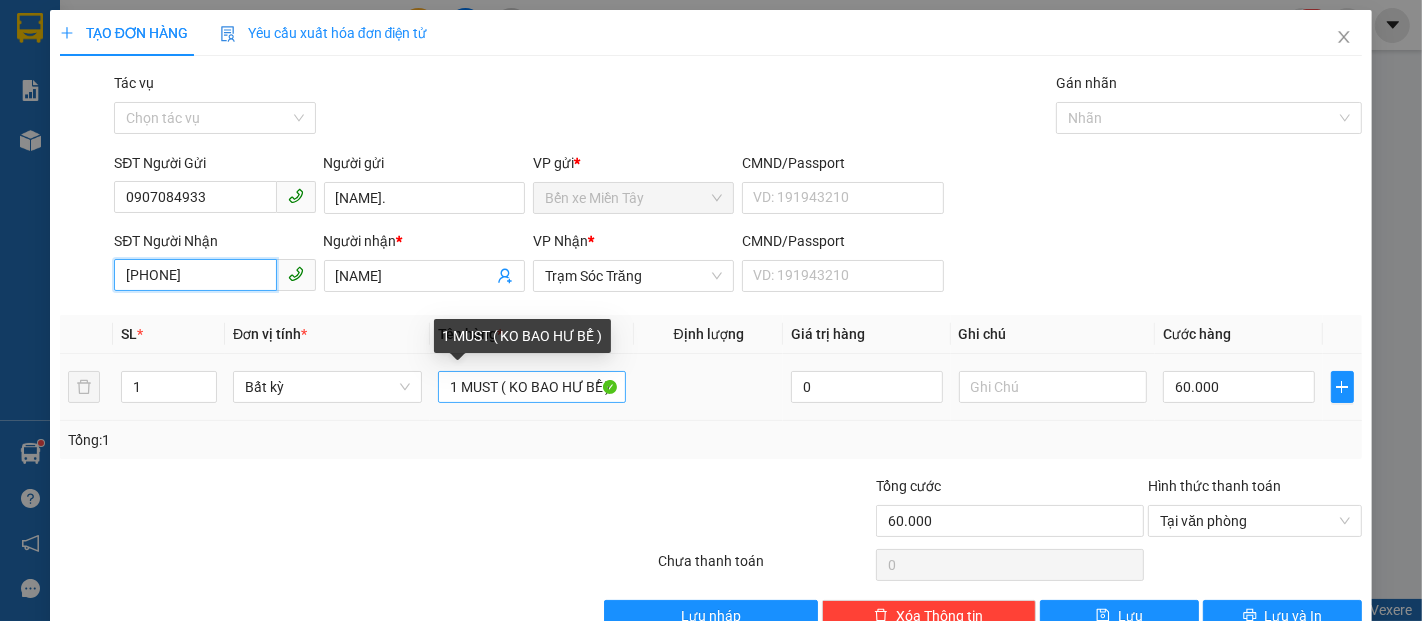 type on "[PHONE]" 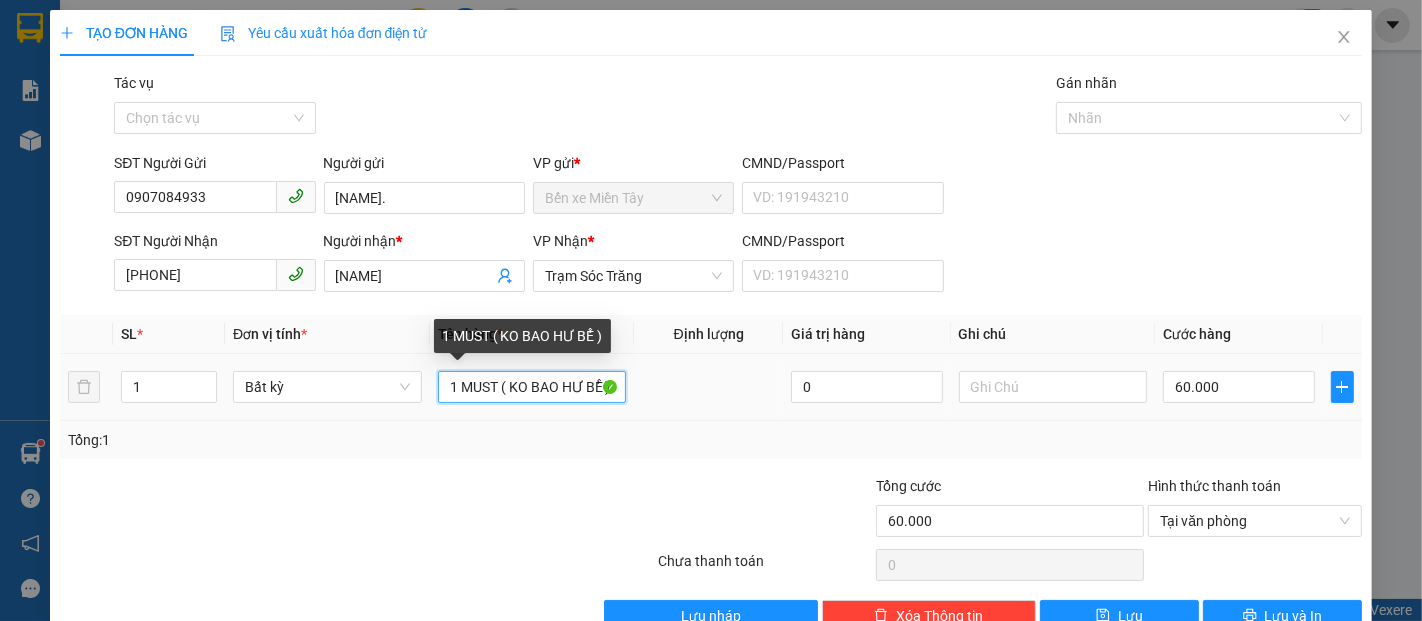 drag, startPoint x: 496, startPoint y: 390, endPoint x: 456, endPoint y: 392, distance: 40.04997 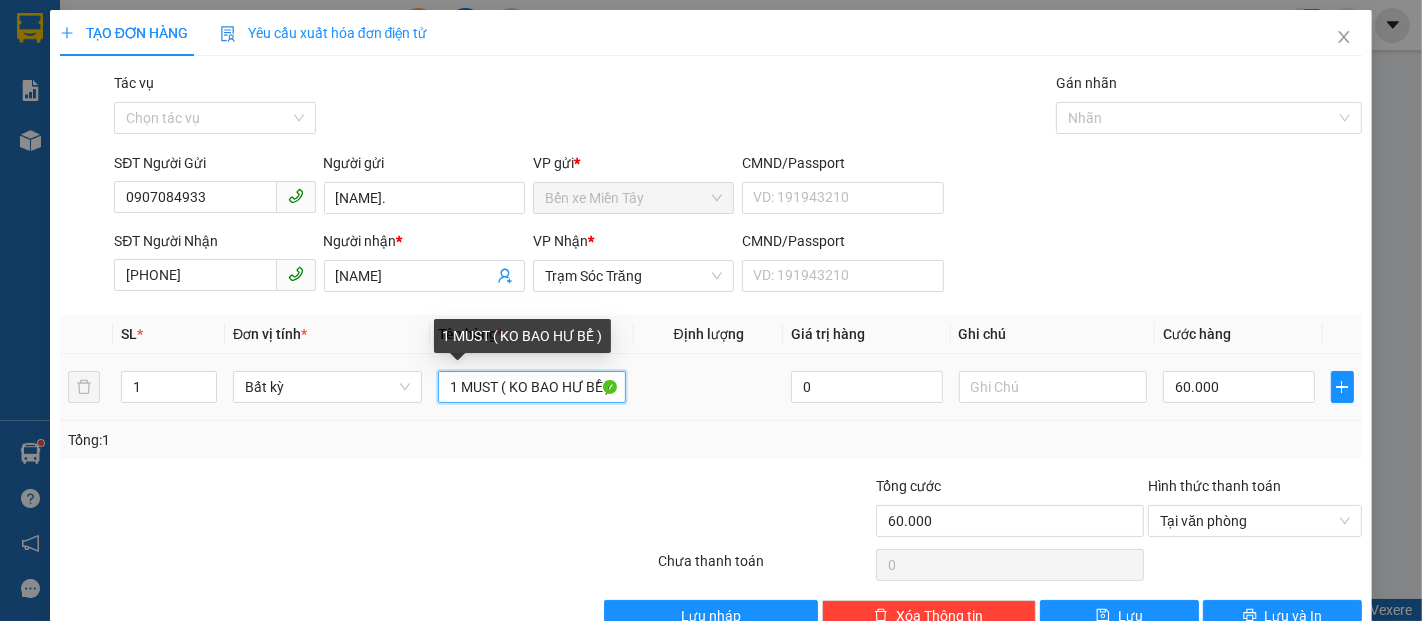 click on "1 MUST ( KO BAO HƯ BỂ )" at bounding box center [532, 387] 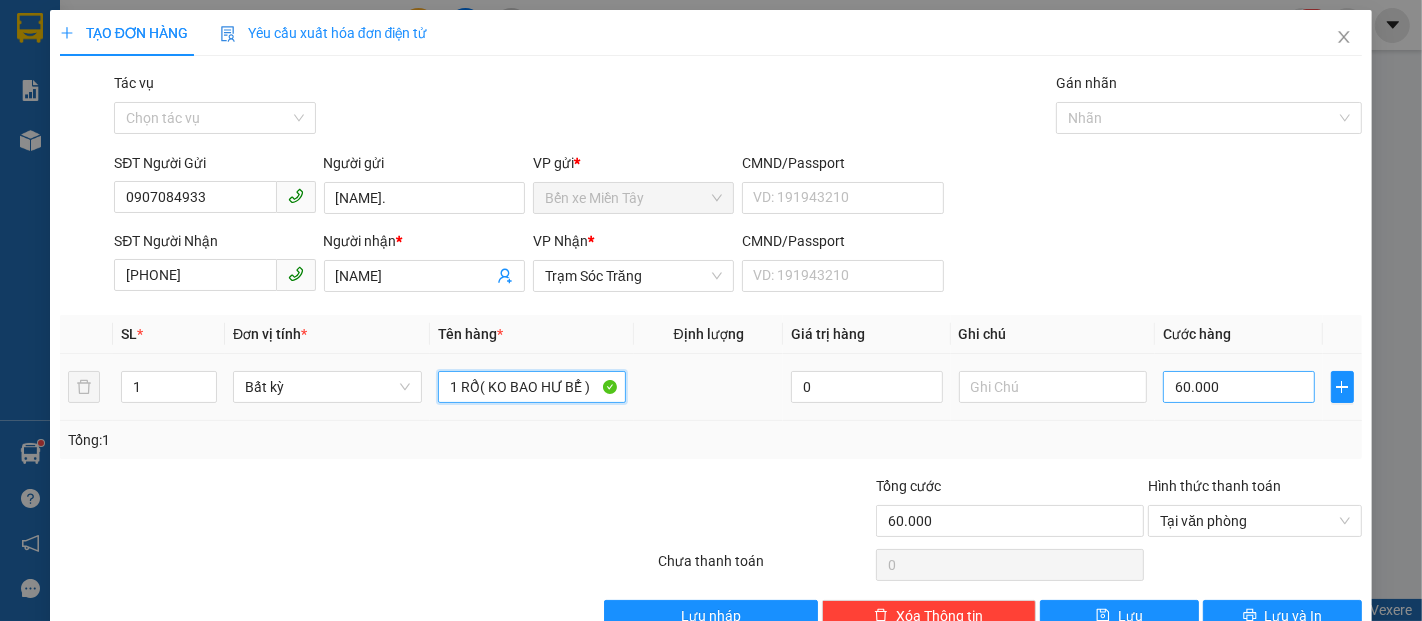 type on "1 RỔ( KO BAO HƯ BỂ )" 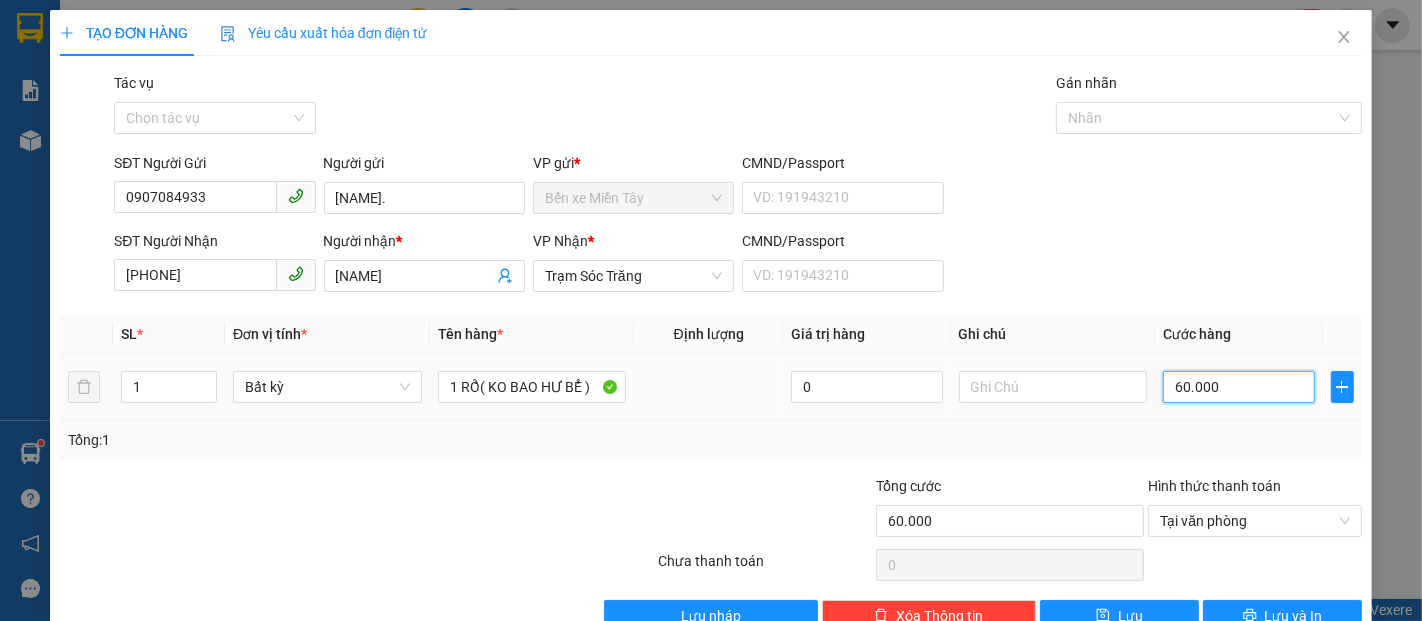 click on "60.000" at bounding box center [1238, 387] 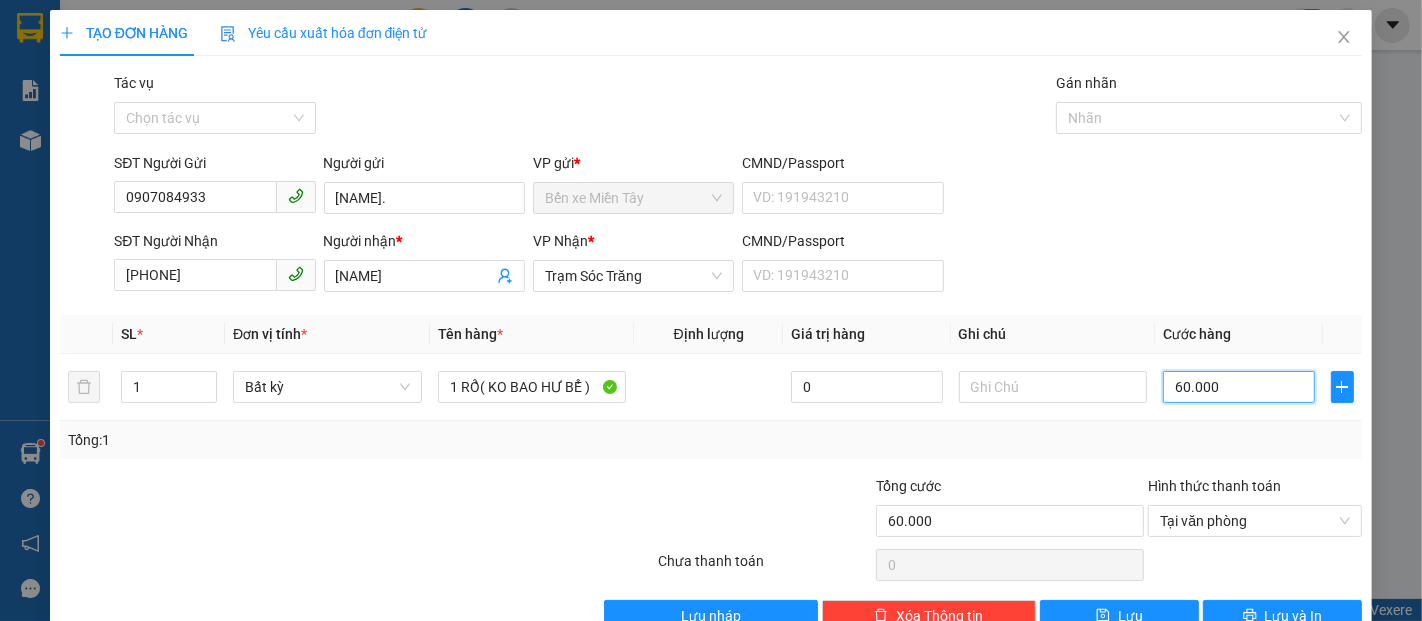 type on "4" 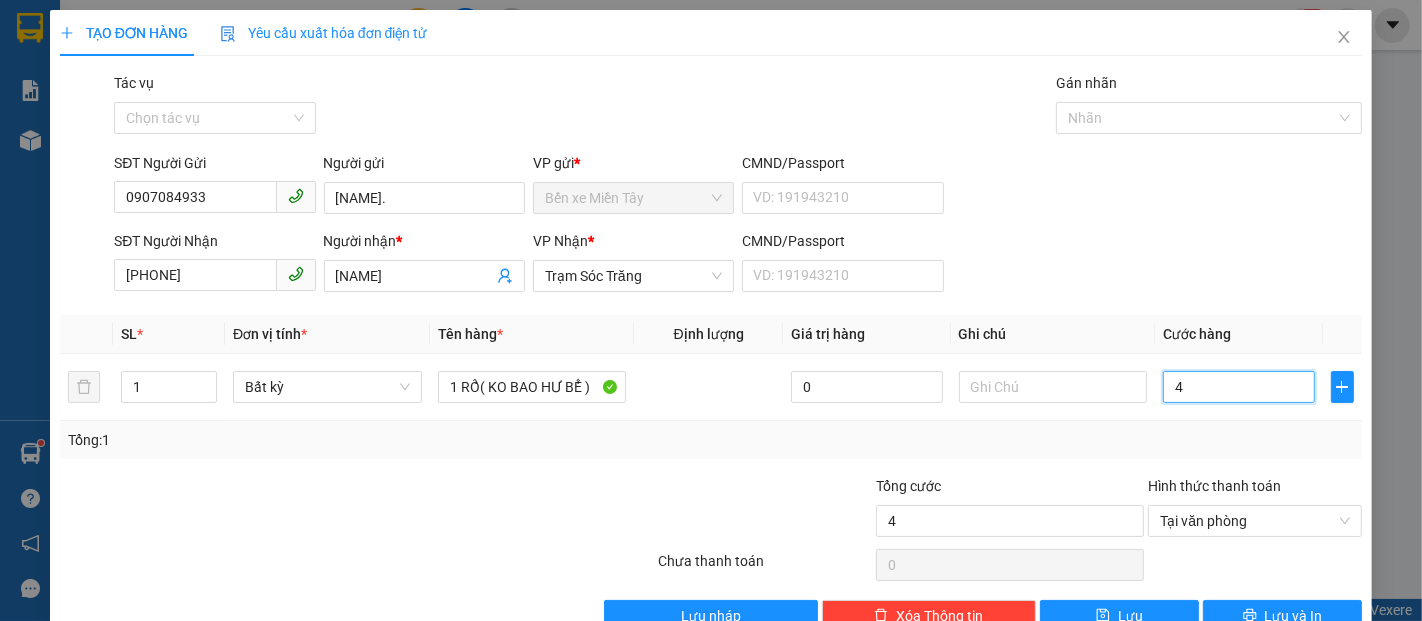 type on "40" 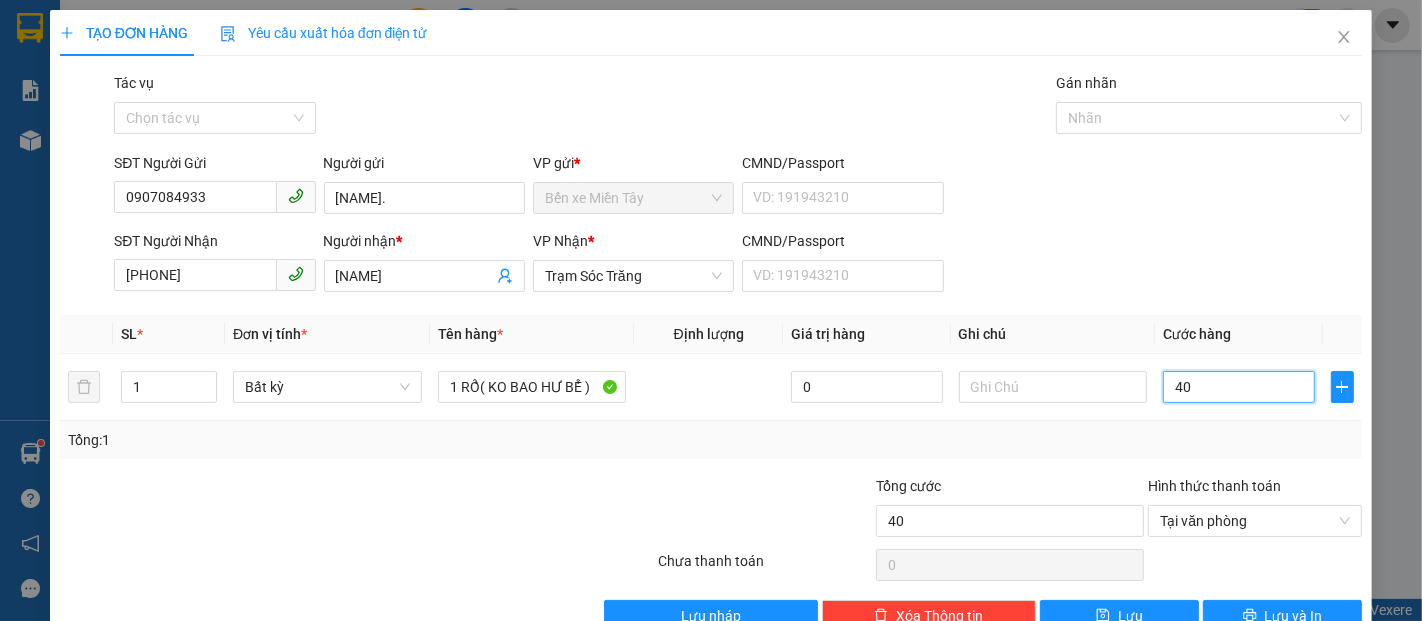 type on "40" 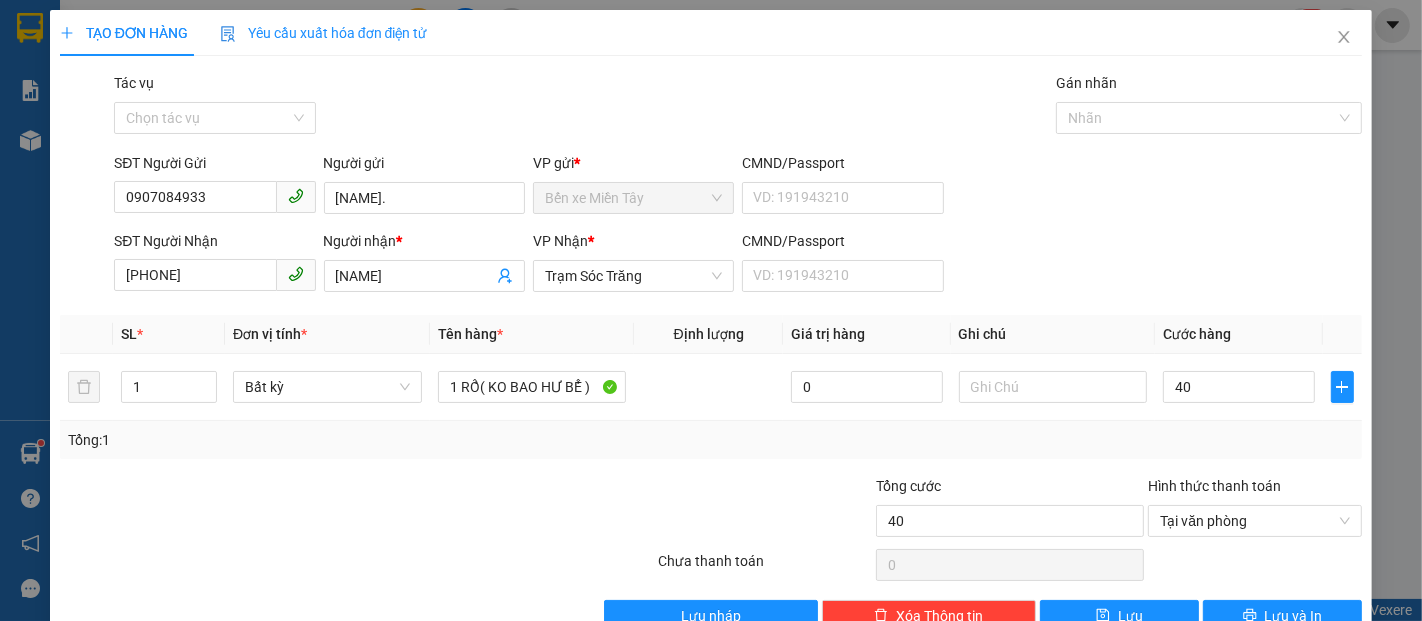 type on "40.000" 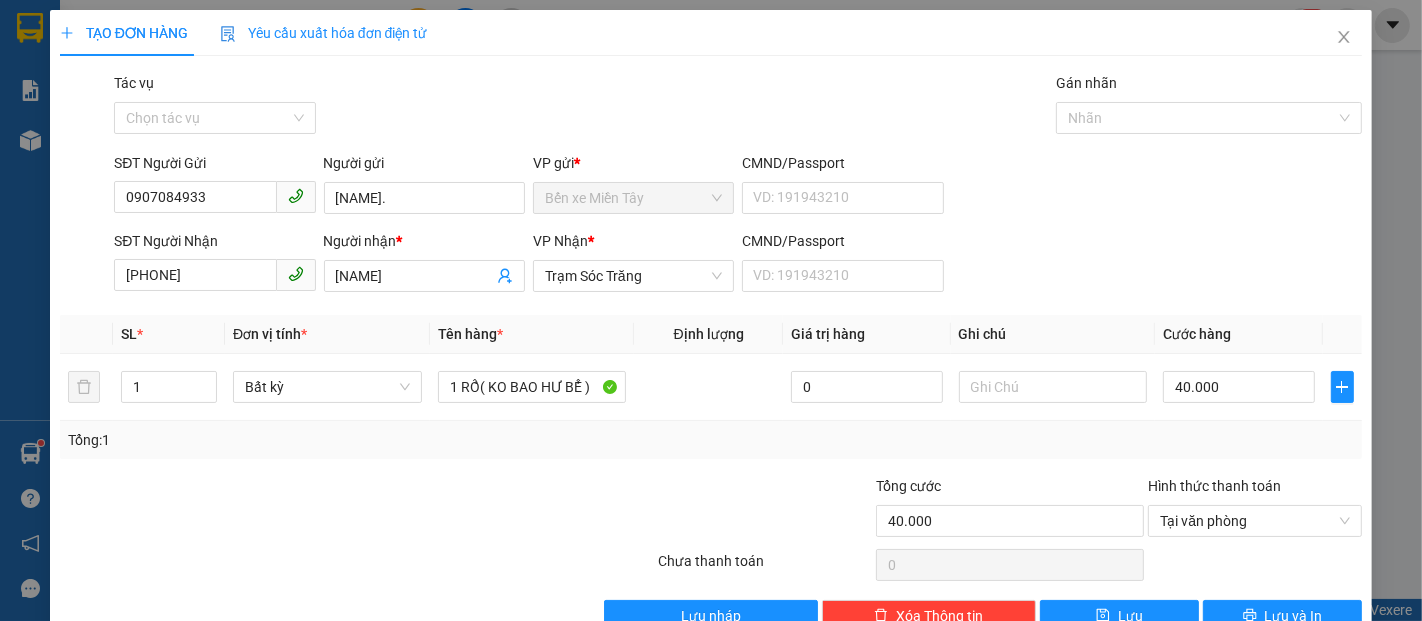 click on "SĐT Người Gửi [PHONE] Người gửi [NAME]. VP gửi  * Bến xe Miền Tây CMND/Passport VD: [ID] SĐT Người Nhận [PHONE] Người nhận  * DÌ [NUMBER] HOA VP Nhận  * Trạm Sóc Trăng CMND/Passport VD: [ID] SL  * Đơn vị tính  * Tên hàng  * Định lượng Giá trị hàng Ghi chú Cước hàng                   1 Bất kỳ 1 RỔ( KO BAO HƯ BỂ ) 0 40.000 Tổng:  1 Tổng cước 40.000 Hình thức thanh toán Tại văn phòng Số tiền thu trước 0 Chưa thanh toán 0 Chọn HT Thanh Toán Lưu nháp Xóa Thông tin Lưu Lưu và In 1 RỔ( KO BAO HƯ BỂ )" at bounding box center (711, 352) 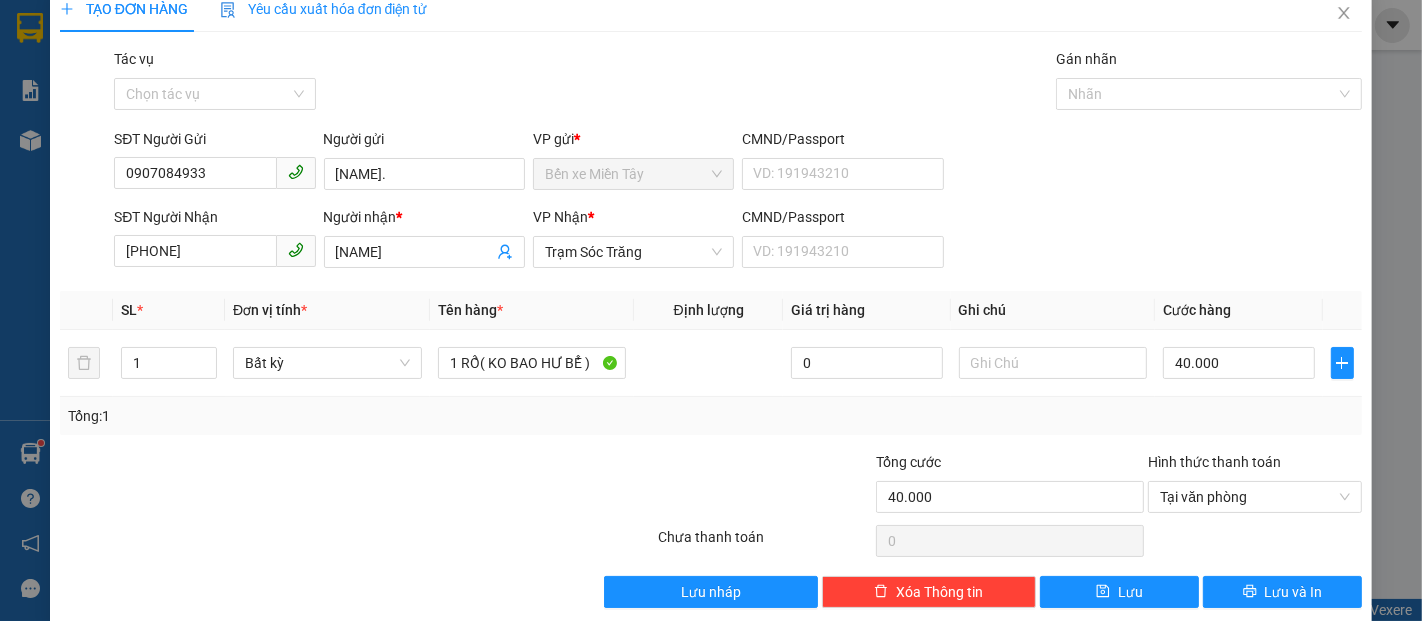 scroll, scrollTop: 48, scrollLeft: 0, axis: vertical 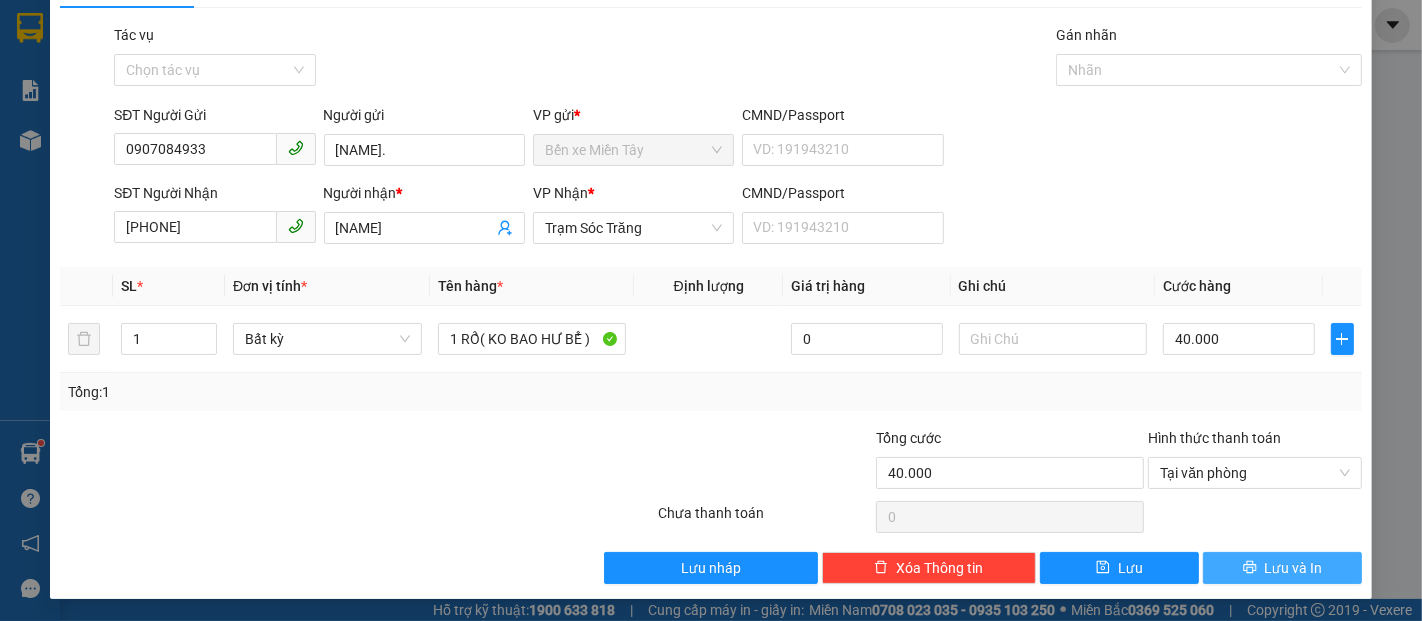 click on "Lưu và In" at bounding box center (1294, 568) 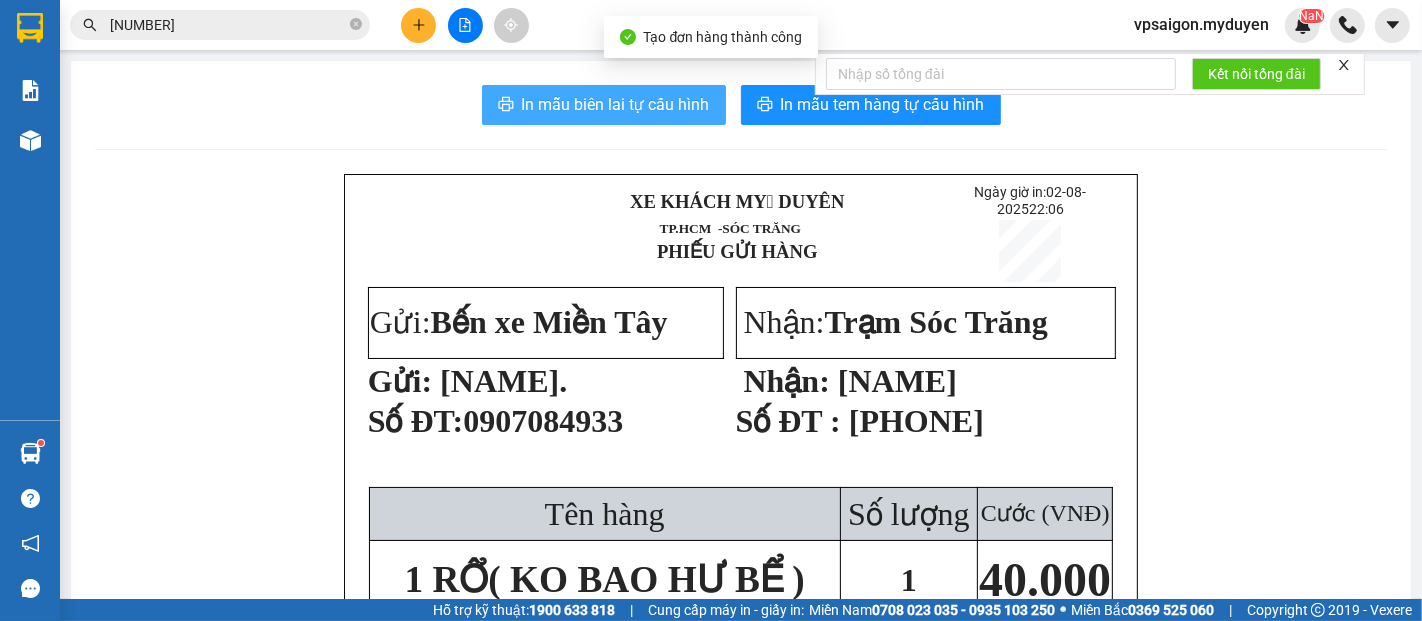 click on "In mẫu biên lai tự cấu hình" at bounding box center (616, 104) 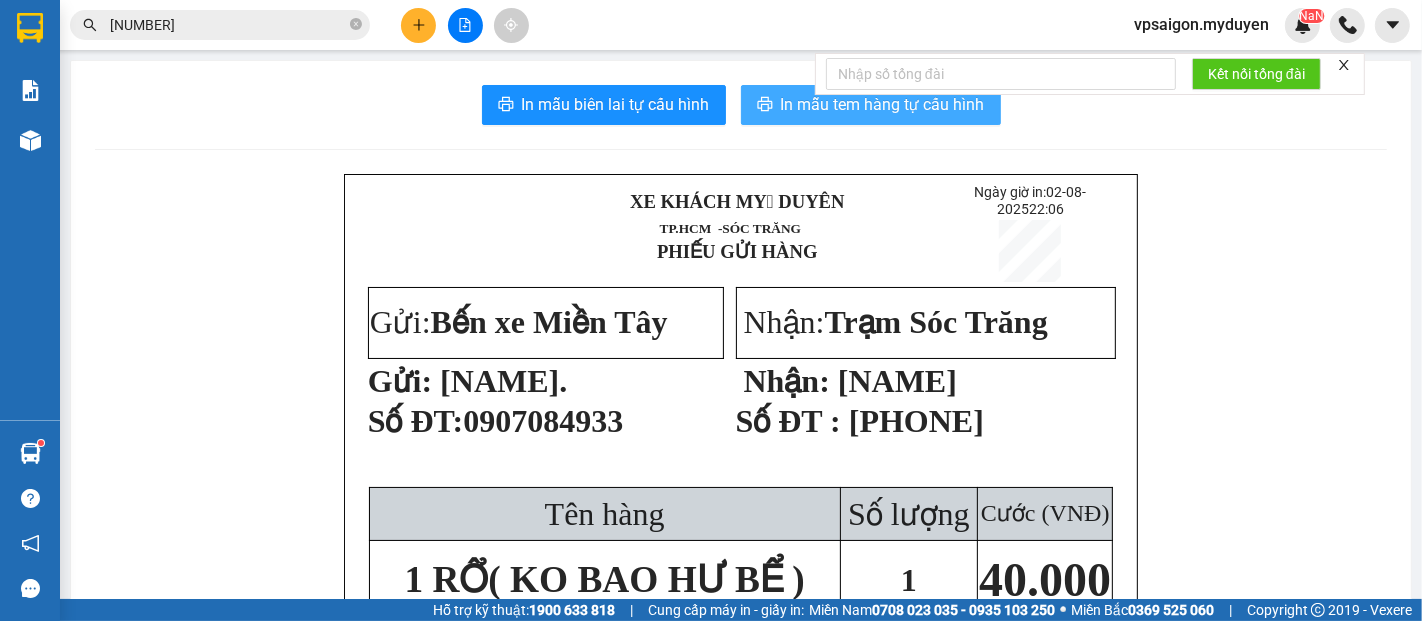 click on "In mẫu tem hàng tự cấu hình" at bounding box center [883, 104] 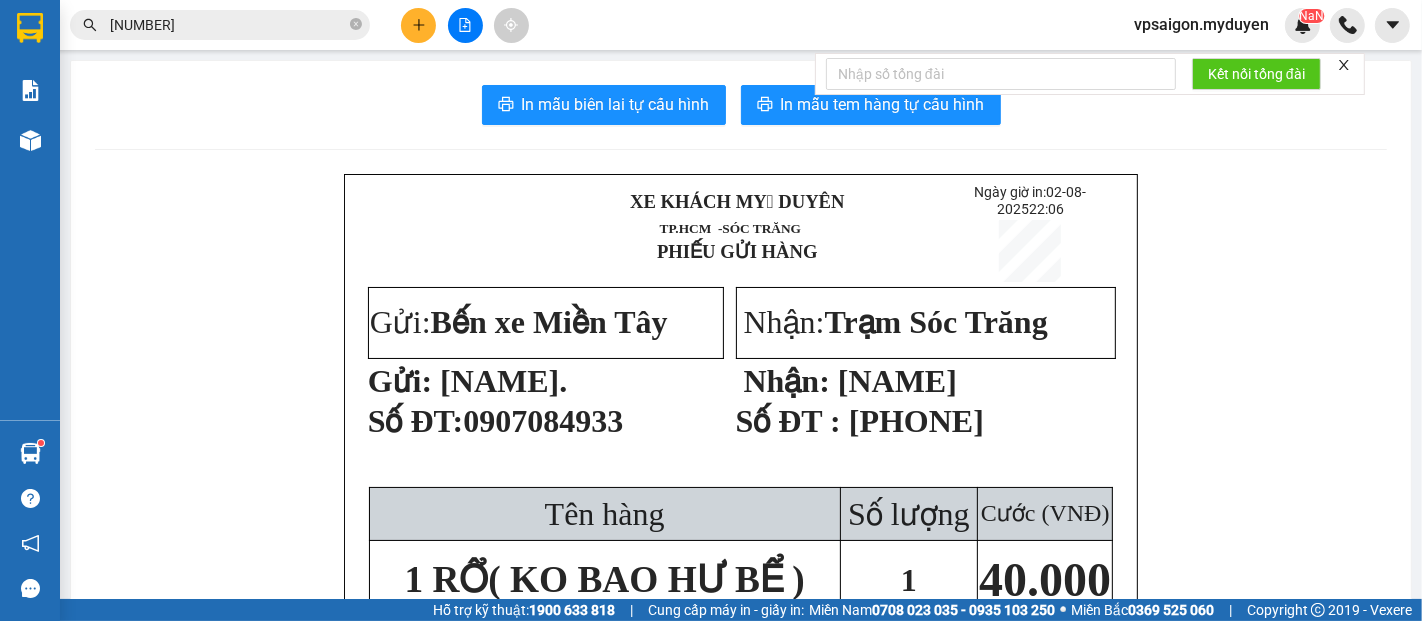 scroll, scrollTop: 524, scrollLeft: 0, axis: vertical 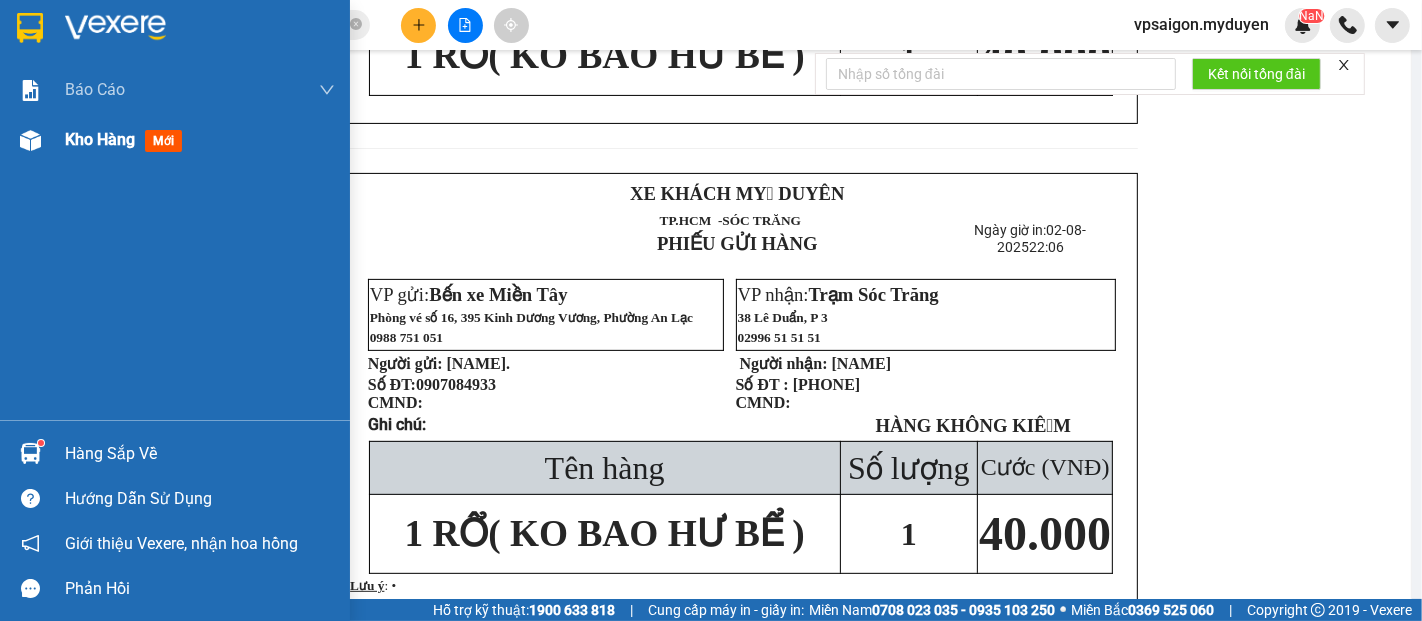 click on "Kho hàng mới" at bounding box center [175, 140] 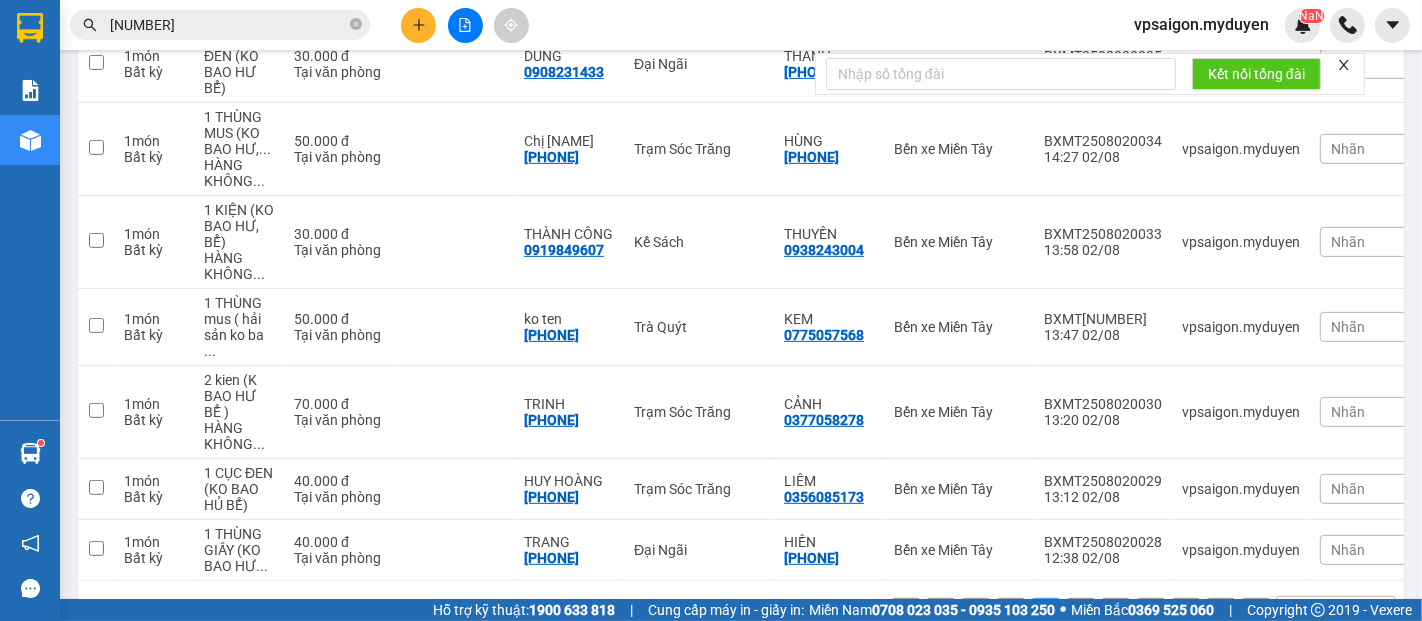 scroll, scrollTop: 524, scrollLeft: 0, axis: vertical 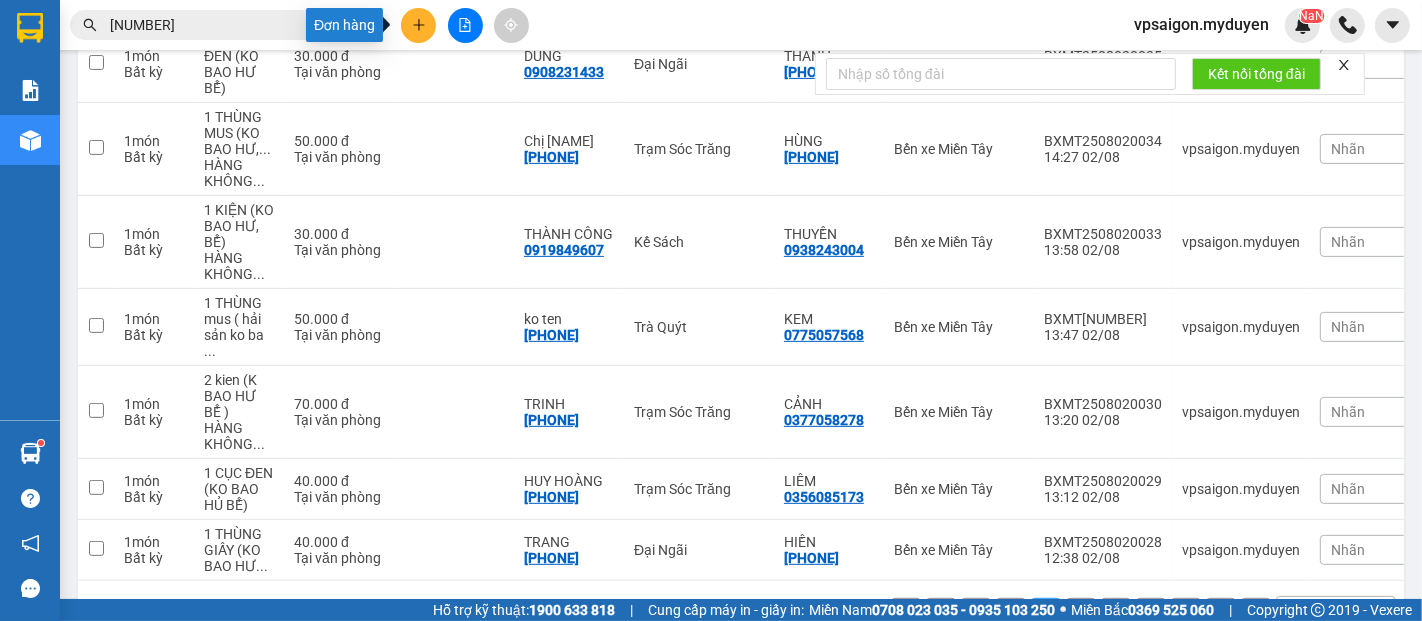 click at bounding box center [418, 25] 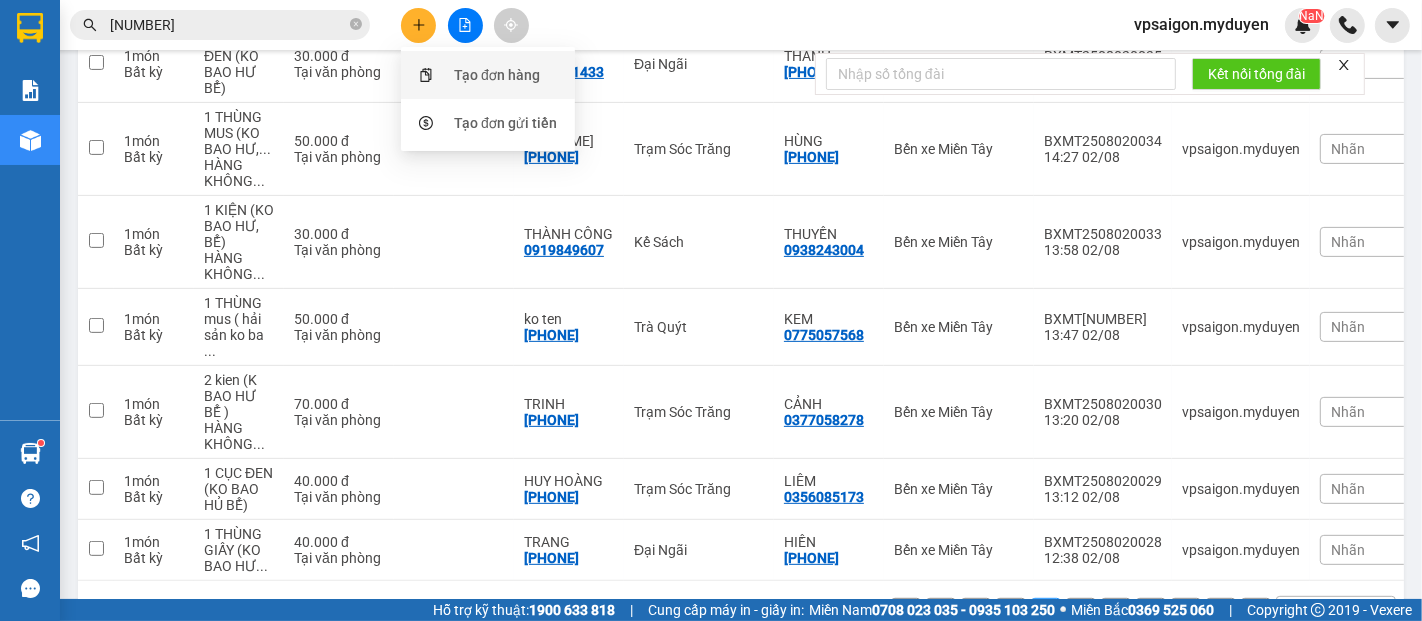 click on "Tạo đơn hàng" at bounding box center (497, 75) 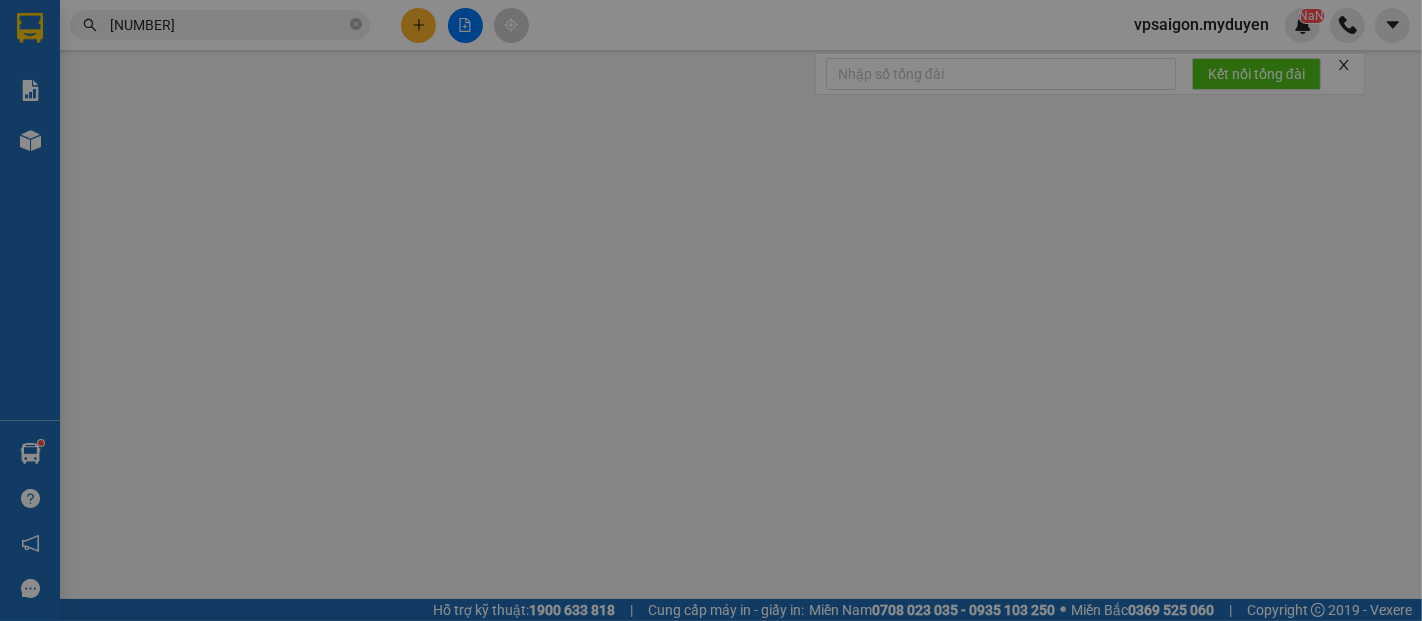 scroll, scrollTop: 0, scrollLeft: 0, axis: both 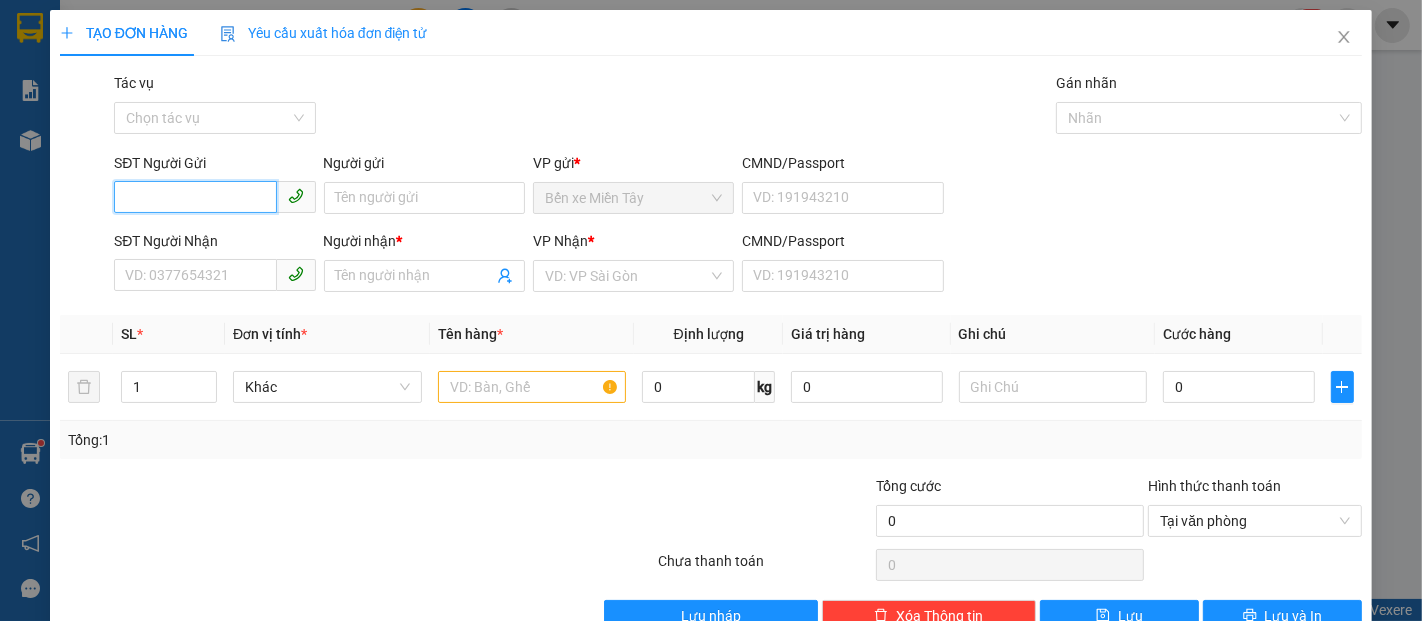 click on "SĐT Người Gửi" at bounding box center (195, 197) 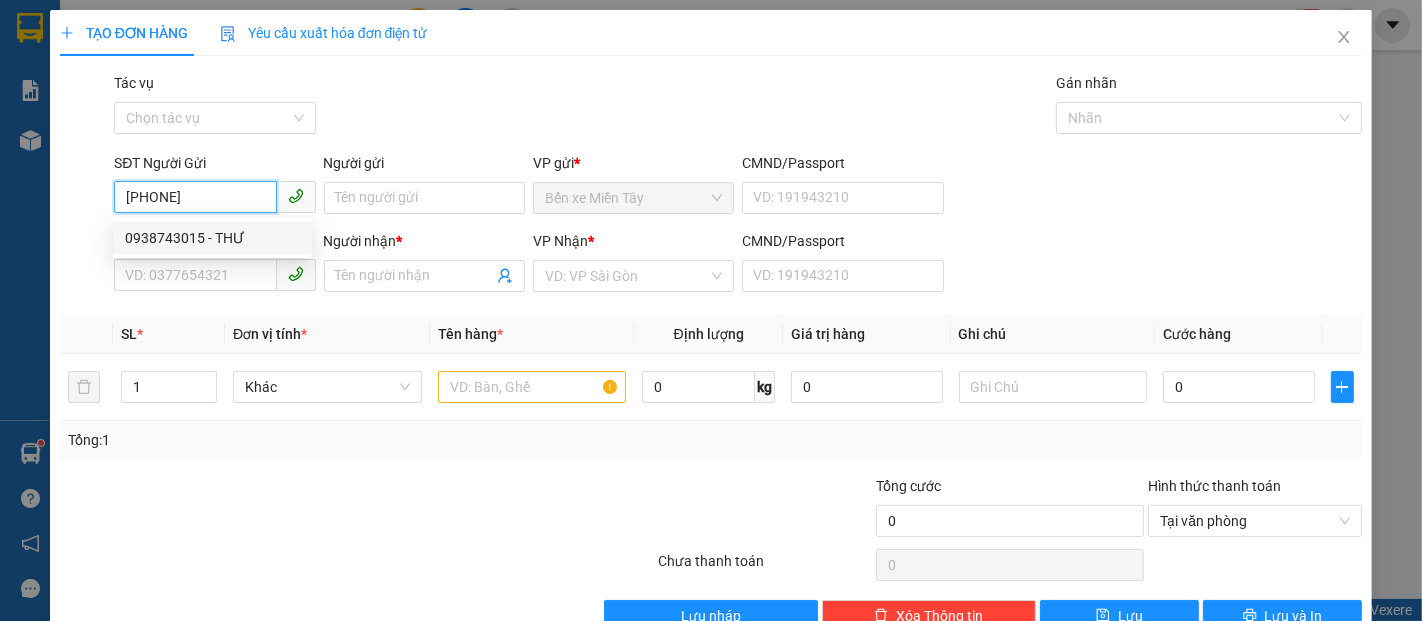 click on "0938743015 - THƯ" at bounding box center (212, 238) 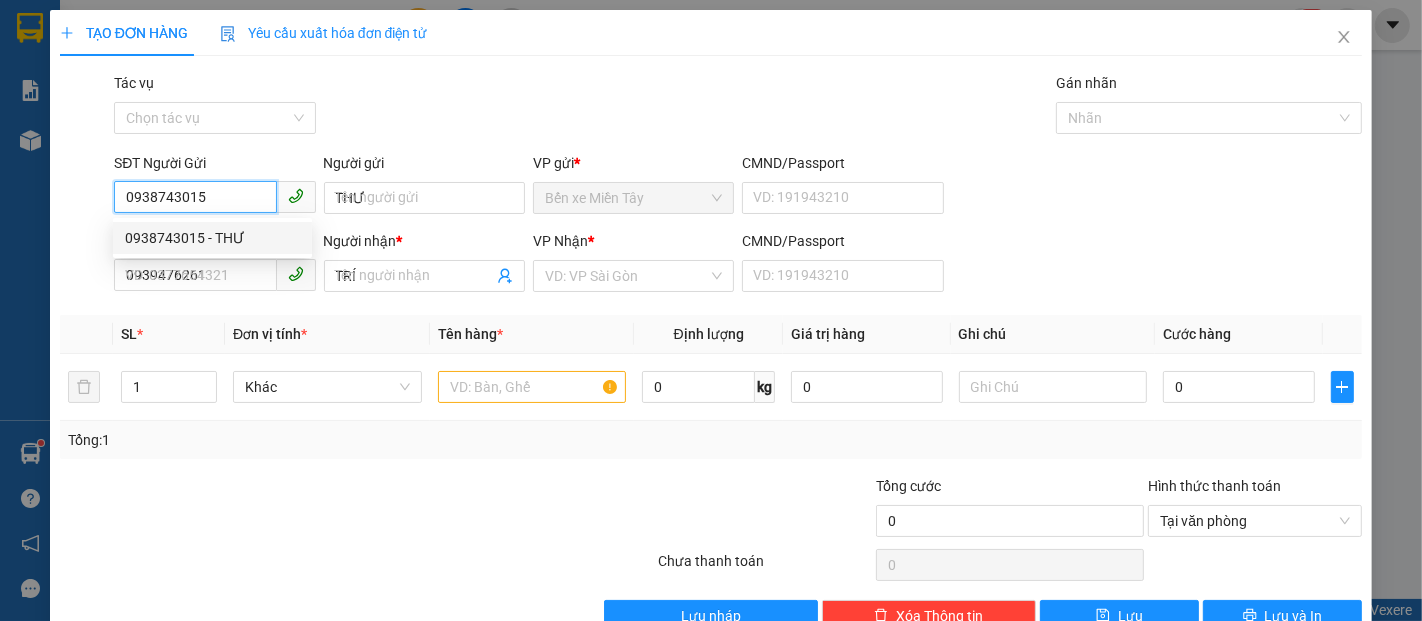 type on "50.000" 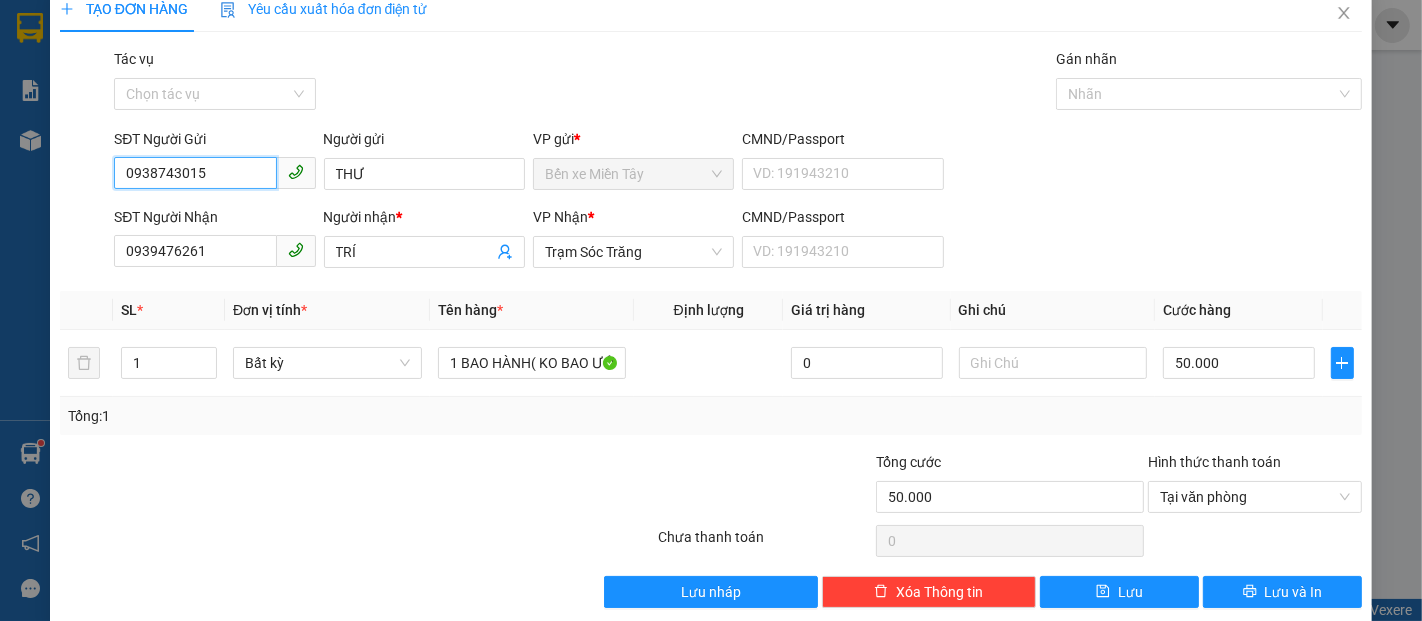 scroll, scrollTop: 48, scrollLeft: 0, axis: vertical 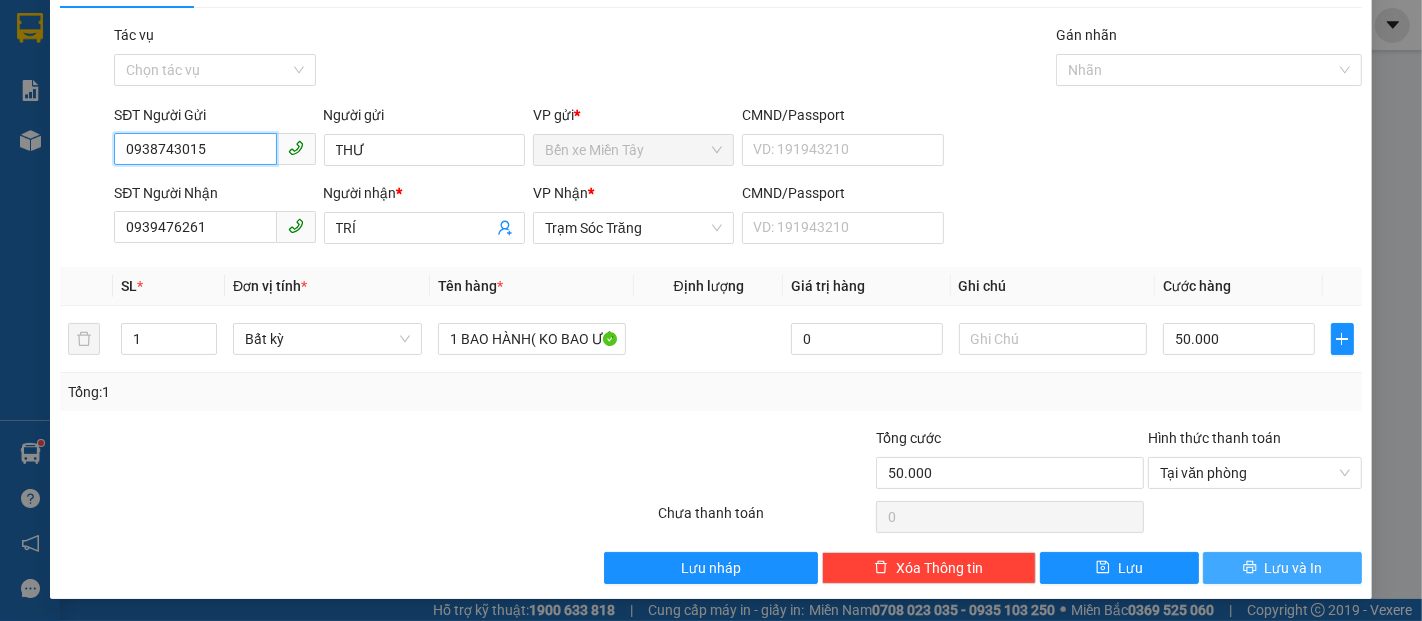 type on "0938743015" 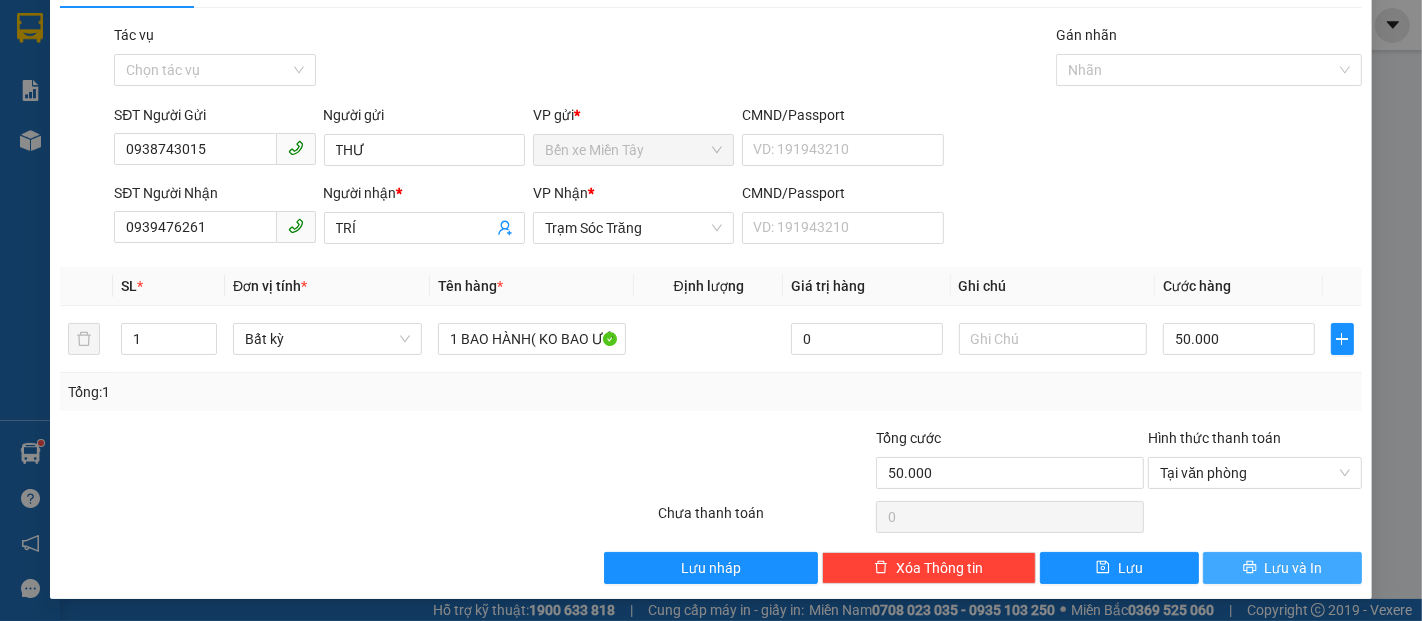 click on "Lưu và In" at bounding box center (1294, 568) 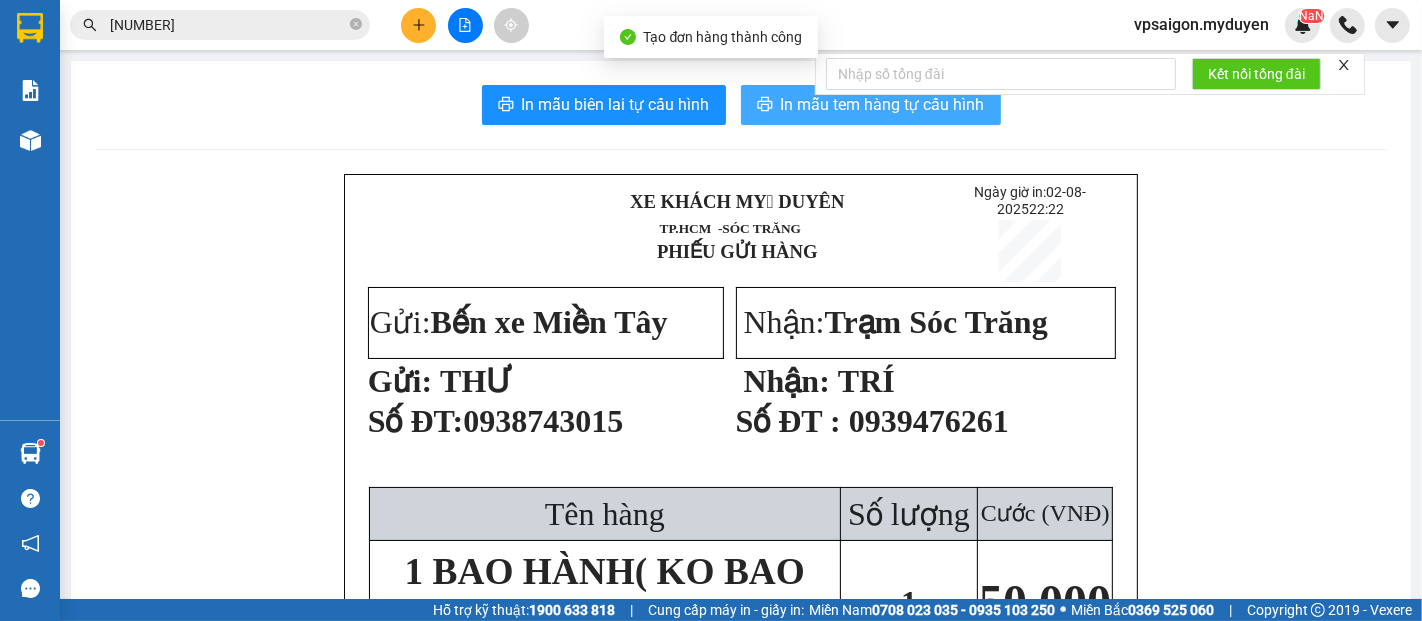 click on "In mẫu tem hàng tự cấu hình" at bounding box center (883, 104) 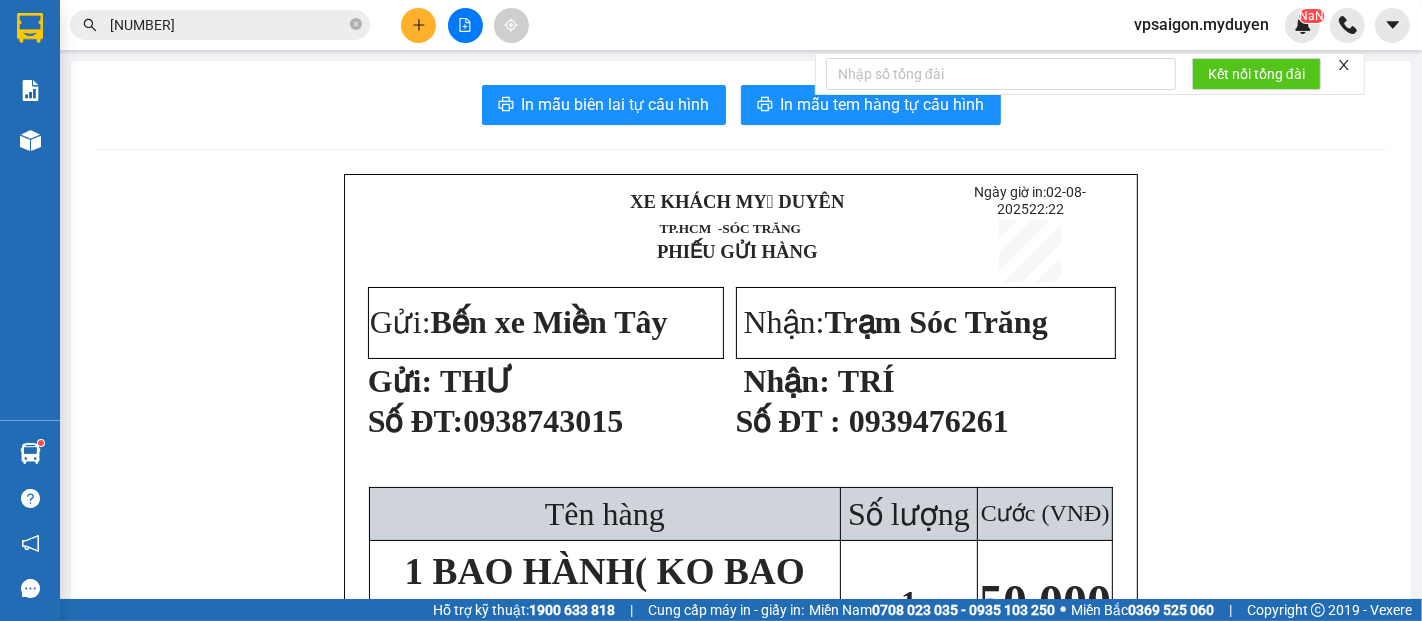 scroll, scrollTop: 718, scrollLeft: 0, axis: vertical 